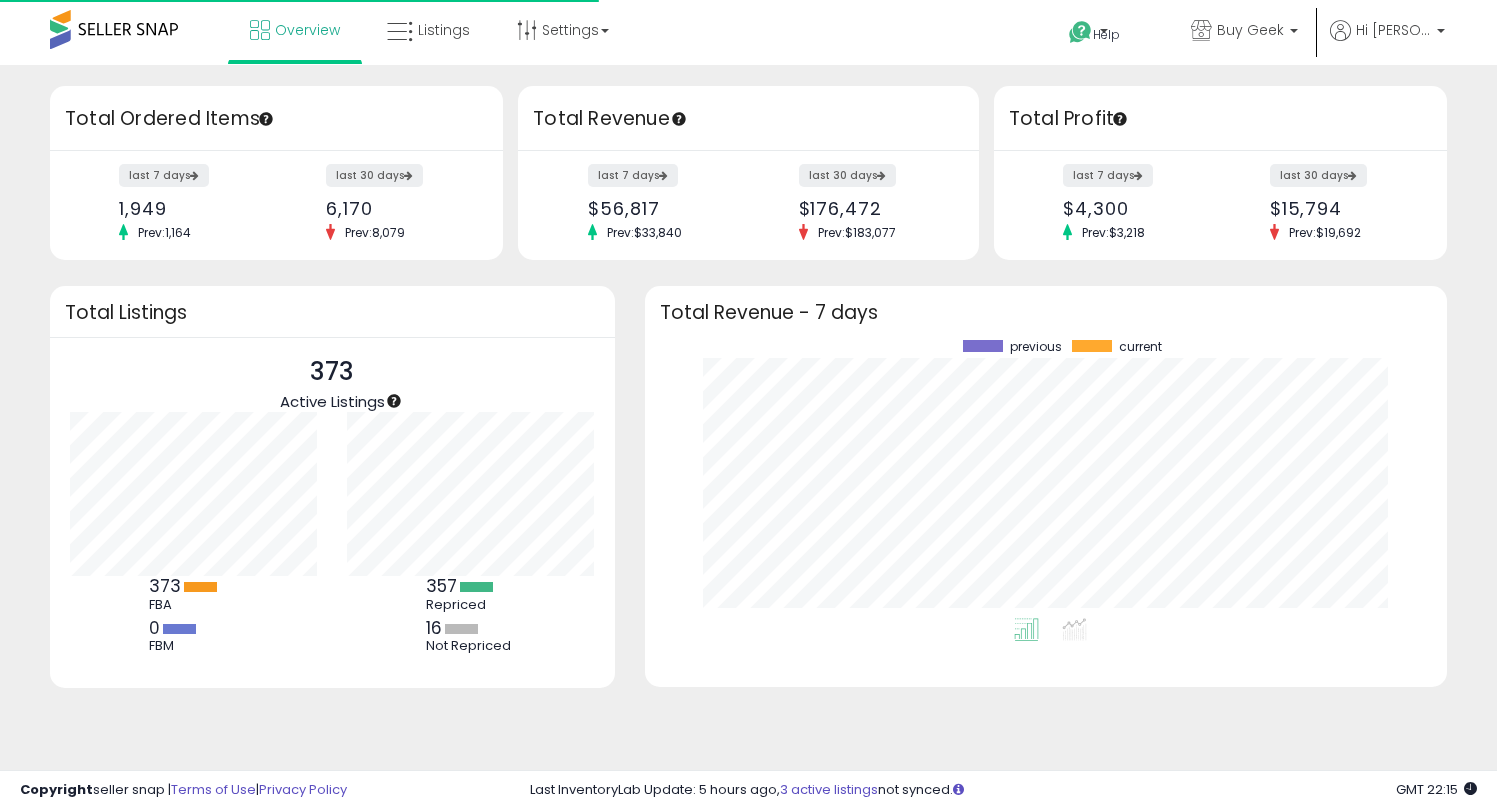 scroll, scrollTop: 0, scrollLeft: 0, axis: both 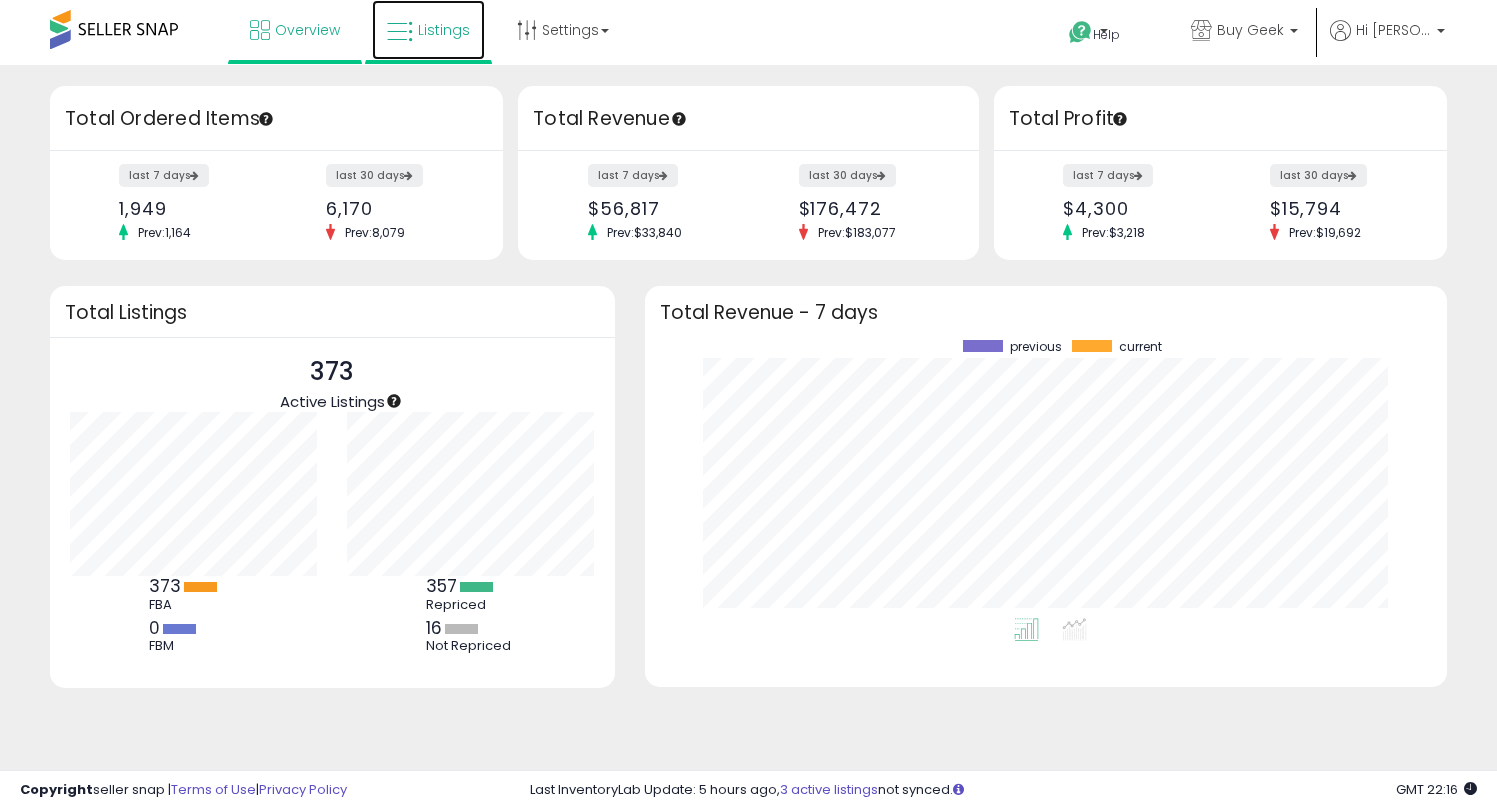 click on "Listings" at bounding box center [444, 30] 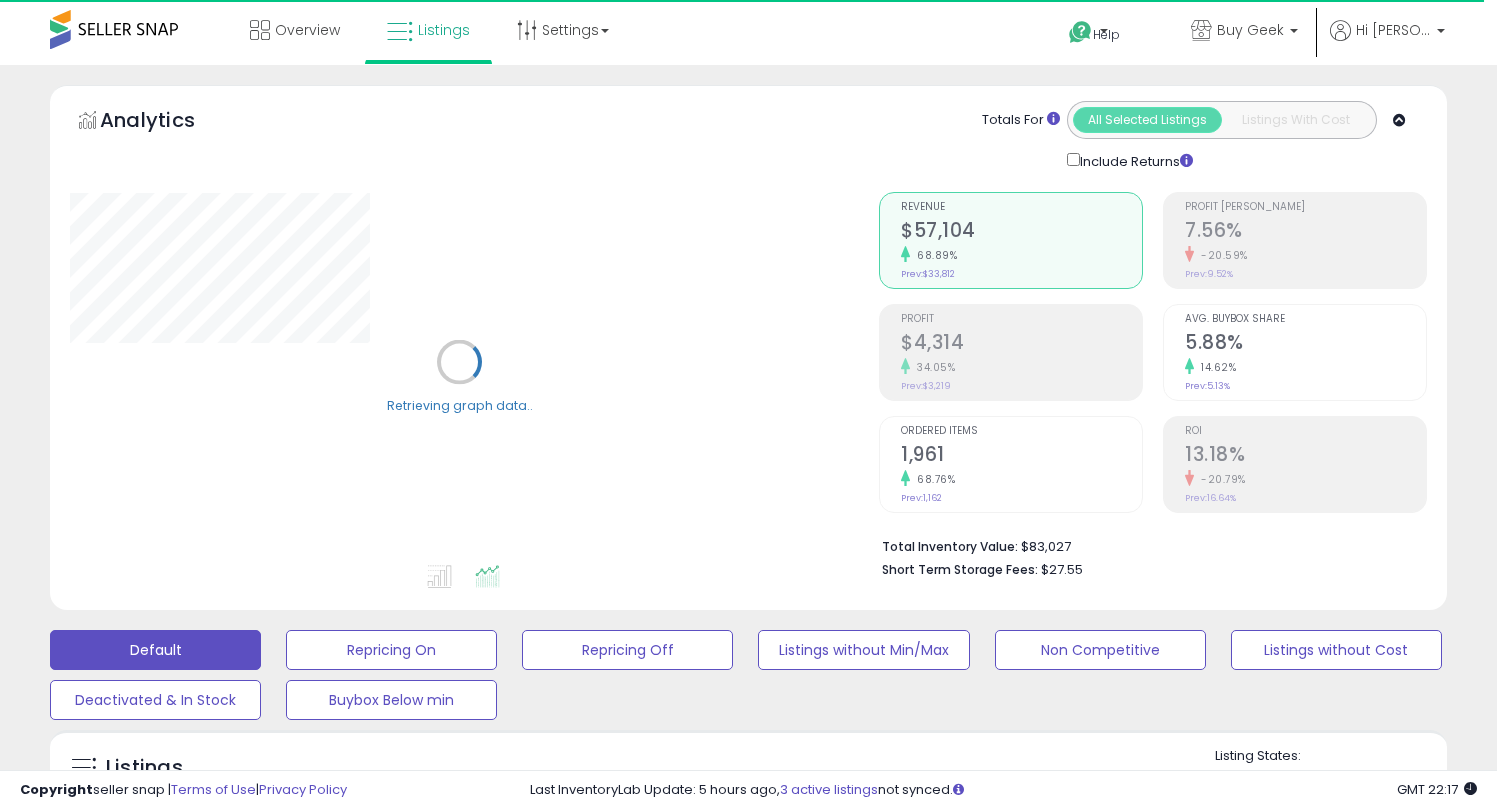 scroll, scrollTop: 266, scrollLeft: 0, axis: vertical 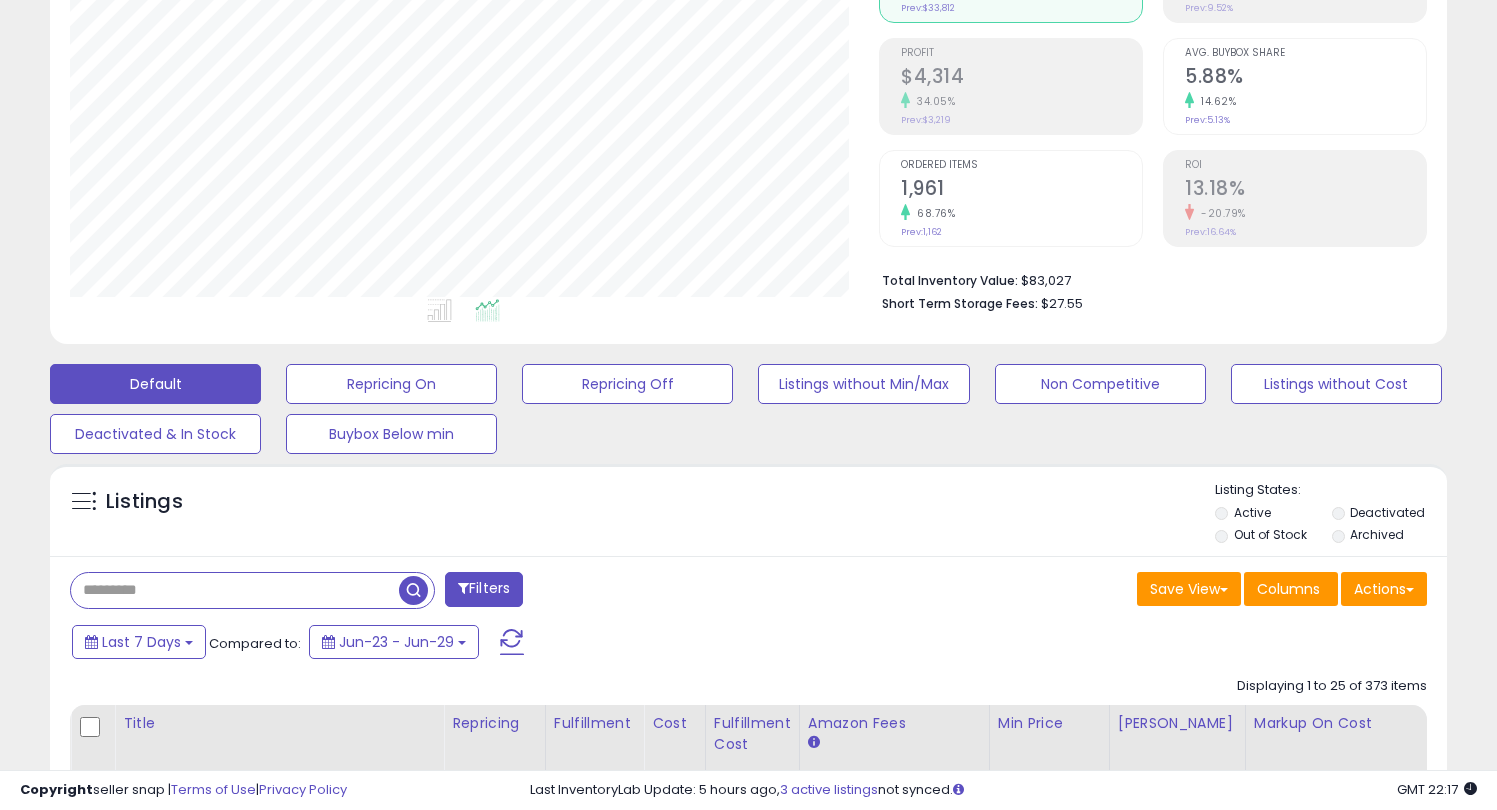 paste on "**********" 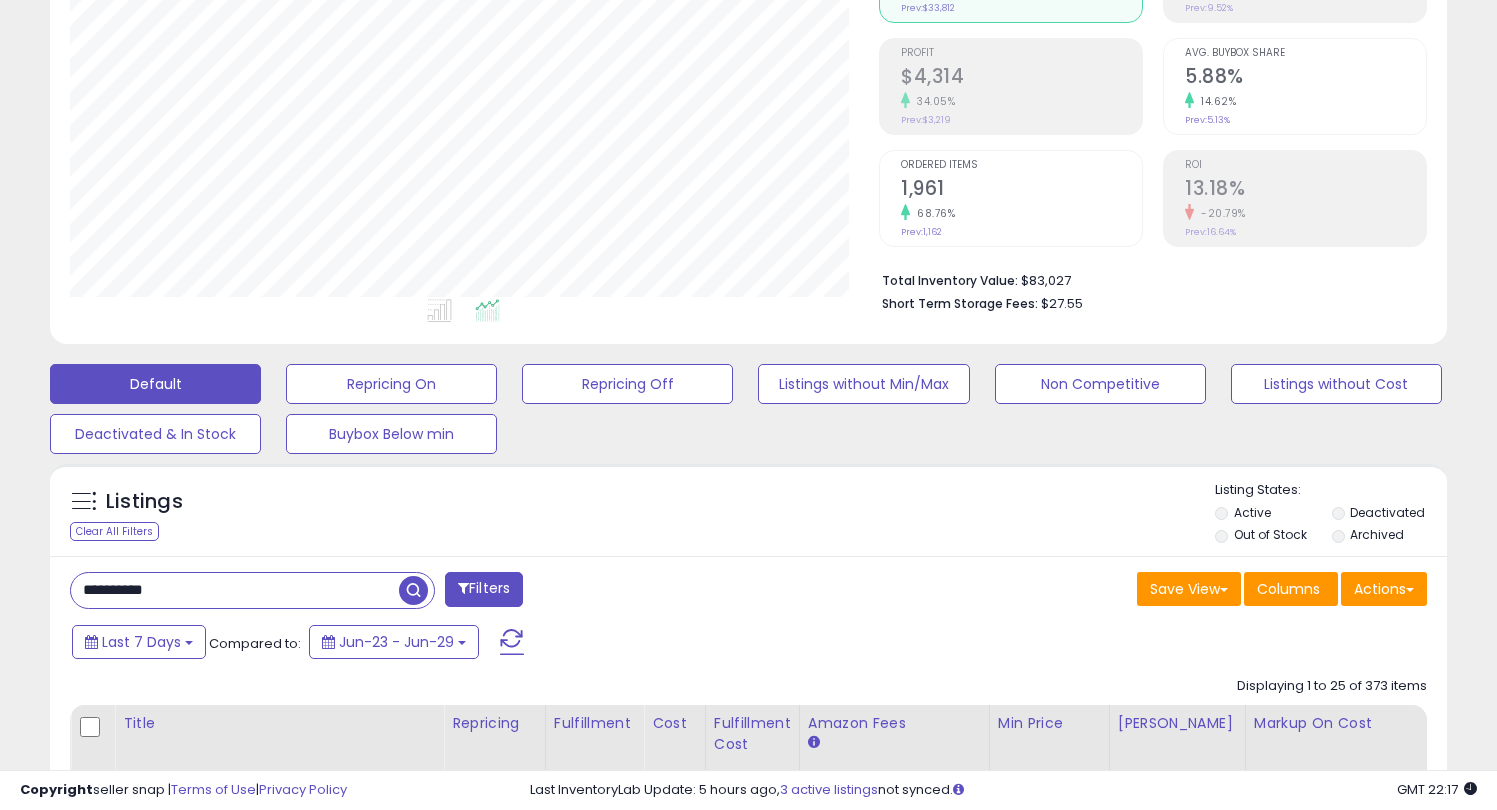 type on "**********" 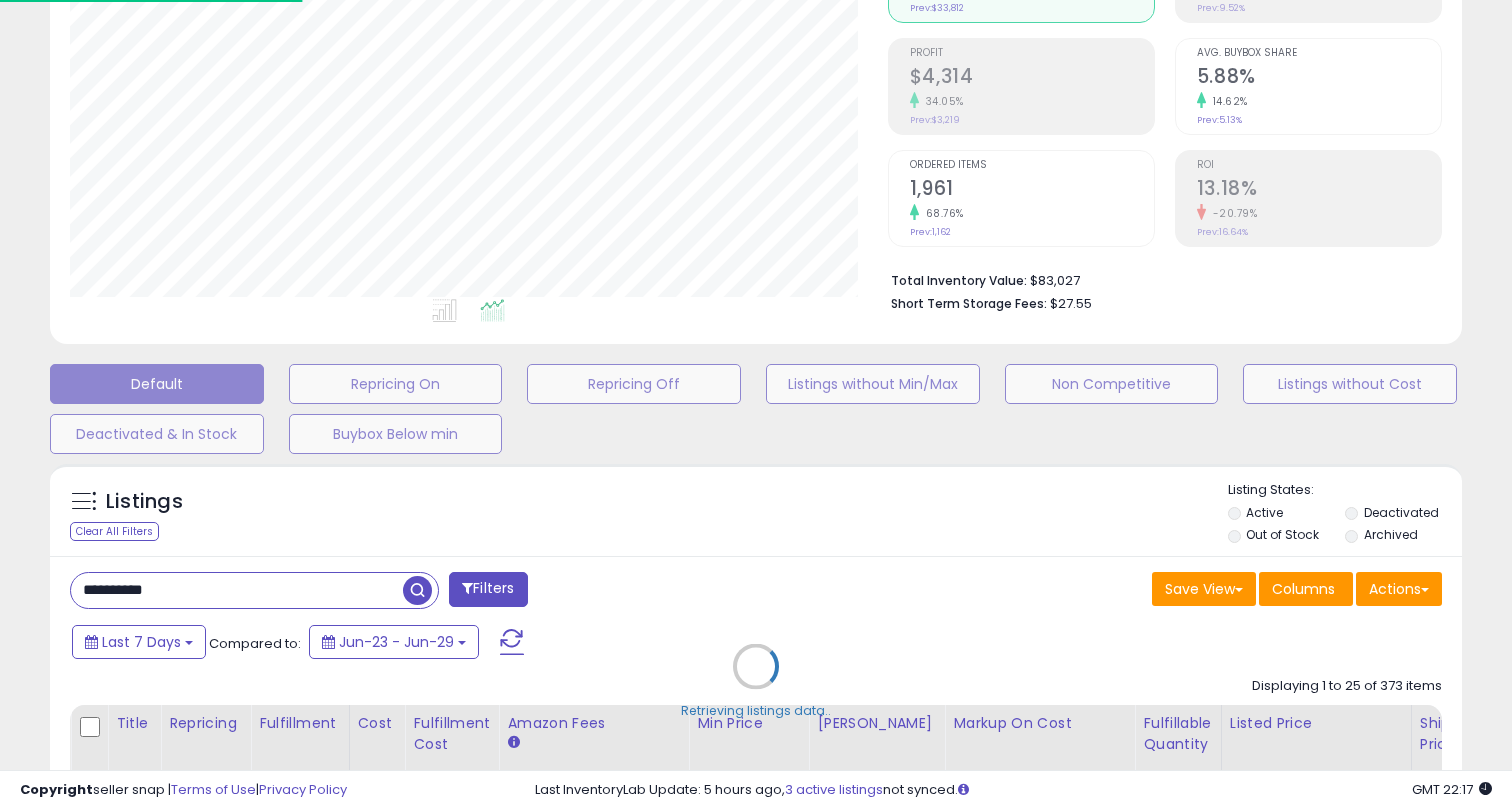 scroll, scrollTop: 999590, scrollLeft: 999182, axis: both 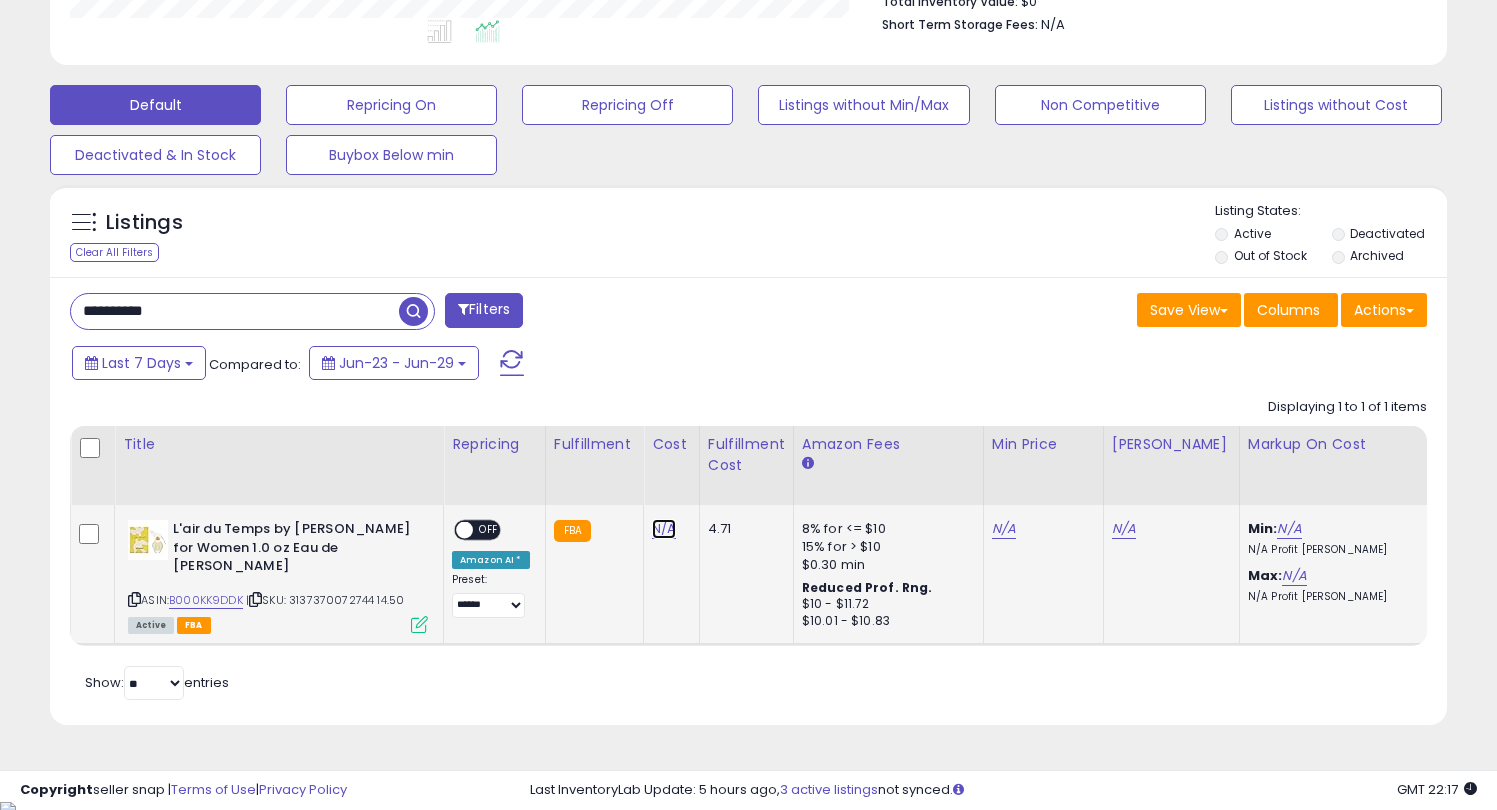click on "N/A" at bounding box center (664, 529) 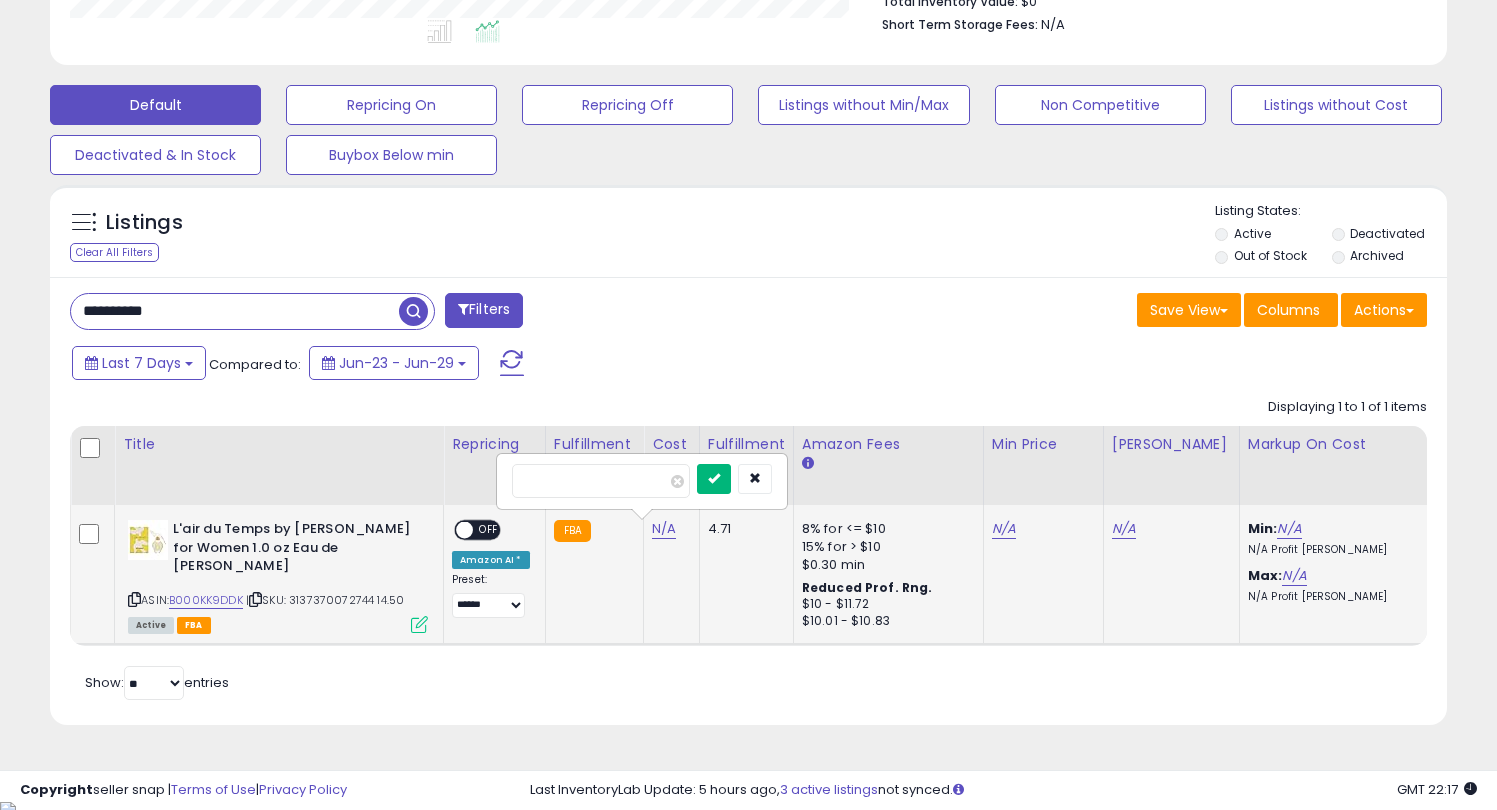 type on "*****" 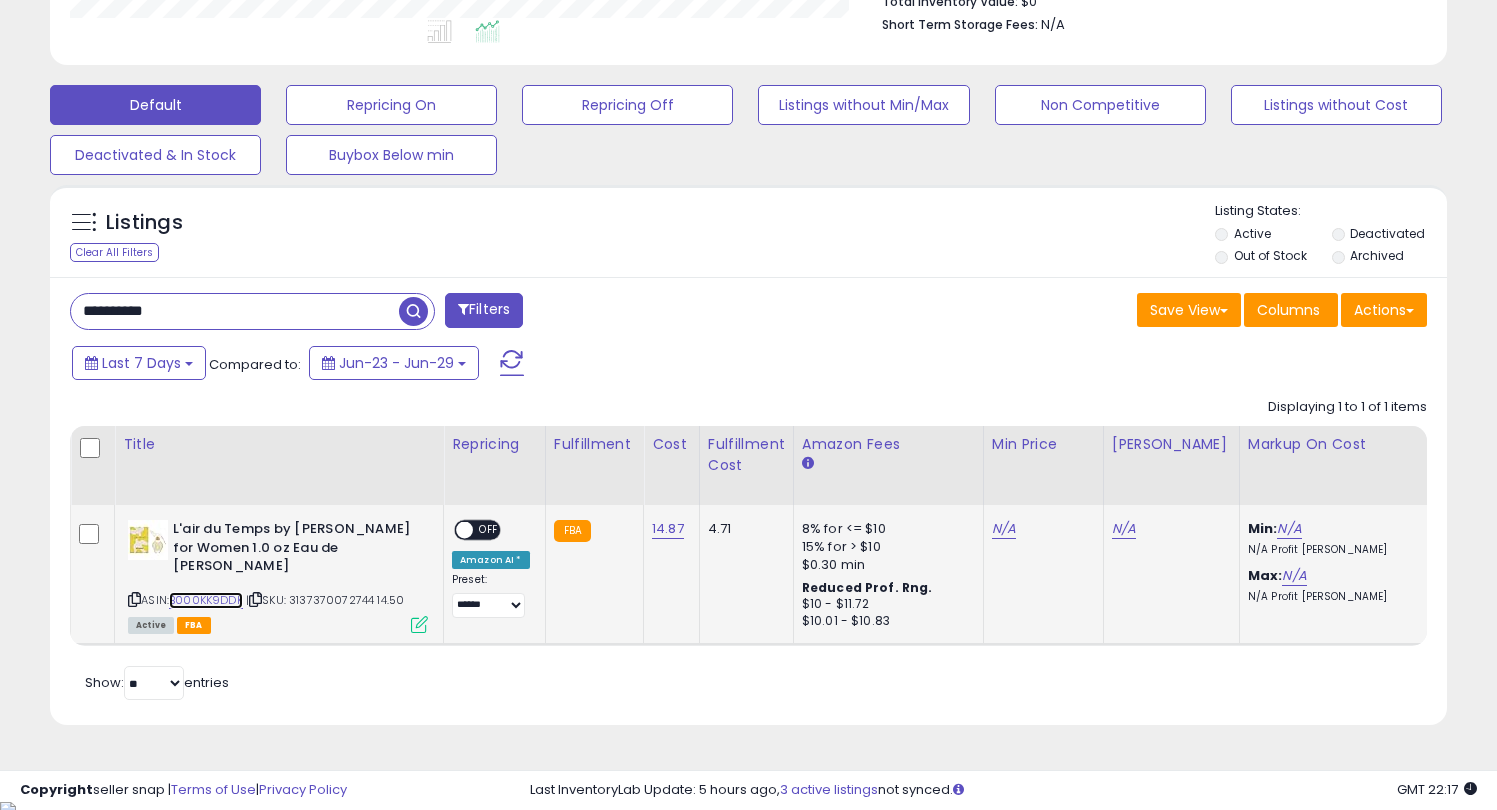 click on "B000KK9DDK" at bounding box center (206, 600) 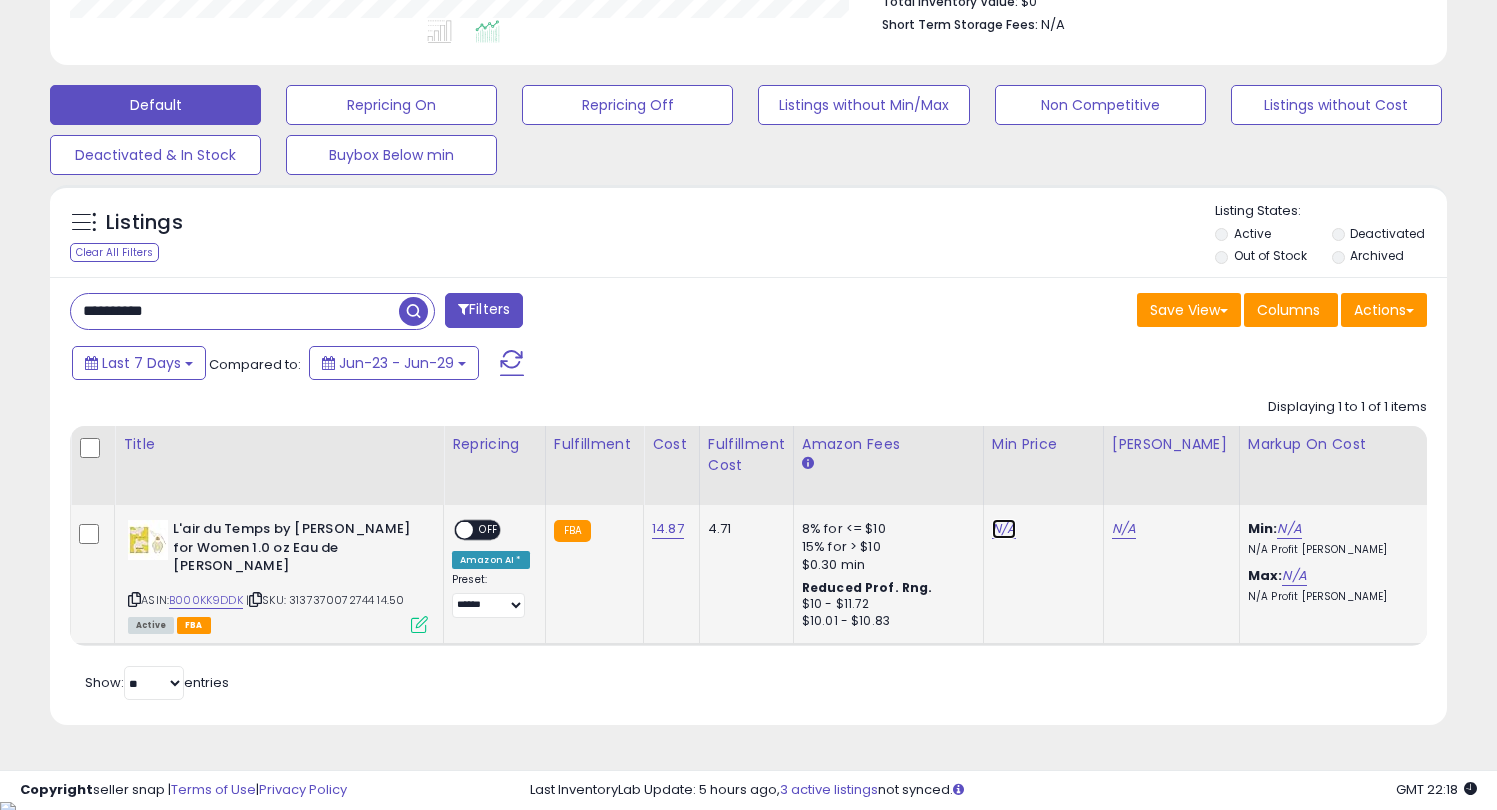 click on "N/A" at bounding box center (1004, 529) 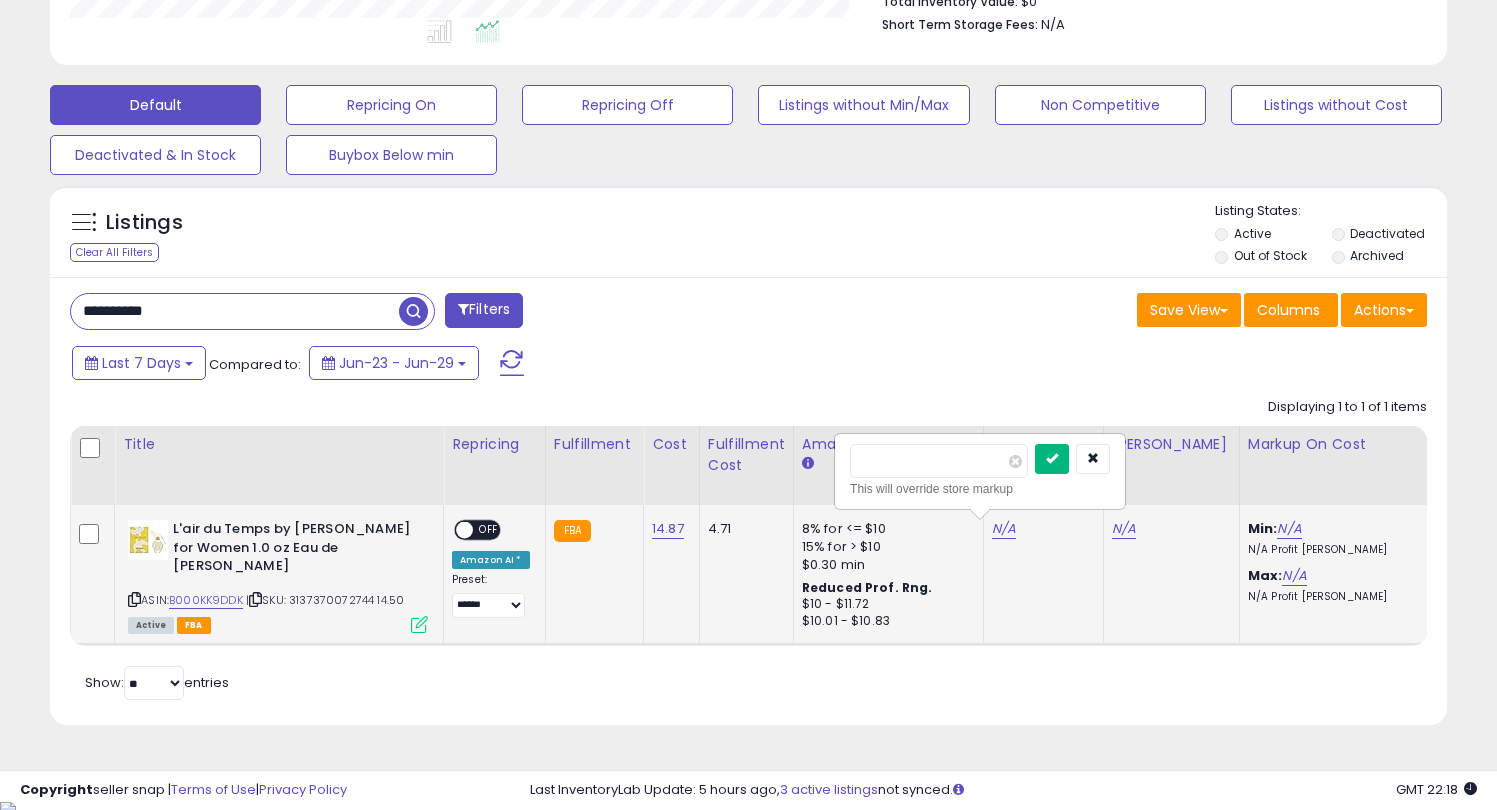 type on "**" 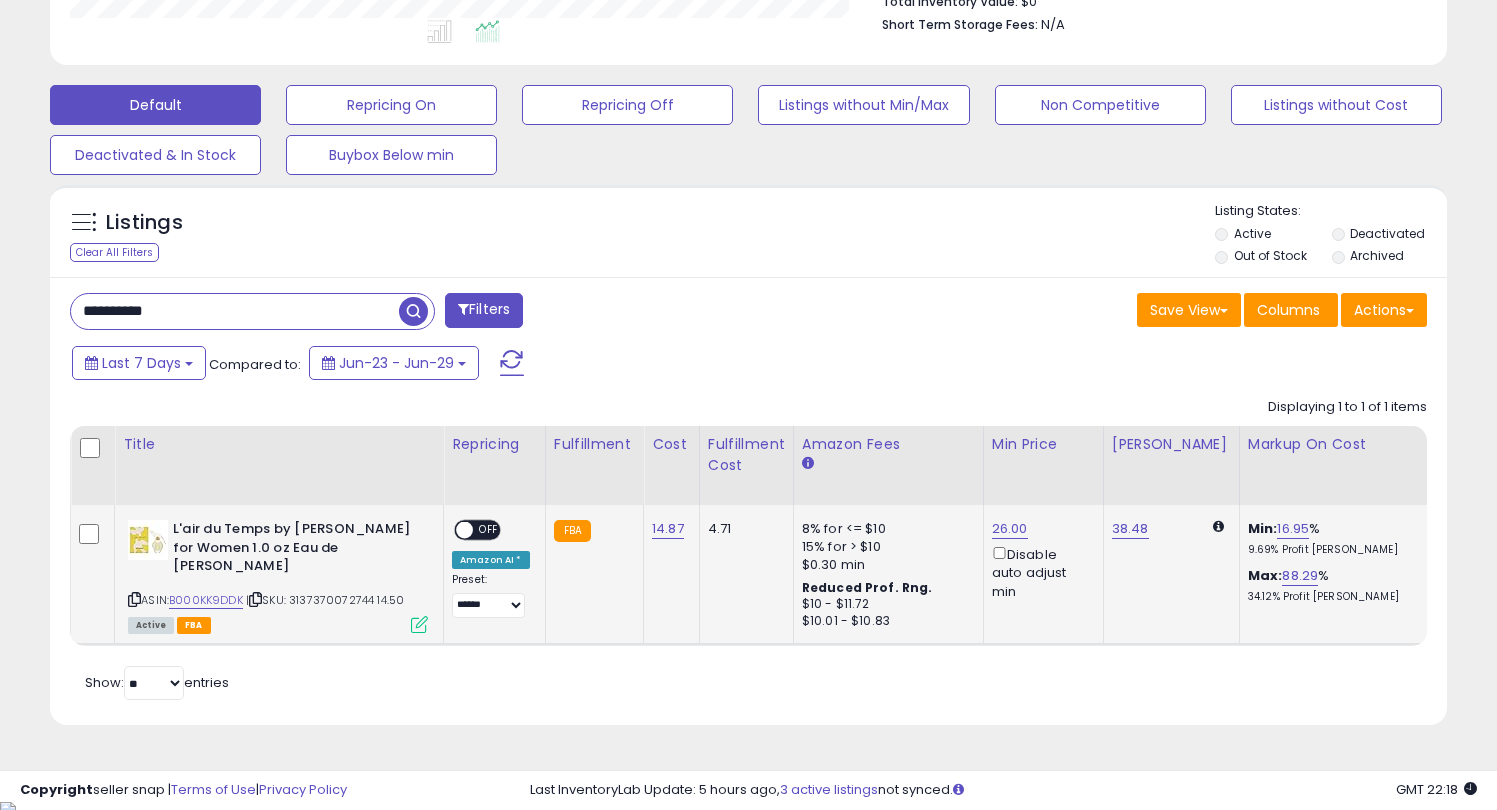 click on "OFF" at bounding box center [489, 530] 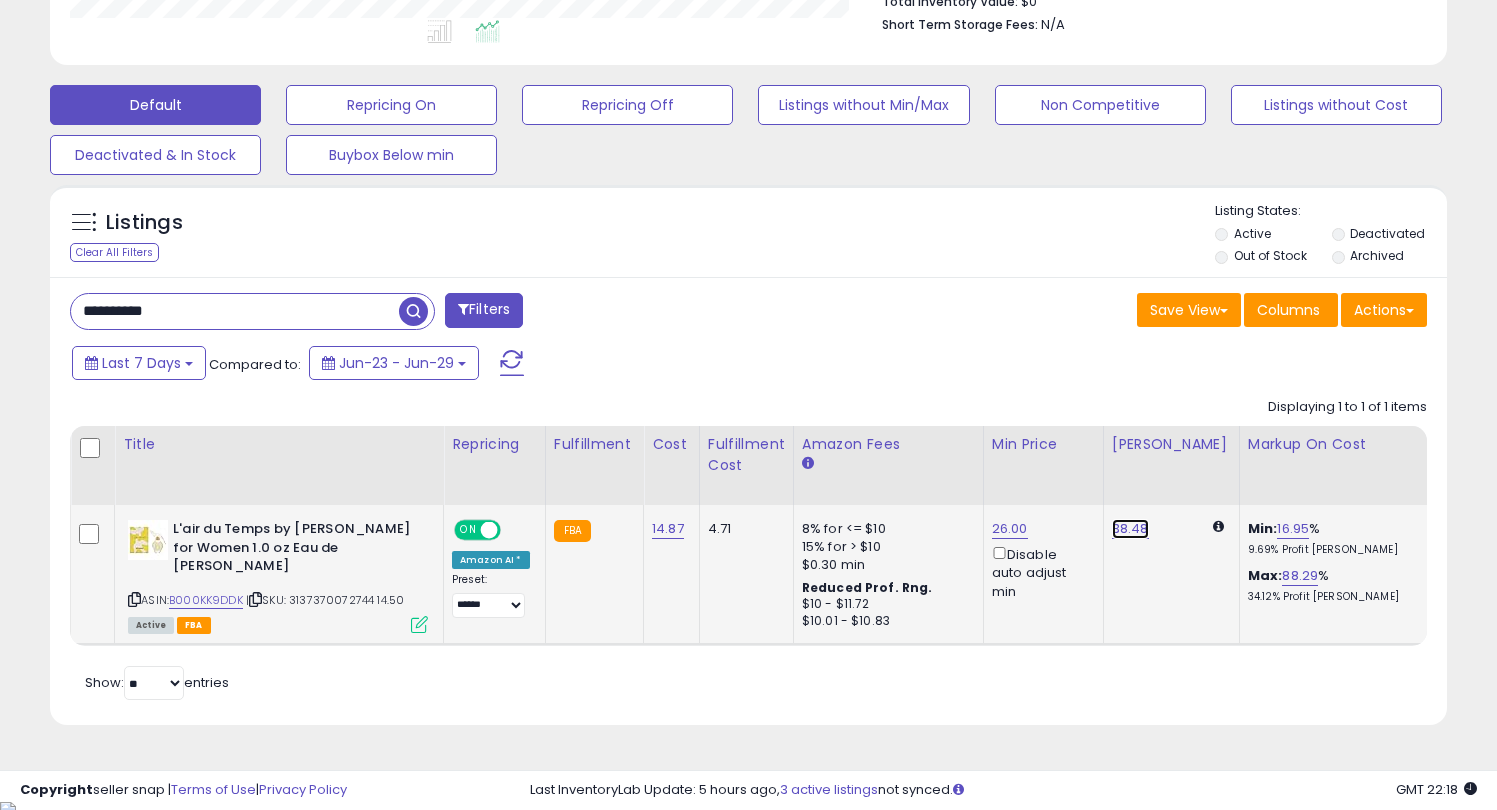 click on "38.48" at bounding box center [1130, 529] 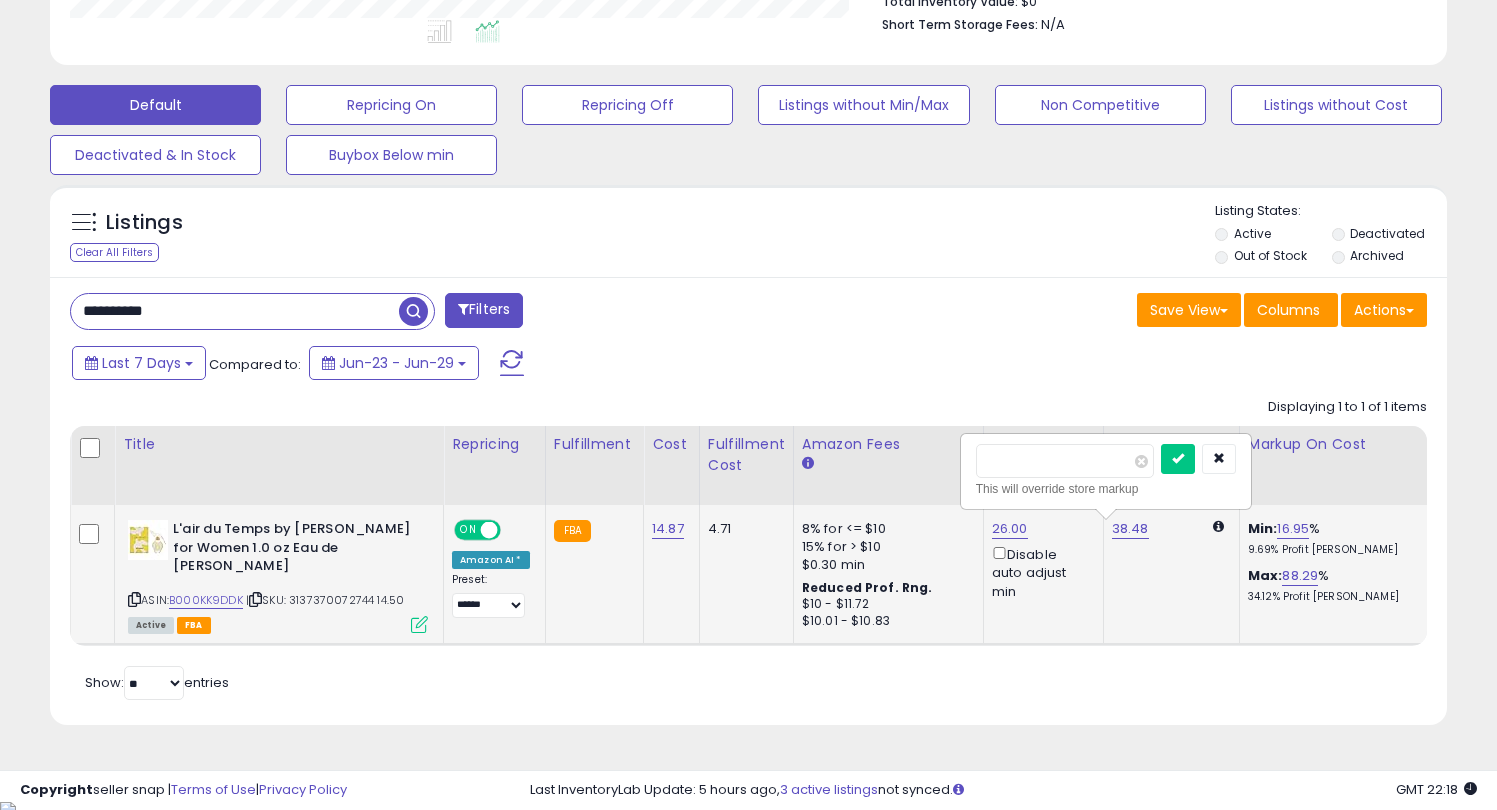 drag, startPoint x: 1055, startPoint y: 467, endPoint x: 960, endPoint y: 469, distance: 95.02105 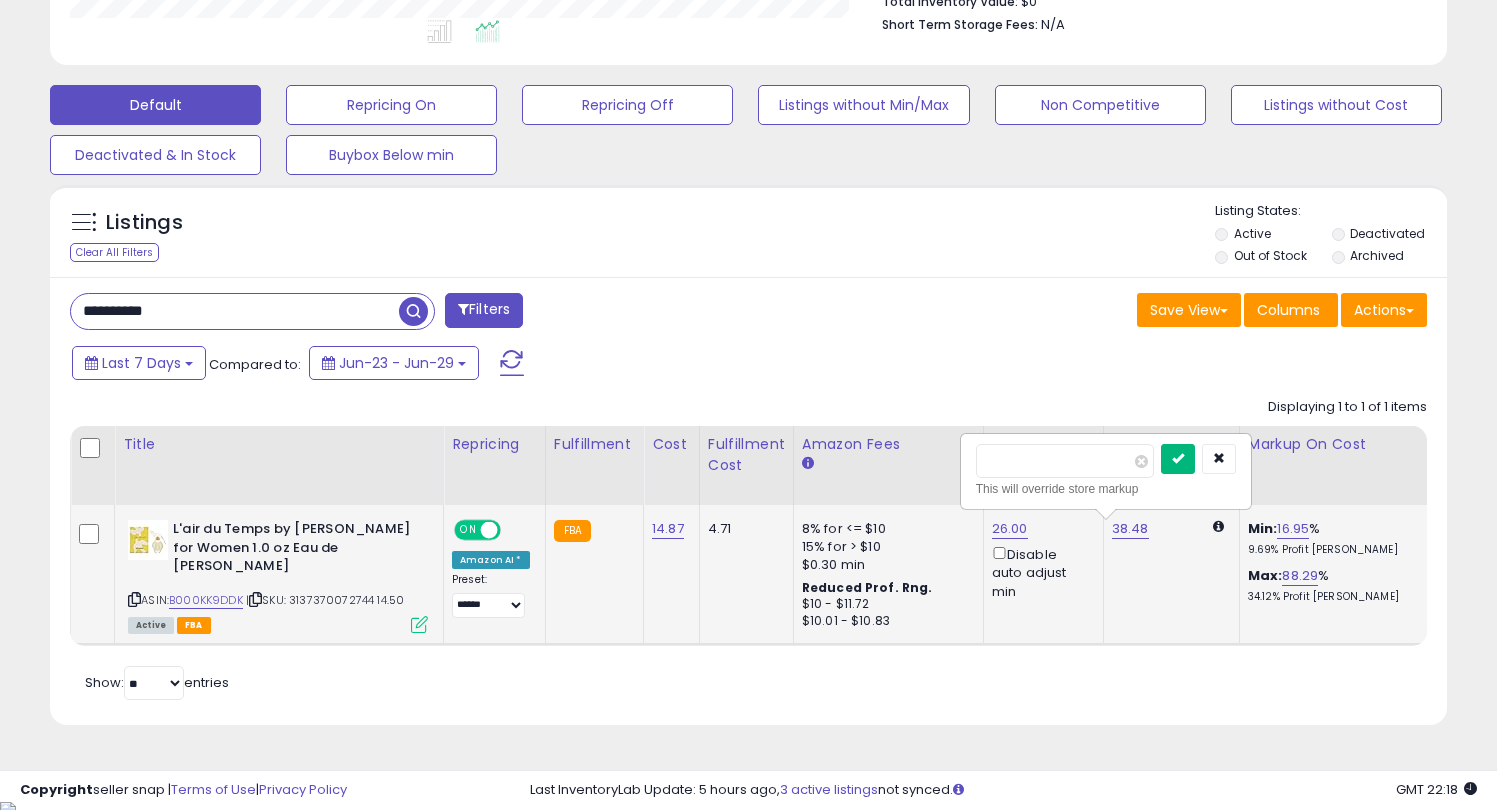 type on "*****" 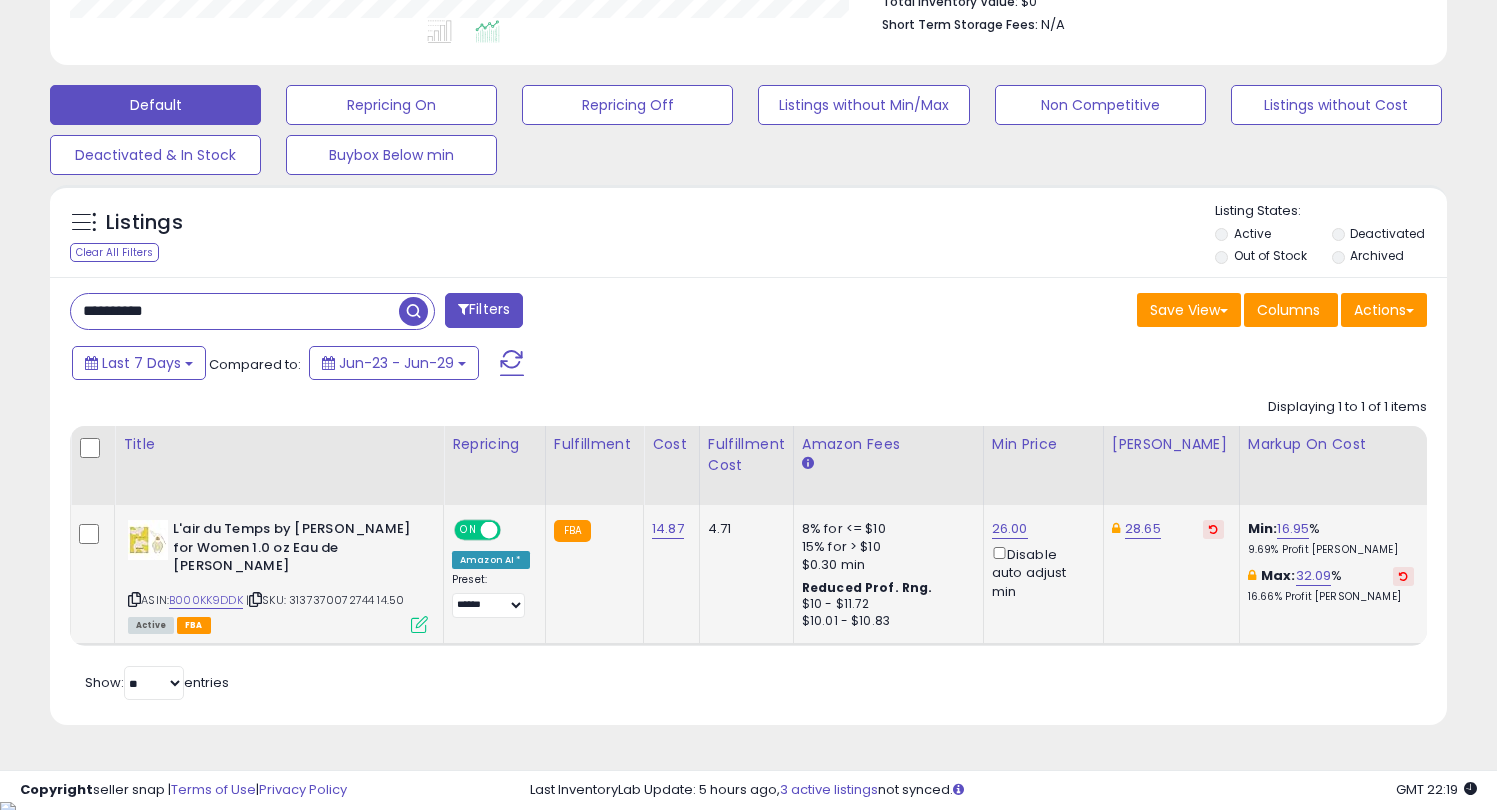 drag, startPoint x: 216, startPoint y: 313, endPoint x: 32, endPoint y: 319, distance: 184.0978 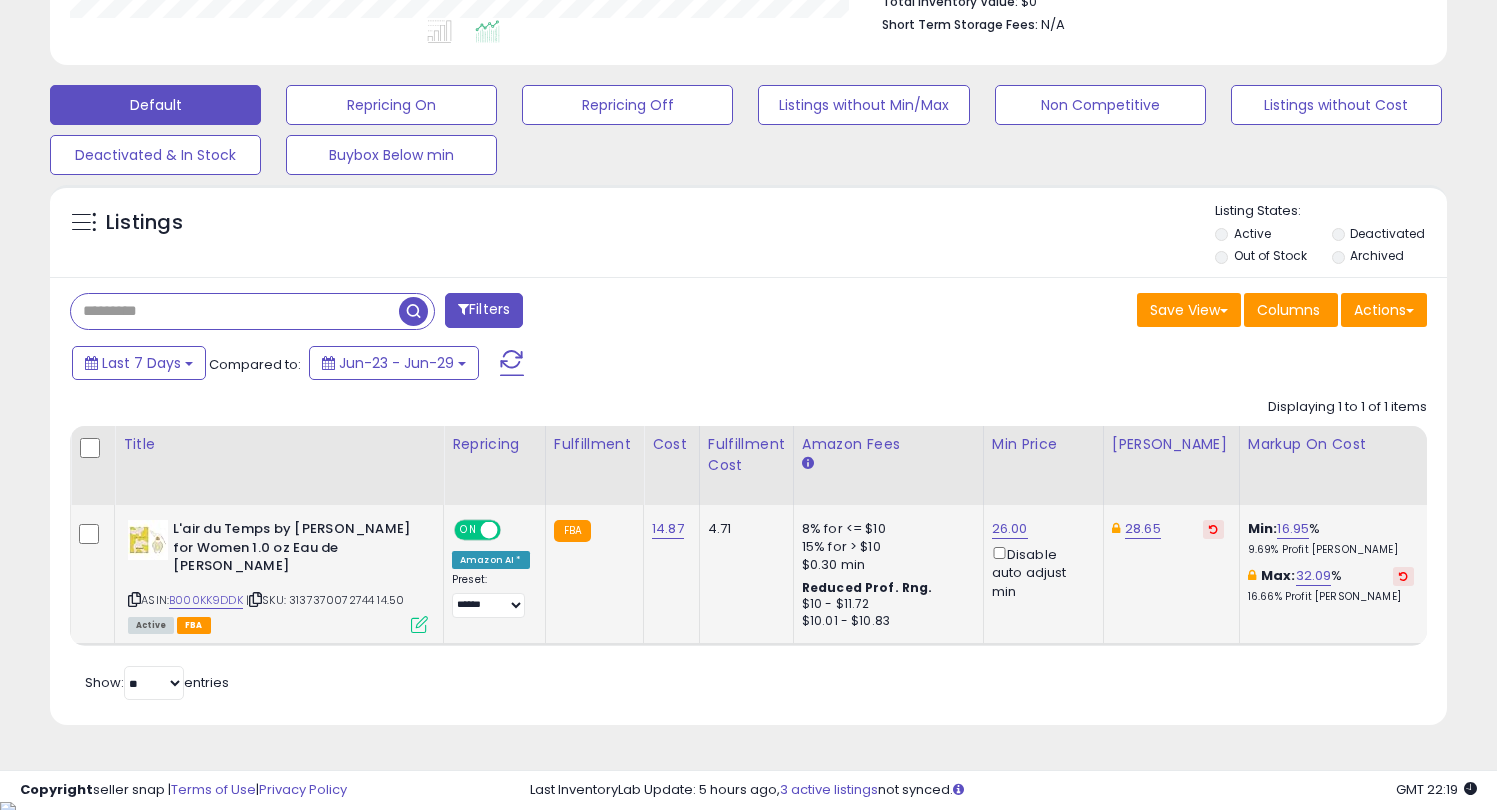 paste on "**********" 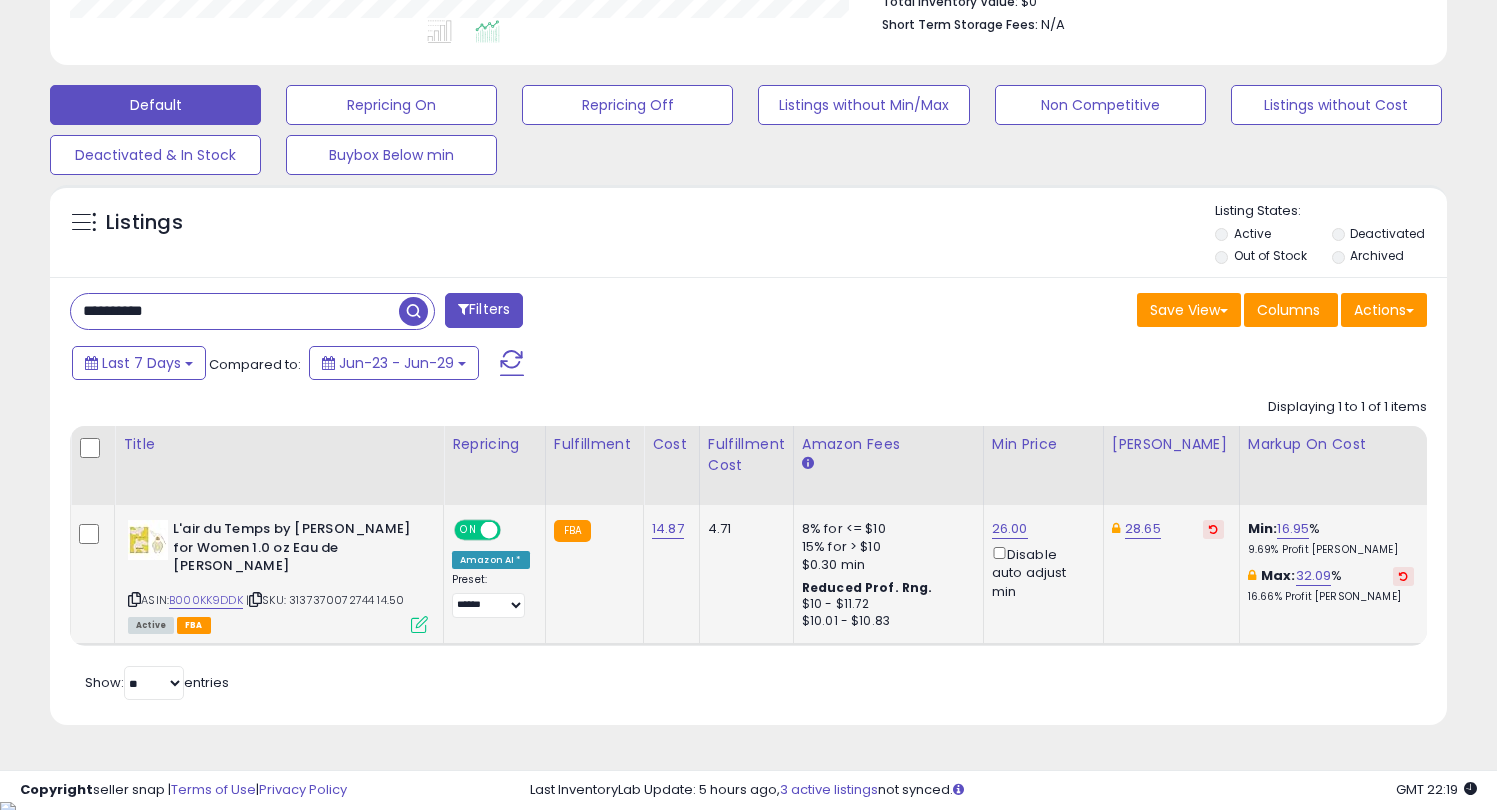 type on "**********" 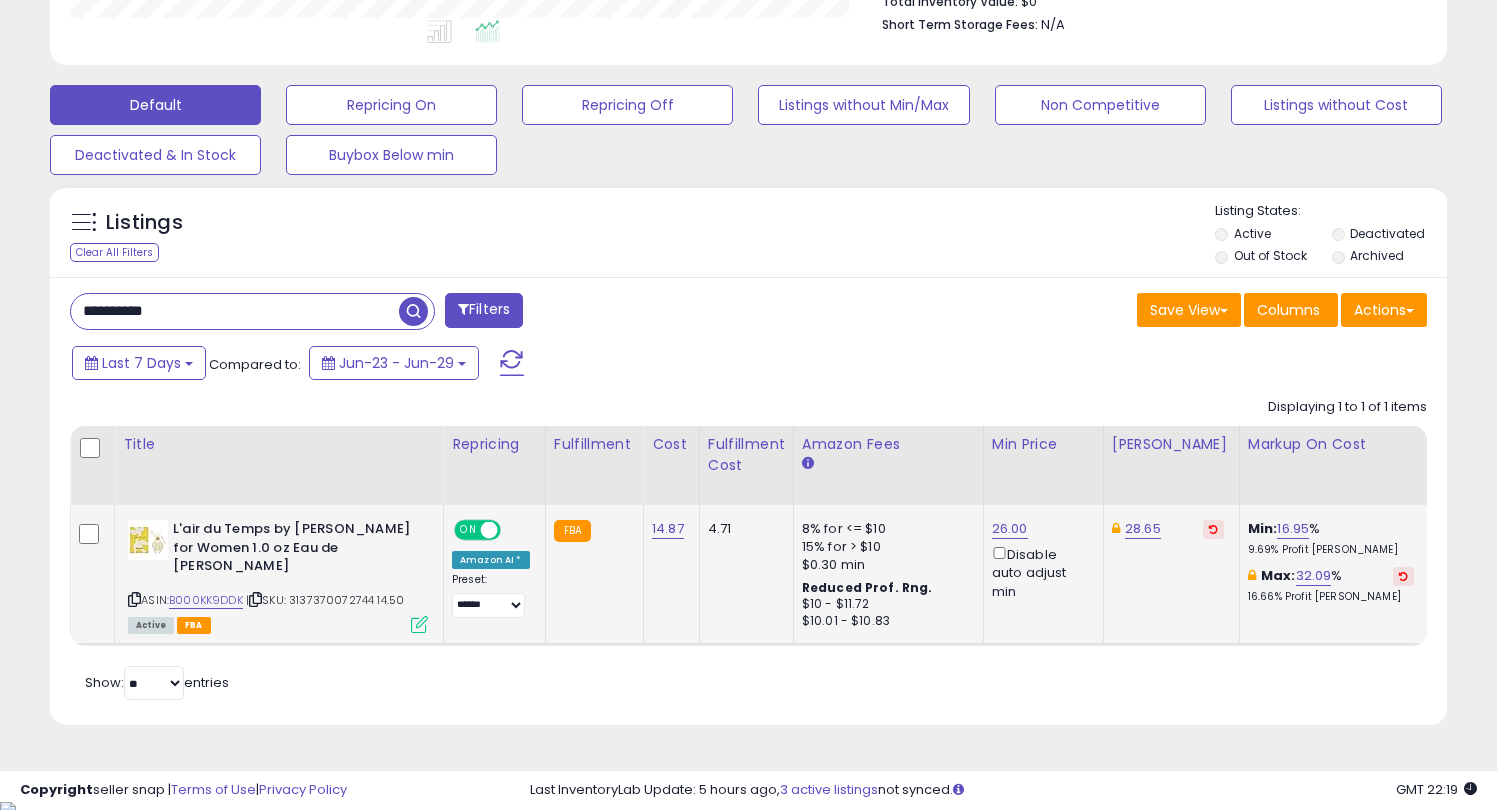 scroll, scrollTop: 999590, scrollLeft: 999182, axis: both 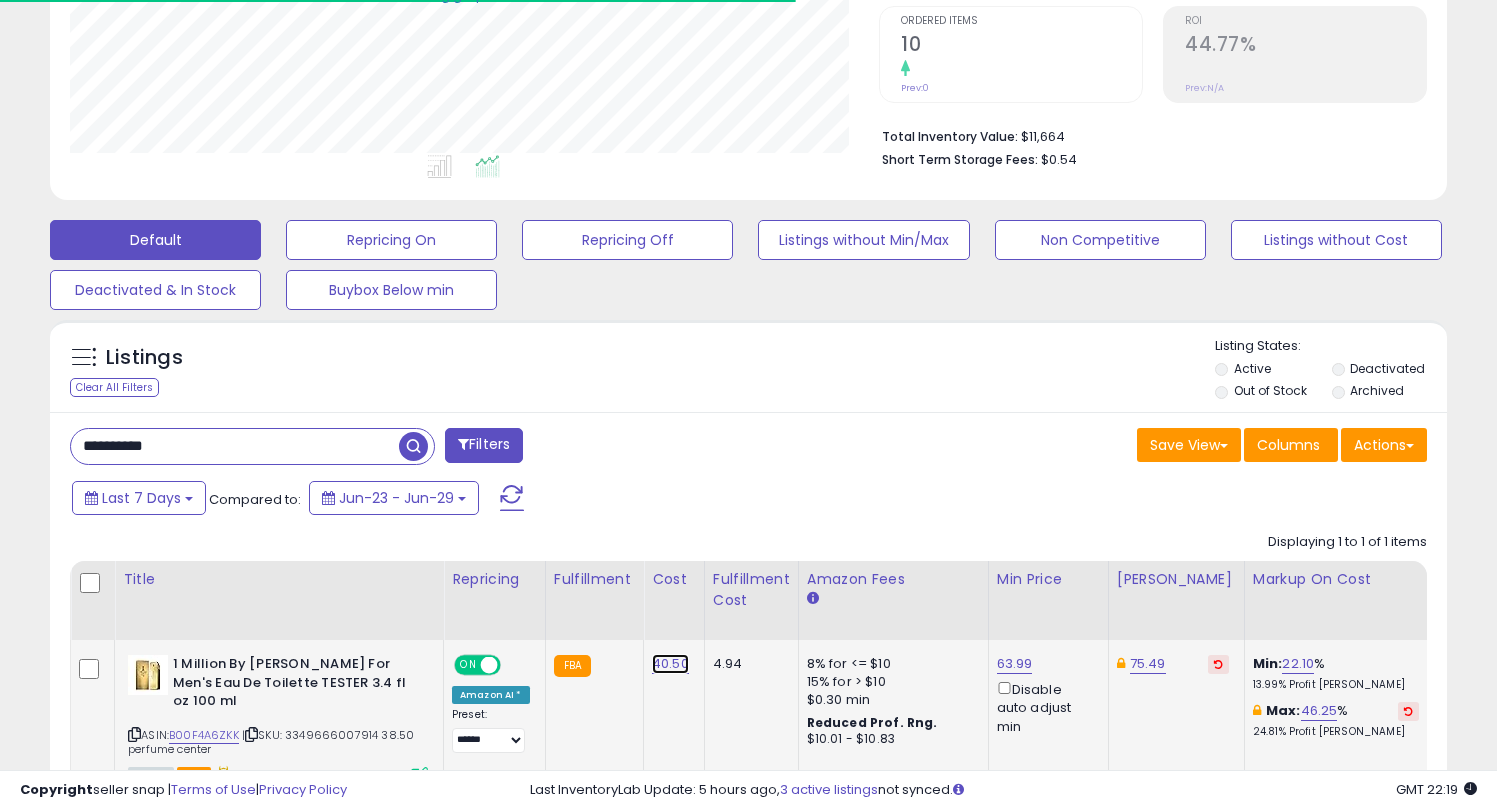 click on "40.50" at bounding box center [670, 664] 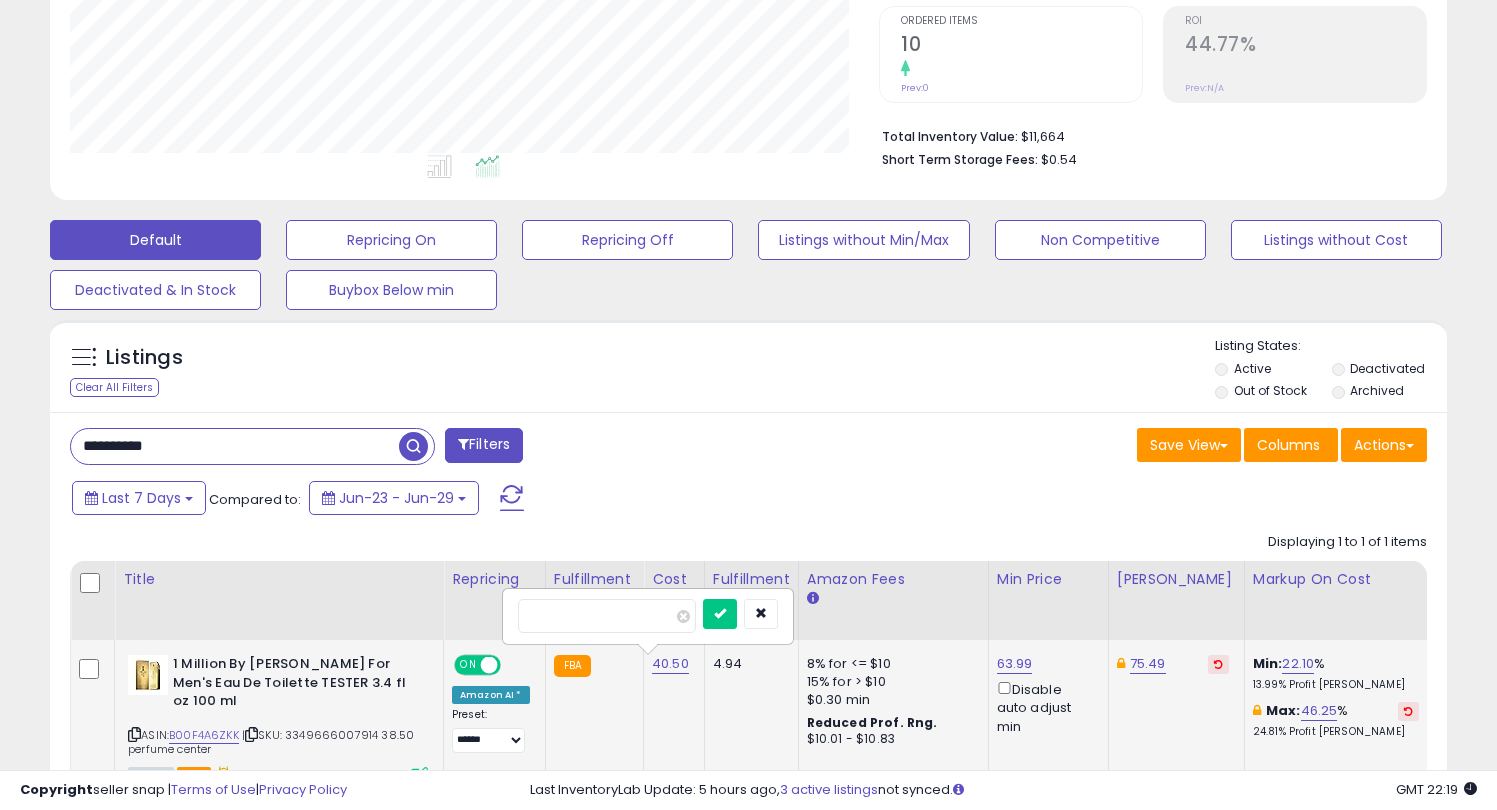 scroll, scrollTop: 999590, scrollLeft: 999191, axis: both 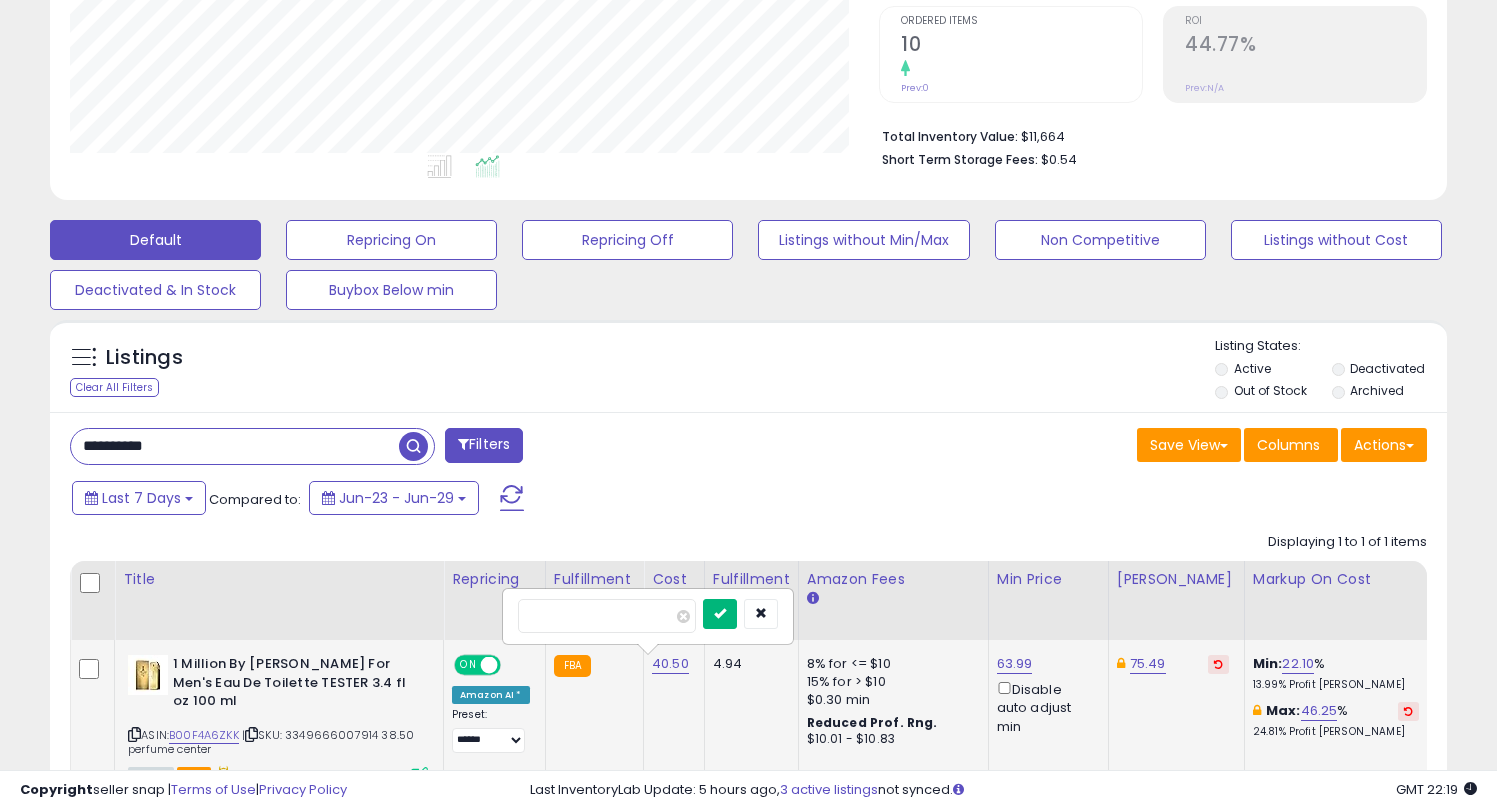 type on "*****" 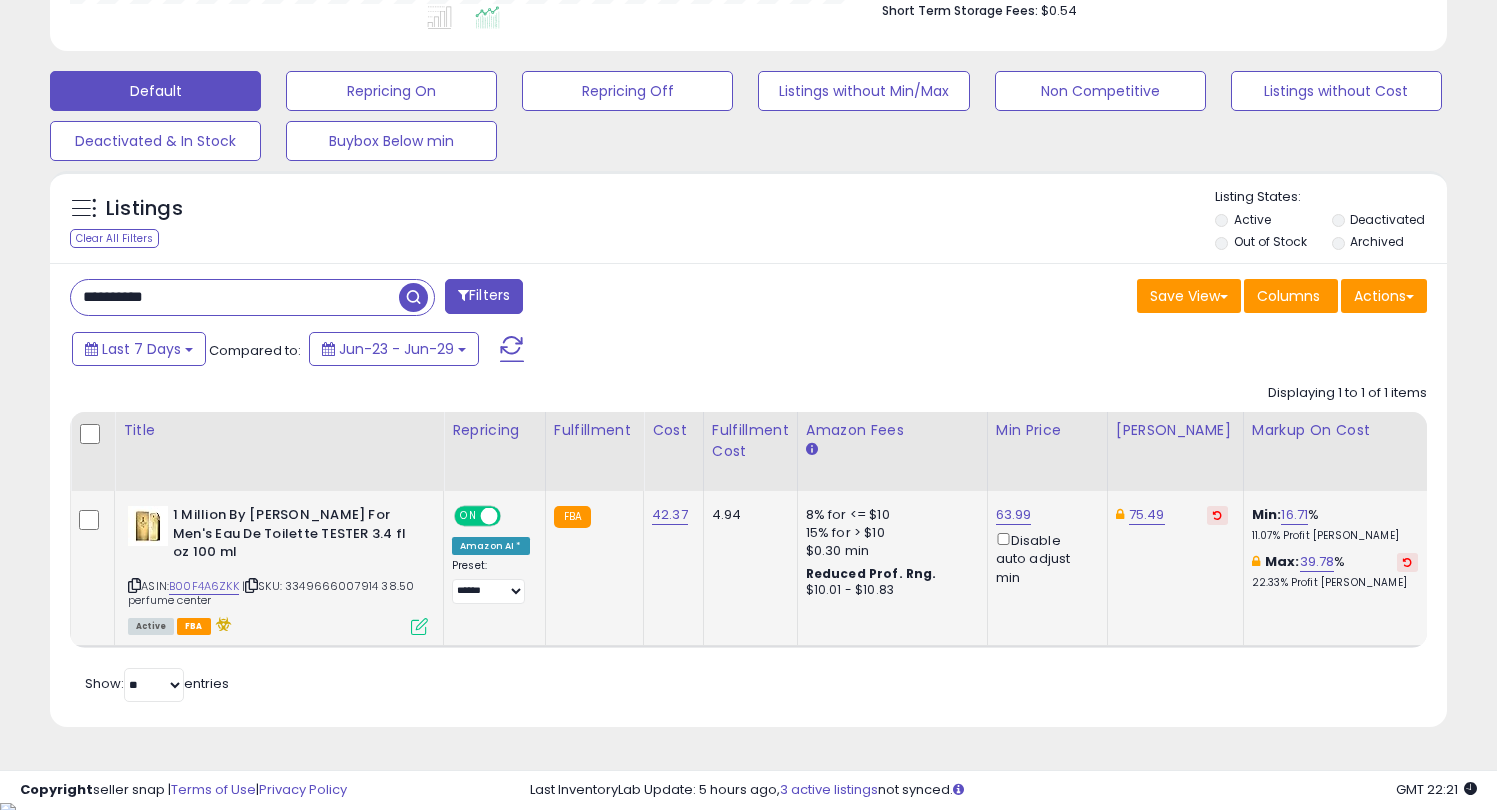 scroll, scrollTop: 567, scrollLeft: 0, axis: vertical 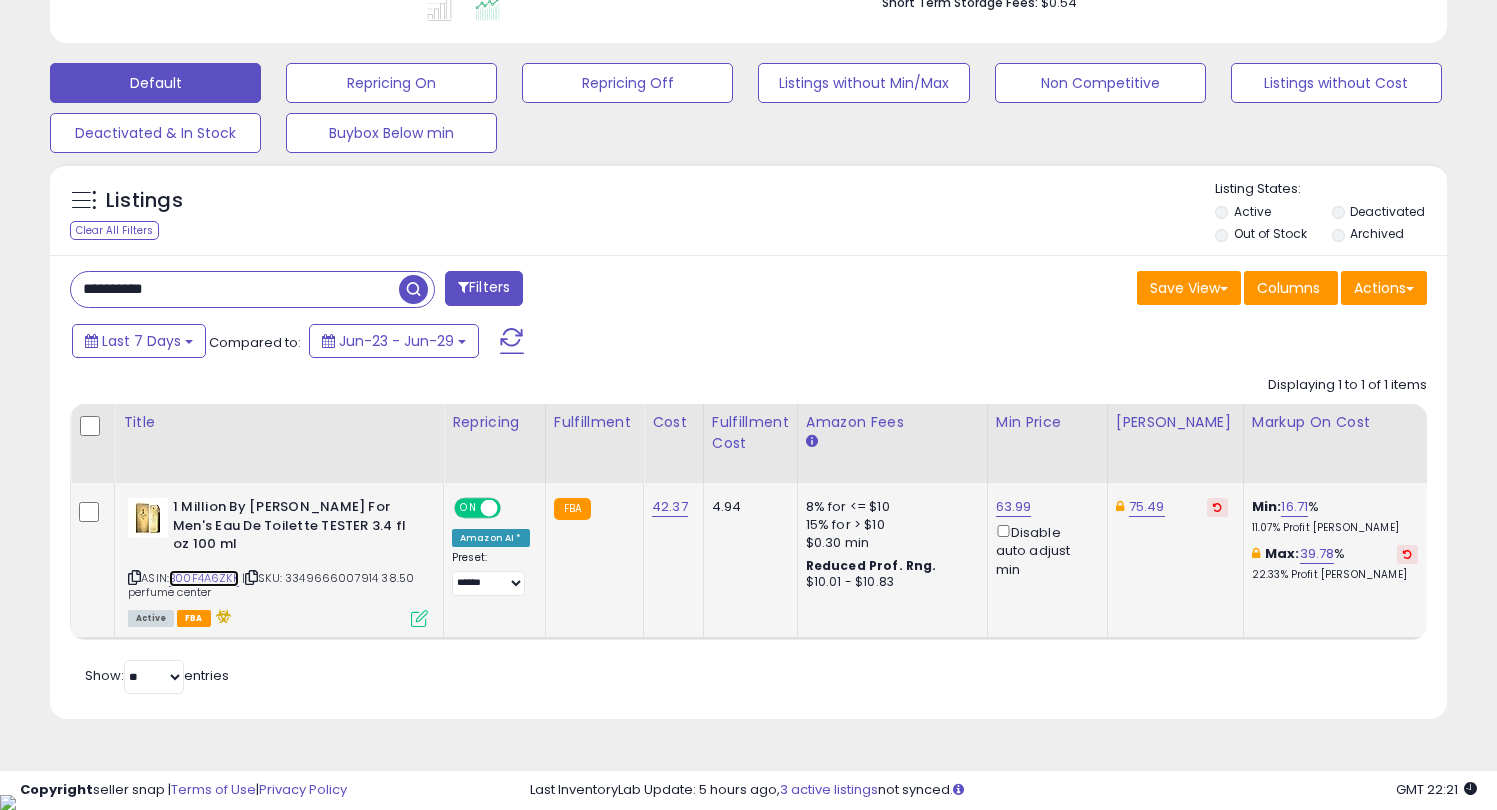 click on "B00F4A6ZKK" at bounding box center [204, 578] 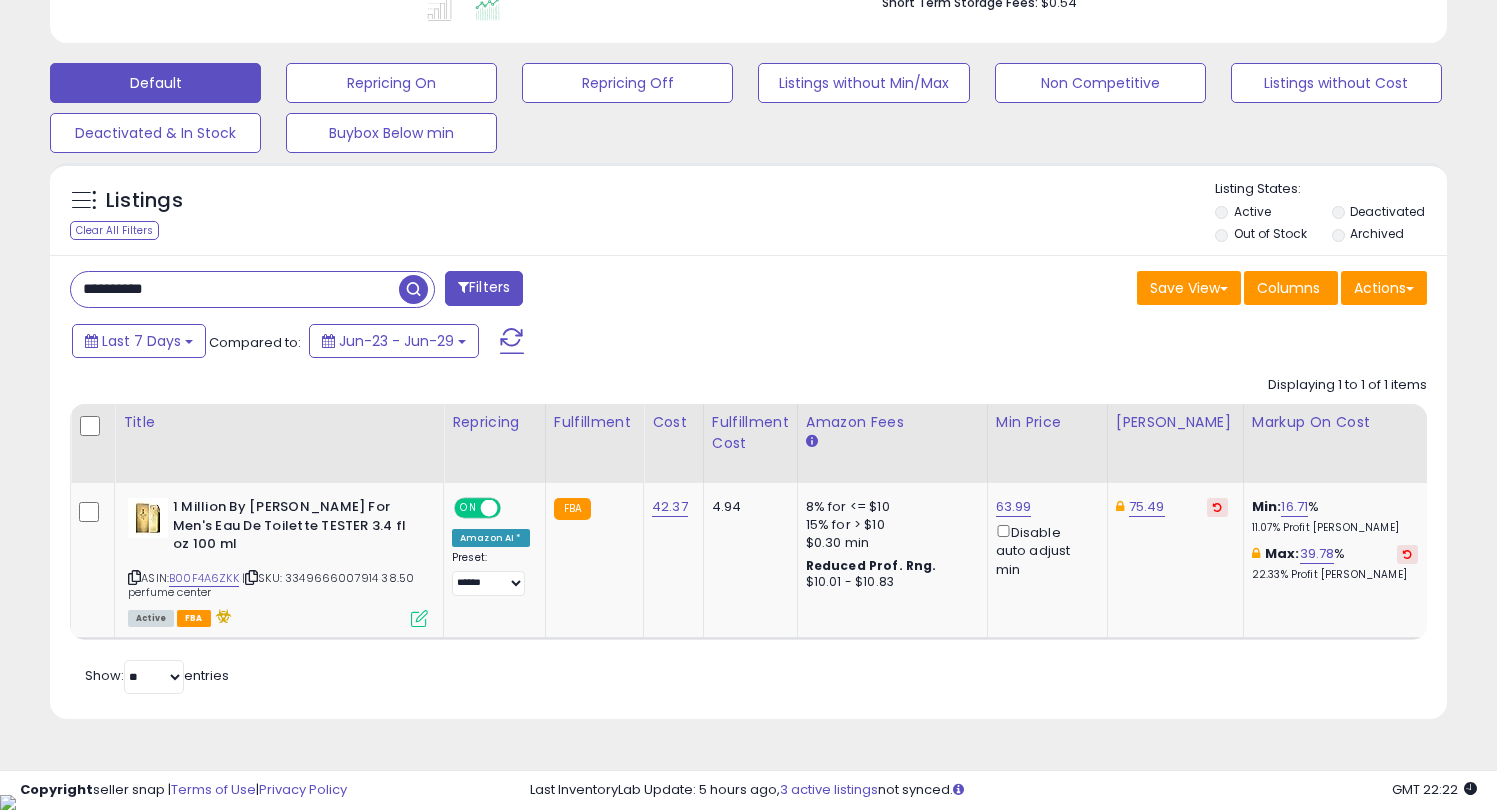 drag, startPoint x: 84, startPoint y: 310, endPoint x: 12, endPoint y: 321, distance: 72.835434 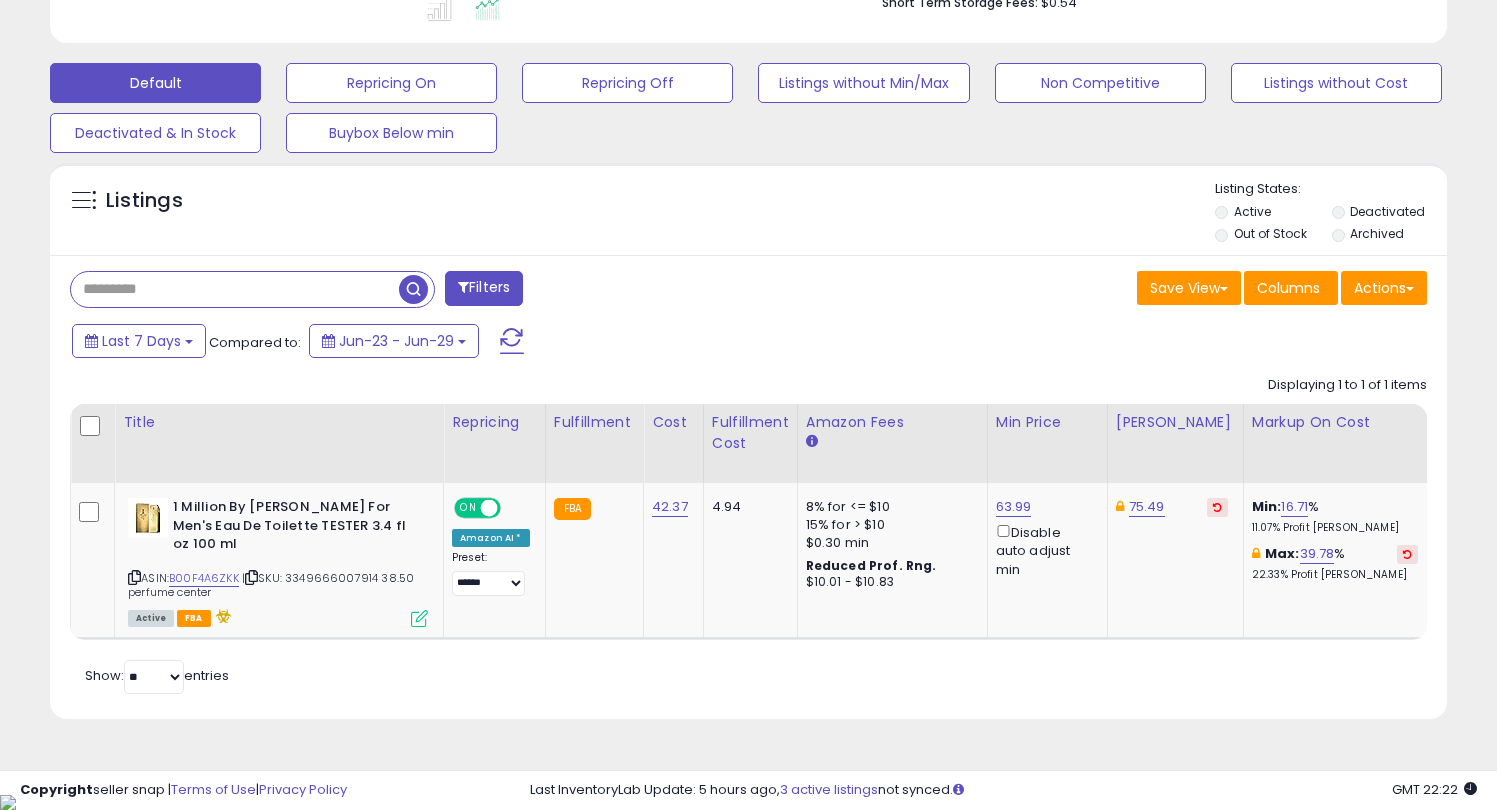 paste on "**********" 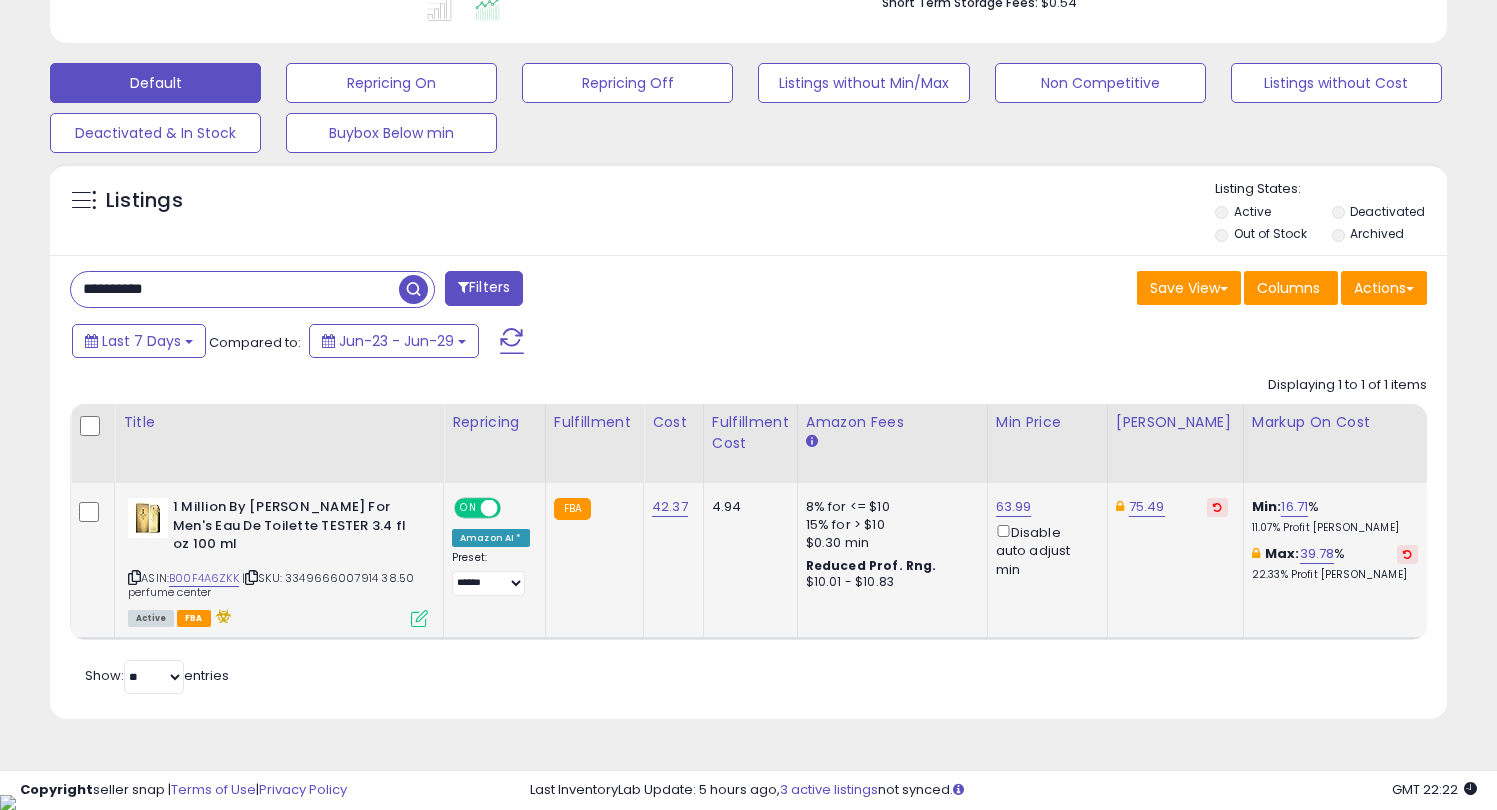type on "**********" 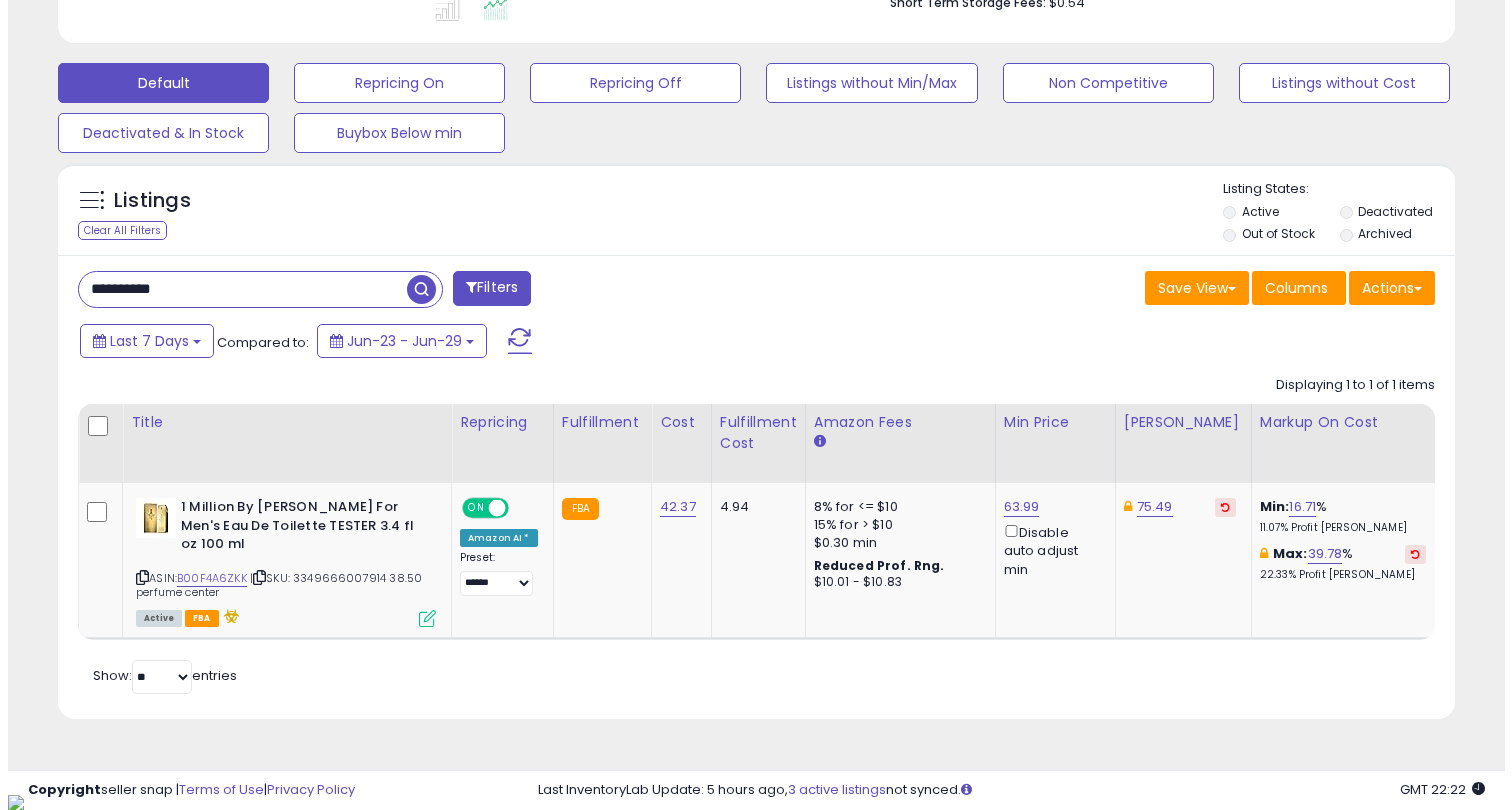 scroll, scrollTop: 410, scrollLeft: 0, axis: vertical 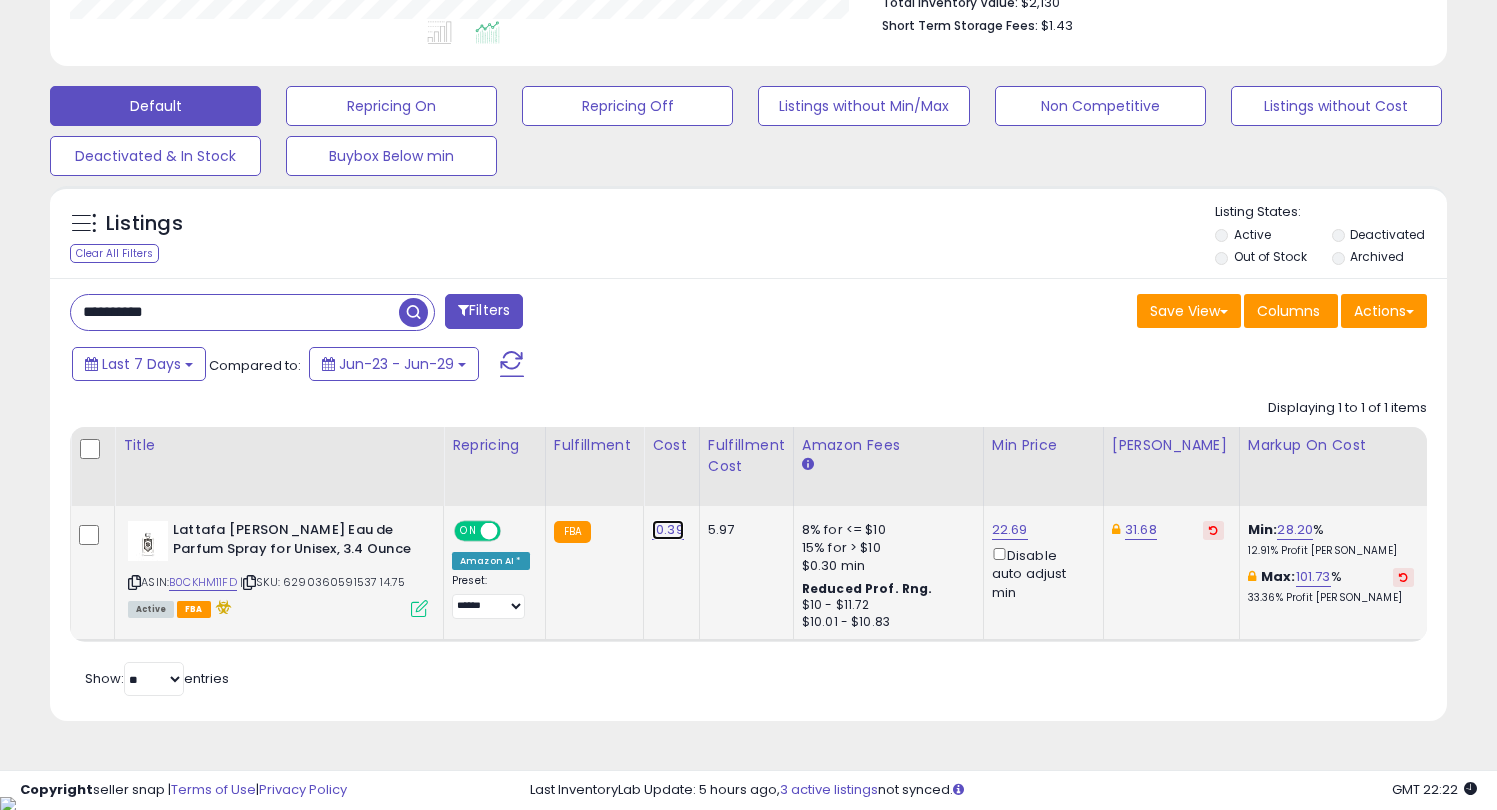click on "10.39" at bounding box center [668, 530] 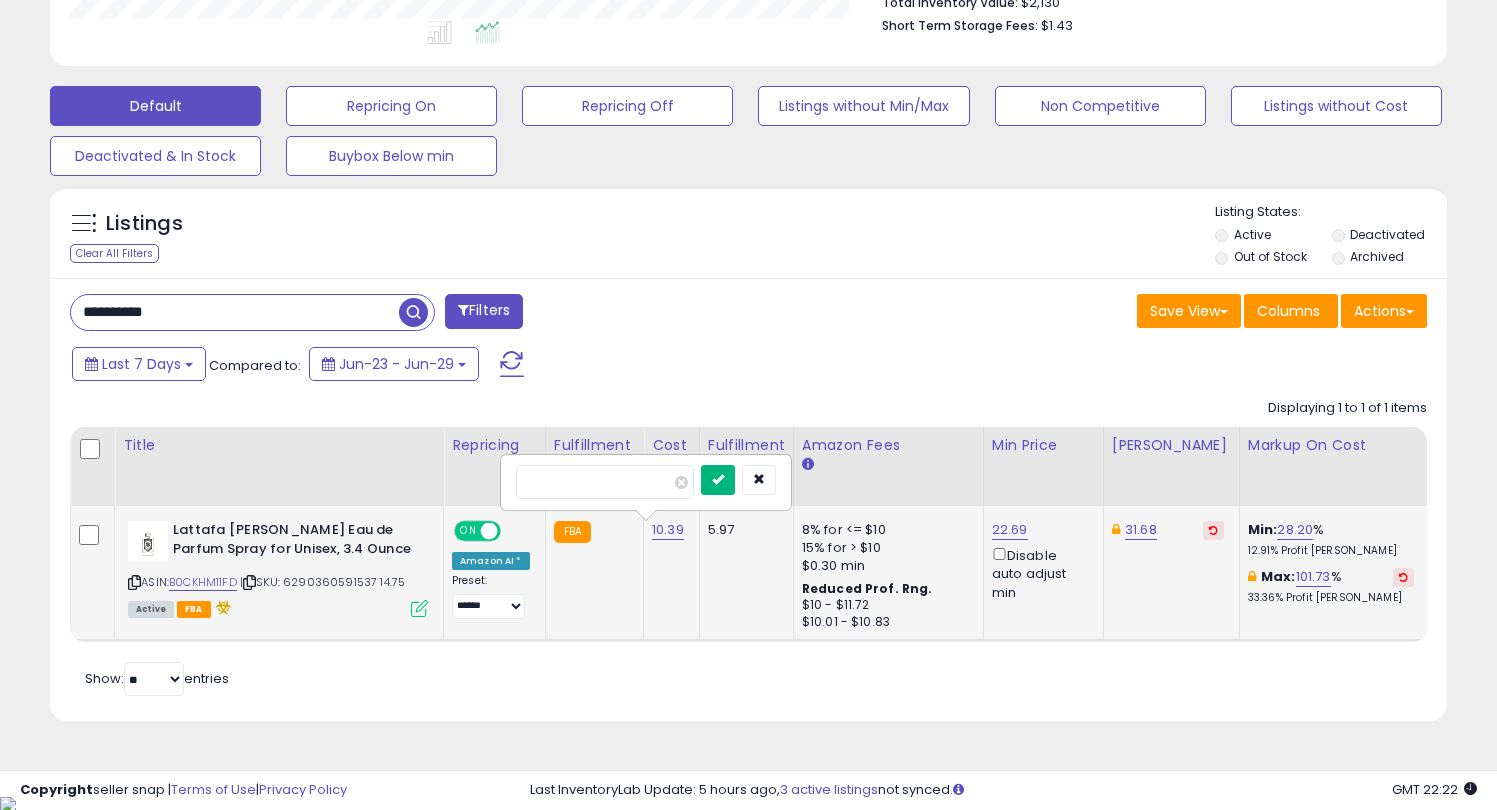 type on "*****" 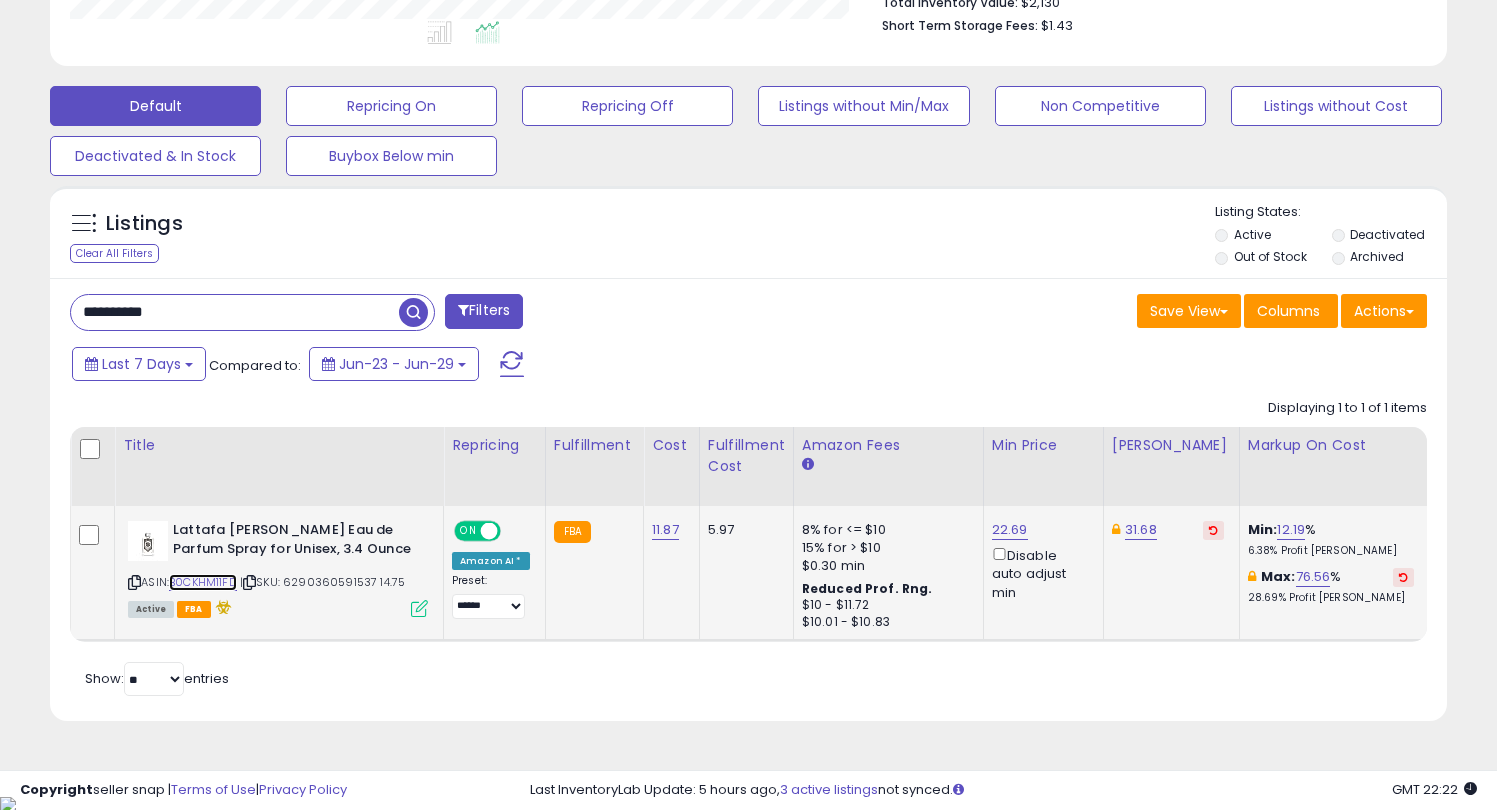 click on "B0CKHM11FD" at bounding box center (203, 582) 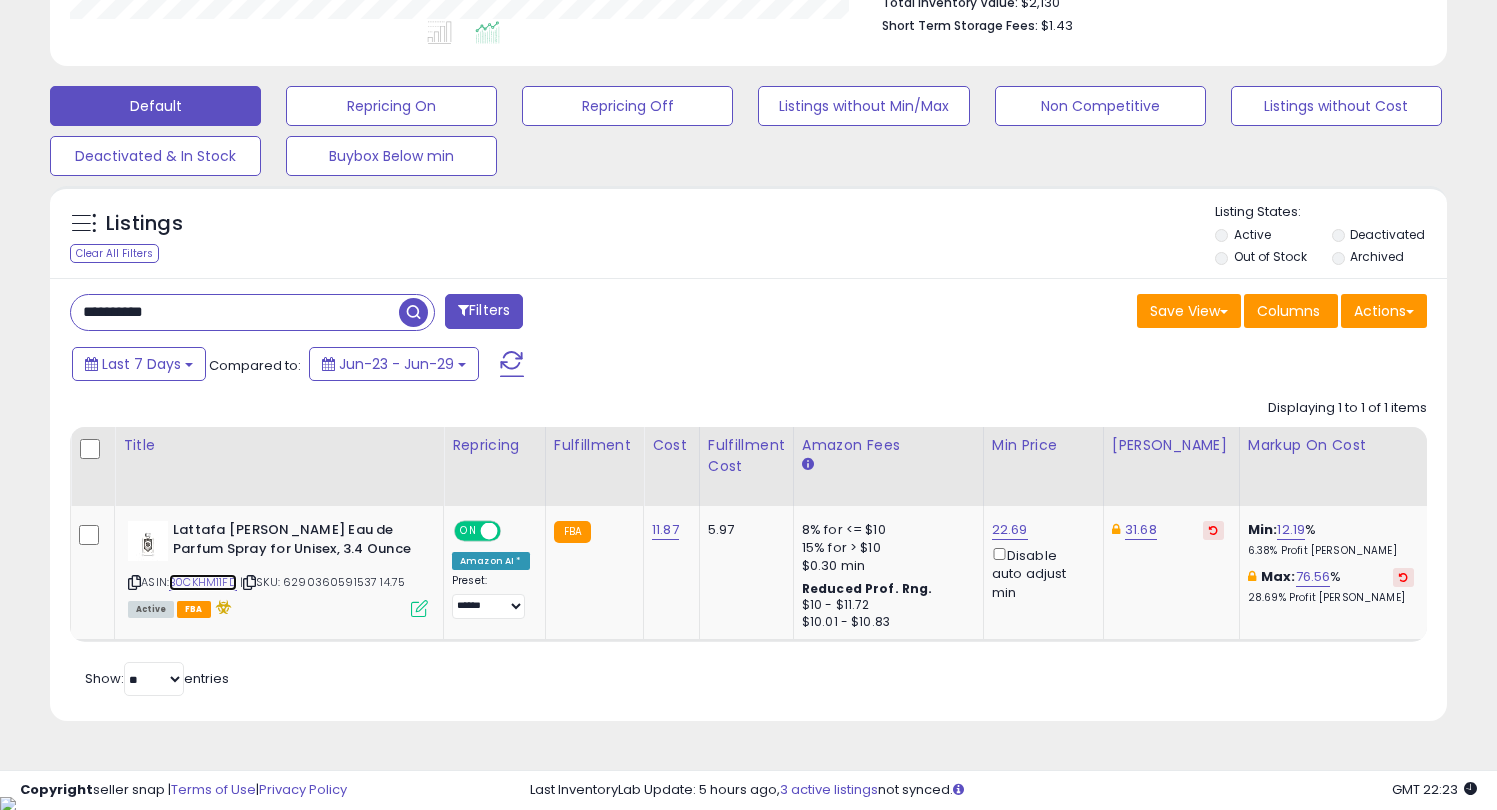 scroll, scrollTop: 0, scrollLeft: 61, axis: horizontal 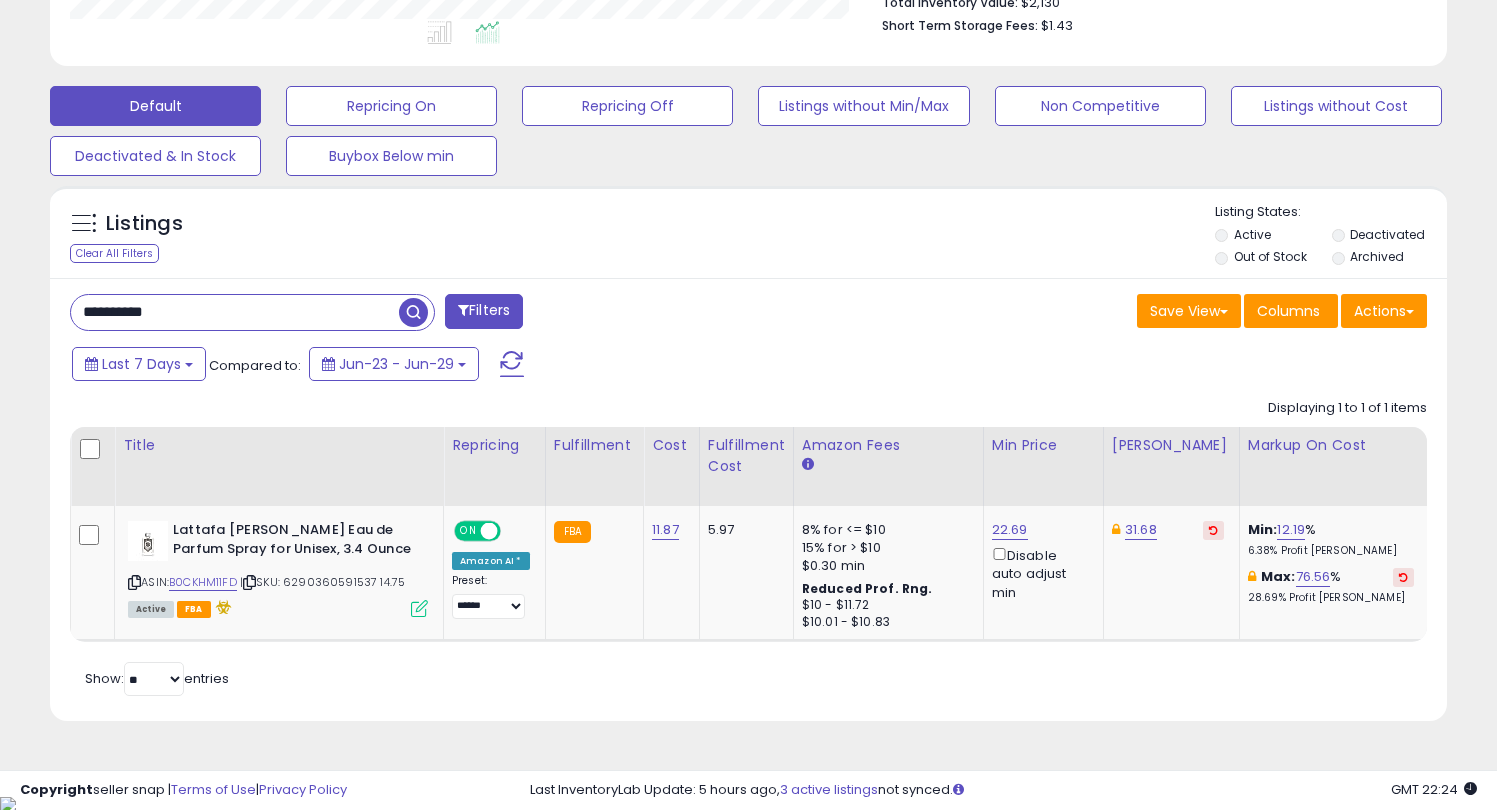 drag, startPoint x: 81, startPoint y: 313, endPoint x: 61, endPoint y: 323, distance: 22.36068 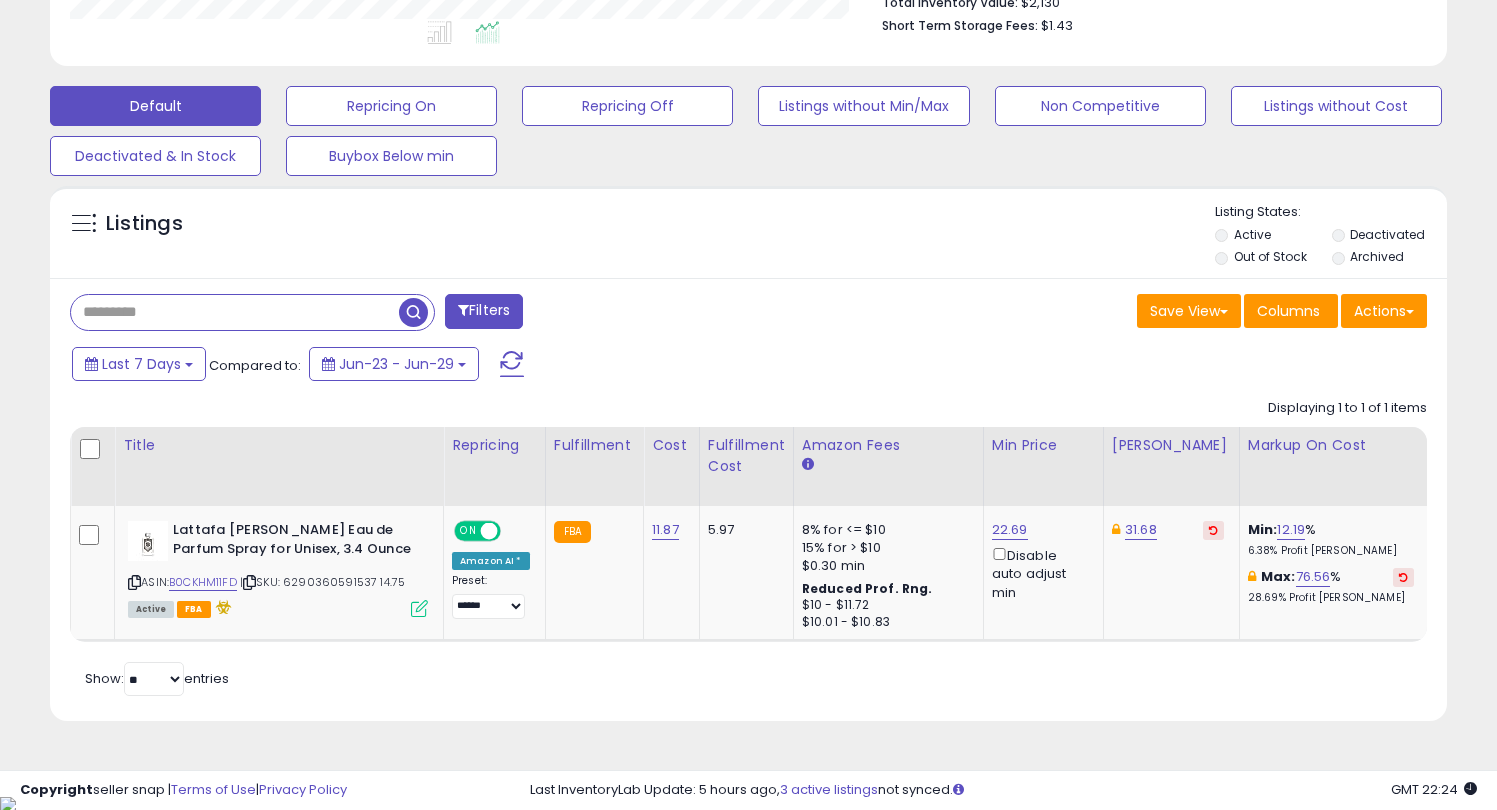 paste on "**********" 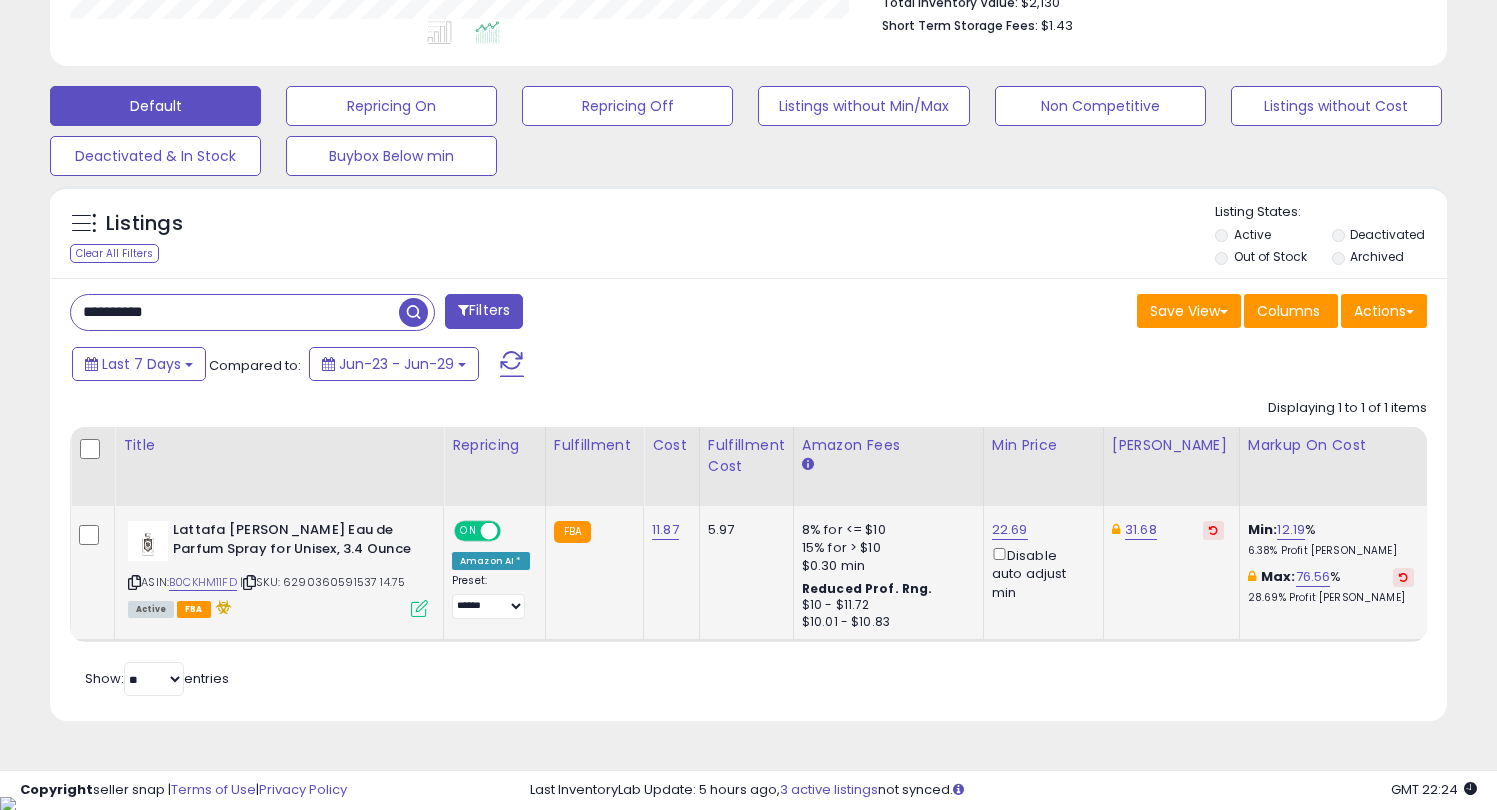 type on "**********" 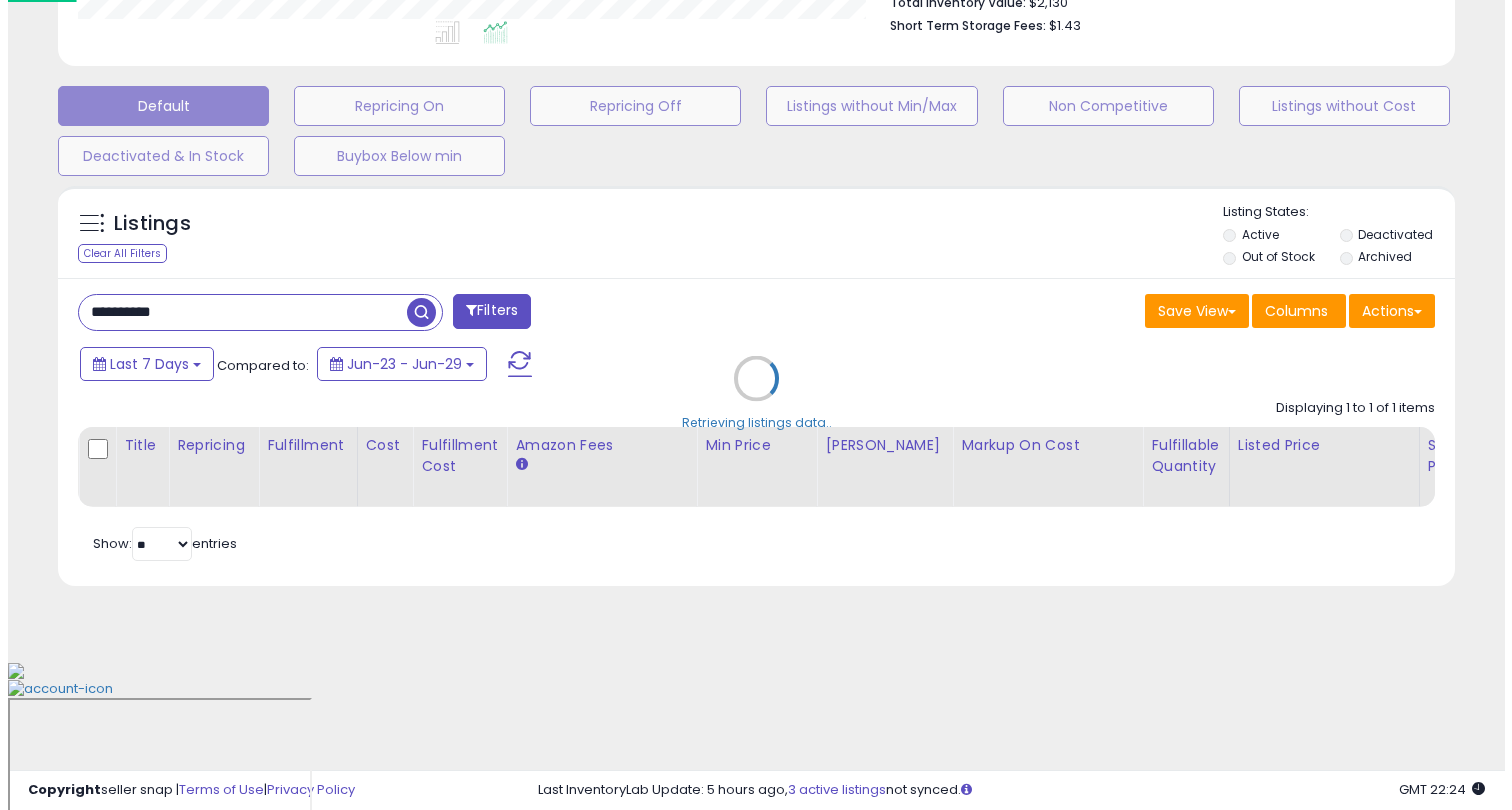 scroll, scrollTop: 410, scrollLeft: 0, axis: vertical 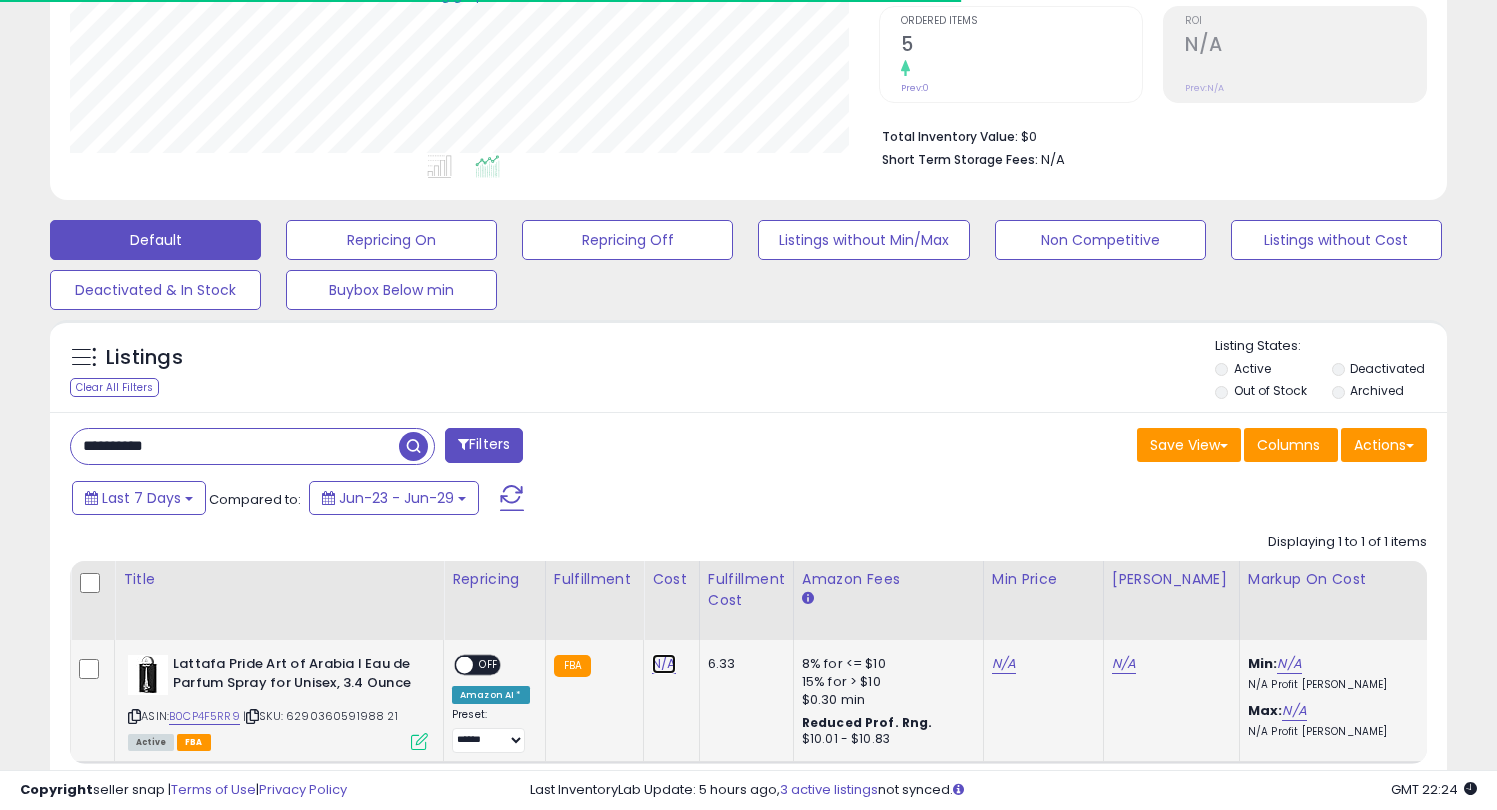 click on "N/A" at bounding box center (664, 664) 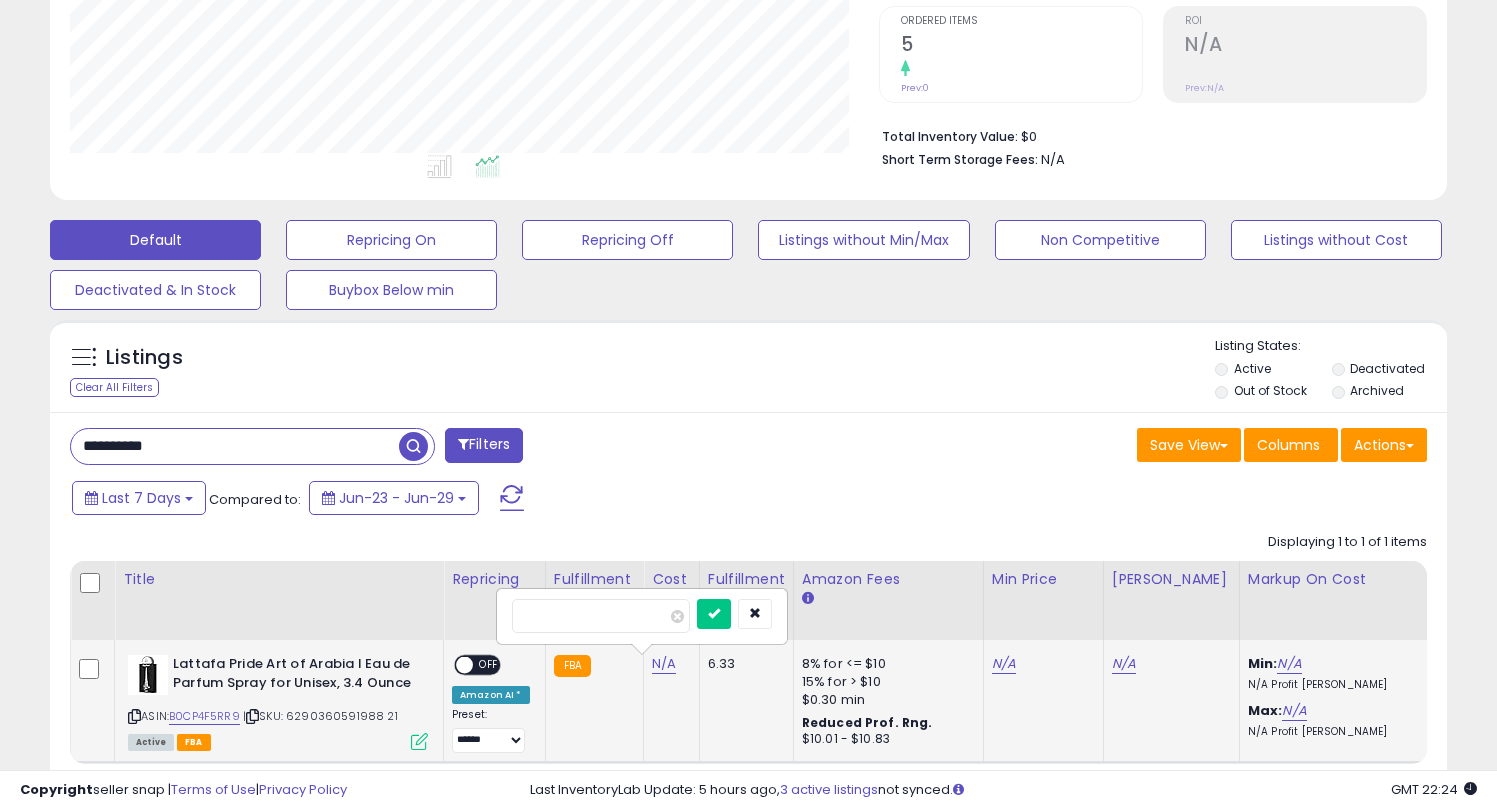 scroll, scrollTop: 999590, scrollLeft: 999191, axis: both 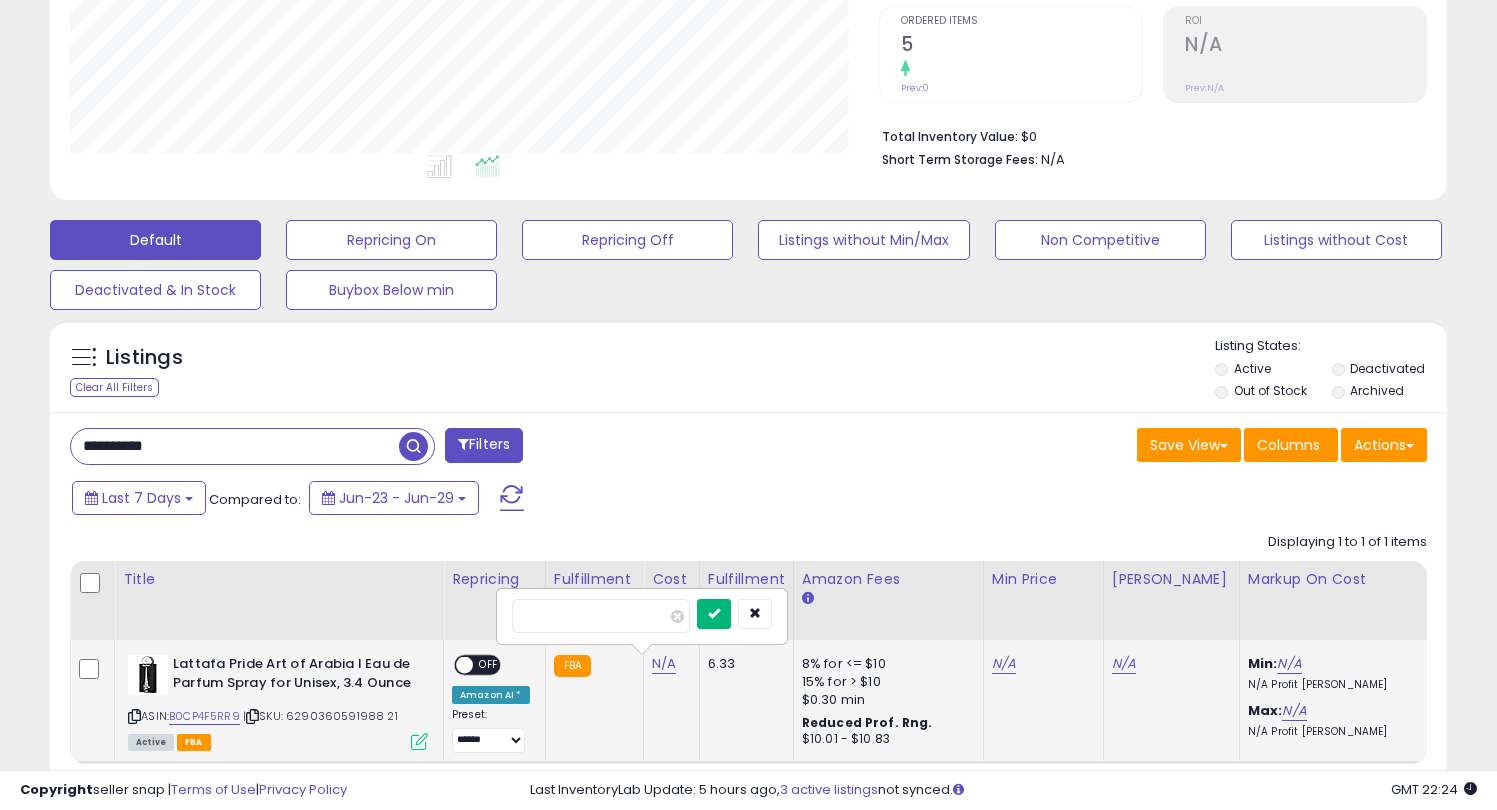 click at bounding box center (714, 614) 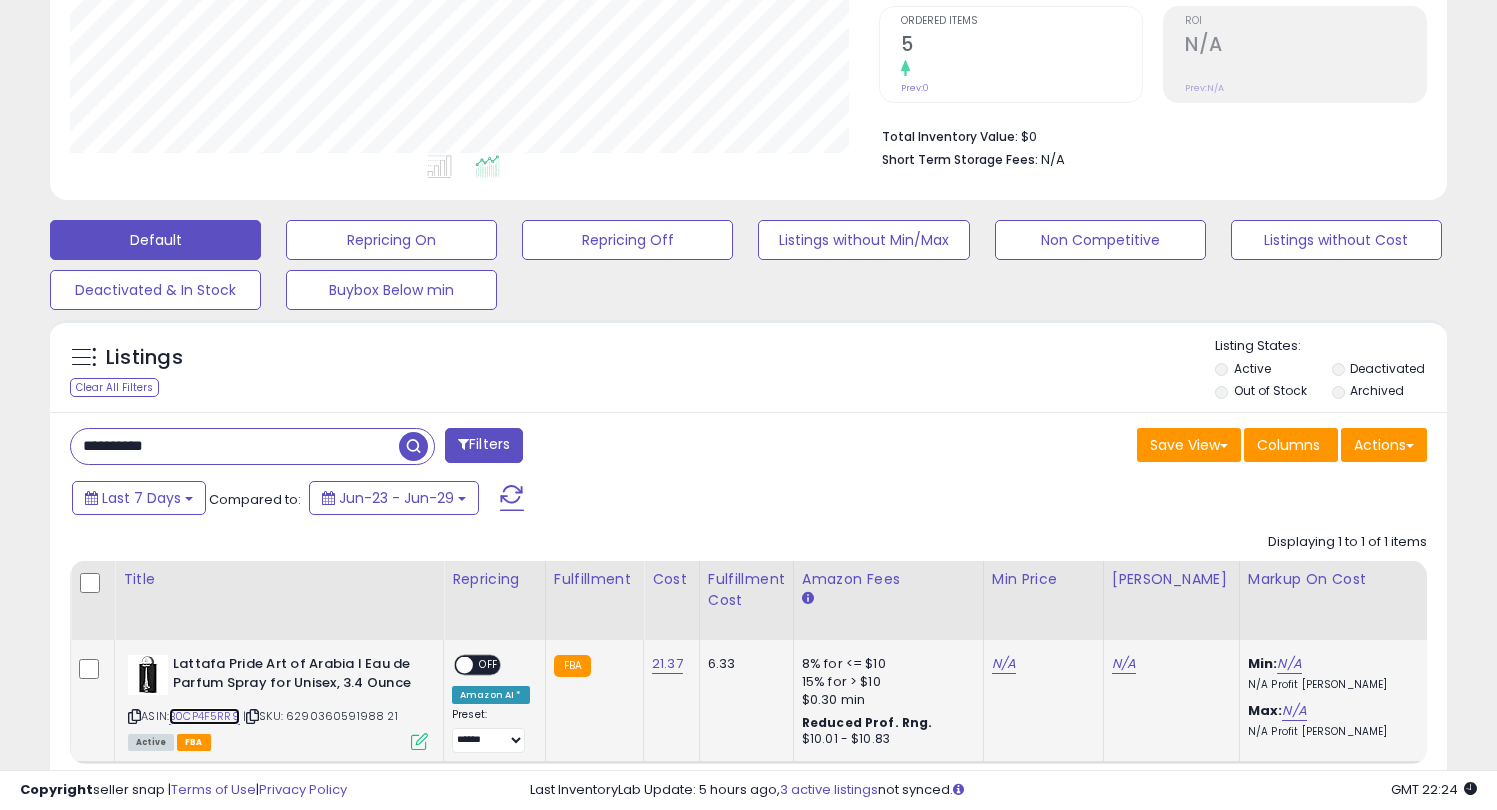 click on "B0CP4F5RR9" at bounding box center (204, 716) 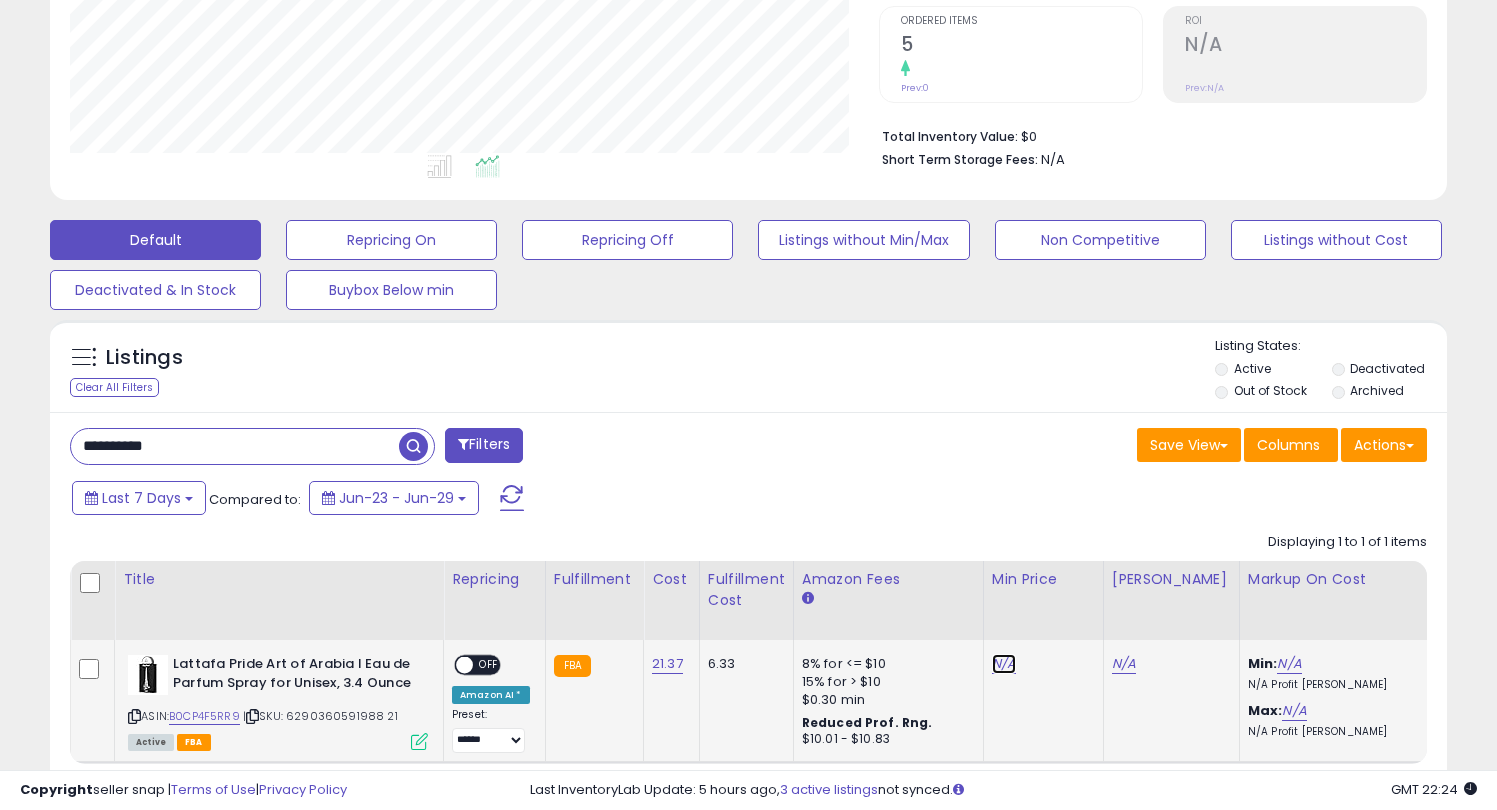 click on "N/A" at bounding box center [1004, 664] 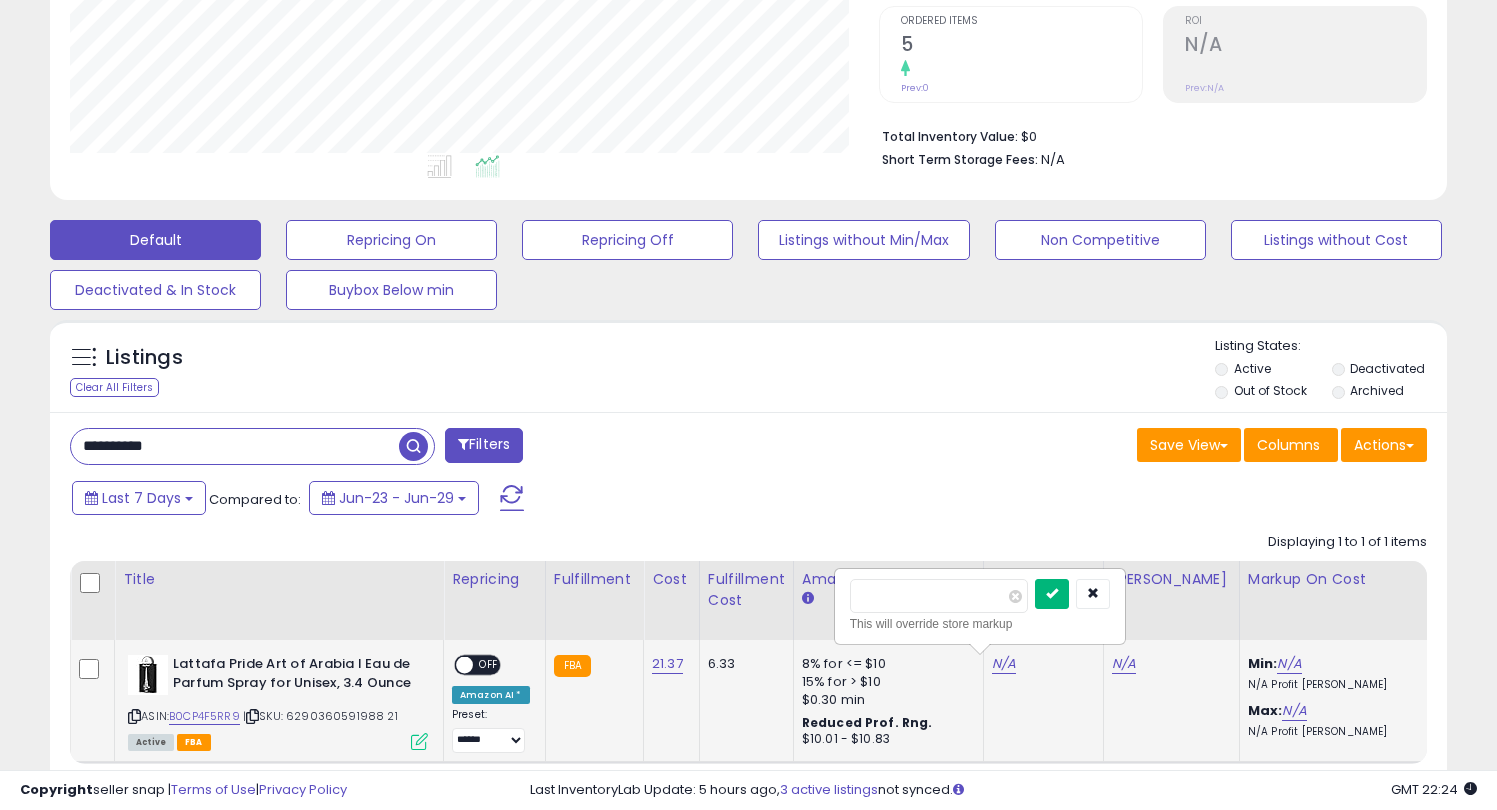 type on "**" 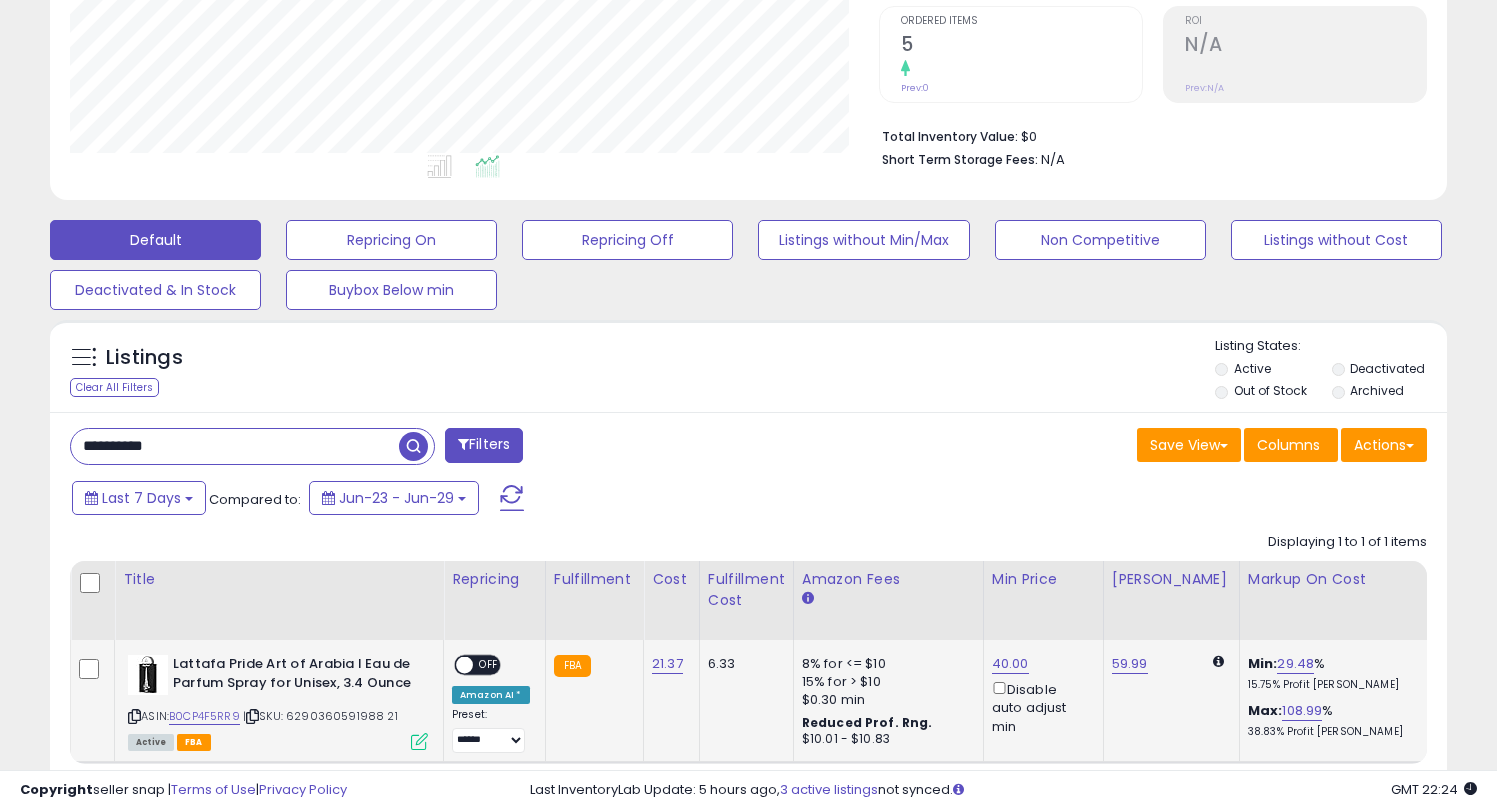 click on "OFF" at bounding box center [489, 665] 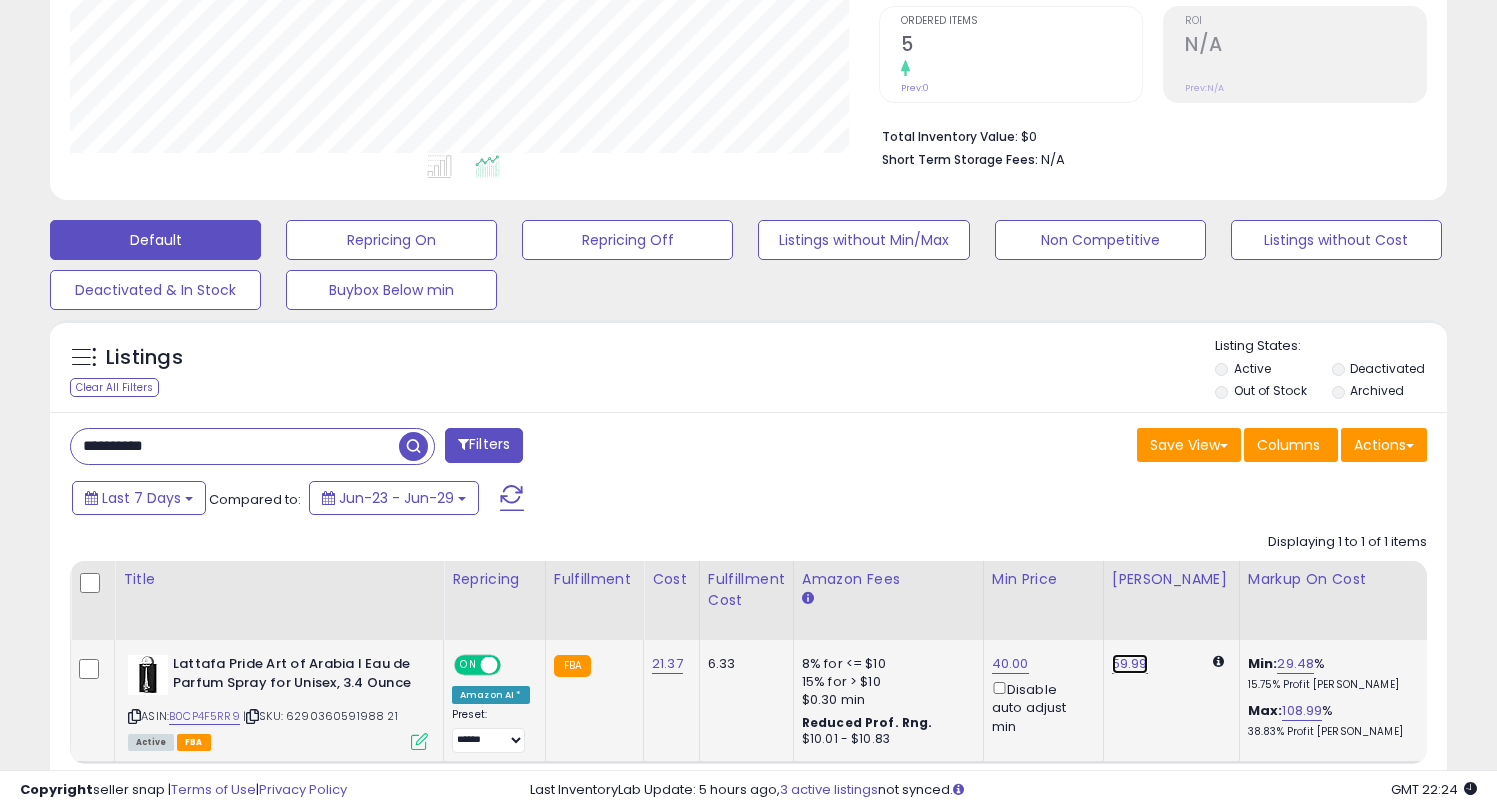 click on "59.99" at bounding box center (1130, 664) 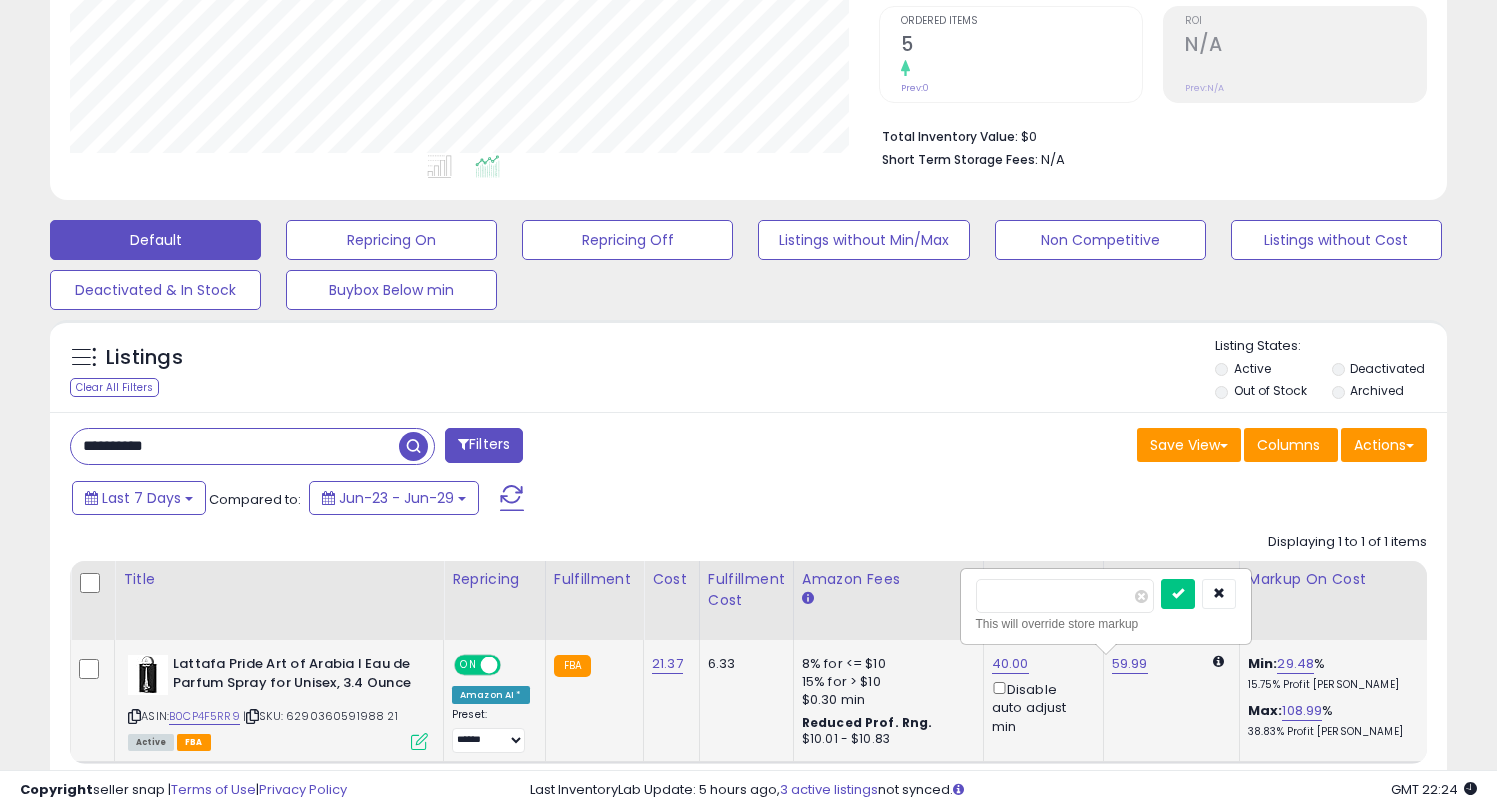 drag, startPoint x: 1052, startPoint y: 593, endPoint x: 975, endPoint y: 594, distance: 77.00649 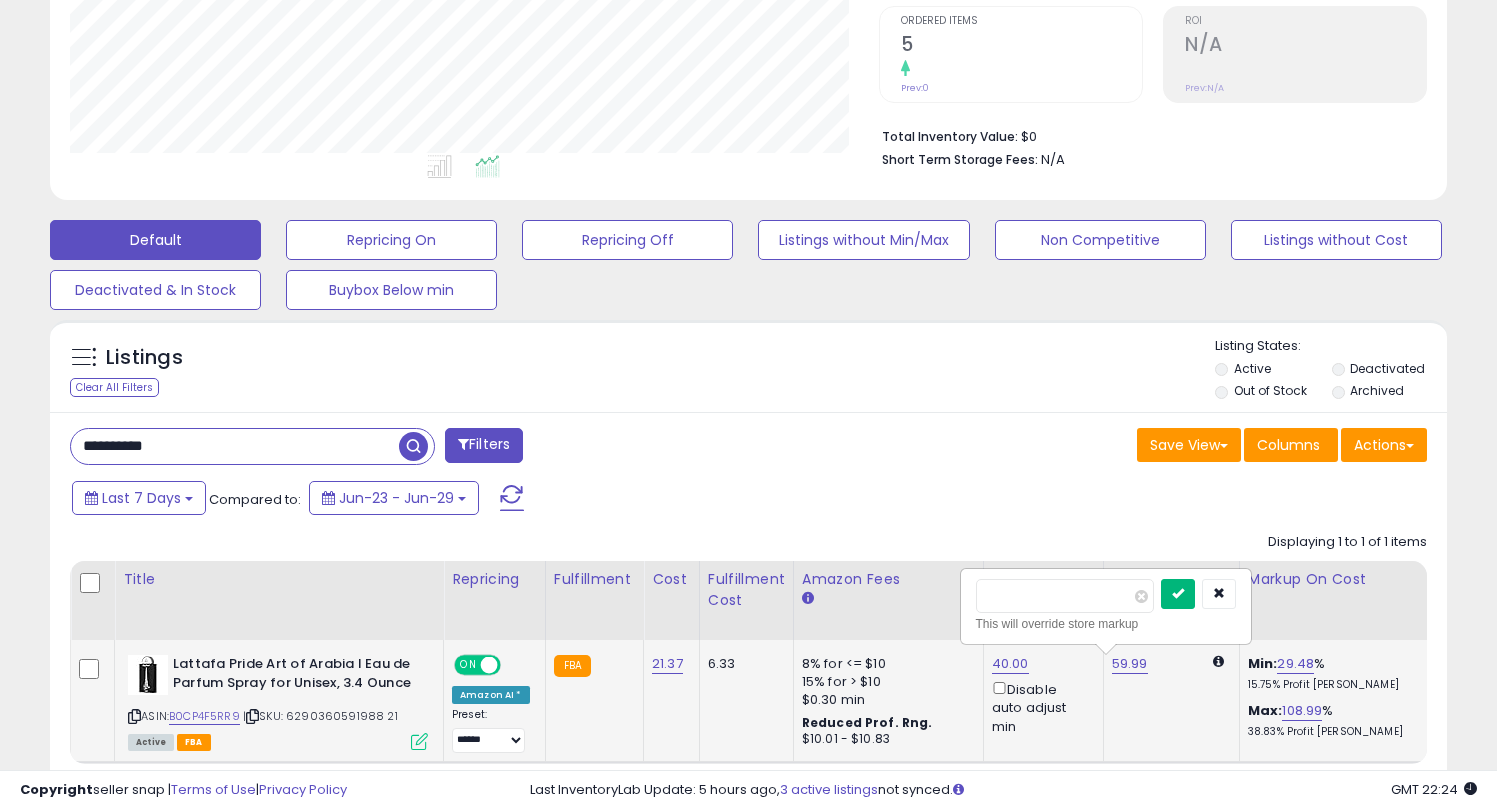type on "*****" 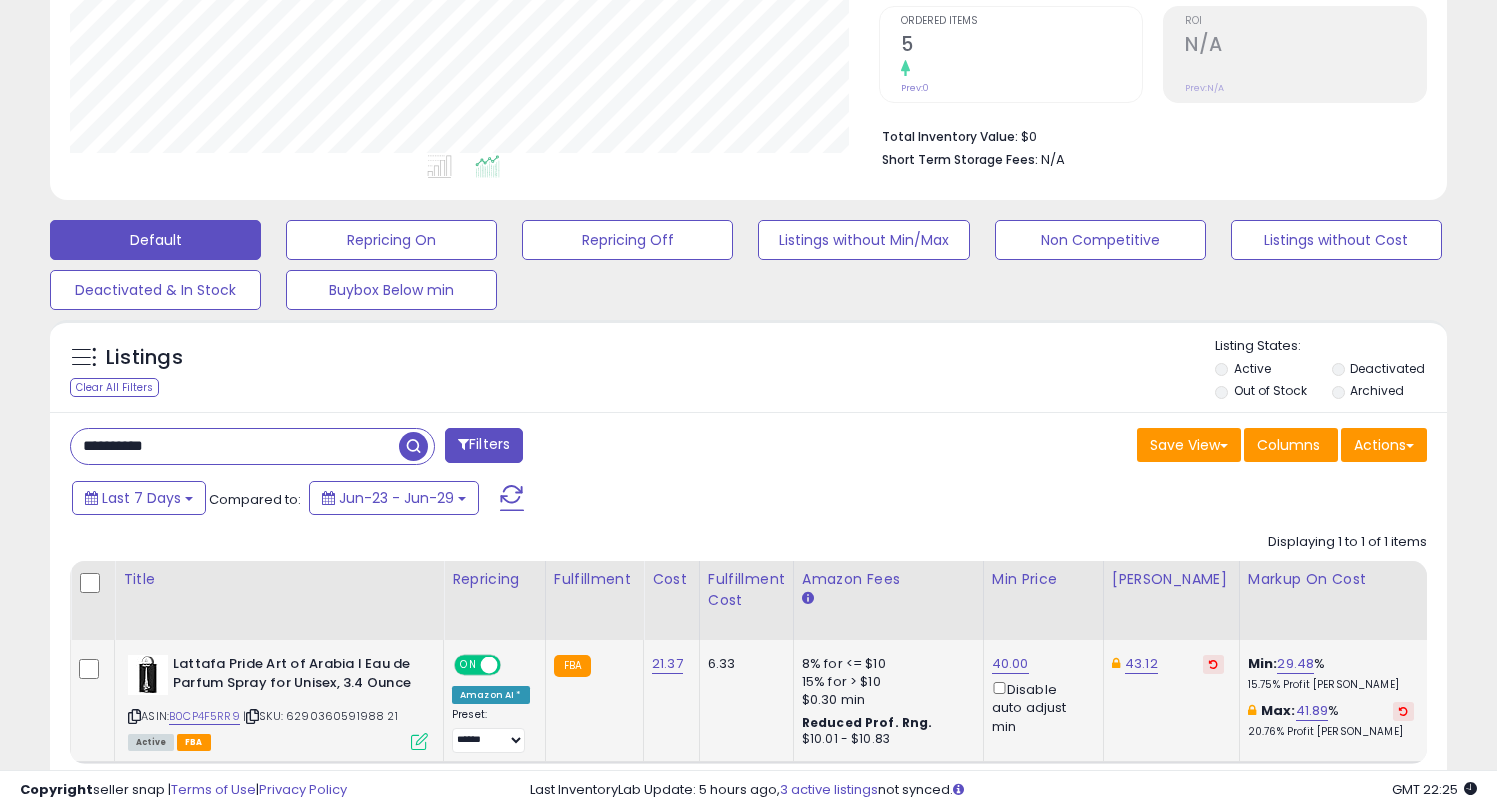 drag, startPoint x: 212, startPoint y: 430, endPoint x: 46, endPoint y: 436, distance: 166.1084 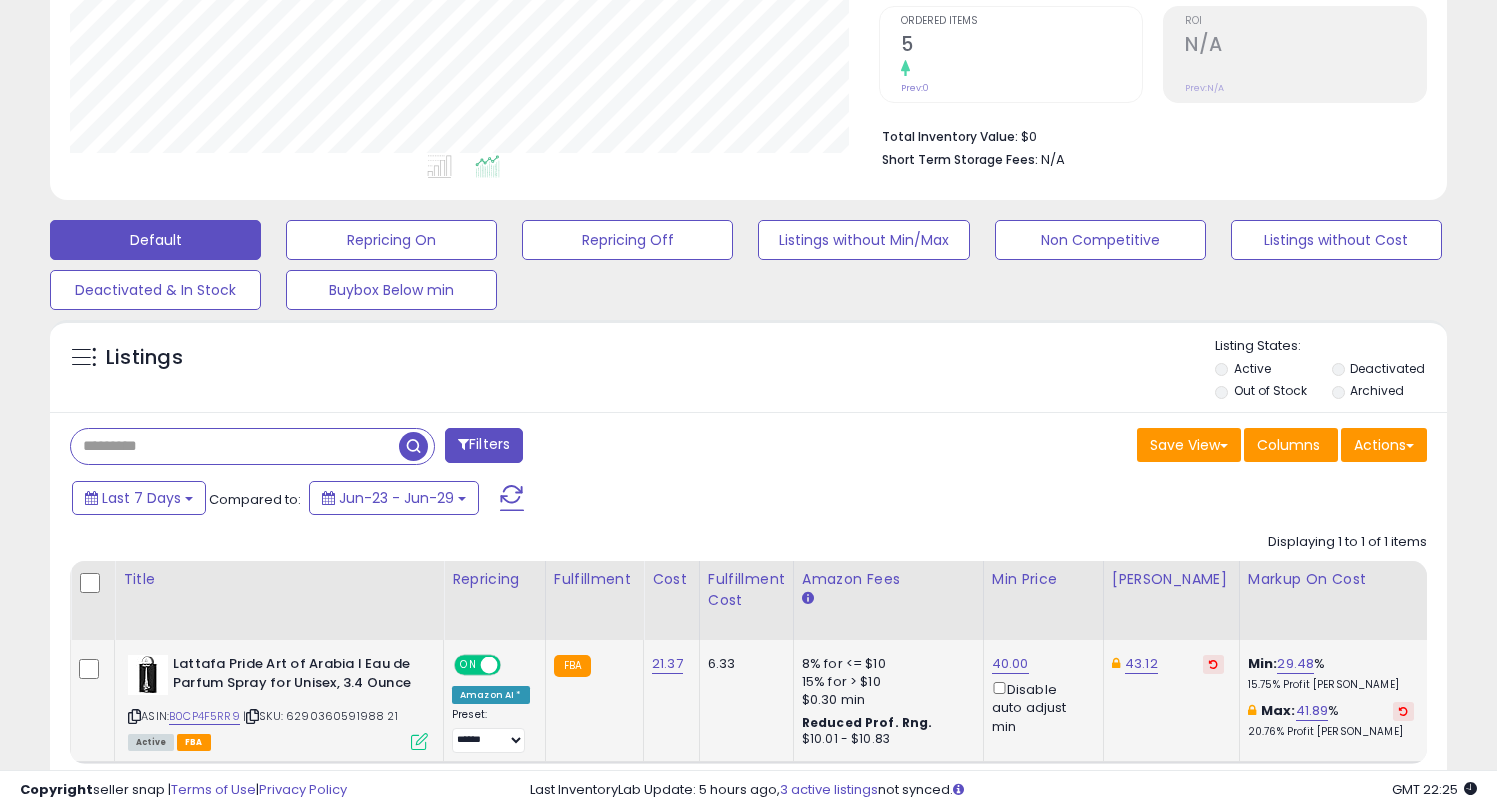 paste on "**********" 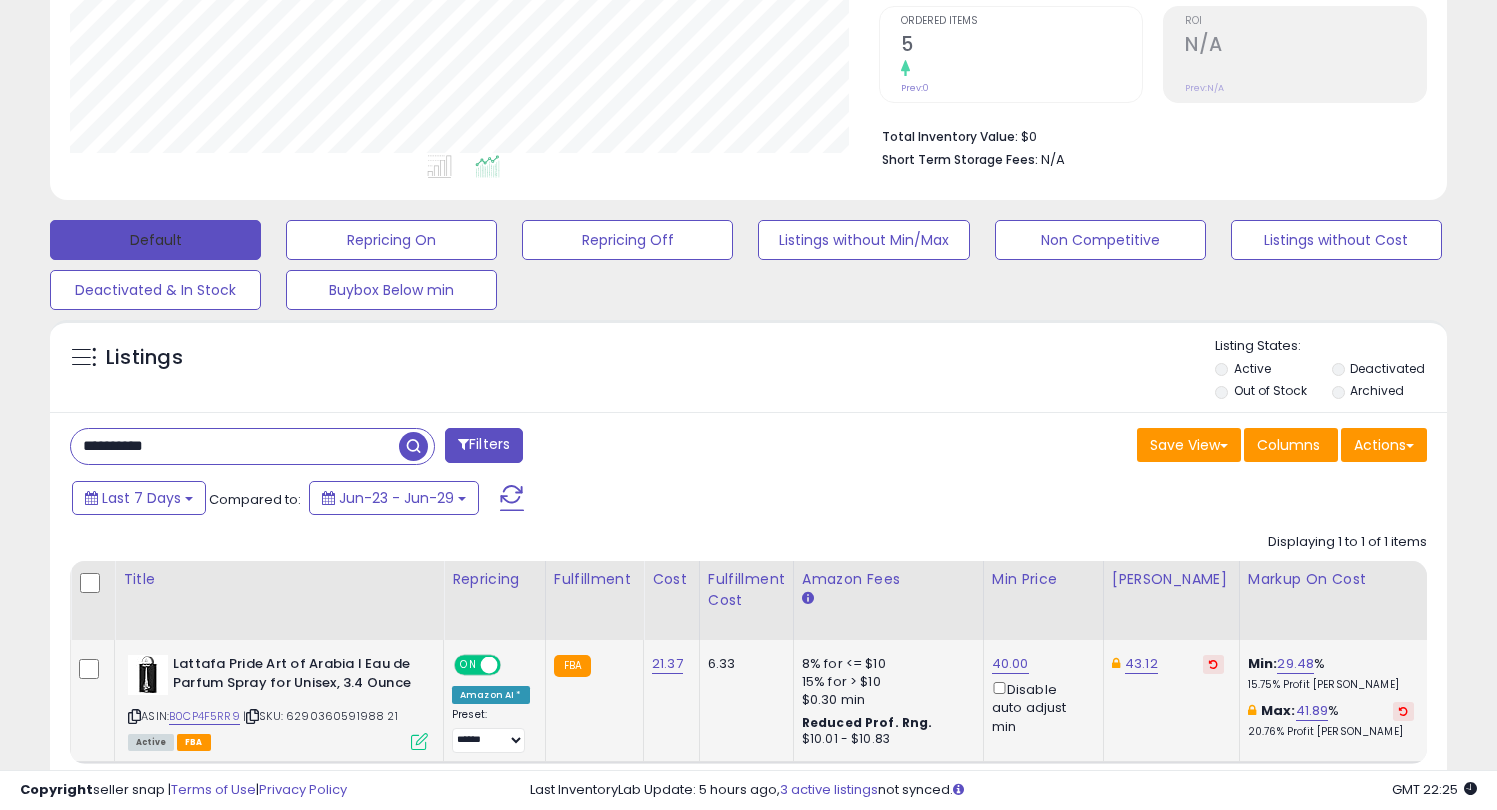 type on "**********" 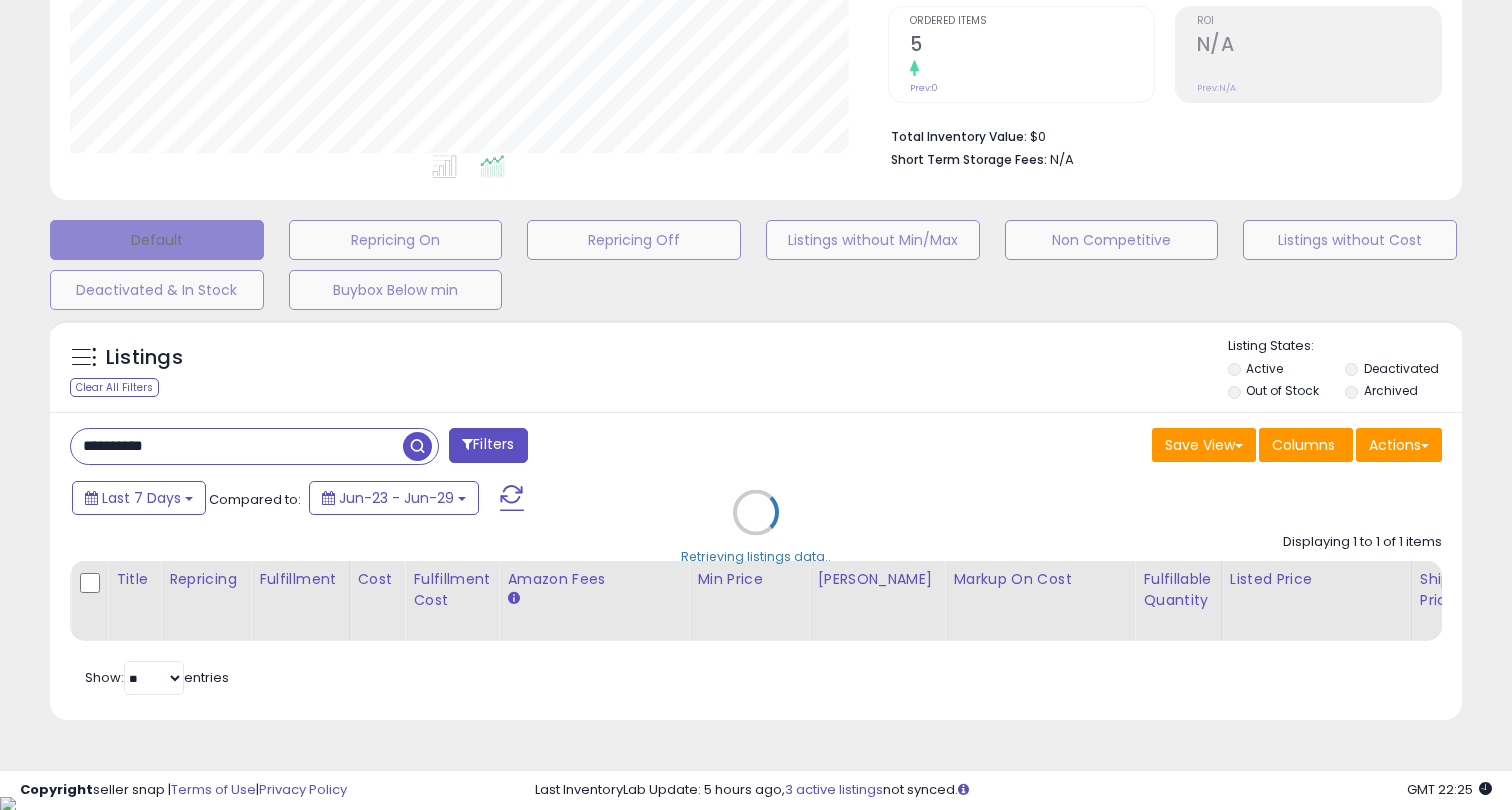 scroll, scrollTop: 999590, scrollLeft: 999182, axis: both 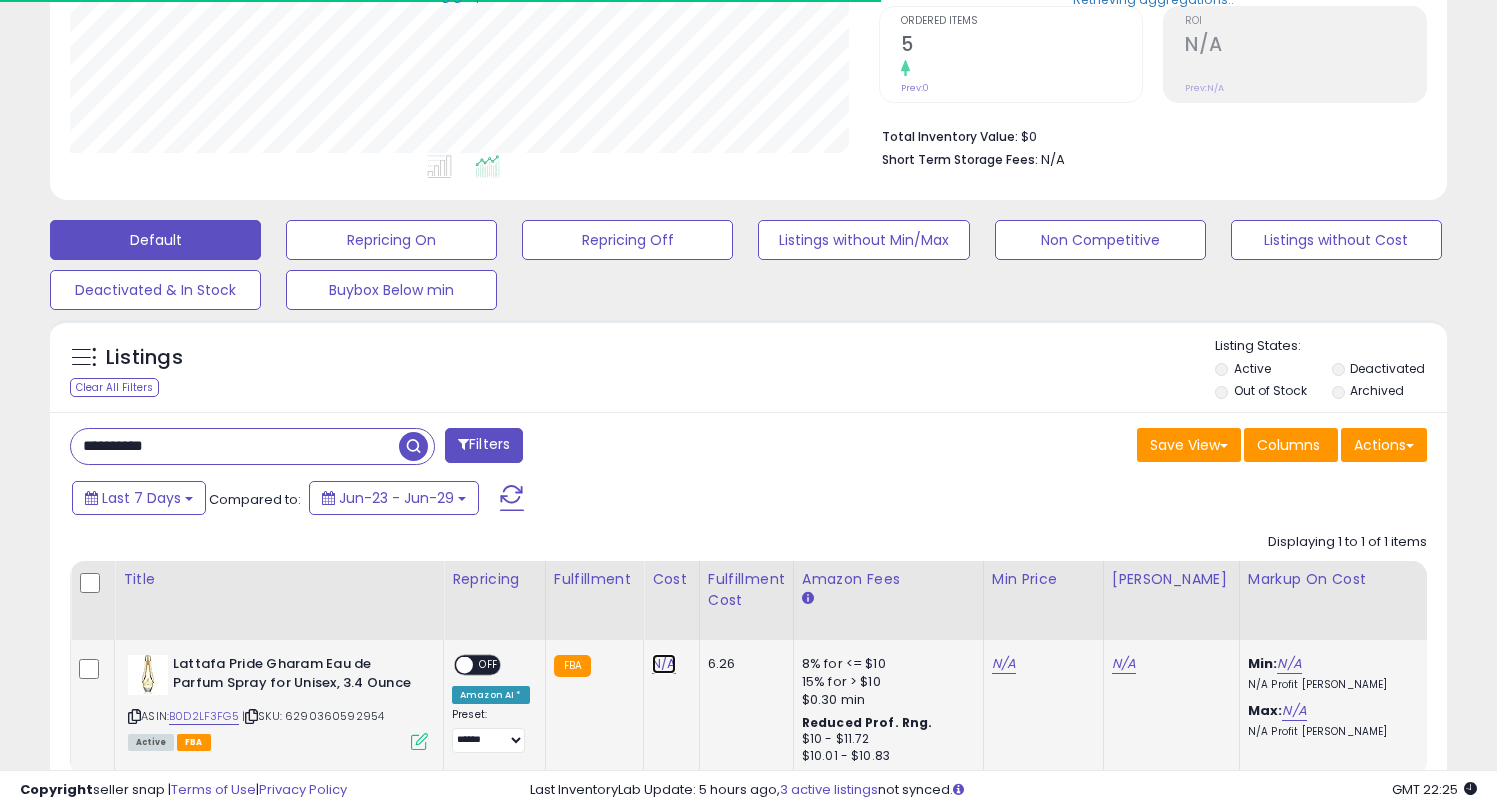 click on "N/A" at bounding box center (664, 664) 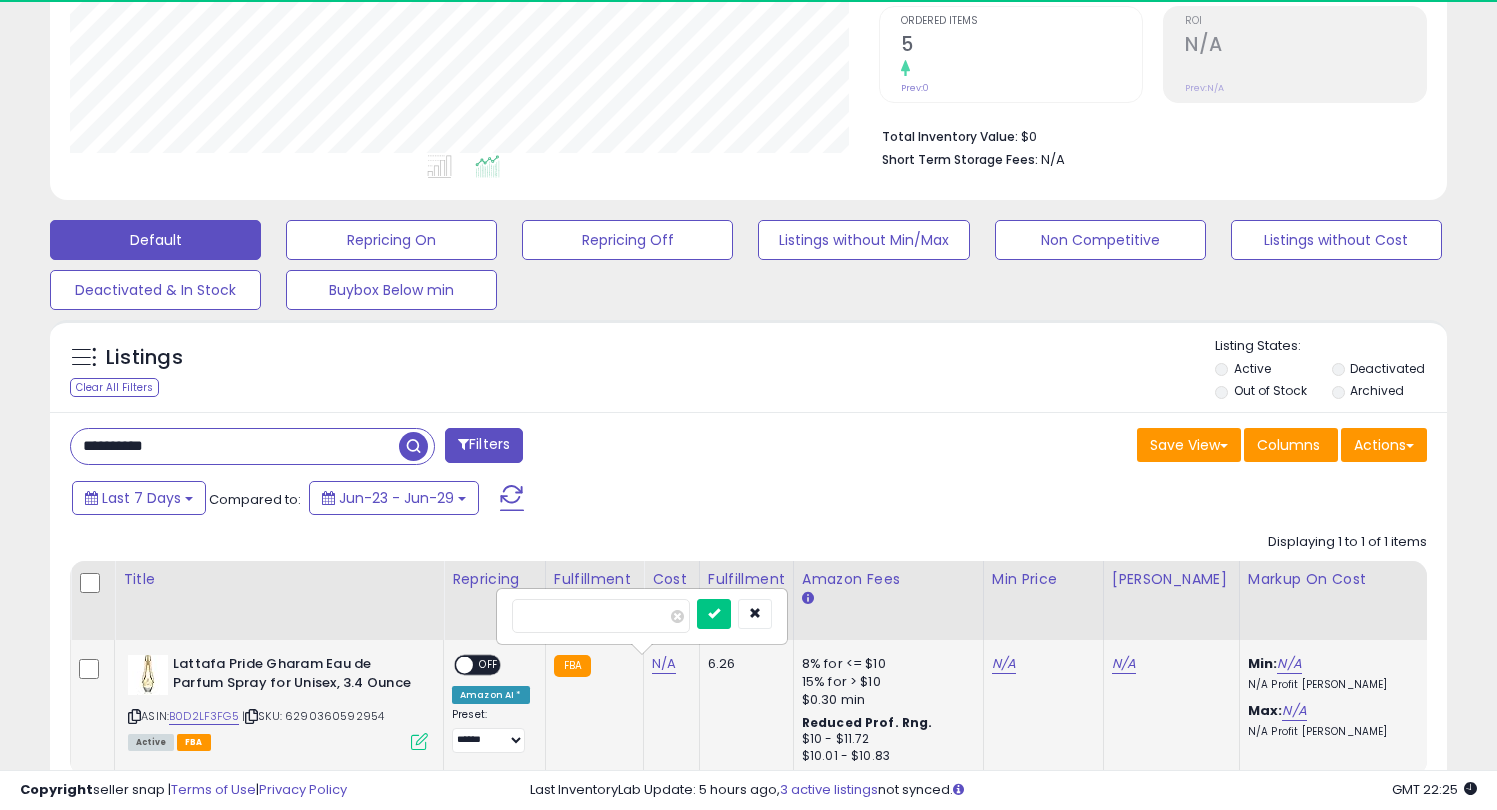 scroll, scrollTop: 999590, scrollLeft: 999191, axis: both 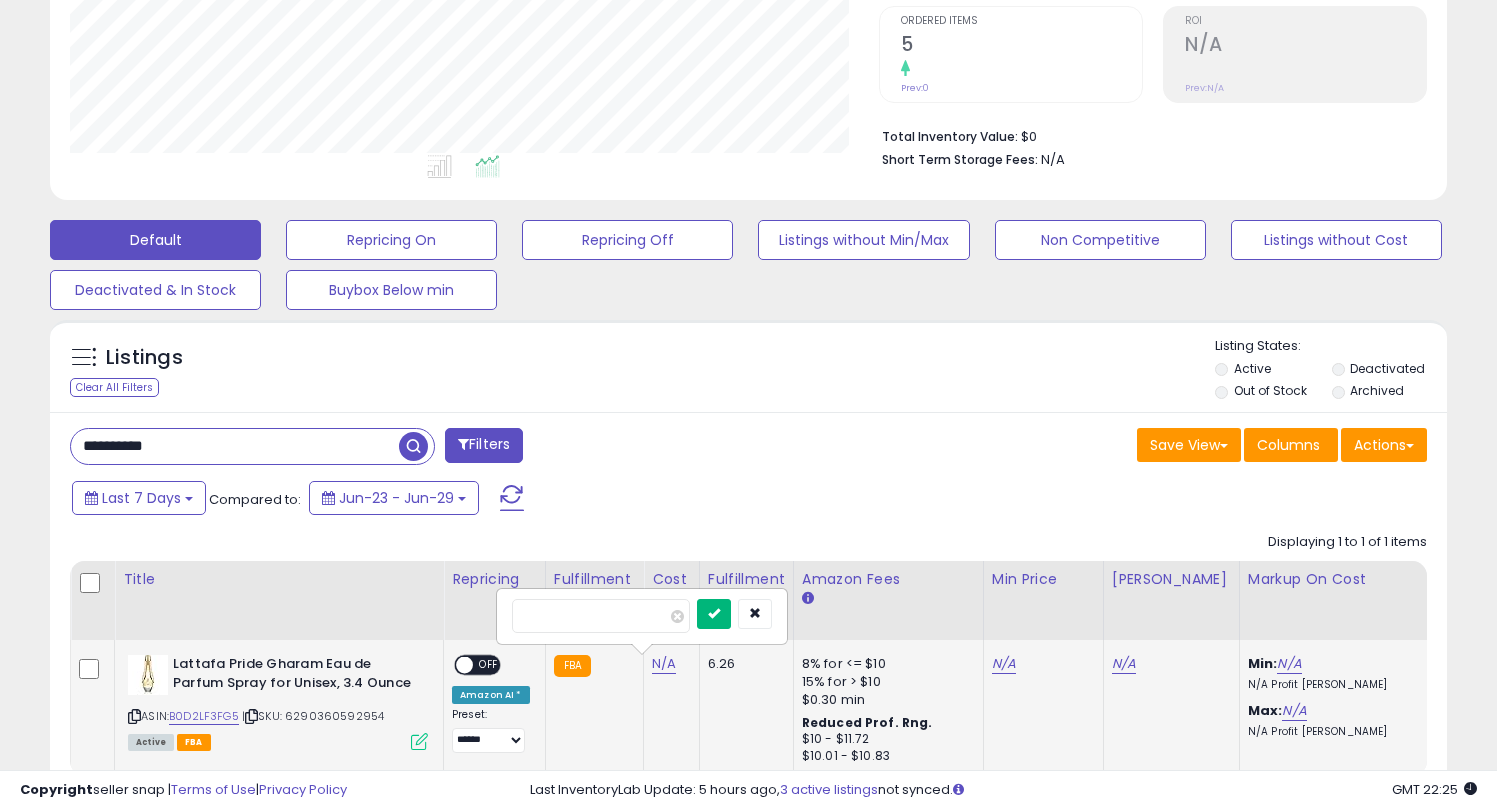 type on "*****" 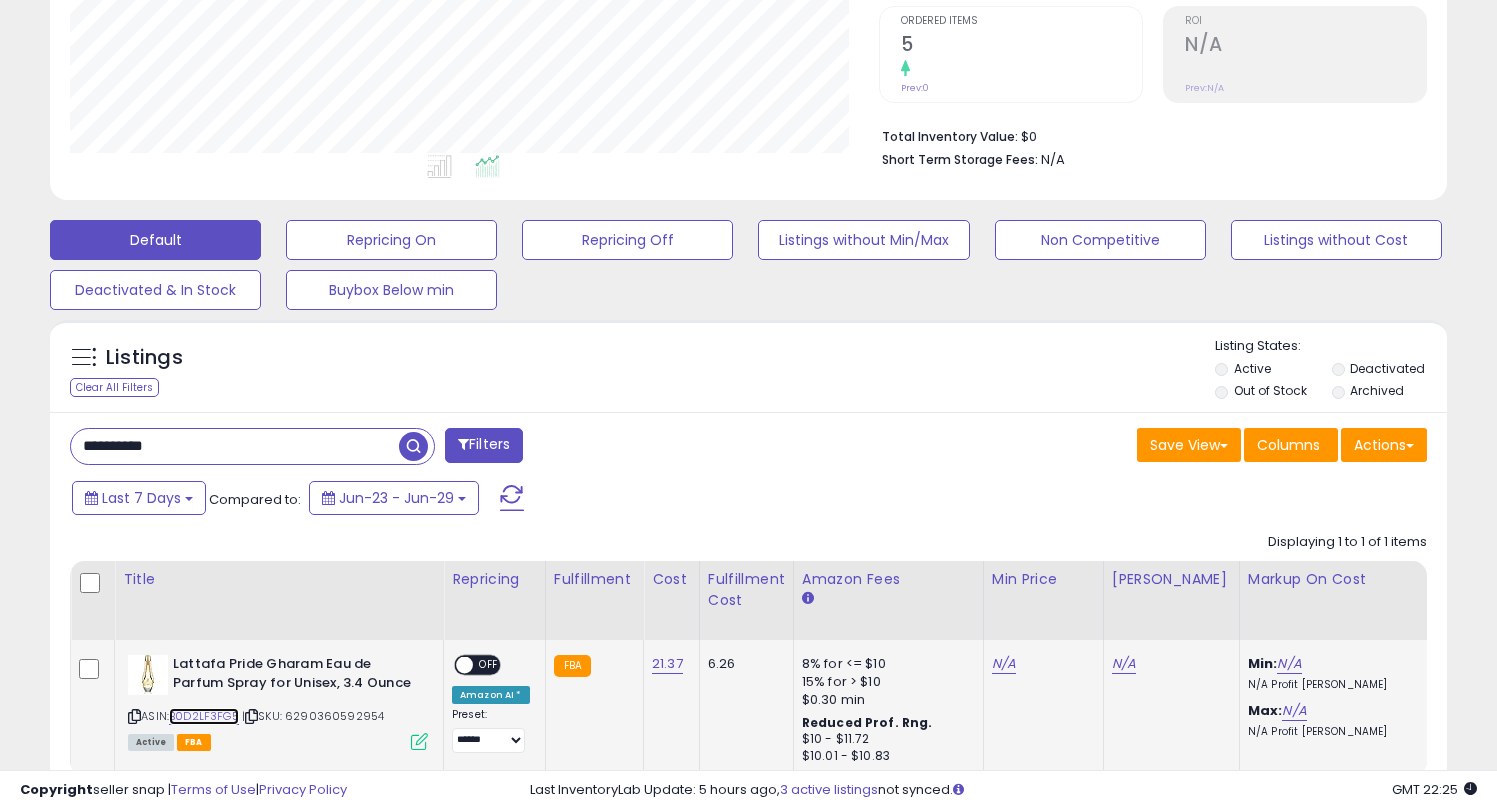 click on "B0D2LF3FG5" at bounding box center [204, 716] 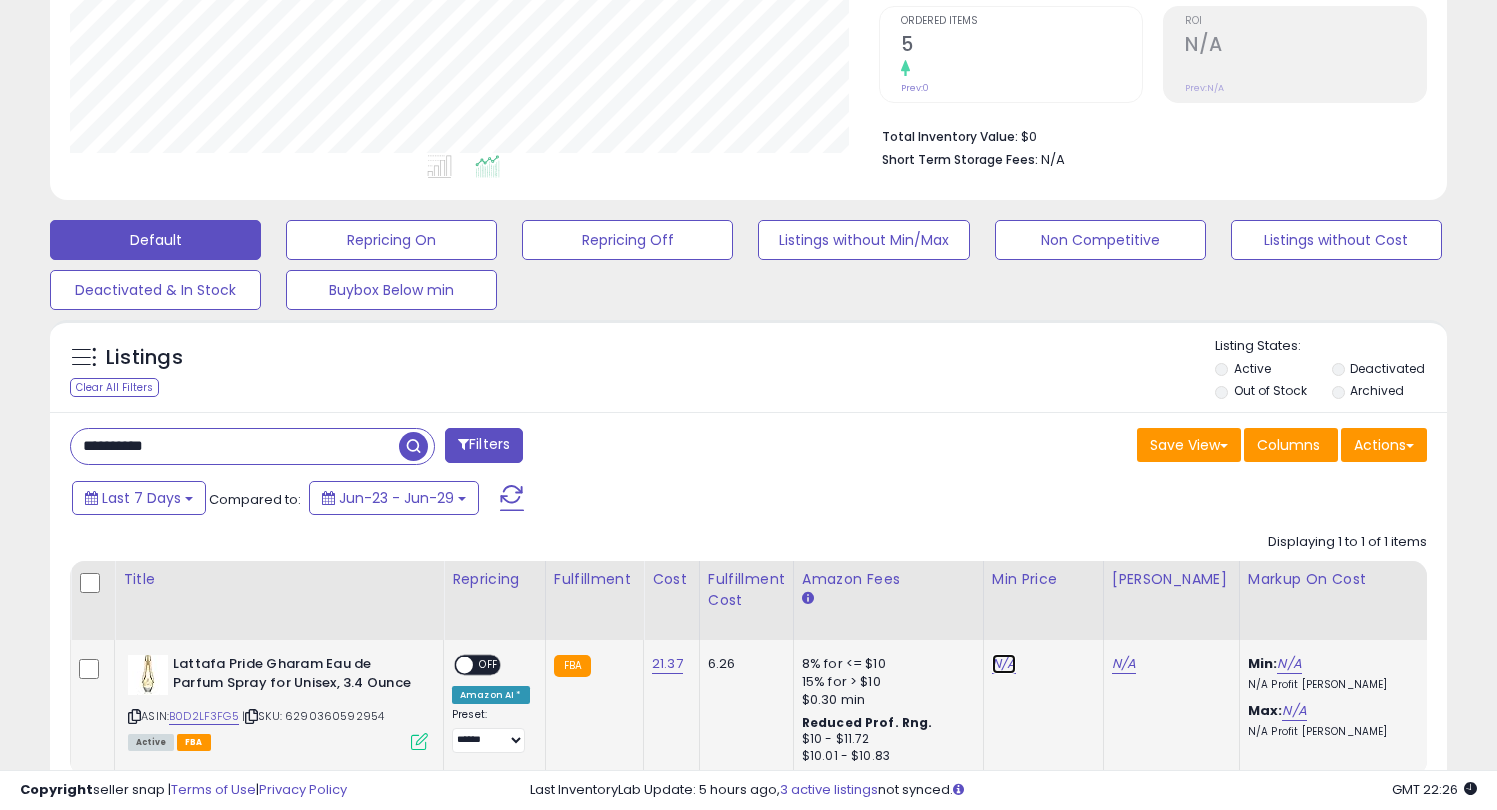 click on "N/A" at bounding box center [1004, 664] 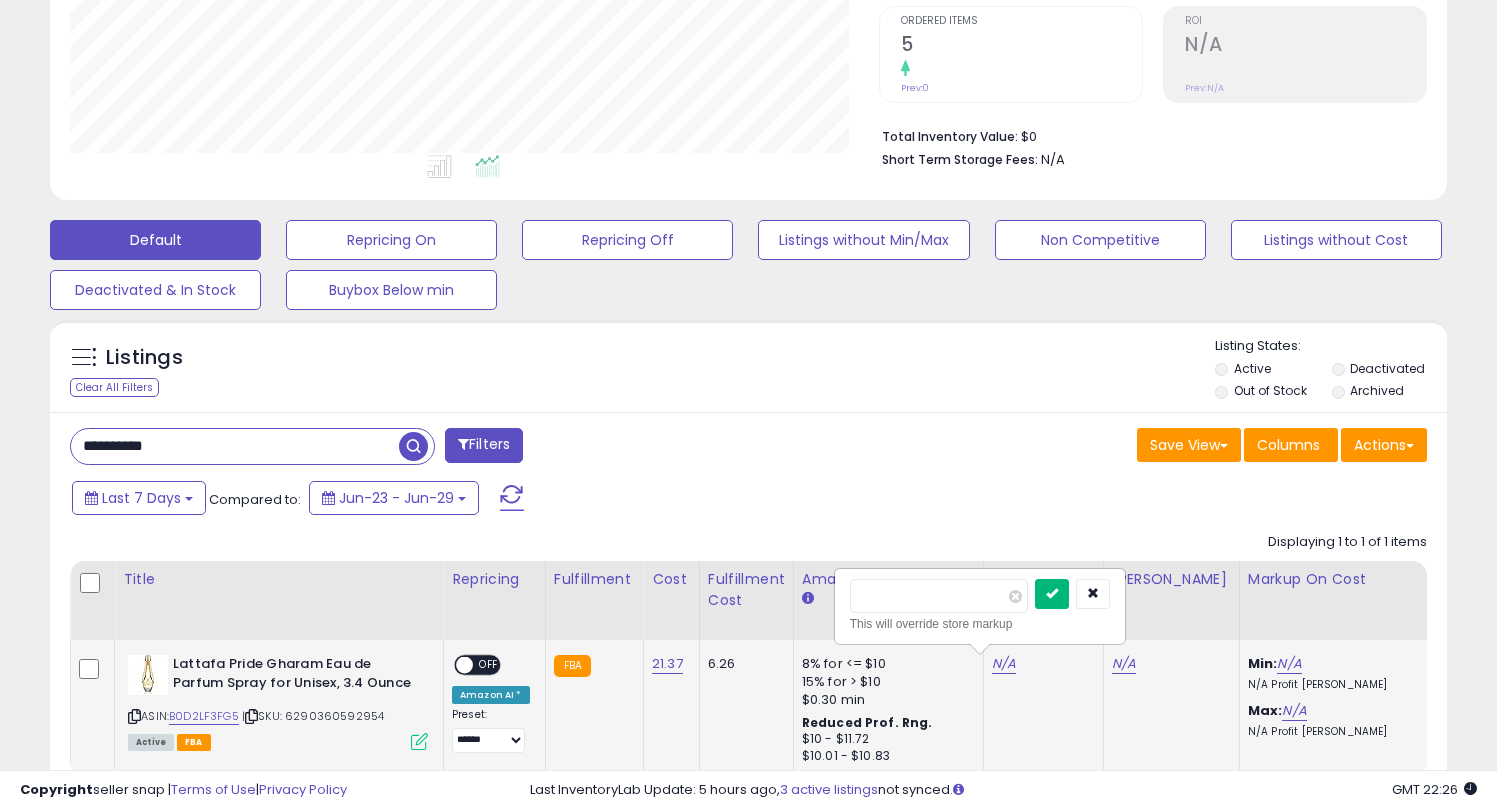 type on "**" 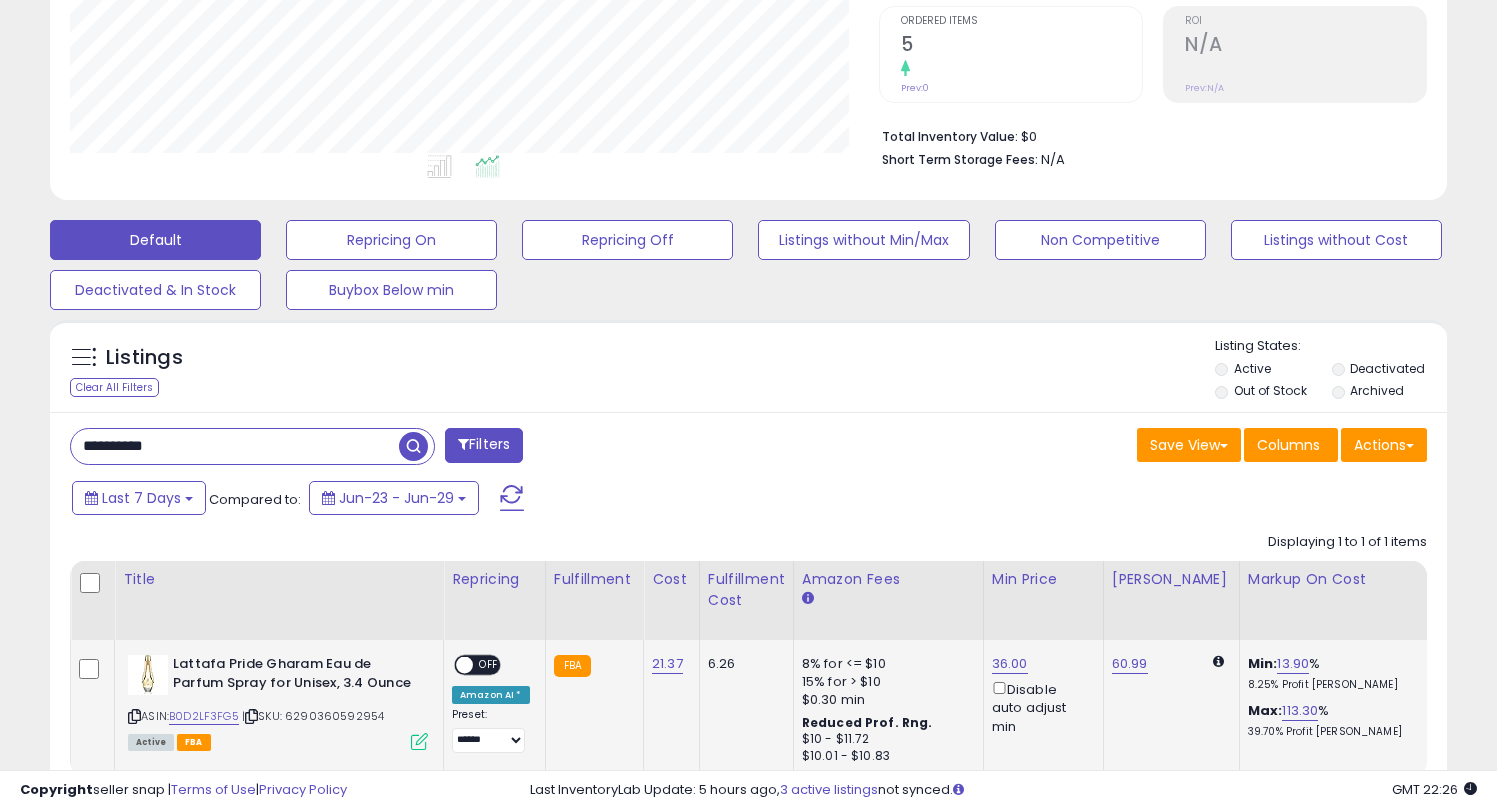 click on "OFF" at bounding box center [489, 665] 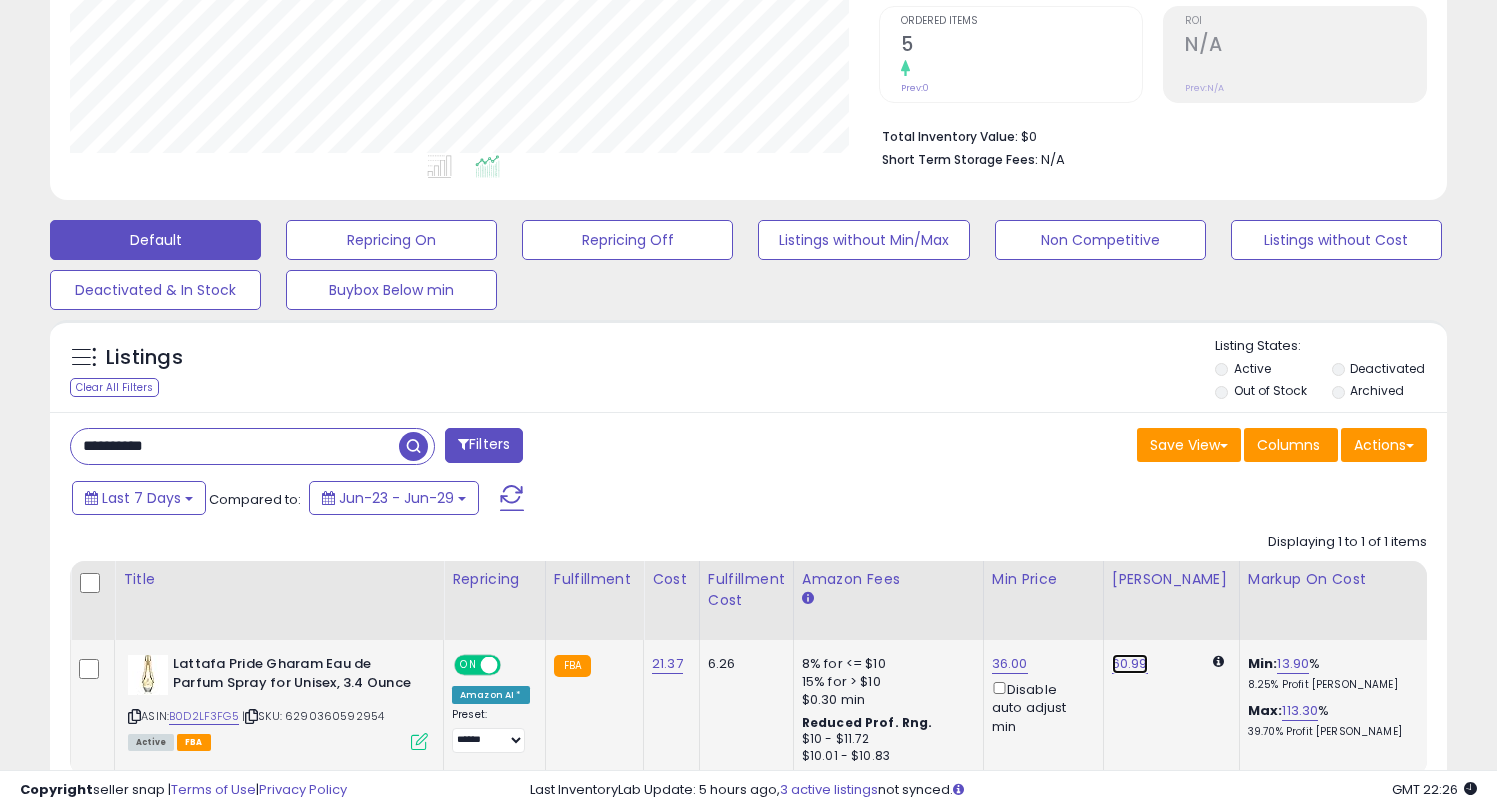click on "60.99" at bounding box center (1130, 664) 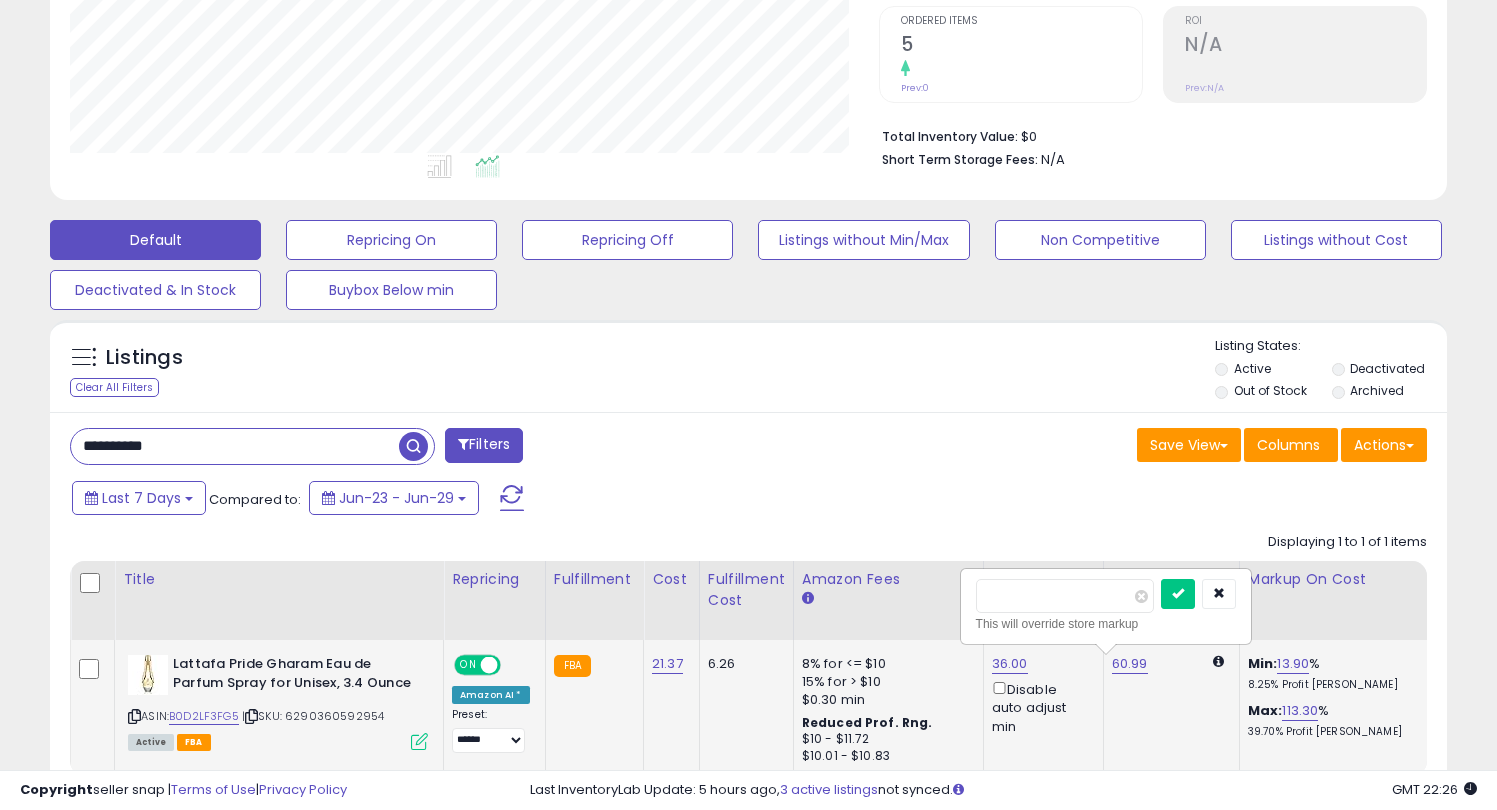 drag, startPoint x: 1055, startPoint y: 592, endPoint x: 983, endPoint y: 590, distance: 72.02777 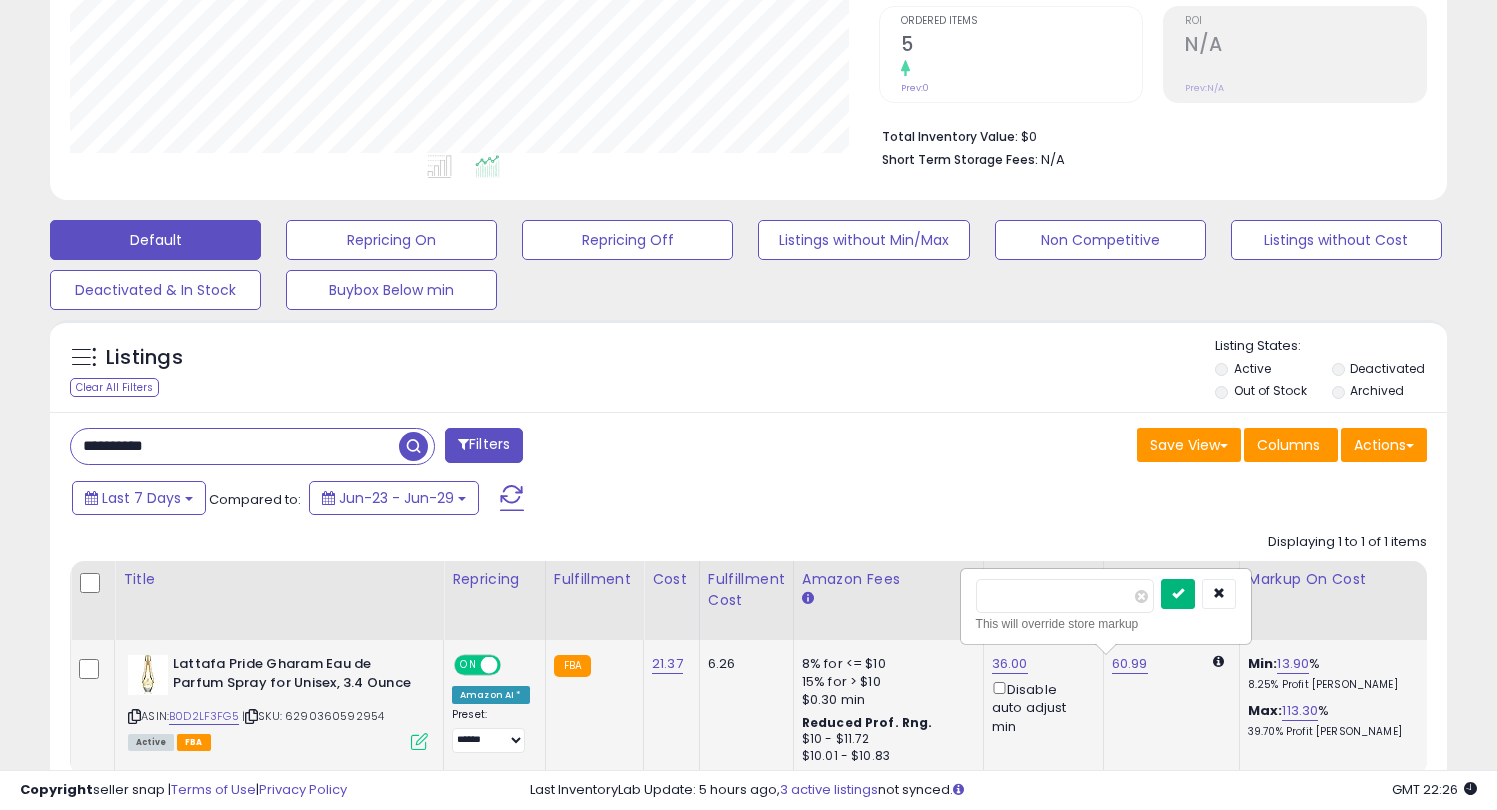 type on "*****" 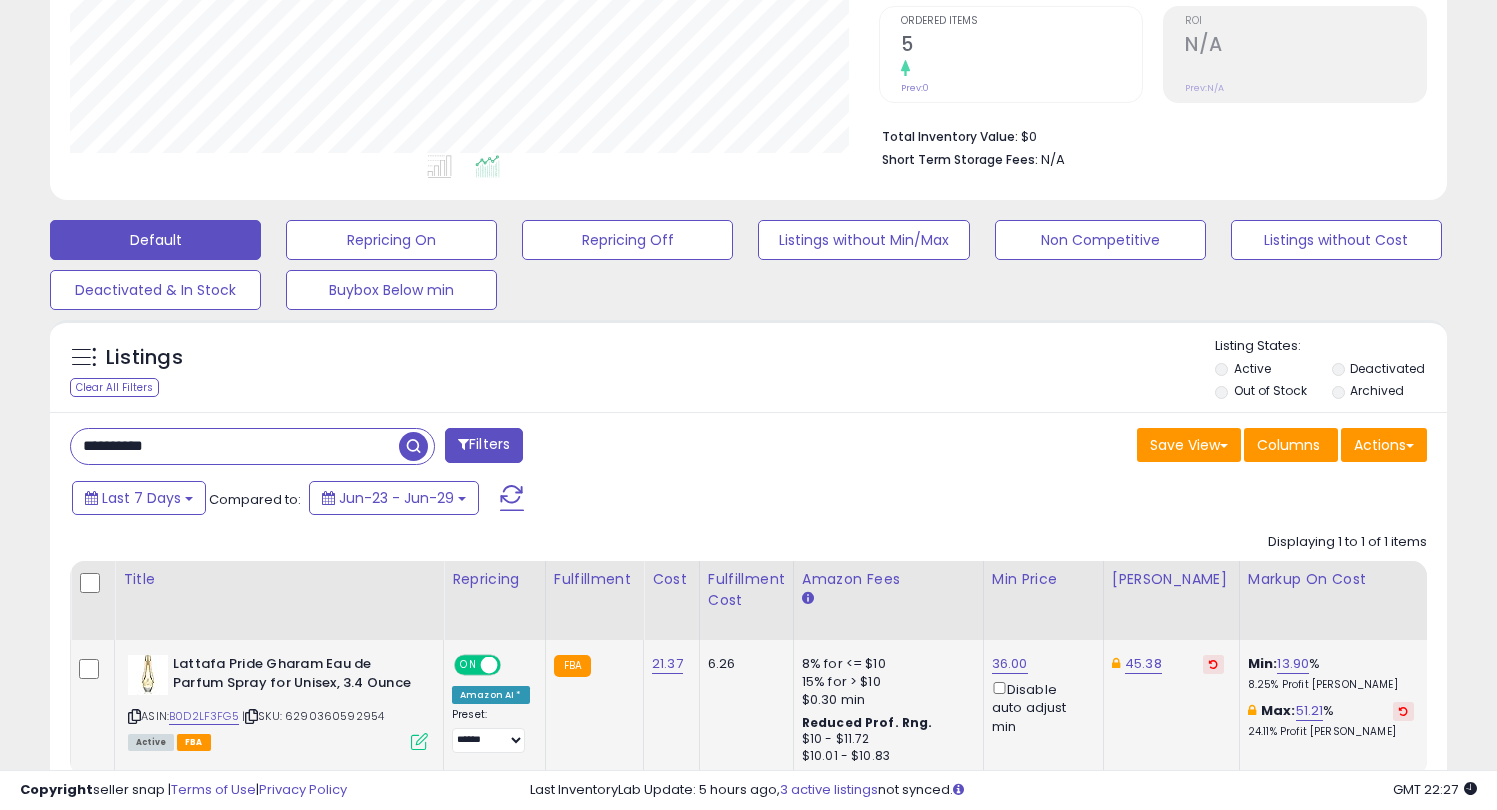 drag, startPoint x: 177, startPoint y: 437, endPoint x: 0, endPoint y: 422, distance: 177.63446 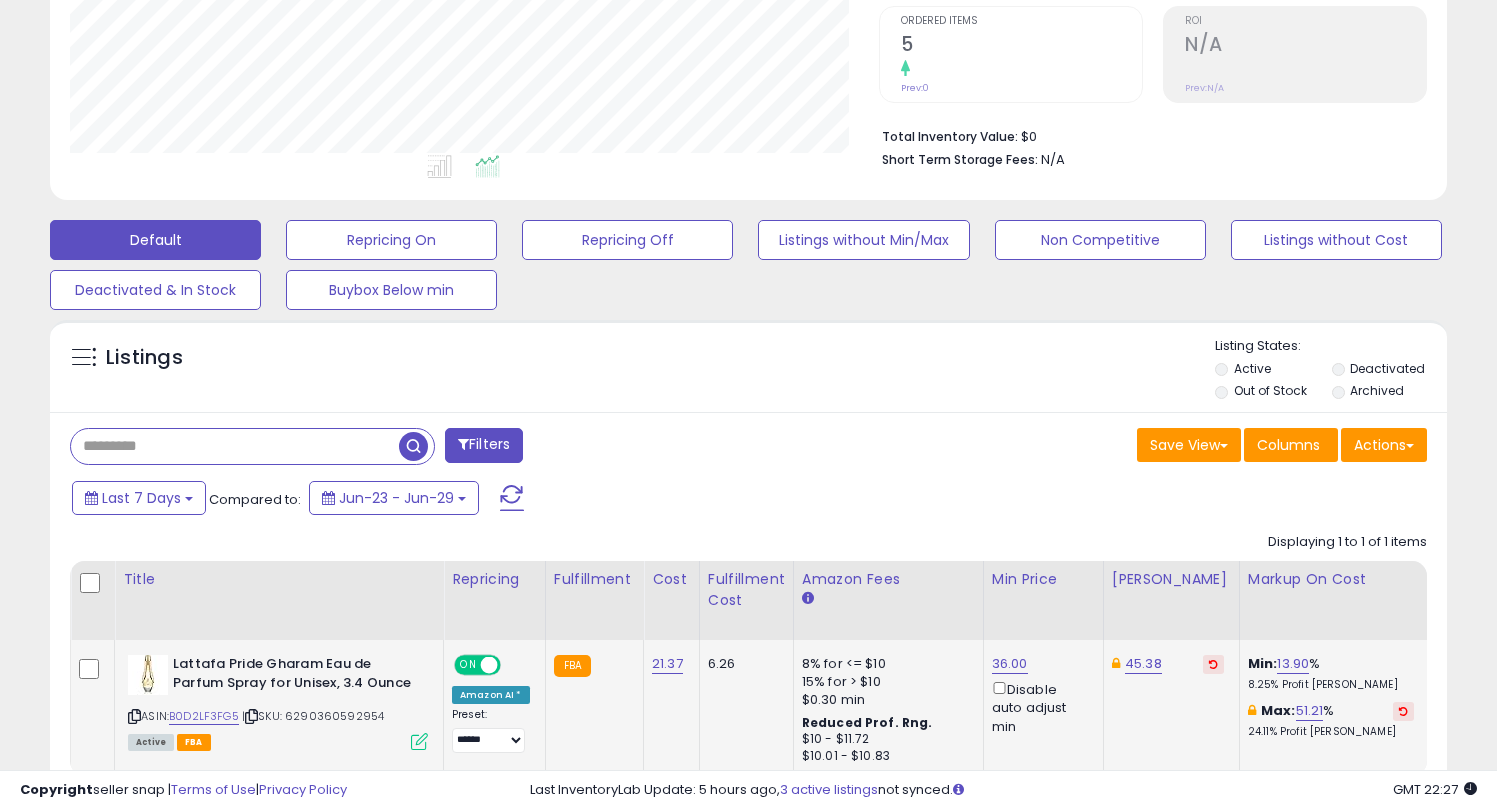 paste on "**********" 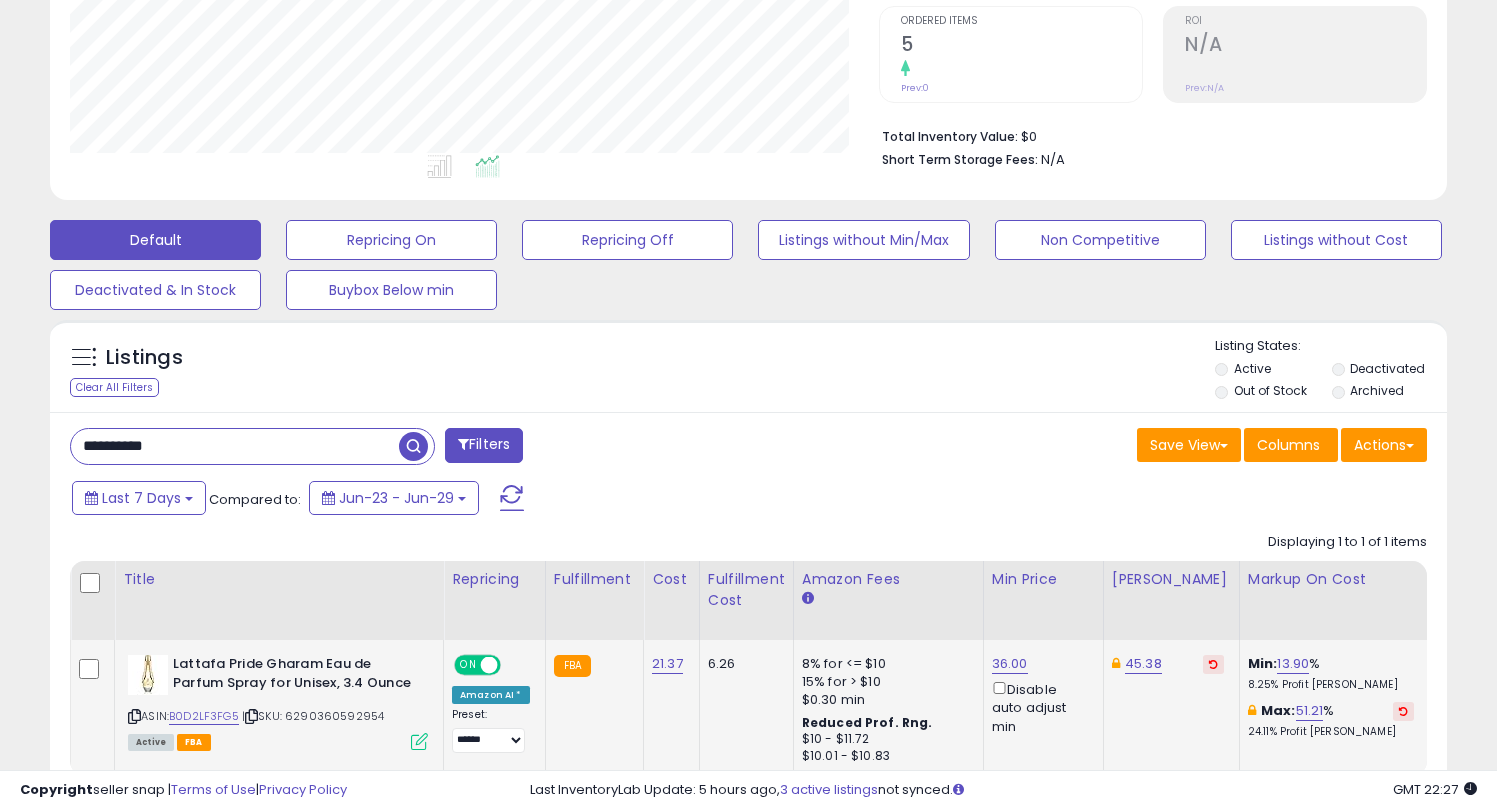 type on "**********" 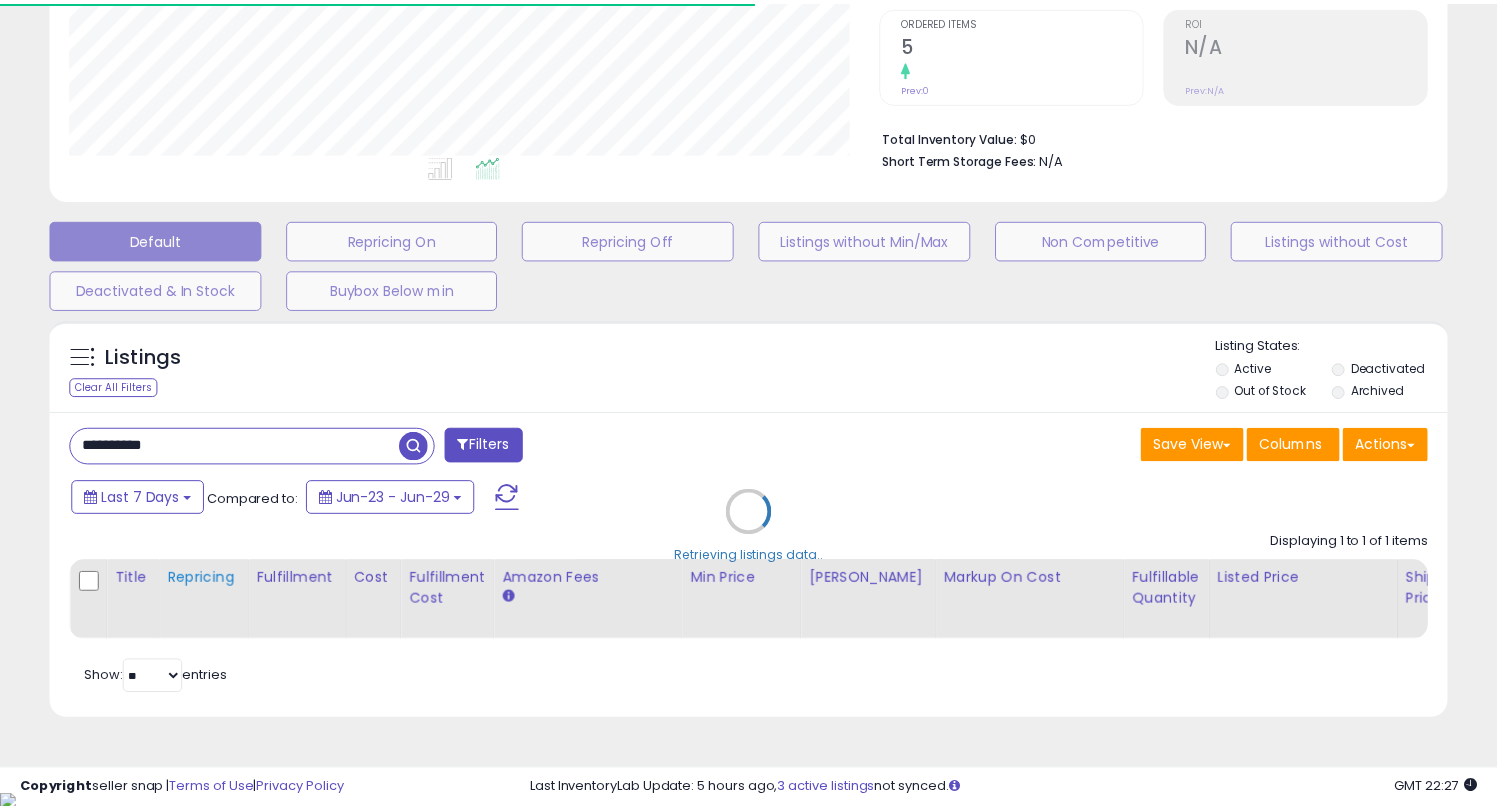 scroll, scrollTop: 410, scrollLeft: 809, axis: both 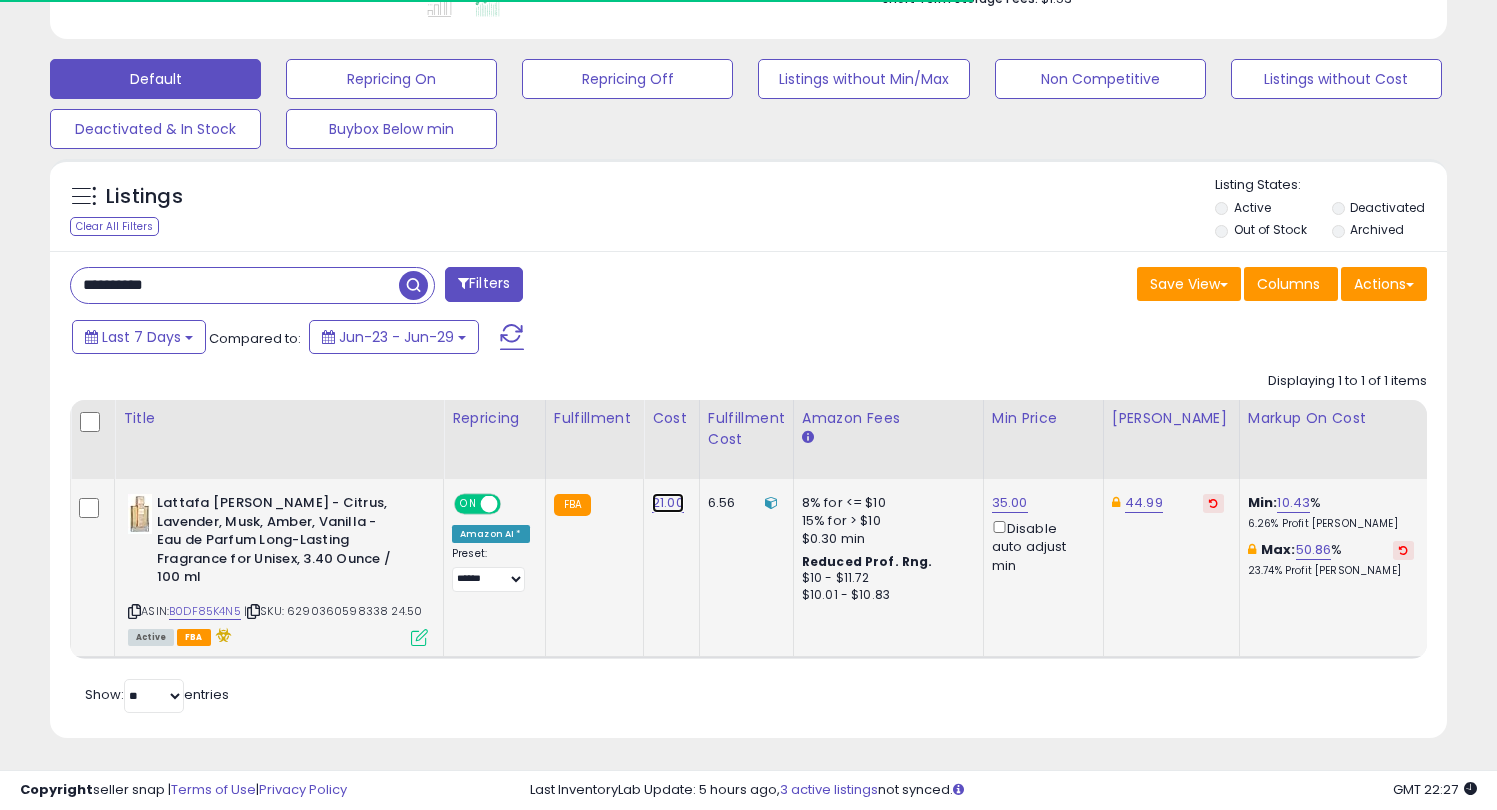 click on "21.00" at bounding box center [668, 503] 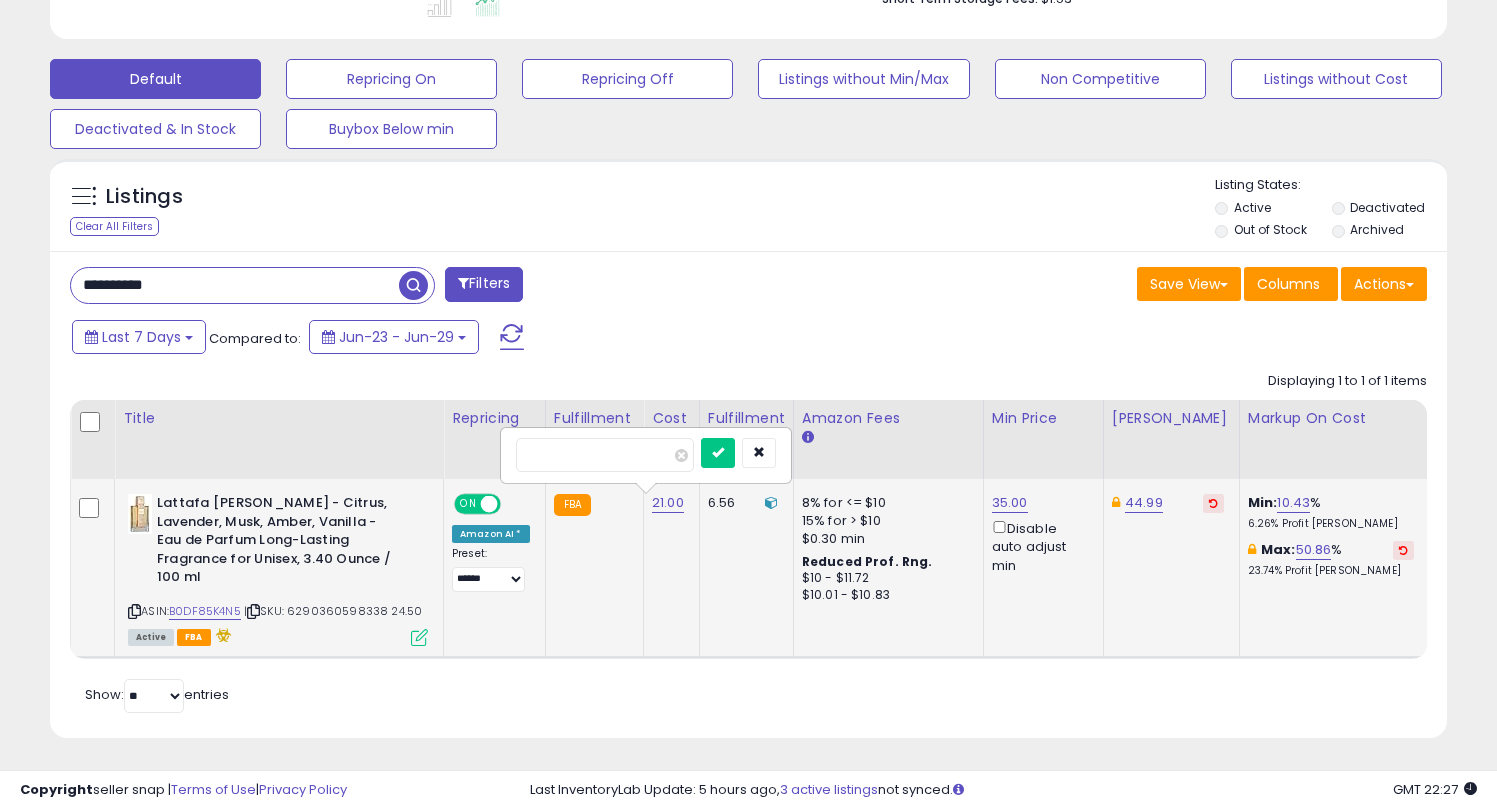scroll, scrollTop: 999590, scrollLeft: 999191, axis: both 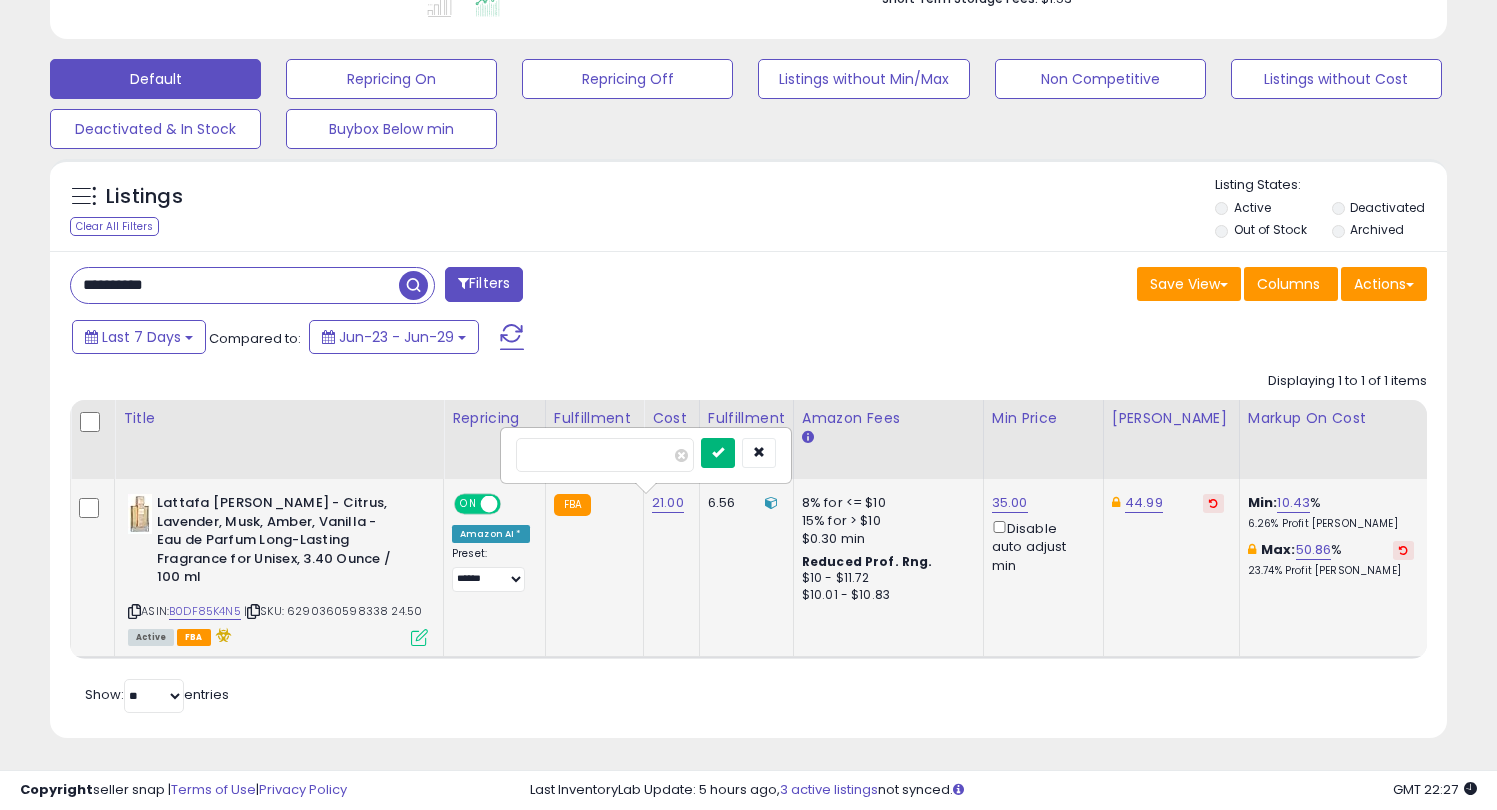 type on "*****" 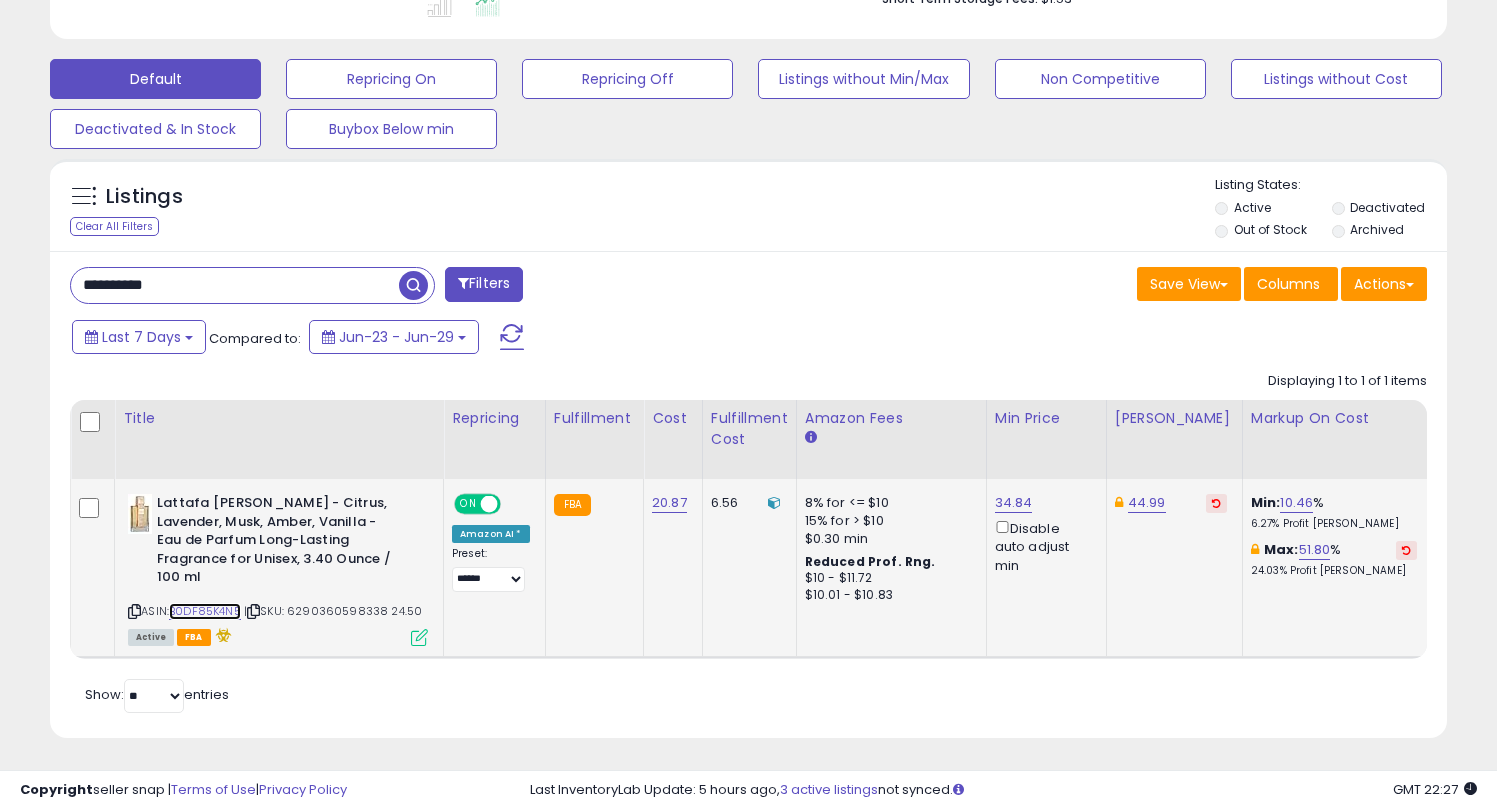 click on "B0DF85K4N5" at bounding box center [205, 611] 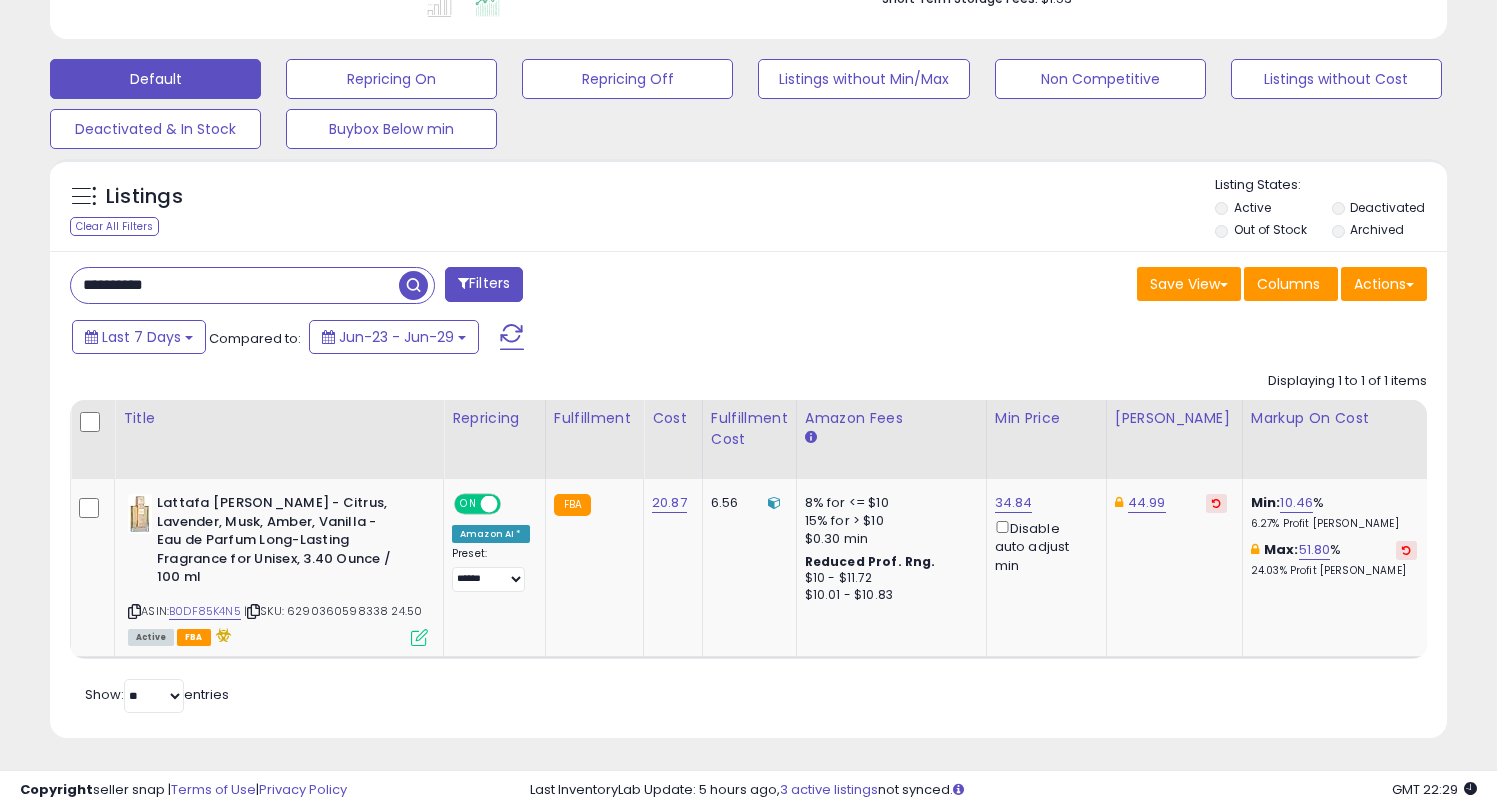 drag, startPoint x: 203, startPoint y: 291, endPoint x: 45, endPoint y: 294, distance: 158.02847 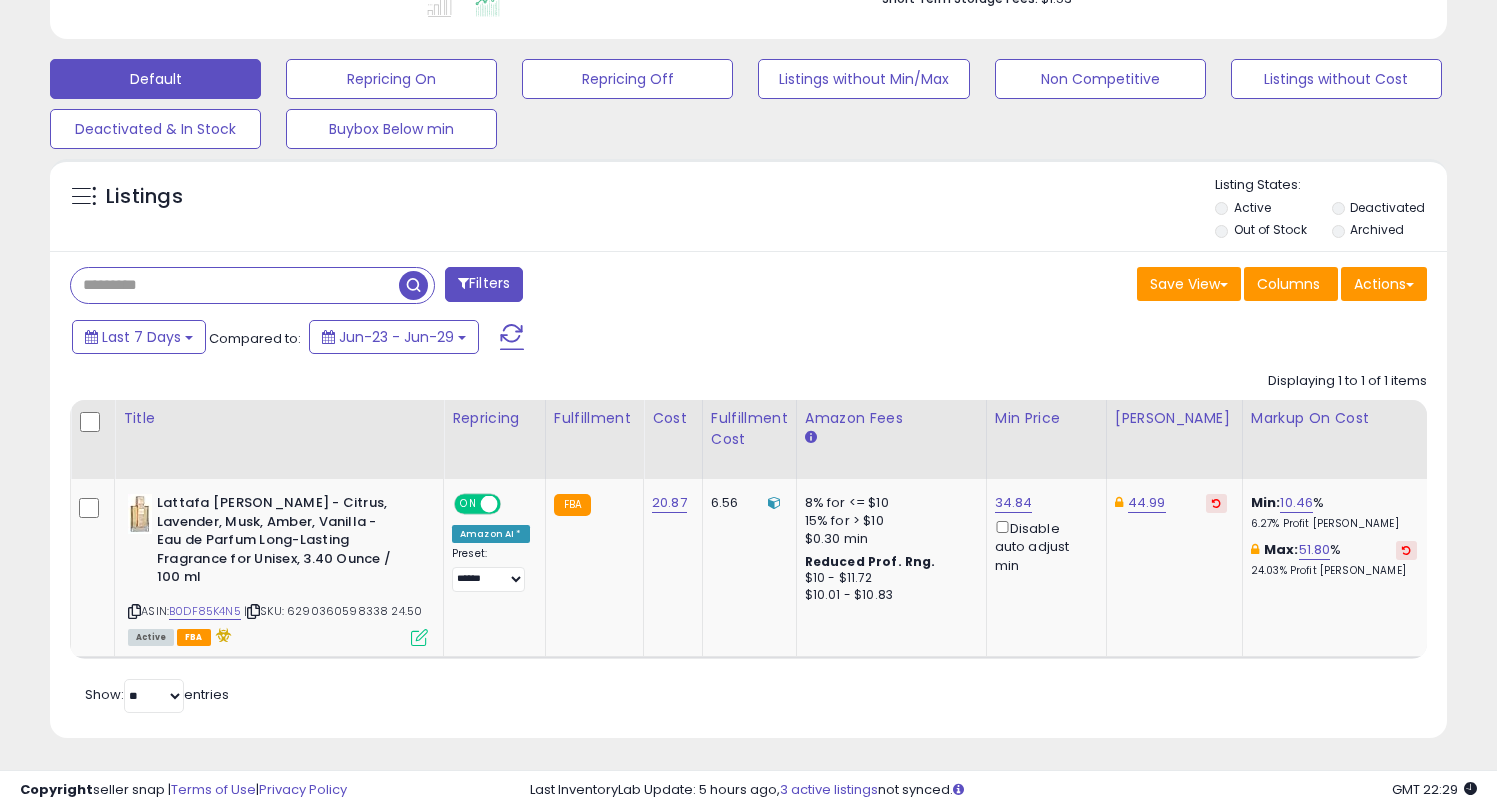 paste on "**********" 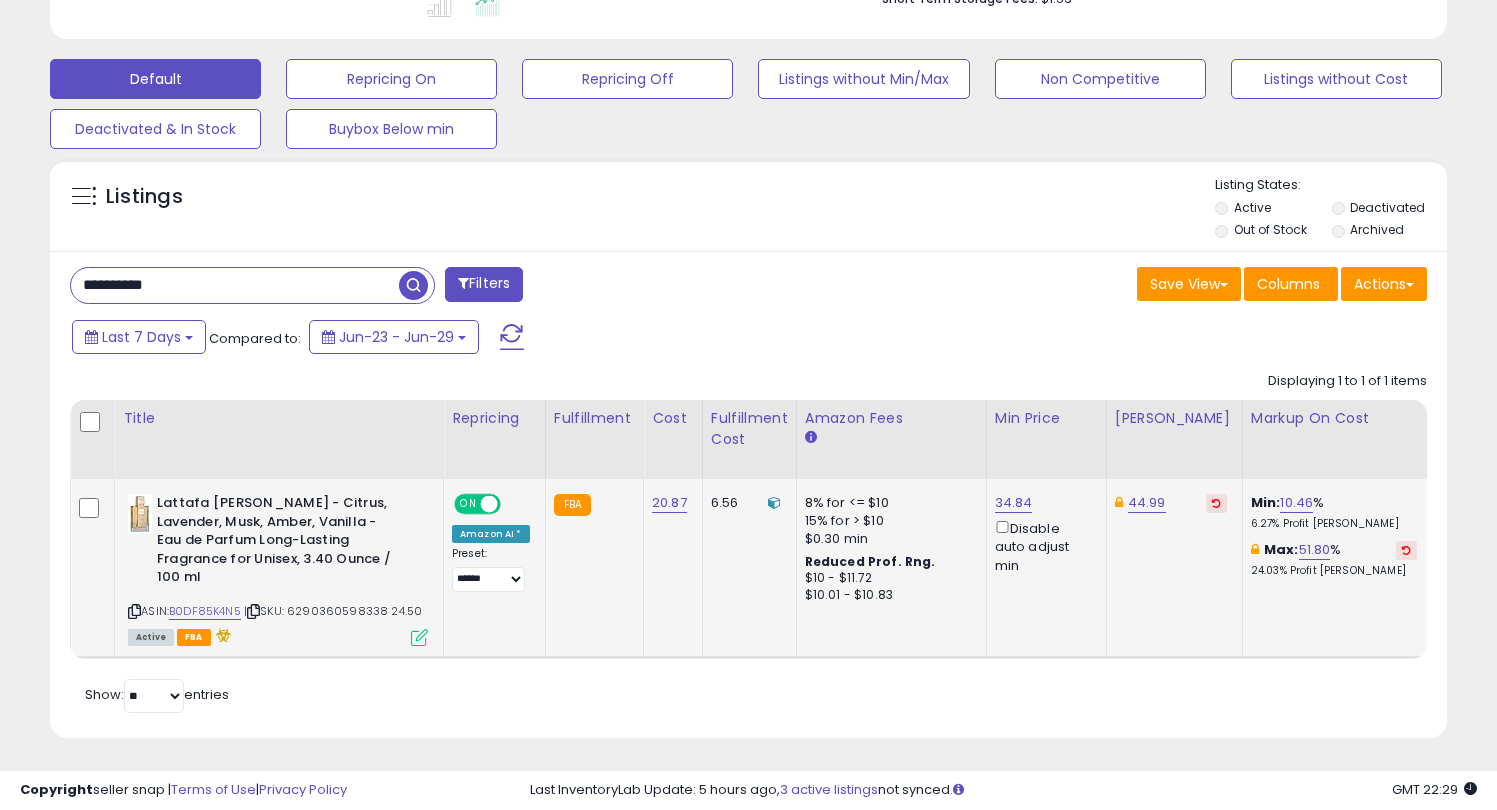 type on "**********" 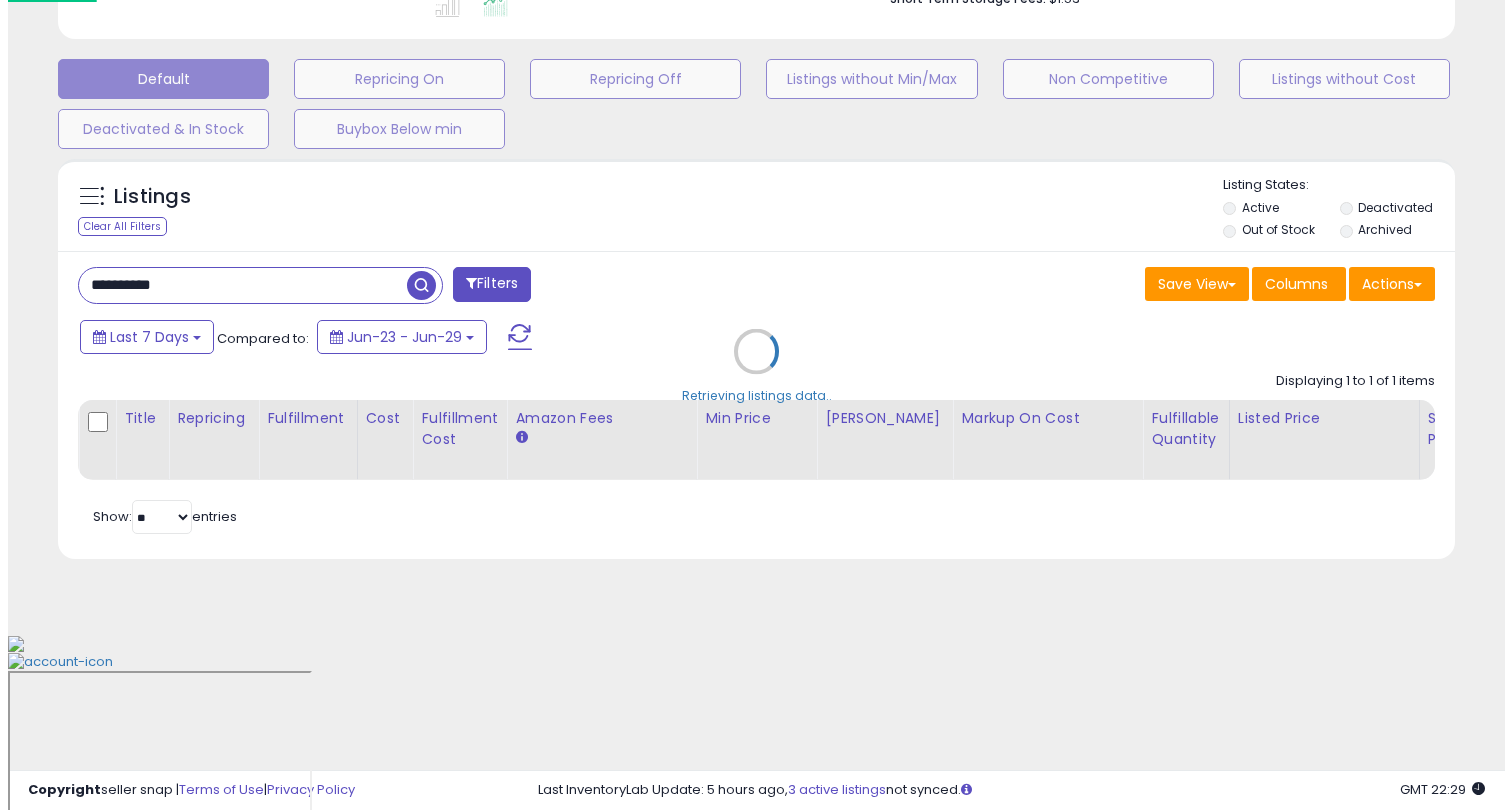 scroll, scrollTop: 410, scrollLeft: 0, axis: vertical 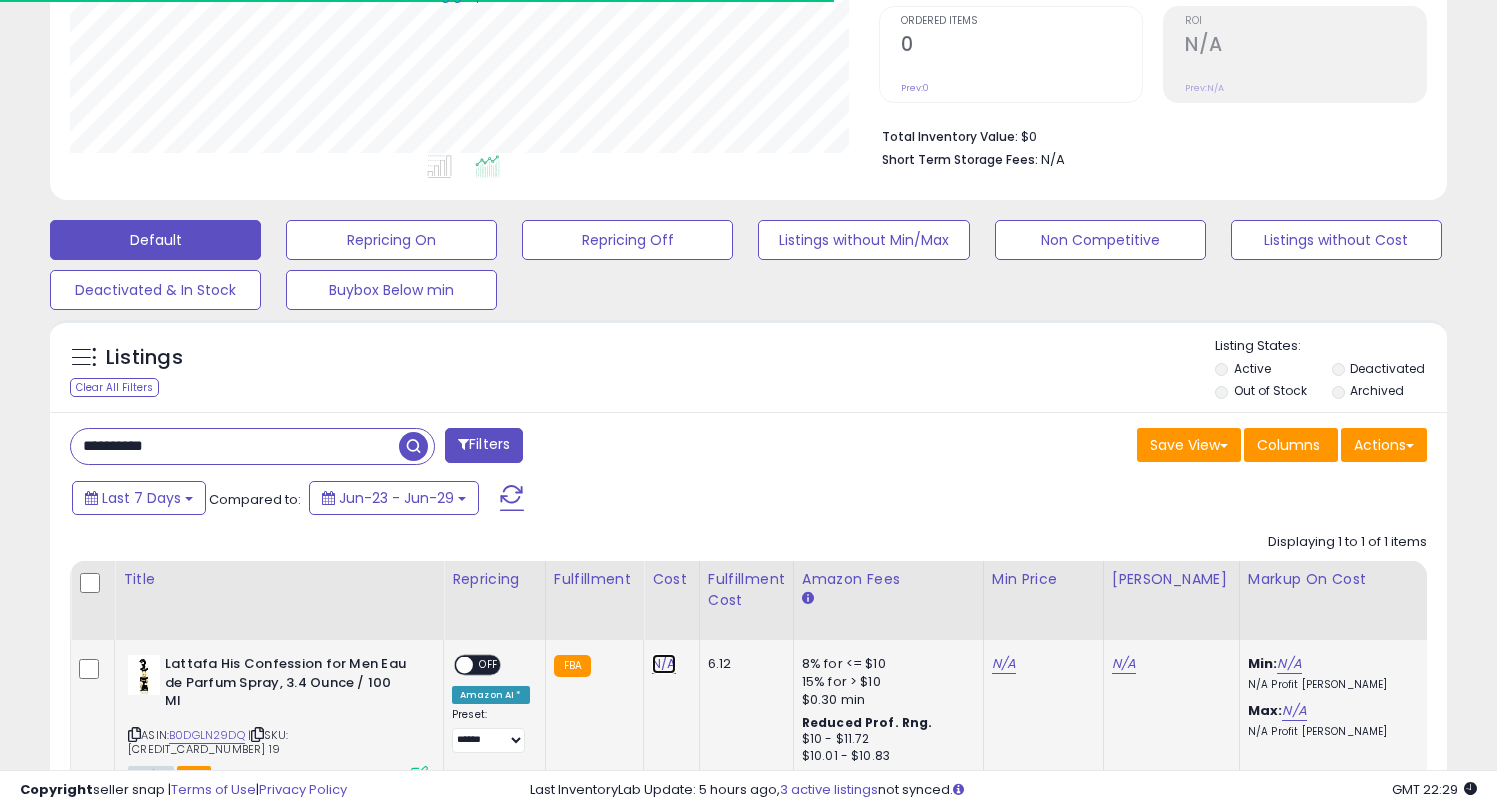 click on "N/A" at bounding box center (664, 664) 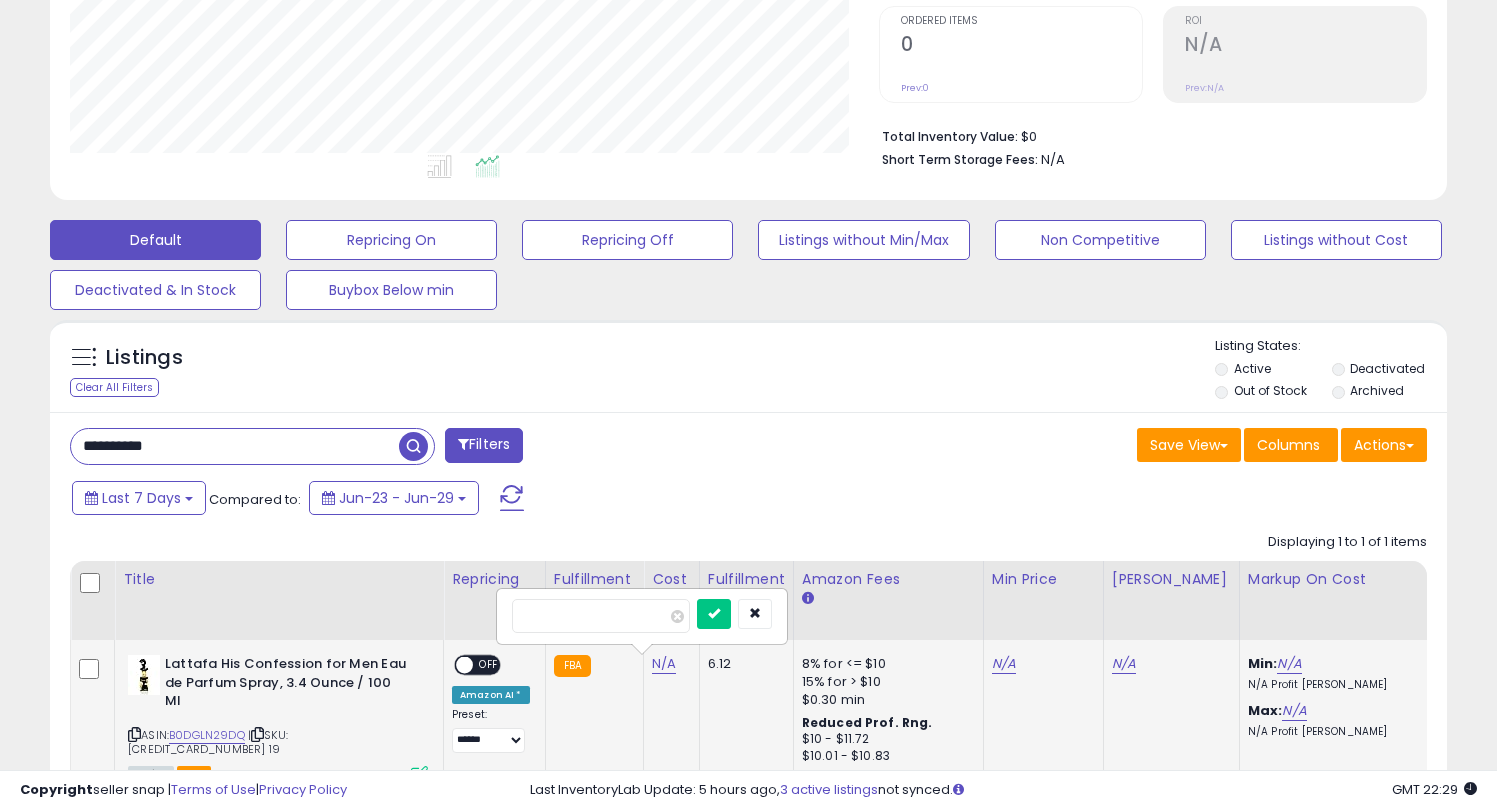scroll, scrollTop: 999590, scrollLeft: 999191, axis: both 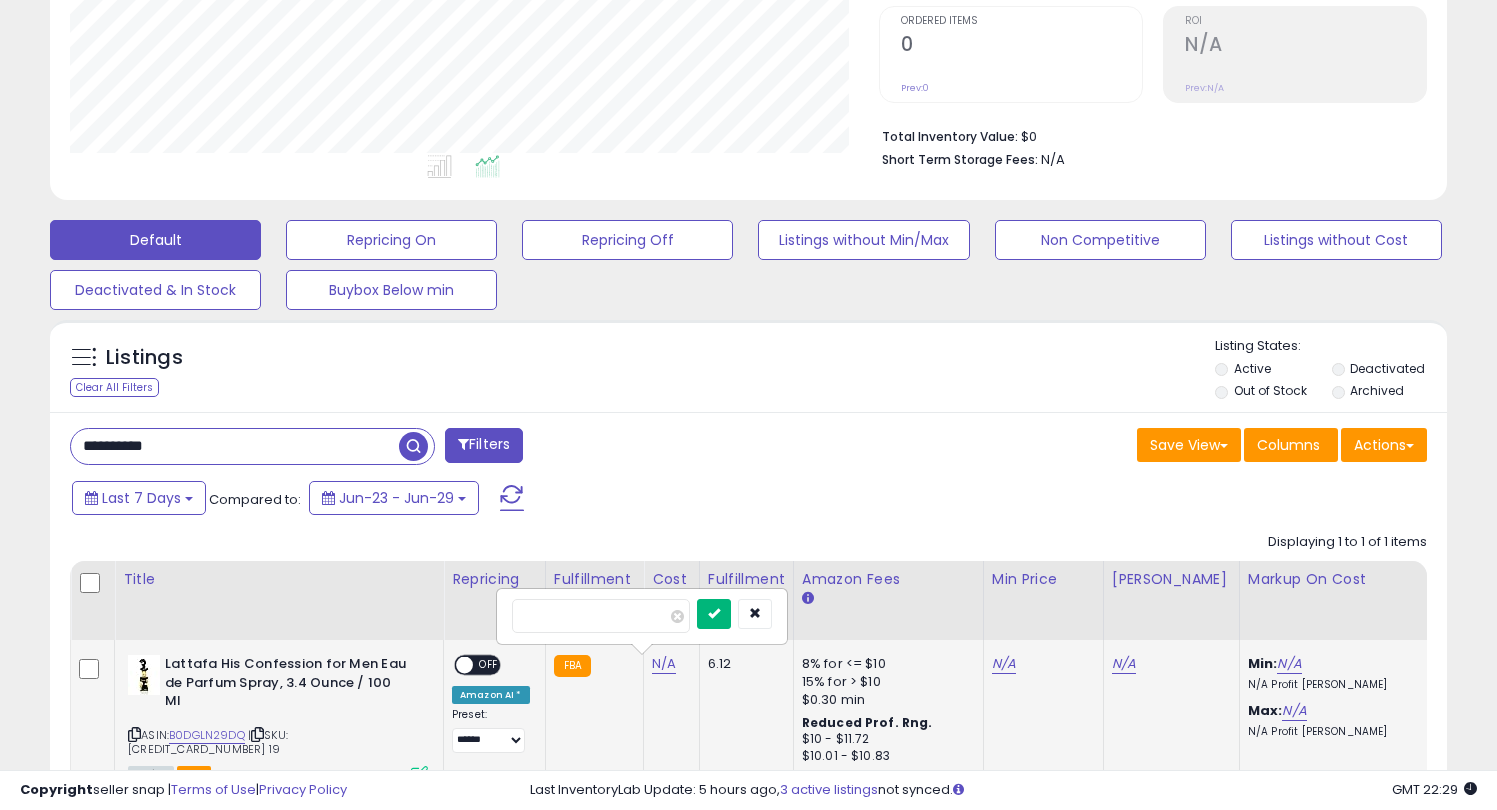 type on "*****" 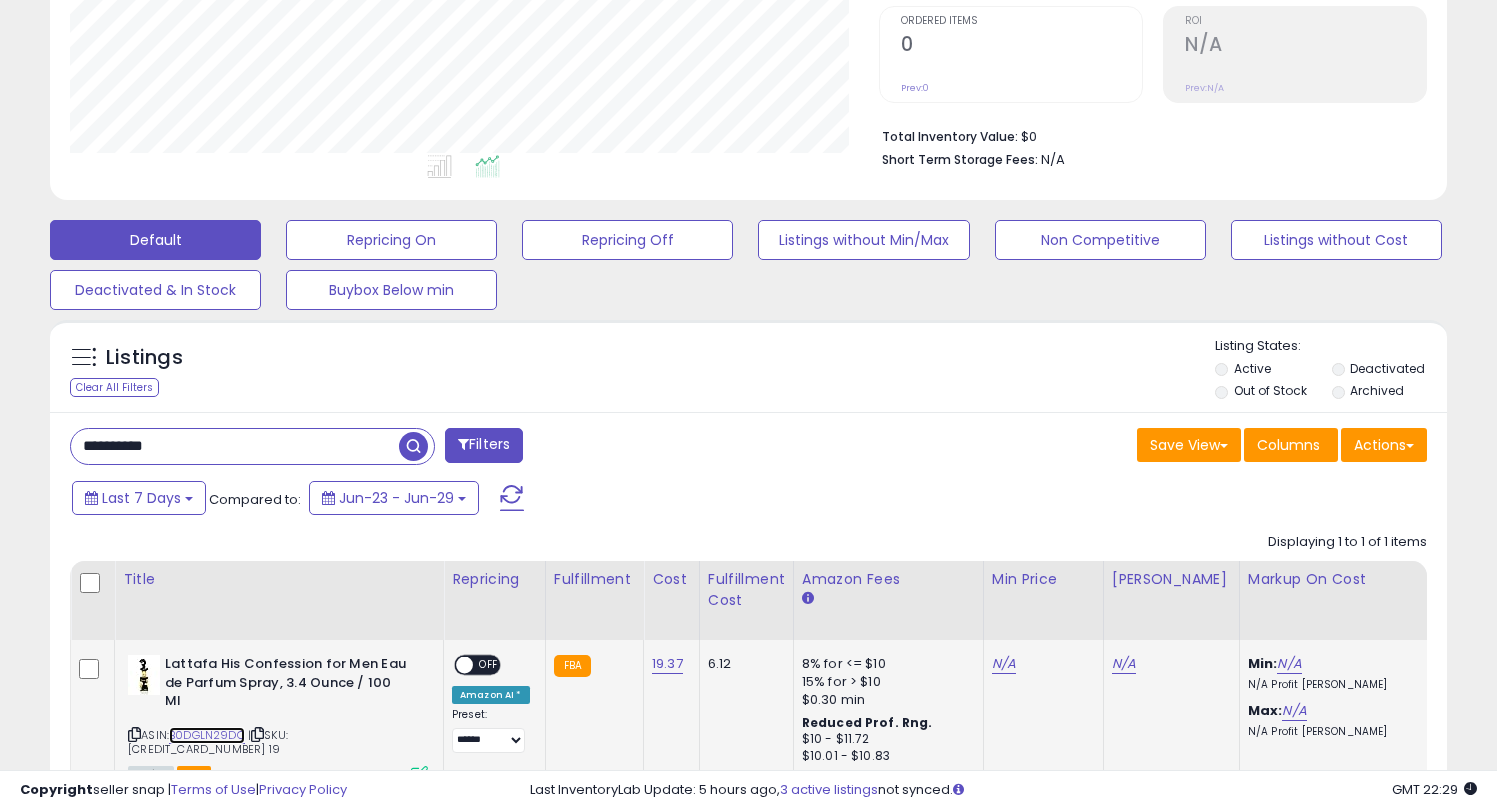 click on "B0DGLN29DQ" at bounding box center [207, 735] 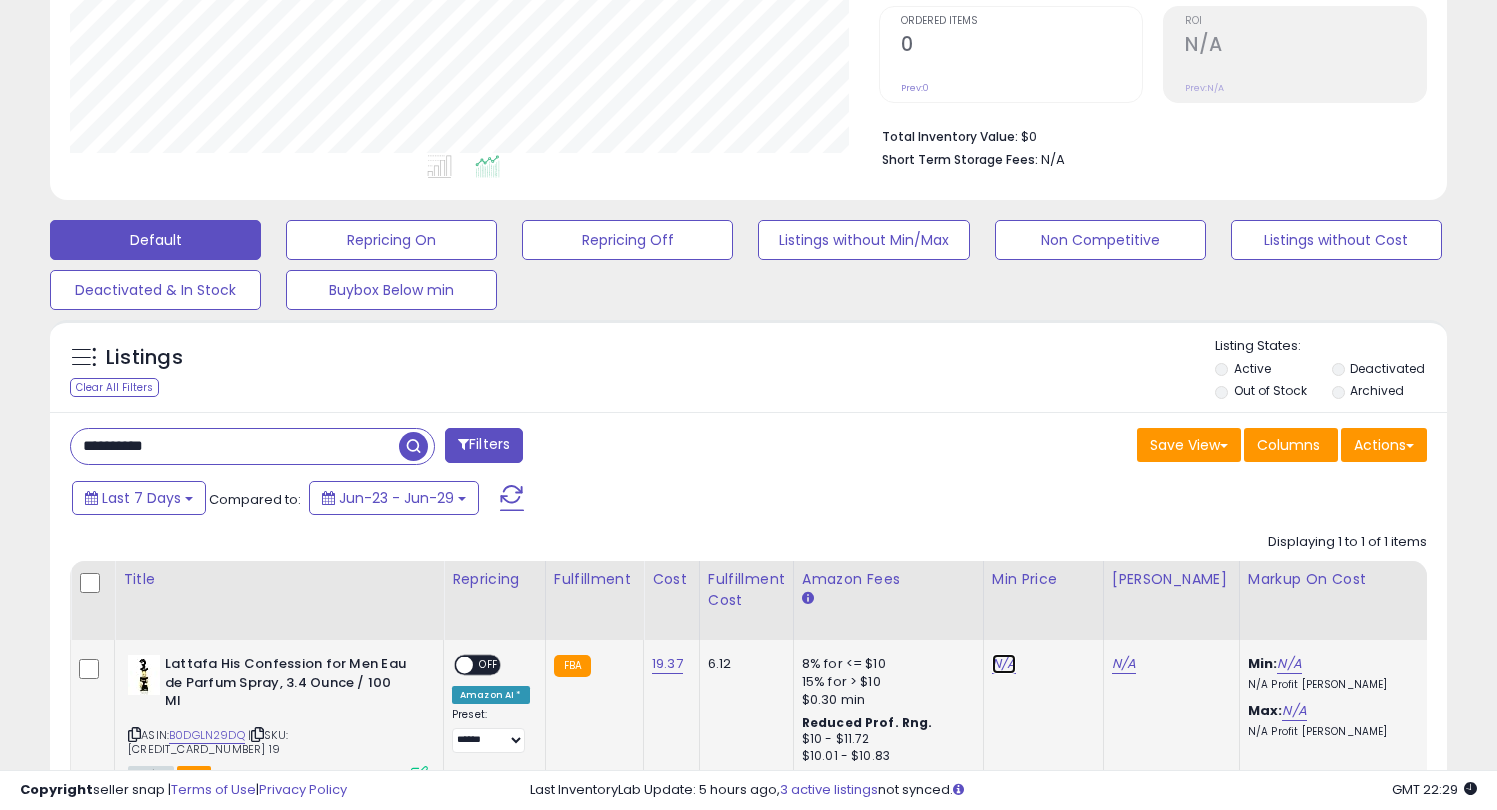 click on "N/A" at bounding box center [1004, 664] 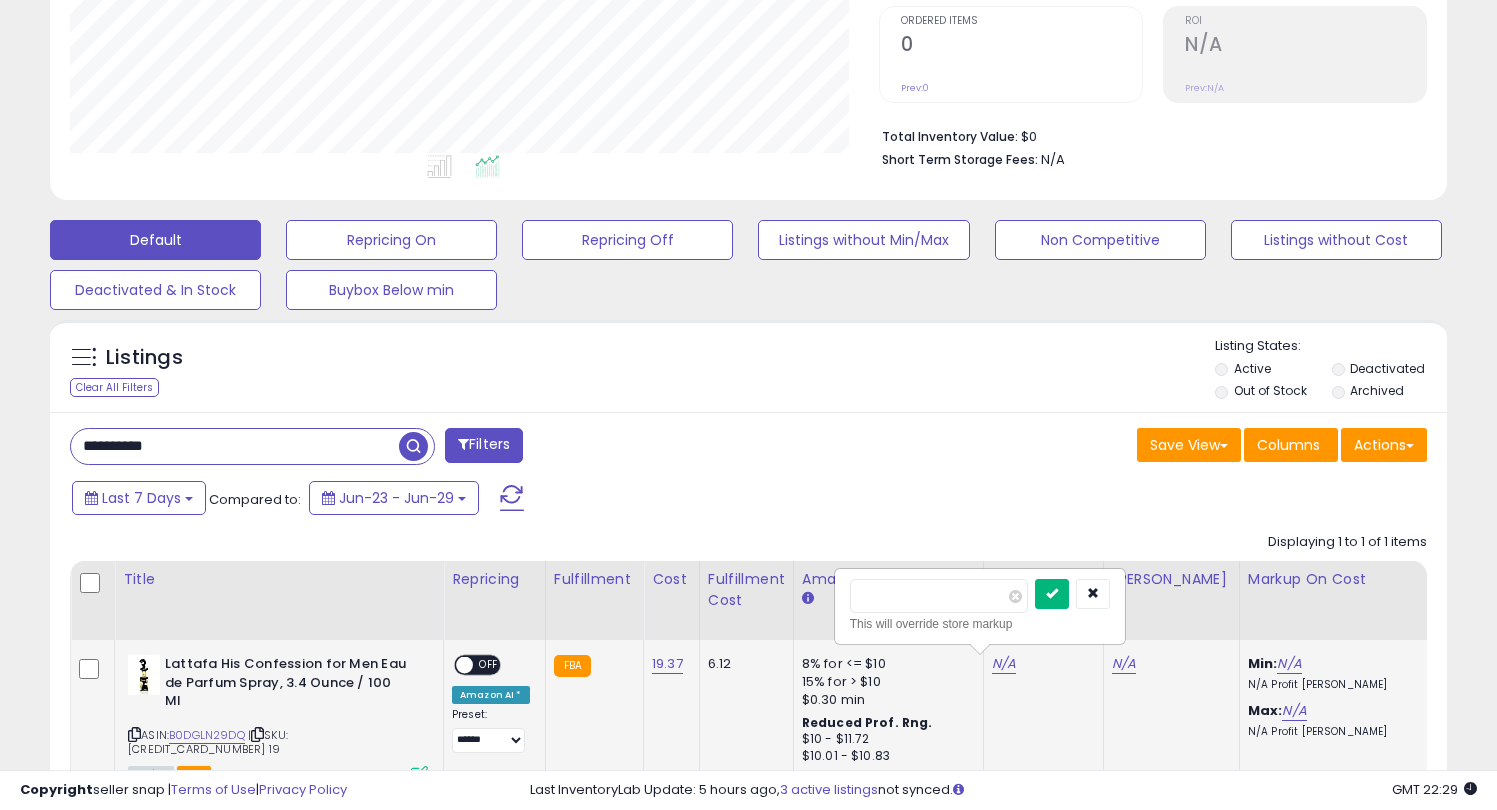type on "**" 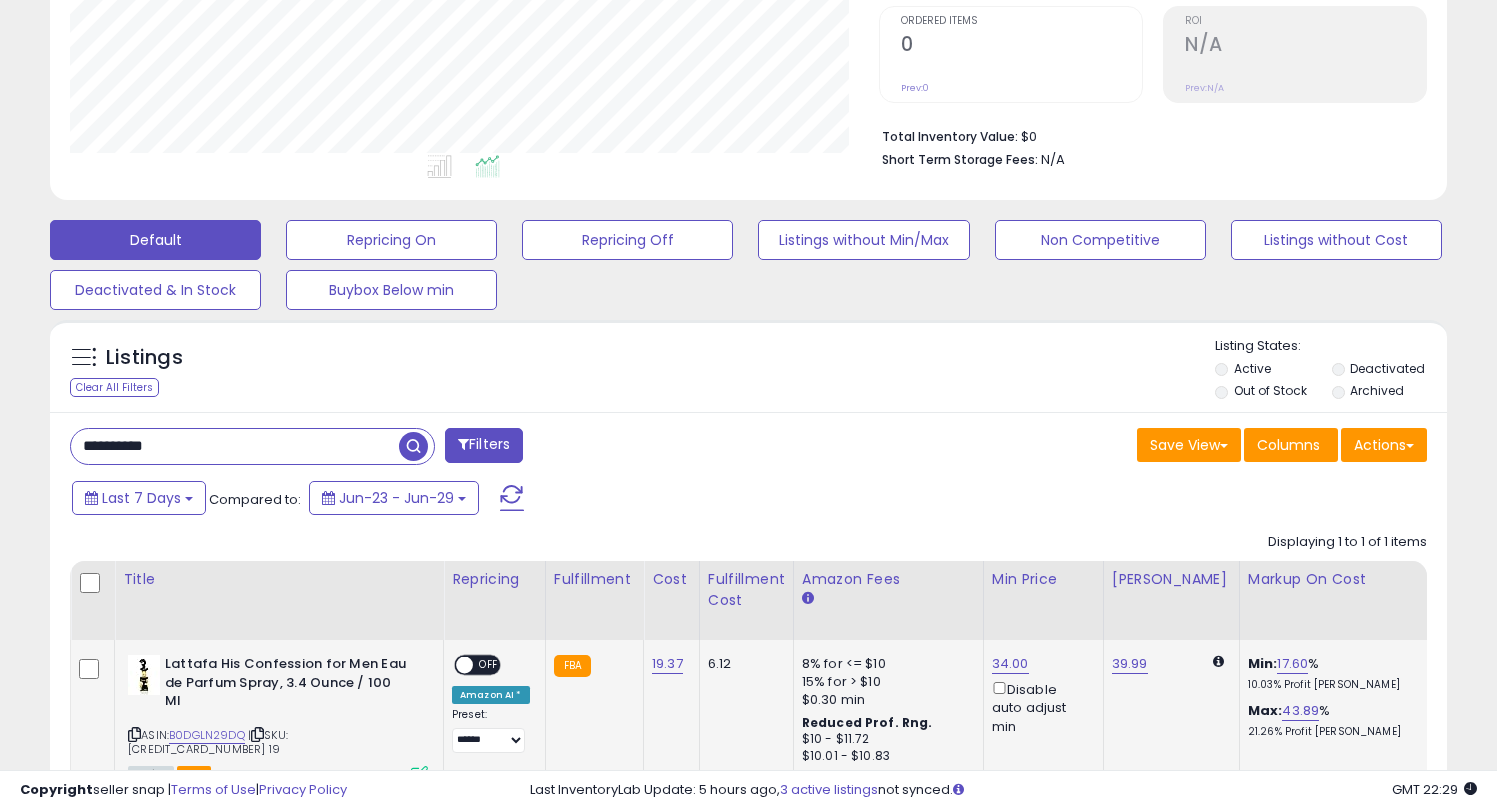 click at bounding box center [464, 665] 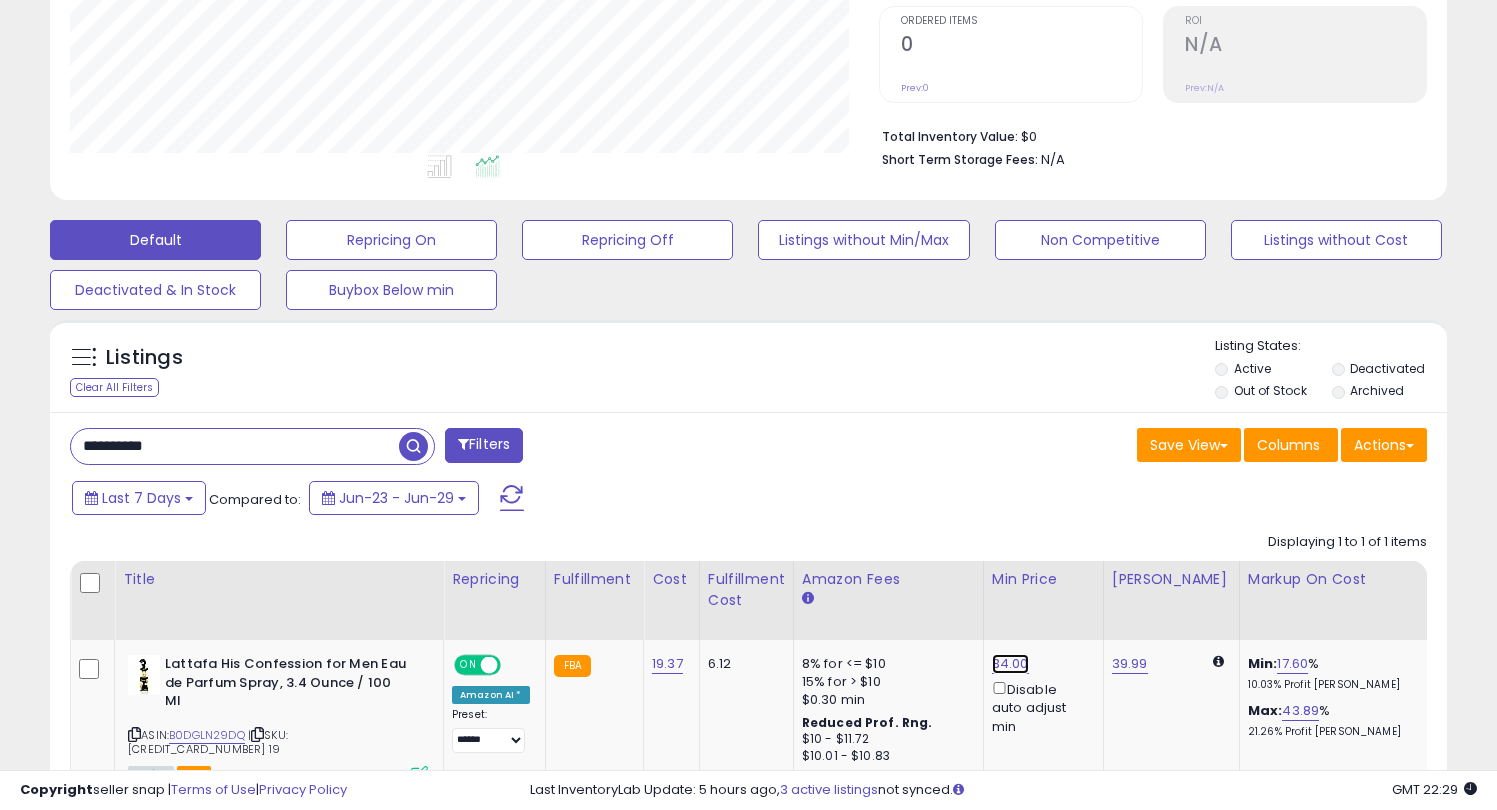 click on "34.00" at bounding box center (1010, 664) 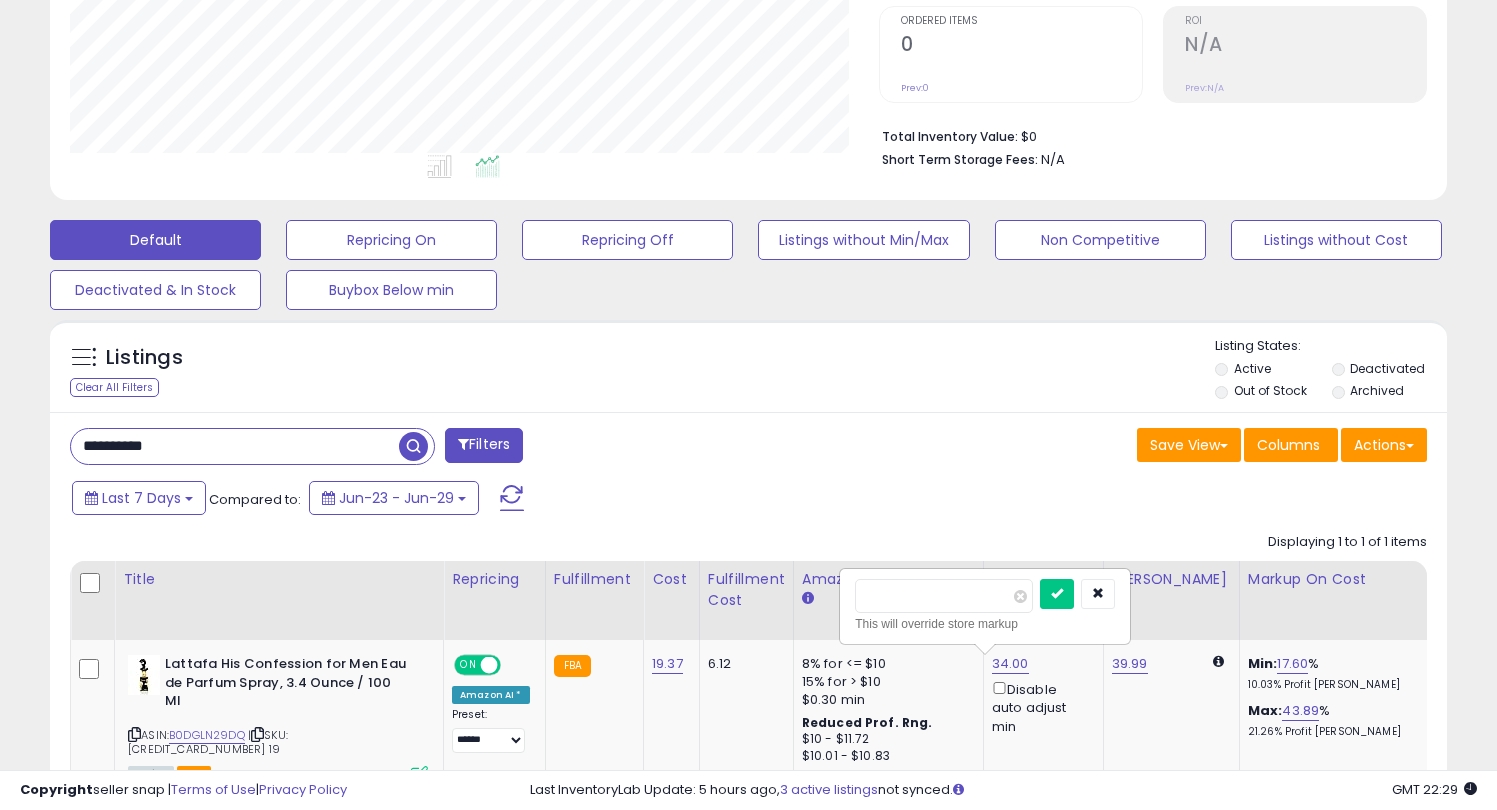 drag, startPoint x: 929, startPoint y: 602, endPoint x: 868, endPoint y: 598, distance: 61.13101 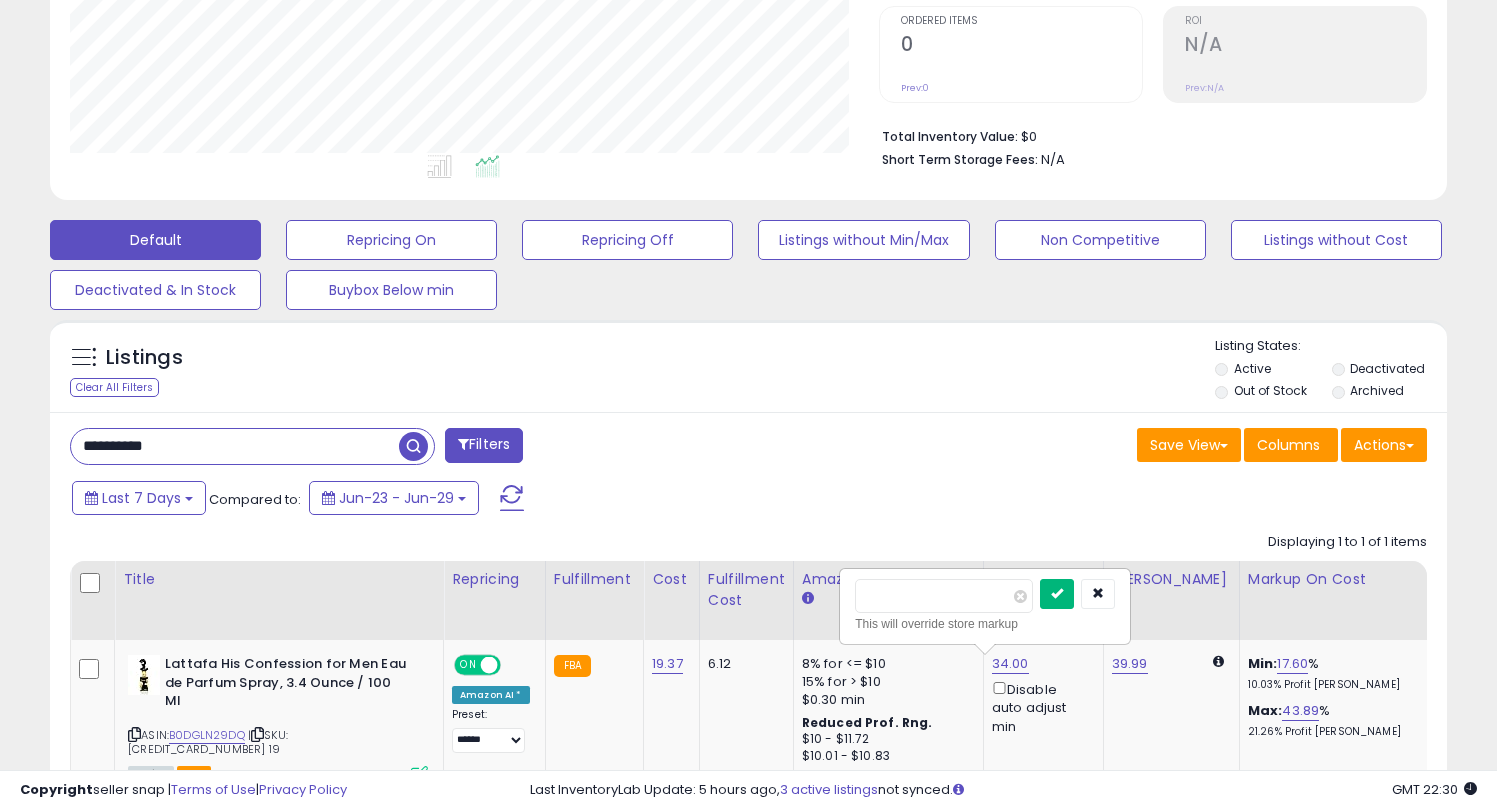 type on "*****" 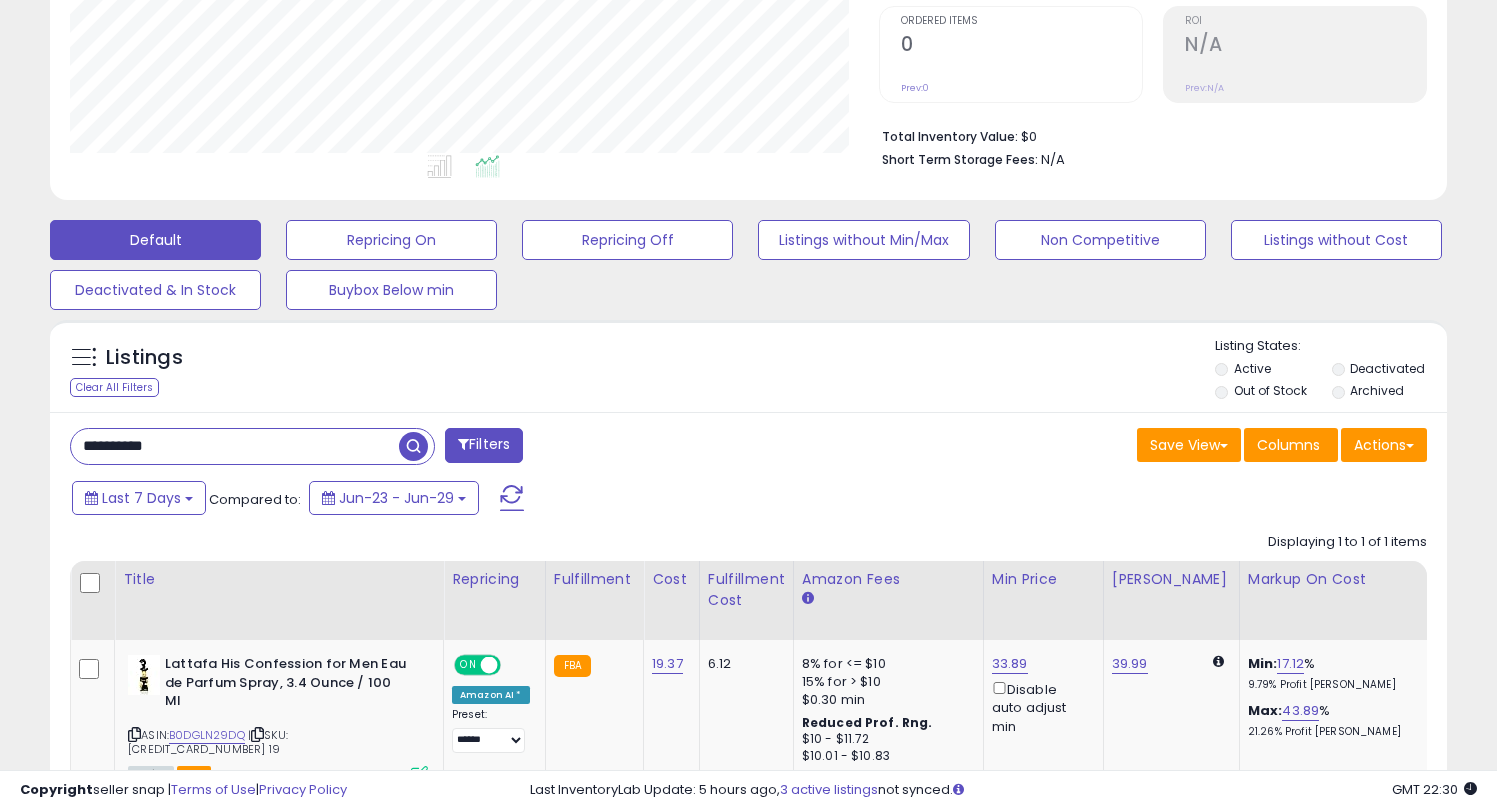 drag, startPoint x: 217, startPoint y: 441, endPoint x: 0, endPoint y: 439, distance: 217.00922 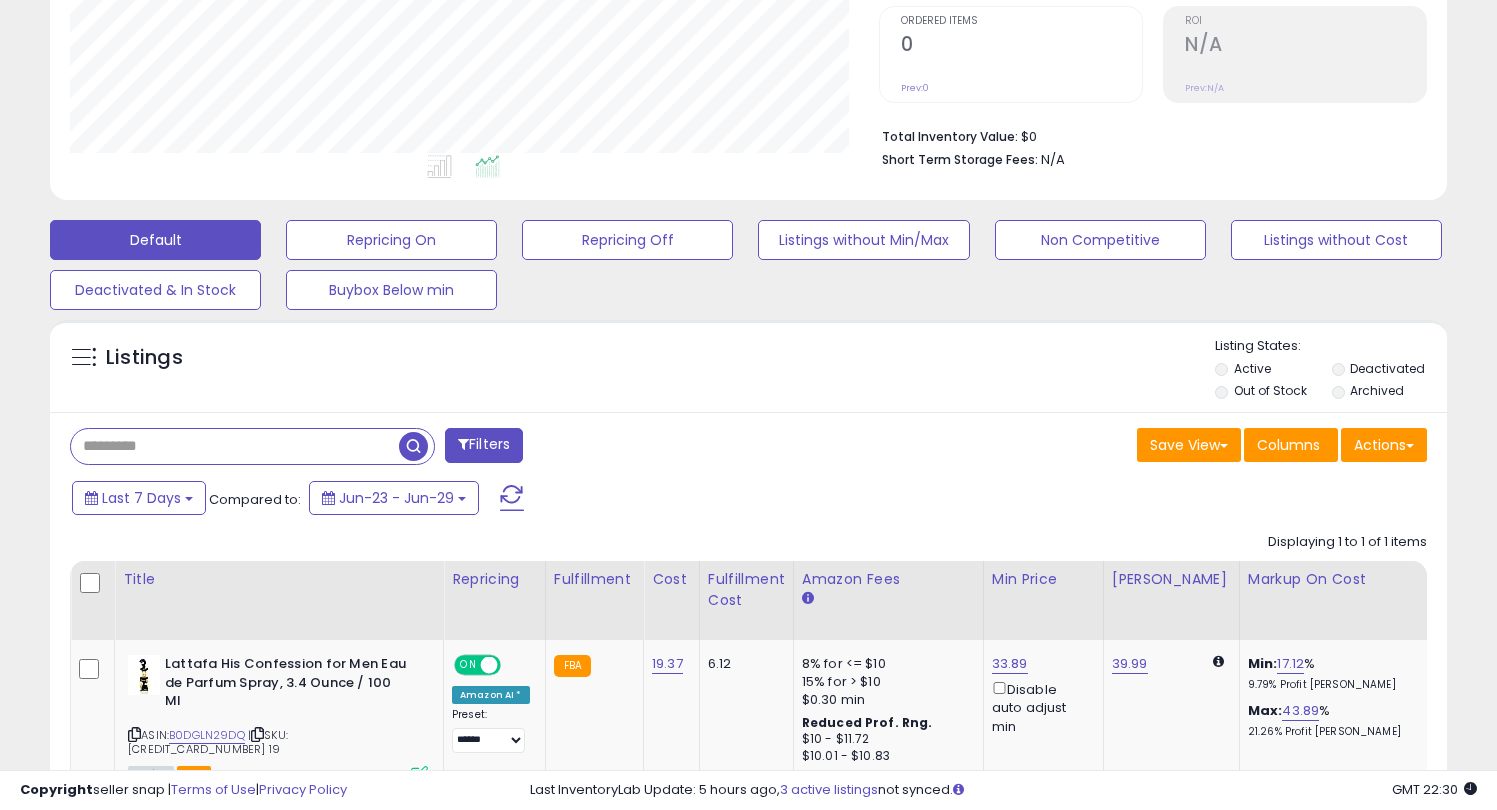 paste on "**********" 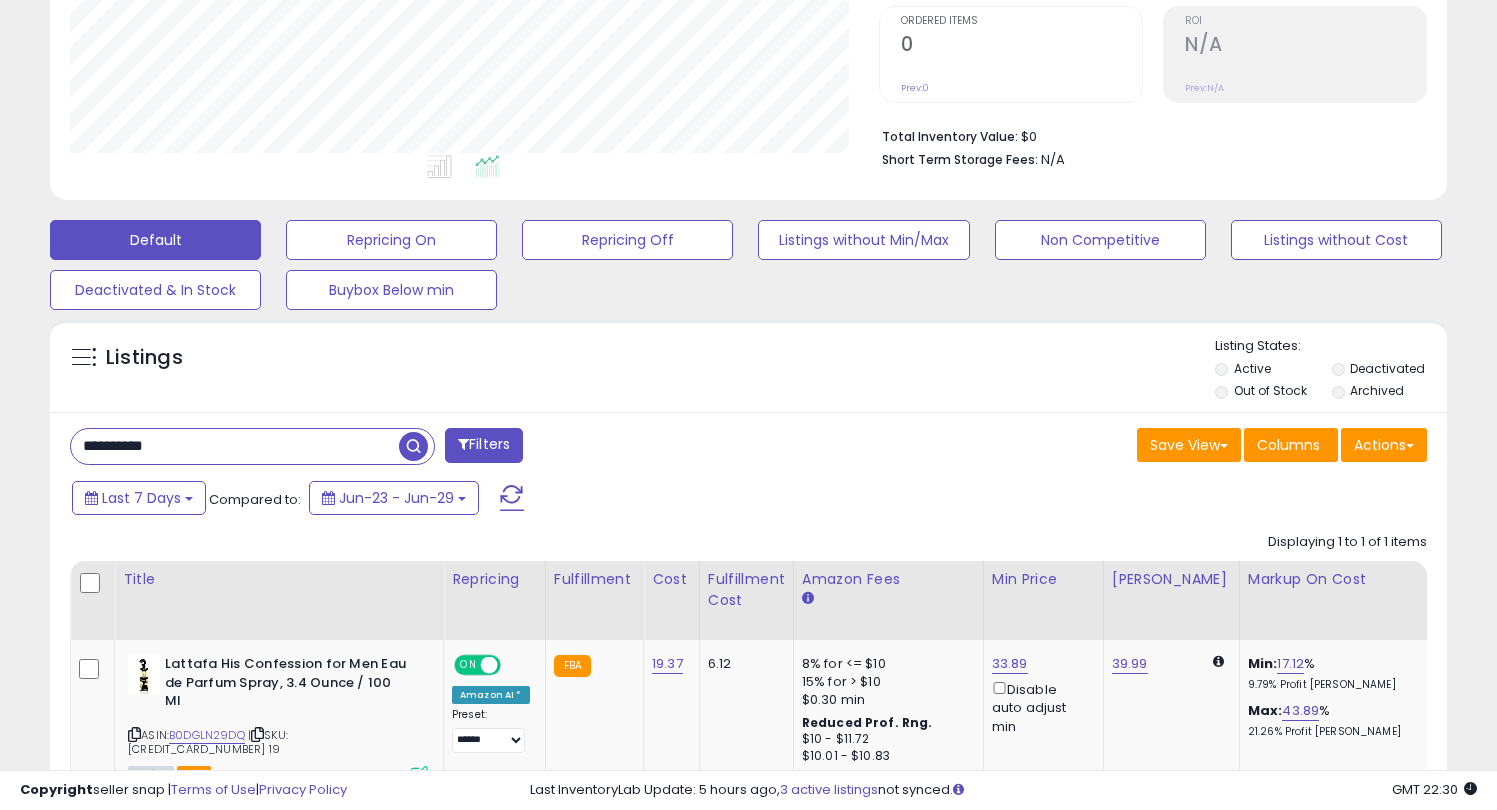 type on "**********" 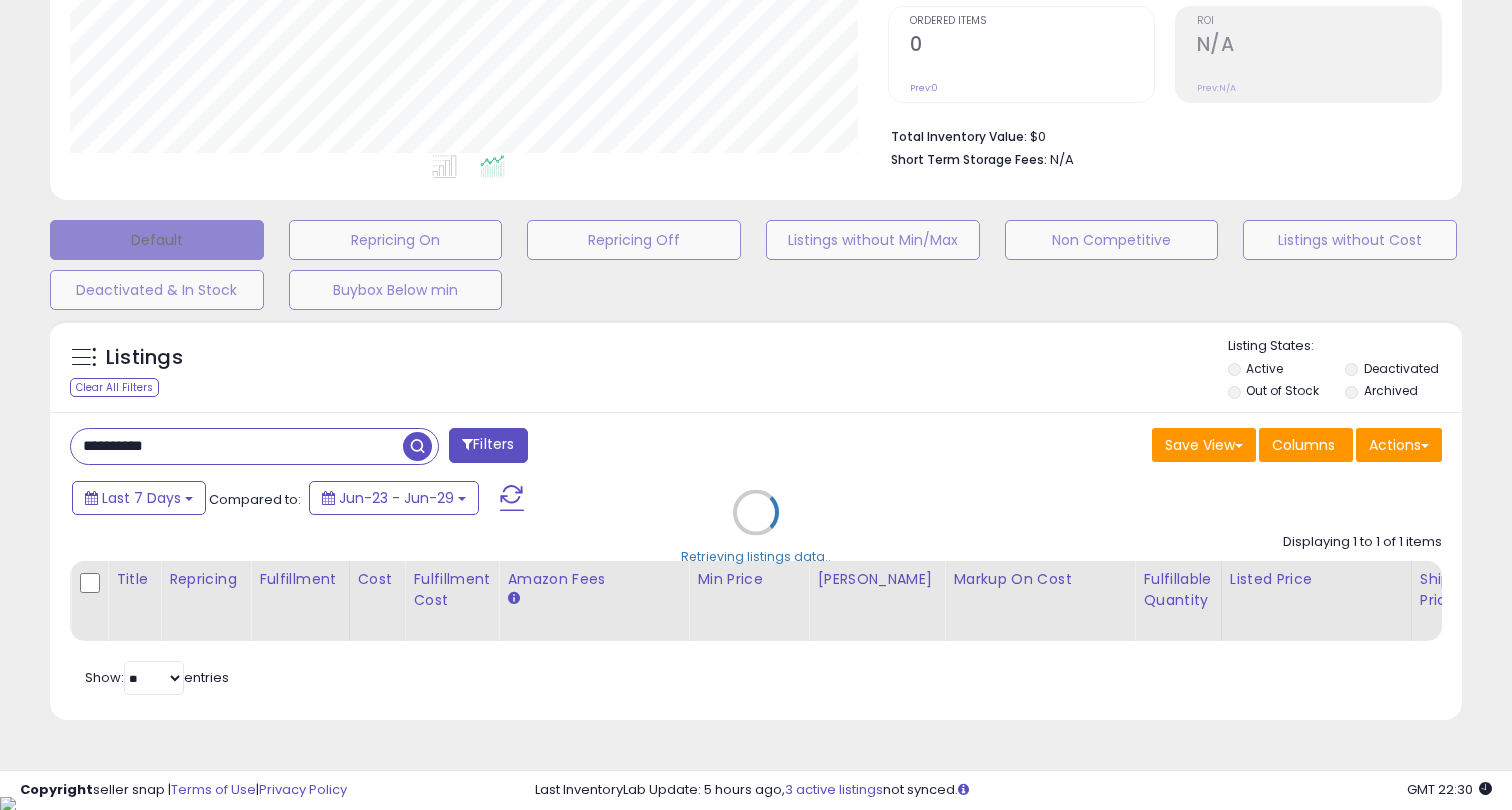 scroll, scrollTop: 999590, scrollLeft: 999182, axis: both 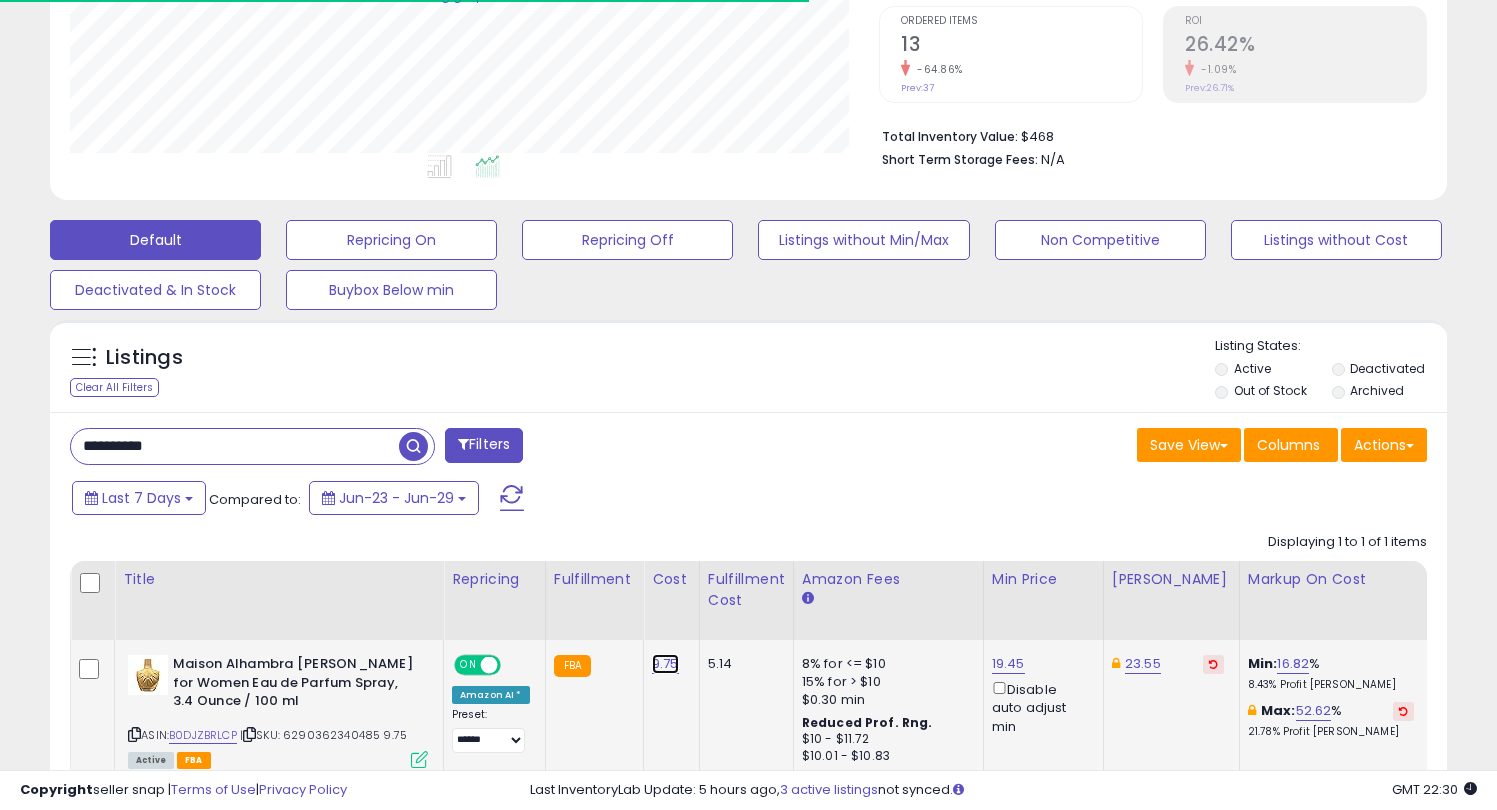 click on "9.75" at bounding box center (665, 664) 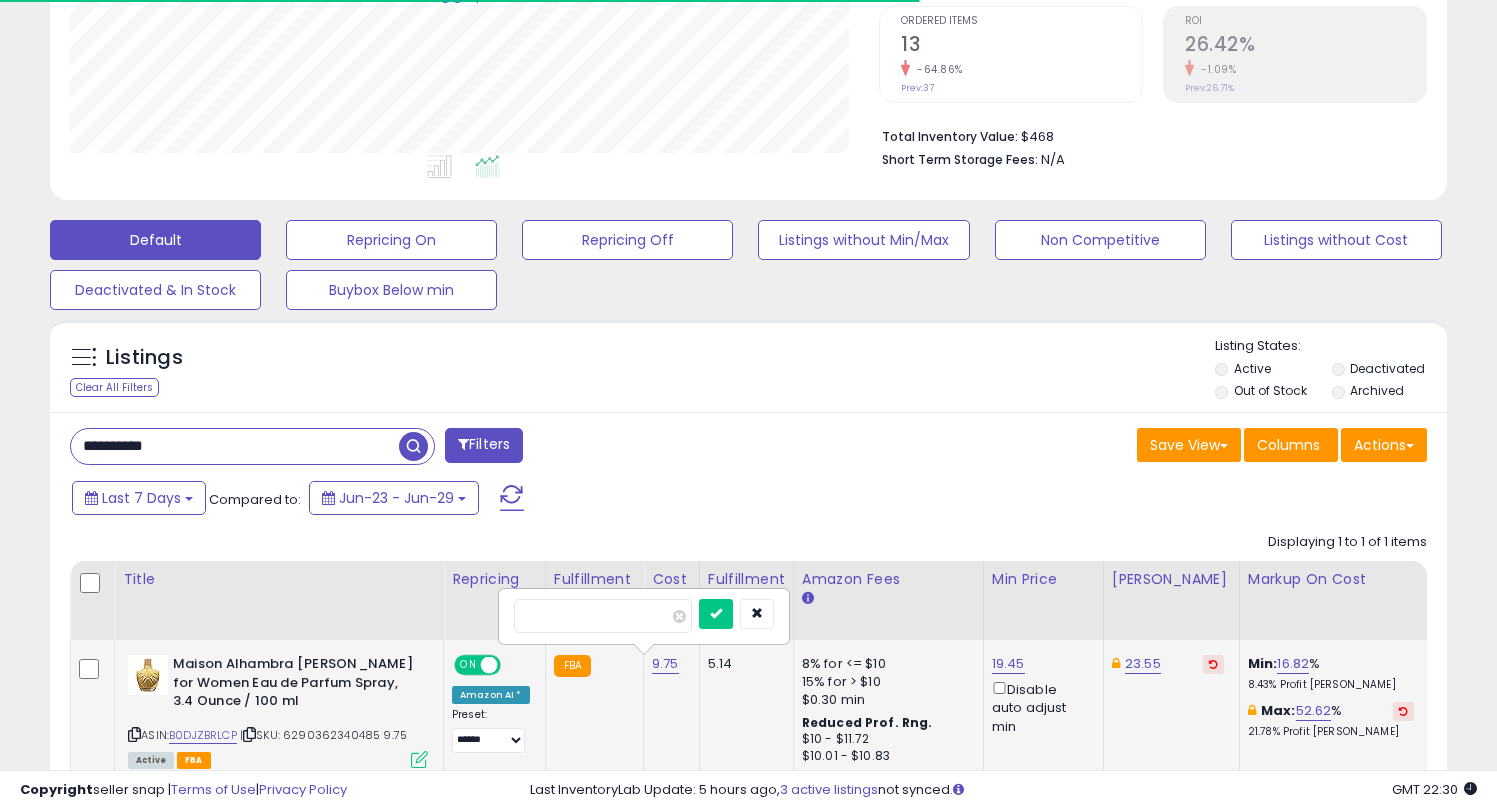type on "*" 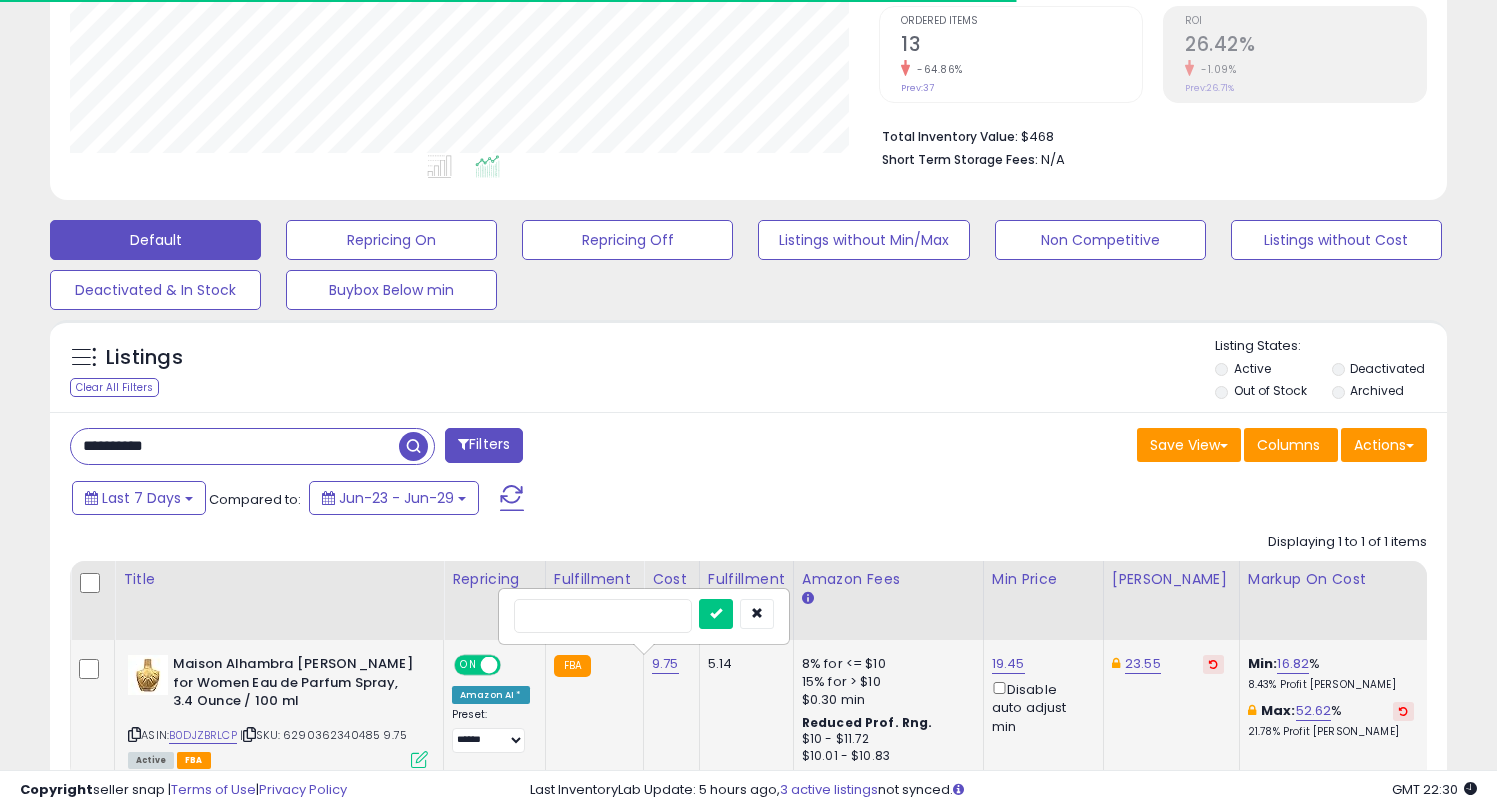 scroll, scrollTop: 999590, scrollLeft: 999191, axis: both 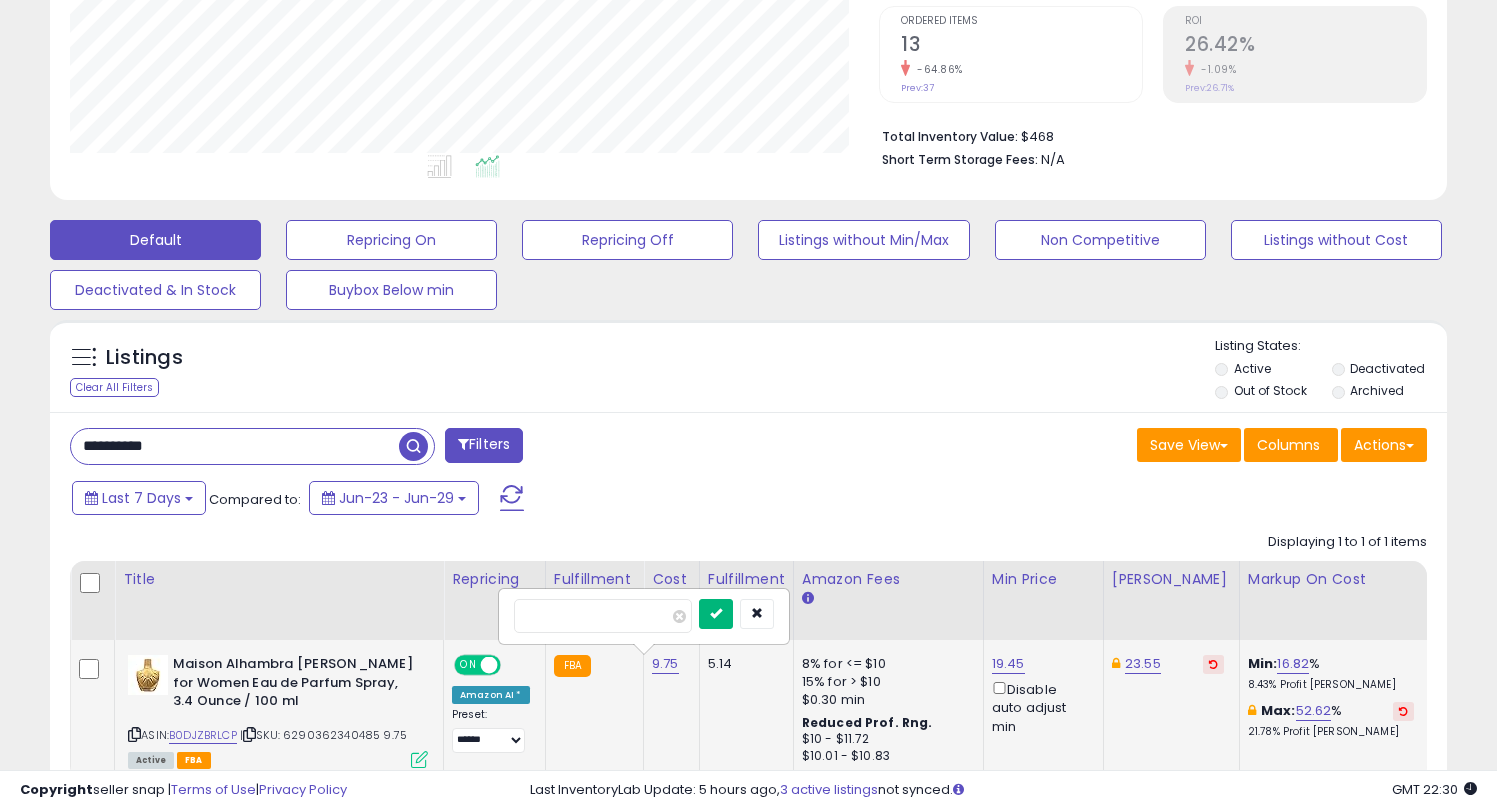 type on "****" 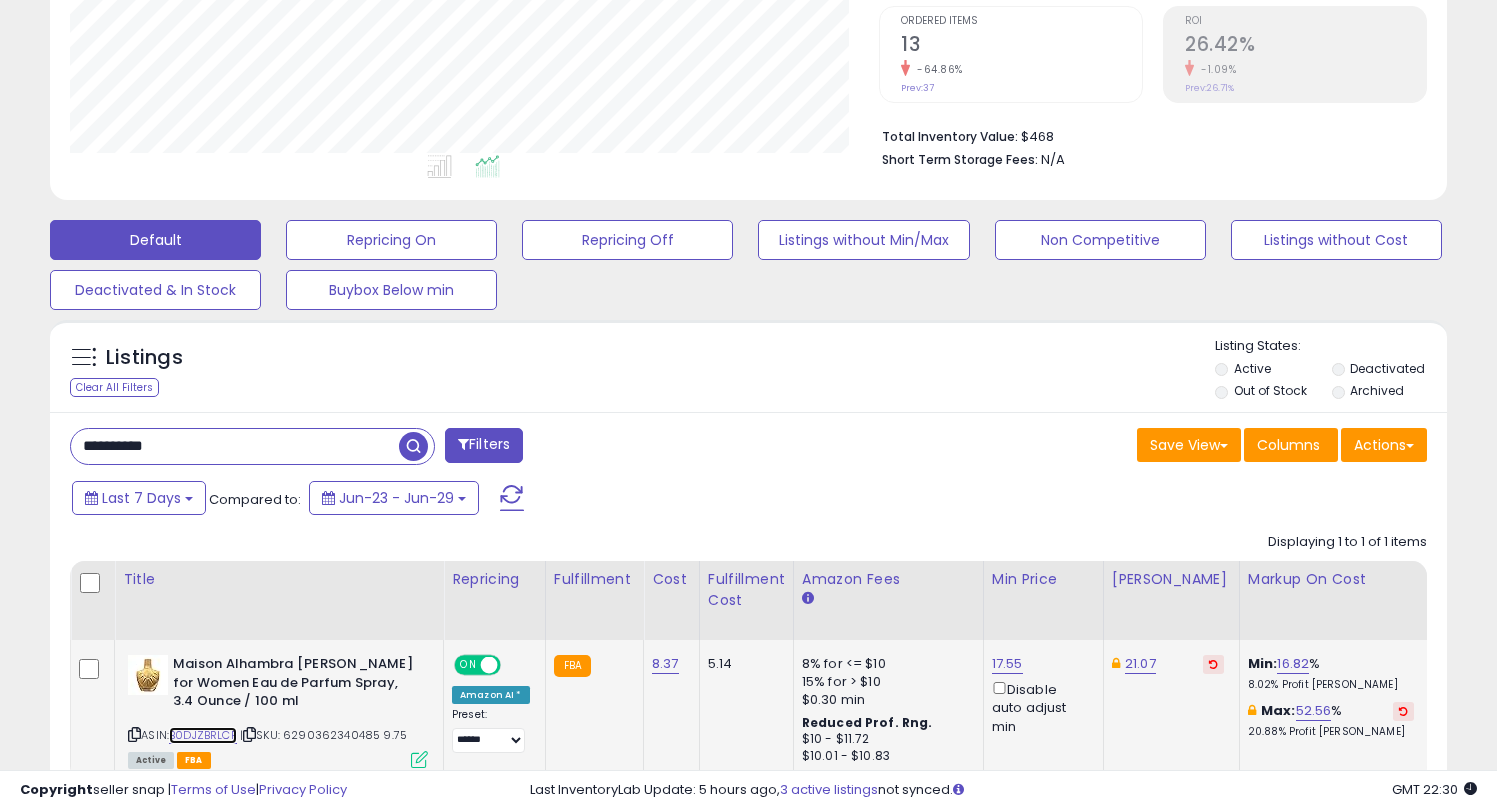 click on "B0DJZBRLCP" at bounding box center [203, 735] 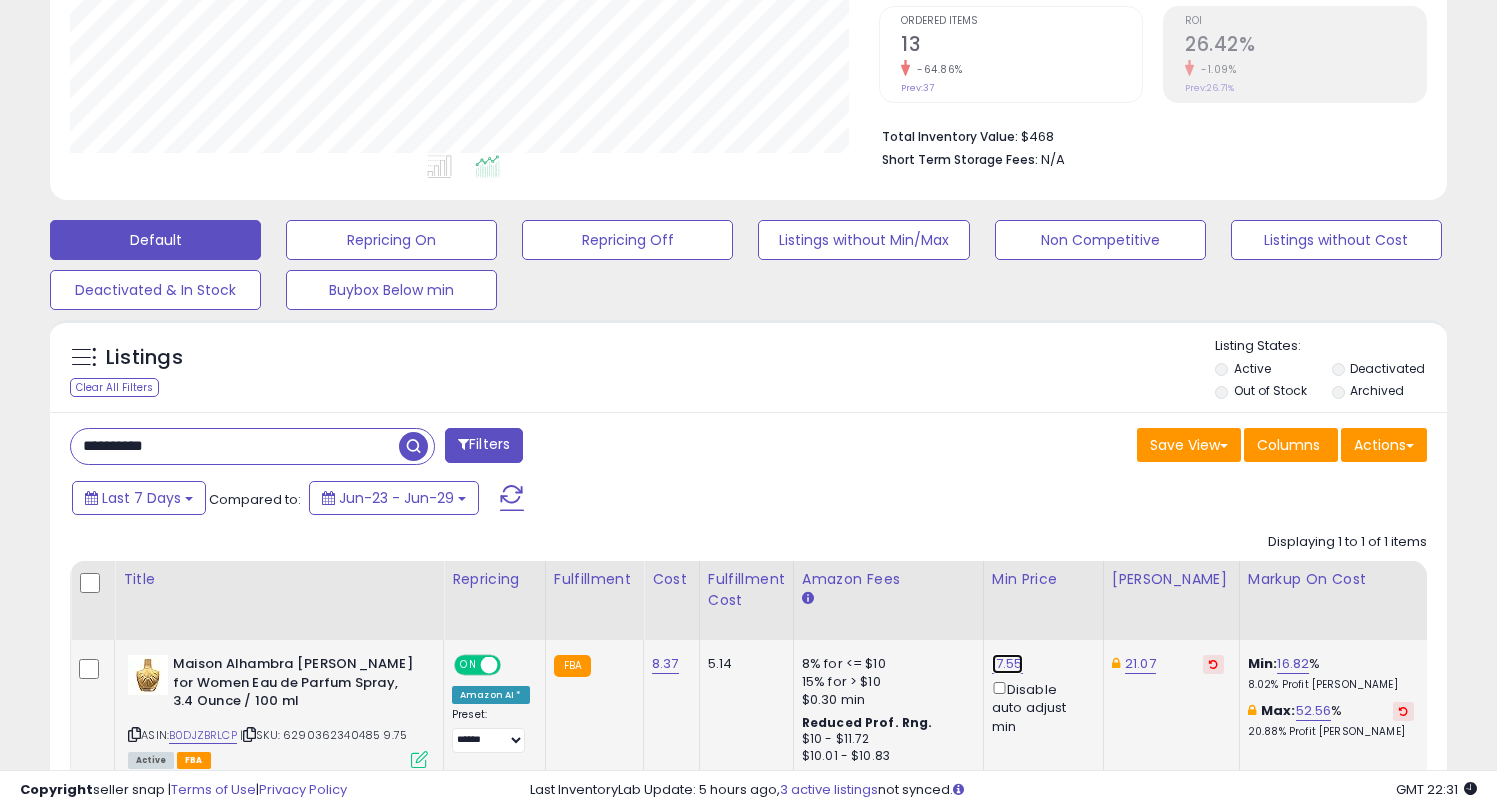 click on "17.55" at bounding box center (1007, 664) 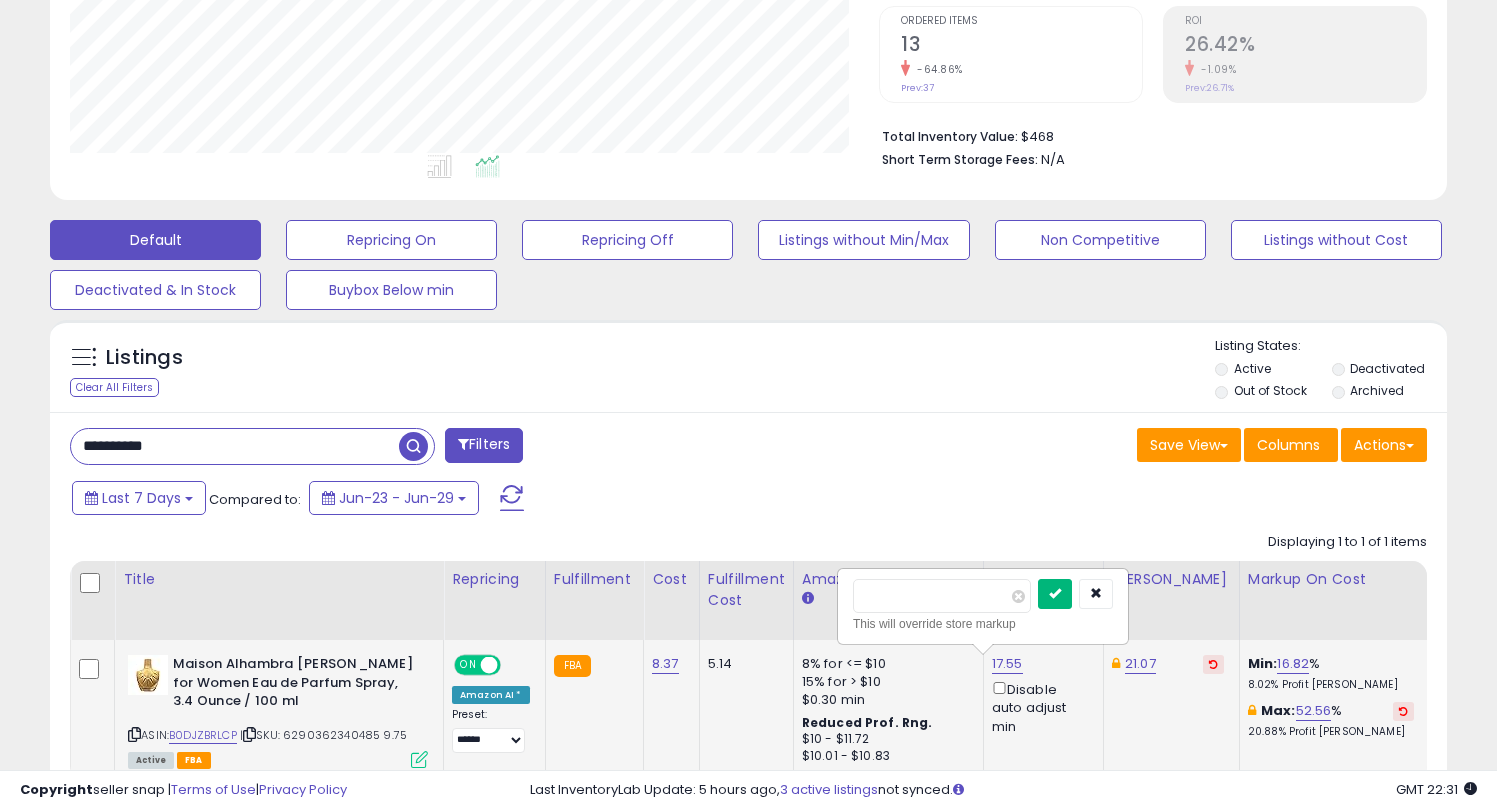 type on "**" 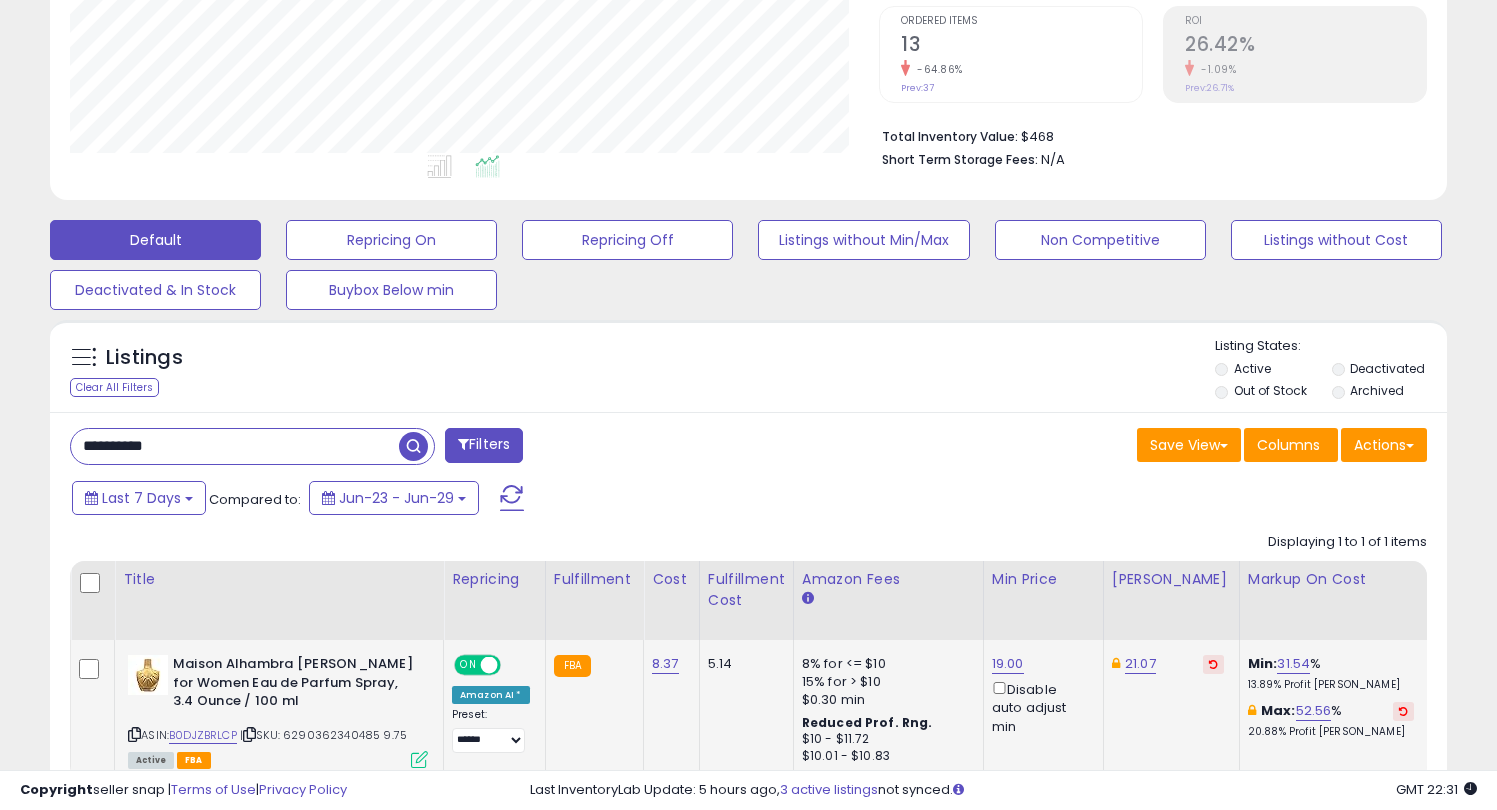 click at bounding box center [249, 734] 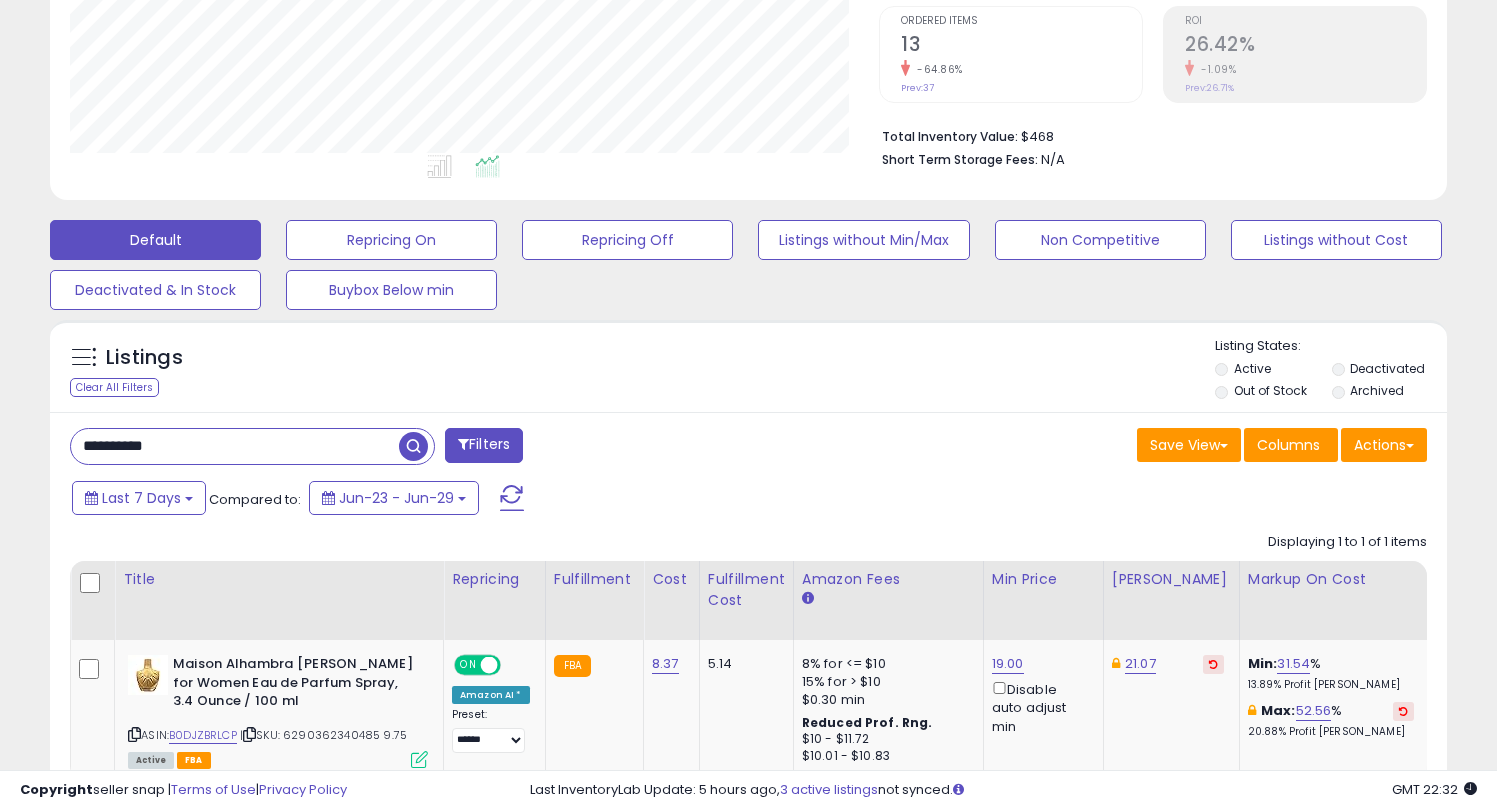 drag, startPoint x: 195, startPoint y: 452, endPoint x: 48, endPoint y: 451, distance: 147.0034 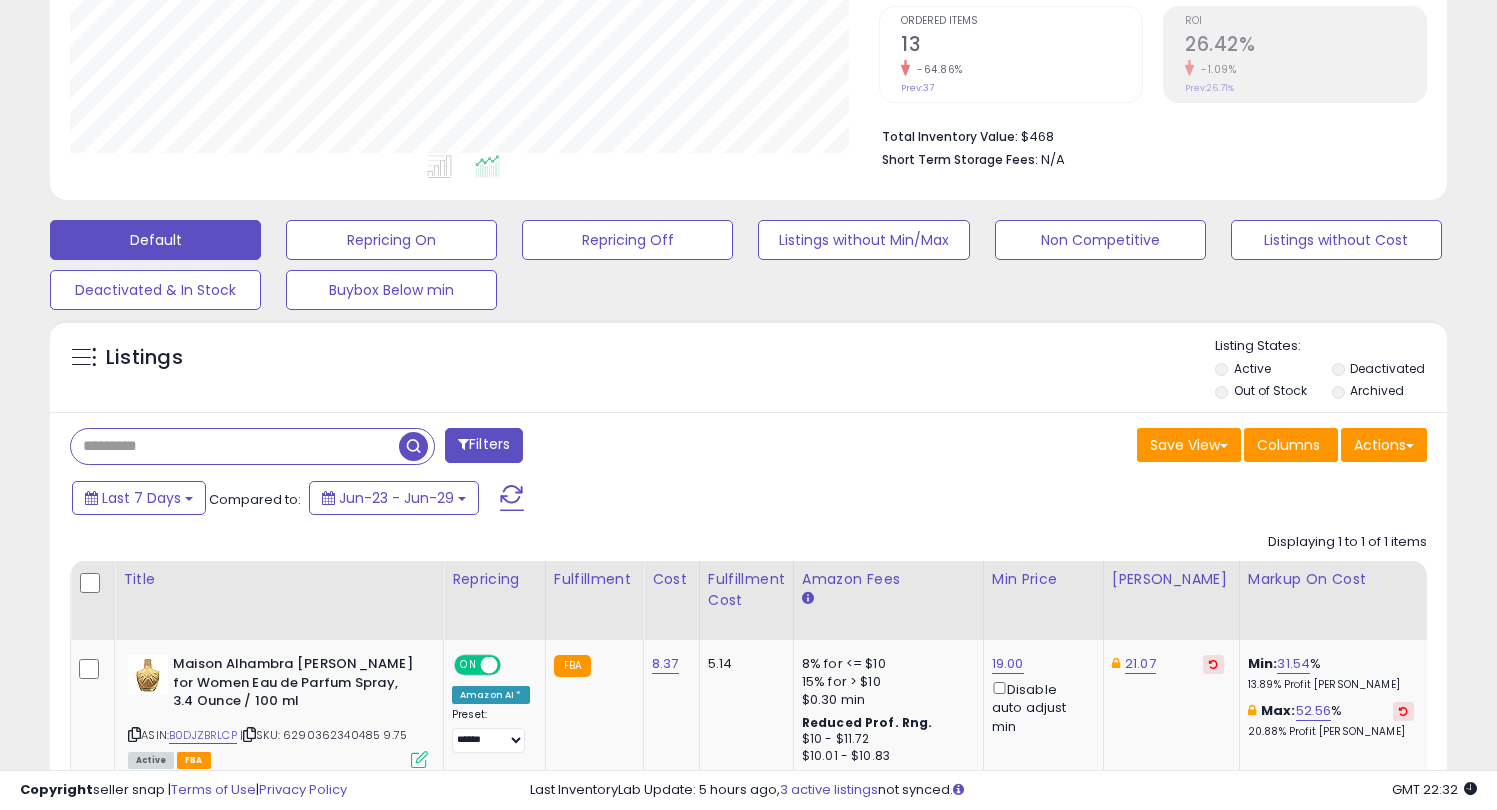 paste on "**********" 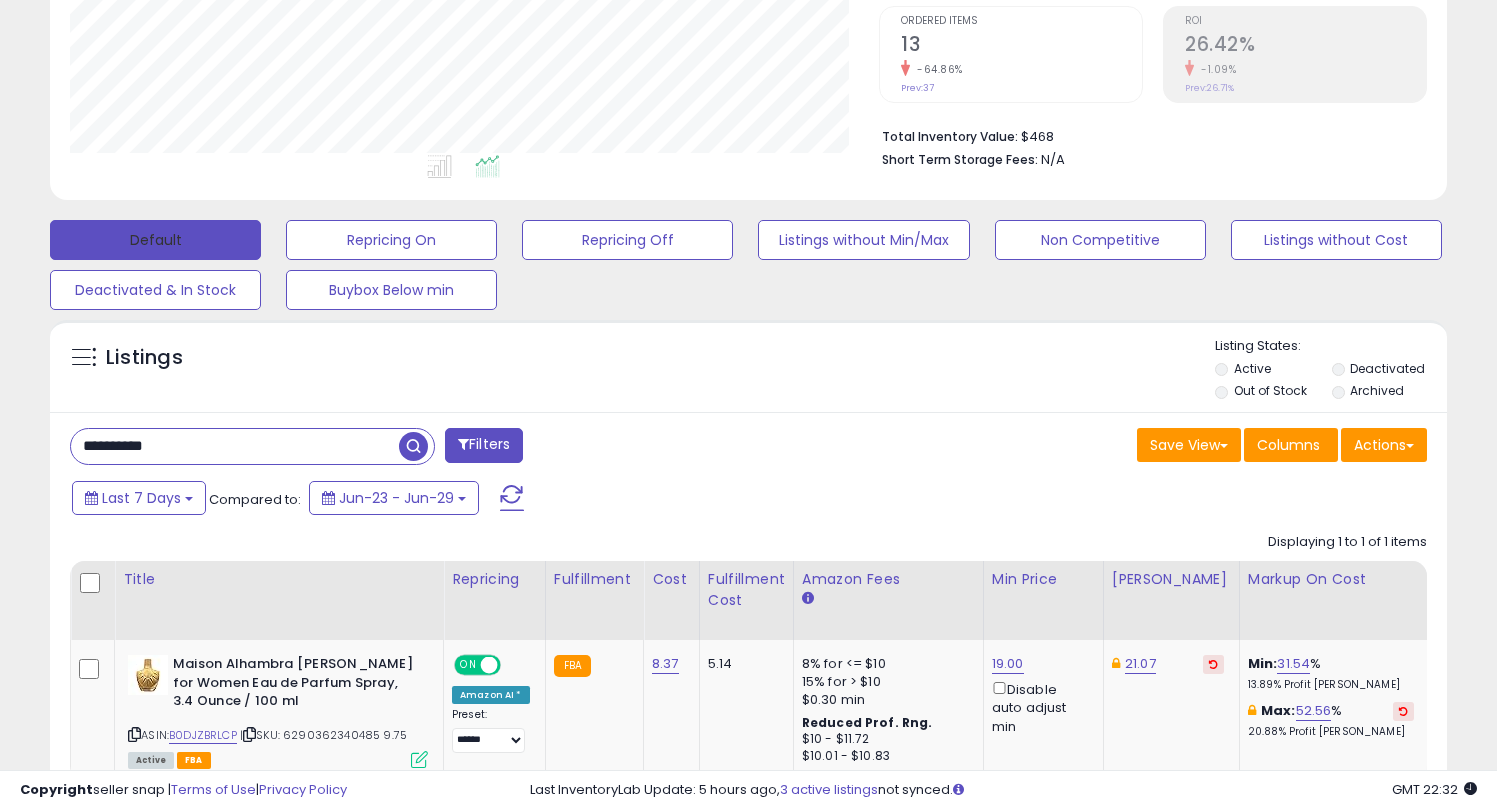 type on "**********" 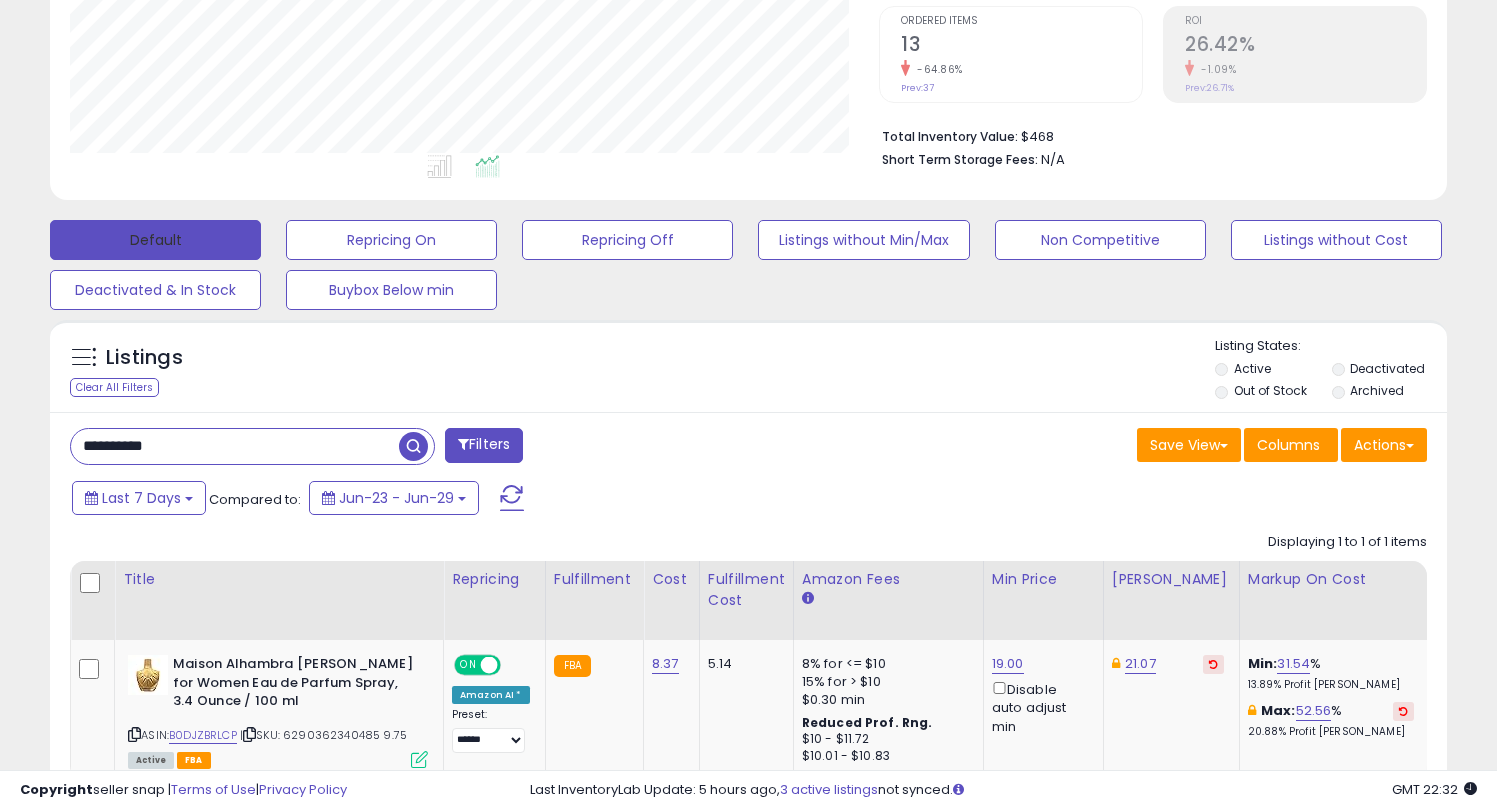 scroll, scrollTop: 999590, scrollLeft: 999182, axis: both 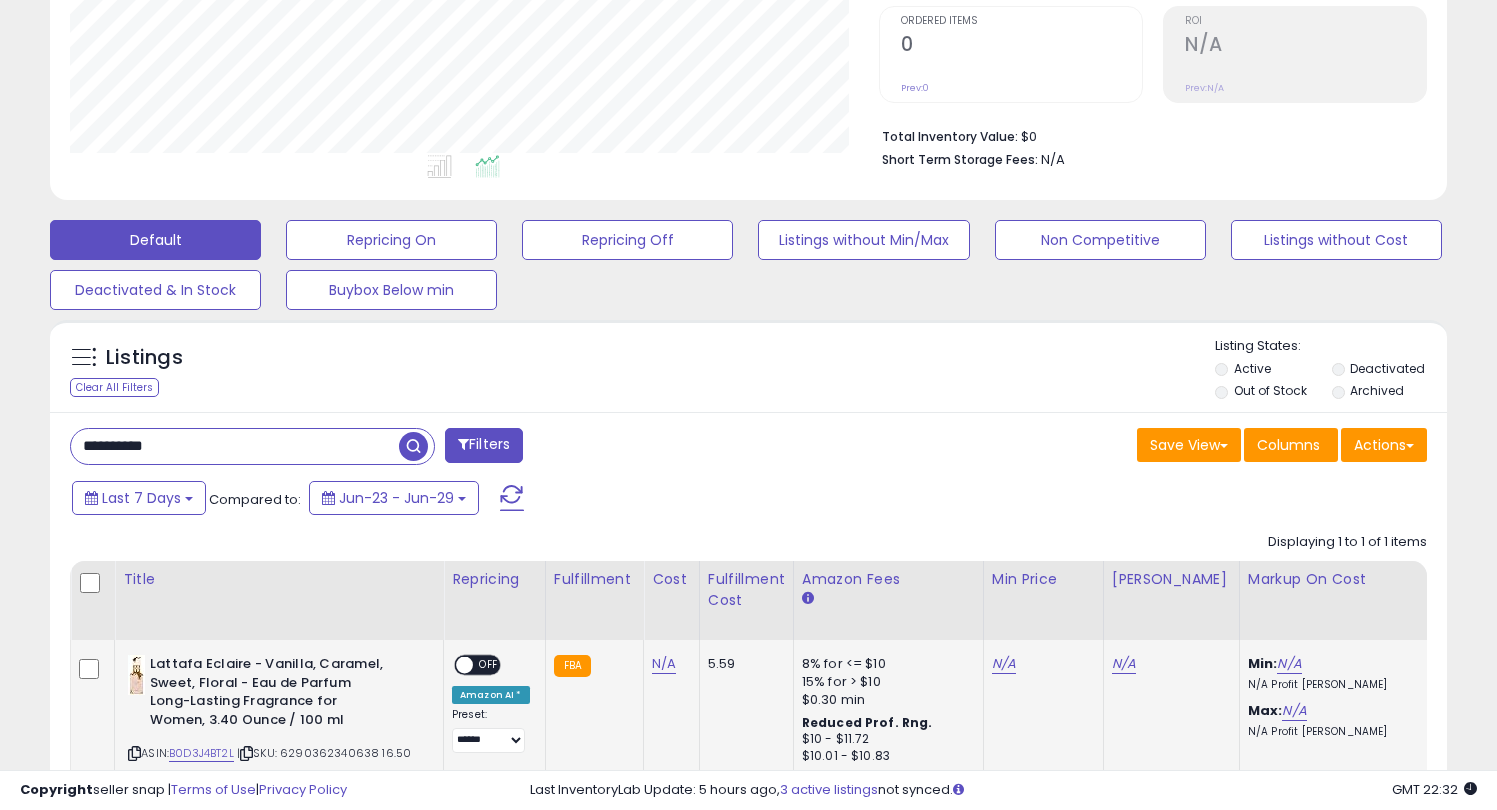 click on "N/A" 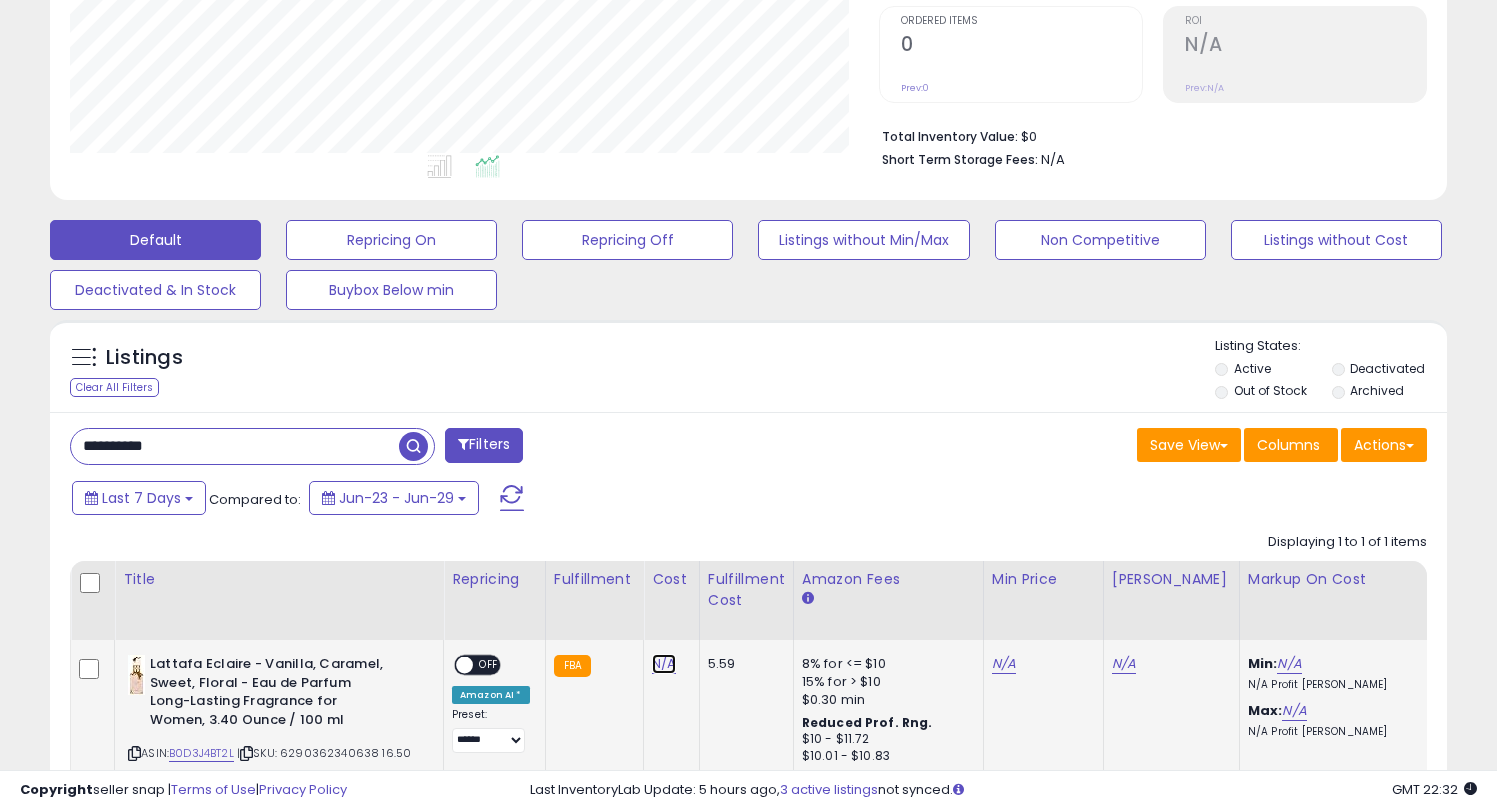 click on "N/A" at bounding box center (664, 664) 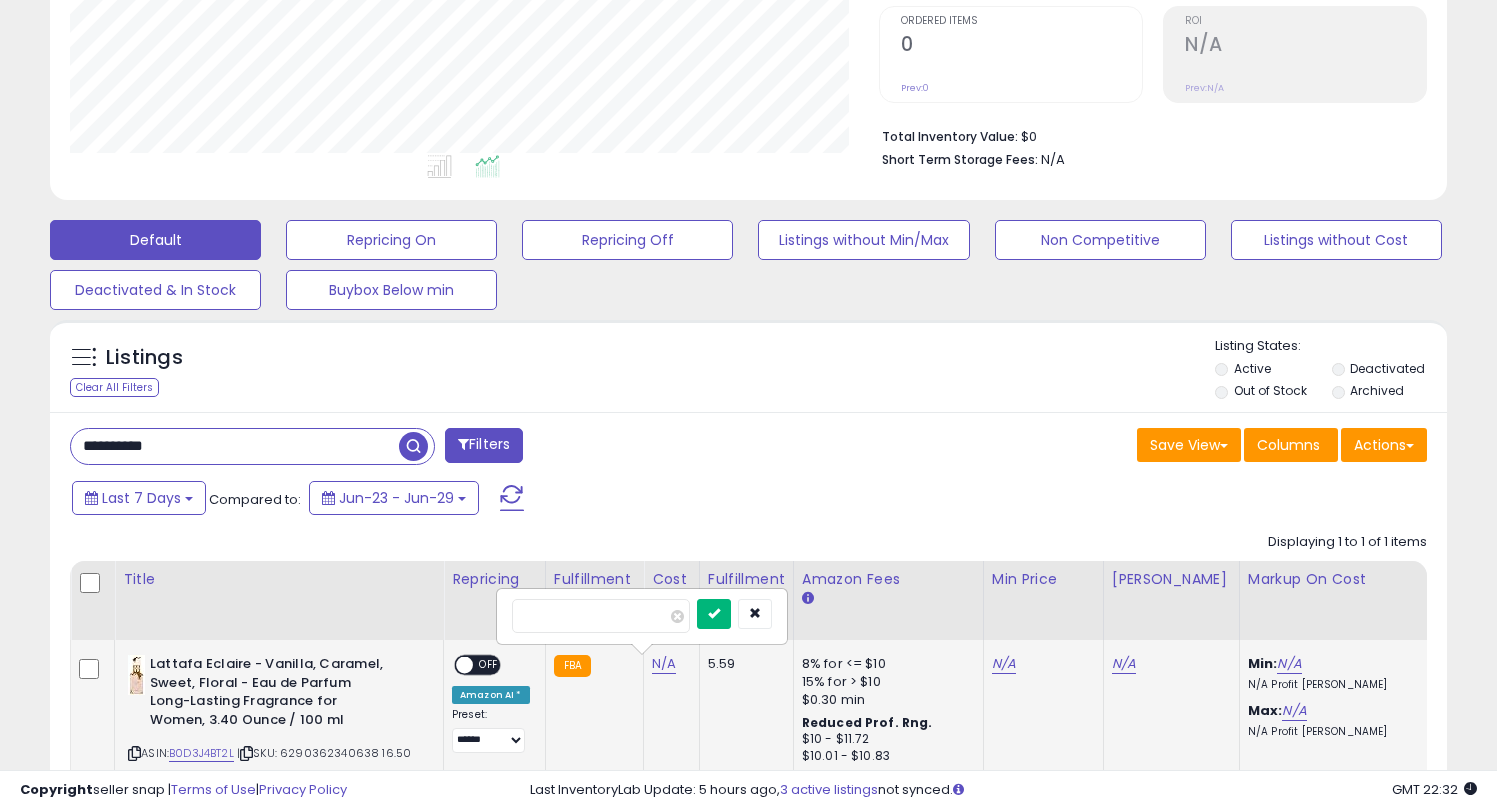 type on "*****" 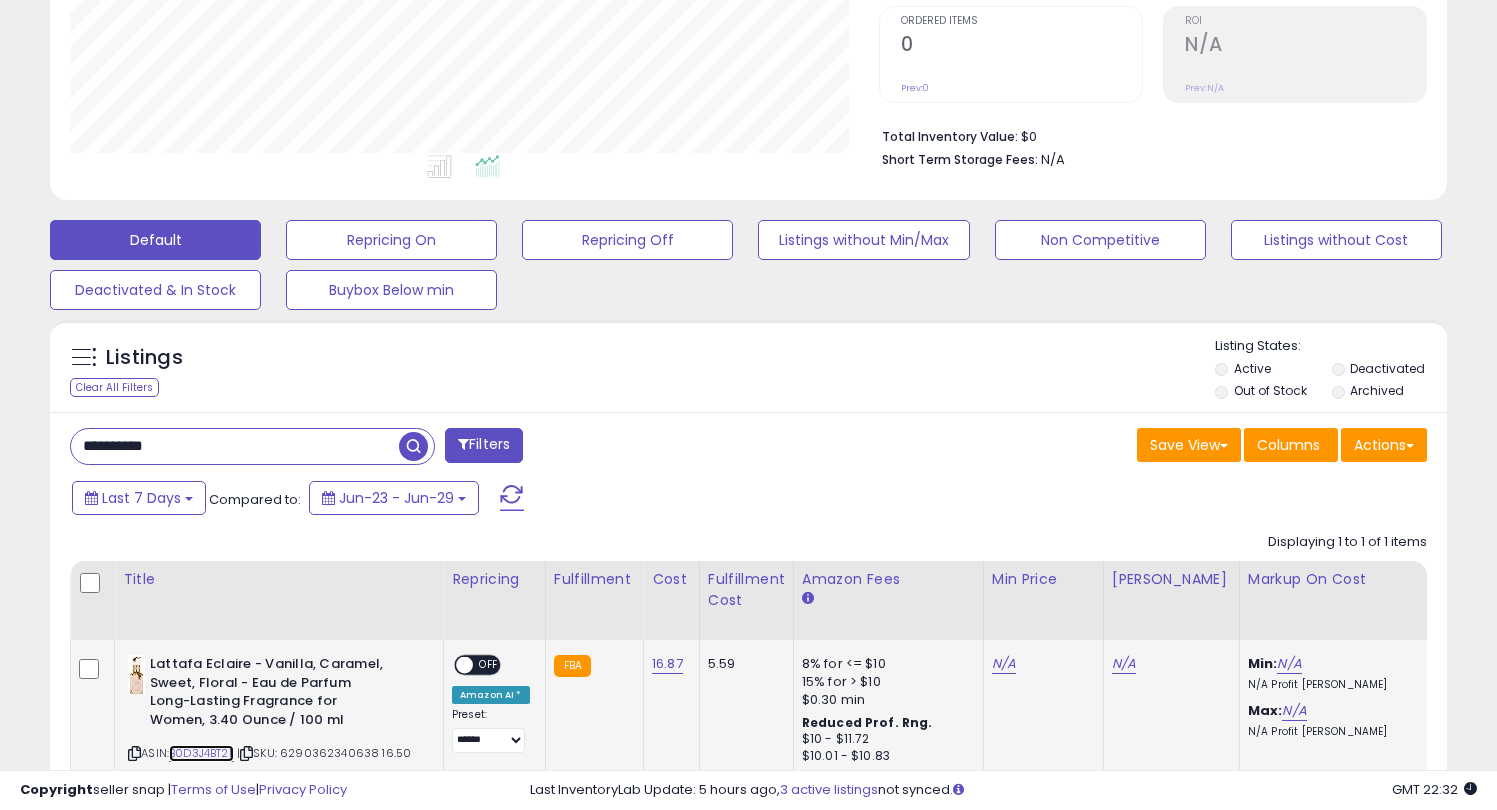 click on "B0D3J4BT2L" at bounding box center [201, 753] 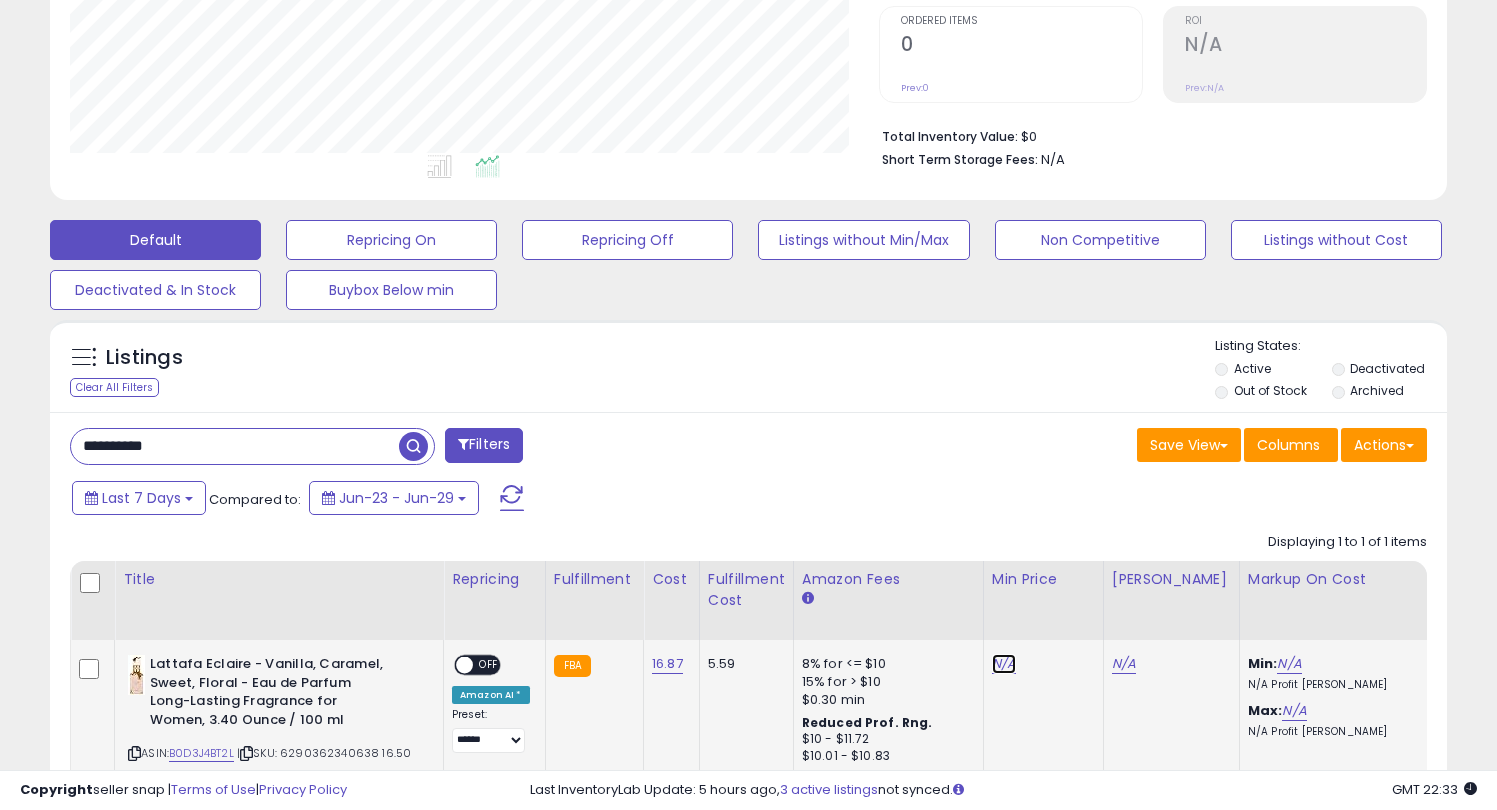 click on "N/A" at bounding box center [1004, 664] 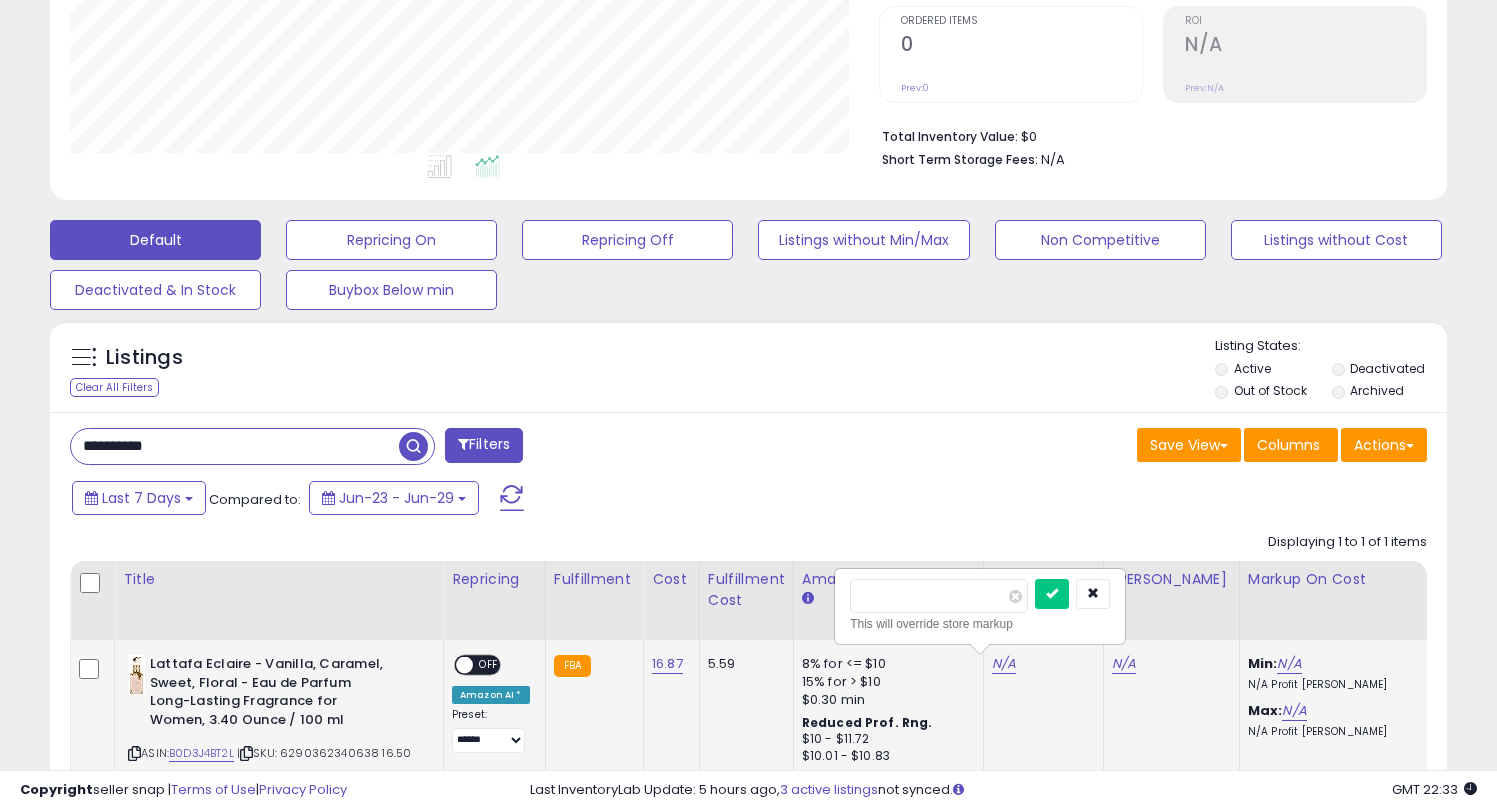 type on "**" 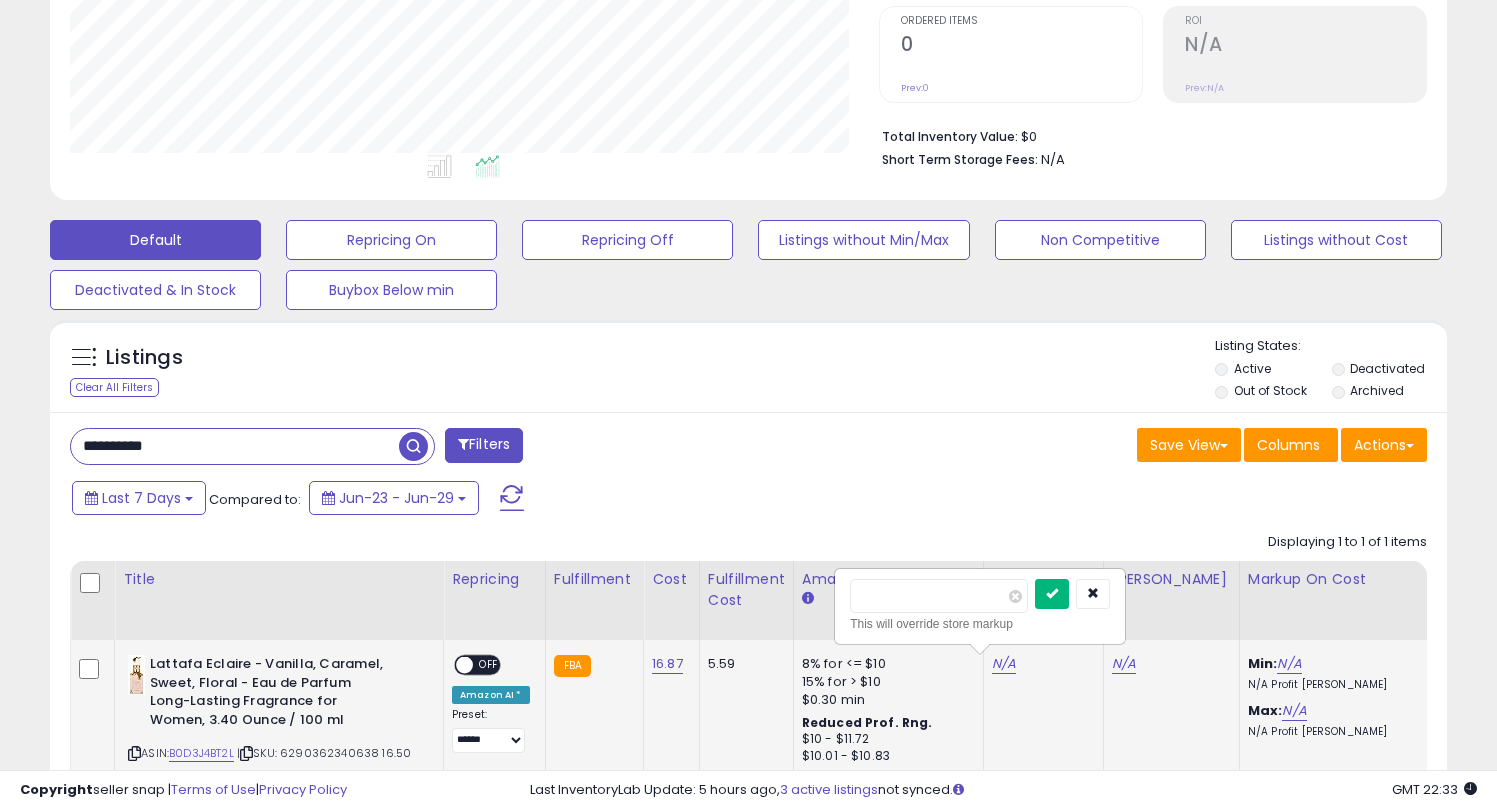click at bounding box center [1052, 593] 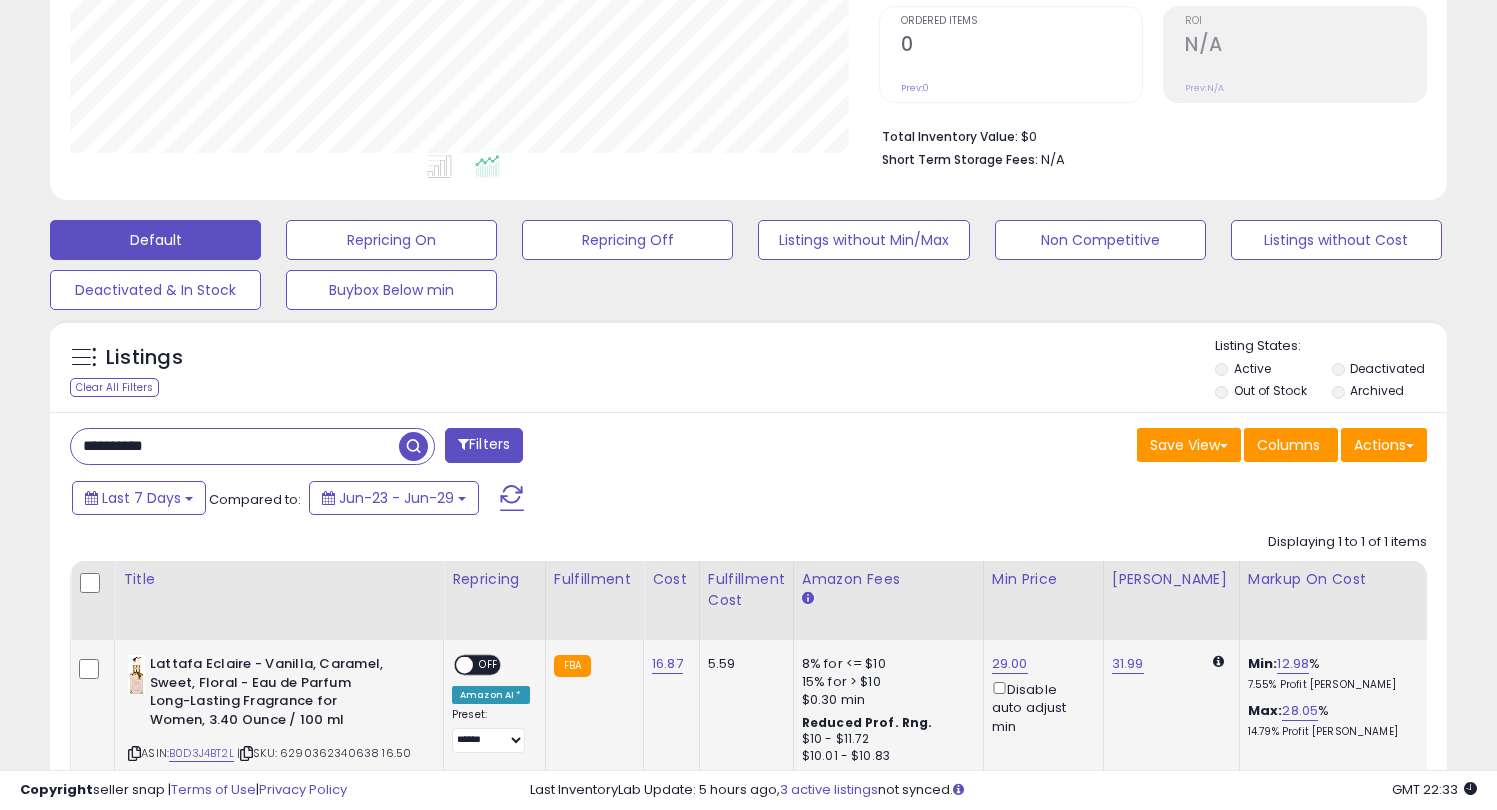 click on "OFF" at bounding box center [489, 665] 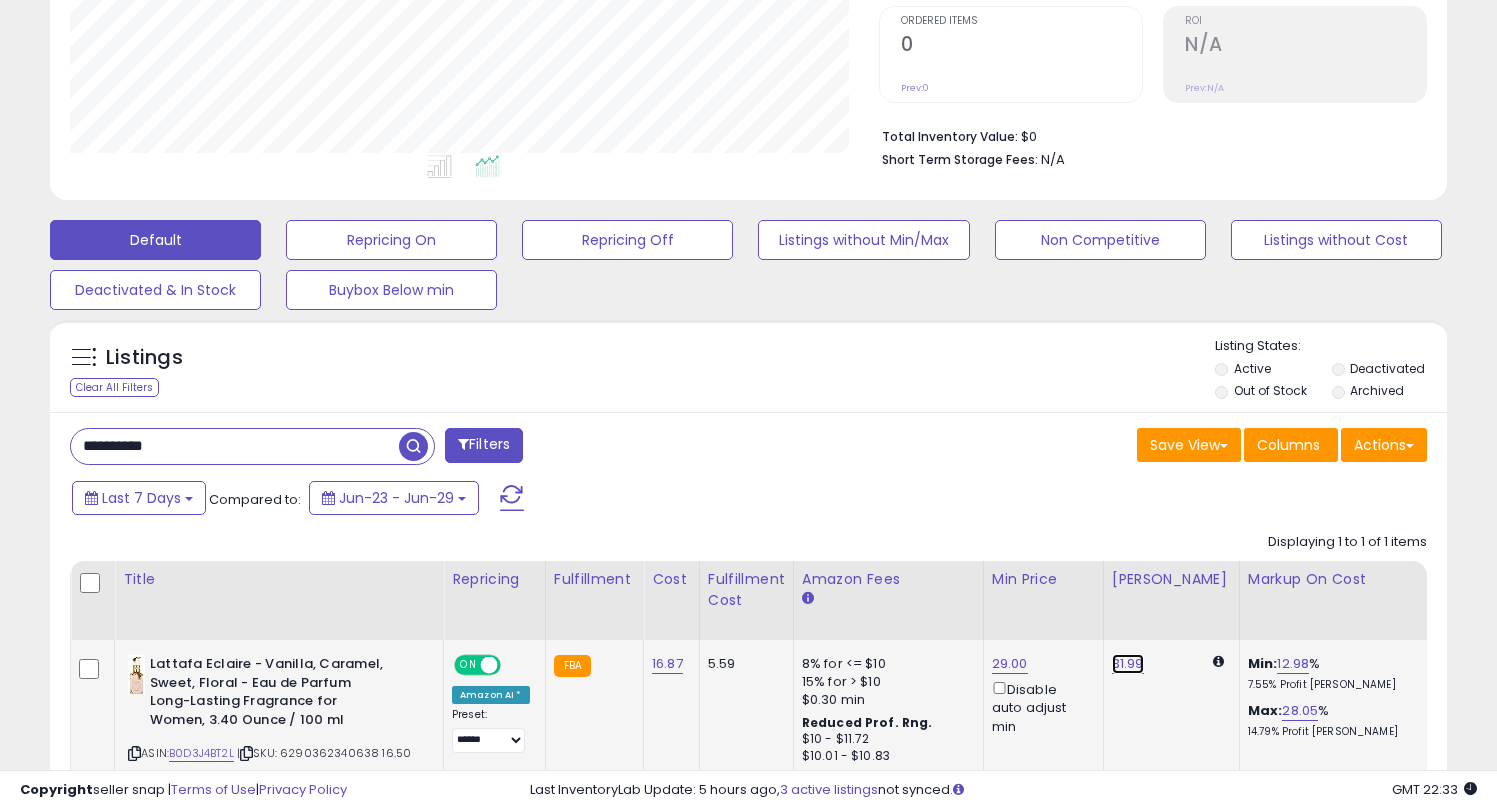 click on "31.99" at bounding box center [1128, 664] 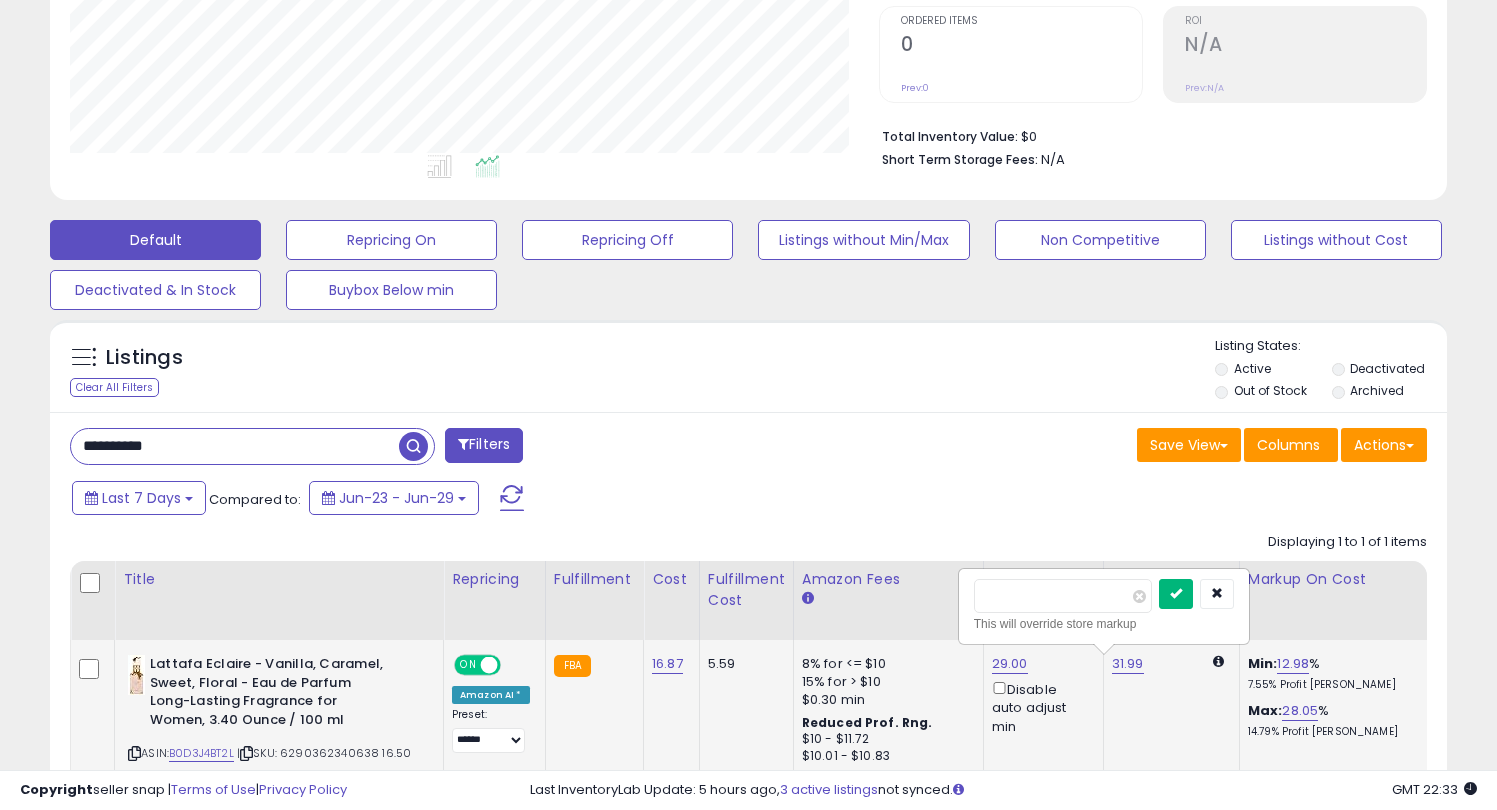 type on "*****" 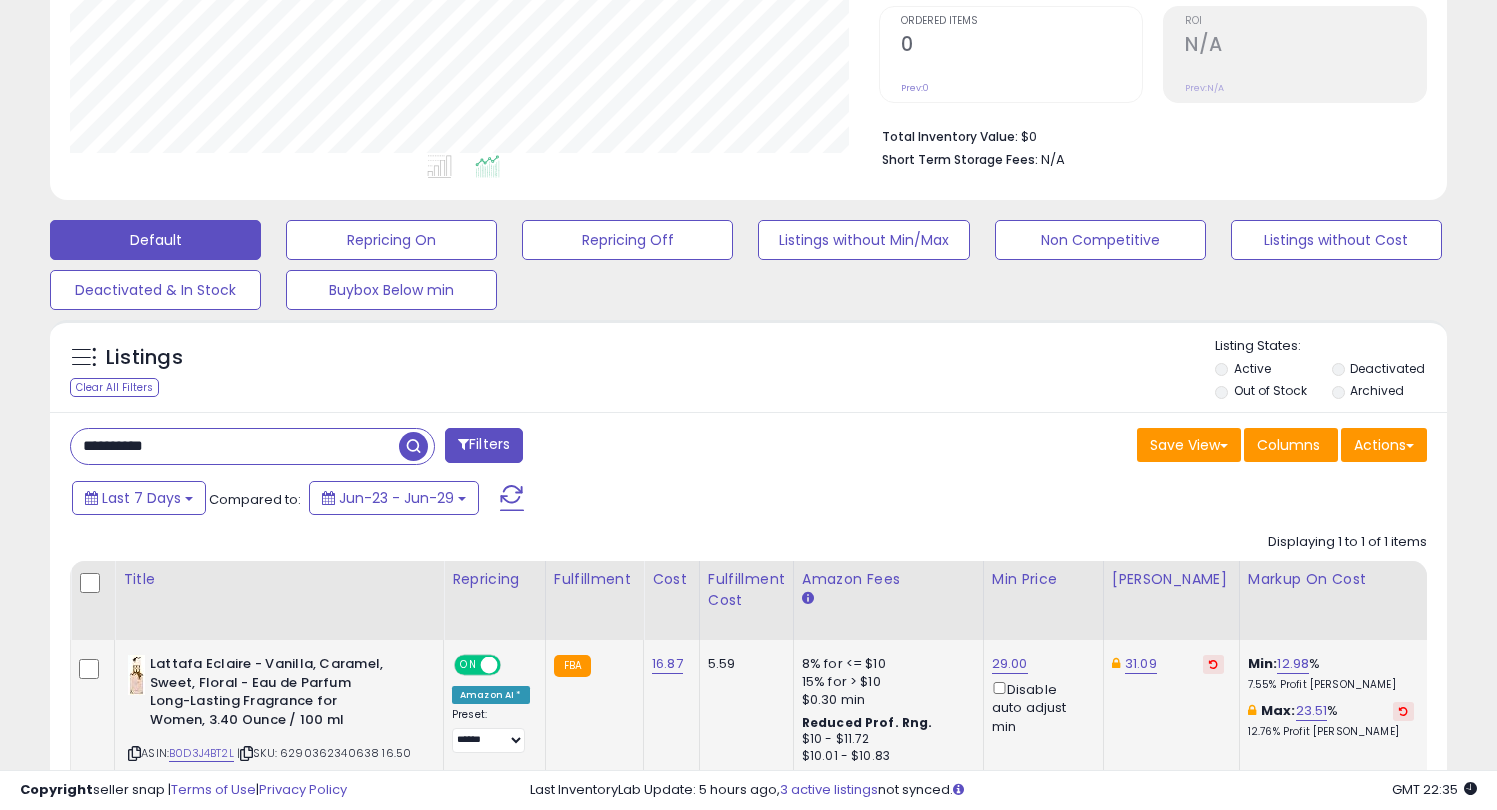 drag, startPoint x: 199, startPoint y: 451, endPoint x: 100, endPoint y: 454, distance: 99.04544 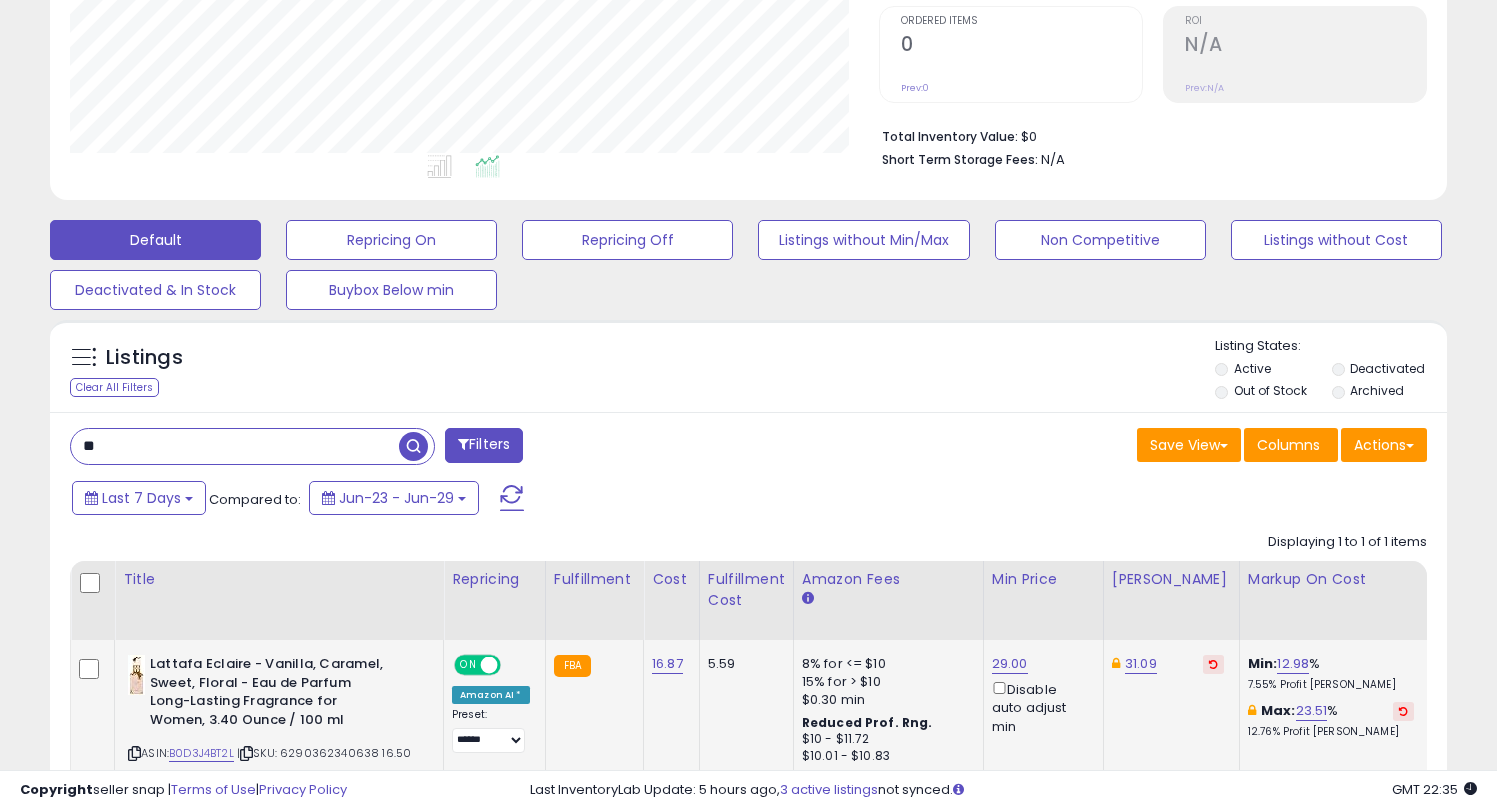 type on "*" 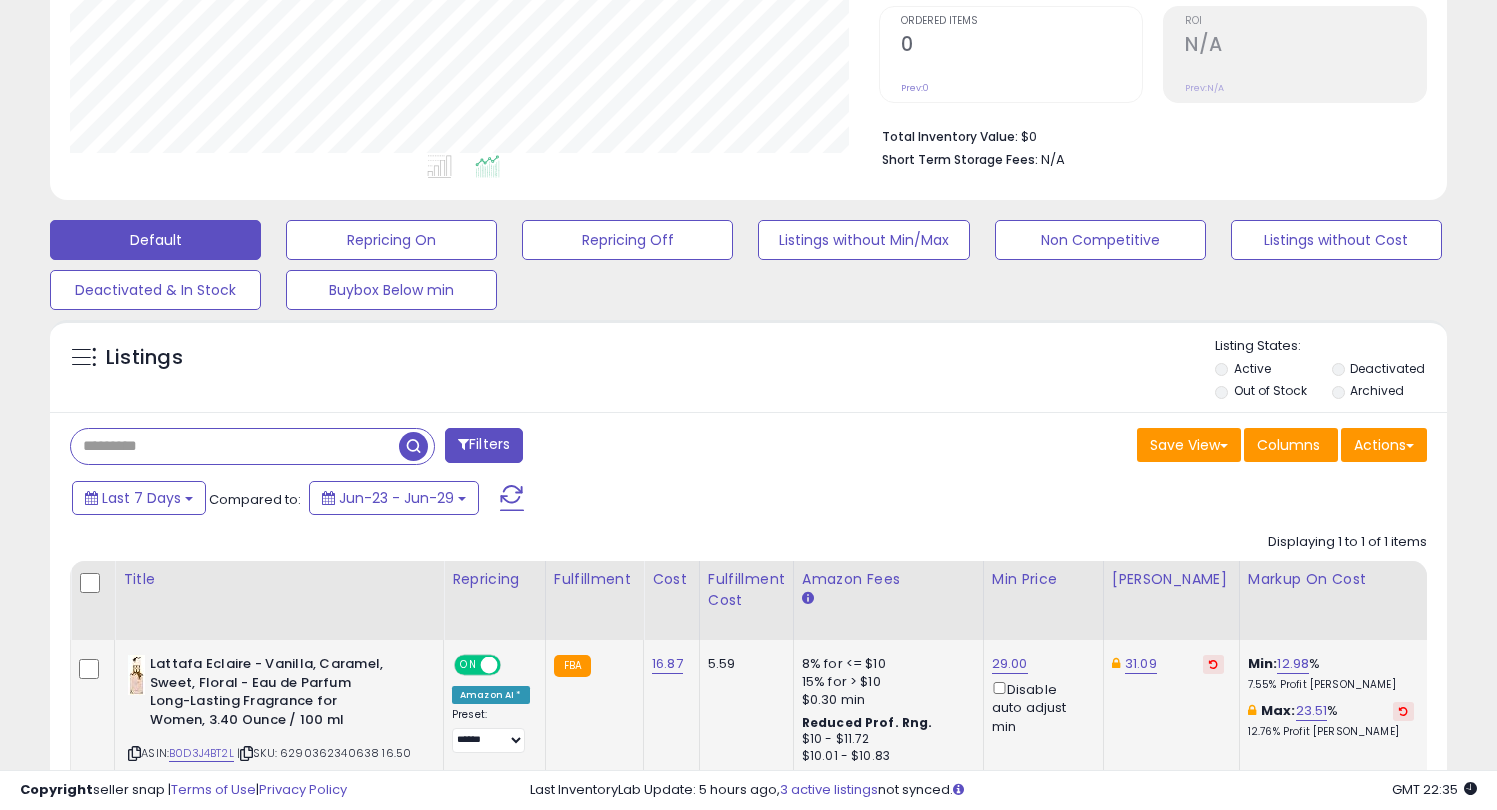 paste on "**********" 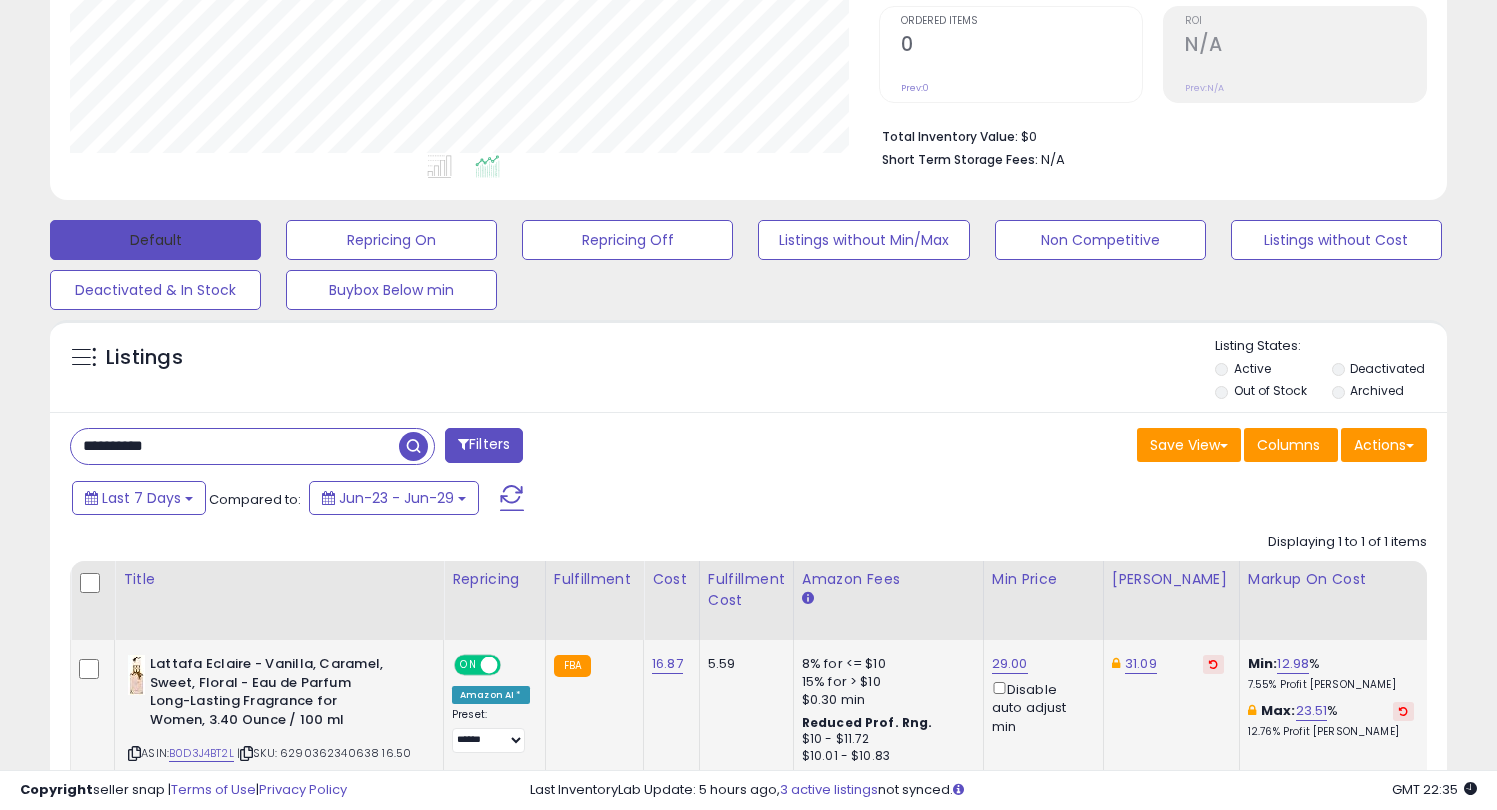 type on "**********" 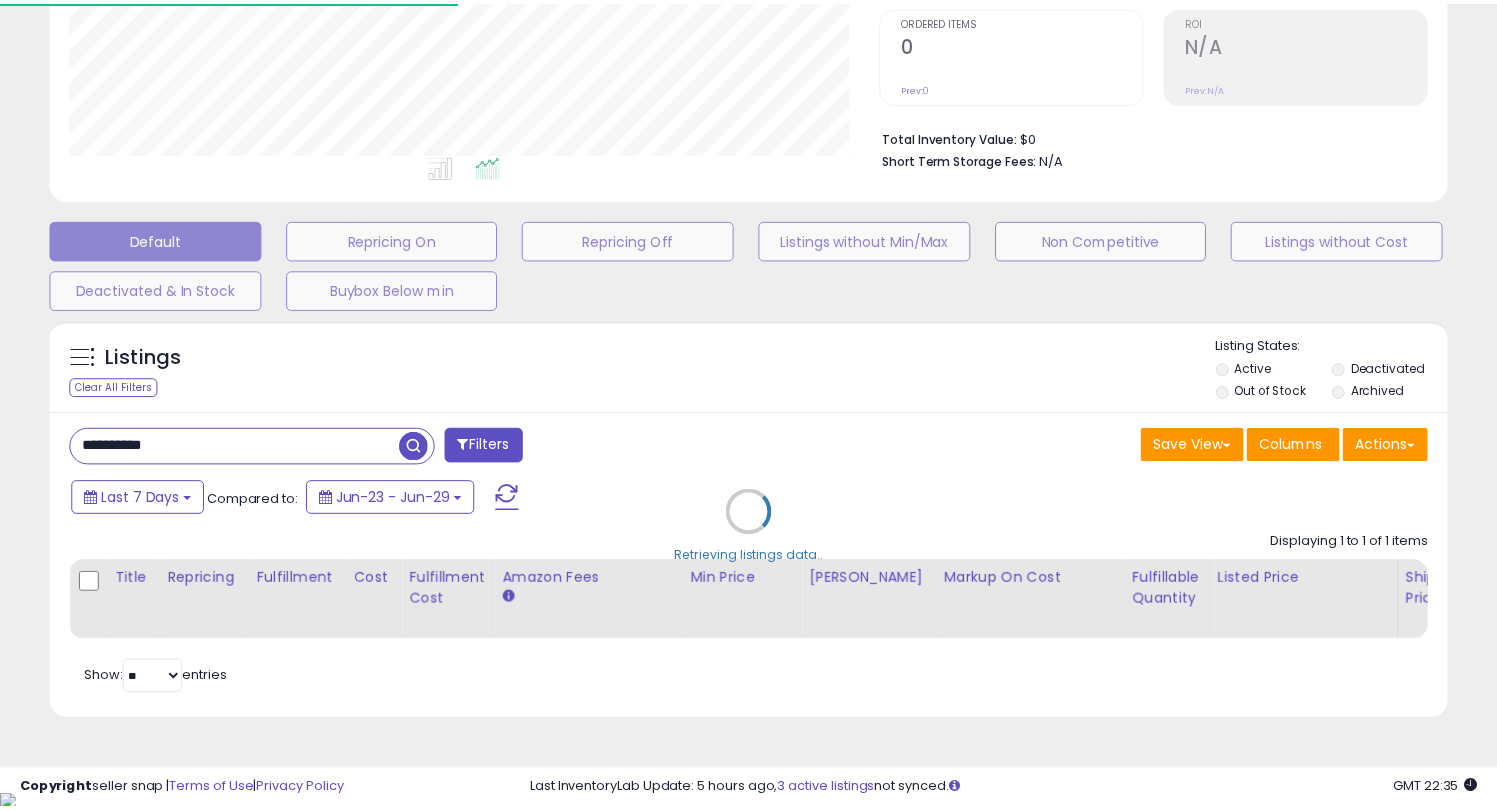 scroll, scrollTop: 410, scrollLeft: 809, axis: both 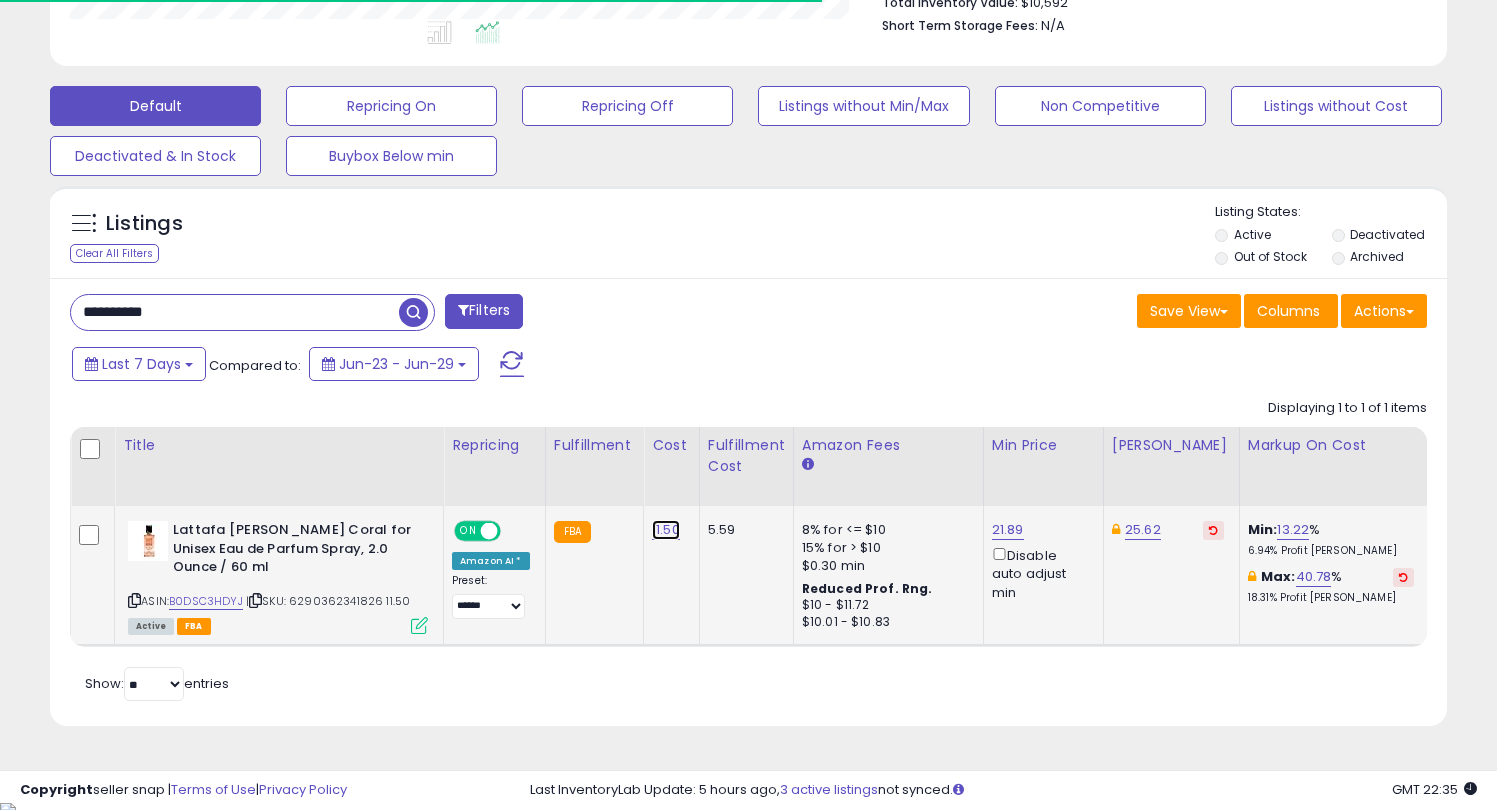 click on "11.50" at bounding box center (666, 530) 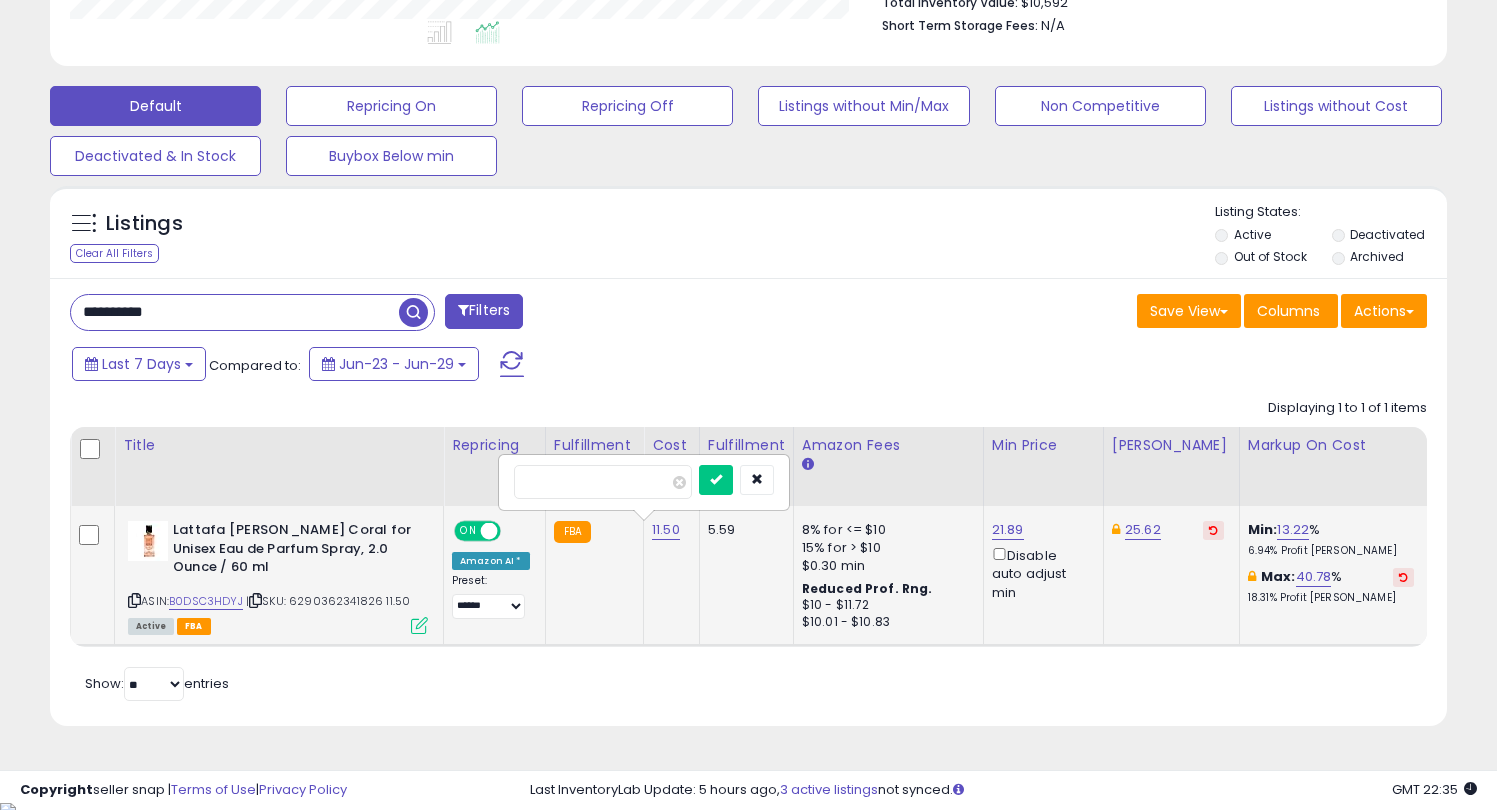 scroll, scrollTop: 999590, scrollLeft: 999191, axis: both 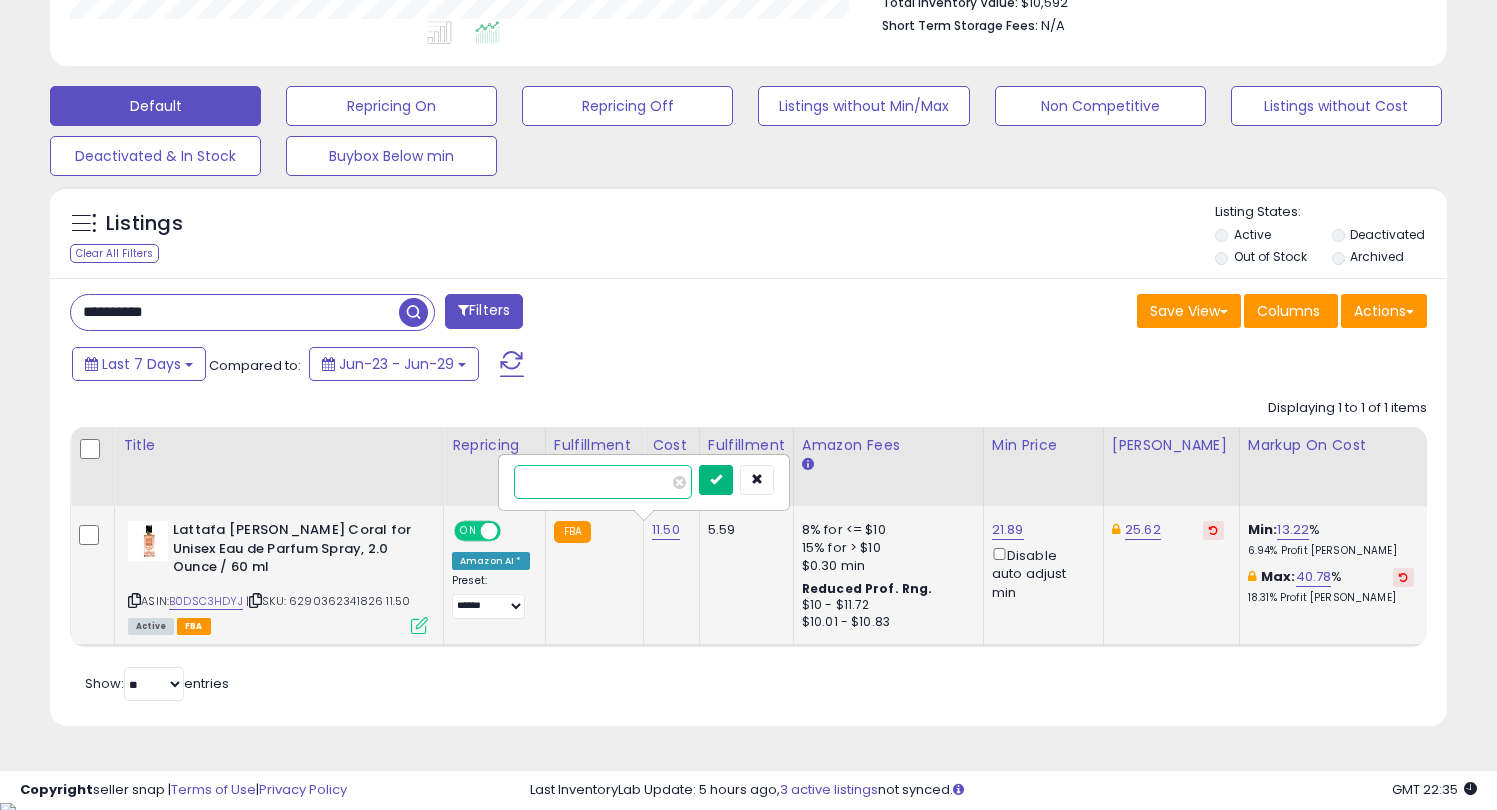 type on "*****" 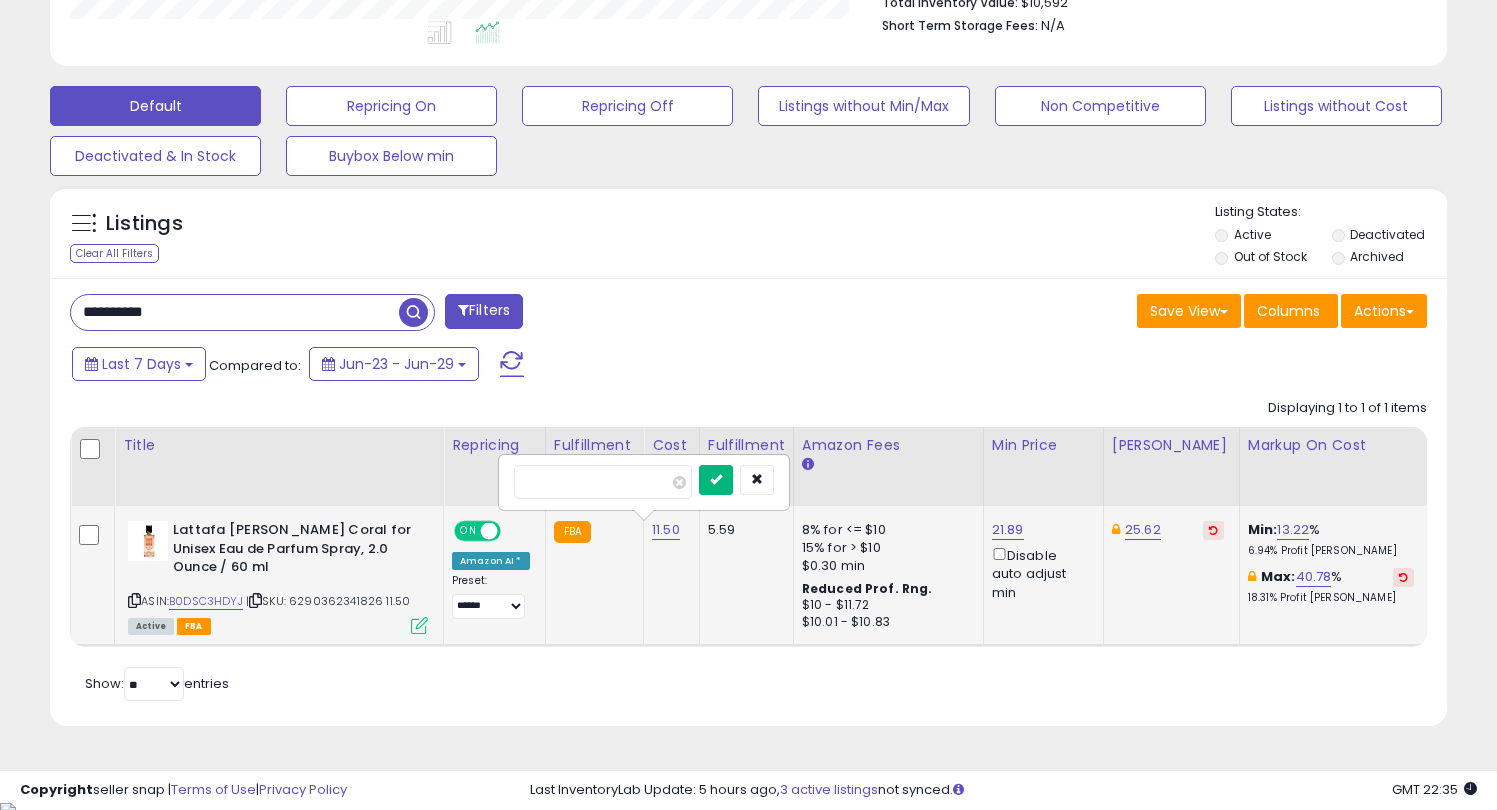 click at bounding box center [716, 479] 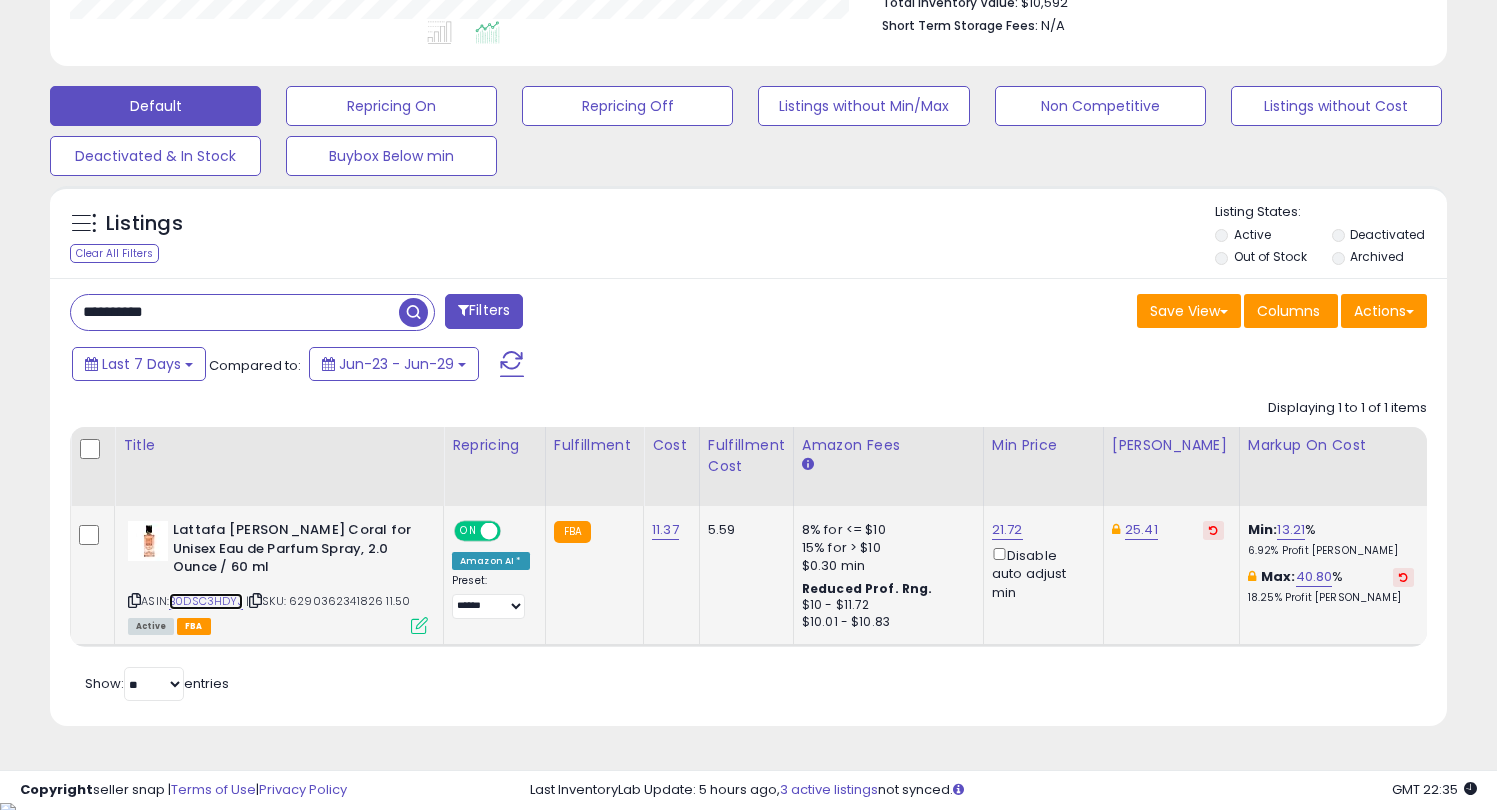click on "B0DSC3HDYJ" at bounding box center [206, 601] 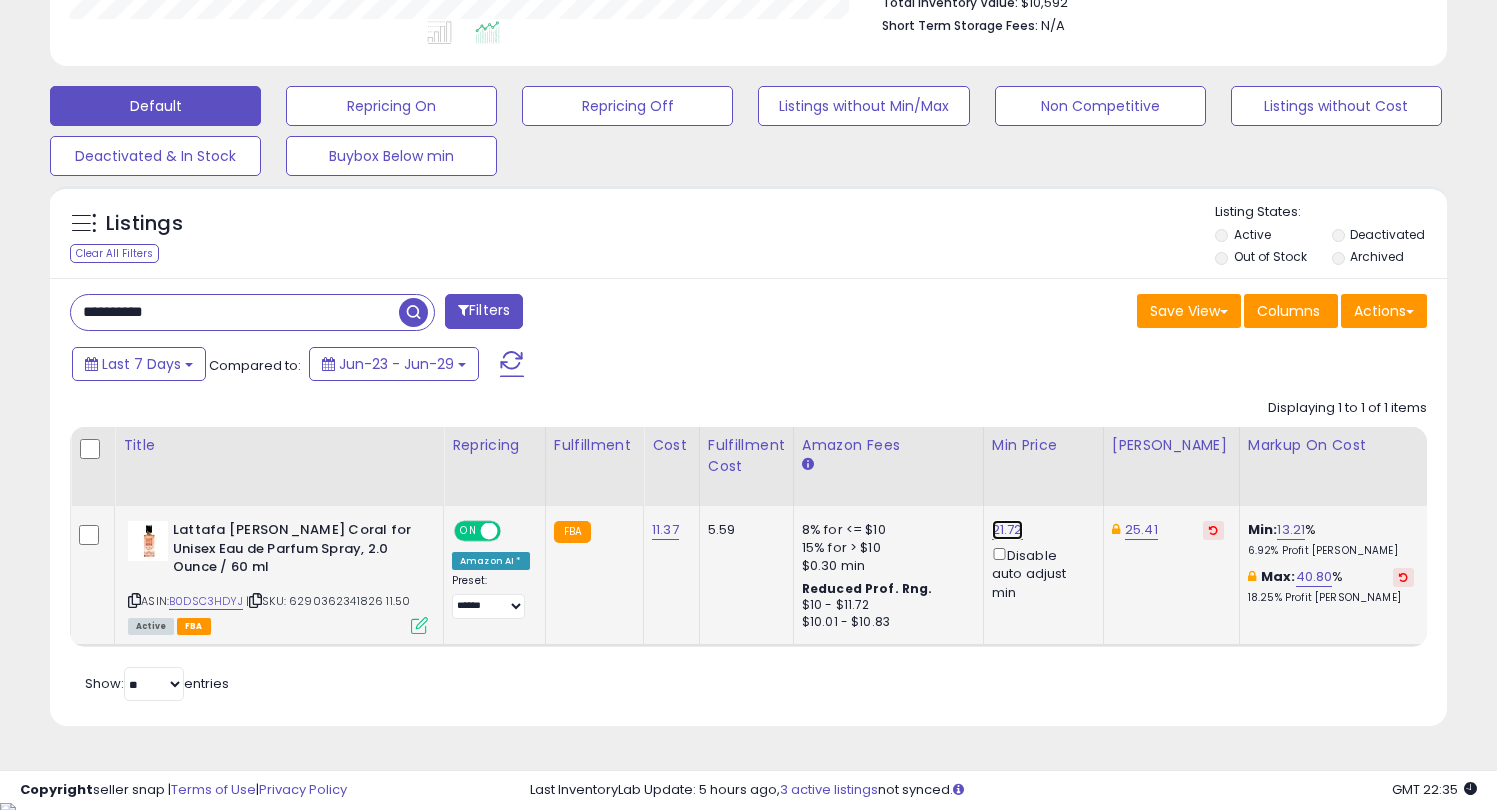 click on "21.72" at bounding box center (1007, 530) 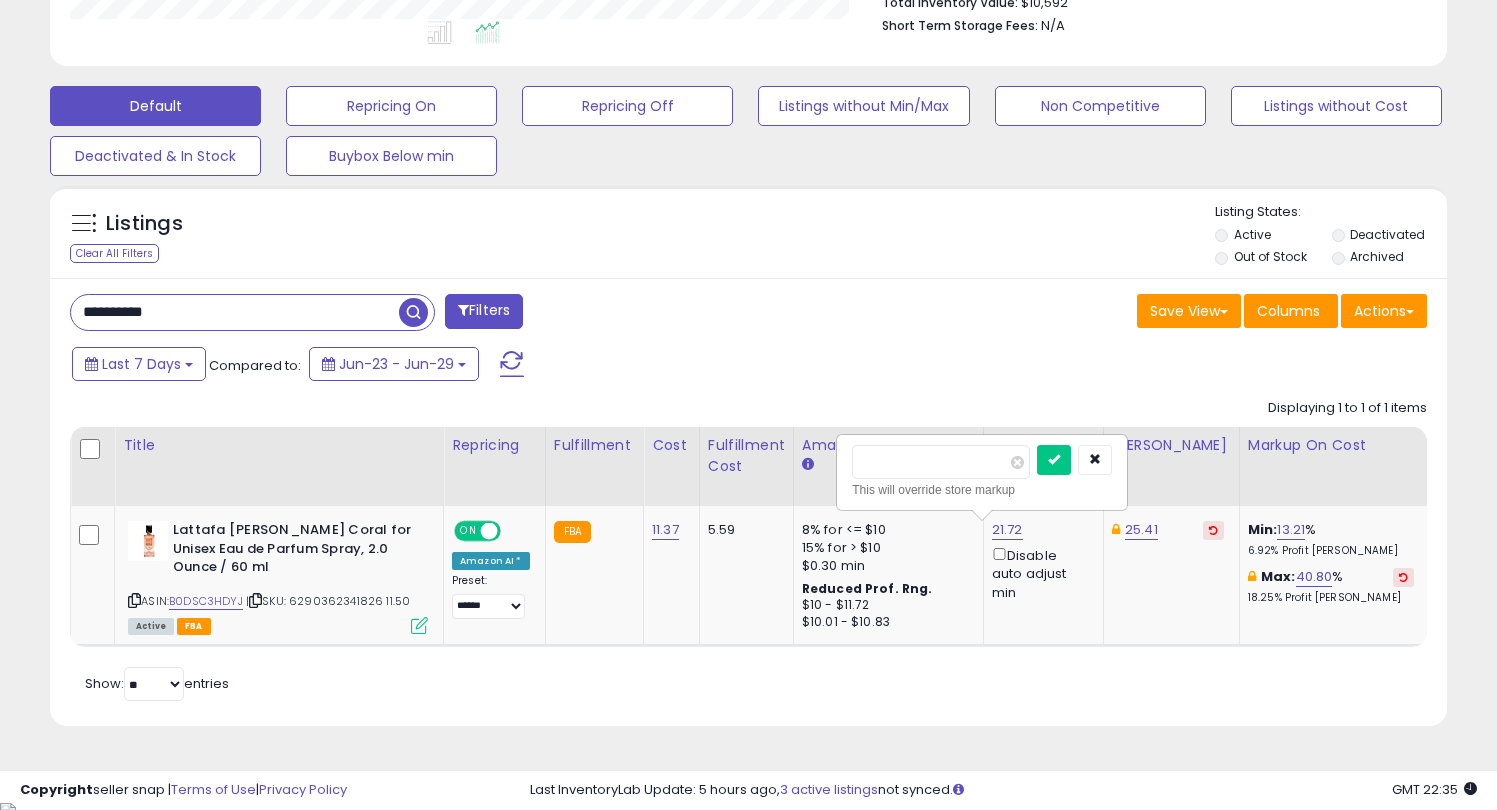 click on "Title
Repricing" at bounding box center (1601, 537) 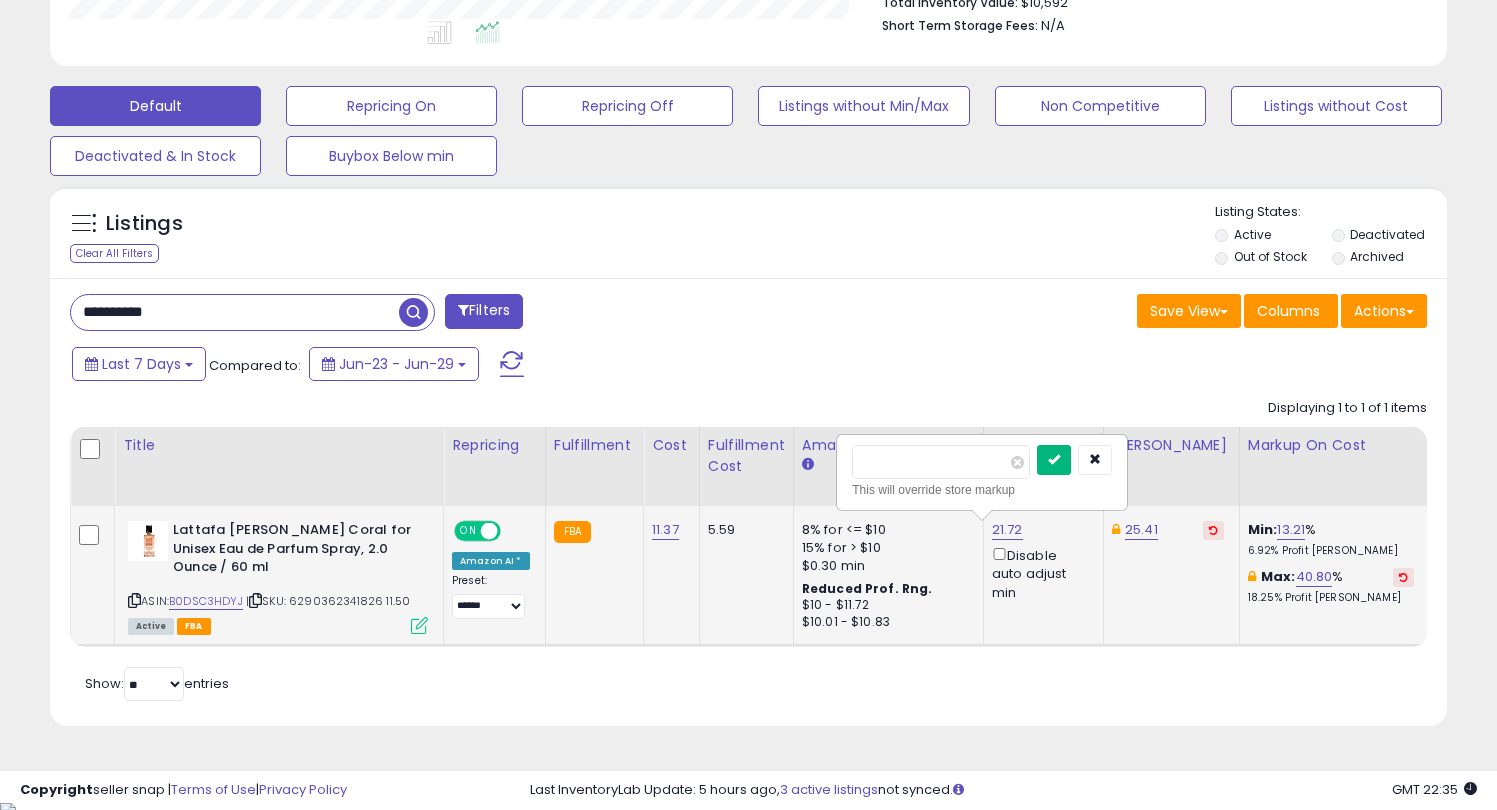 type on "**" 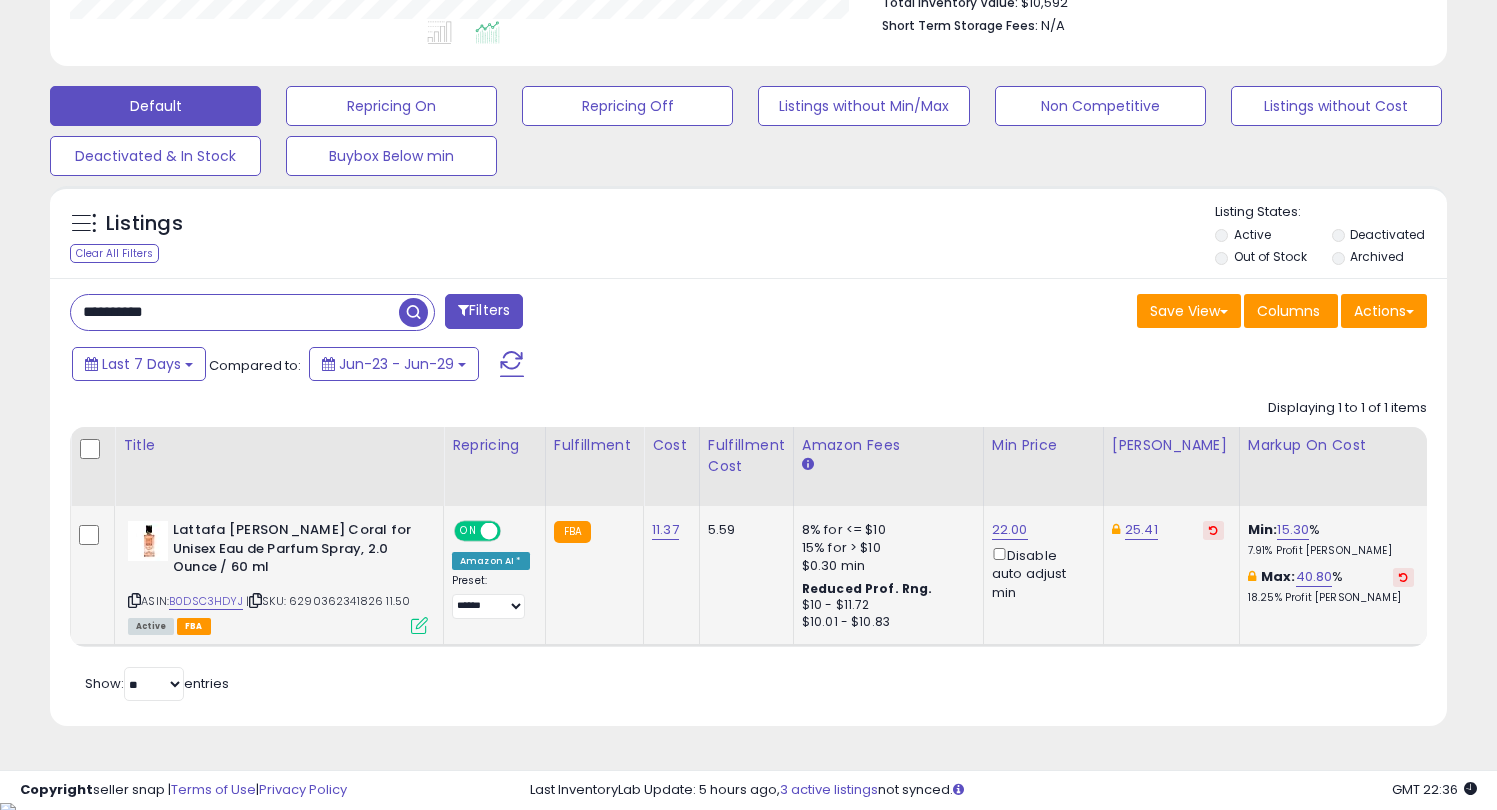 drag, startPoint x: 202, startPoint y: 315, endPoint x: 94, endPoint y: 311, distance: 108.07405 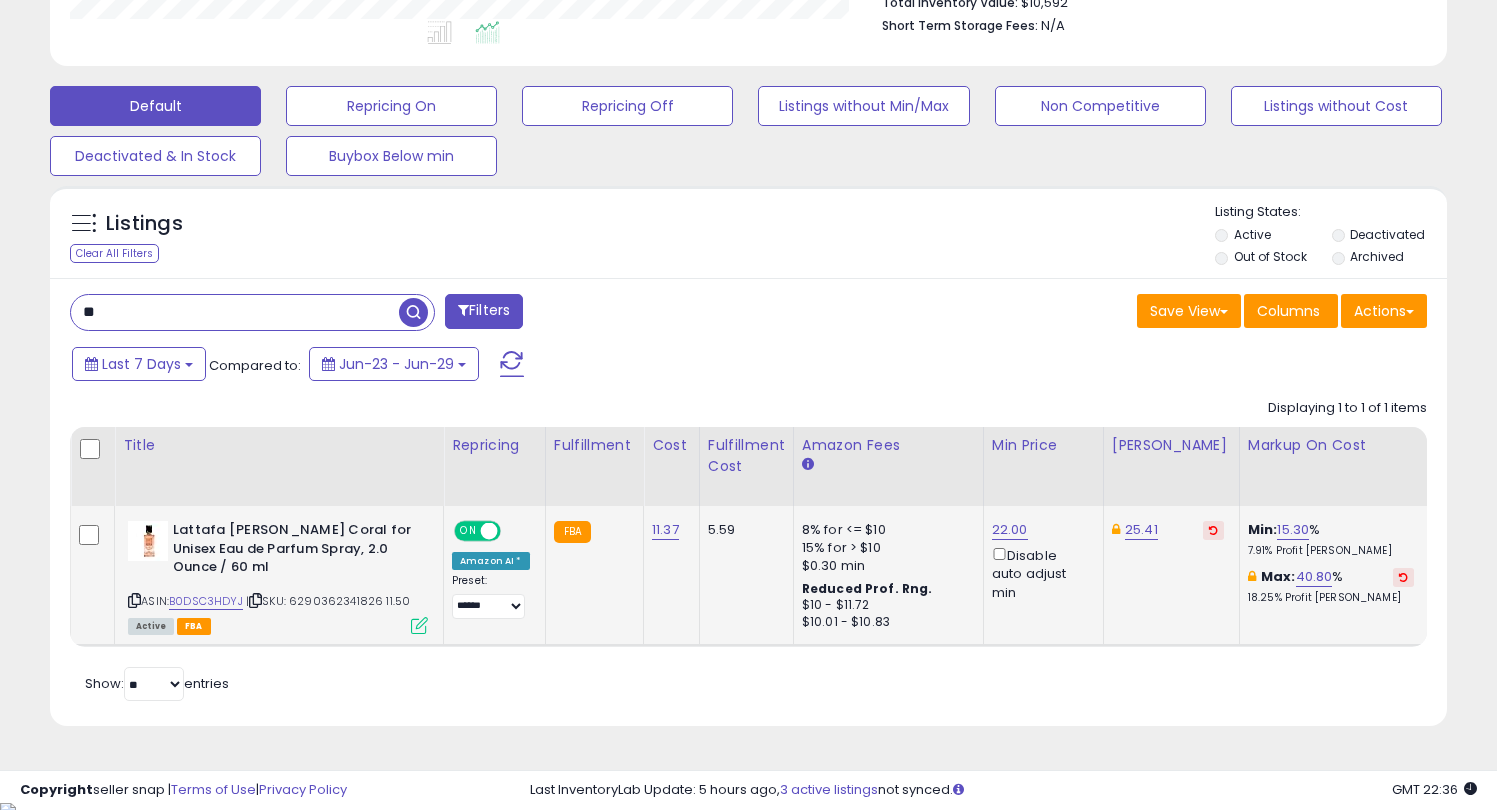 type on "*" 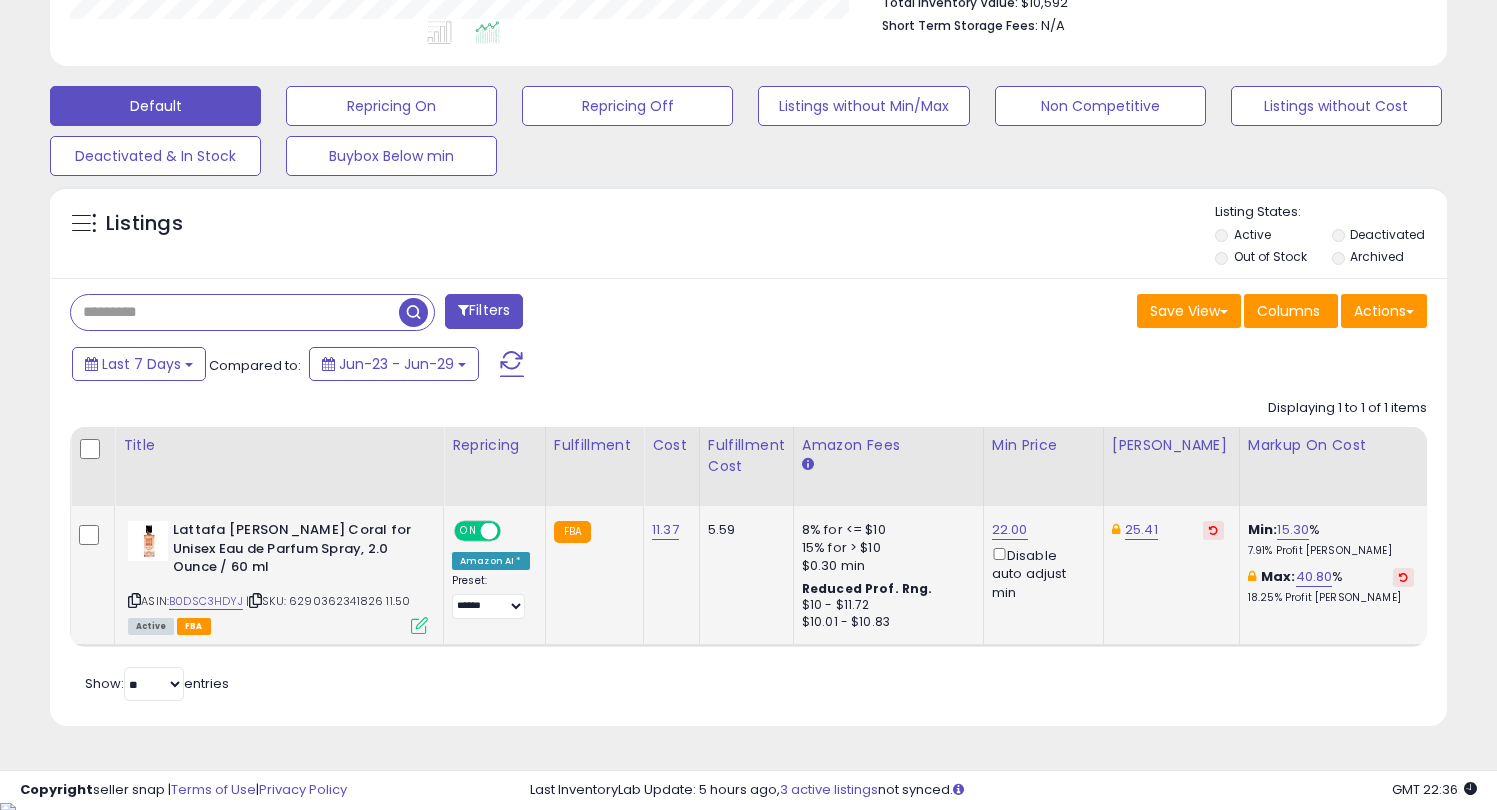 paste on "**********" 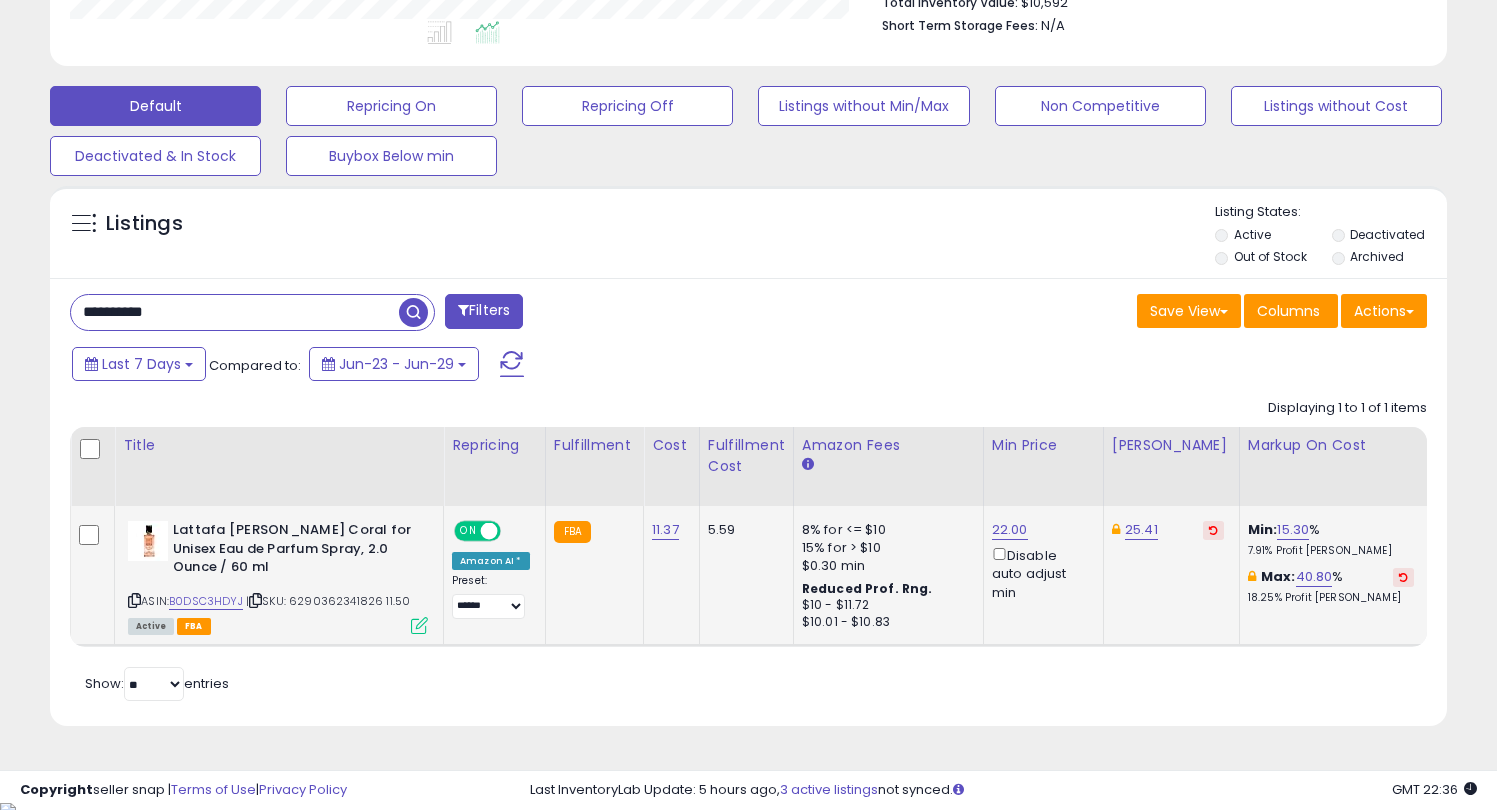 type on "**********" 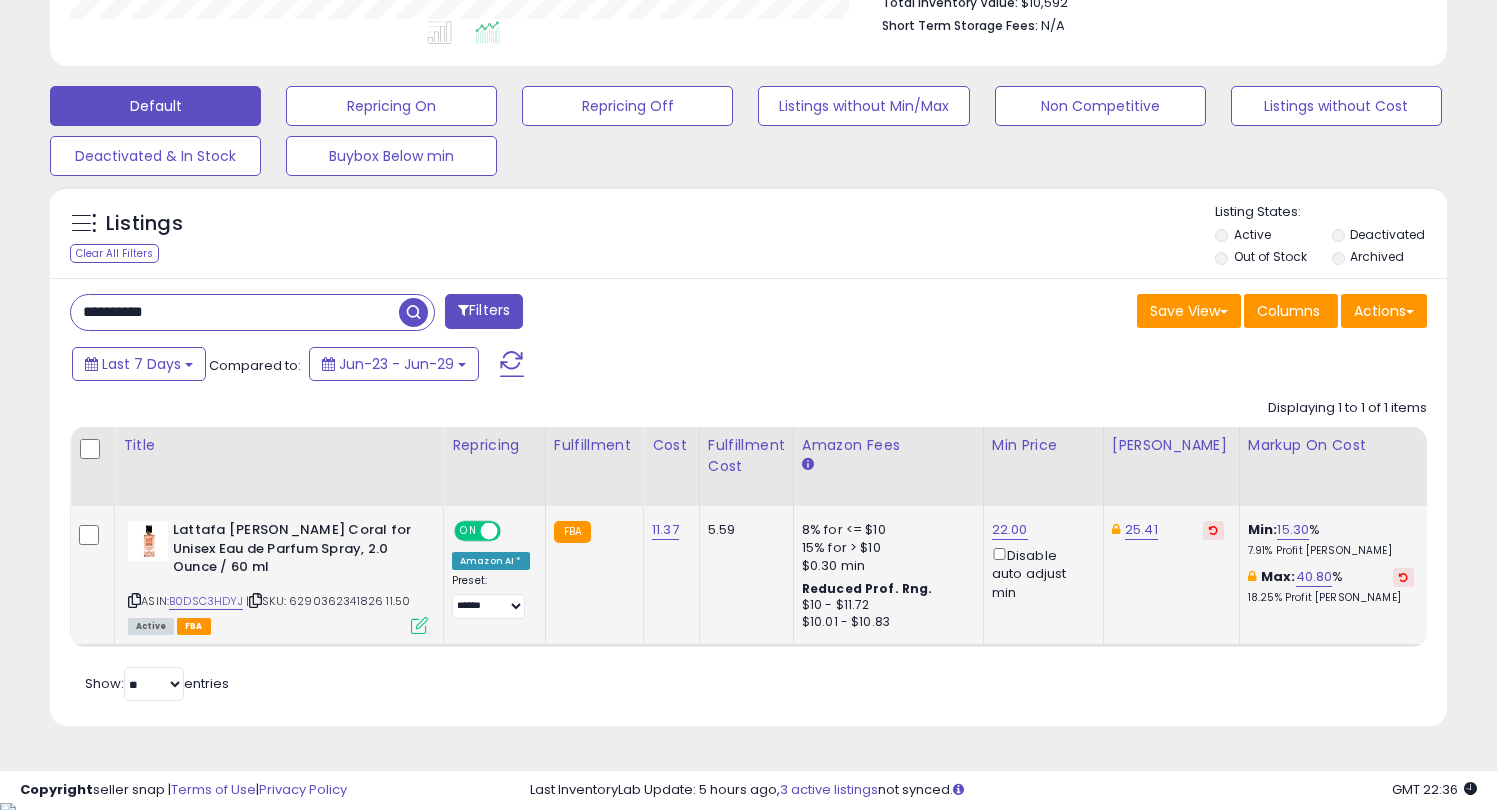 scroll, scrollTop: 999590, scrollLeft: 999182, axis: both 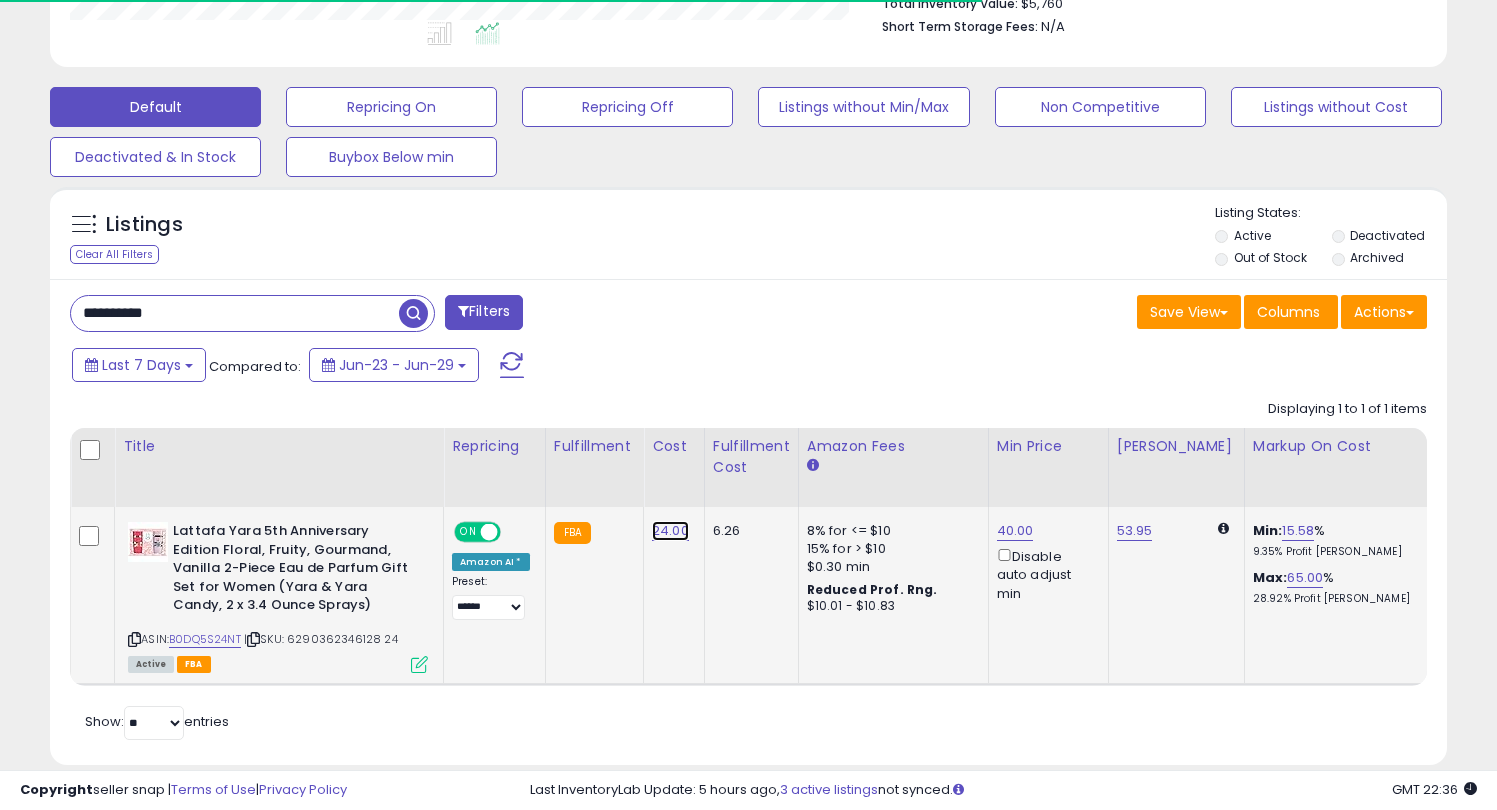 click on "24.00" at bounding box center (670, 531) 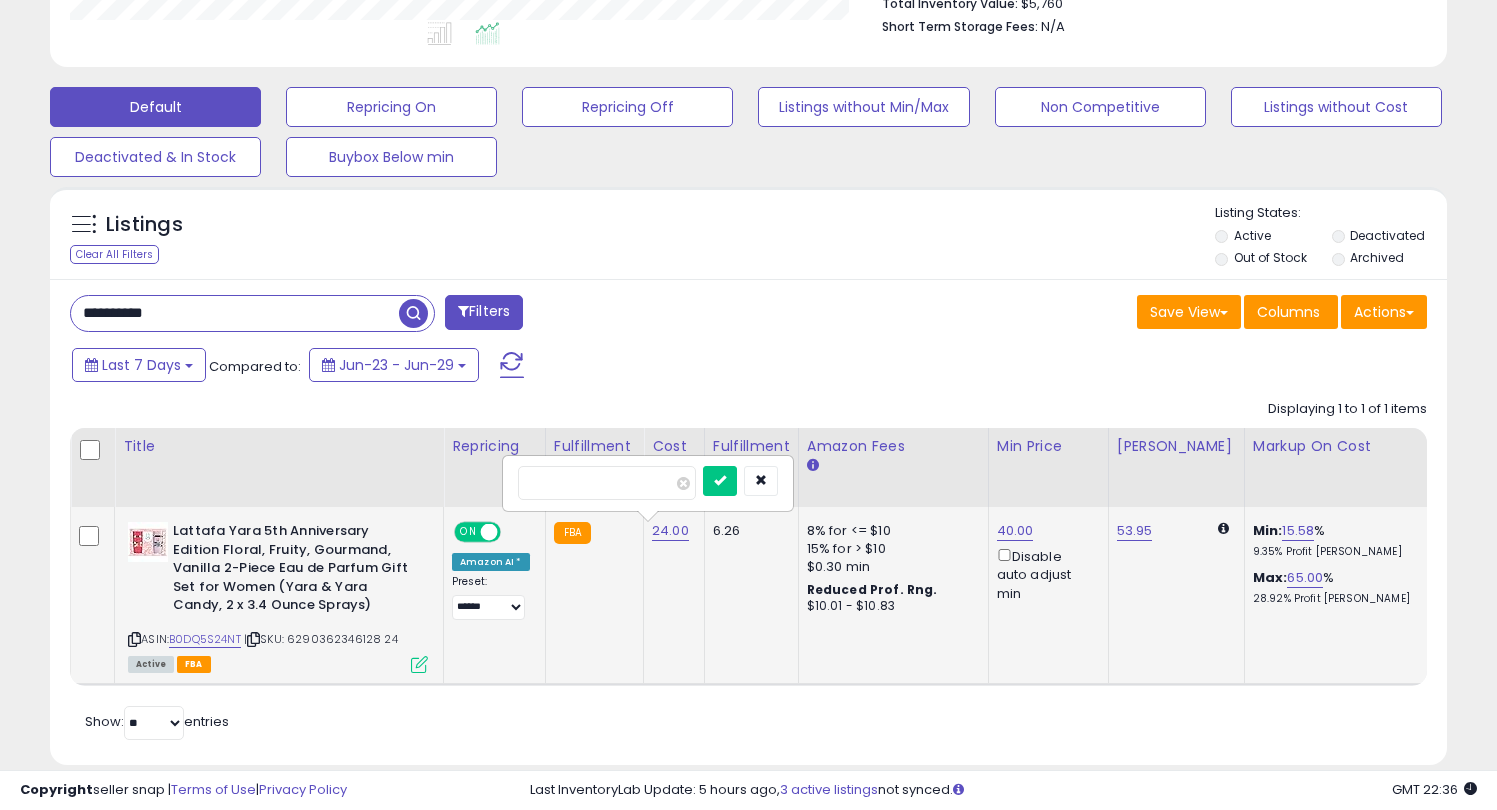 scroll, scrollTop: 999590, scrollLeft: 999191, axis: both 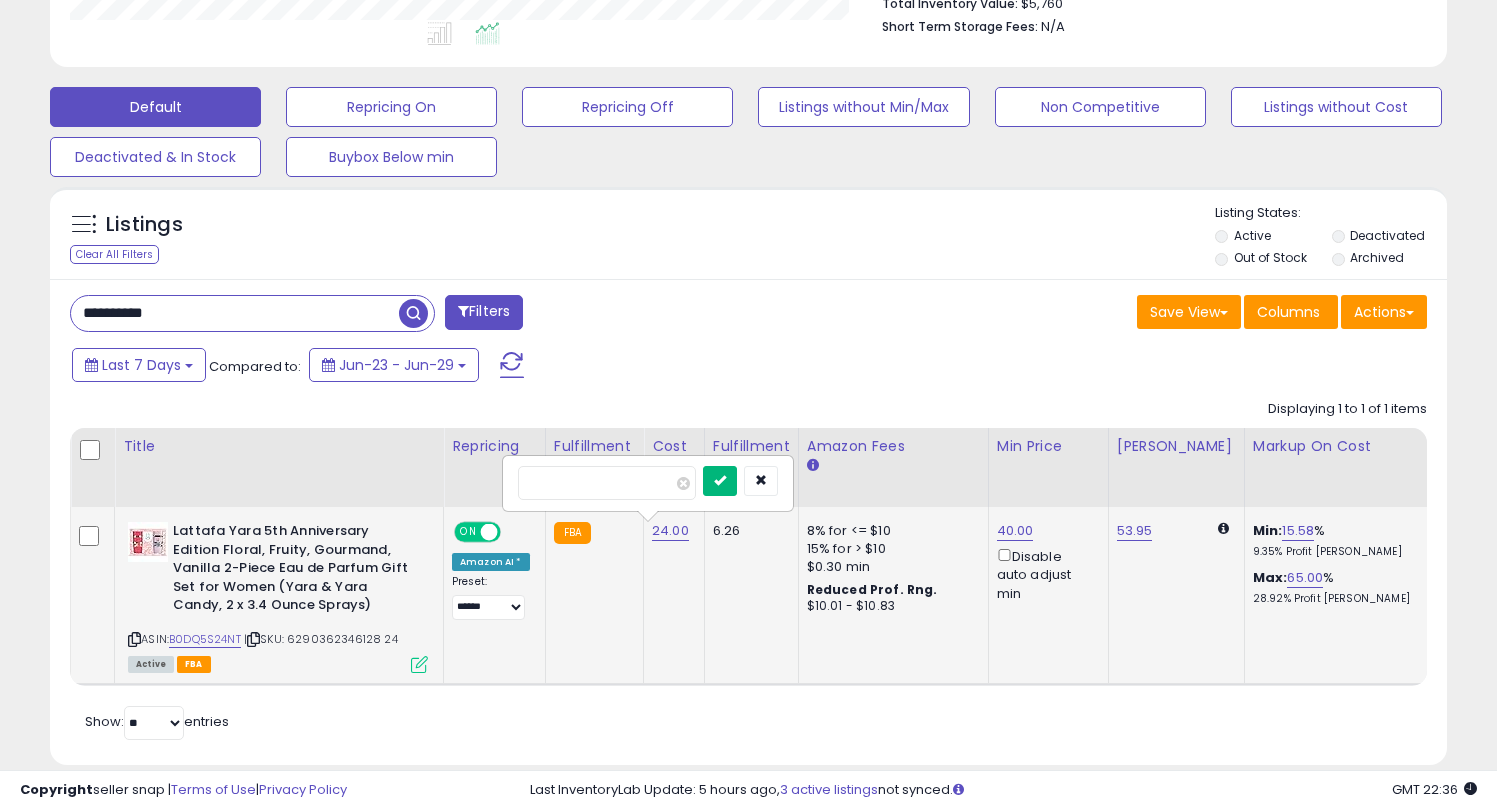 type on "*****" 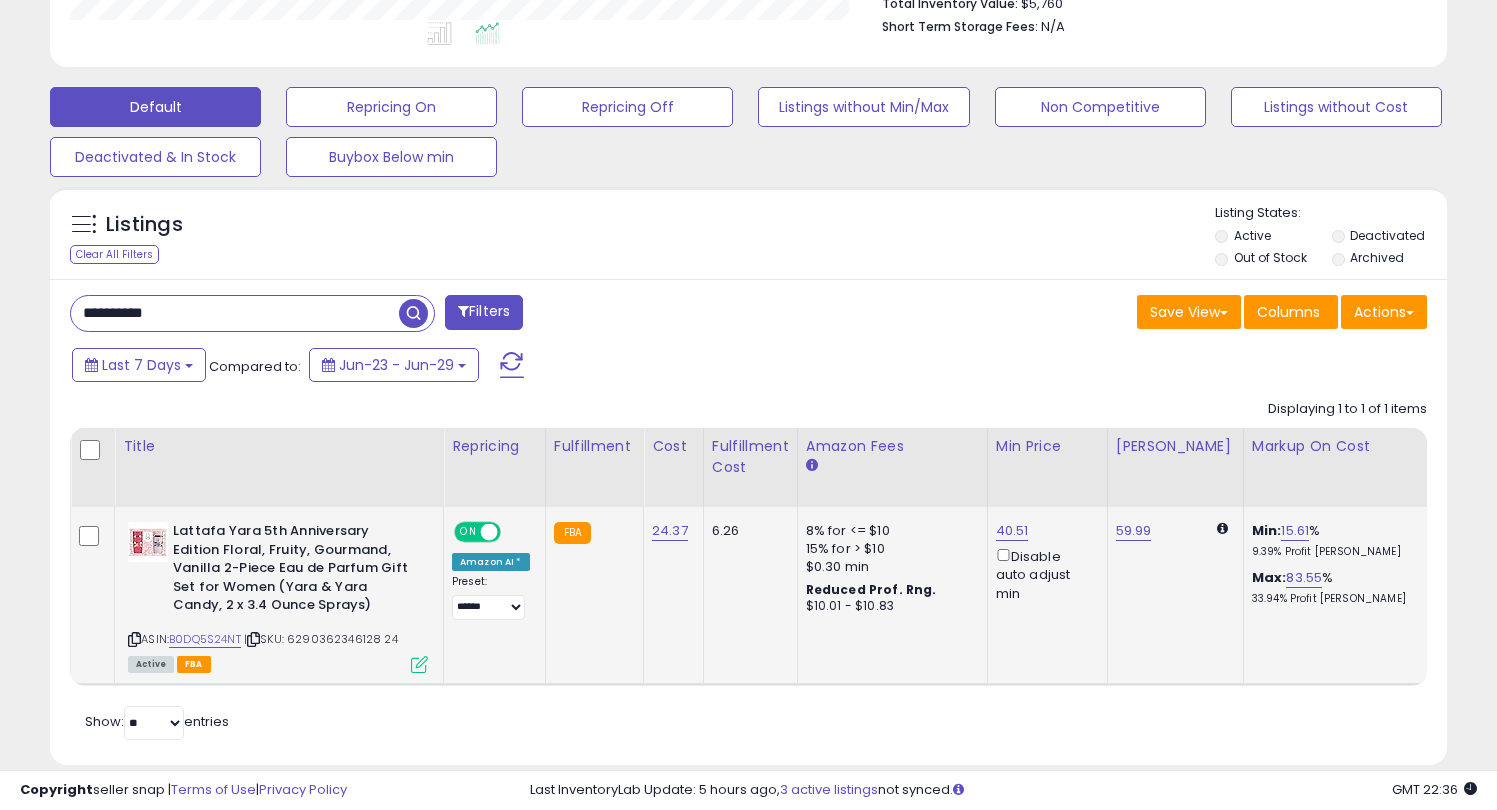 click on "ASIN:  B0DQ5S24NT    |   SKU: 6290362346128 24 Active FBA" at bounding box center (278, 596) 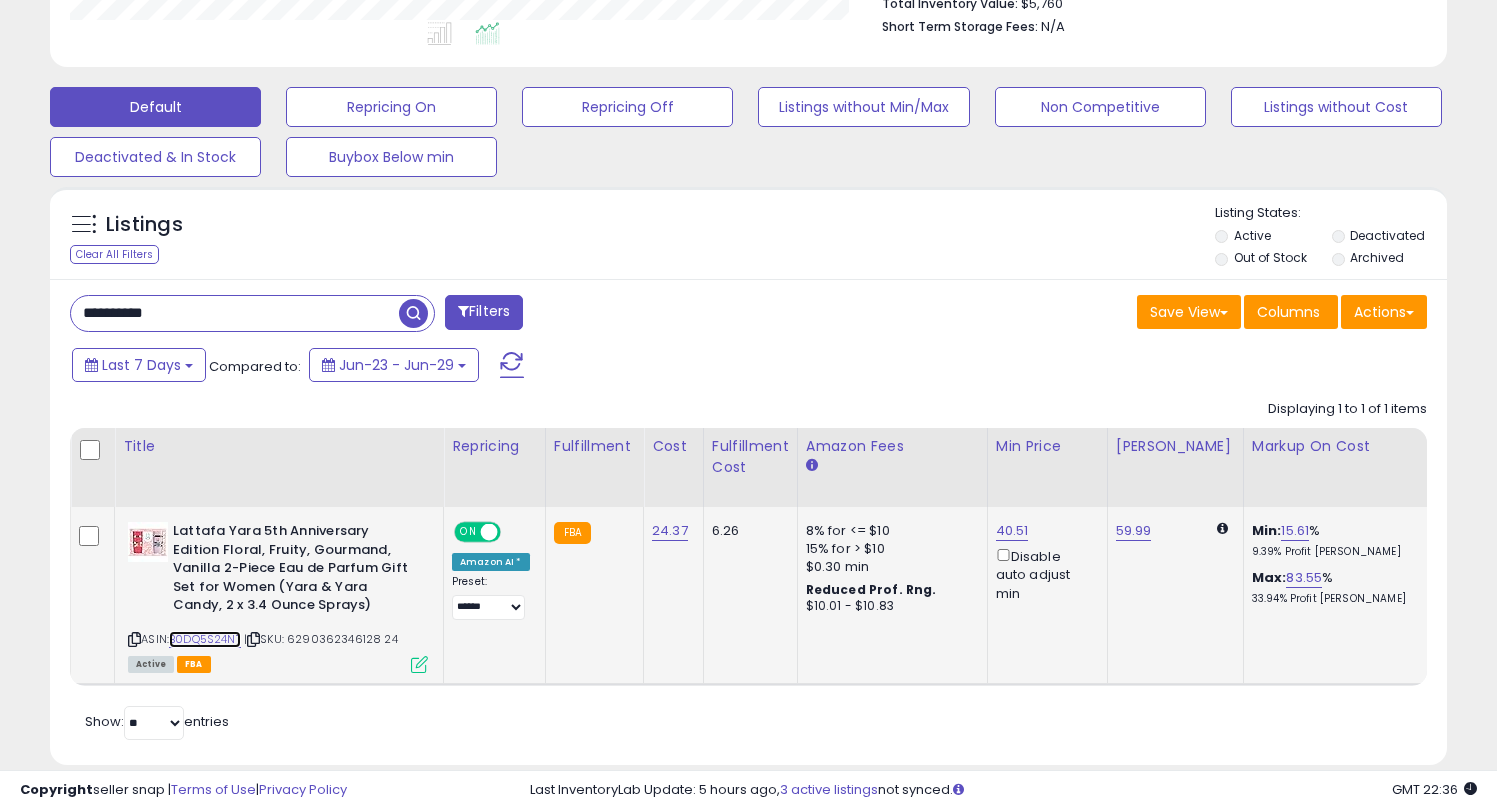 click on "B0DQ5S24NT" at bounding box center (205, 639) 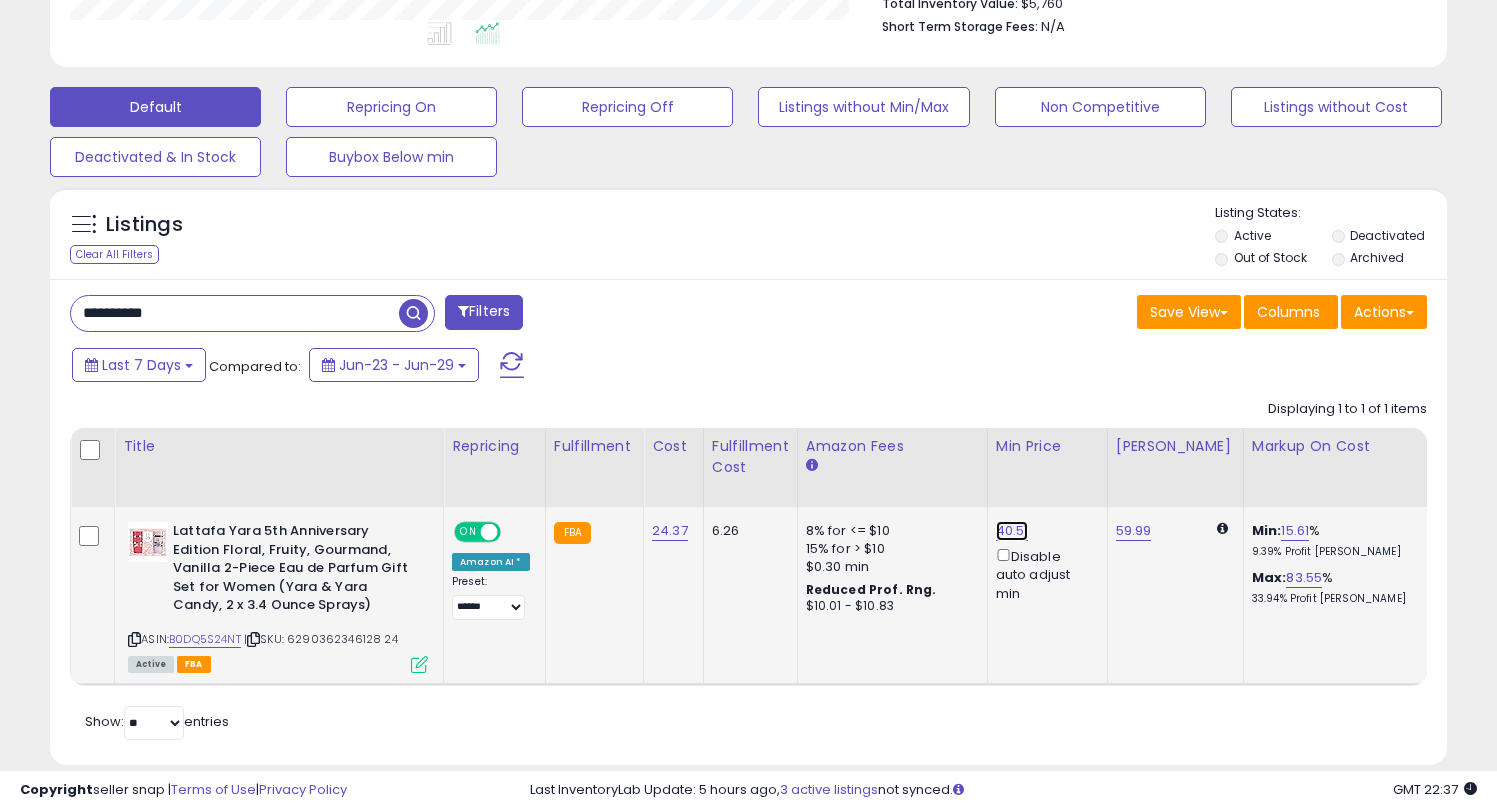 click on "40.51" at bounding box center (1012, 531) 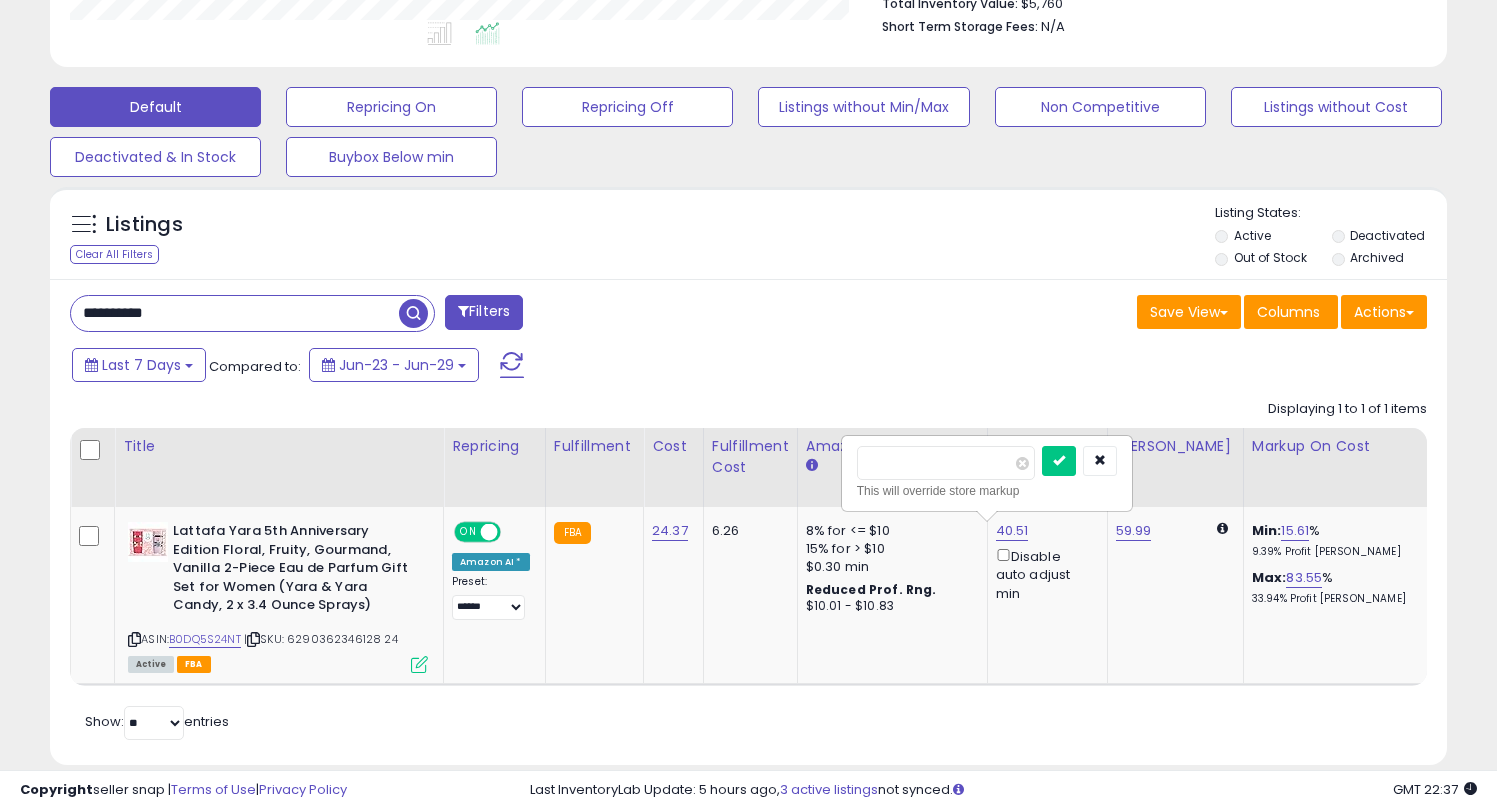 drag, startPoint x: 926, startPoint y: 467, endPoint x: 826, endPoint y: 476, distance: 100.40418 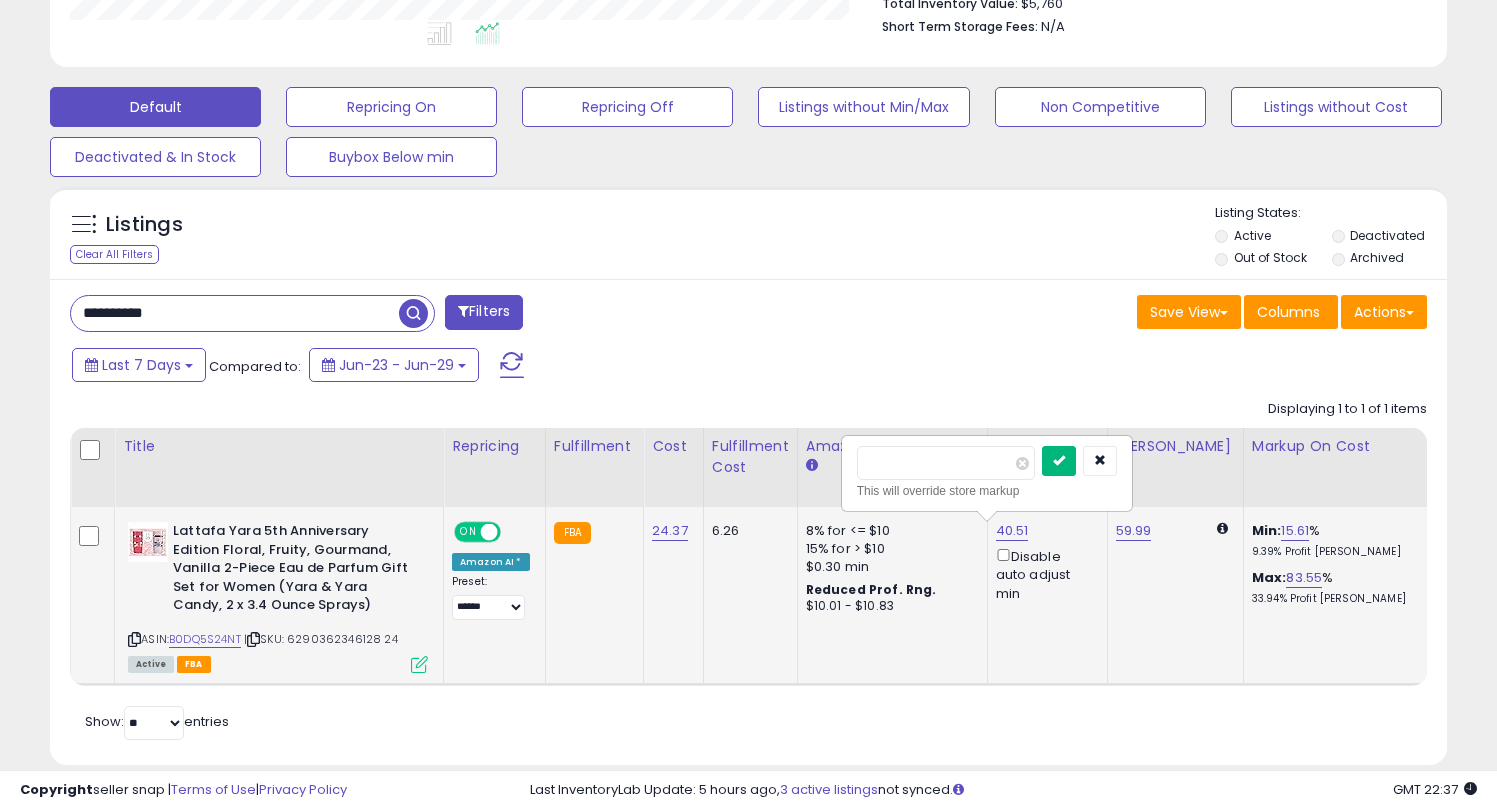 type on "**" 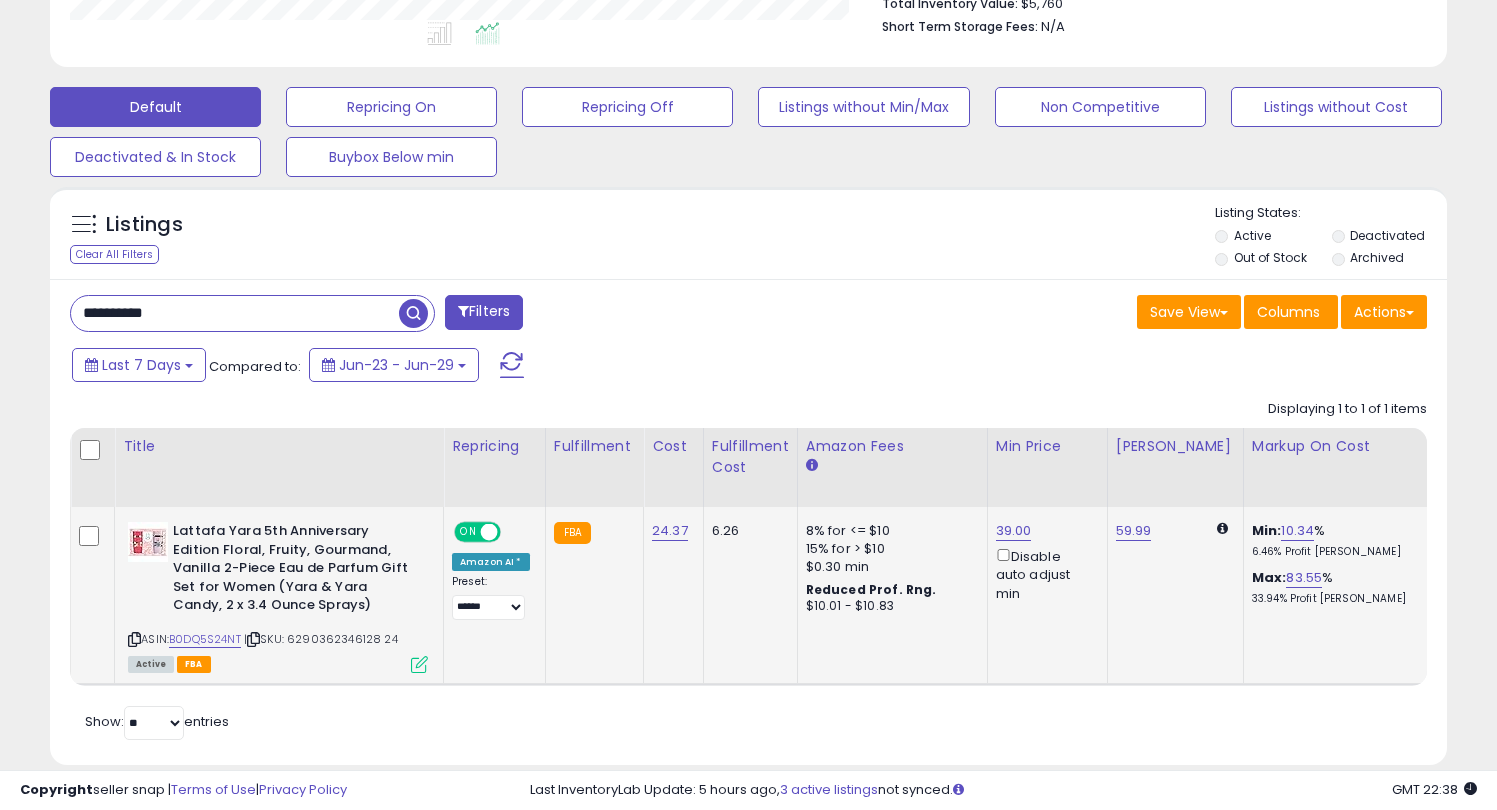 click on "Listings
Clear All Filters" at bounding box center (748, 483) 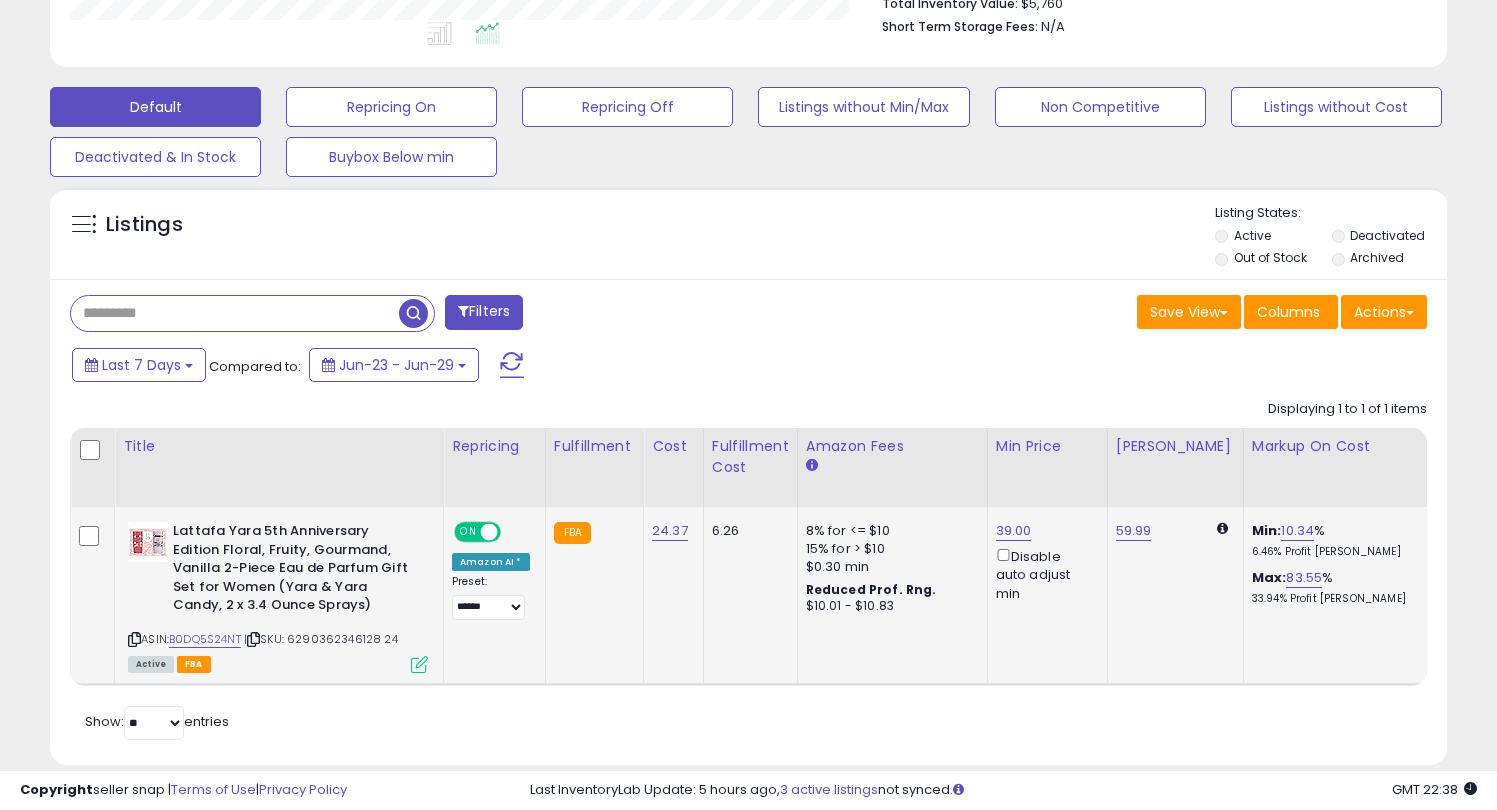 paste on "**********" 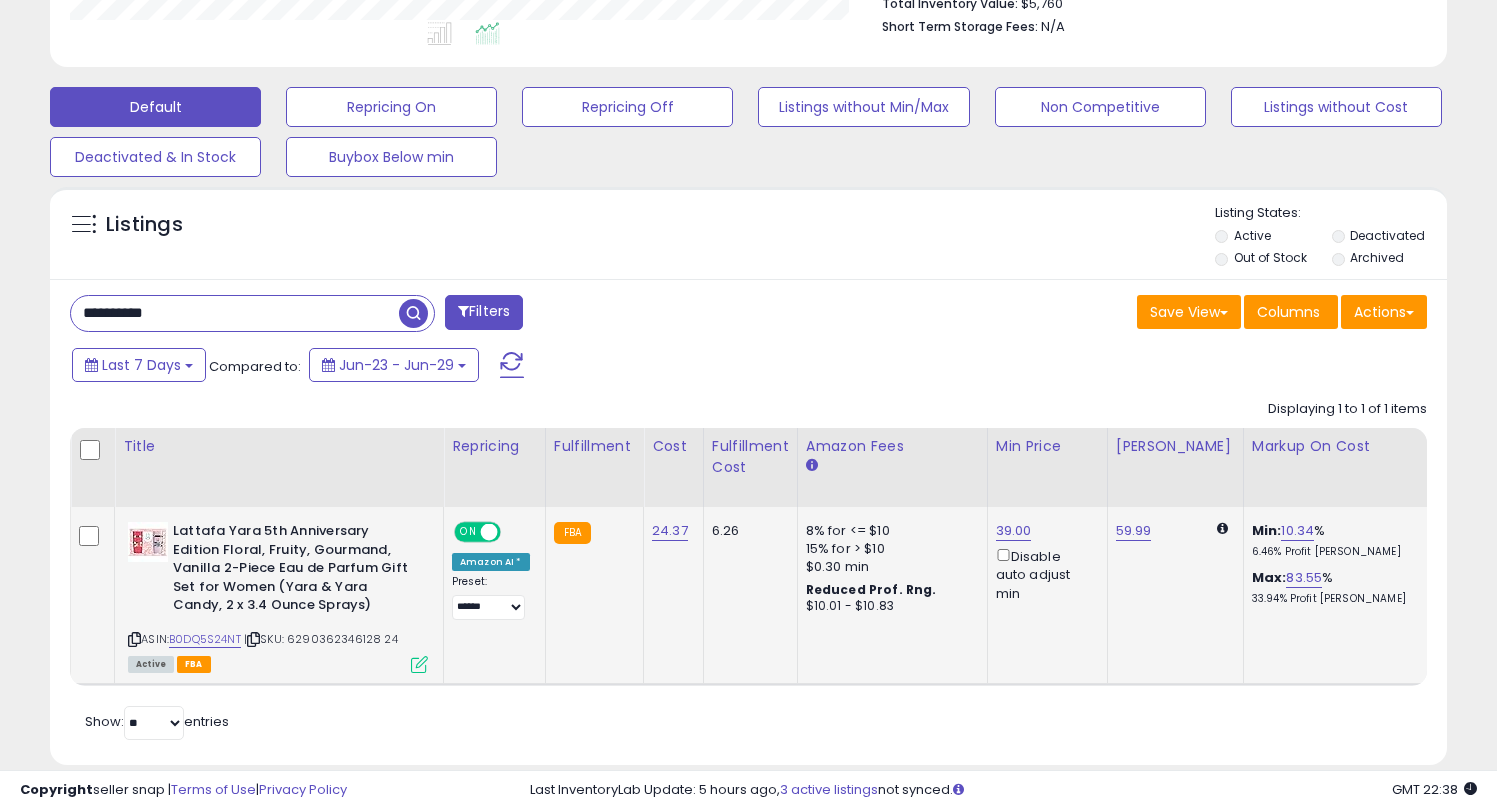 type on "**********" 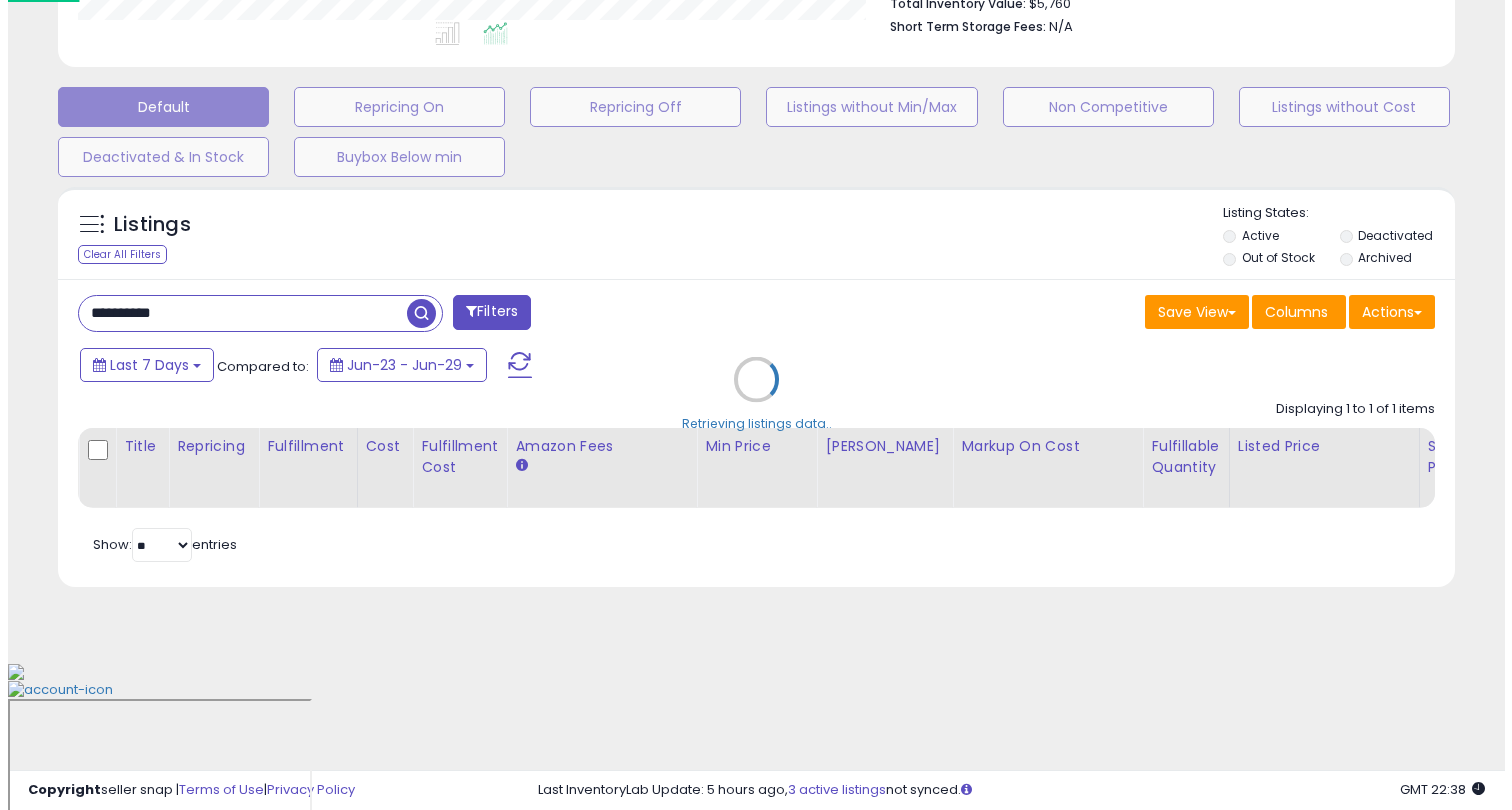 scroll, scrollTop: 410, scrollLeft: 0, axis: vertical 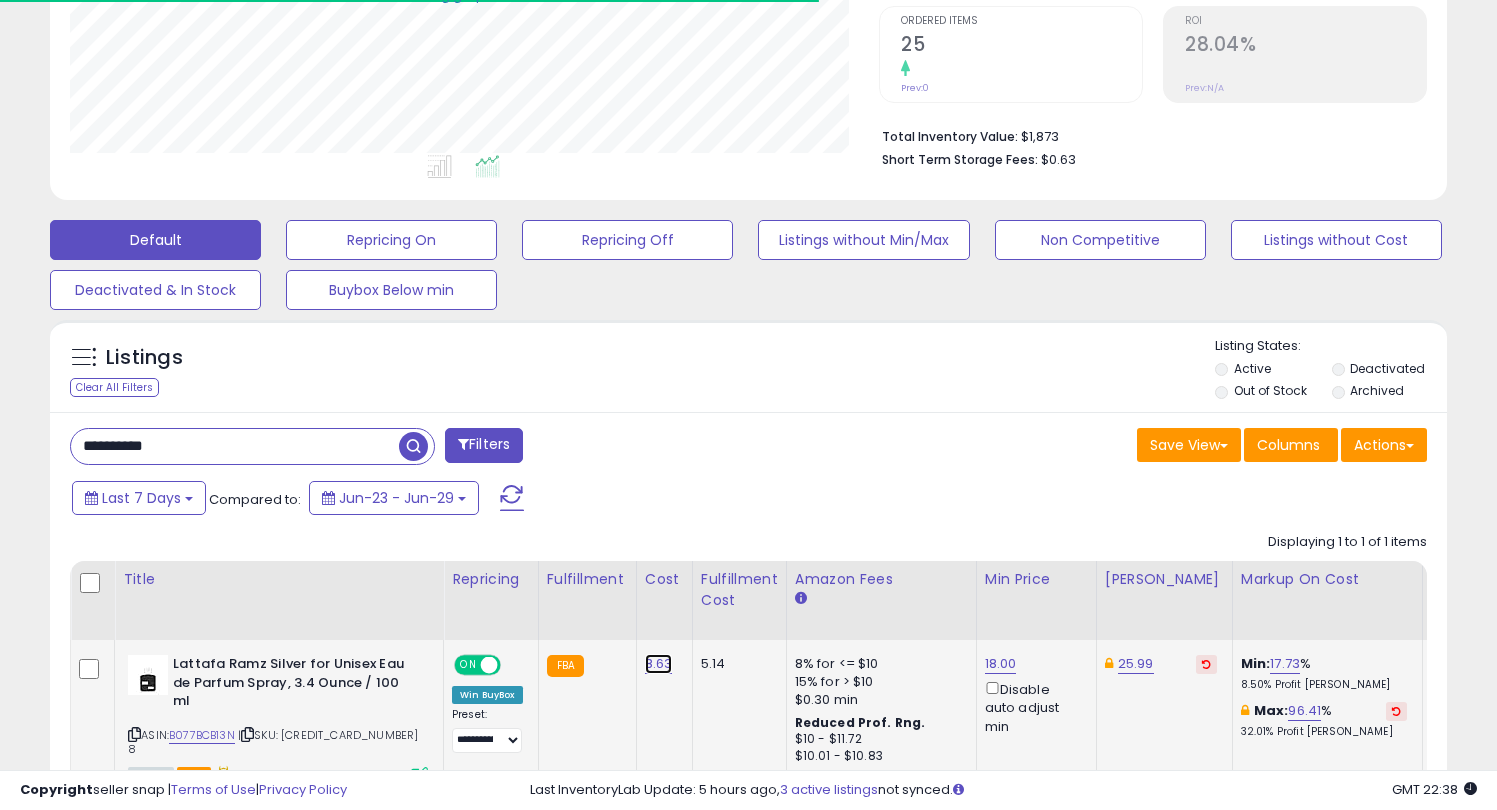 click on "8.63" at bounding box center [659, 664] 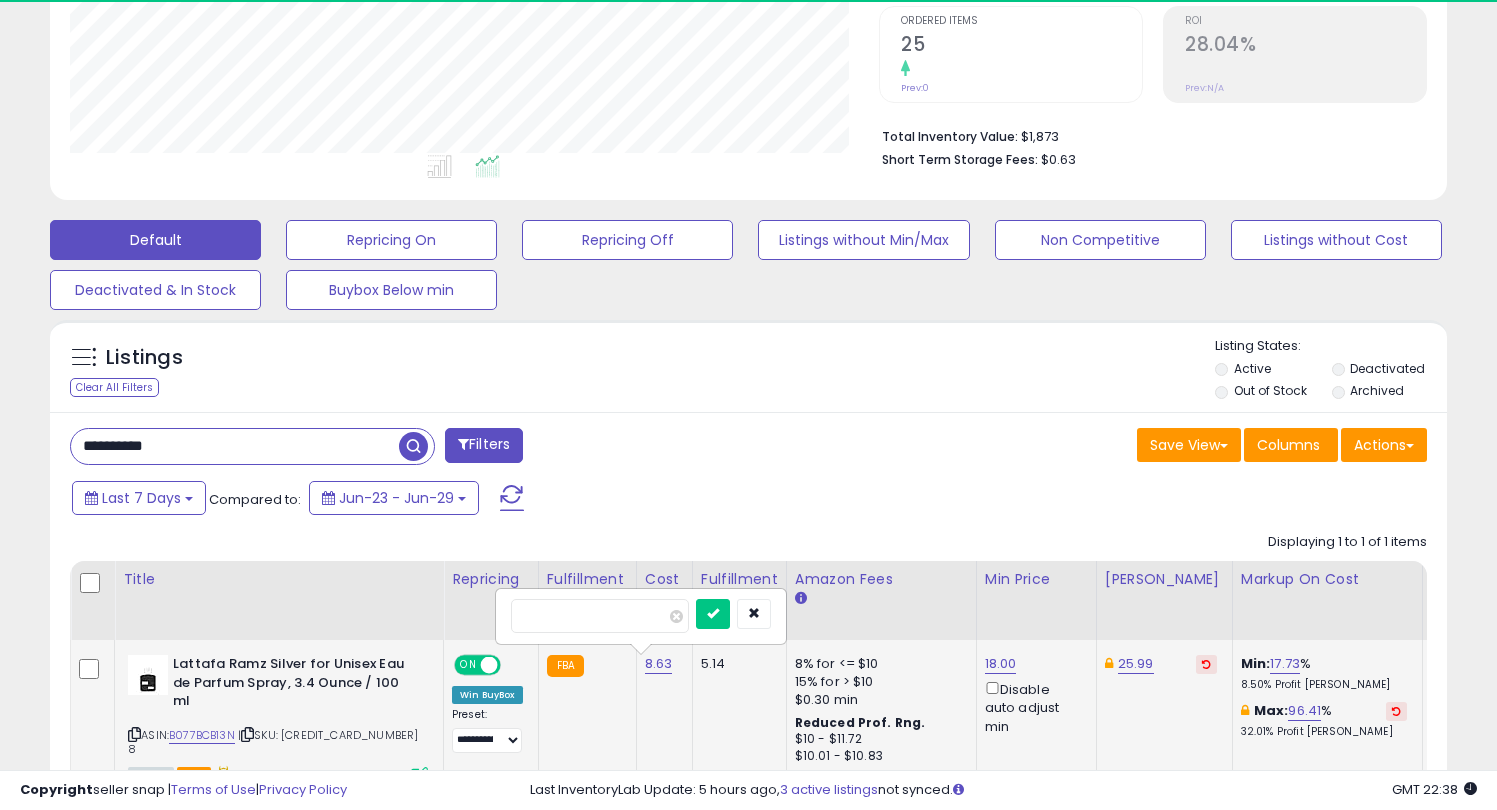 scroll, scrollTop: 999590, scrollLeft: 999191, axis: both 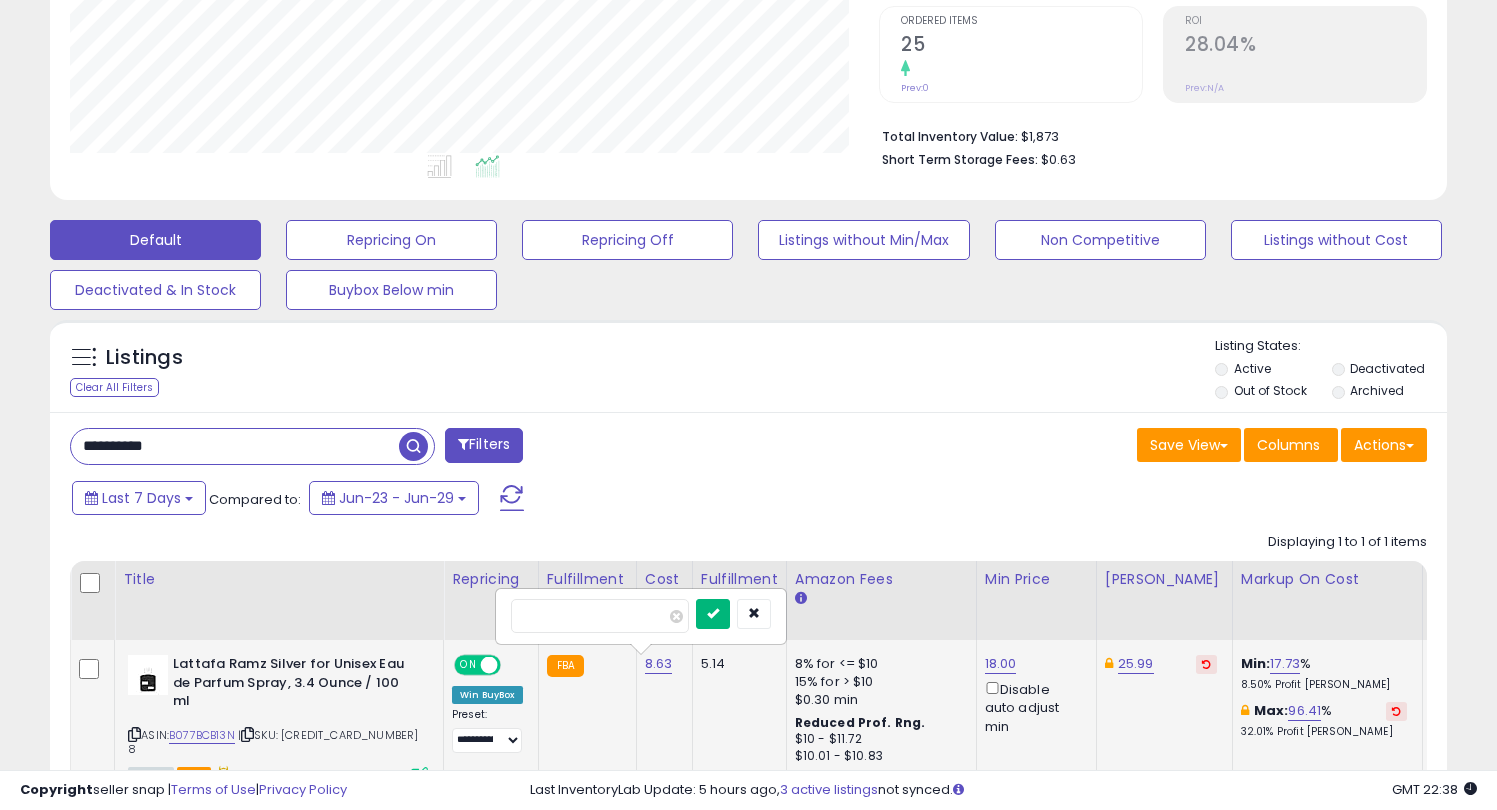type on "****" 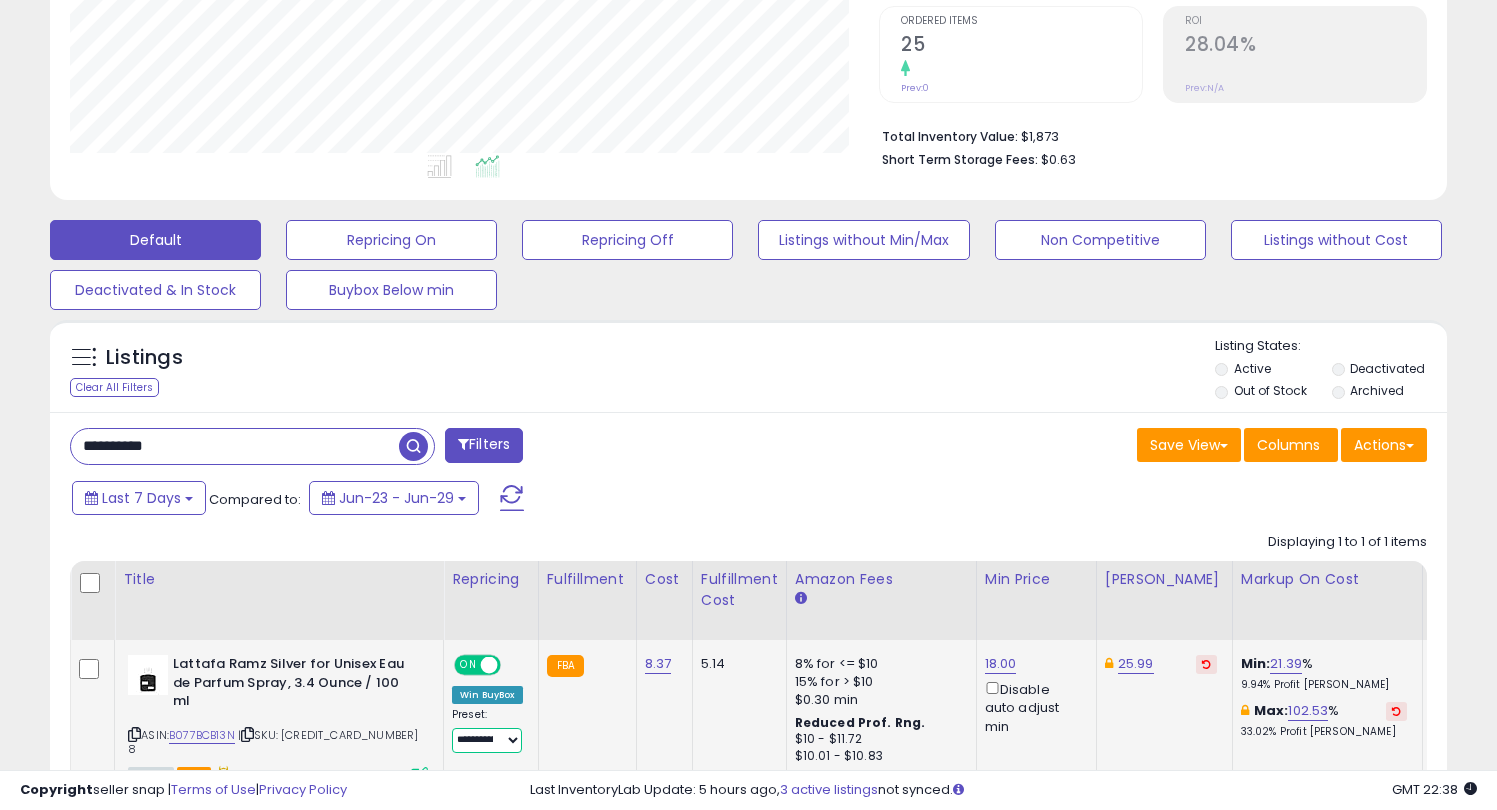 click on "**********" at bounding box center [487, 740] 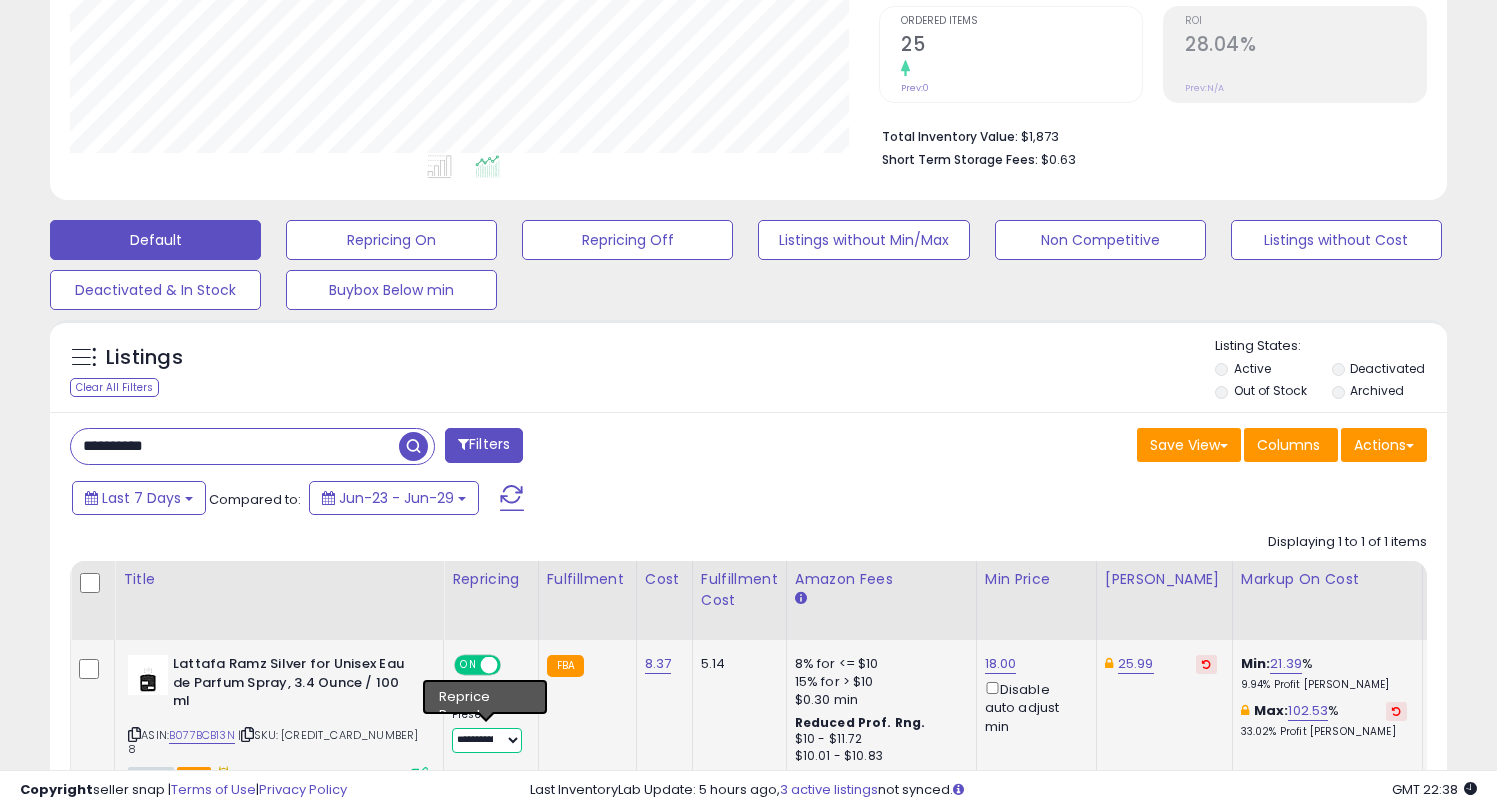 select on "******" 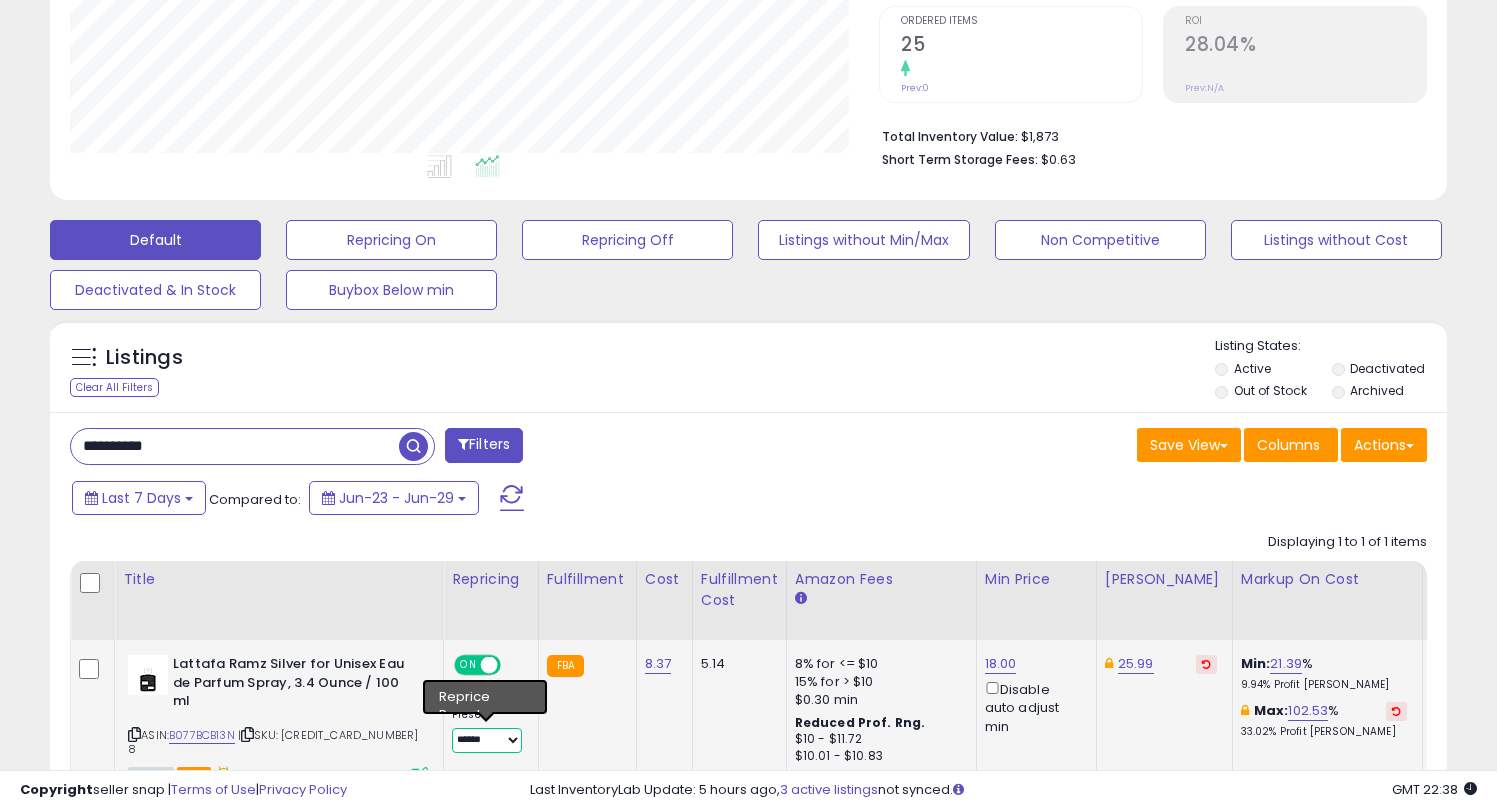 click on "**********" at bounding box center (487, 740) 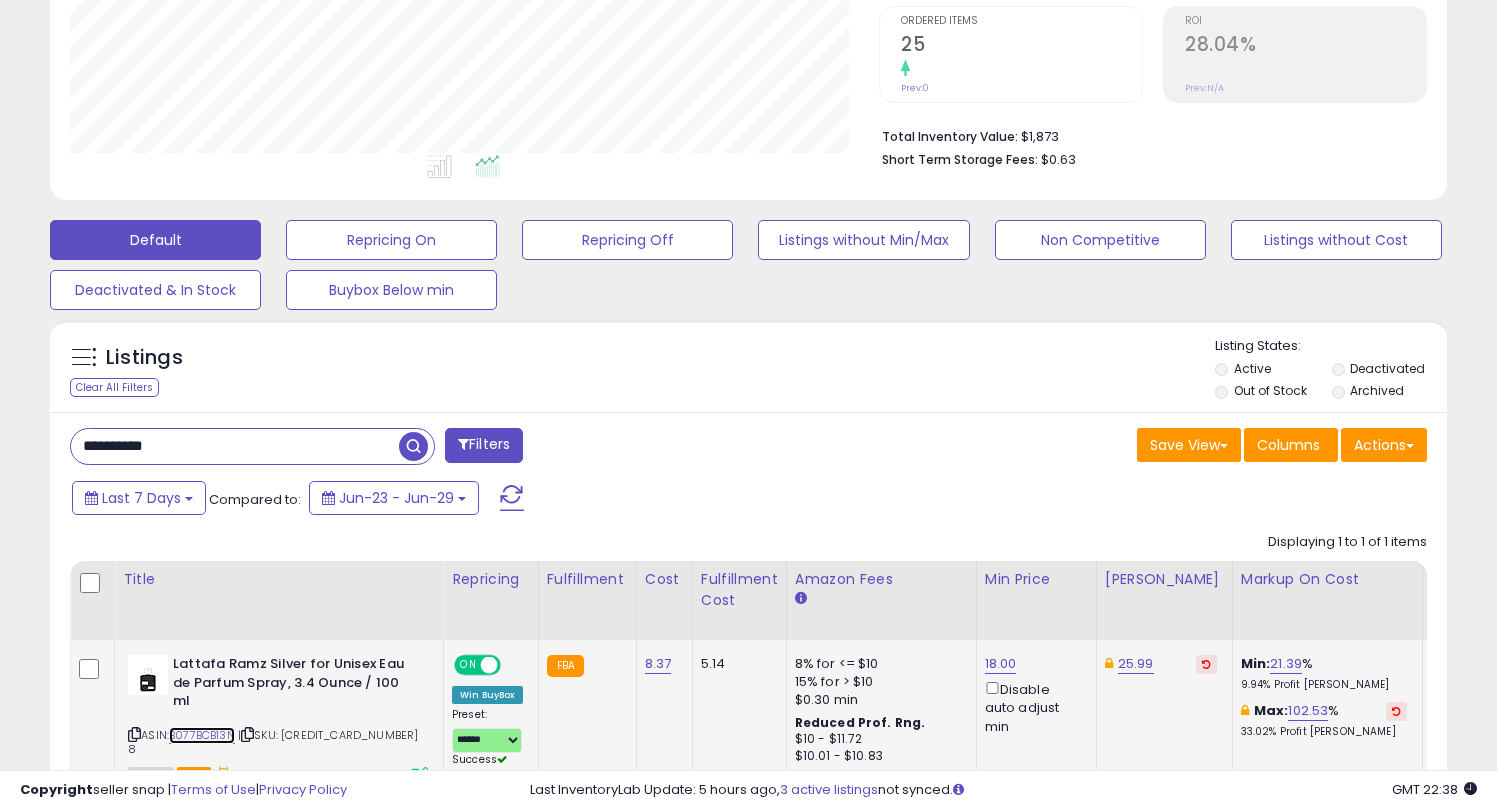 click on "B077BCB13N" at bounding box center [202, 735] 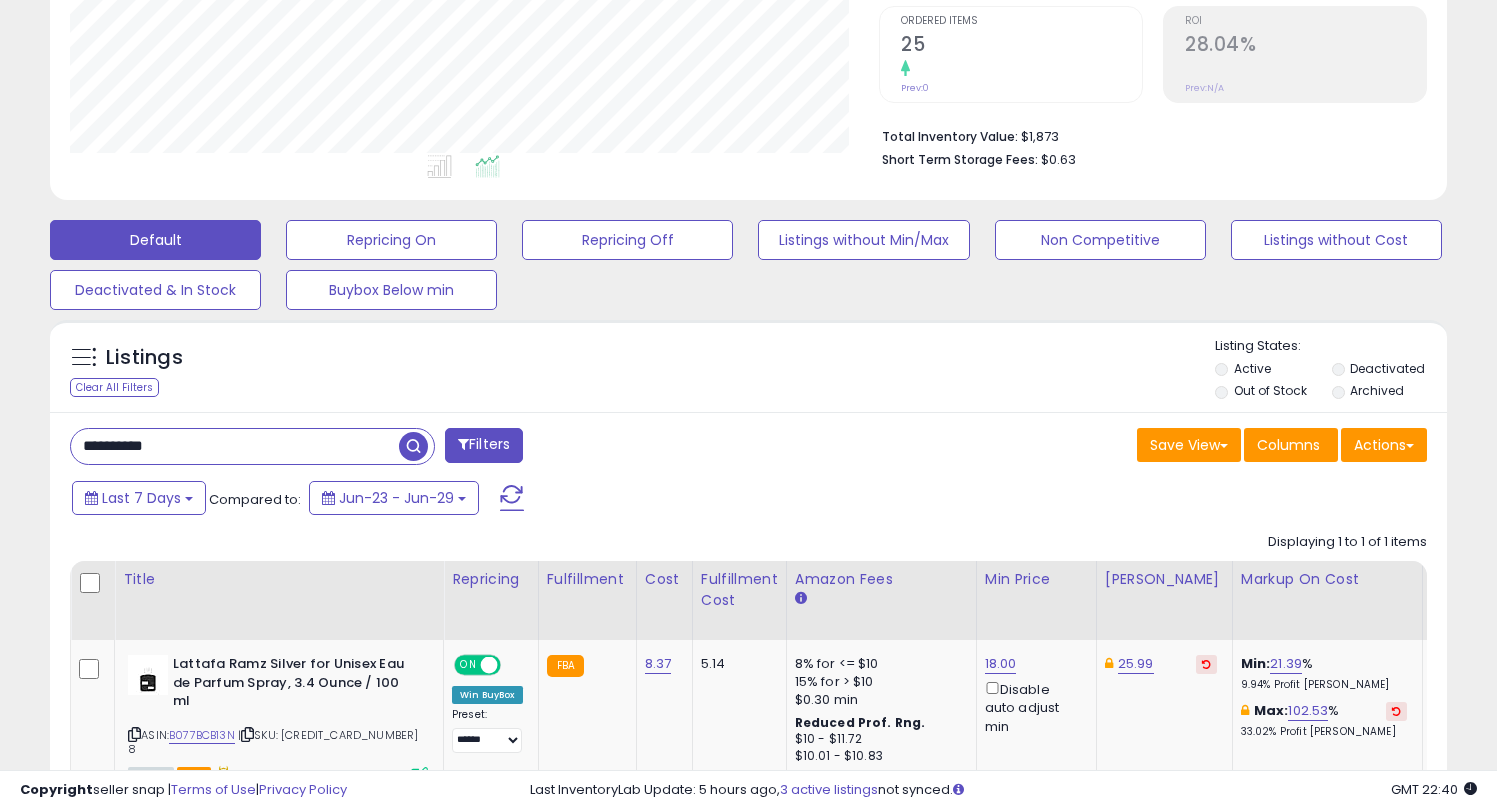 drag, startPoint x: 136, startPoint y: 450, endPoint x: 51, endPoint y: 447, distance: 85.052925 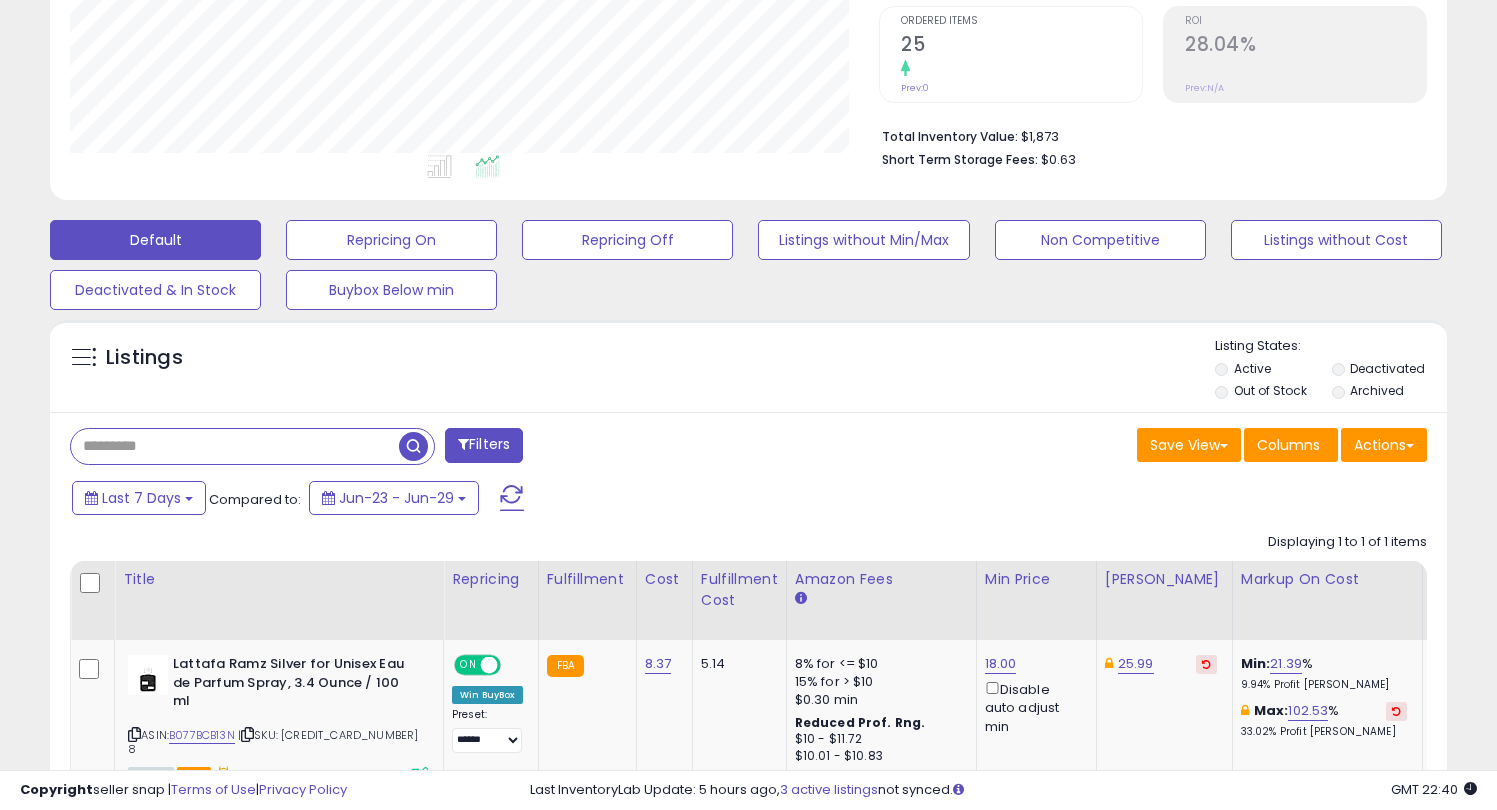 paste on "**********" 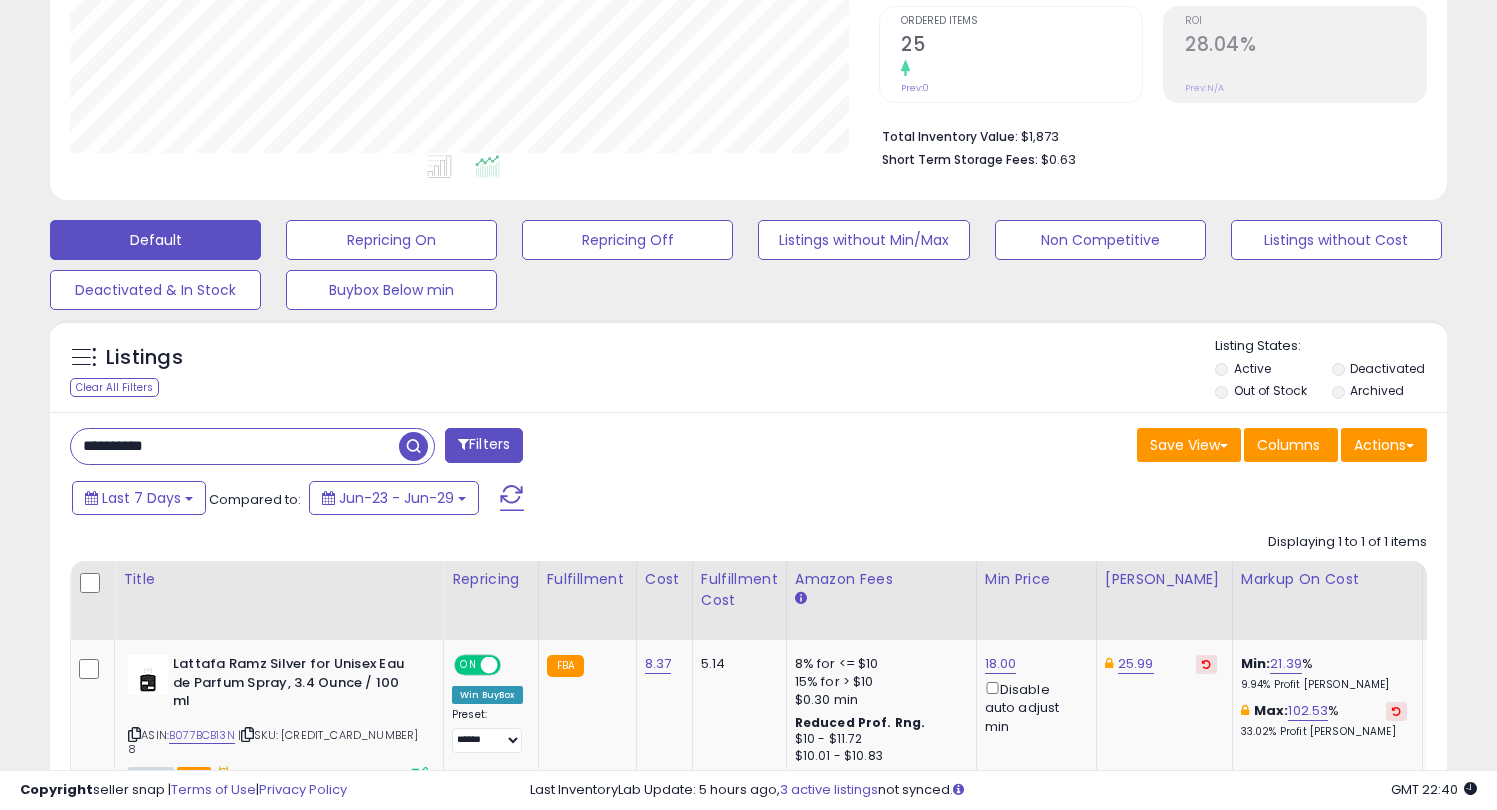 type on "**********" 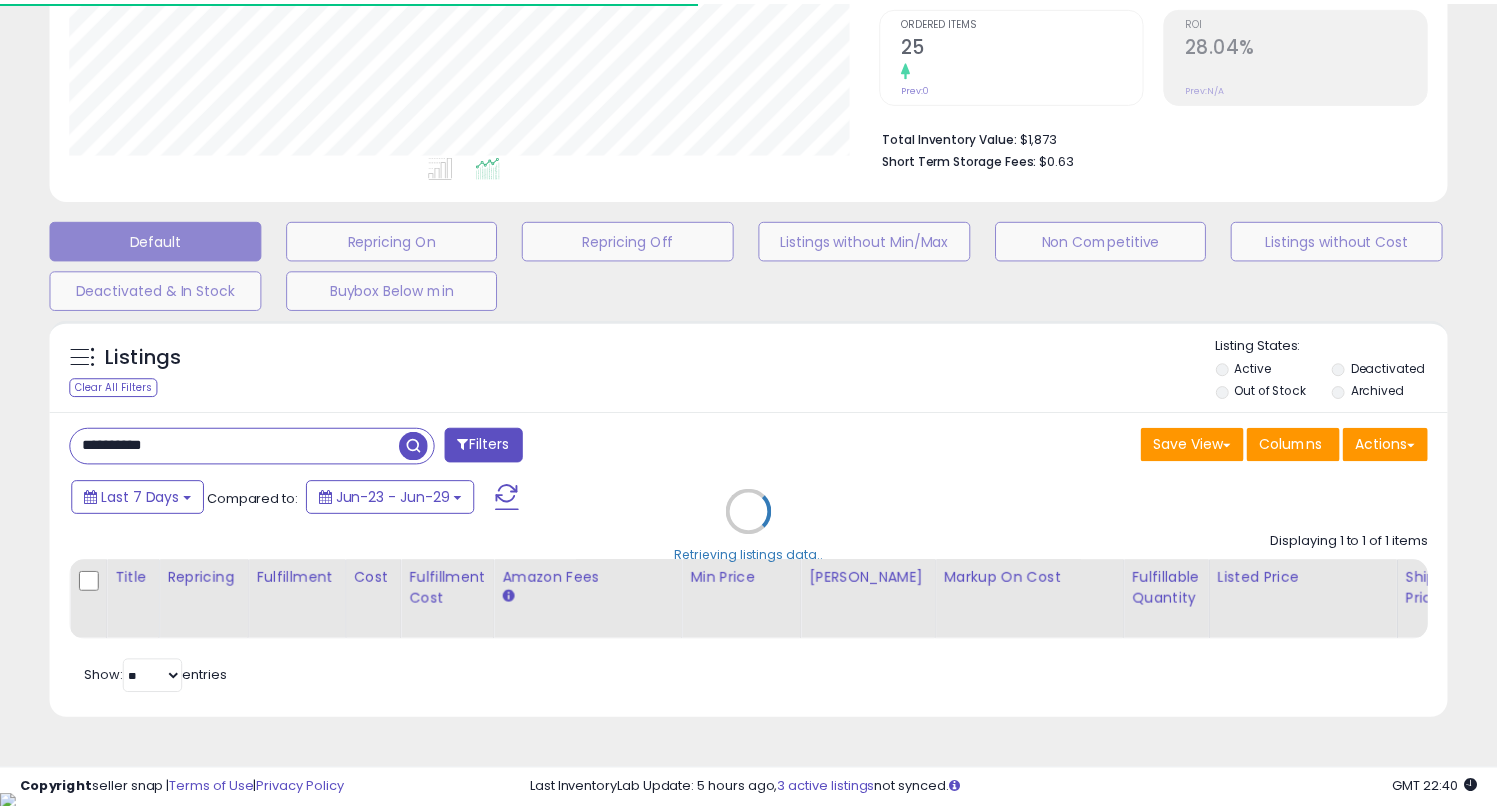 scroll, scrollTop: 410, scrollLeft: 809, axis: both 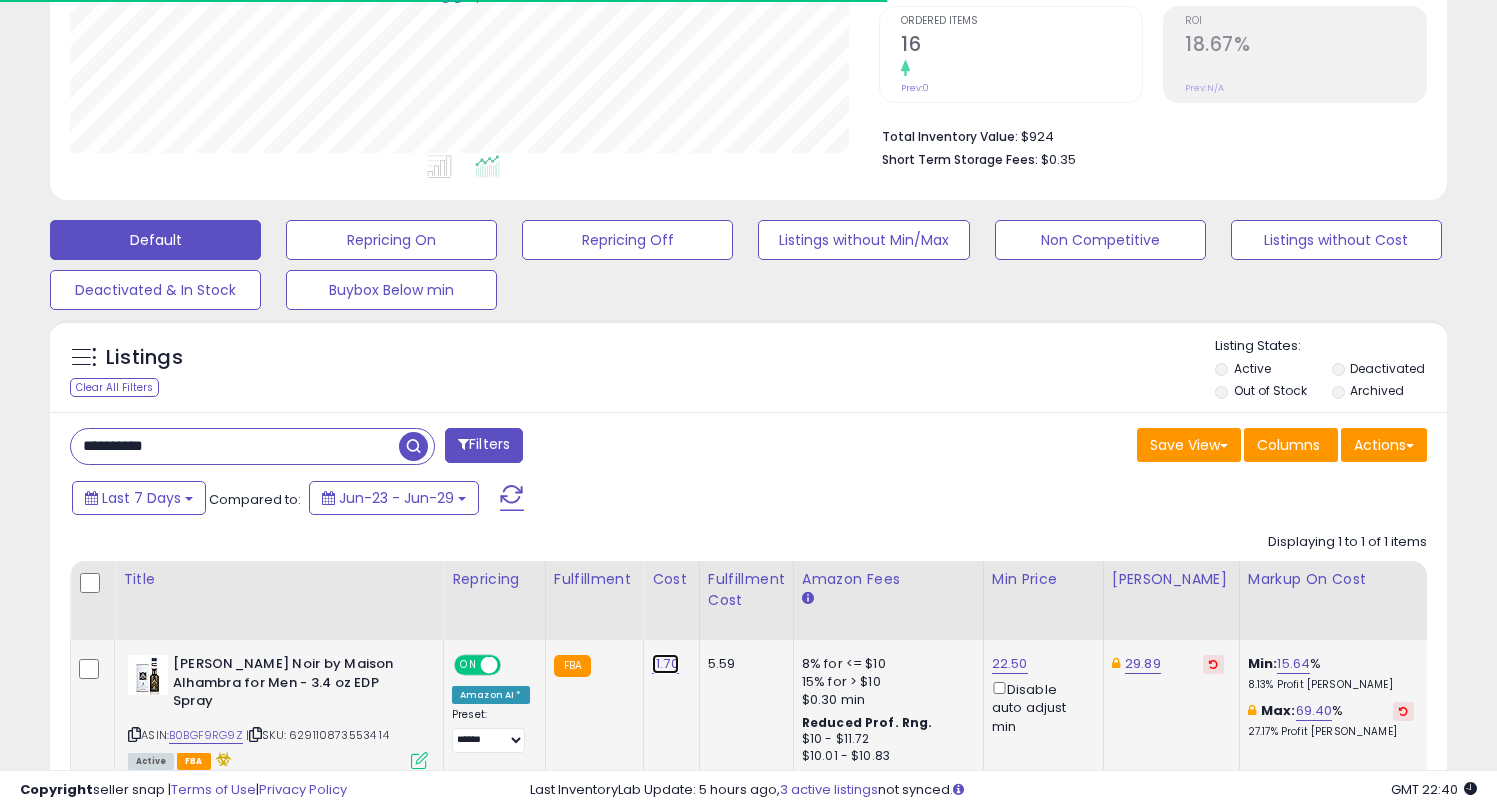 click on "11.70" at bounding box center [665, 664] 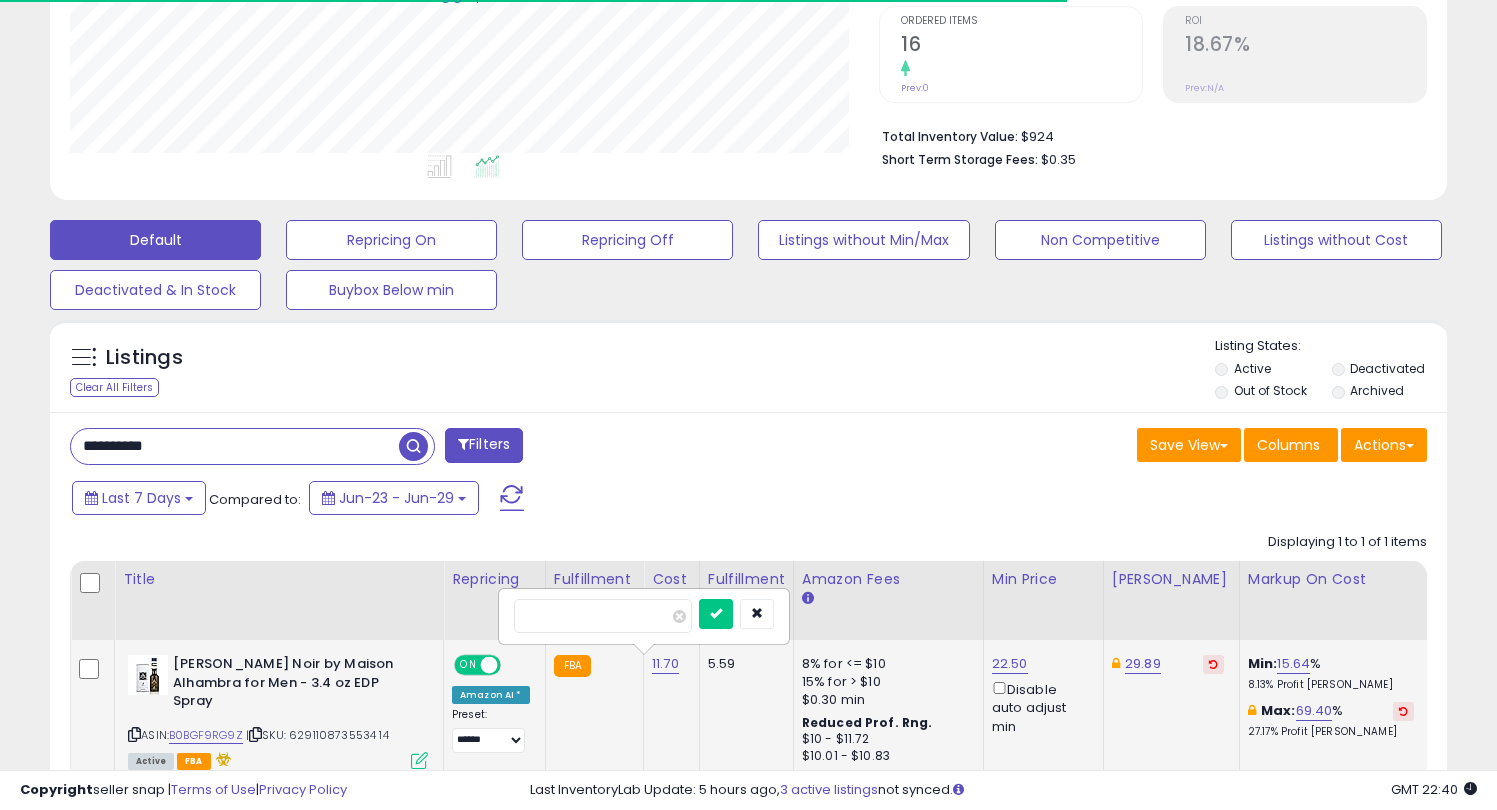 type on "*" 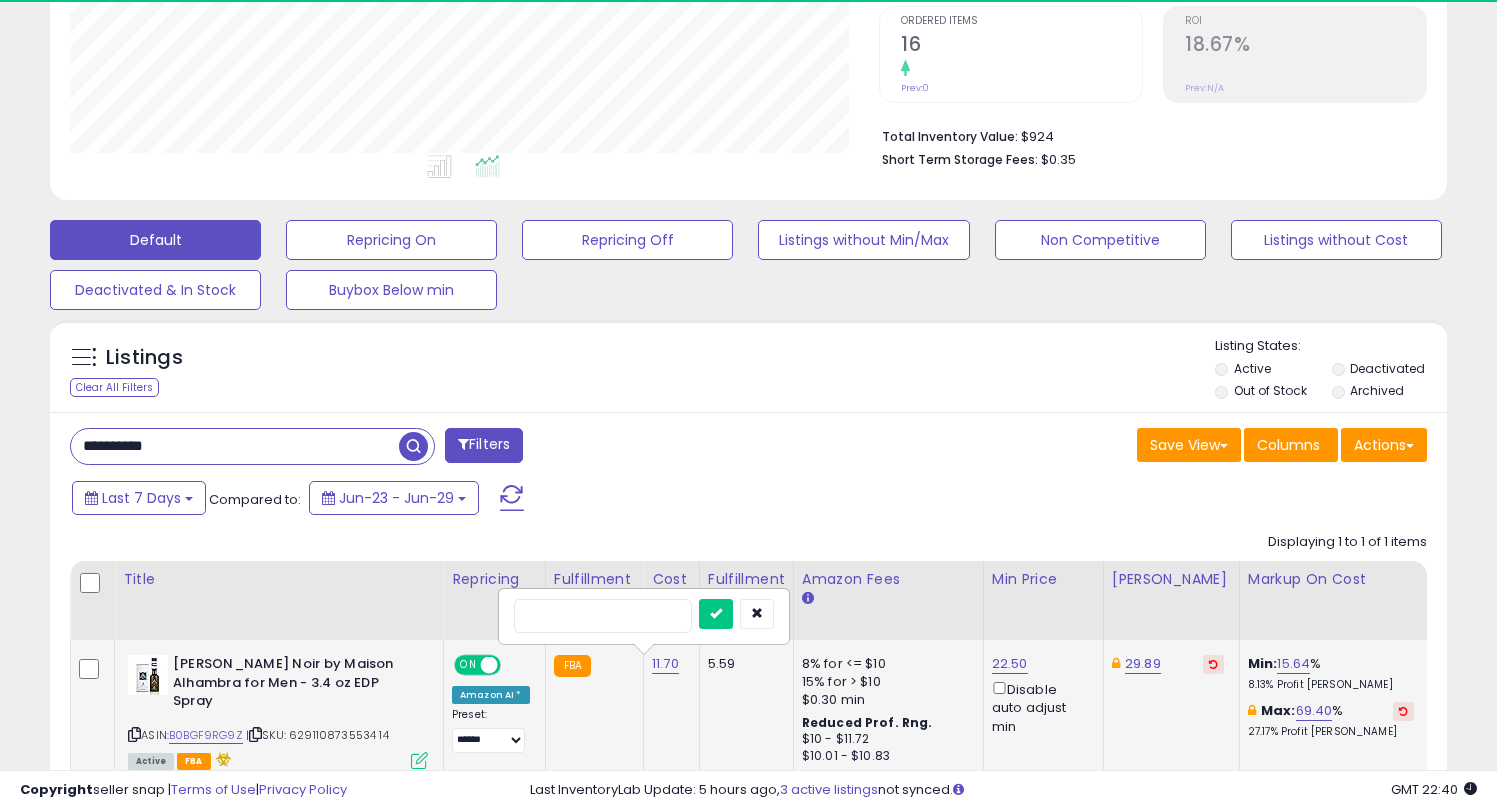 scroll, scrollTop: 999590, scrollLeft: 999191, axis: both 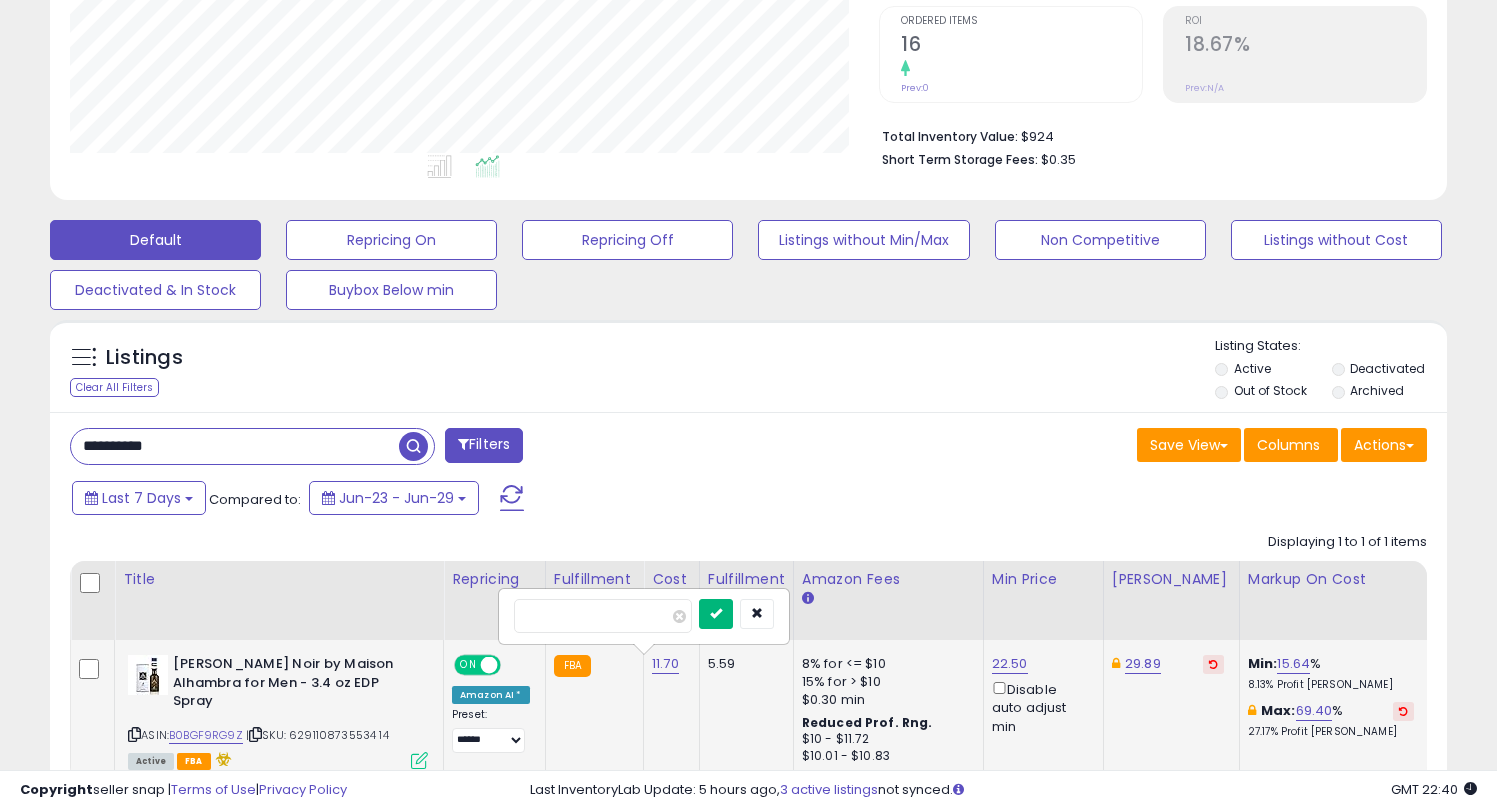 type on "*****" 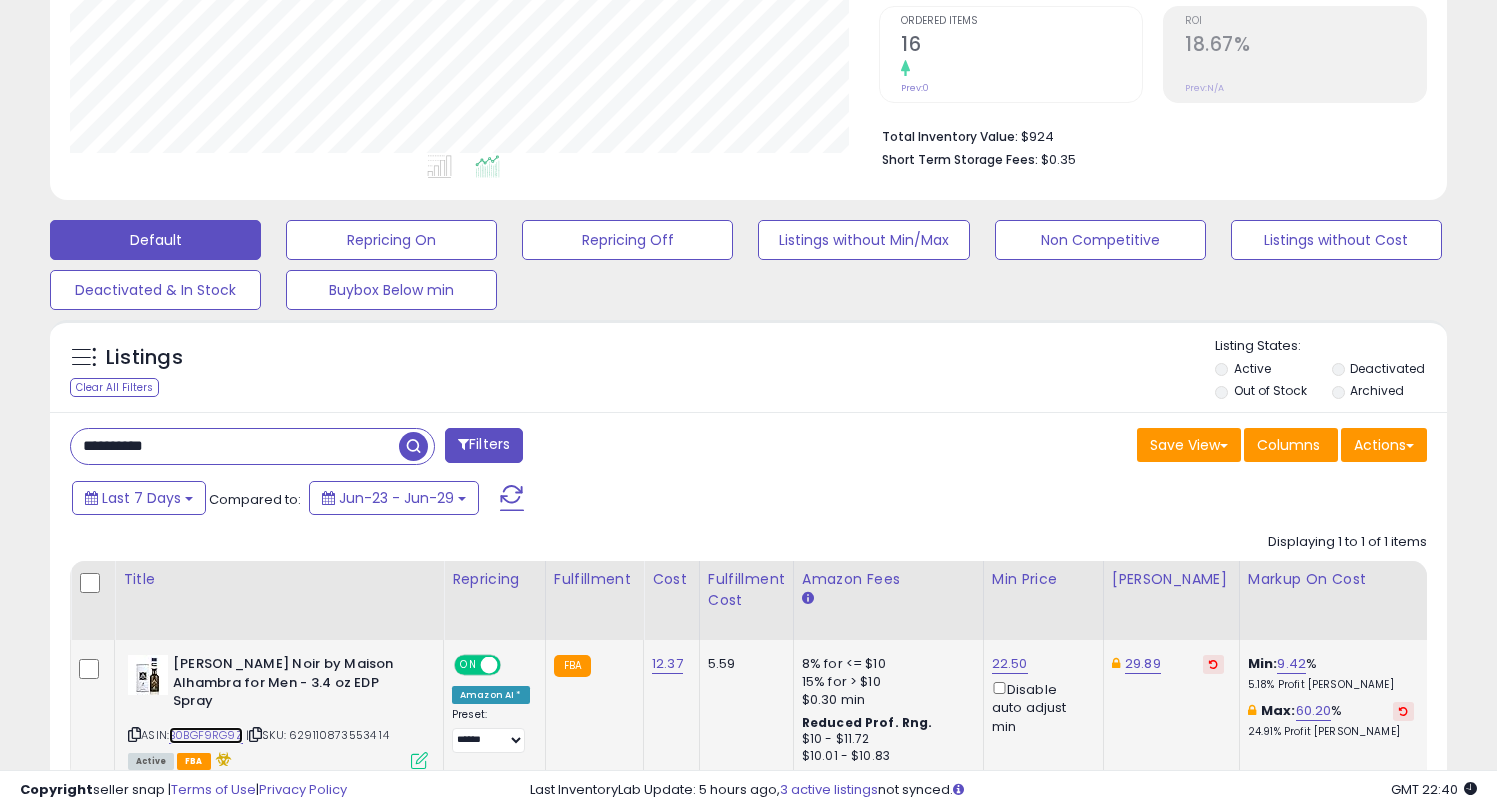 click on "B0BGF9RG9Z" at bounding box center [206, 735] 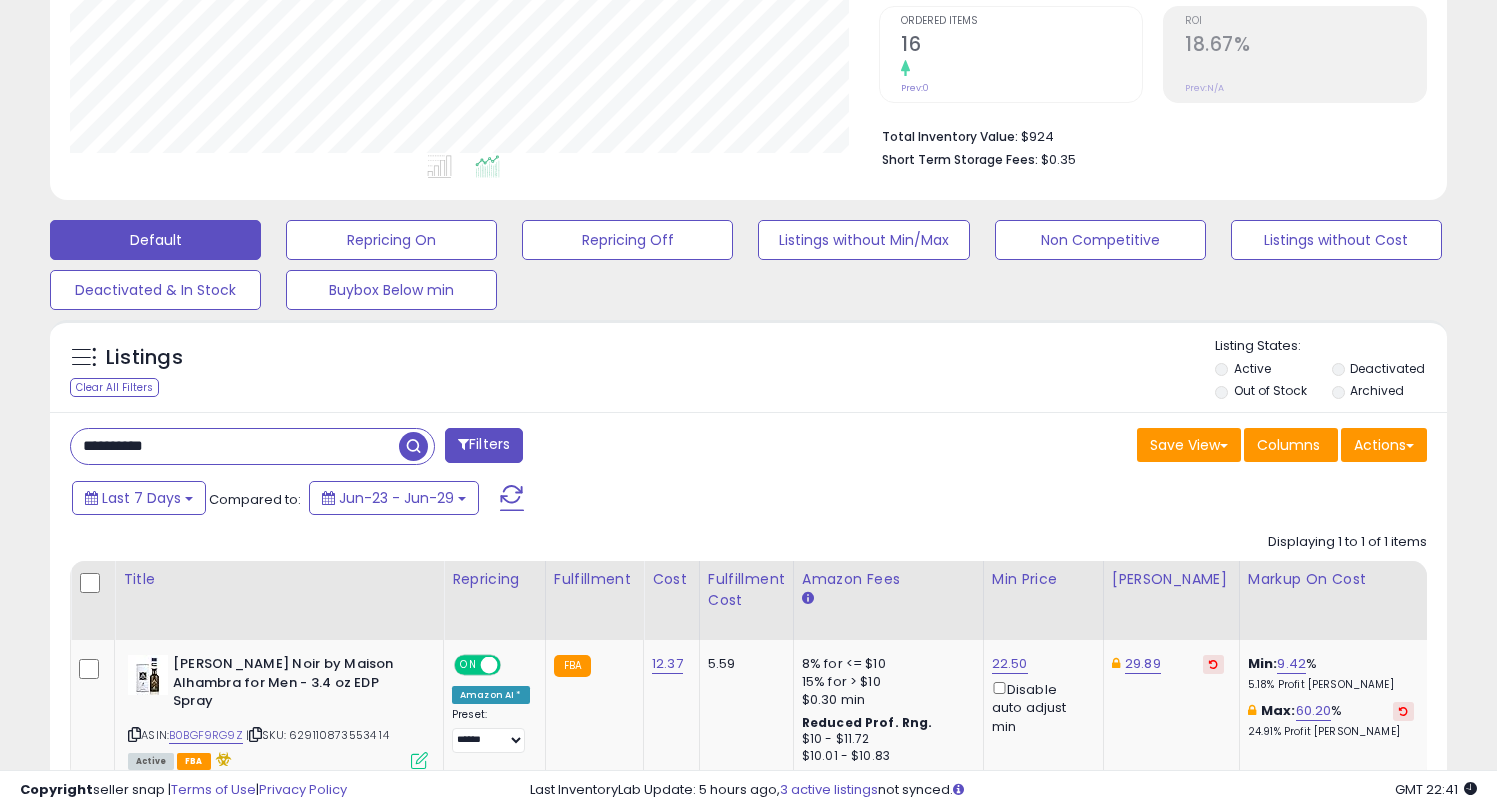 drag, startPoint x: 195, startPoint y: 453, endPoint x: 0, endPoint y: 442, distance: 195.31001 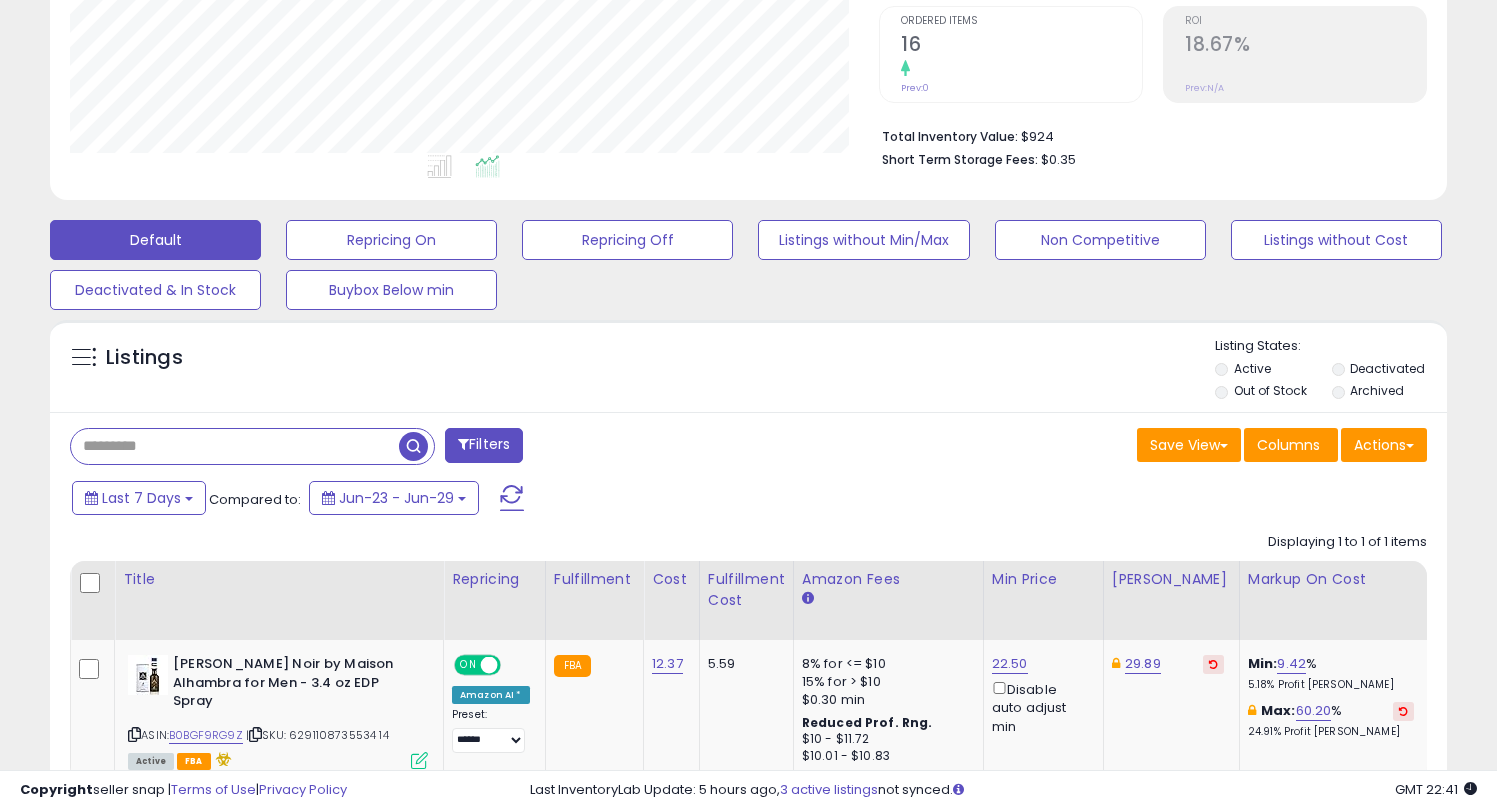paste on "**********" 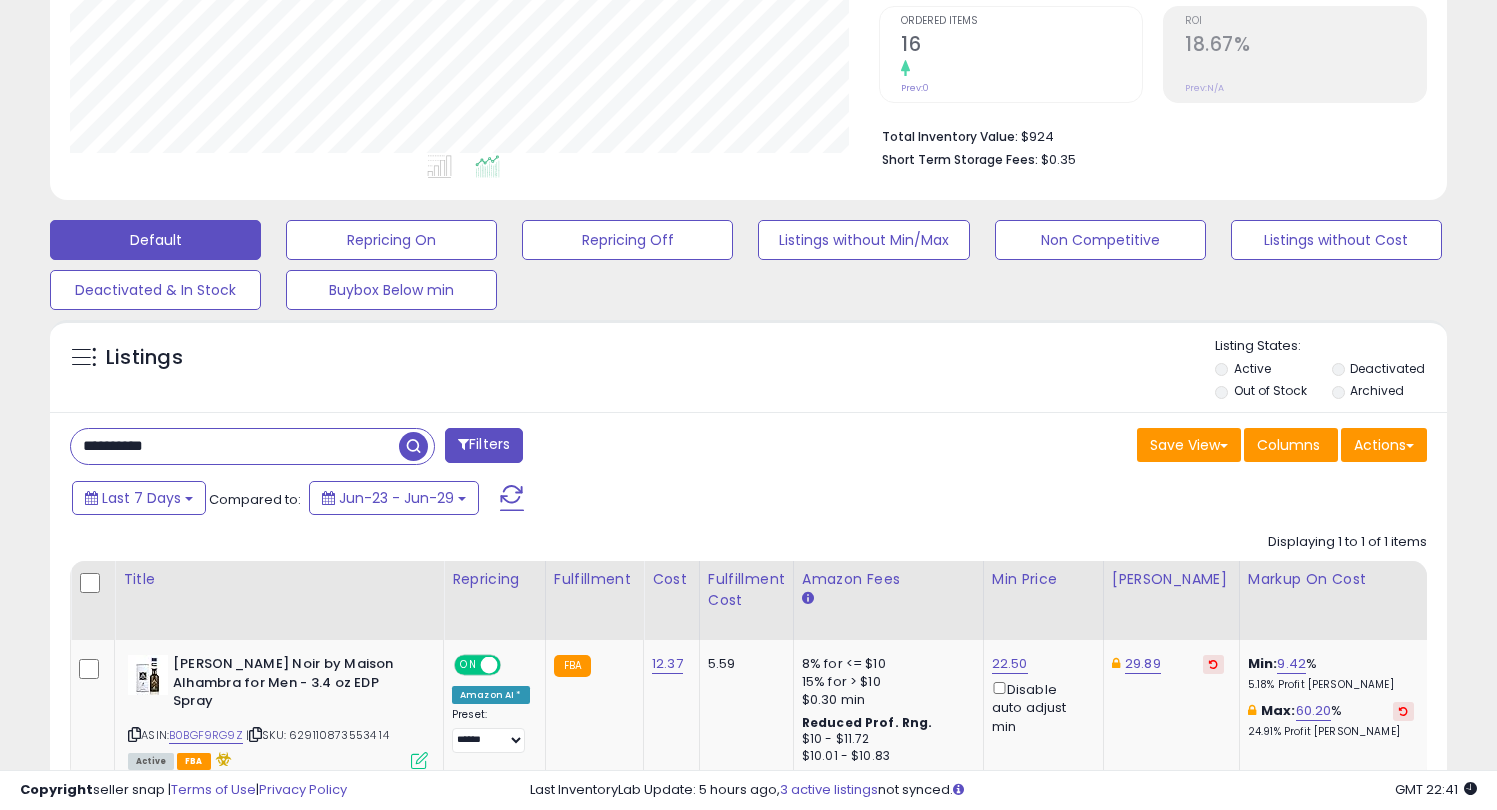 type on "**********" 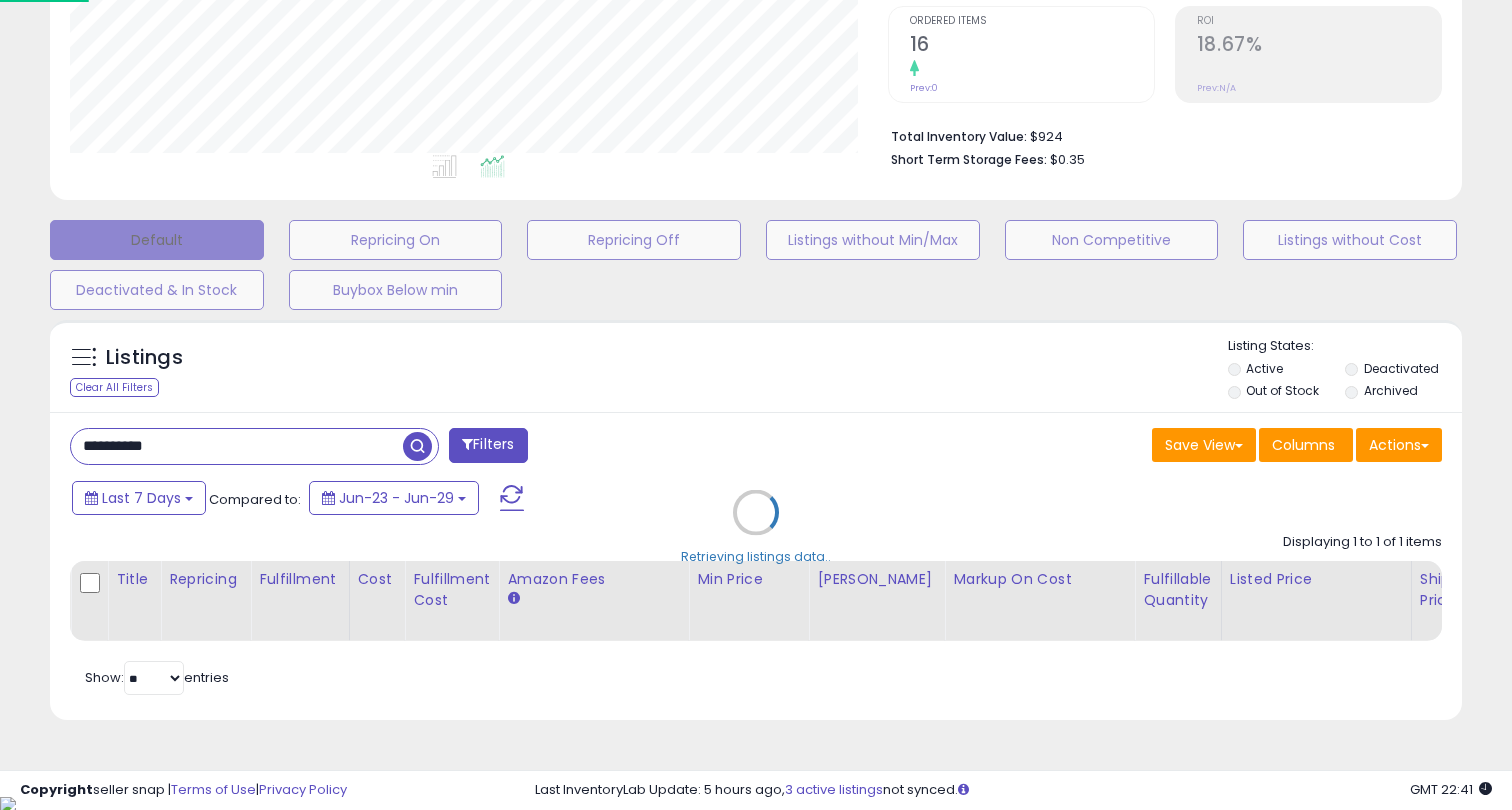 scroll, scrollTop: 999590, scrollLeft: 999182, axis: both 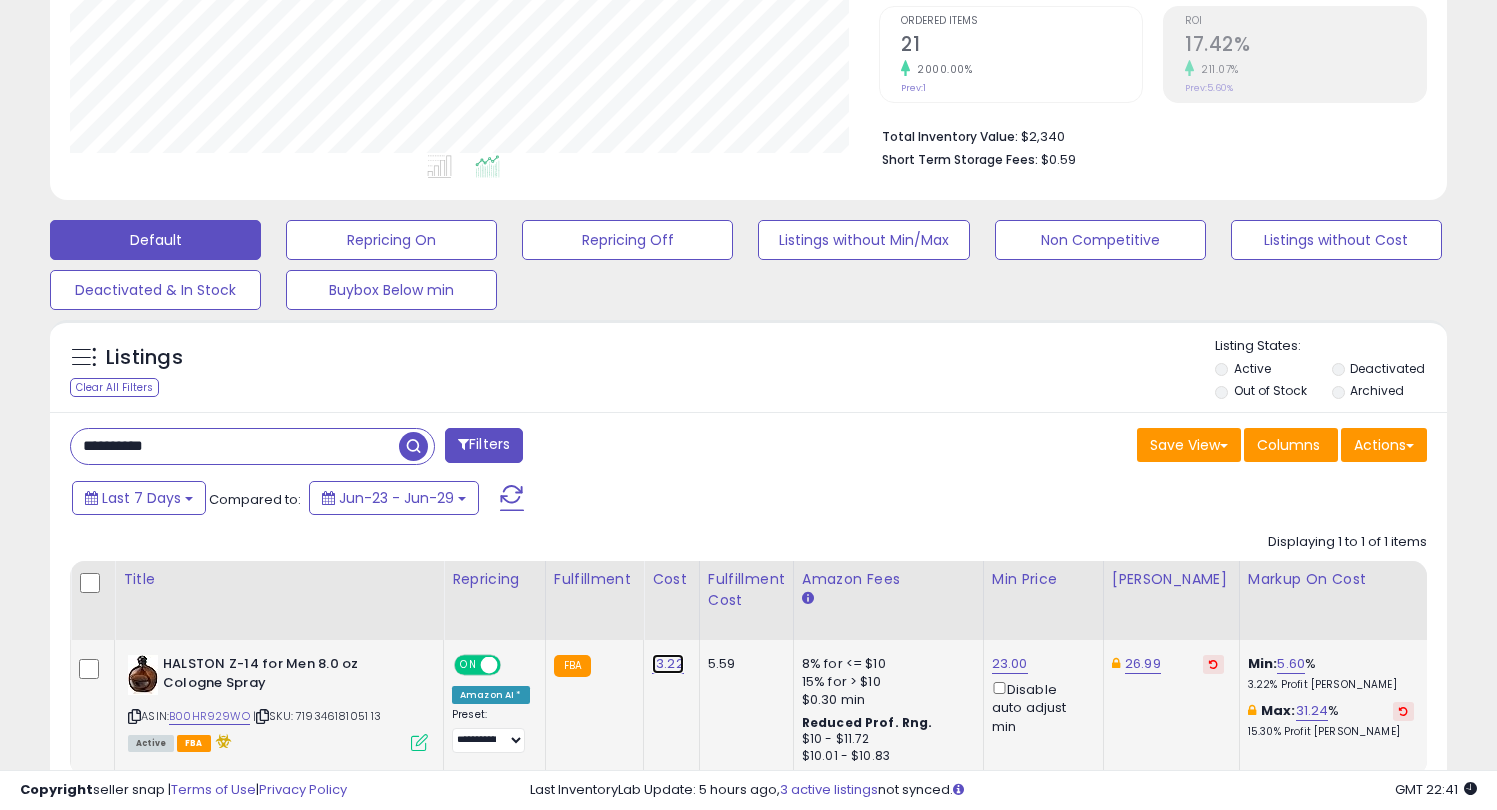 click on "13.22" at bounding box center (668, 664) 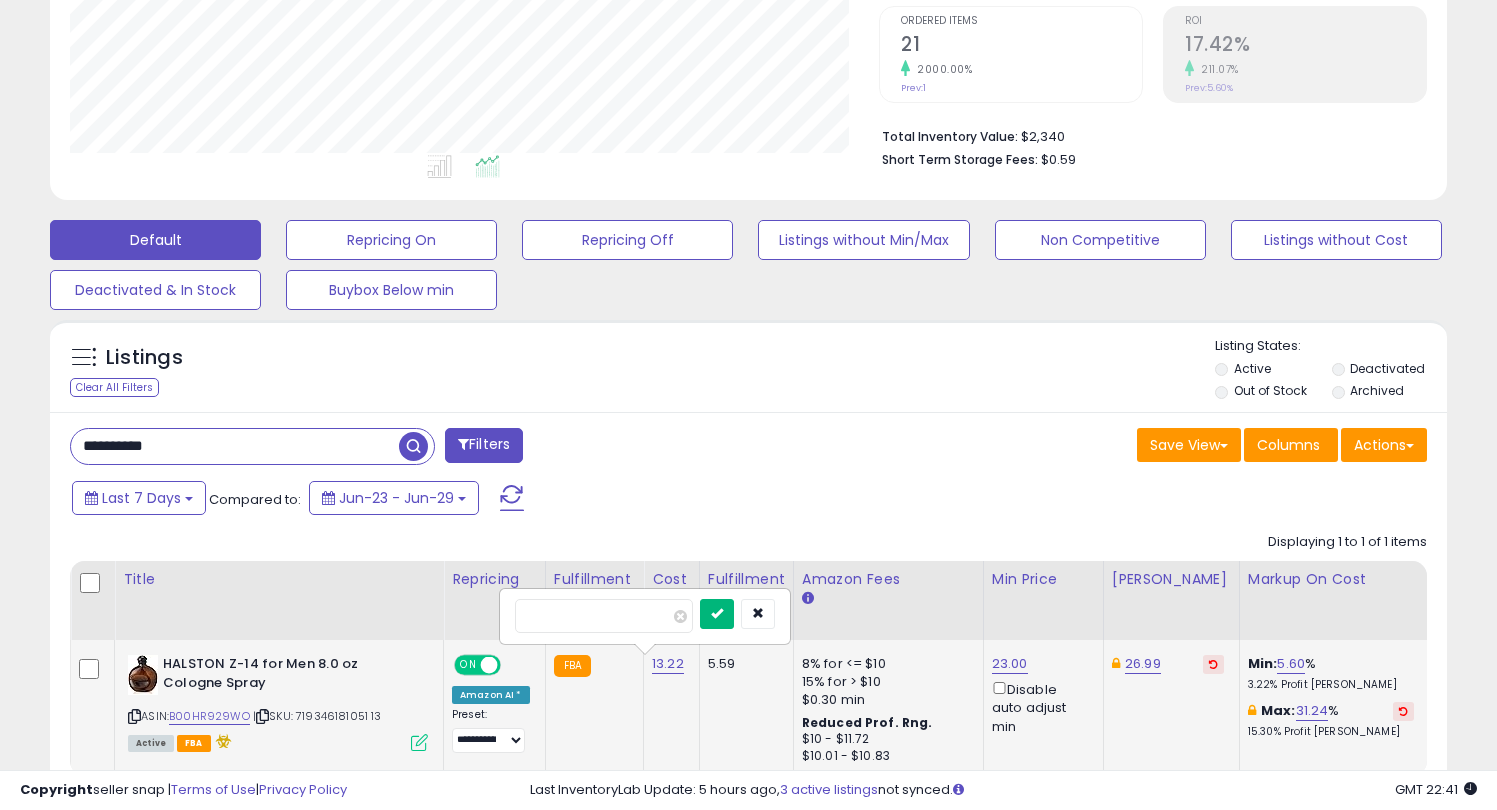 type on "*****" 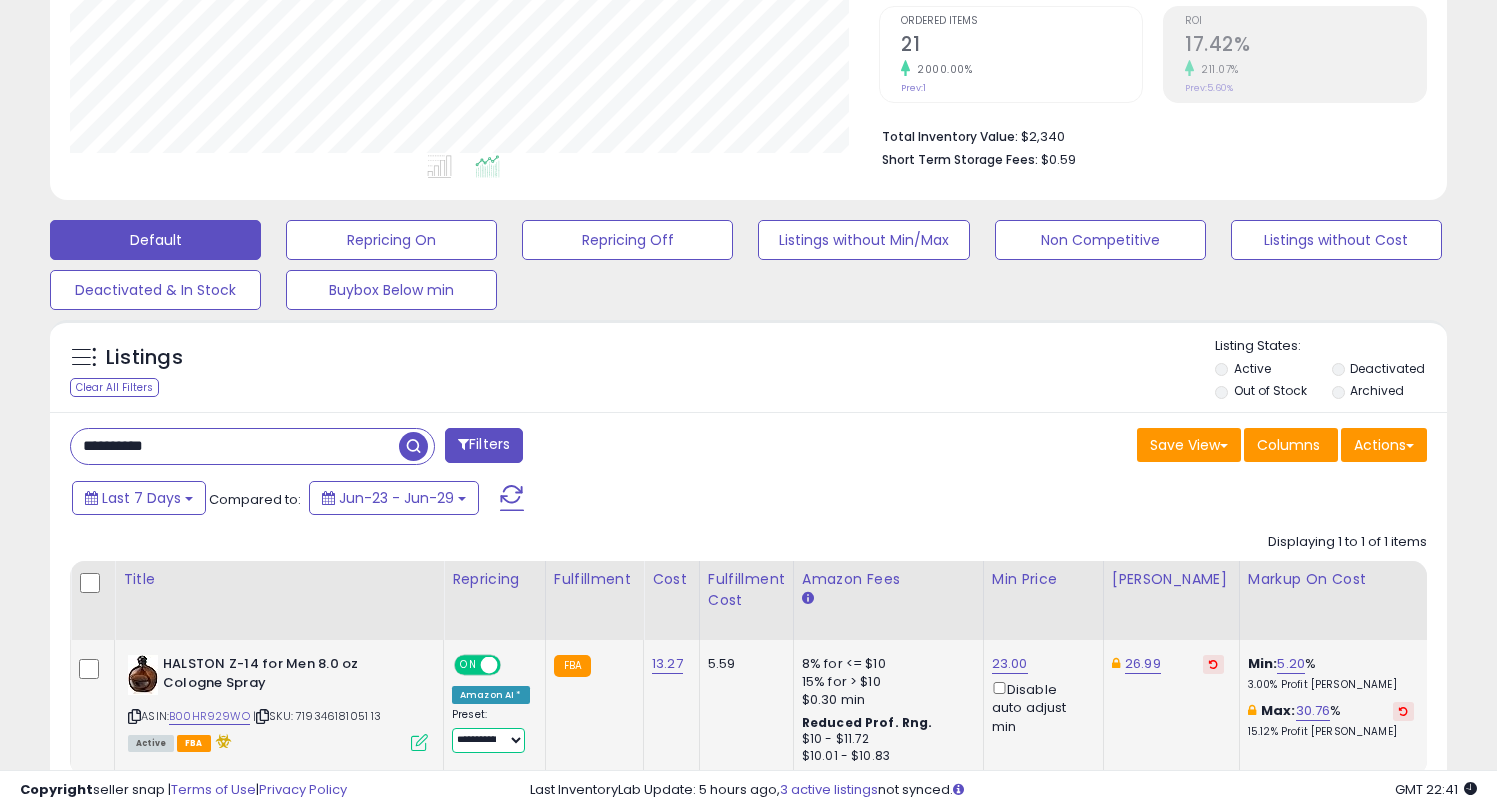click on "**********" at bounding box center [488, 740] 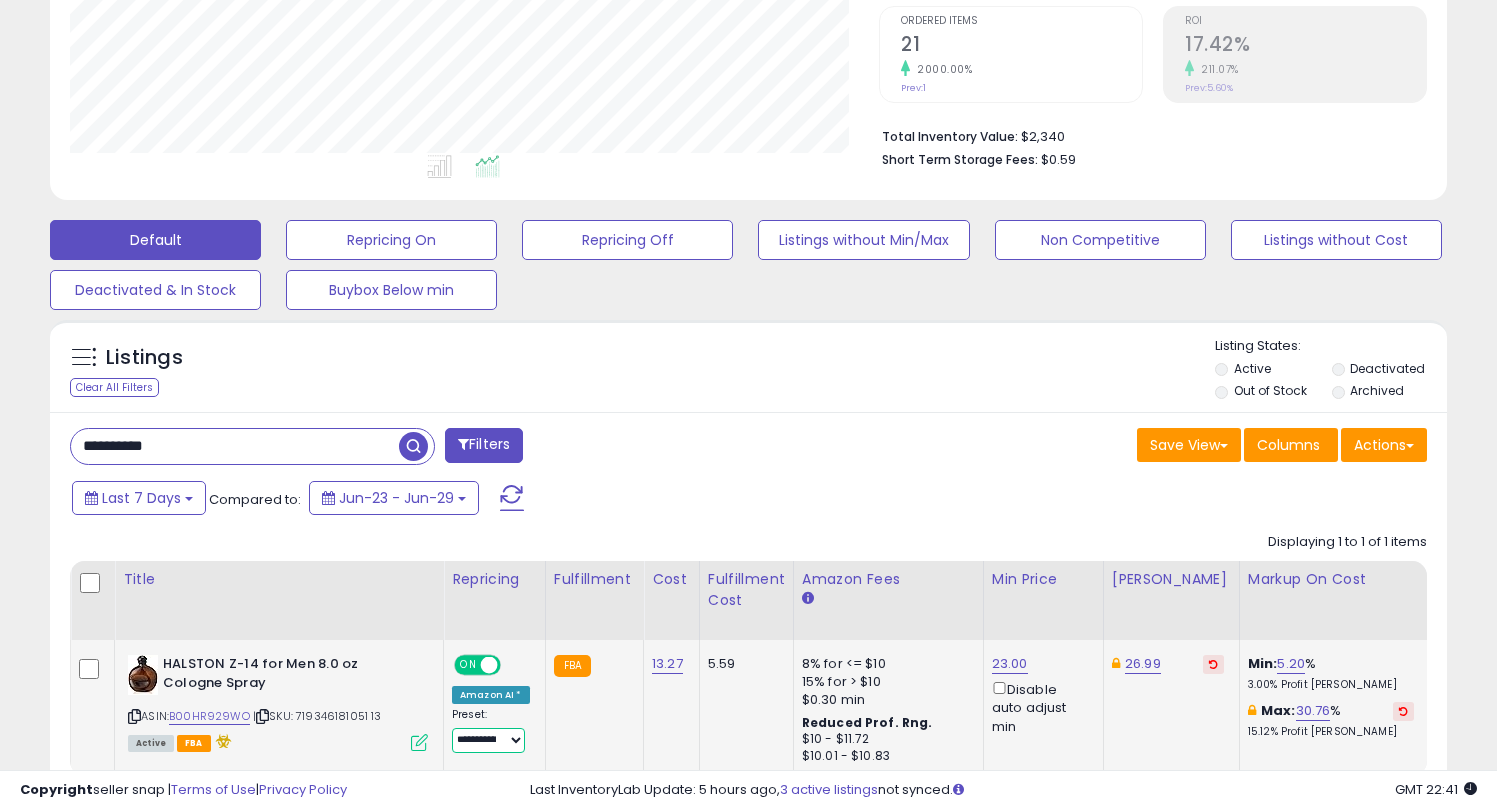 select on "******" 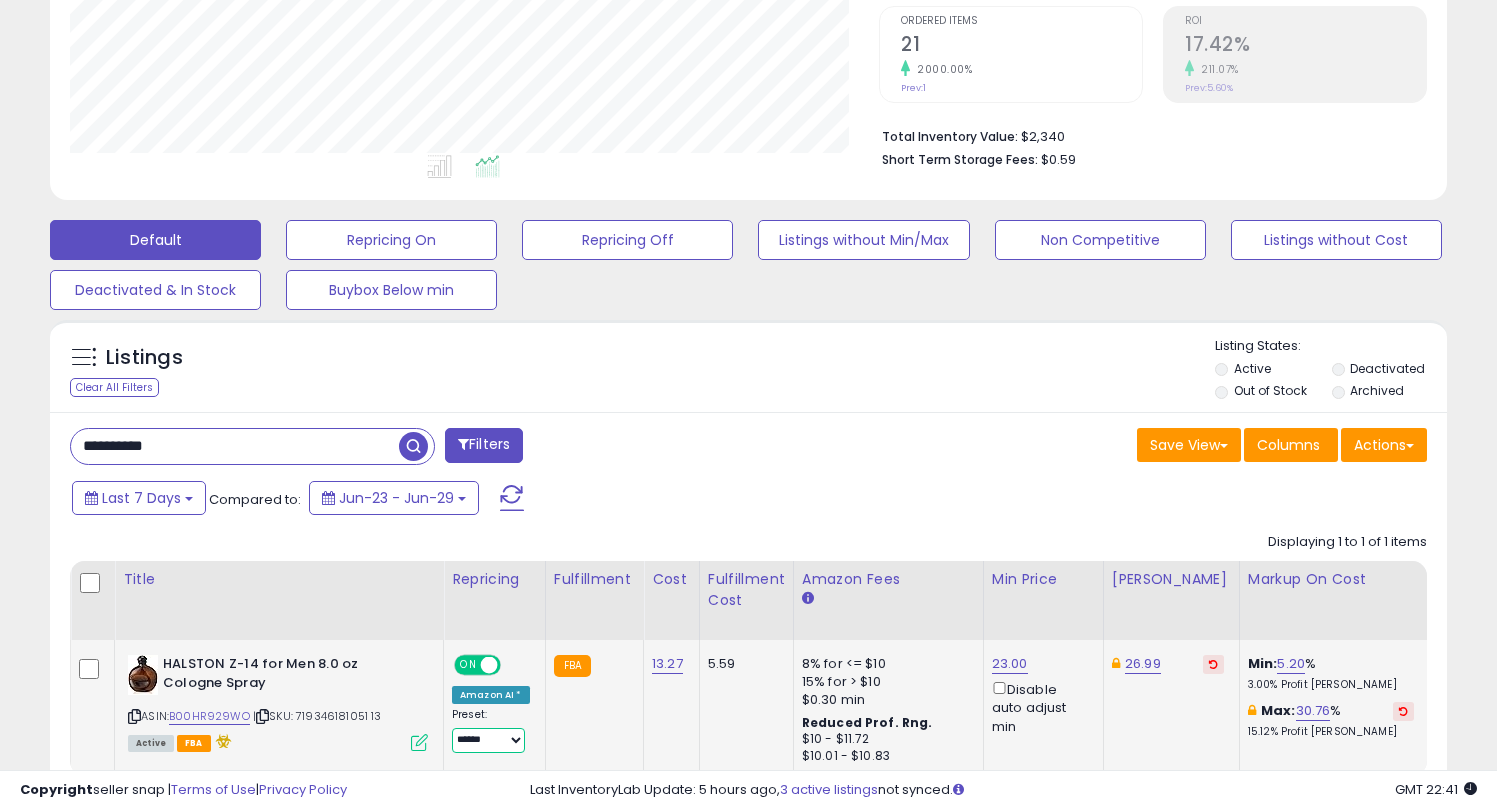 click on "**********" at bounding box center [488, 740] 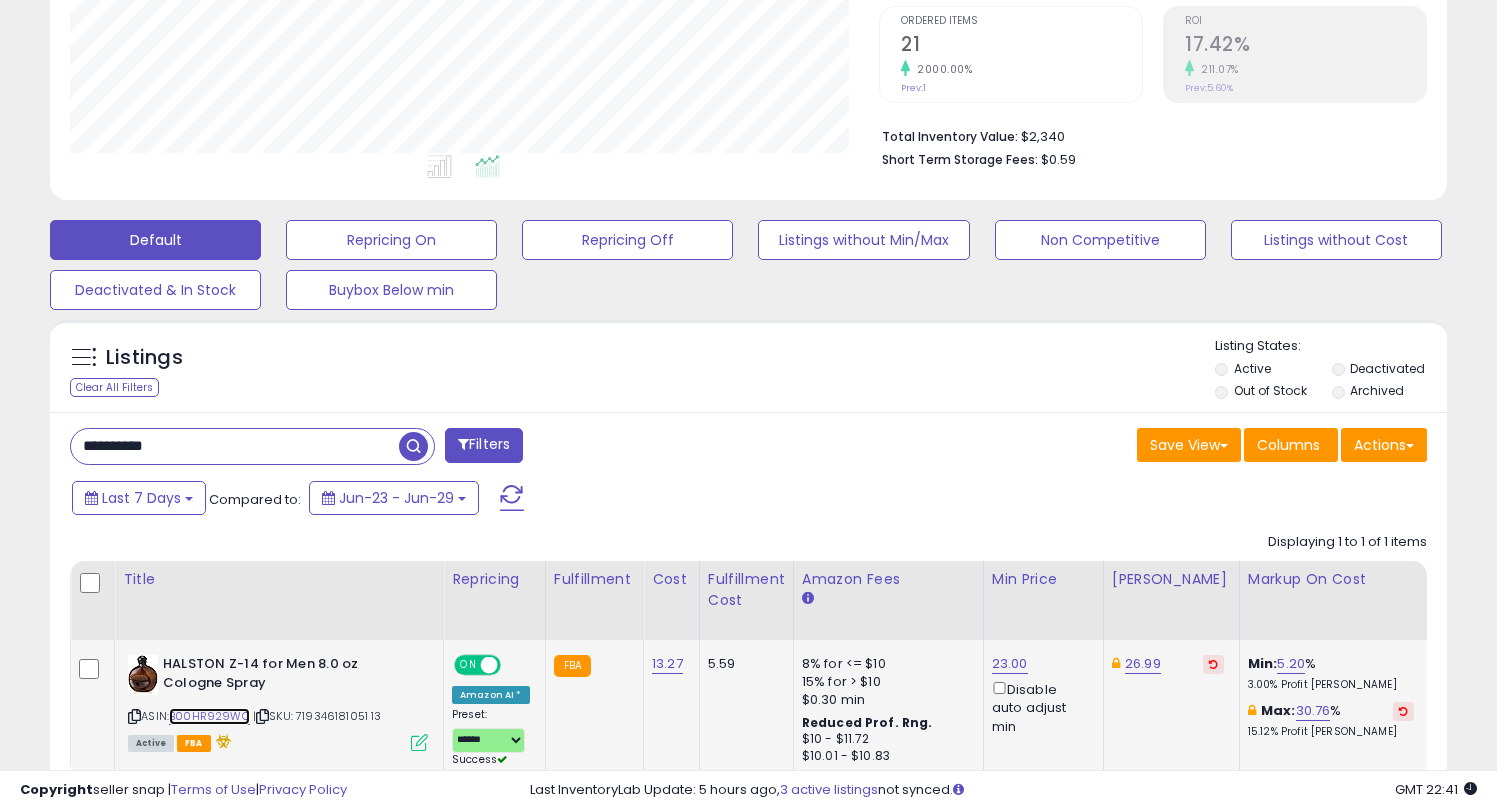 click on "B00HR929WO" at bounding box center (209, 716) 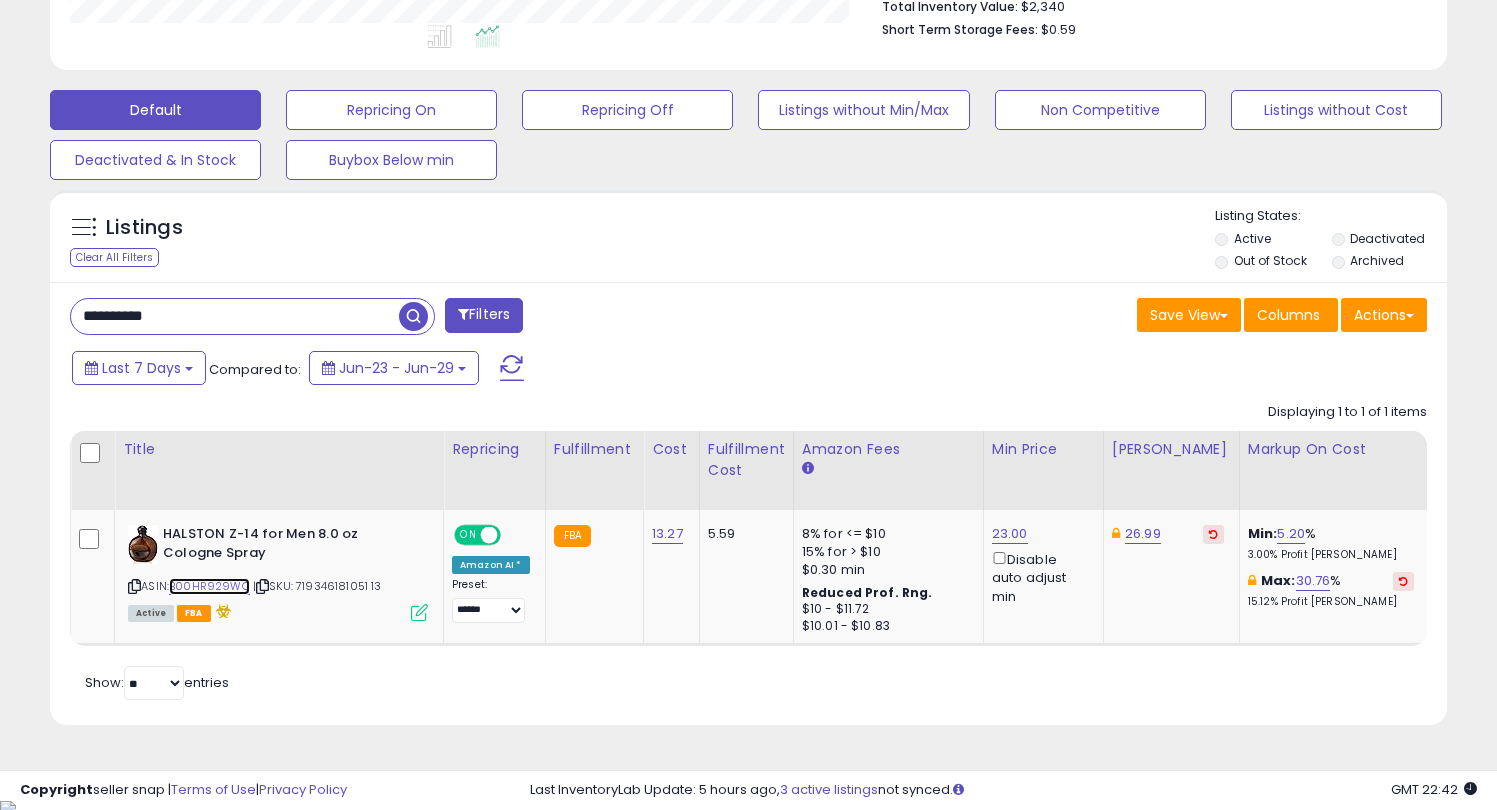 scroll, scrollTop: 545, scrollLeft: 0, axis: vertical 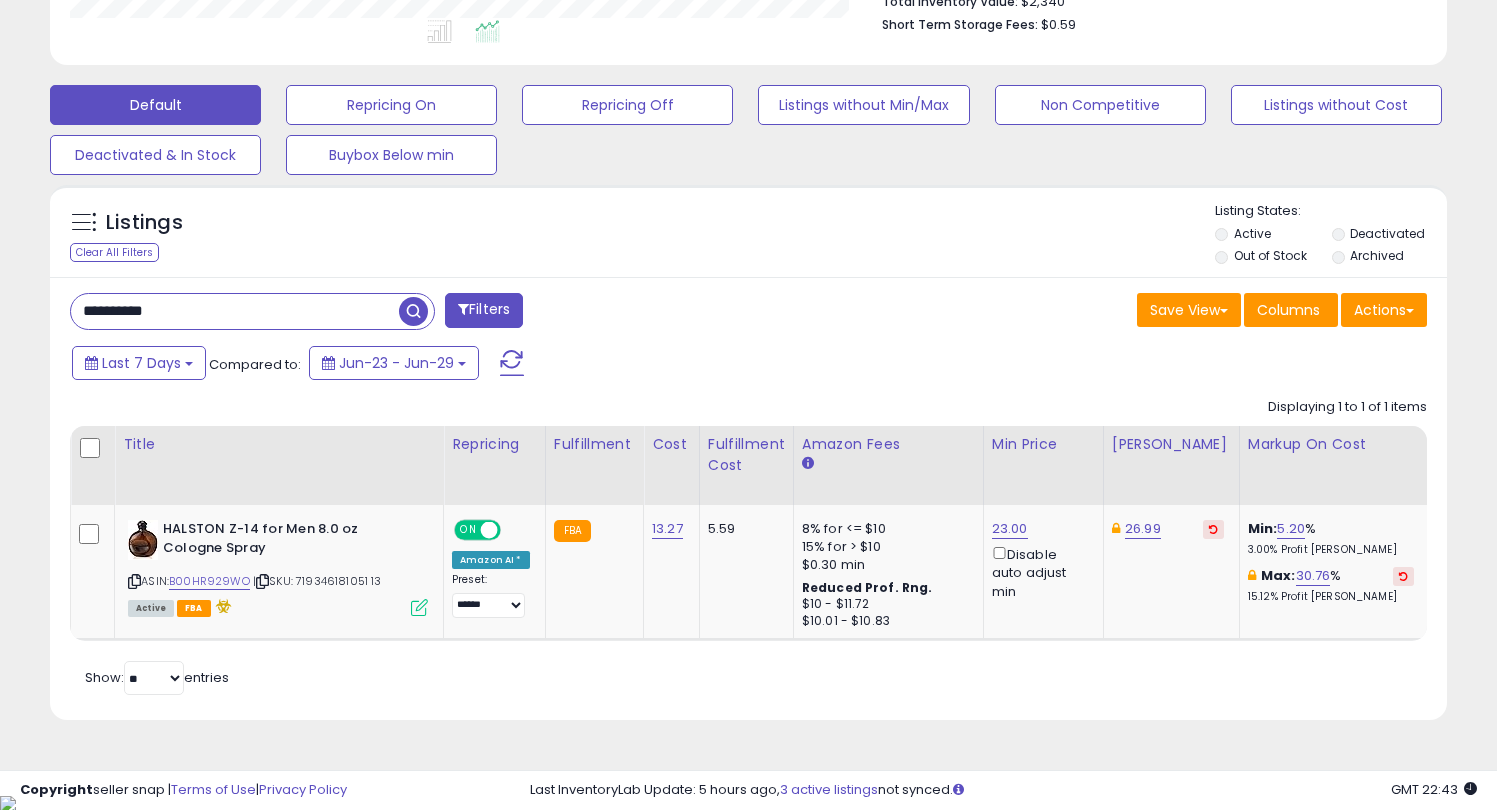 drag, startPoint x: 197, startPoint y: 309, endPoint x: 24, endPoint y: 309, distance: 173 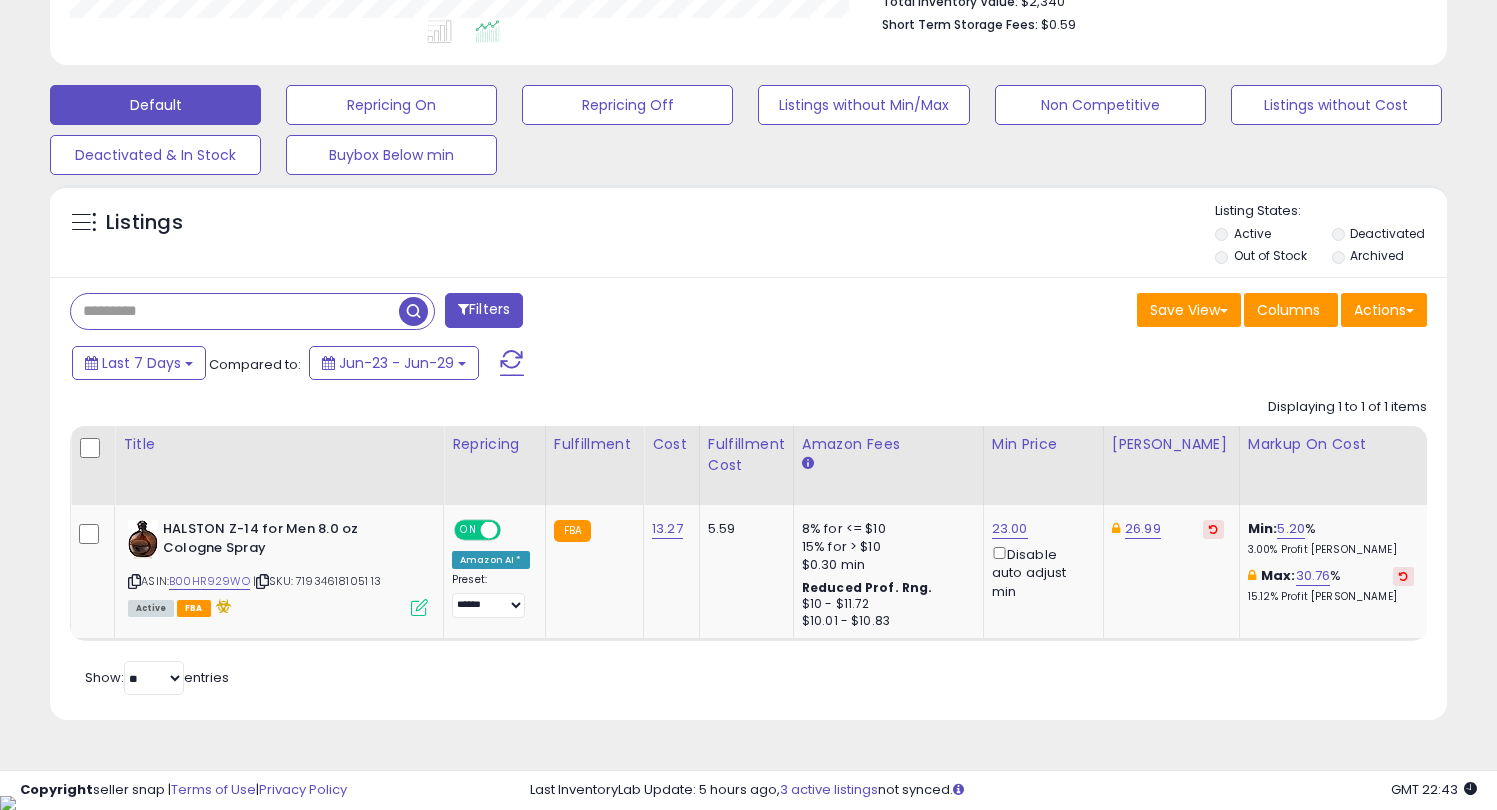paste on "**********" 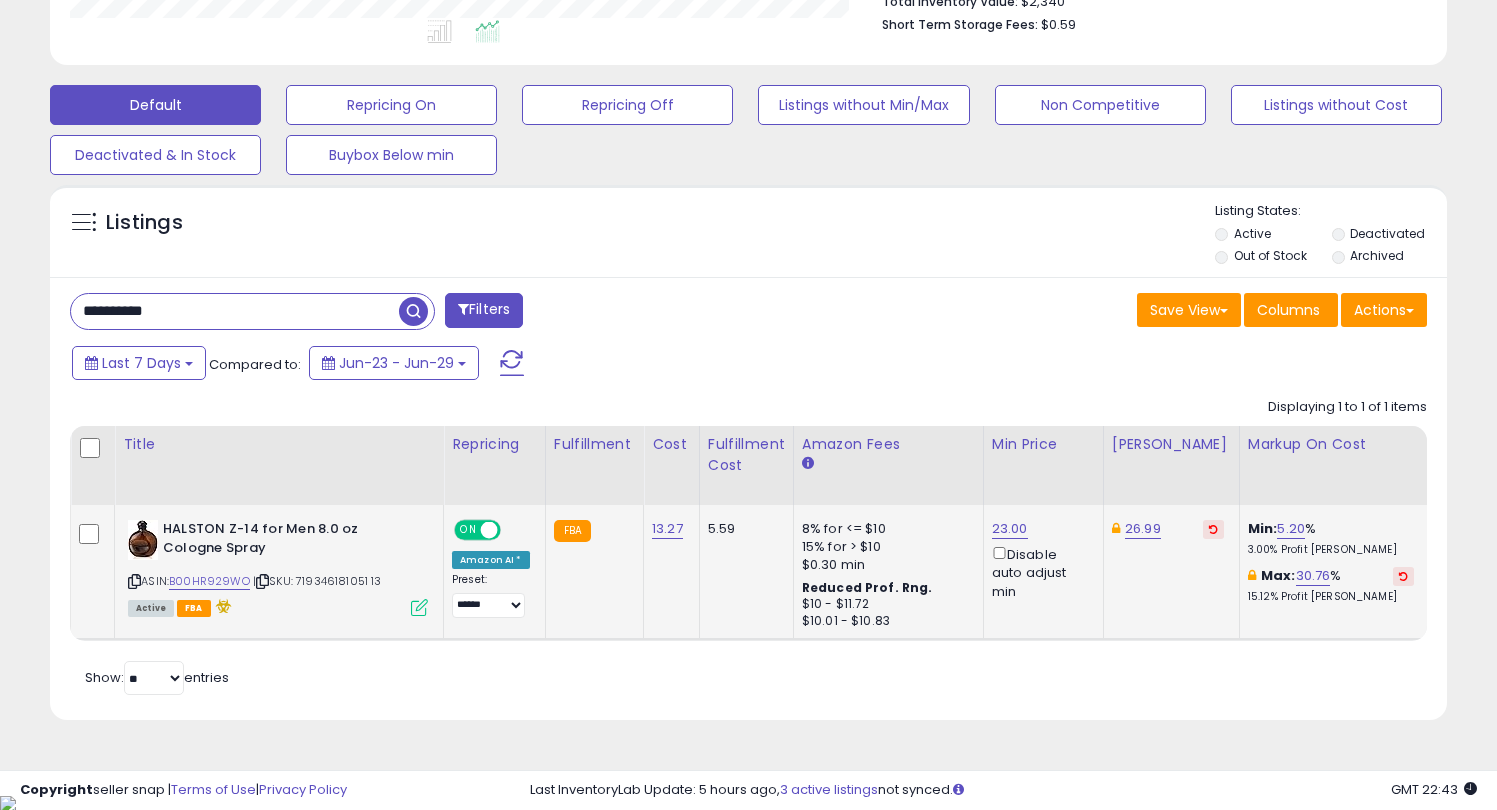 type on "**********" 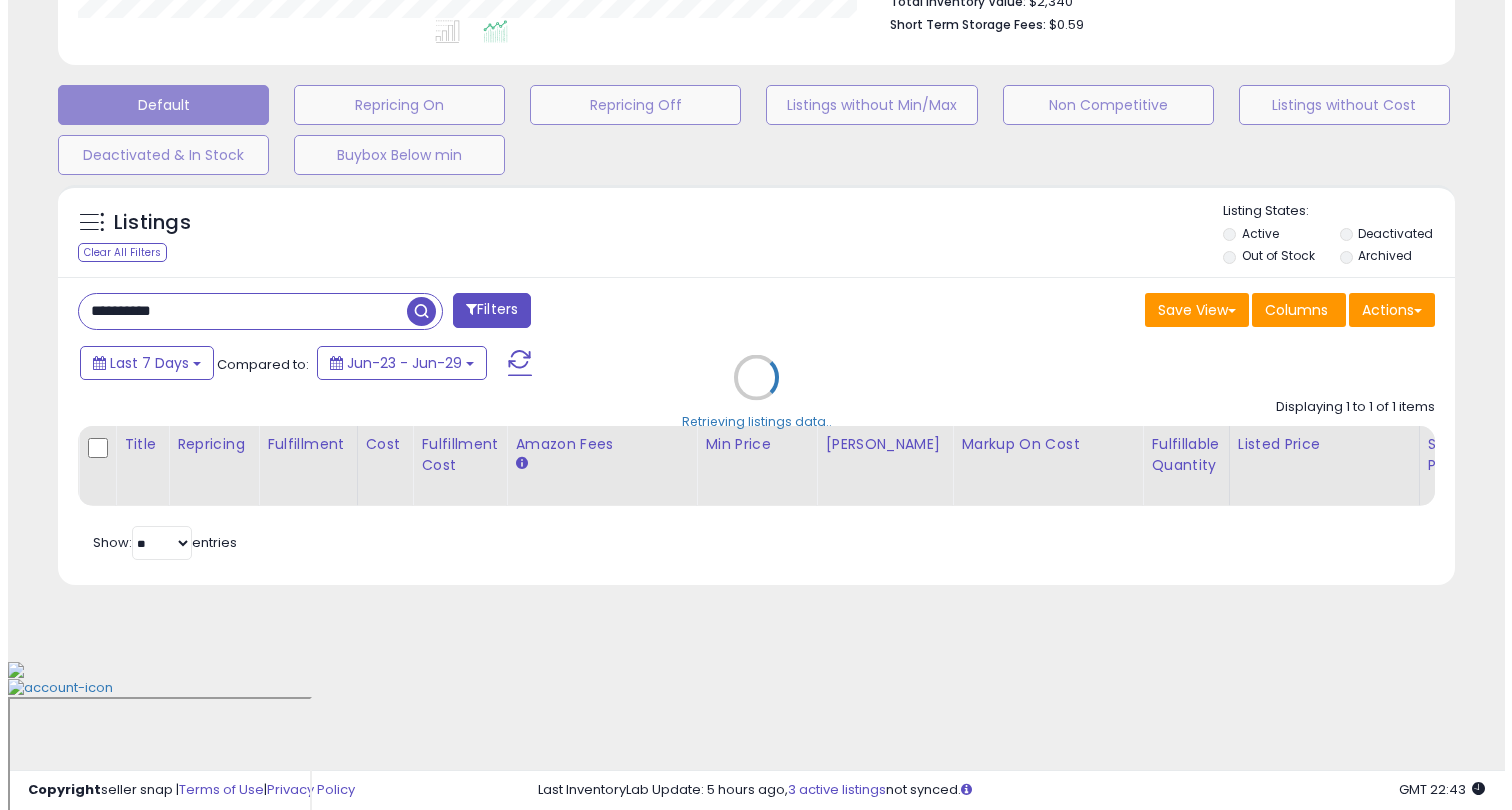 scroll, scrollTop: 410, scrollLeft: 0, axis: vertical 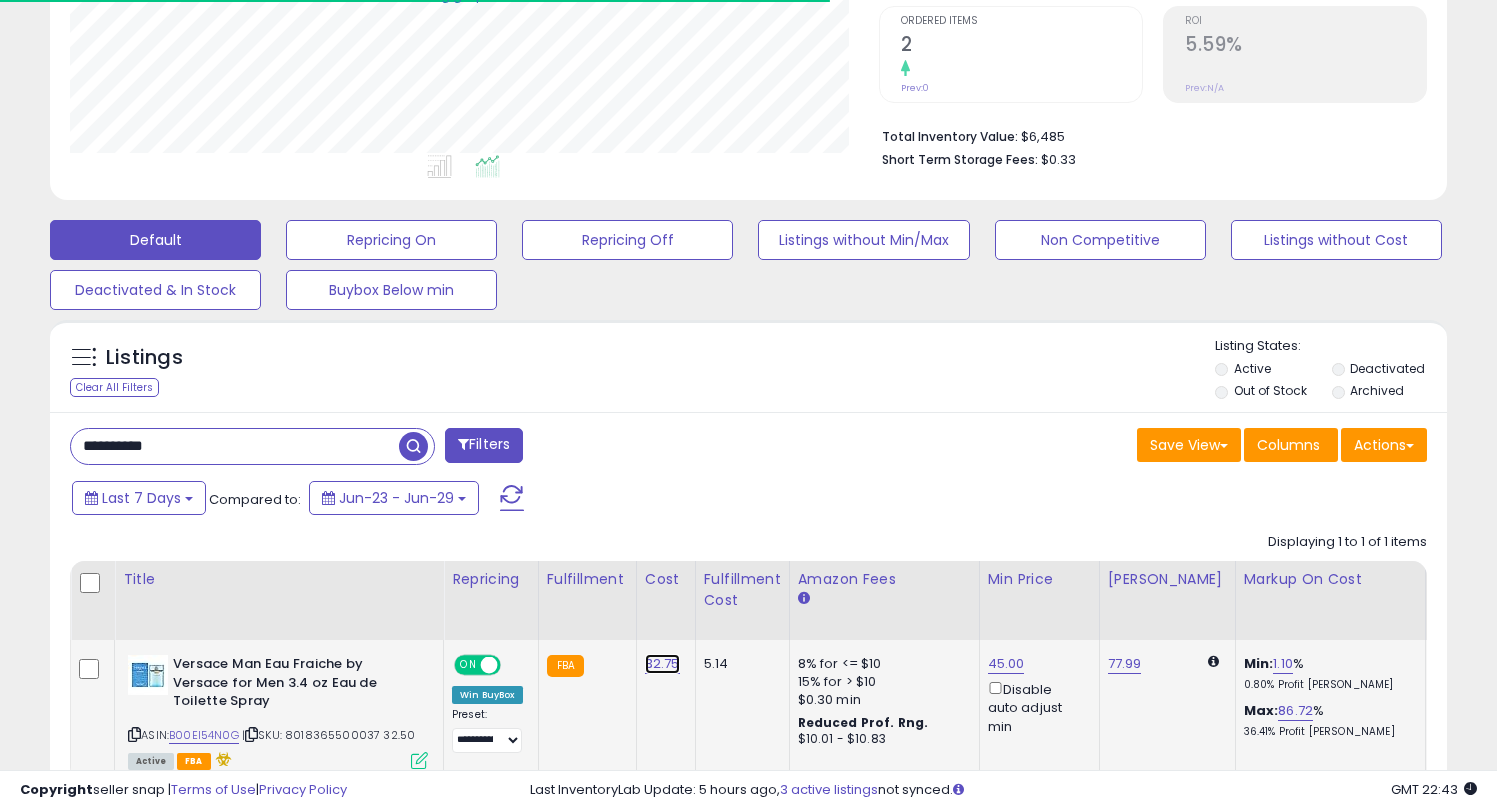 click on "32.75" at bounding box center (662, 664) 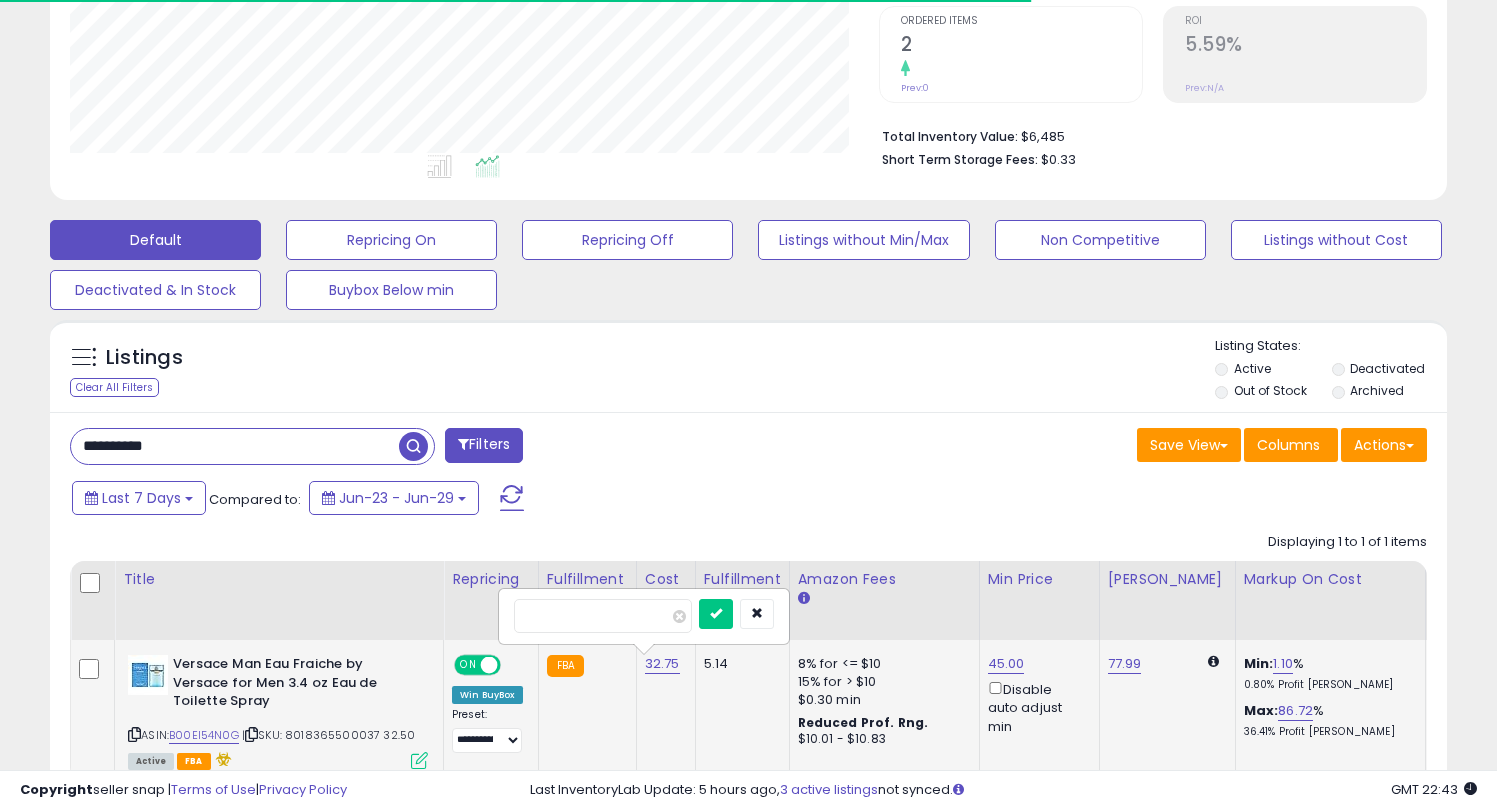 scroll, scrollTop: 999590, scrollLeft: 999191, axis: both 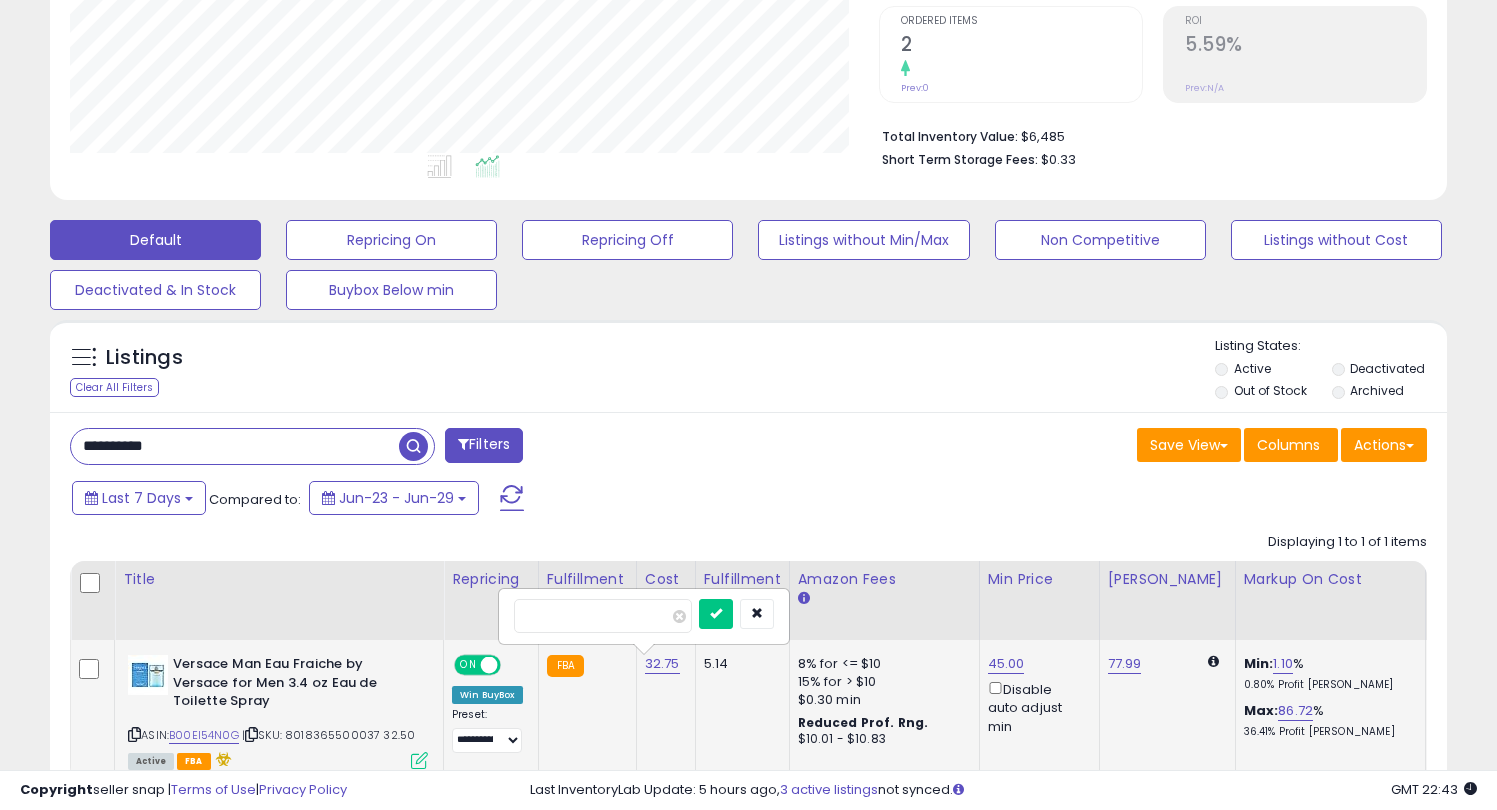 type on "**" 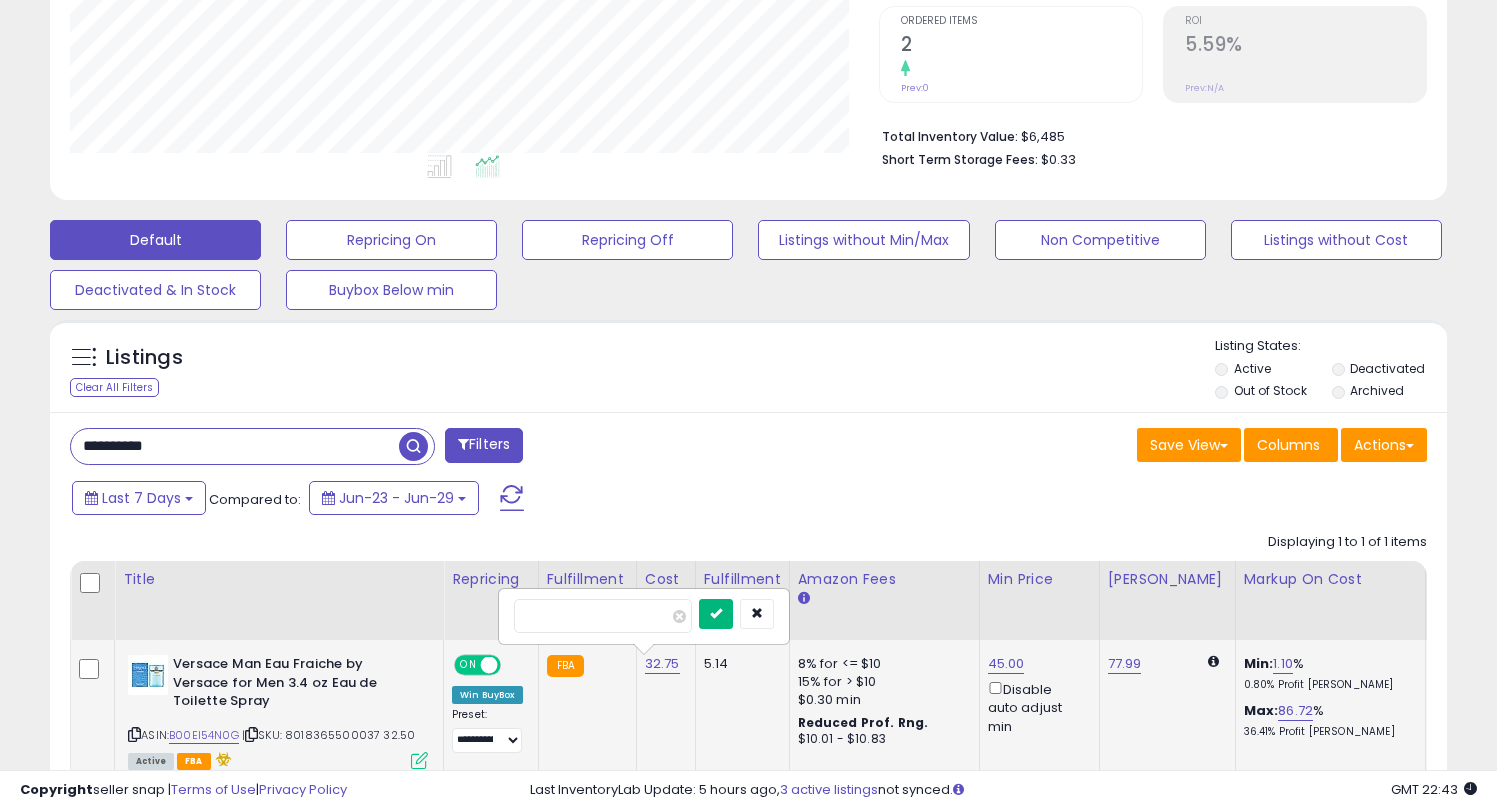 click at bounding box center [716, 614] 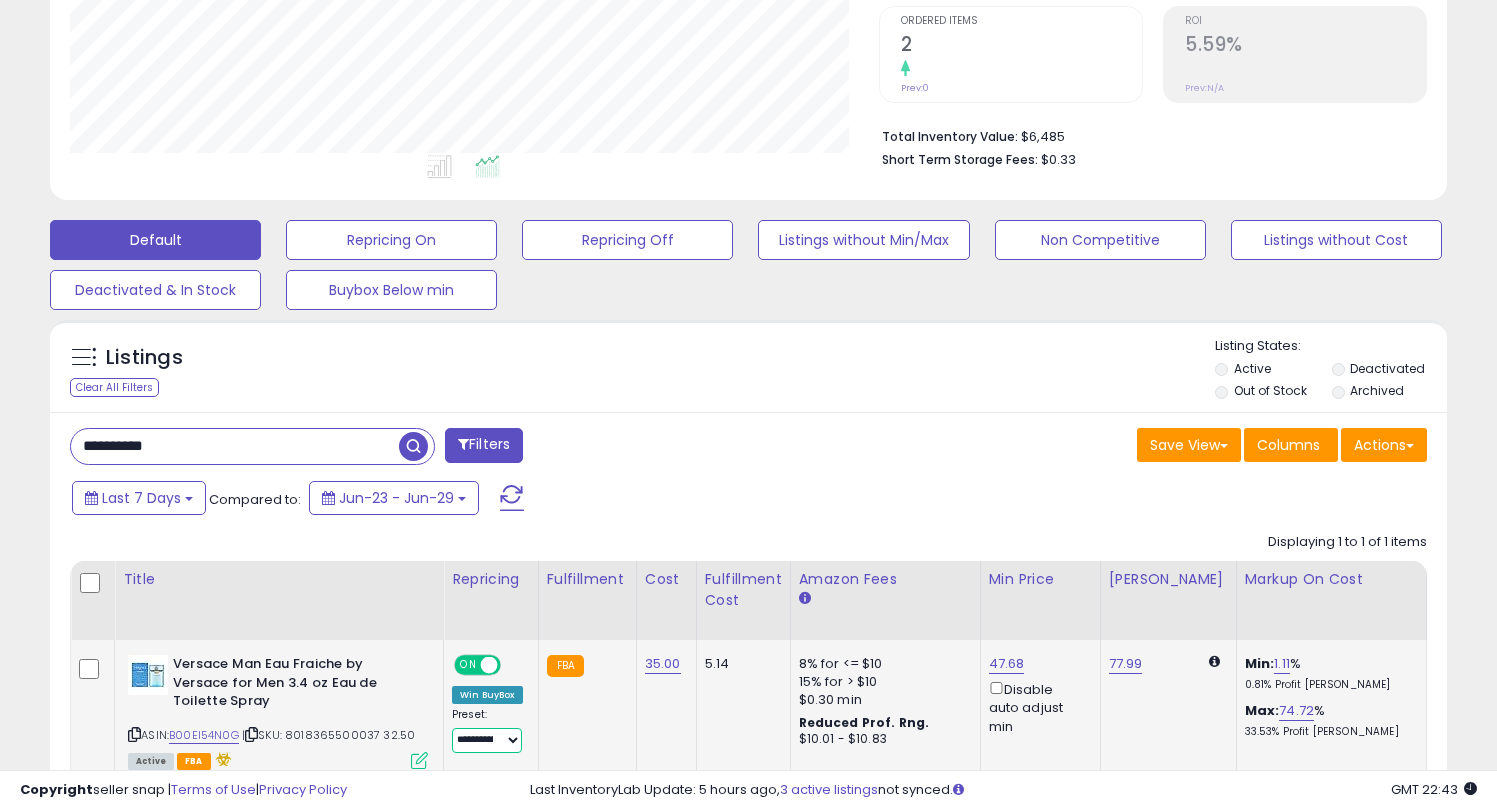 click on "**********" at bounding box center [487, 740] 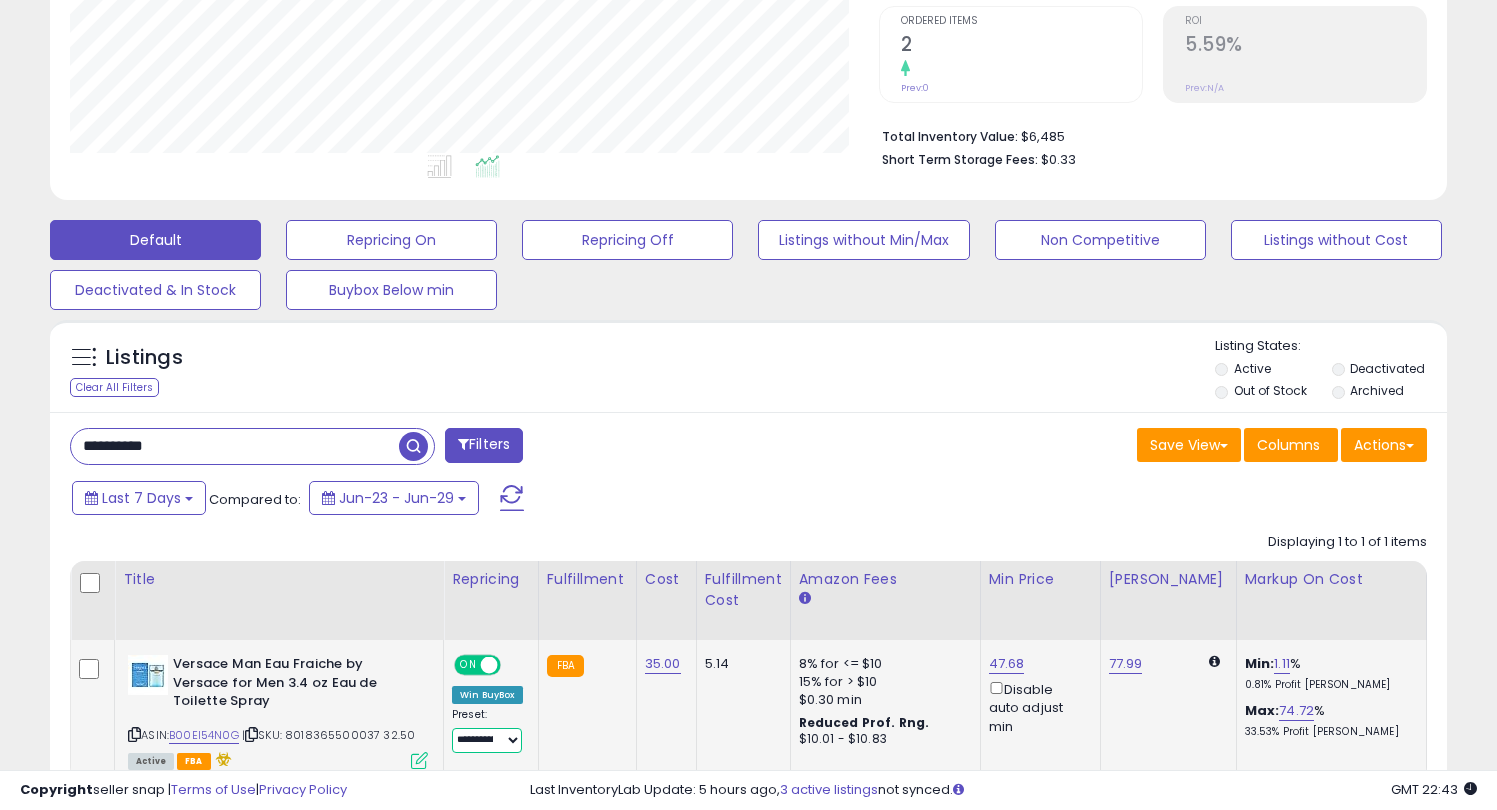 select on "******" 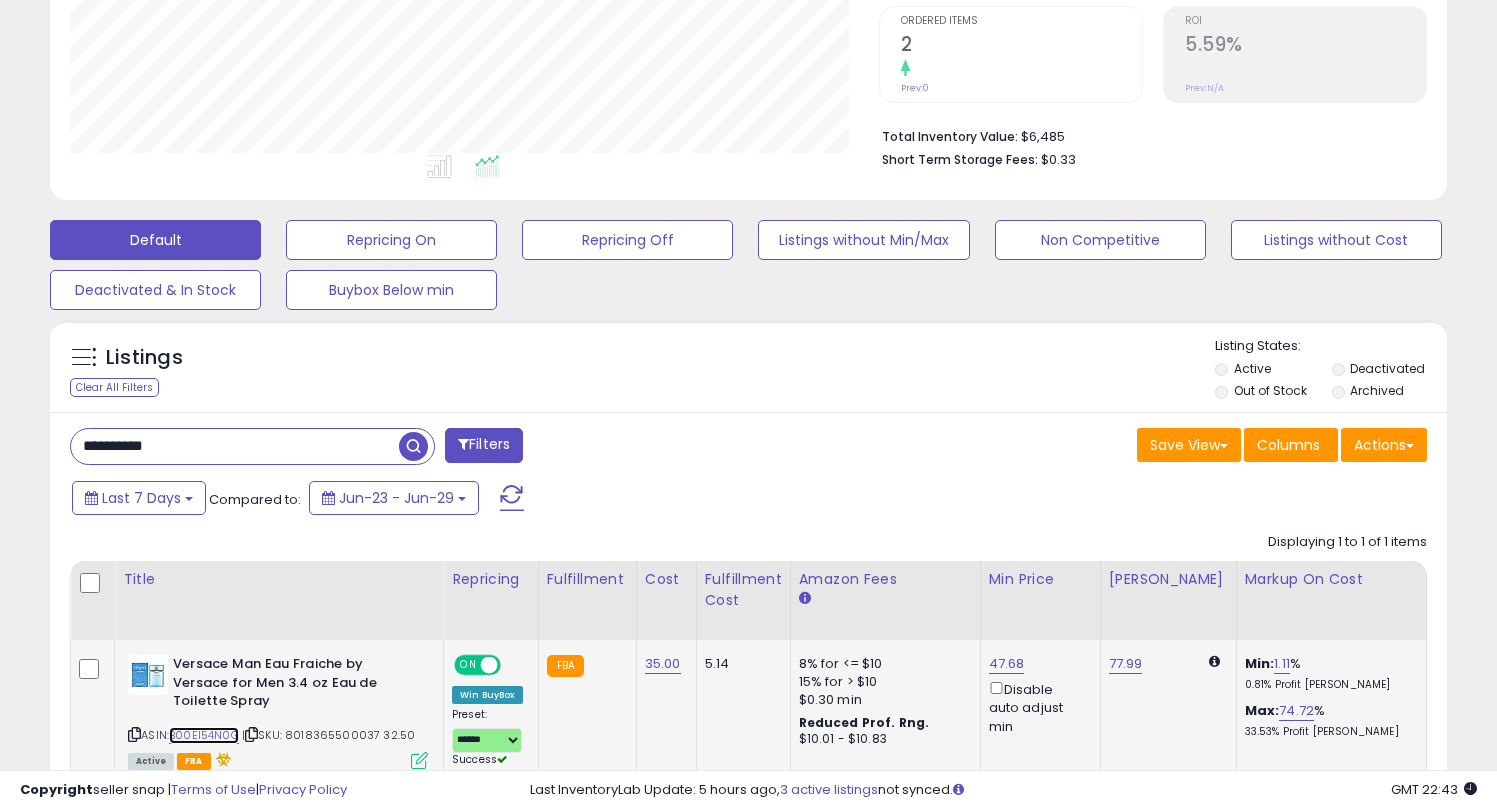 click on "B00EI54N0G" at bounding box center [204, 735] 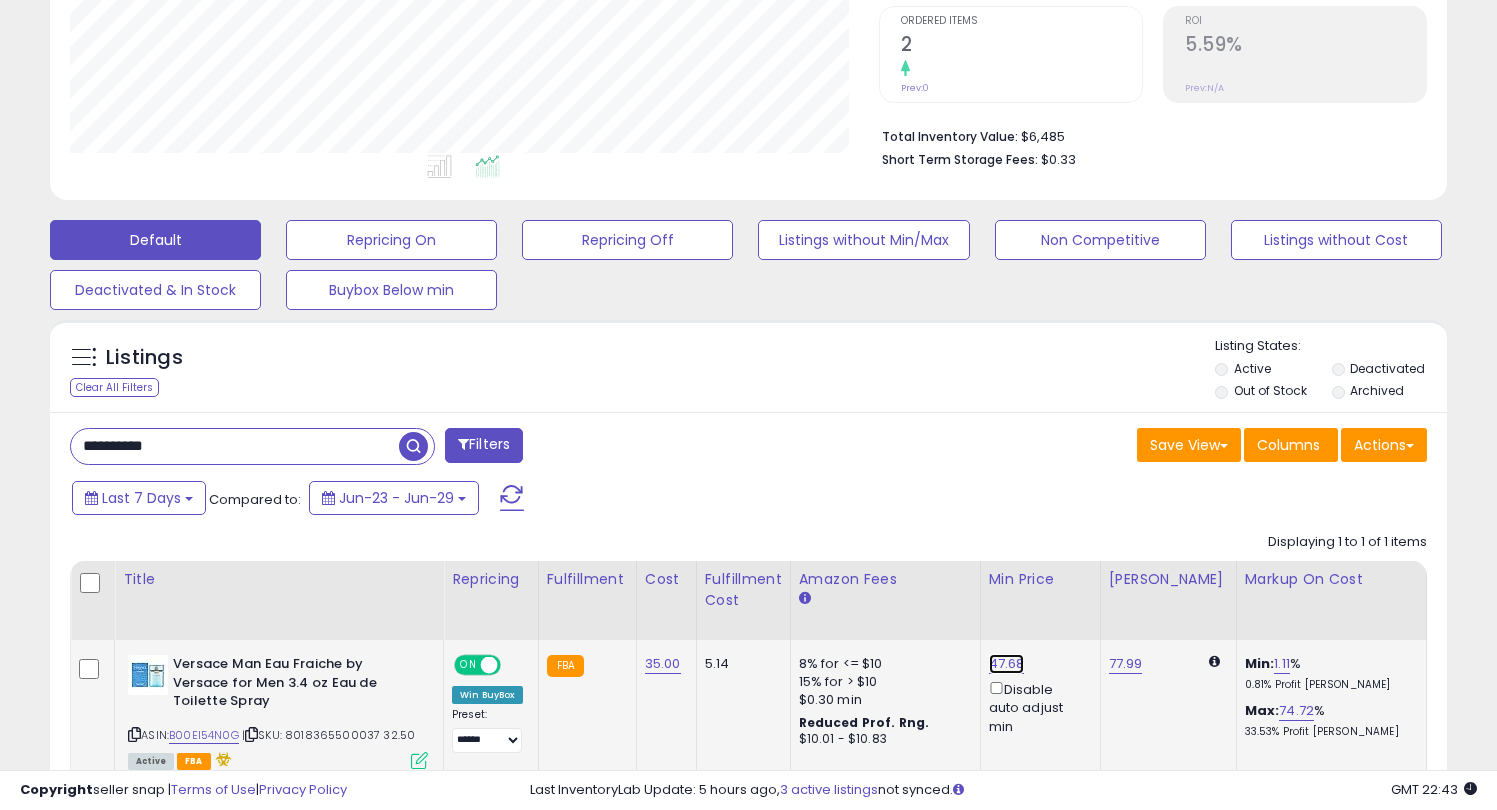 click on "47.68" at bounding box center (1007, 664) 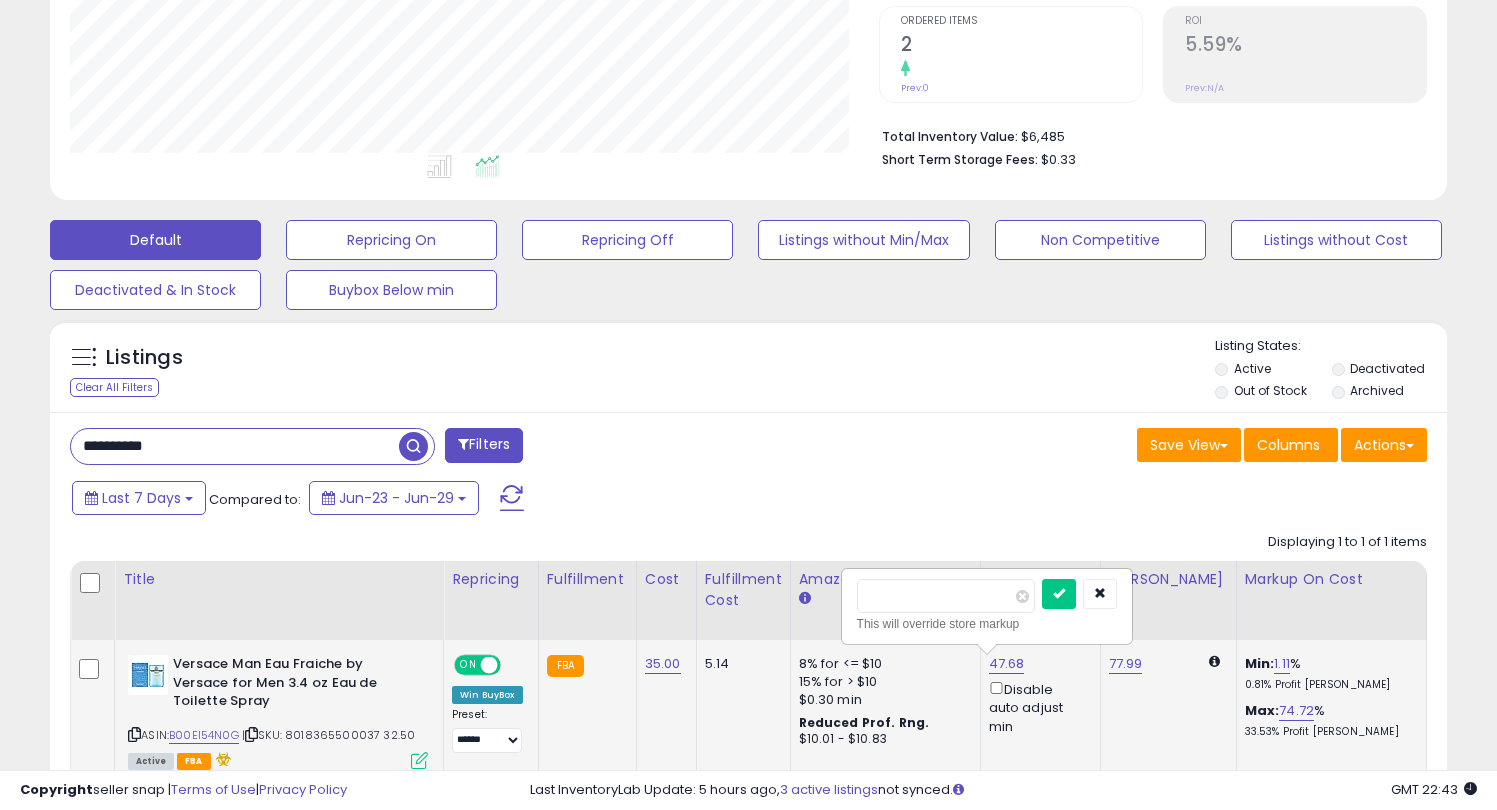 drag, startPoint x: 956, startPoint y: 597, endPoint x: 846, endPoint y: 588, distance: 110.36757 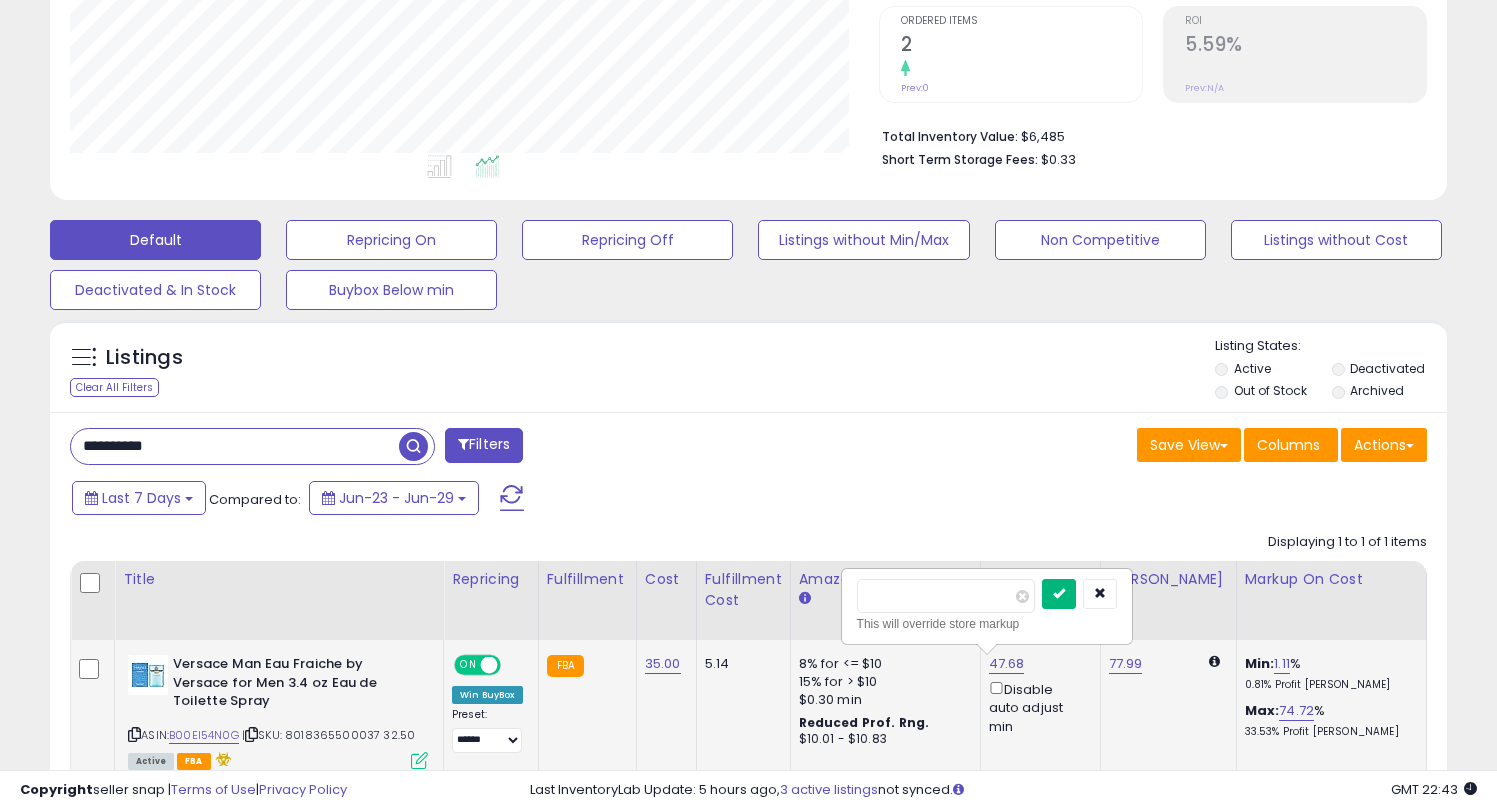 type on "**" 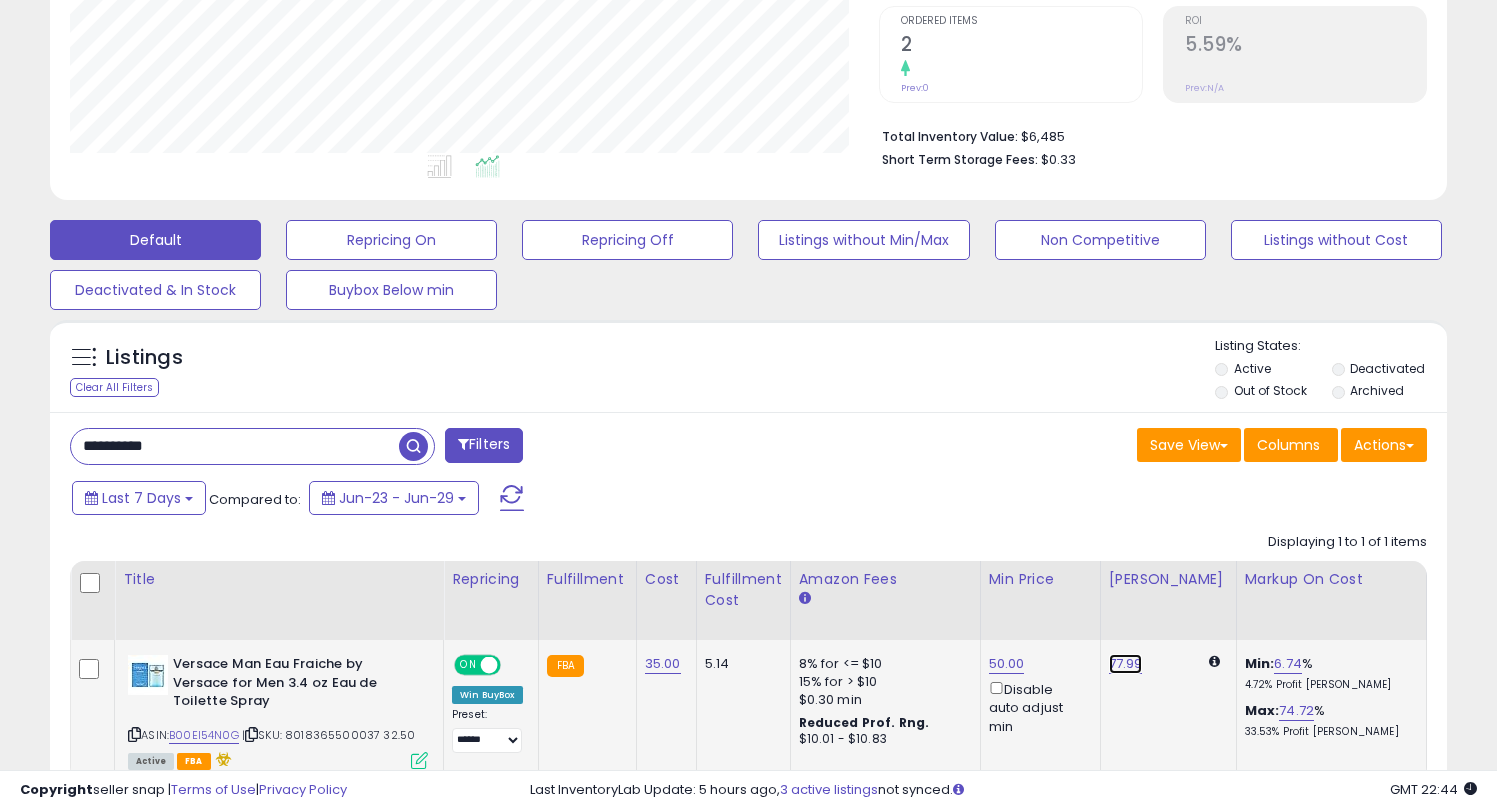 click on "77.99" at bounding box center (1126, 664) 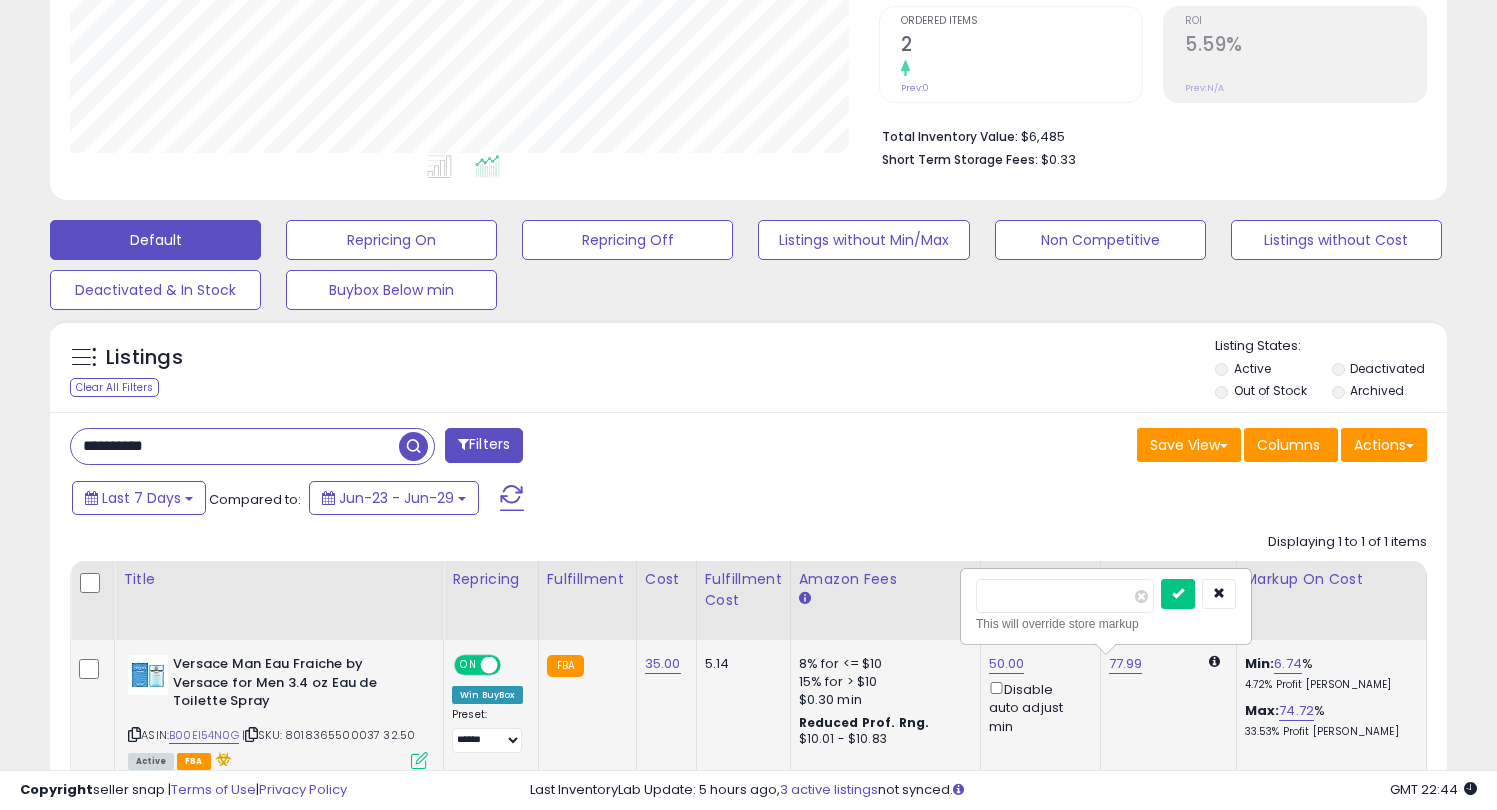 drag, startPoint x: 1056, startPoint y: 602, endPoint x: 964, endPoint y: 597, distance: 92.13577 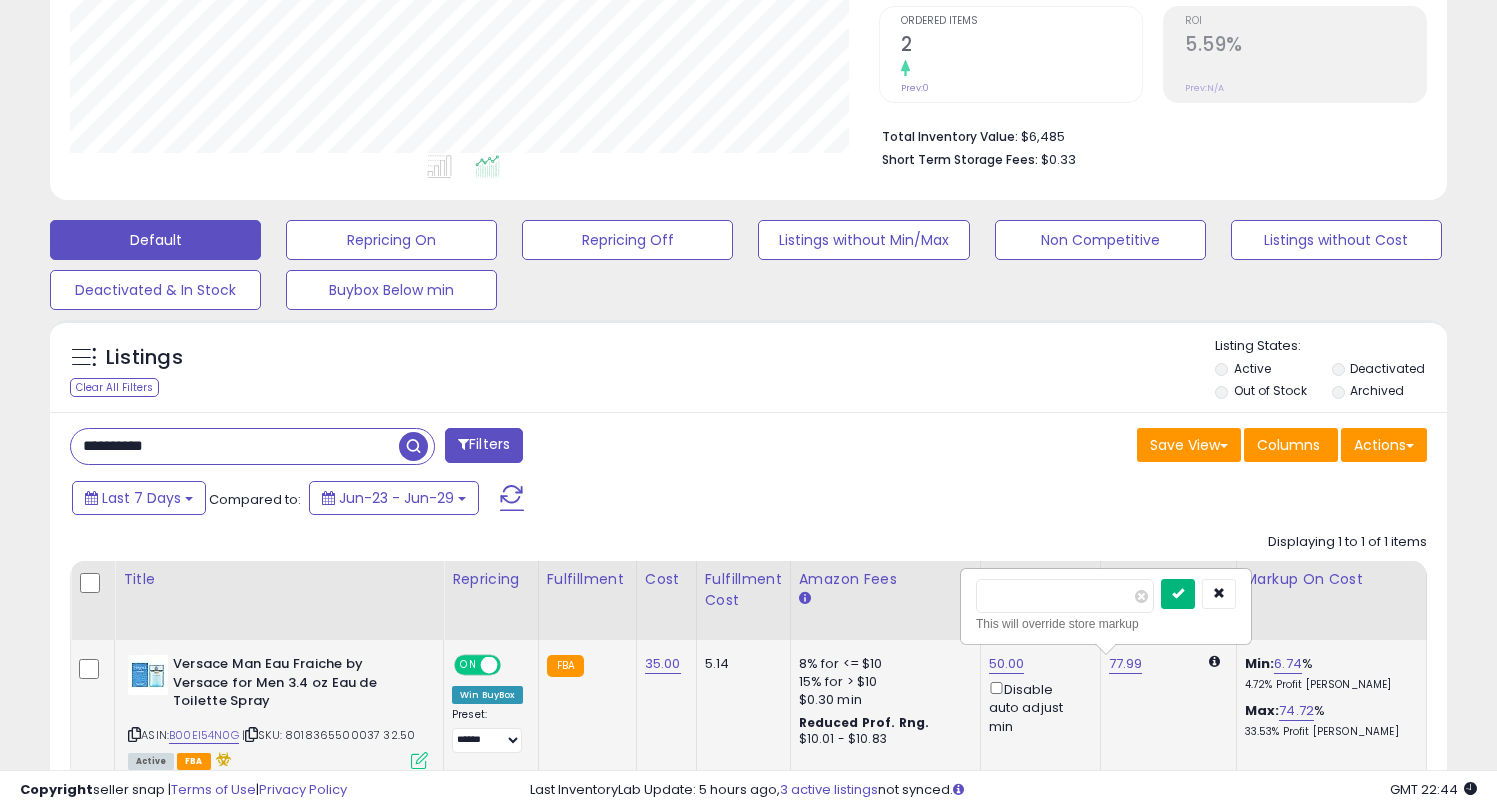 type on "*****" 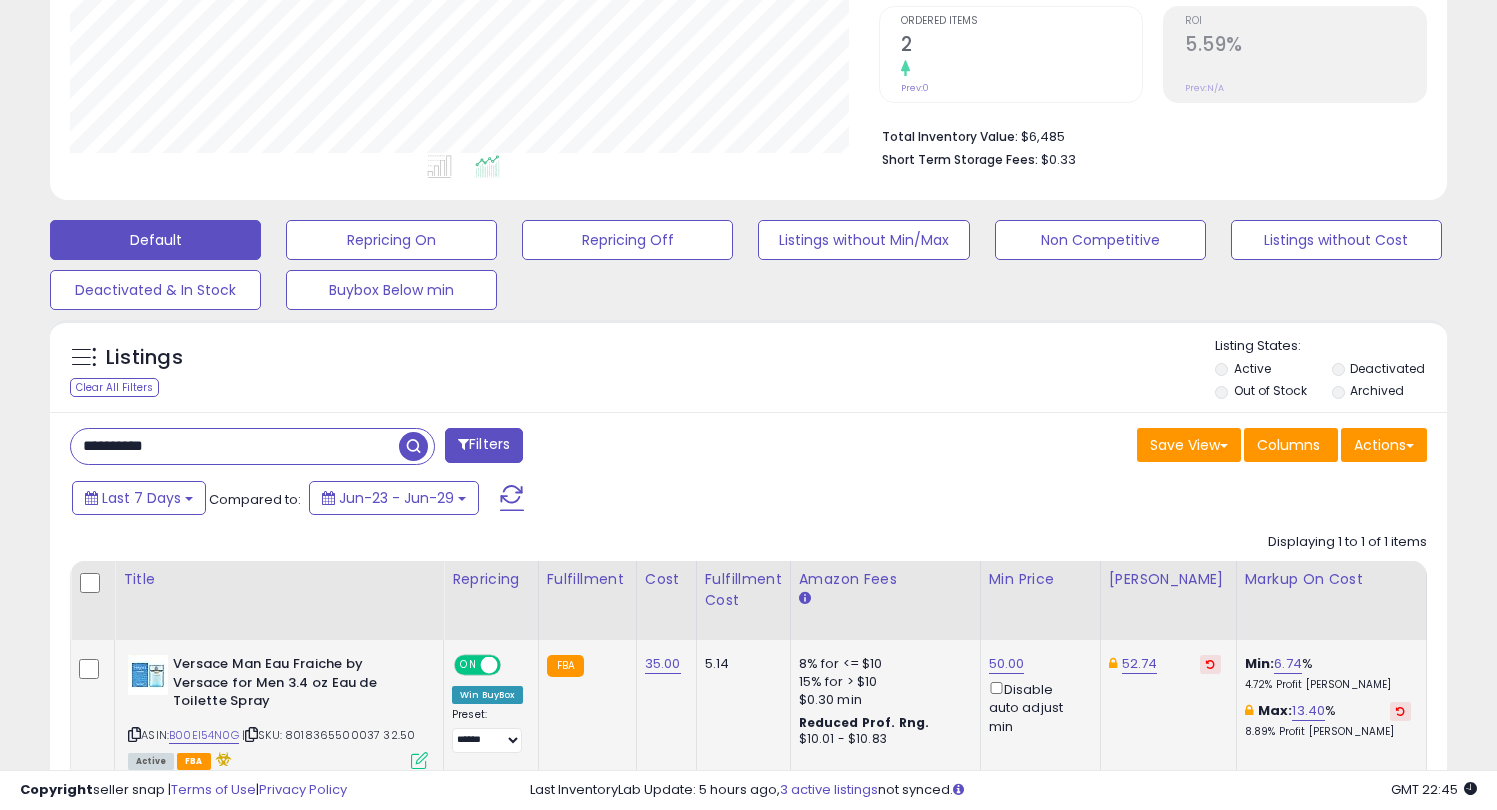 drag, startPoint x: 192, startPoint y: 447, endPoint x: 42, endPoint y: 450, distance: 150.03 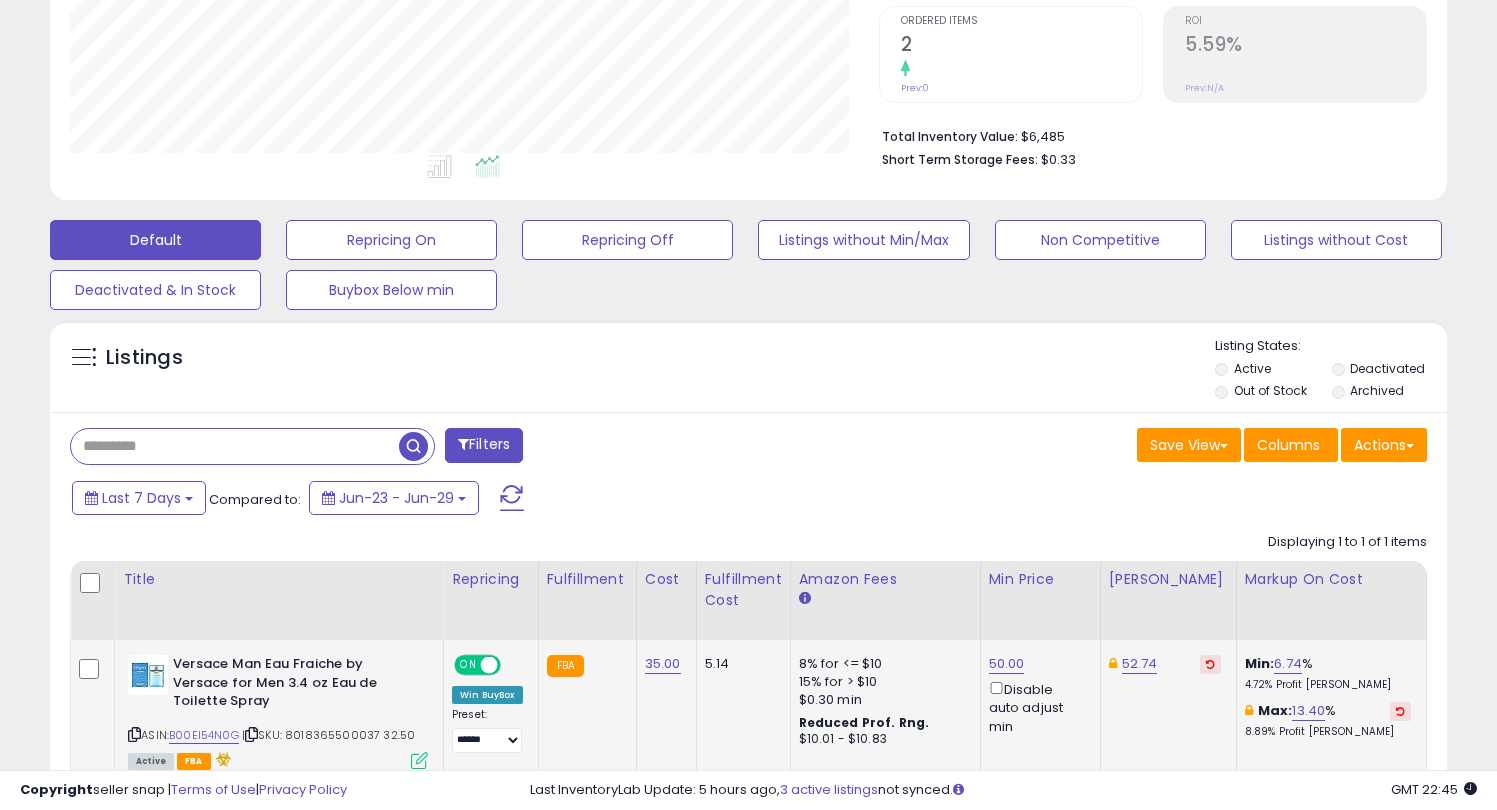 paste on "**********" 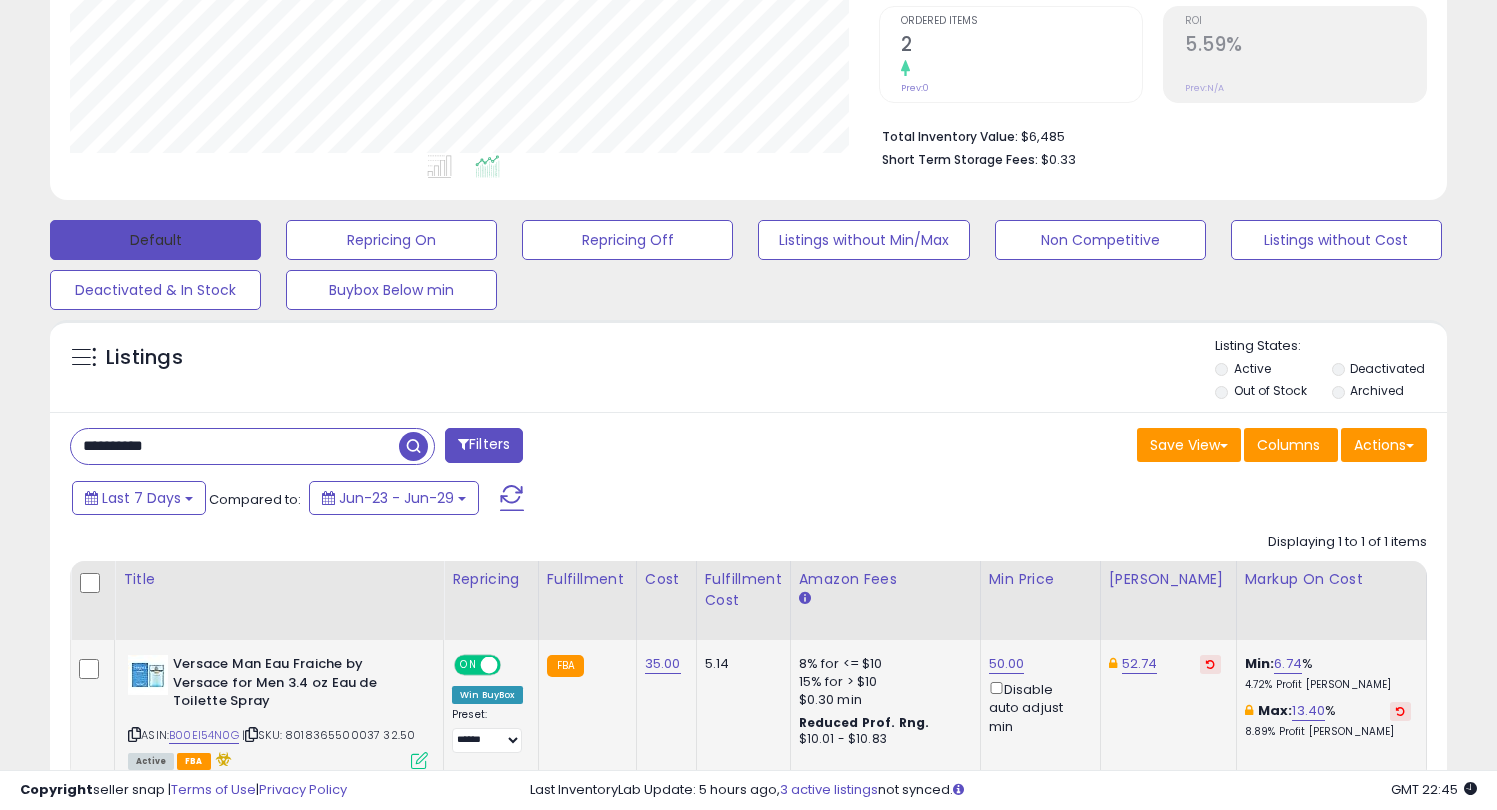 type on "**********" 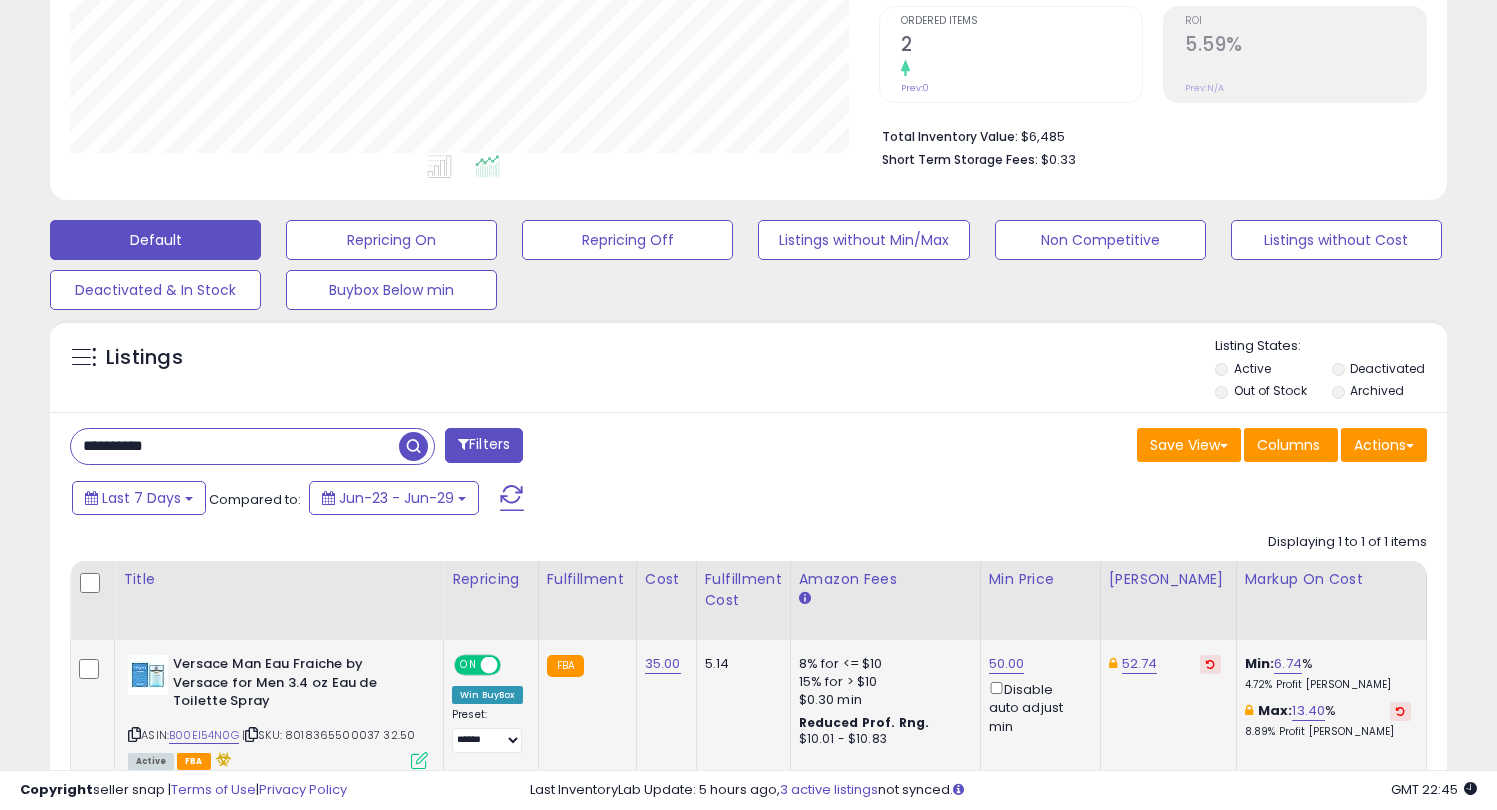 scroll, scrollTop: 999590, scrollLeft: 999182, axis: both 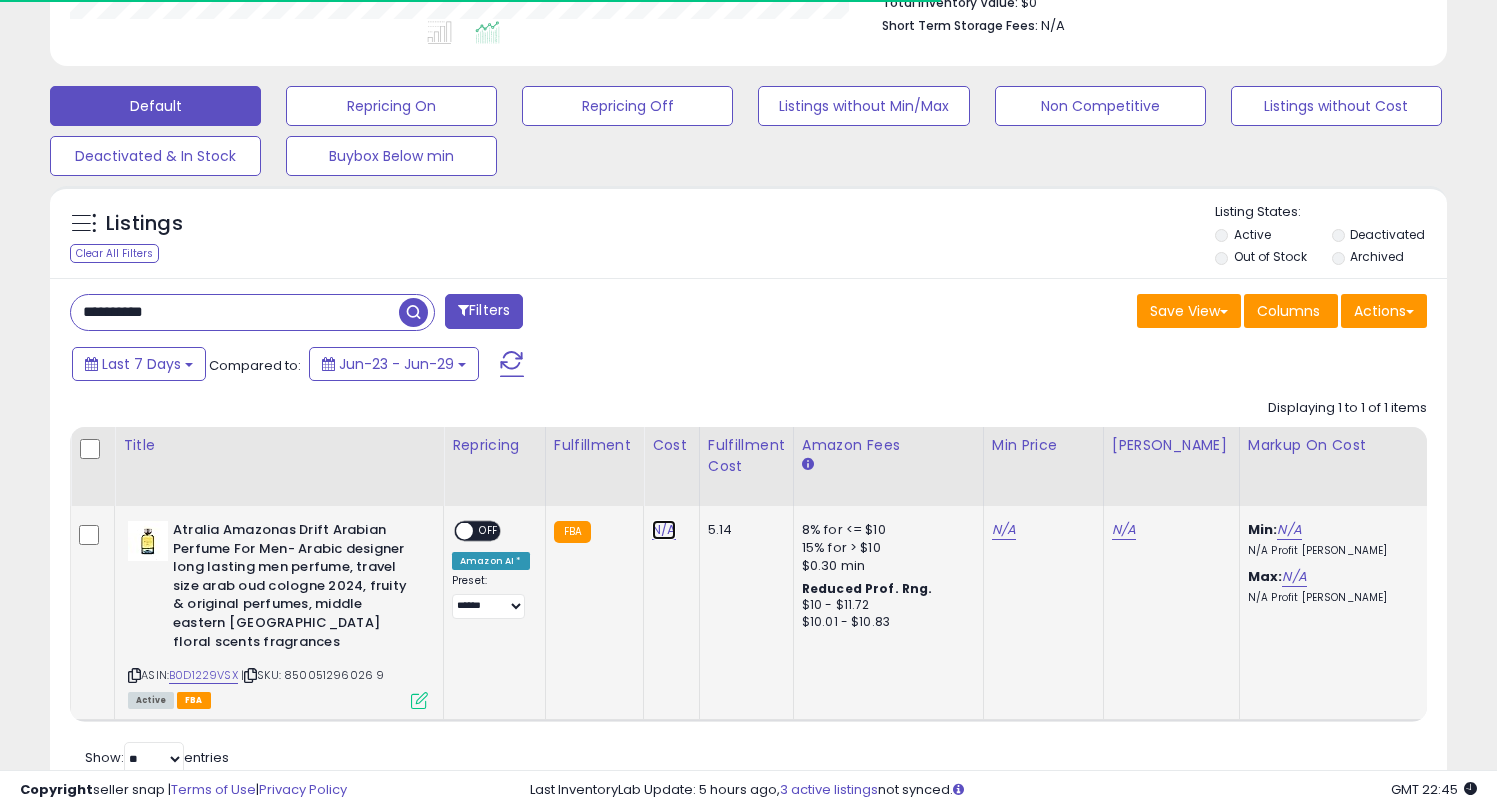 click on "N/A" at bounding box center (664, 530) 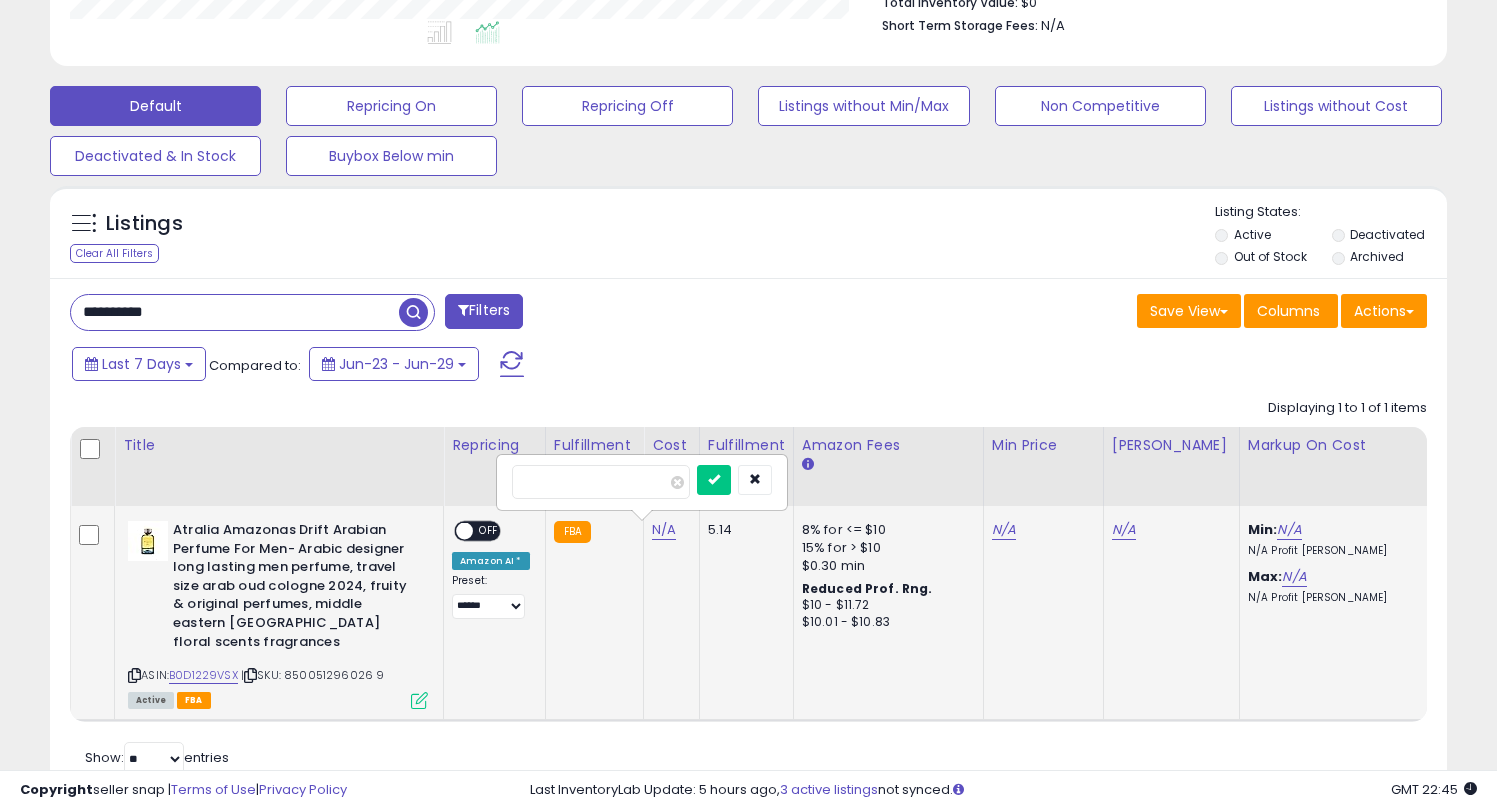 scroll, scrollTop: 999590, scrollLeft: 999191, axis: both 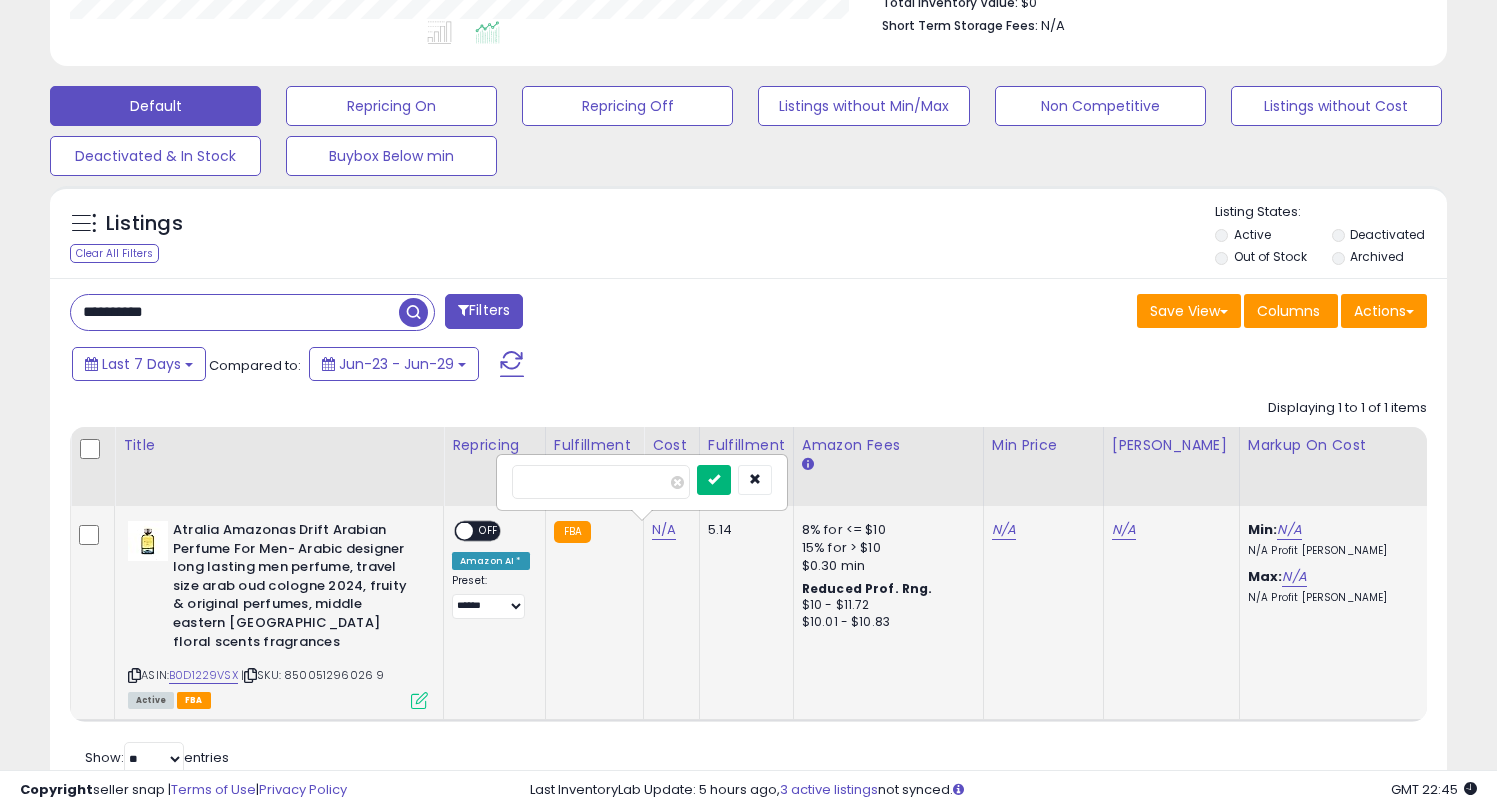 type on "****" 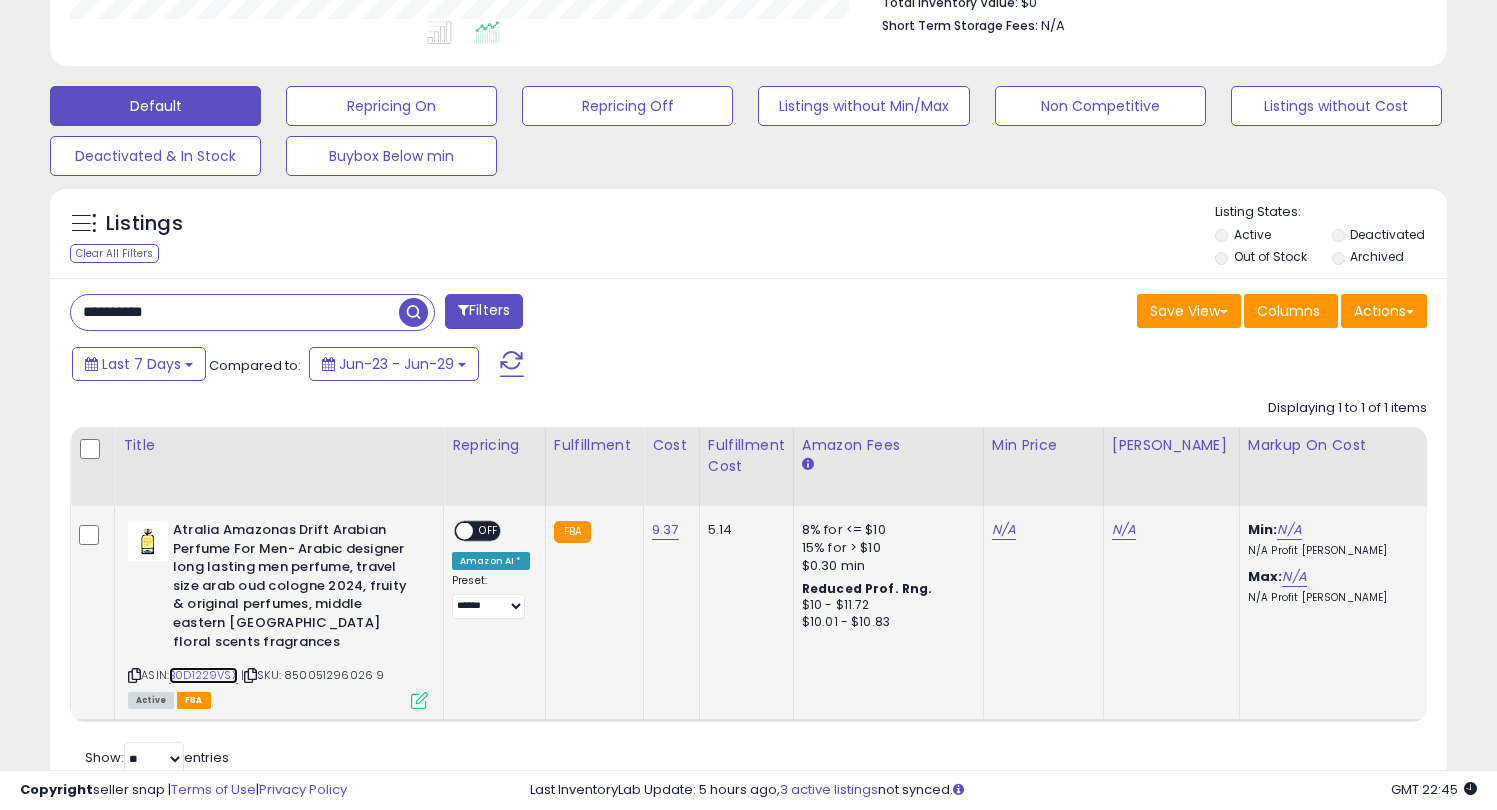 click on "B0D1229VSX" at bounding box center [203, 675] 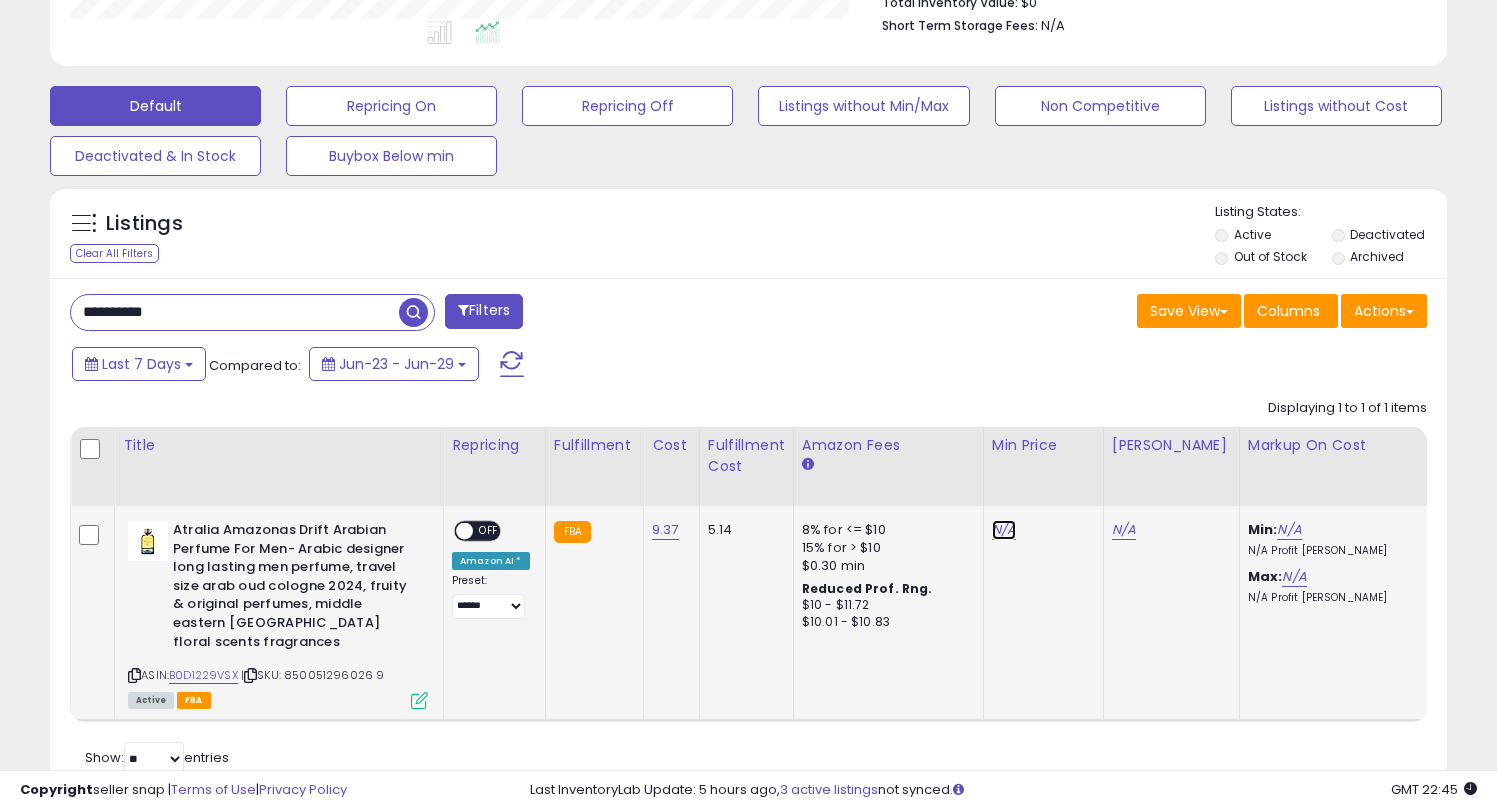 click on "N/A" at bounding box center (1004, 530) 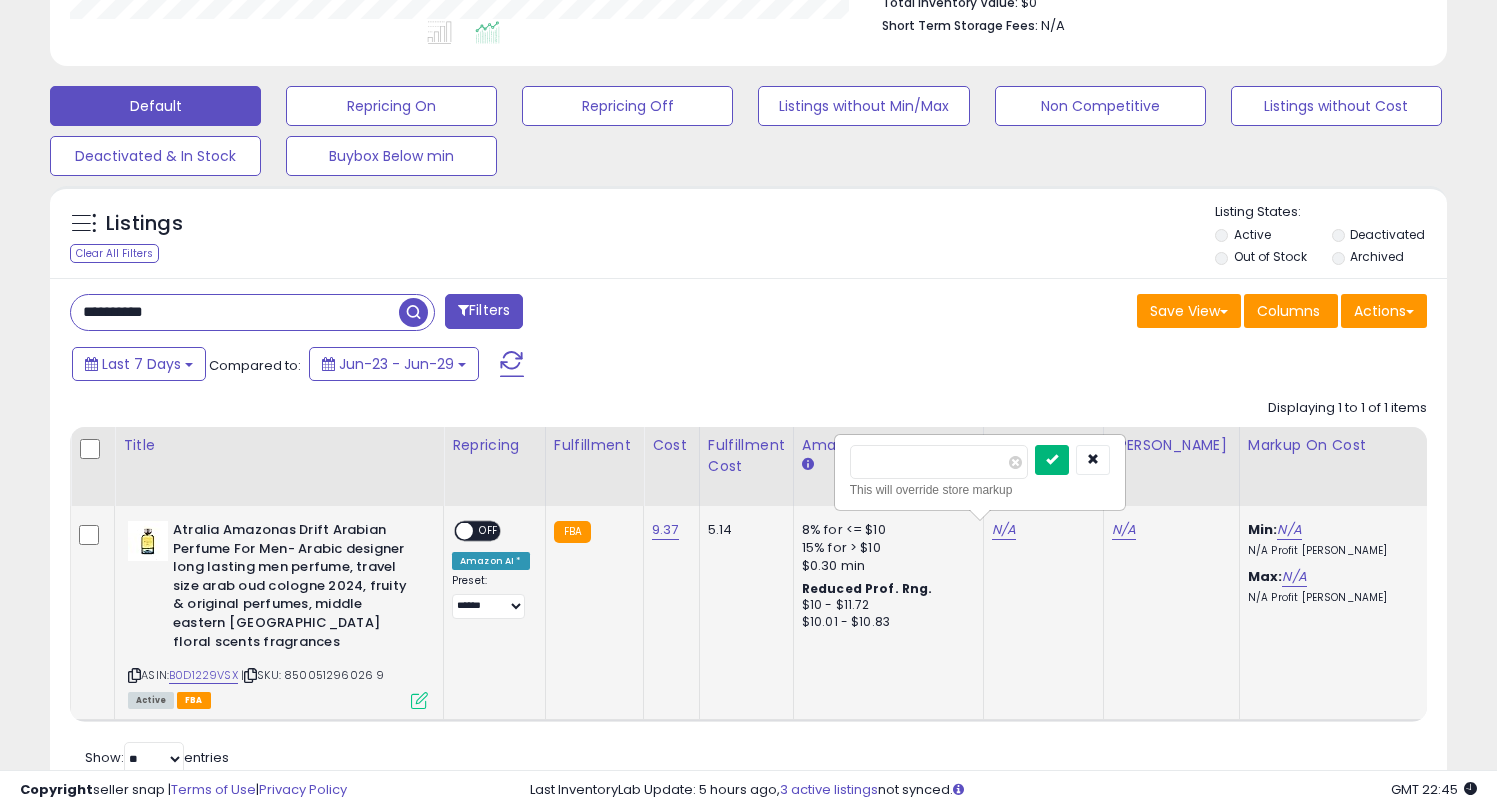 type on "**" 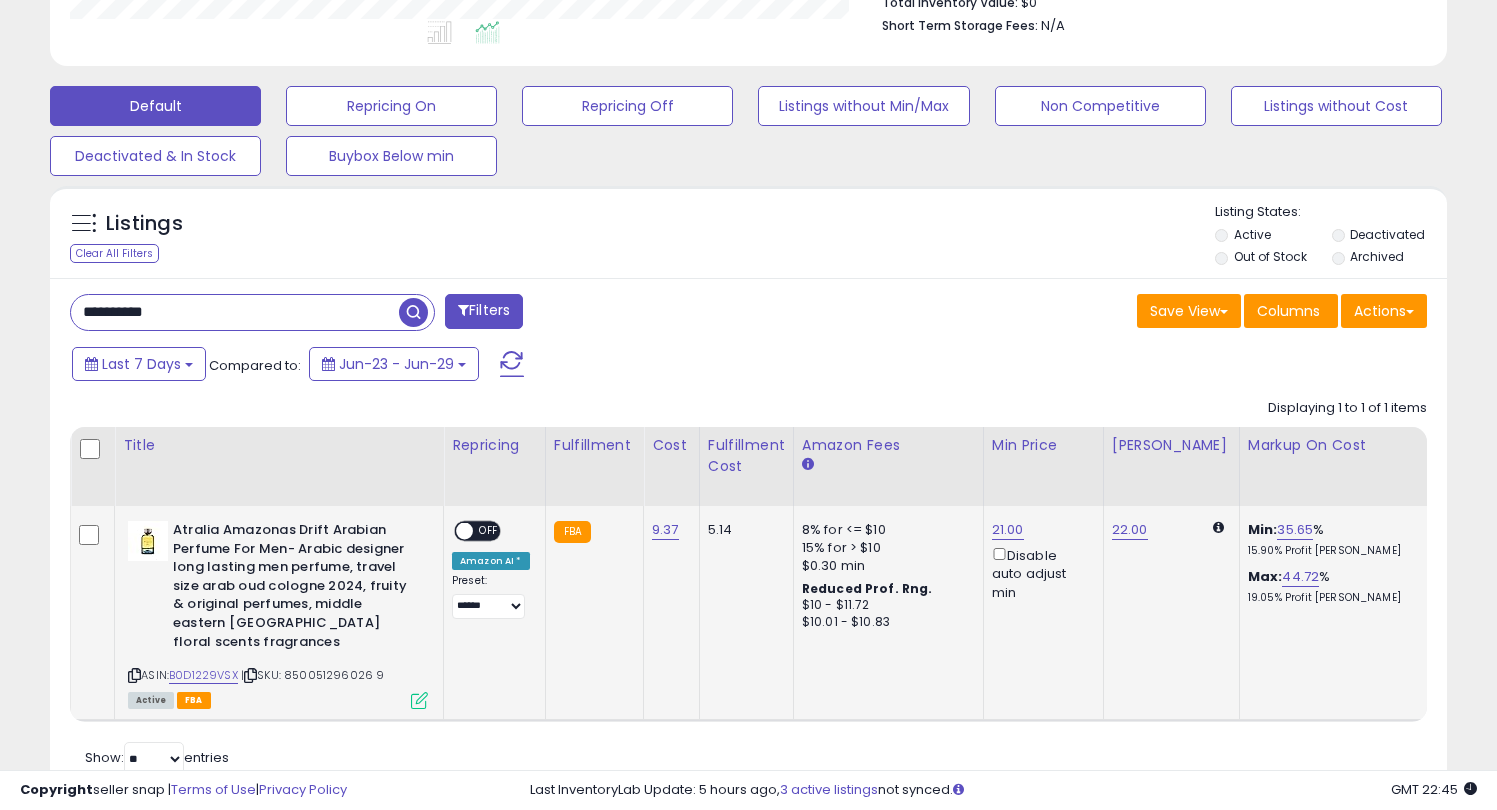 click at bounding box center [464, 531] 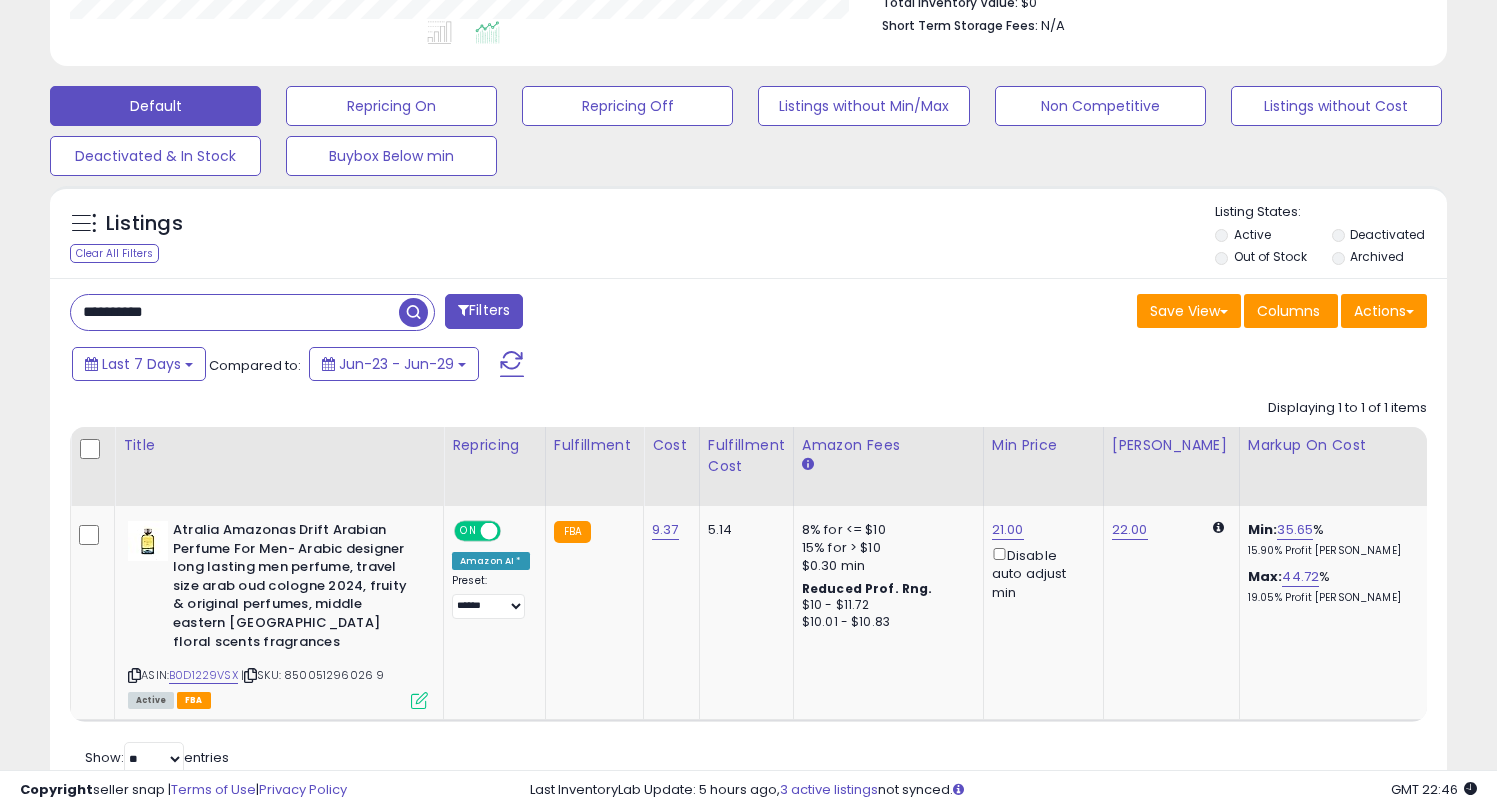 drag, startPoint x: 92, startPoint y: 305, endPoint x: 25, endPoint y: 309, distance: 67.11929 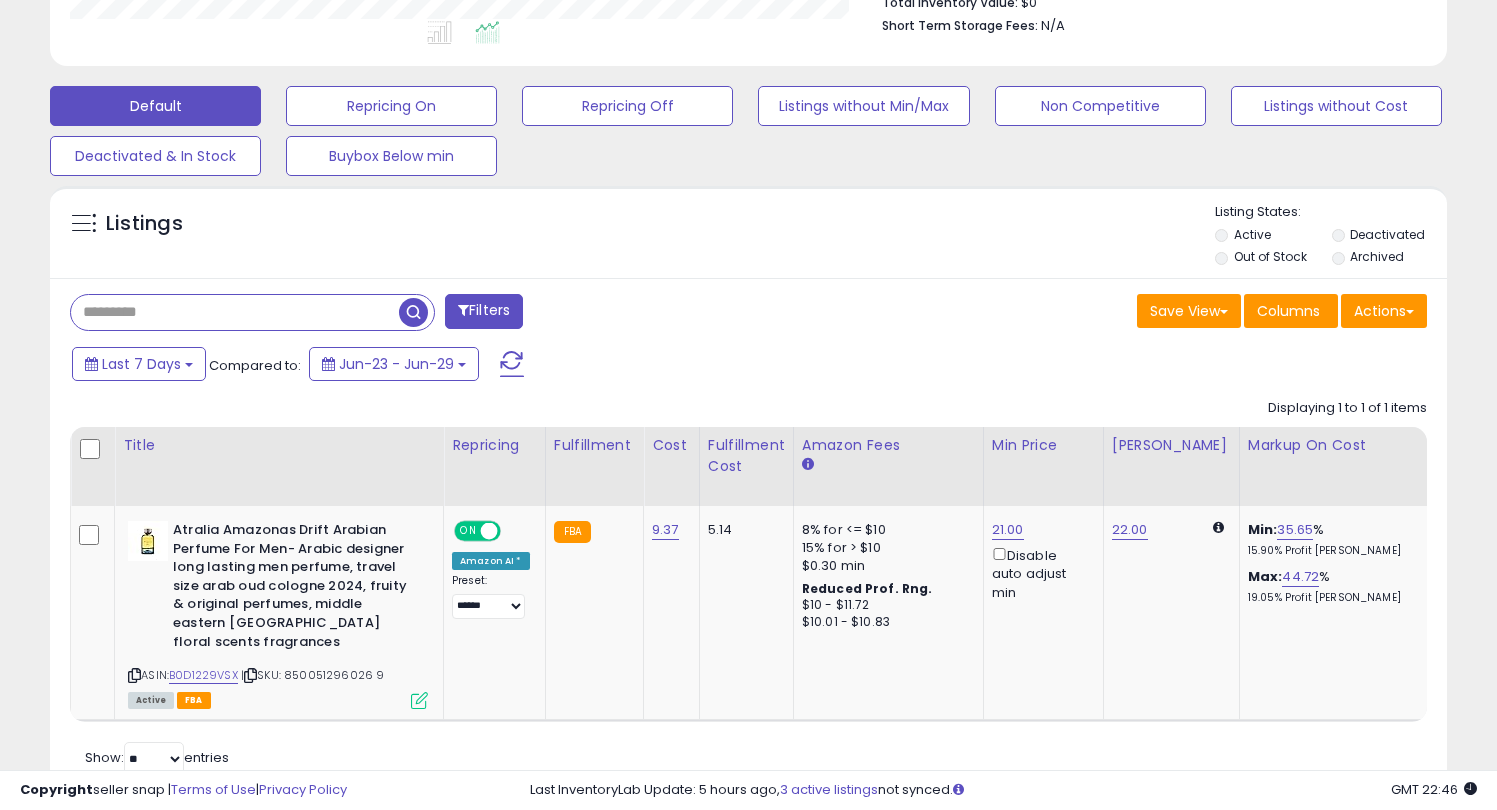 paste on "**********" 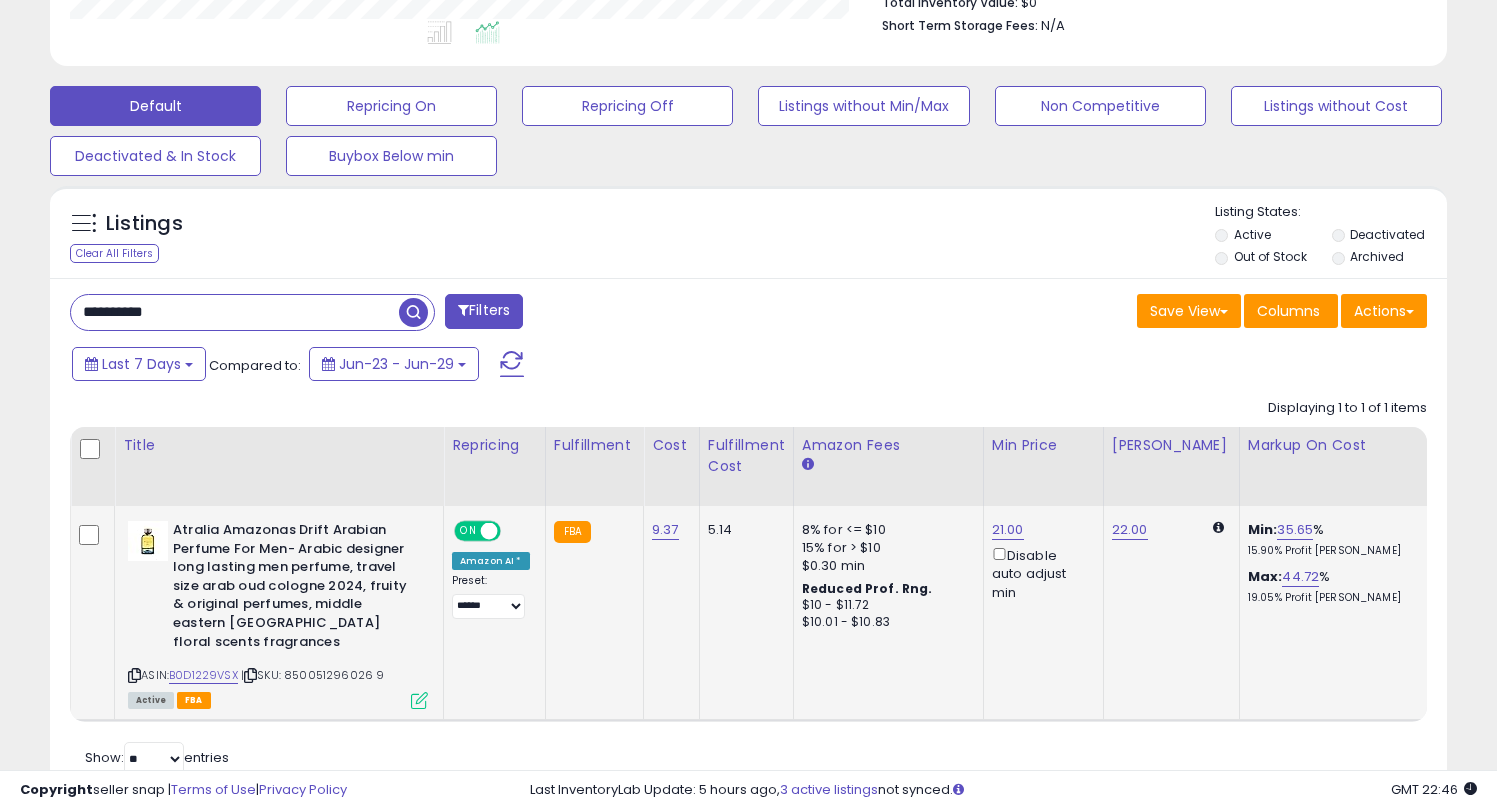 type on "**********" 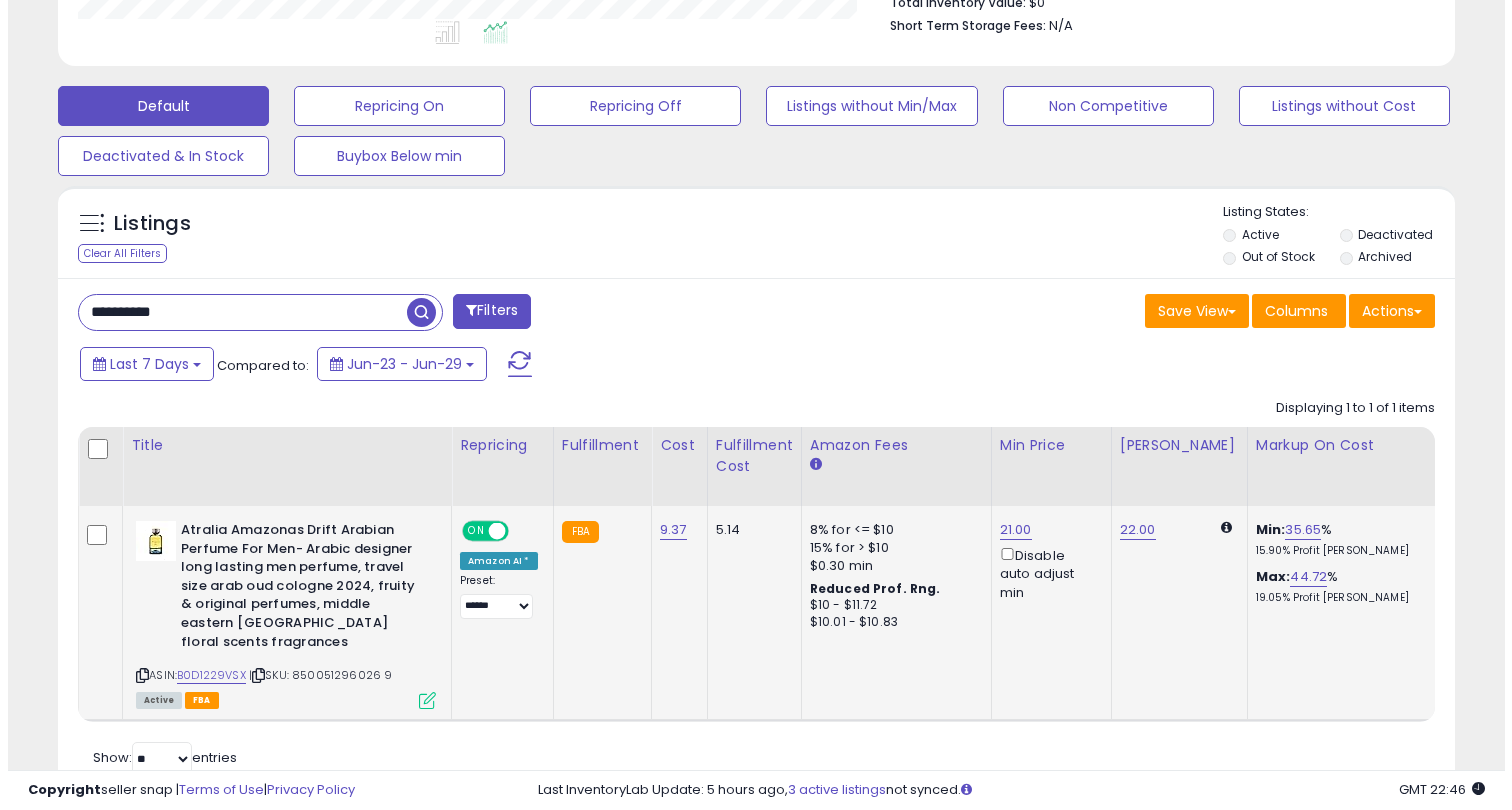 scroll, scrollTop: 410, scrollLeft: 0, axis: vertical 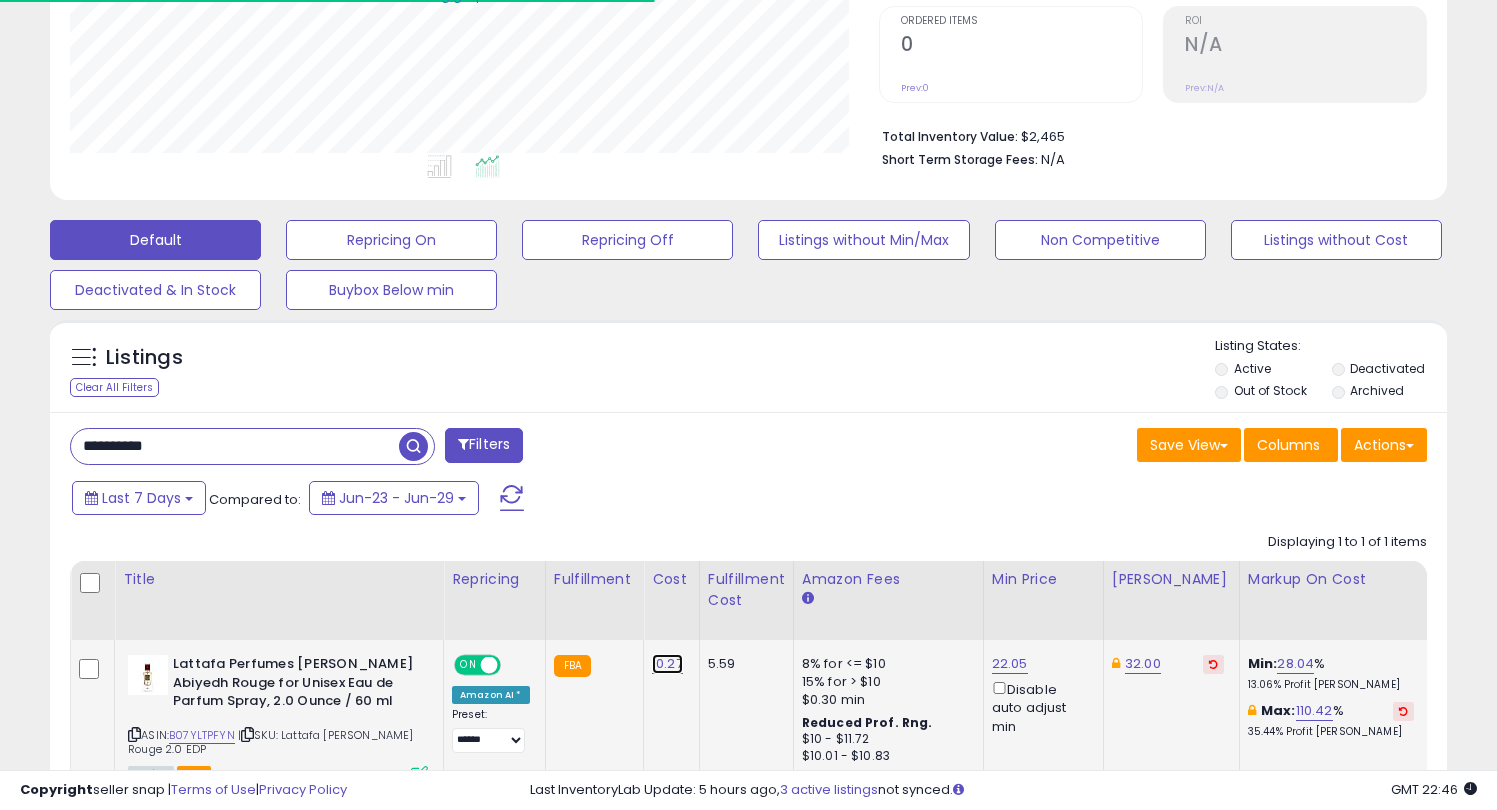 click on "10.27" at bounding box center [667, 664] 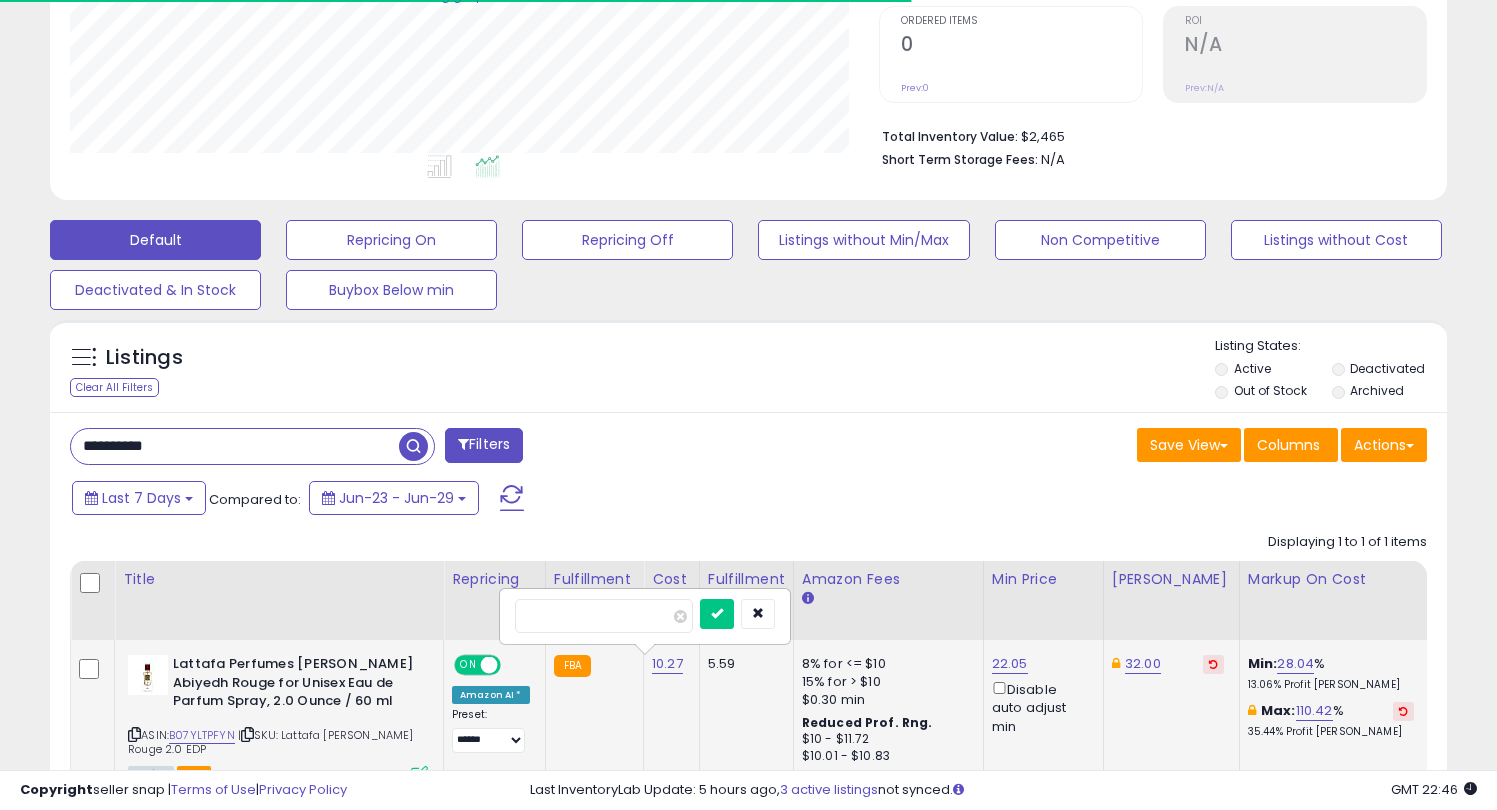 type on "*" 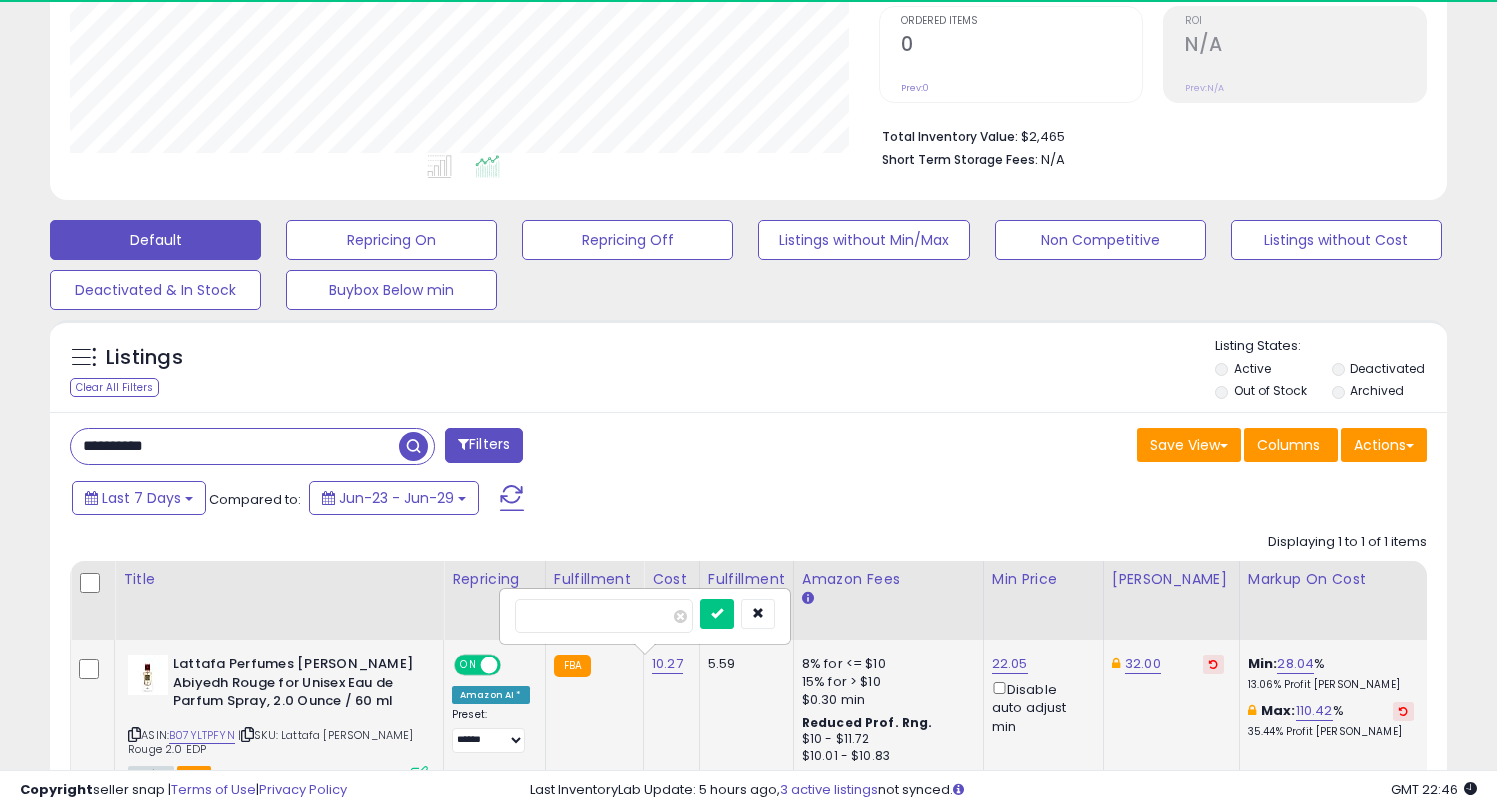 scroll, scrollTop: 999590, scrollLeft: 999191, axis: both 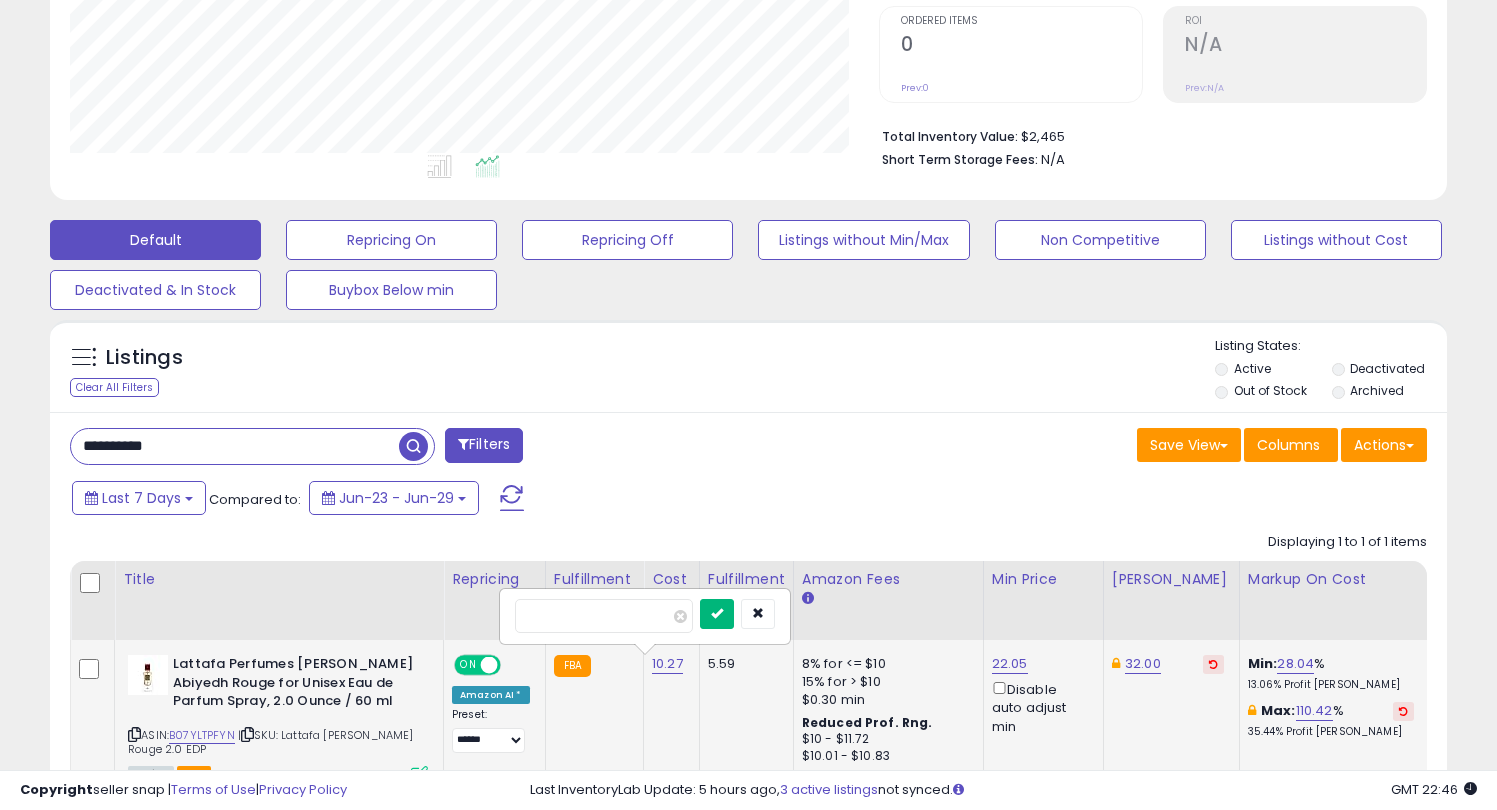 type on "****" 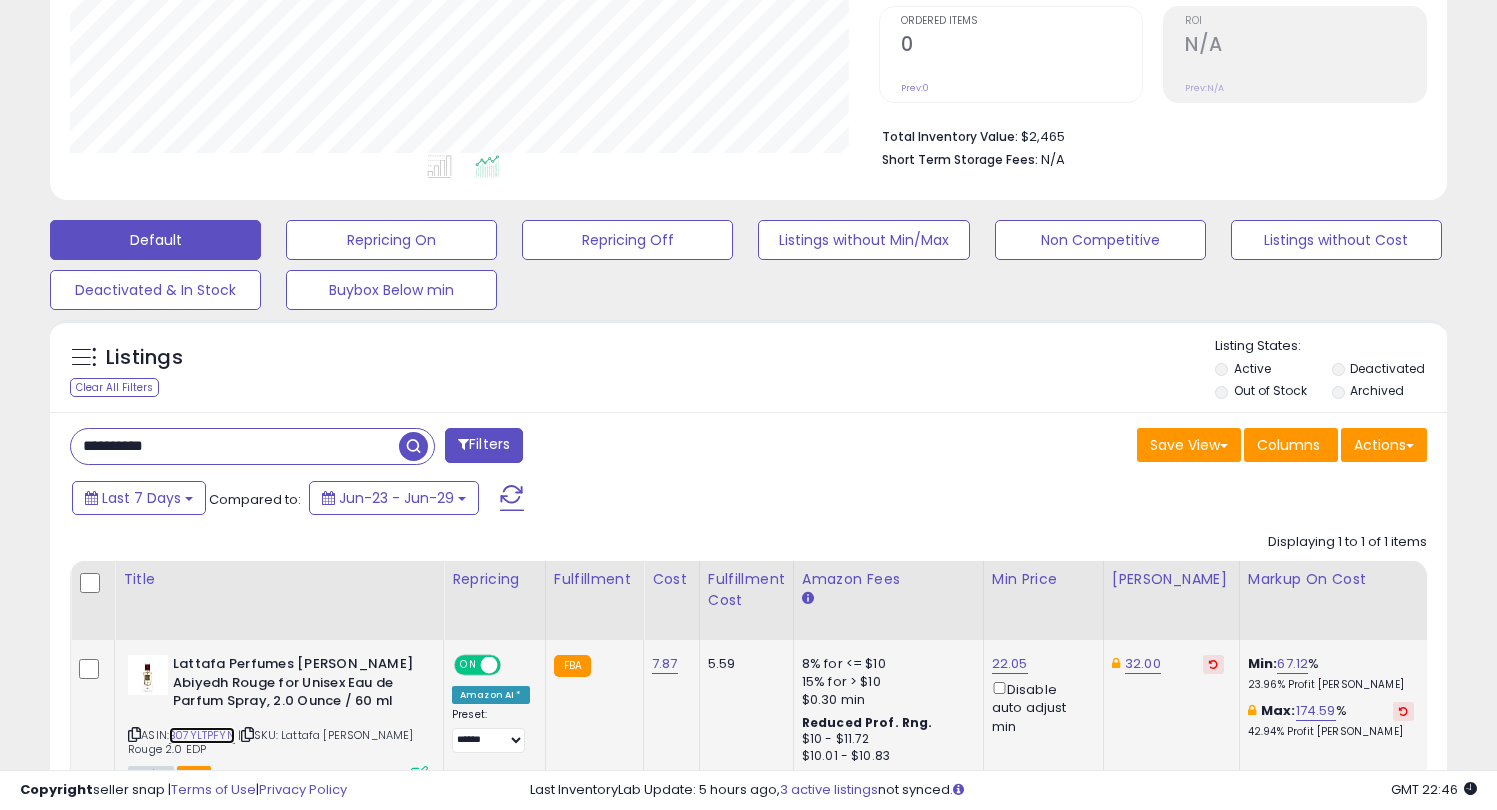 click on "B07YLTPFYN" at bounding box center (202, 735) 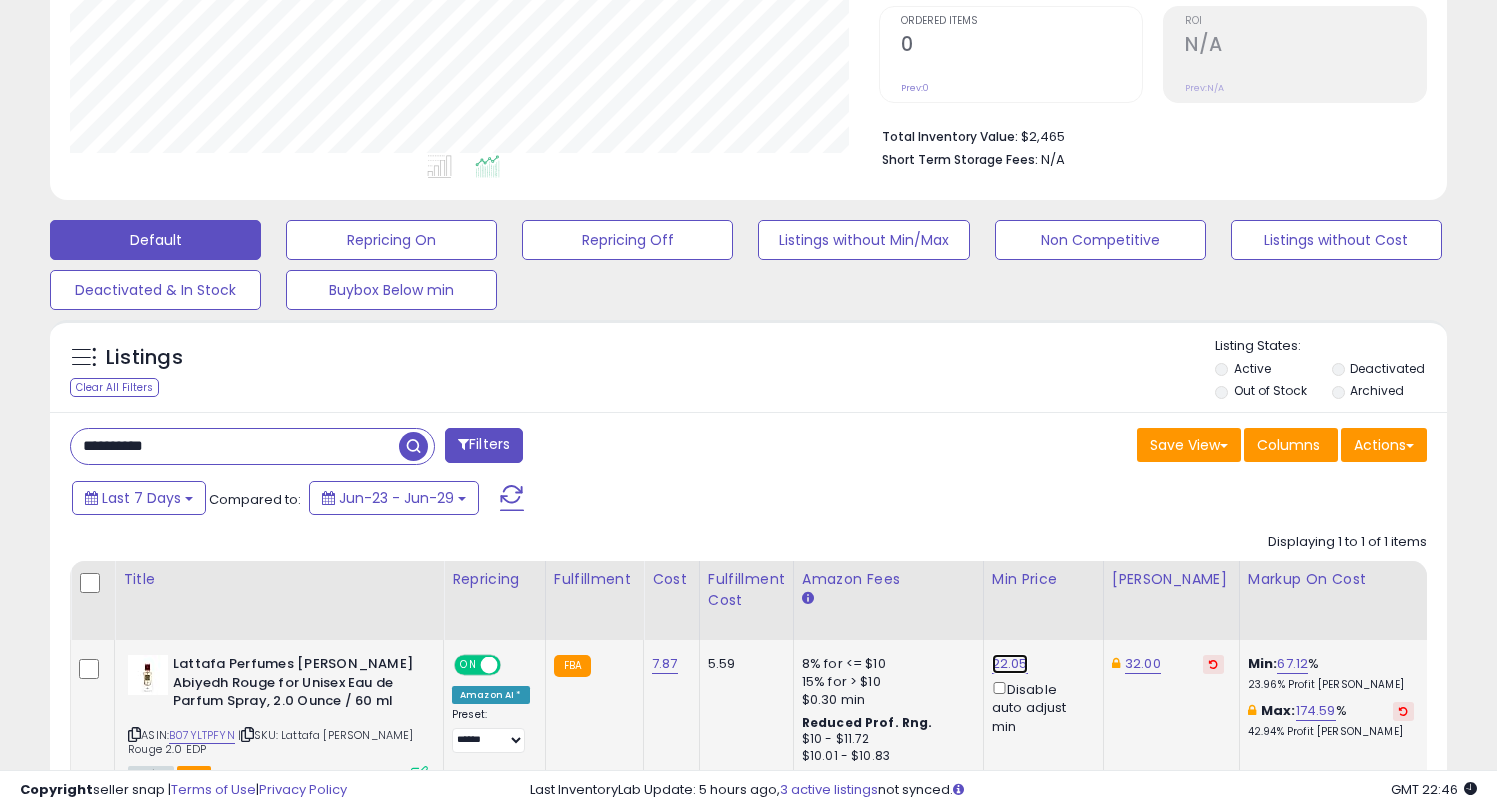 click on "22.05" at bounding box center [1010, 664] 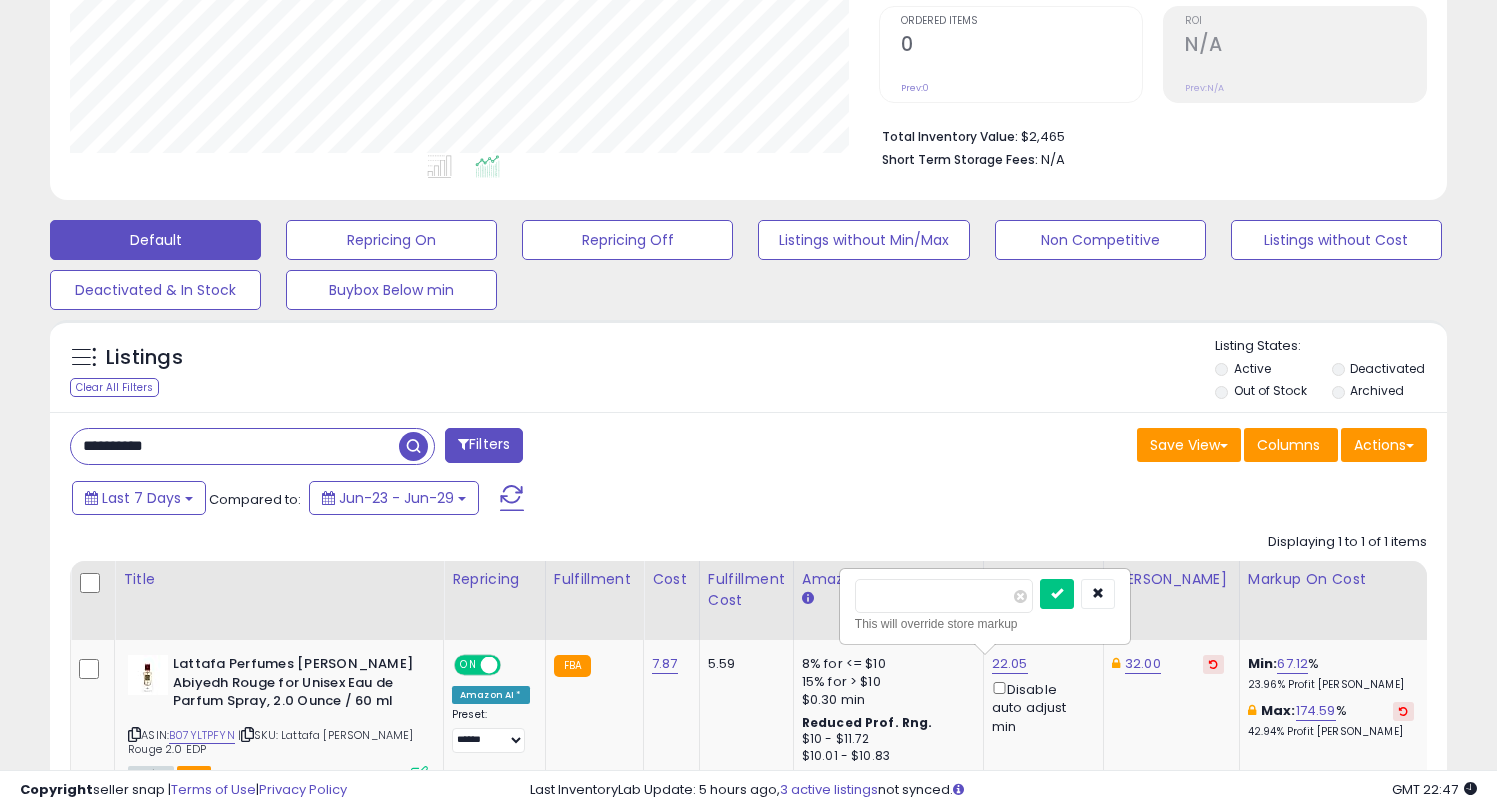 drag, startPoint x: 856, startPoint y: 595, endPoint x: 788, endPoint y: 591, distance: 68.117546 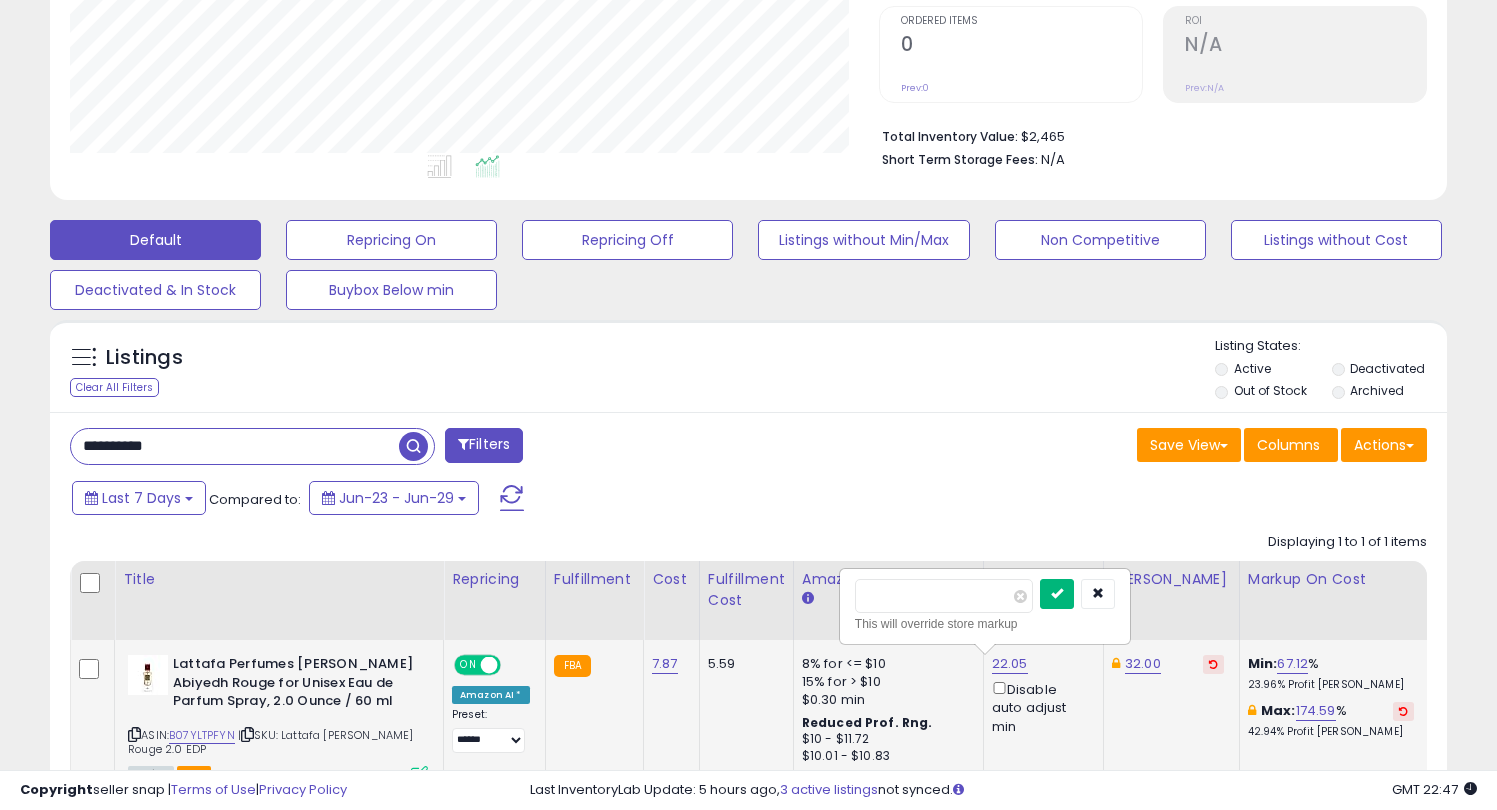 type on "*****" 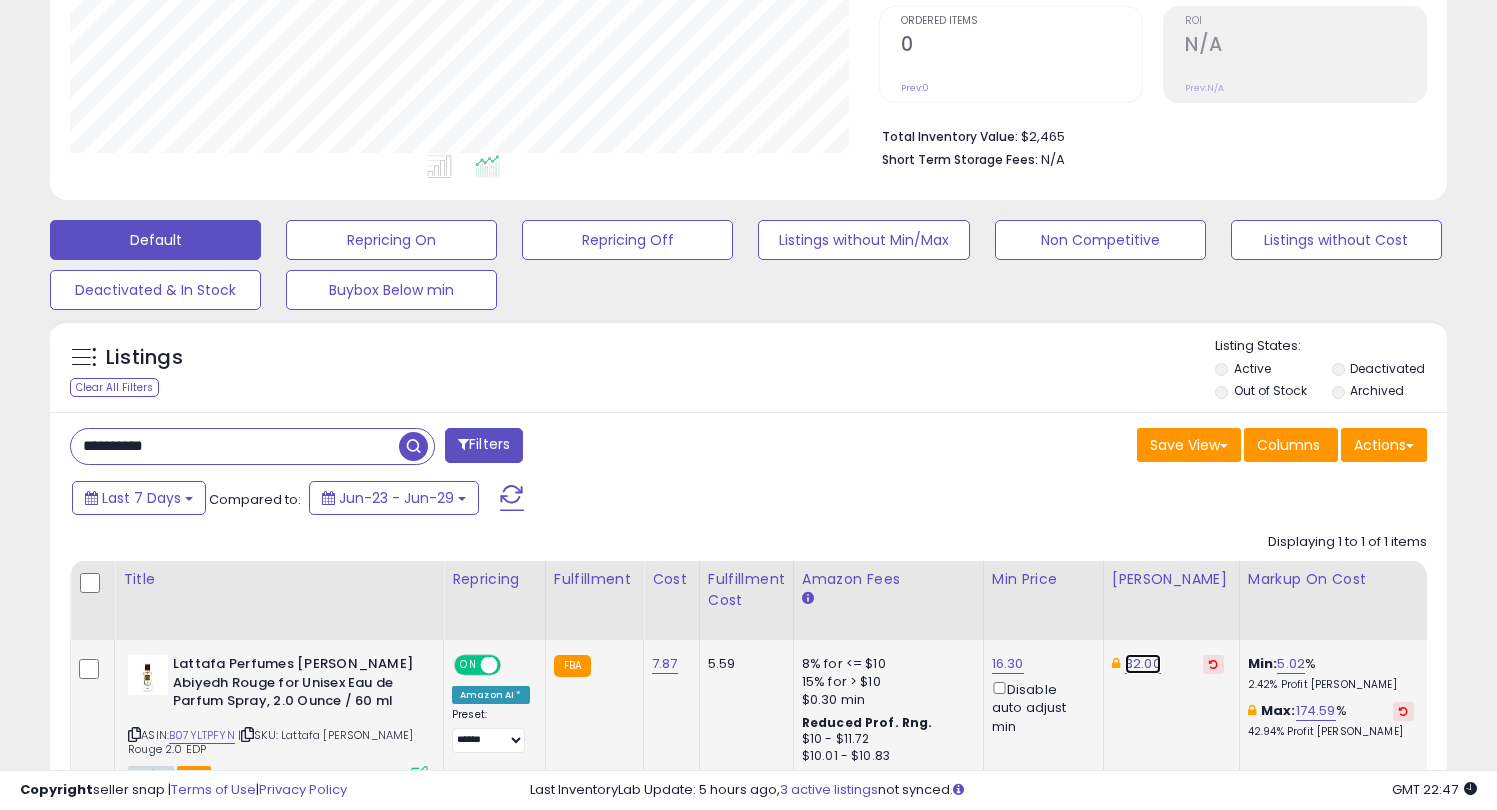 click on "32.00" at bounding box center [1143, 664] 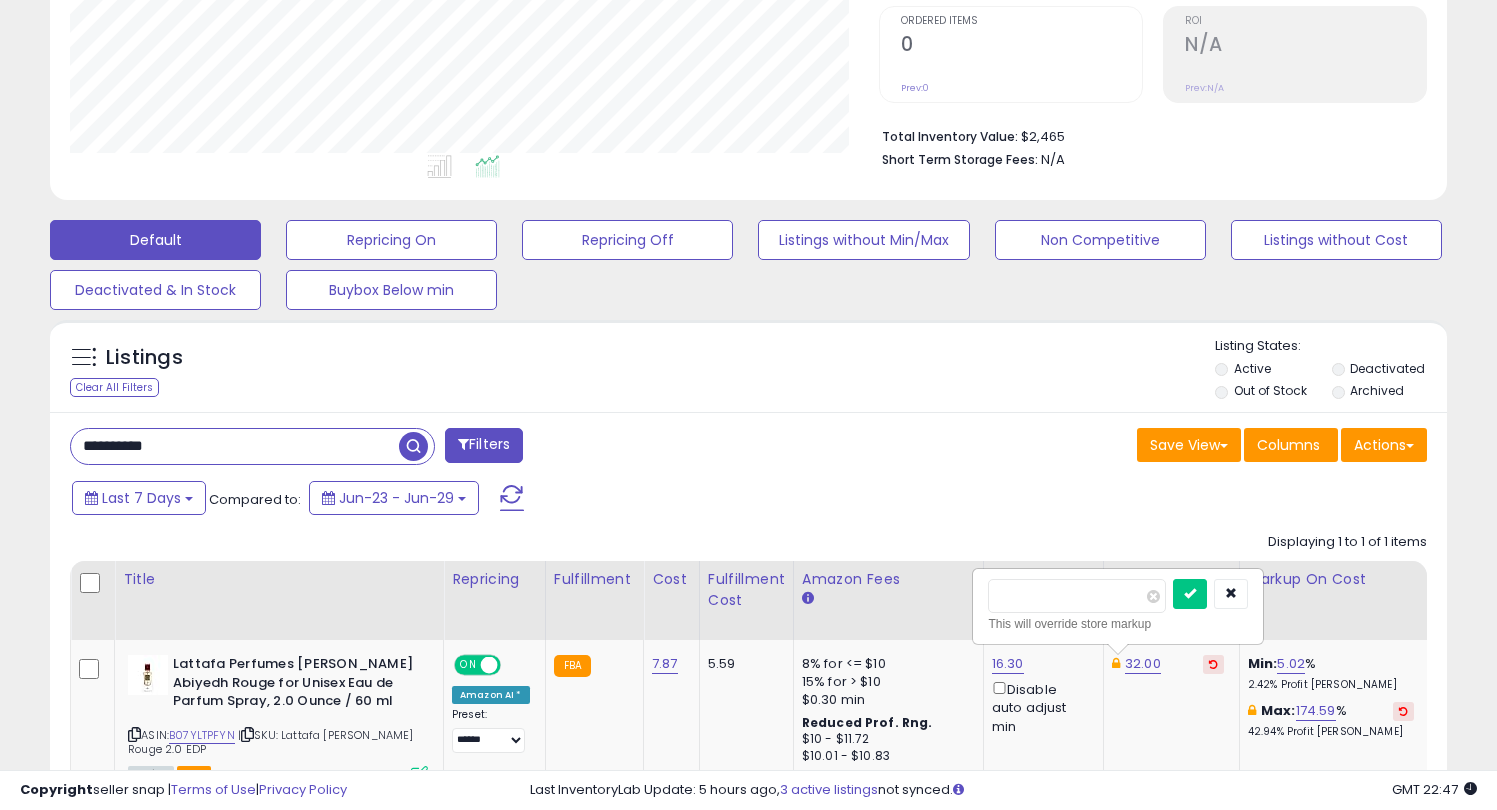 drag, startPoint x: 999, startPoint y: 599, endPoint x: 950, endPoint y: 600, distance: 49.010204 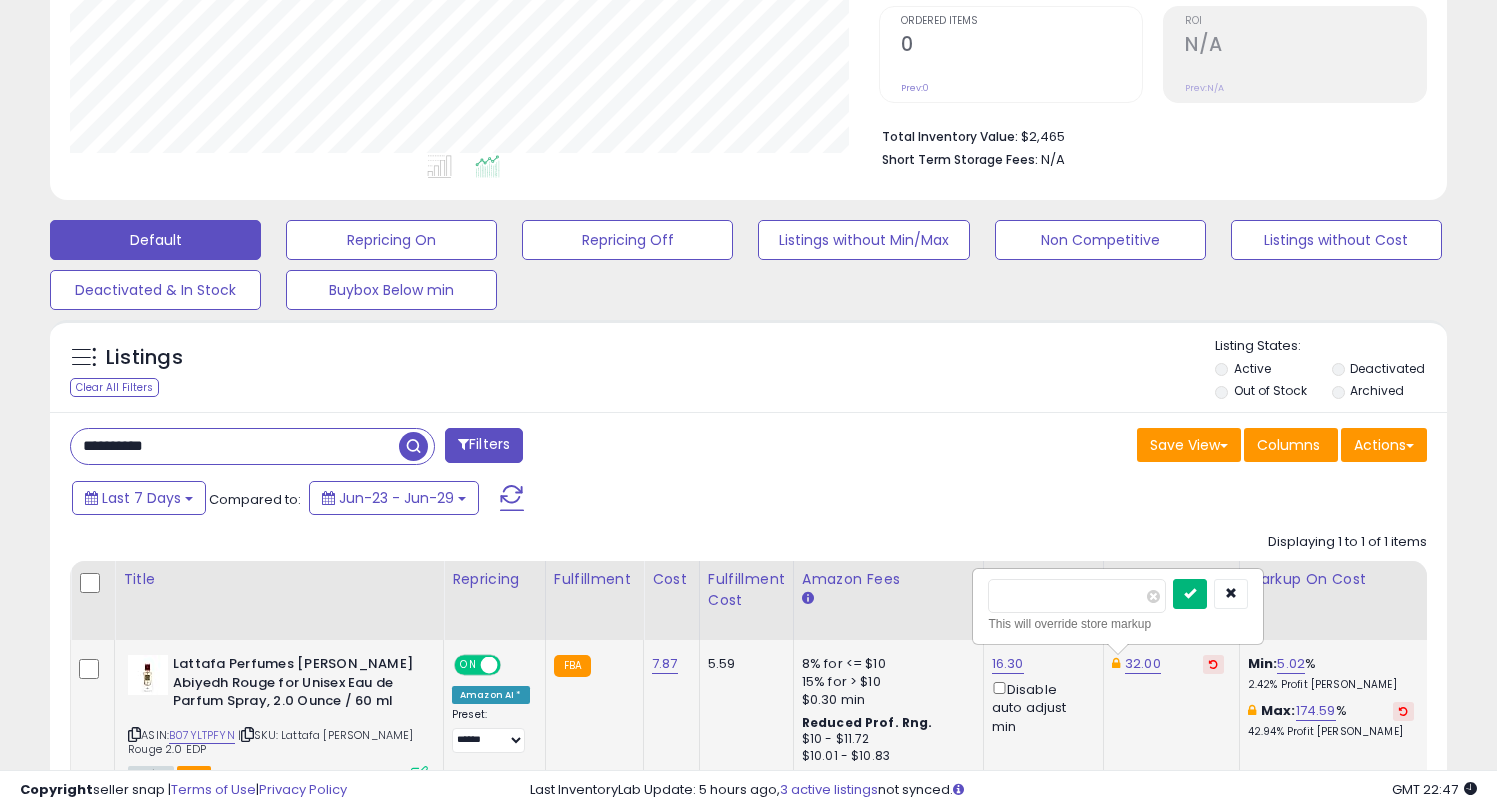 type on "*****" 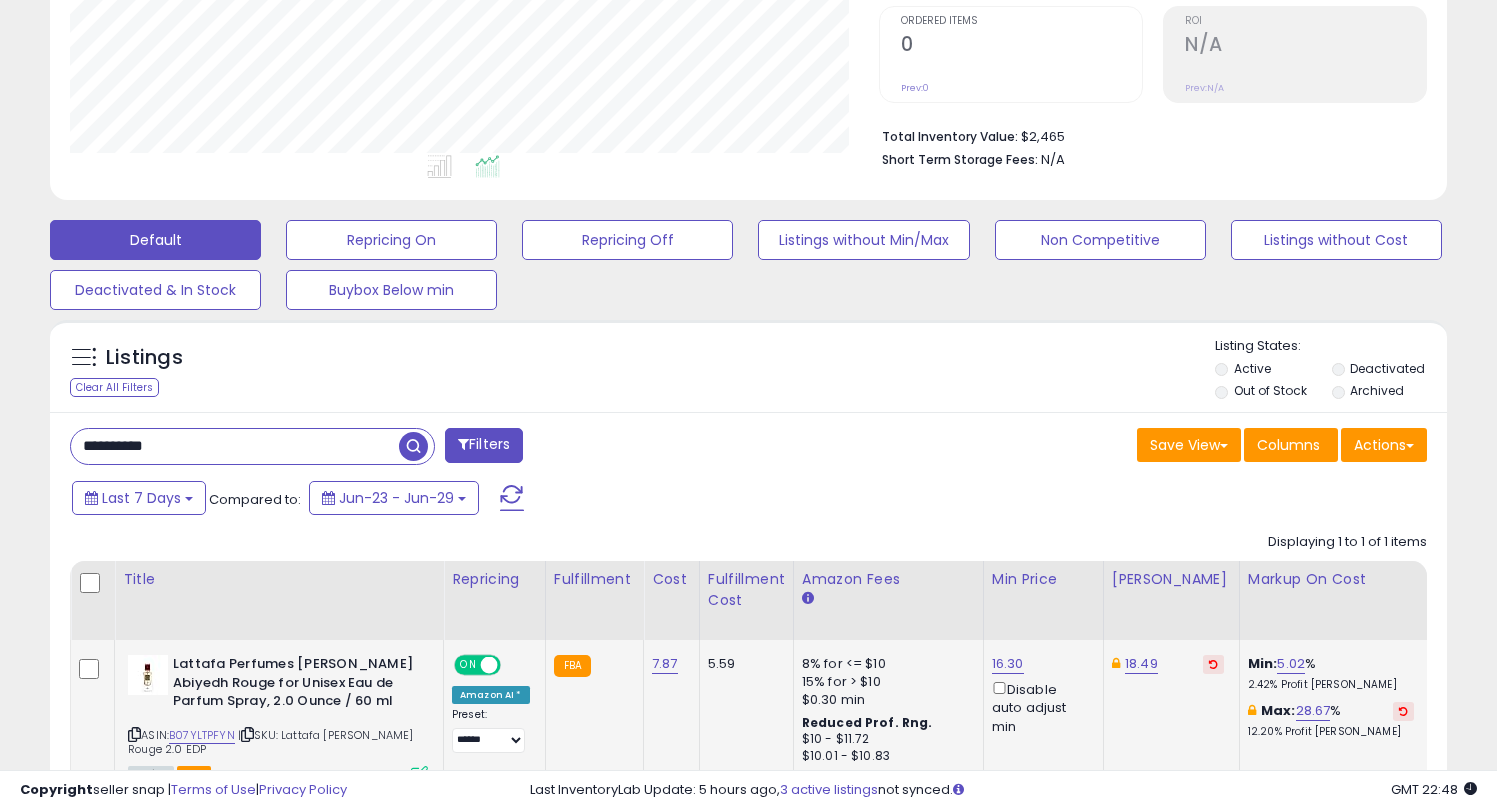 drag, startPoint x: 183, startPoint y: 438, endPoint x: 20, endPoint y: 439, distance: 163.00307 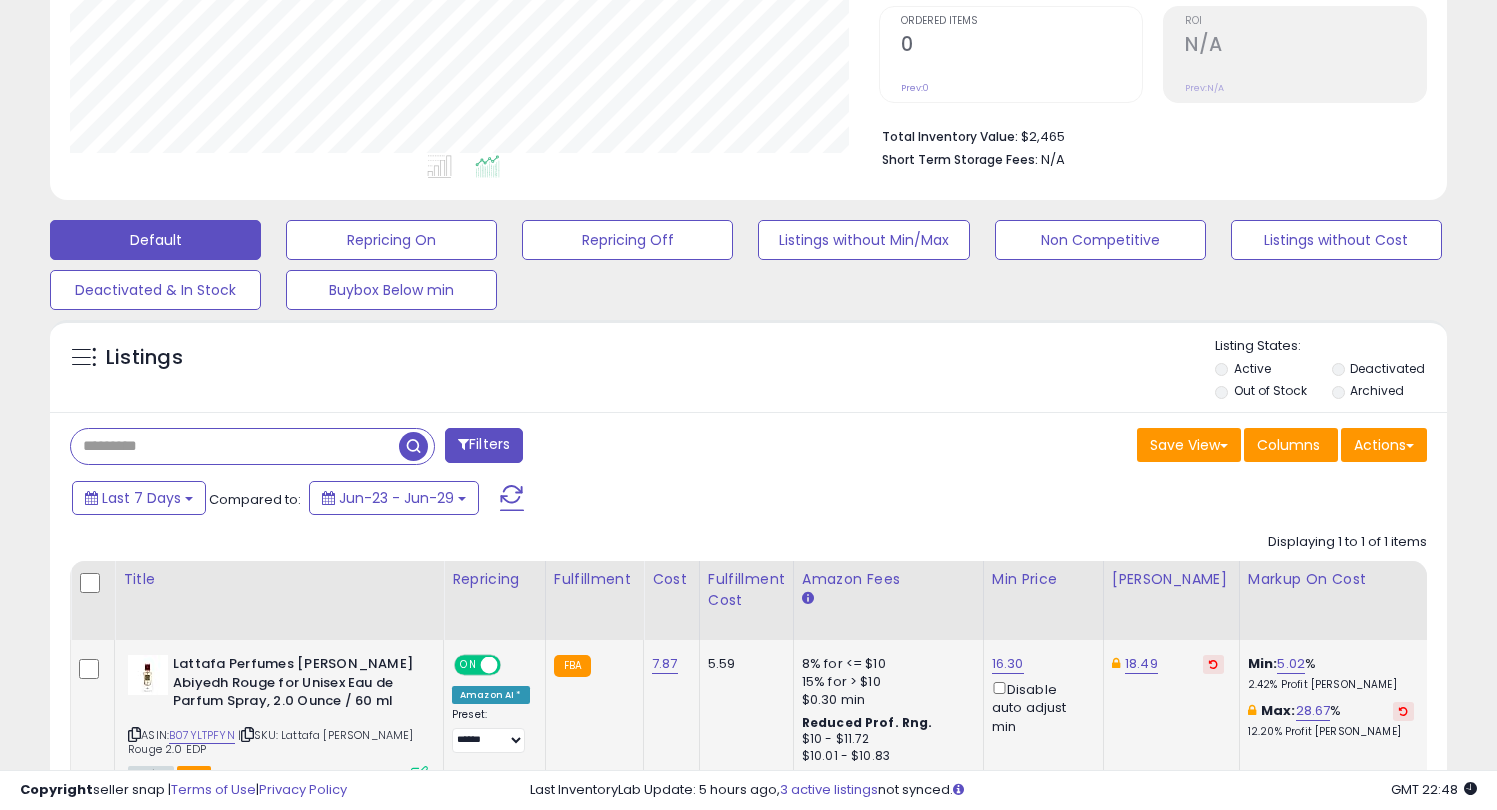 paste on "**********" 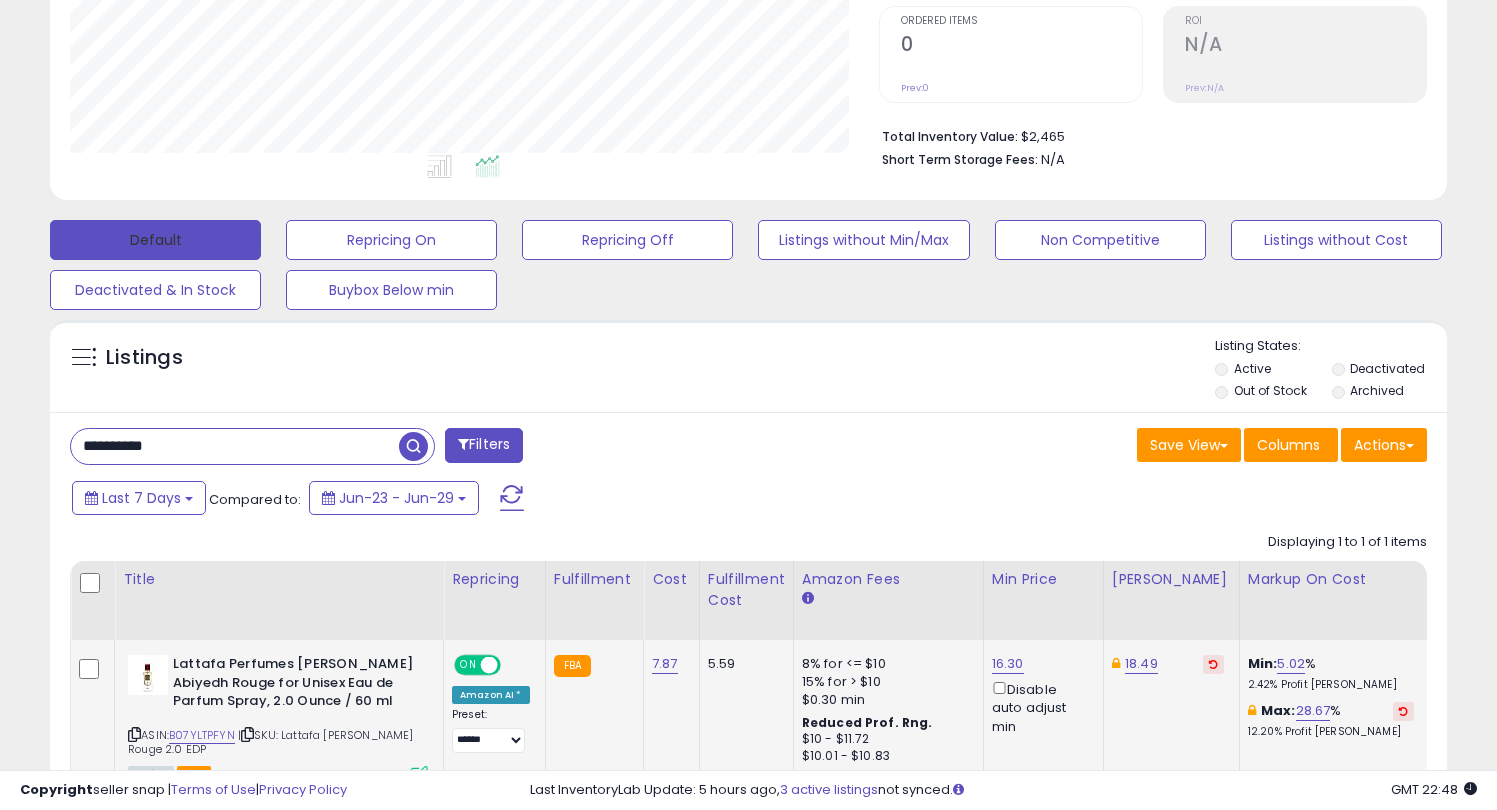 type on "**********" 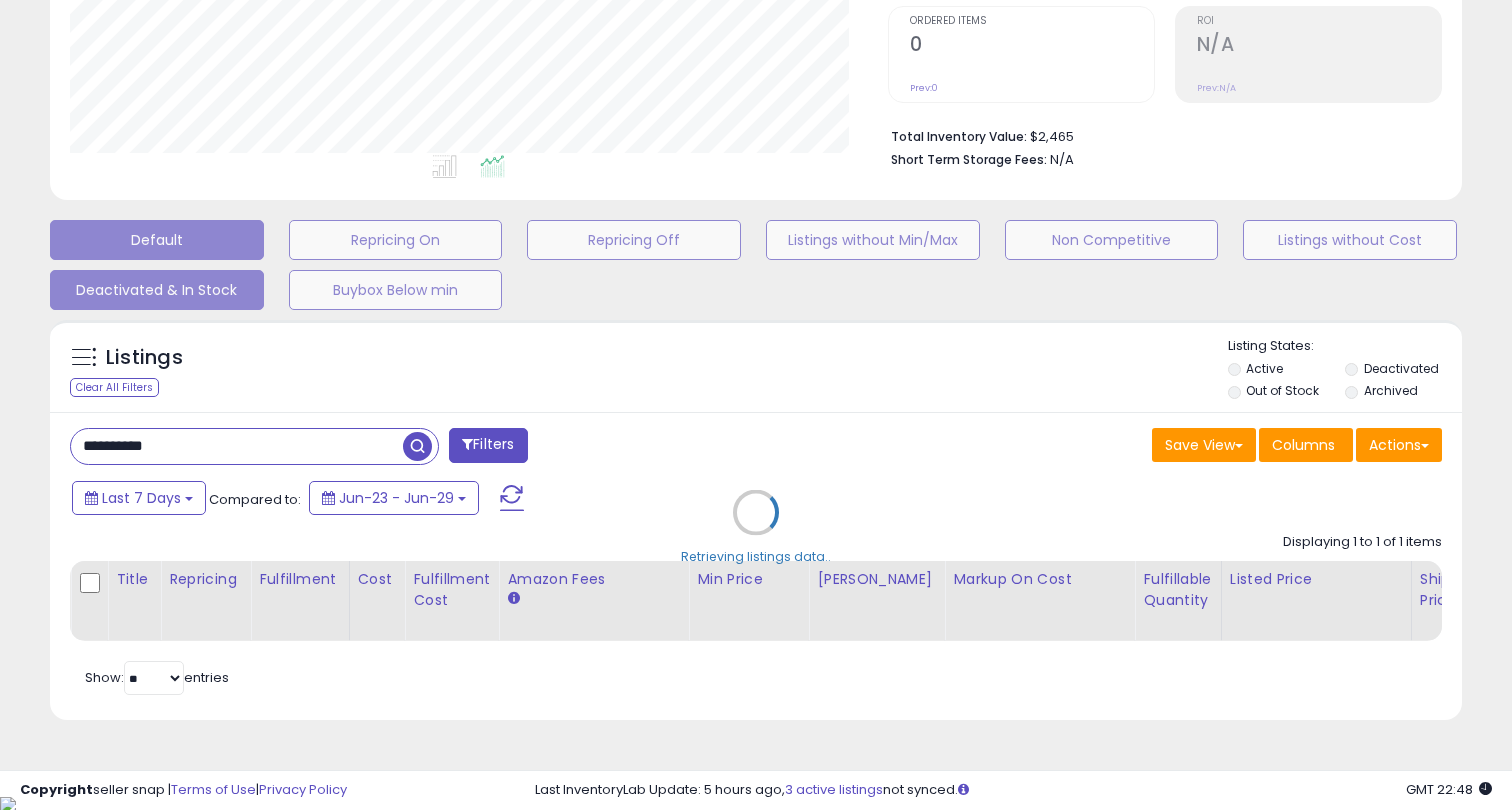 scroll, scrollTop: 999590, scrollLeft: 999182, axis: both 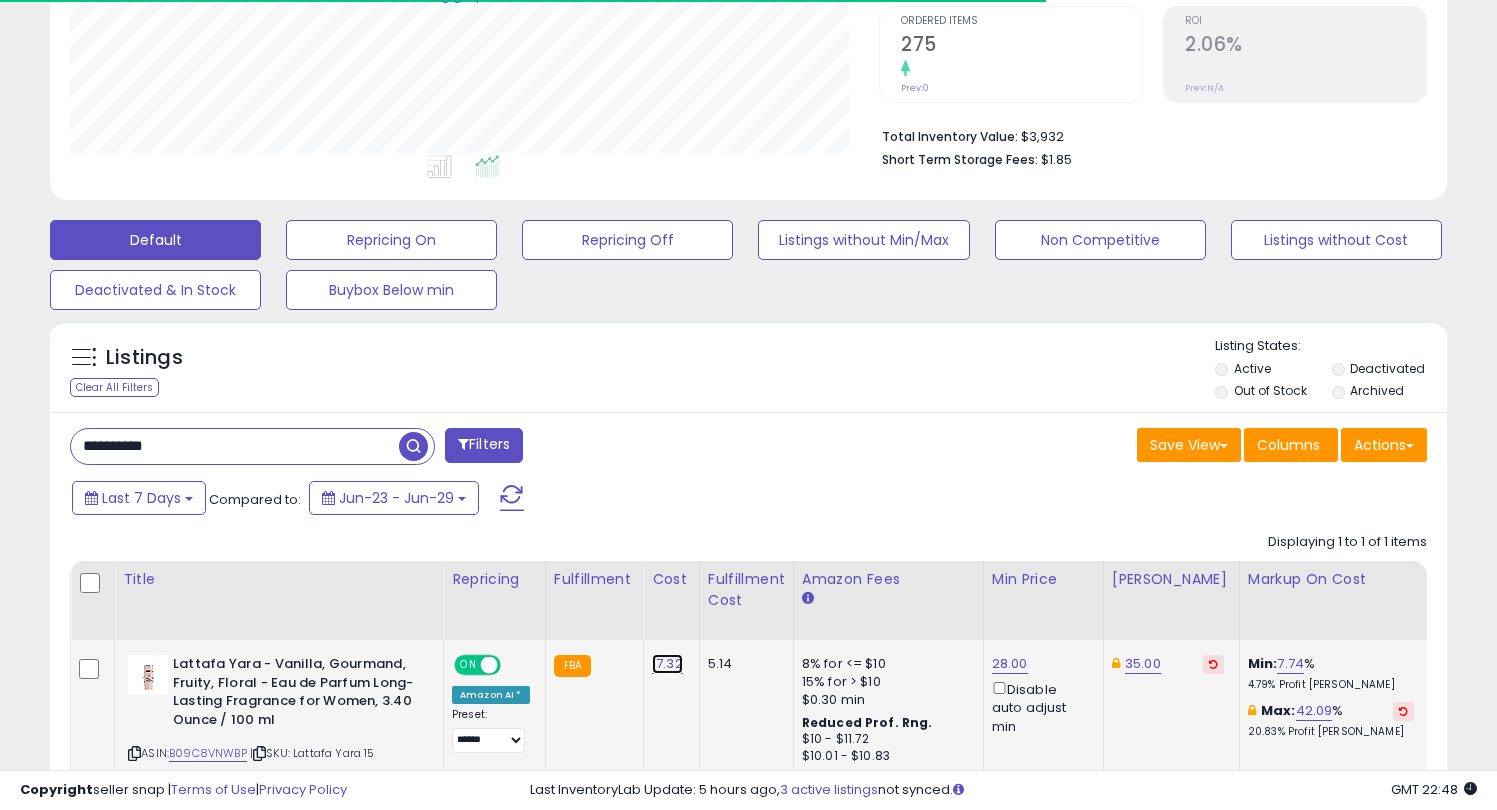 click on "17.32" at bounding box center (667, 664) 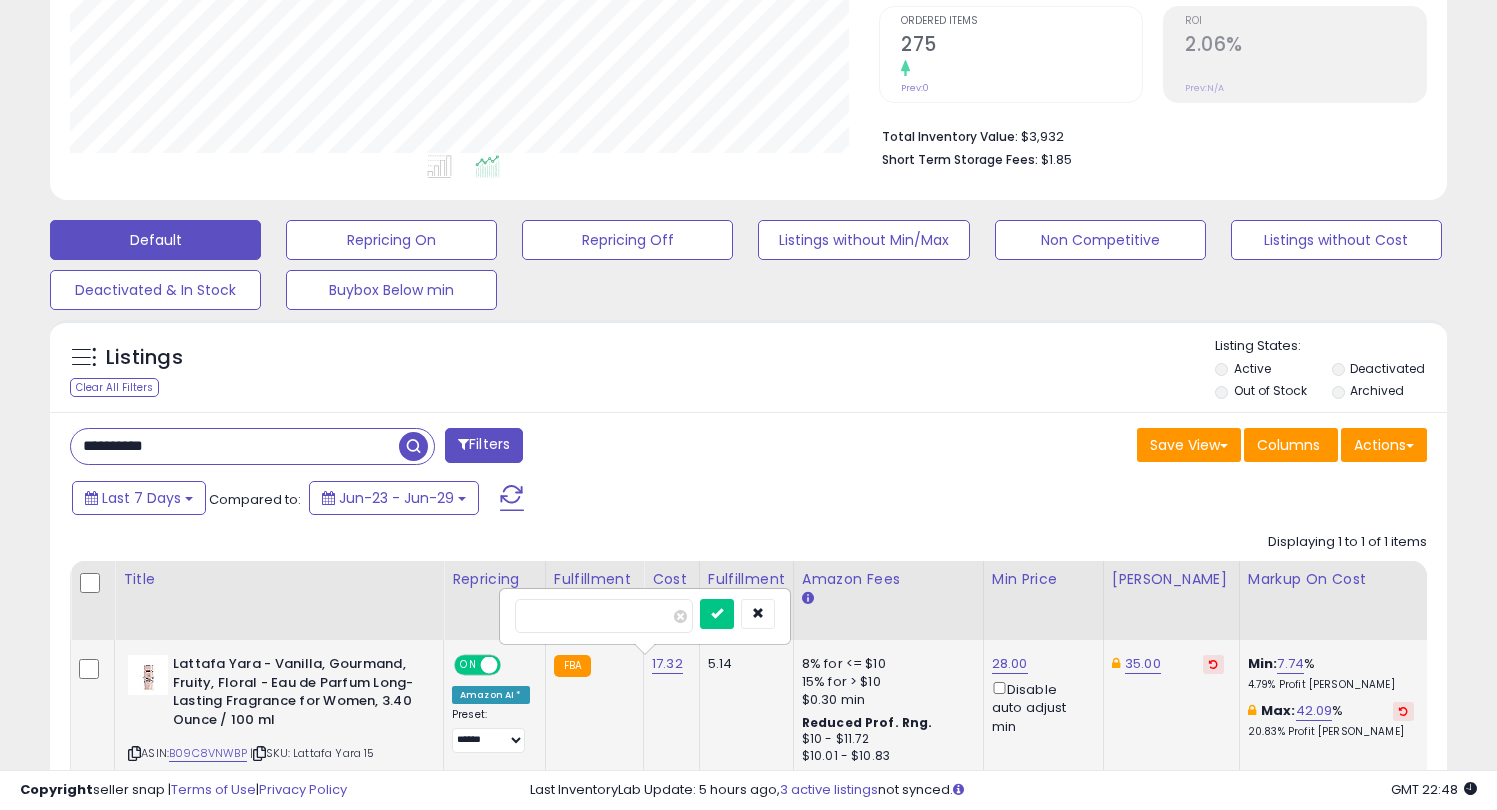 scroll, scrollTop: 999590, scrollLeft: 999191, axis: both 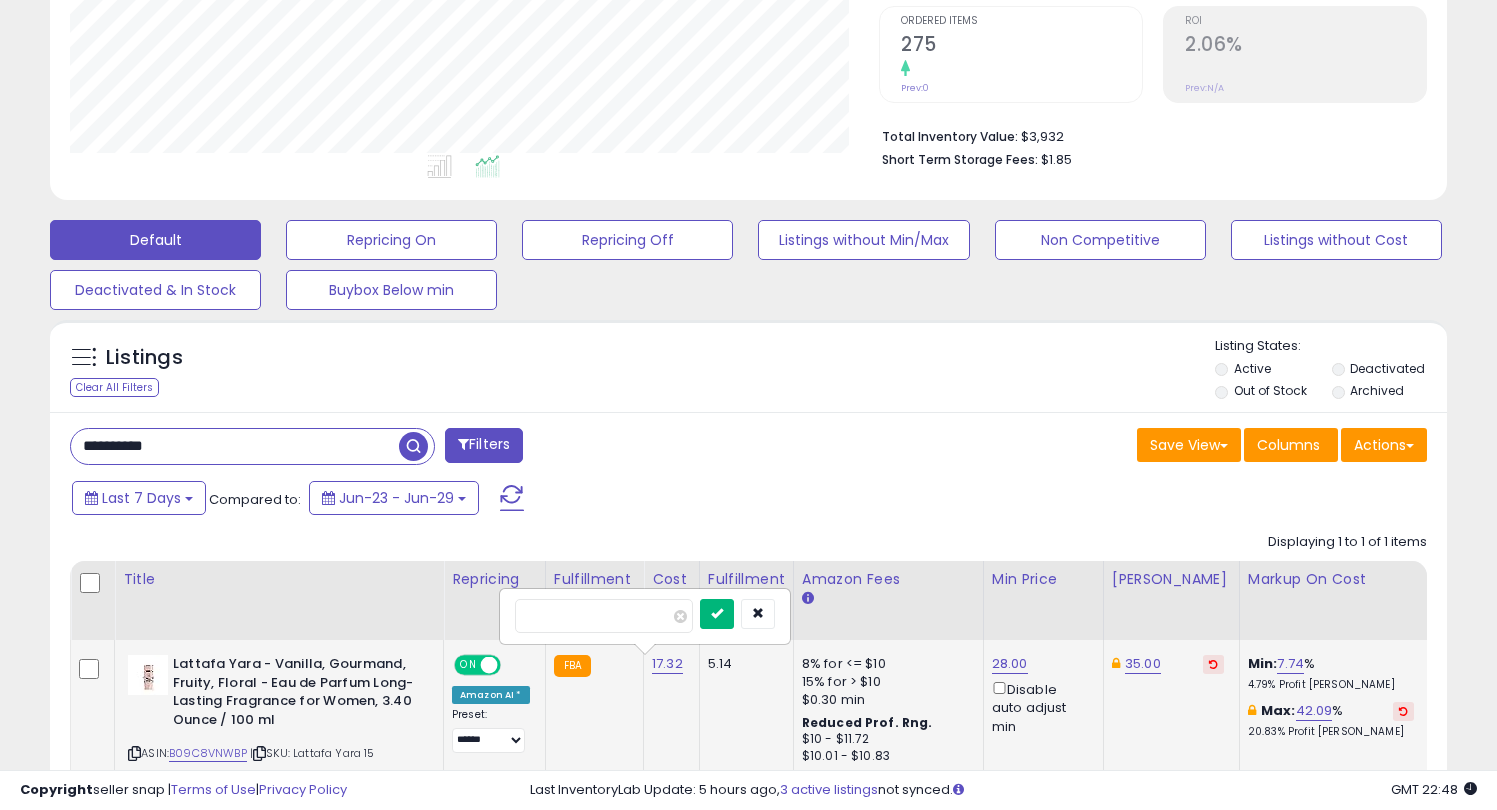 type on "*****" 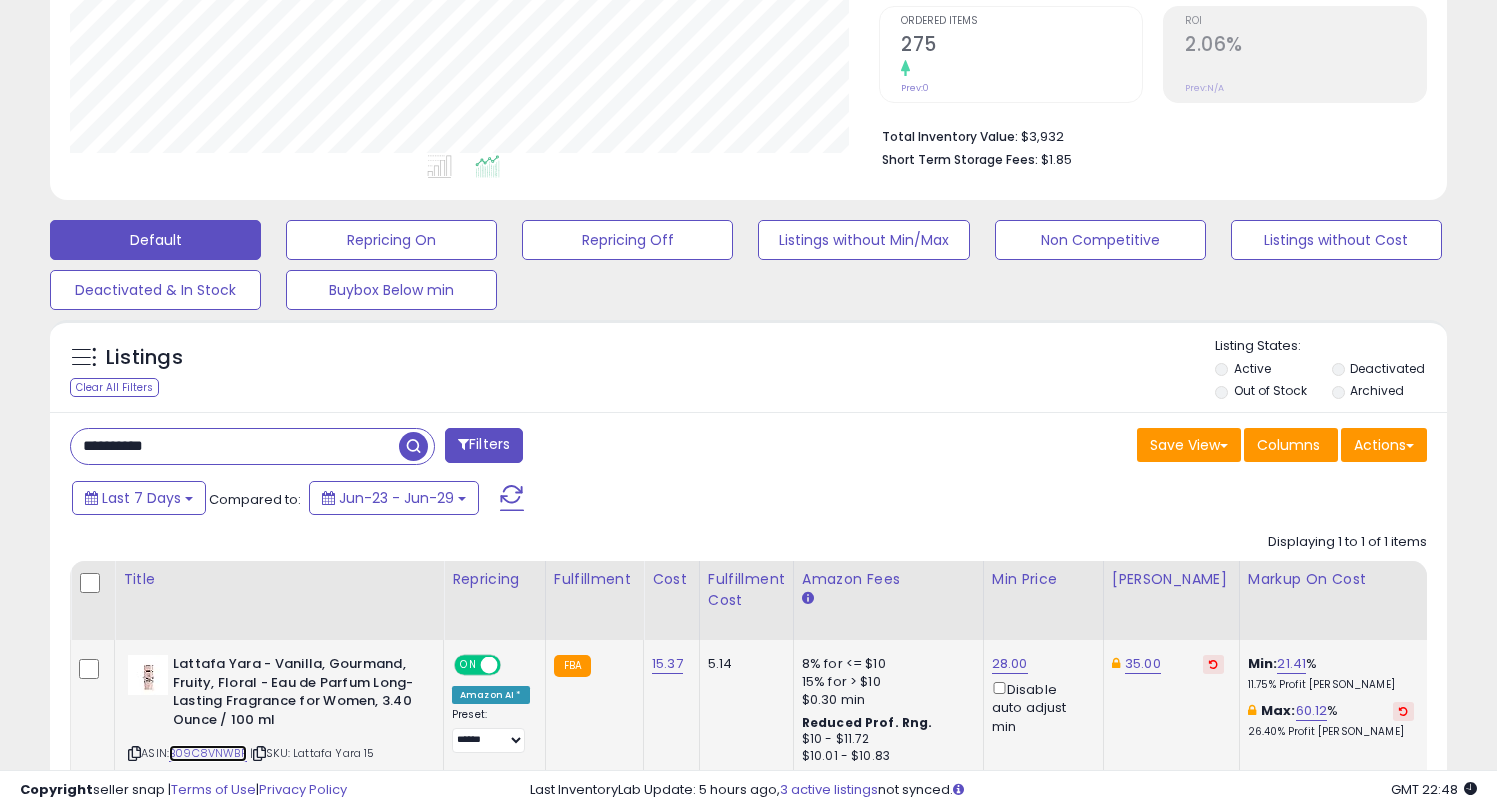 drag, startPoint x: 570, startPoint y: 694, endPoint x: 211, endPoint y: 752, distance: 363.65506 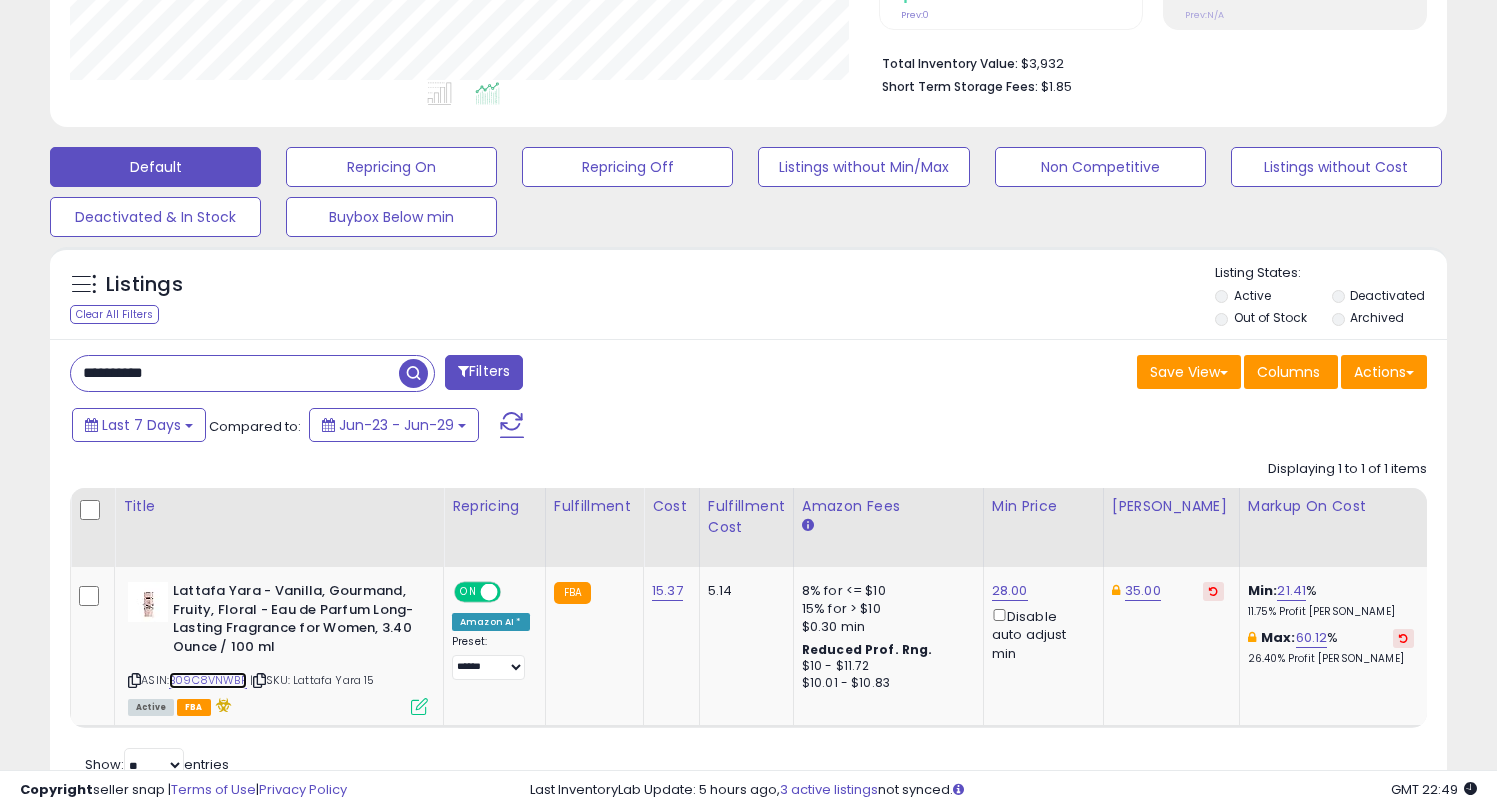 scroll, scrollTop: 543, scrollLeft: 0, axis: vertical 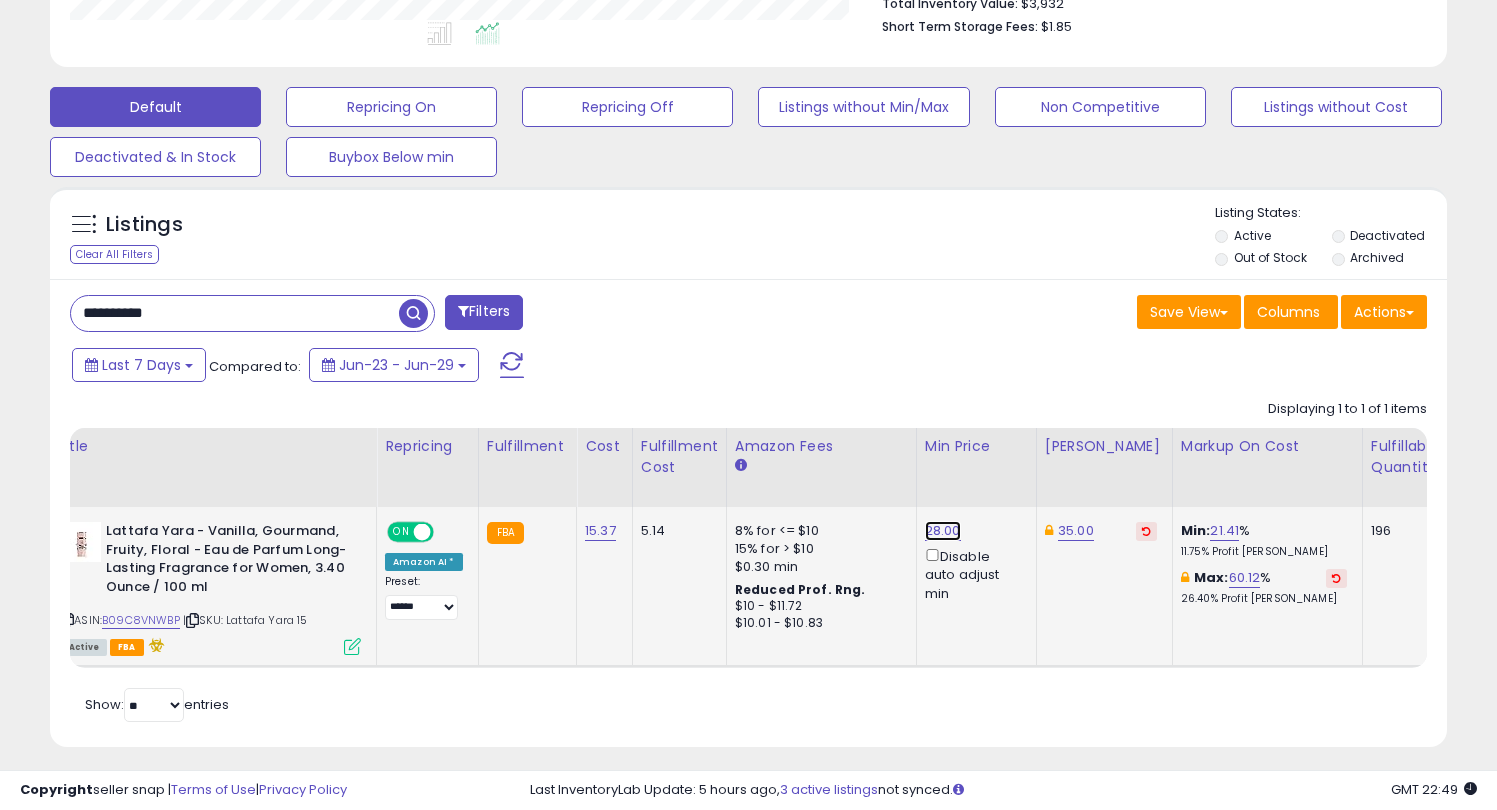 click on "28.00" at bounding box center (943, 531) 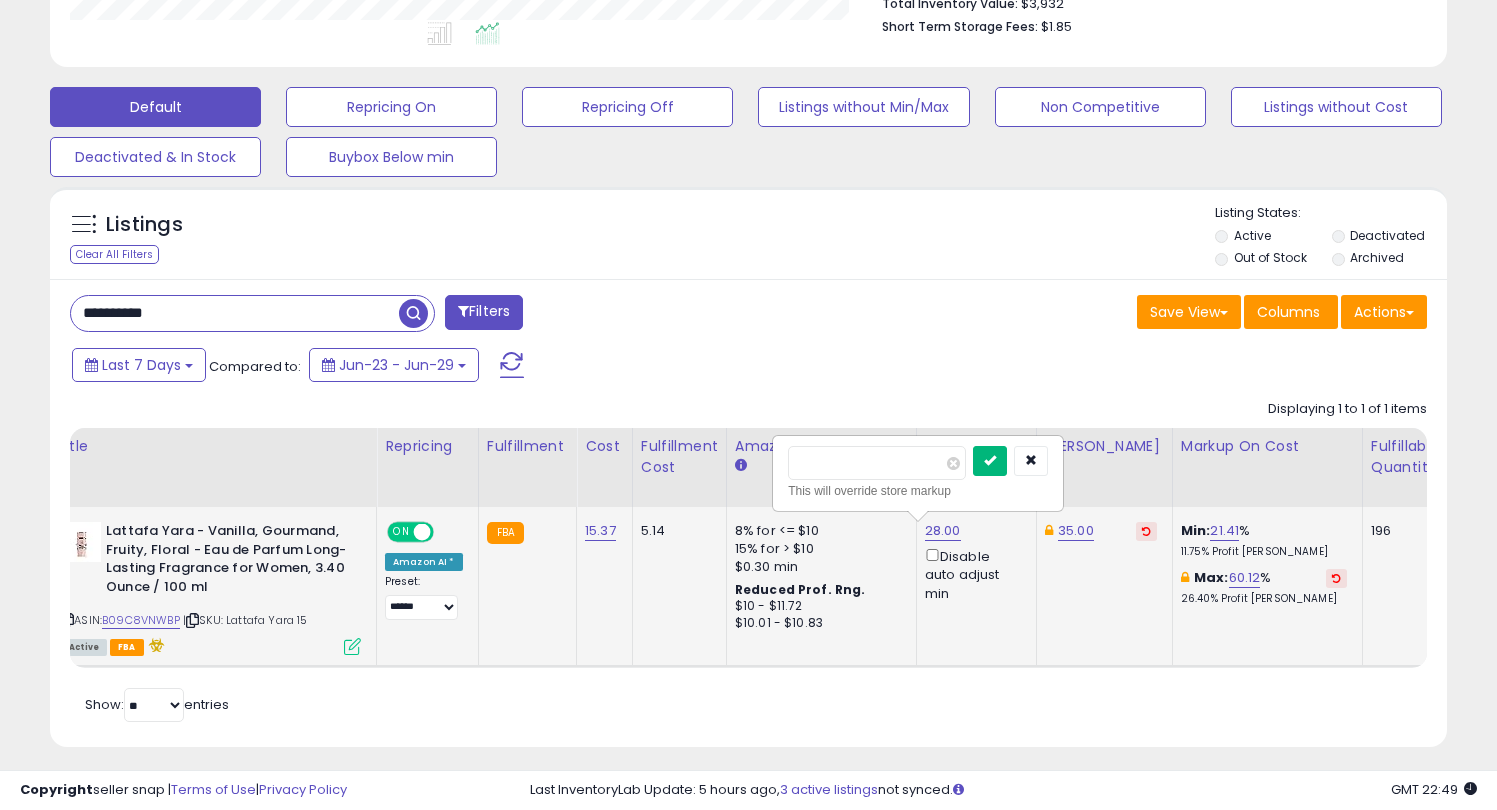 type on "*****" 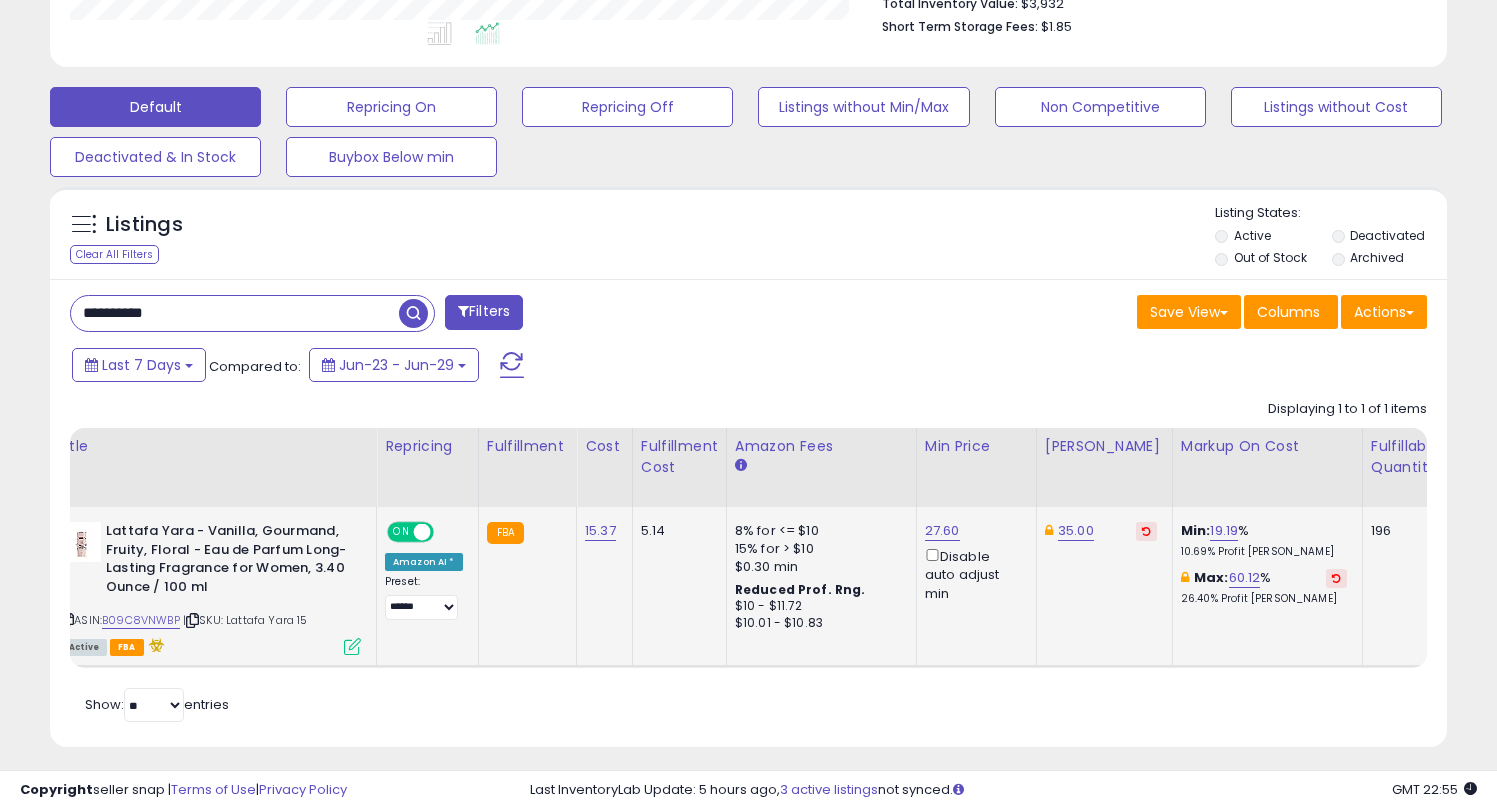 drag, startPoint x: 212, startPoint y: 313, endPoint x: 0, endPoint y: 318, distance: 212.05896 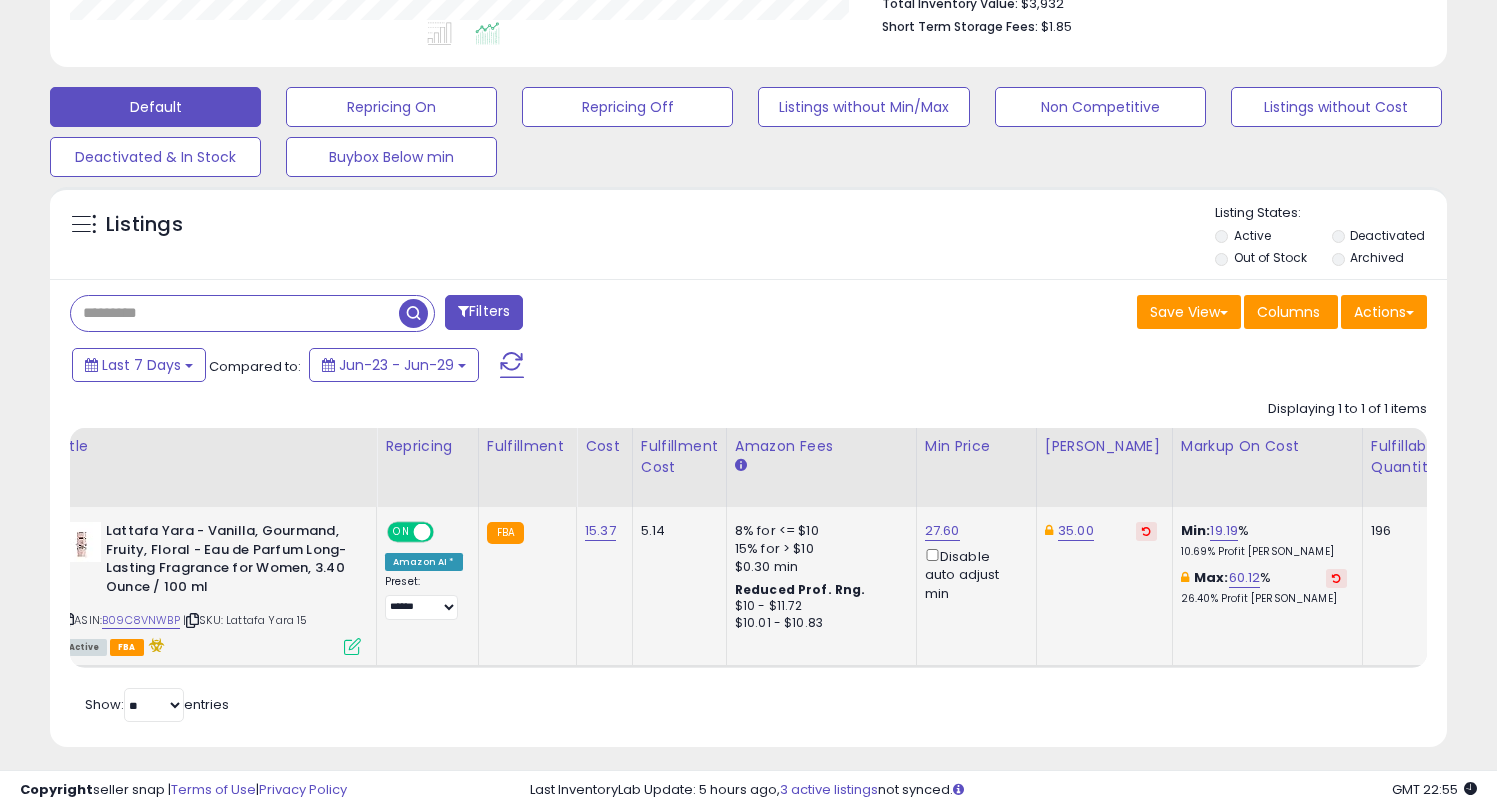 paste on "**********" 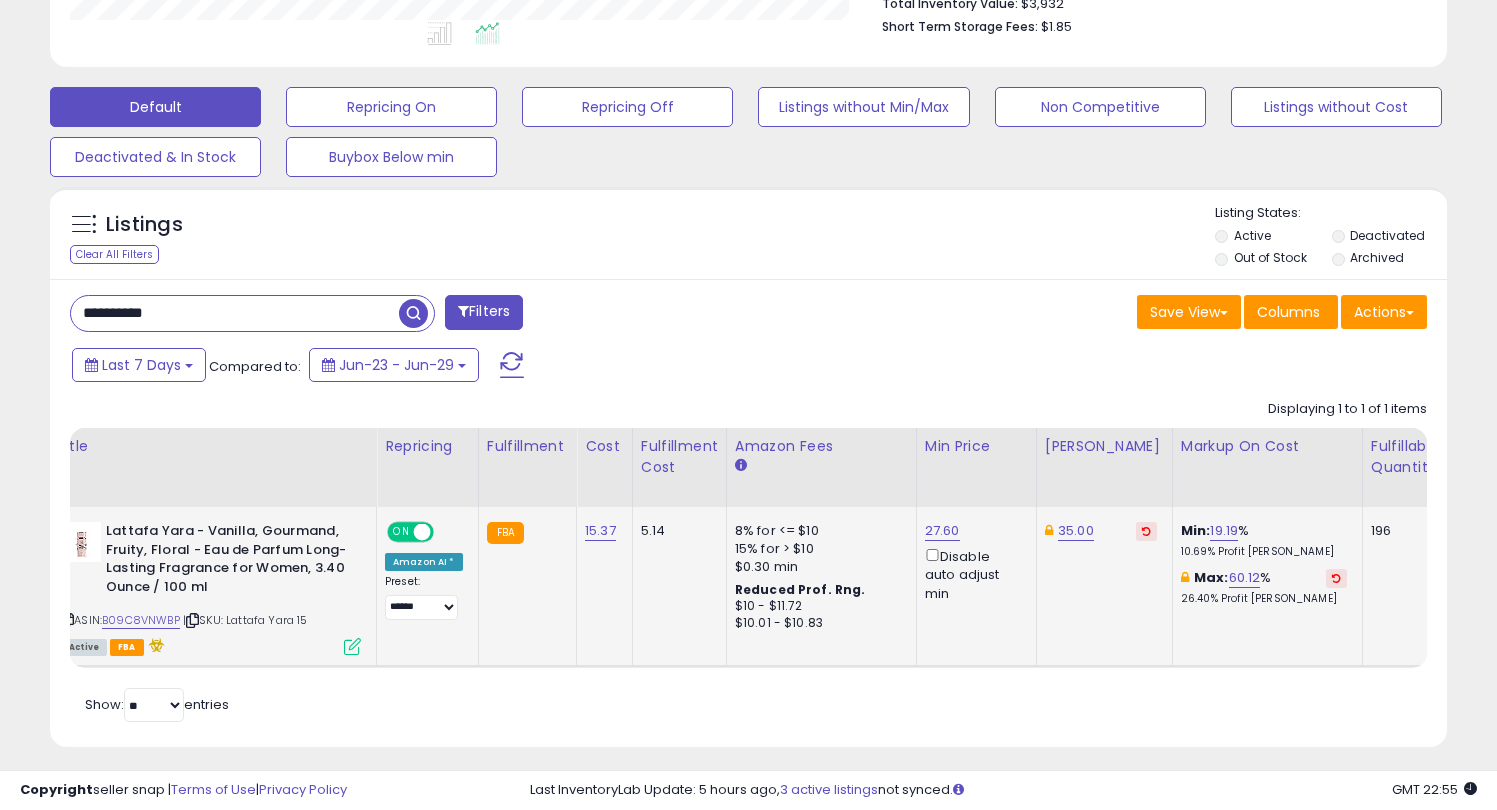 type on "**********" 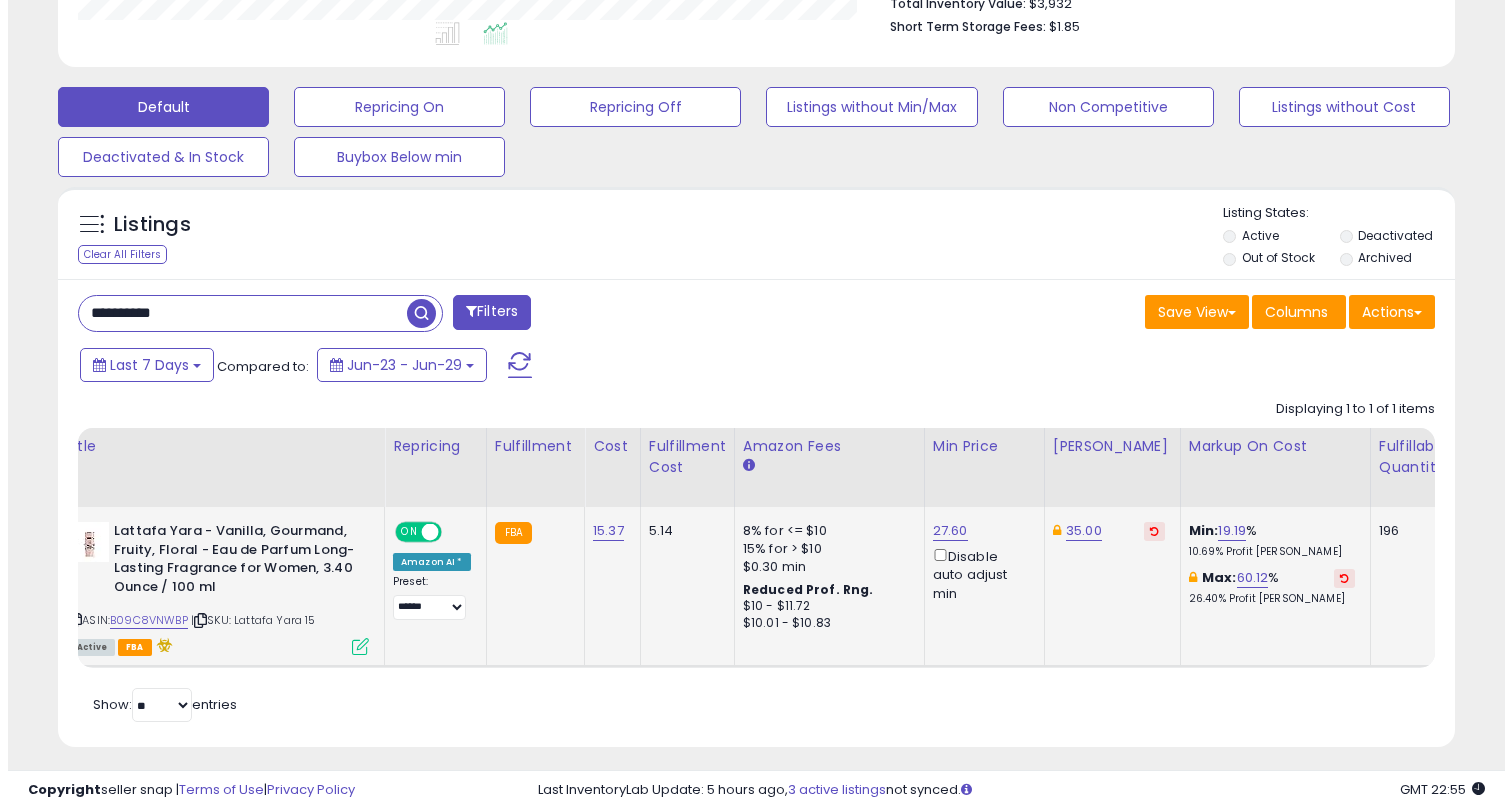 scroll, scrollTop: 410, scrollLeft: 0, axis: vertical 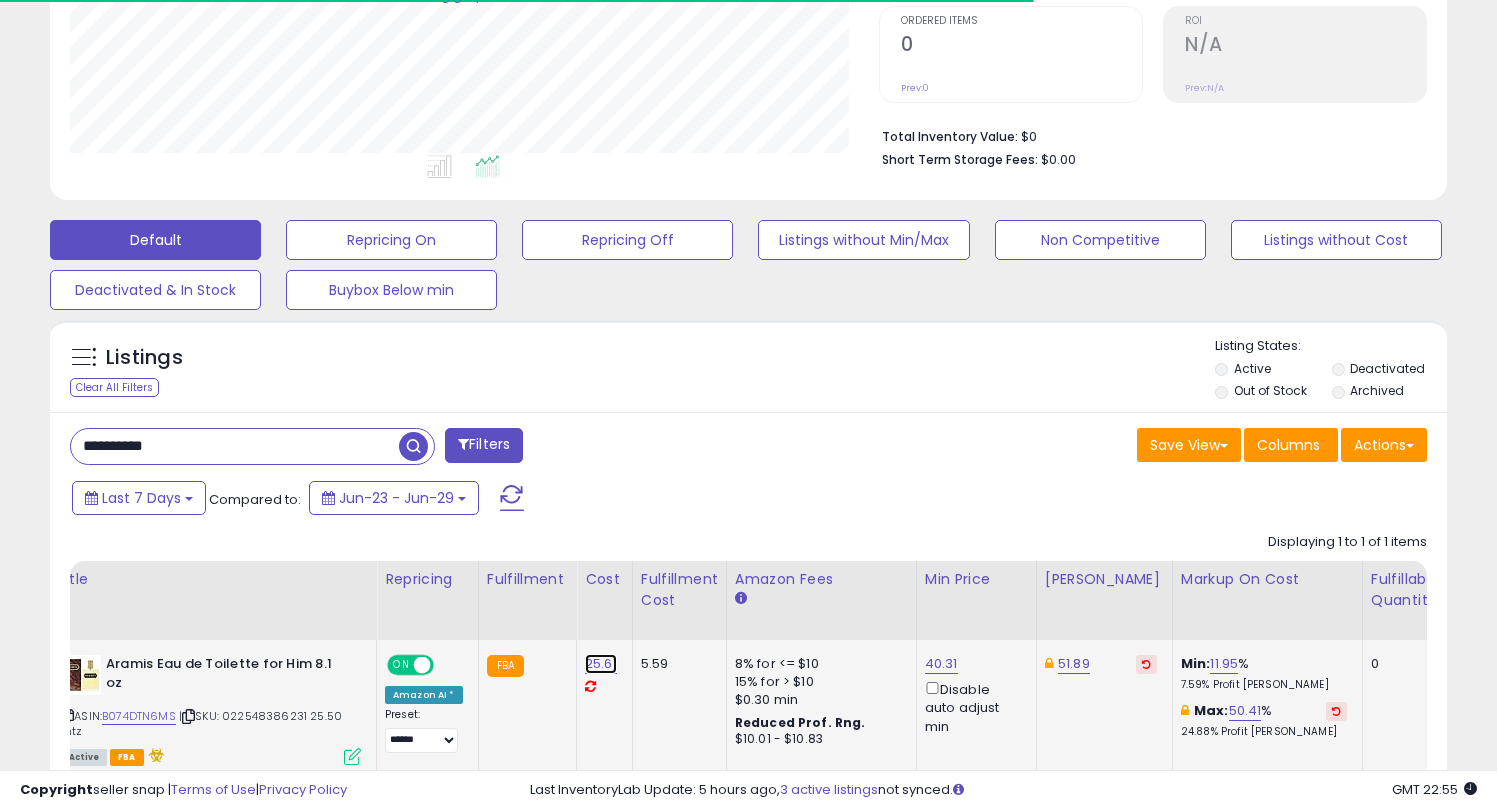 click on "25.61" at bounding box center (601, 664) 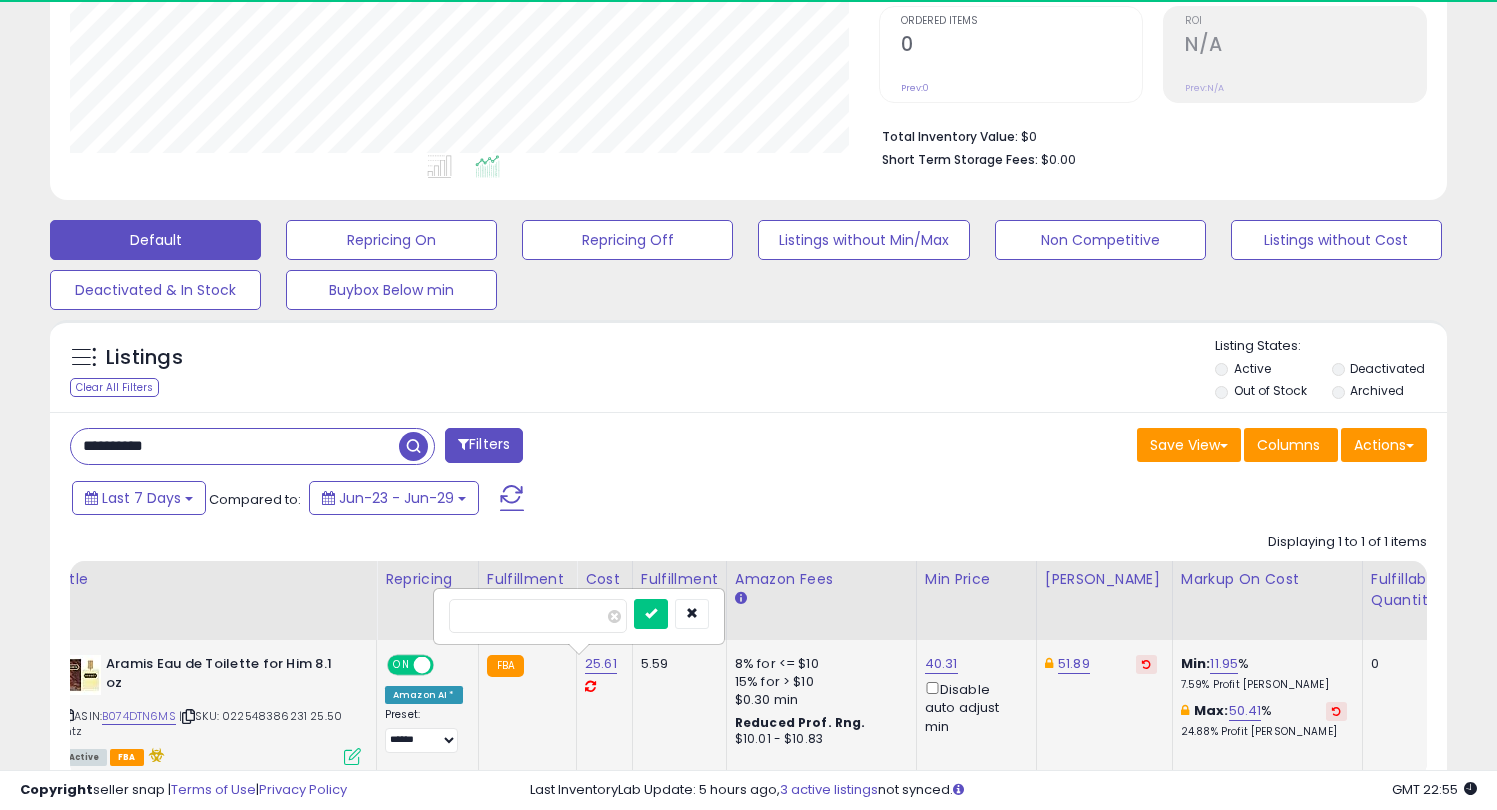 scroll, scrollTop: 999590, scrollLeft: 999191, axis: both 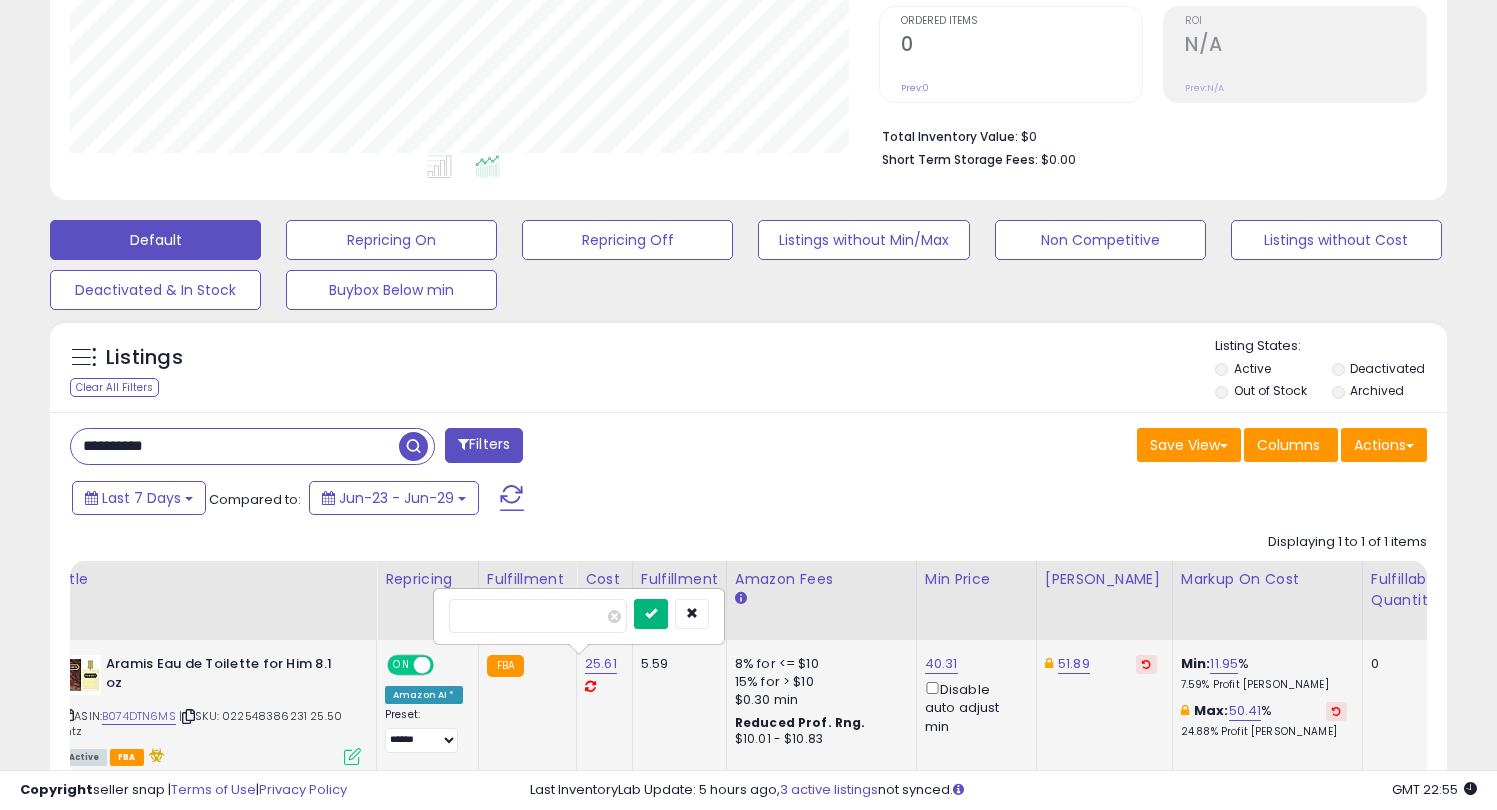 type on "*****" 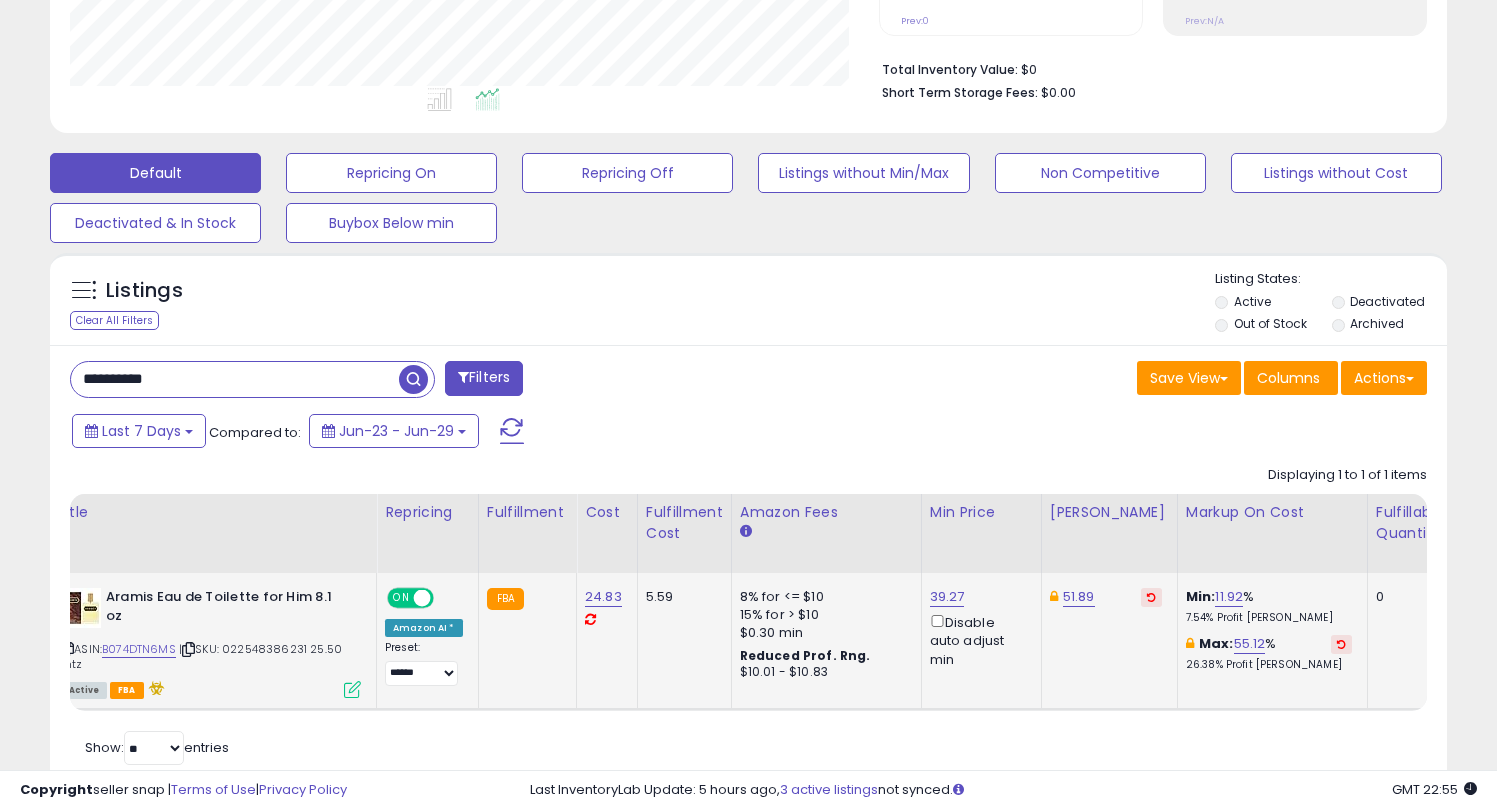 scroll, scrollTop: 544, scrollLeft: 0, axis: vertical 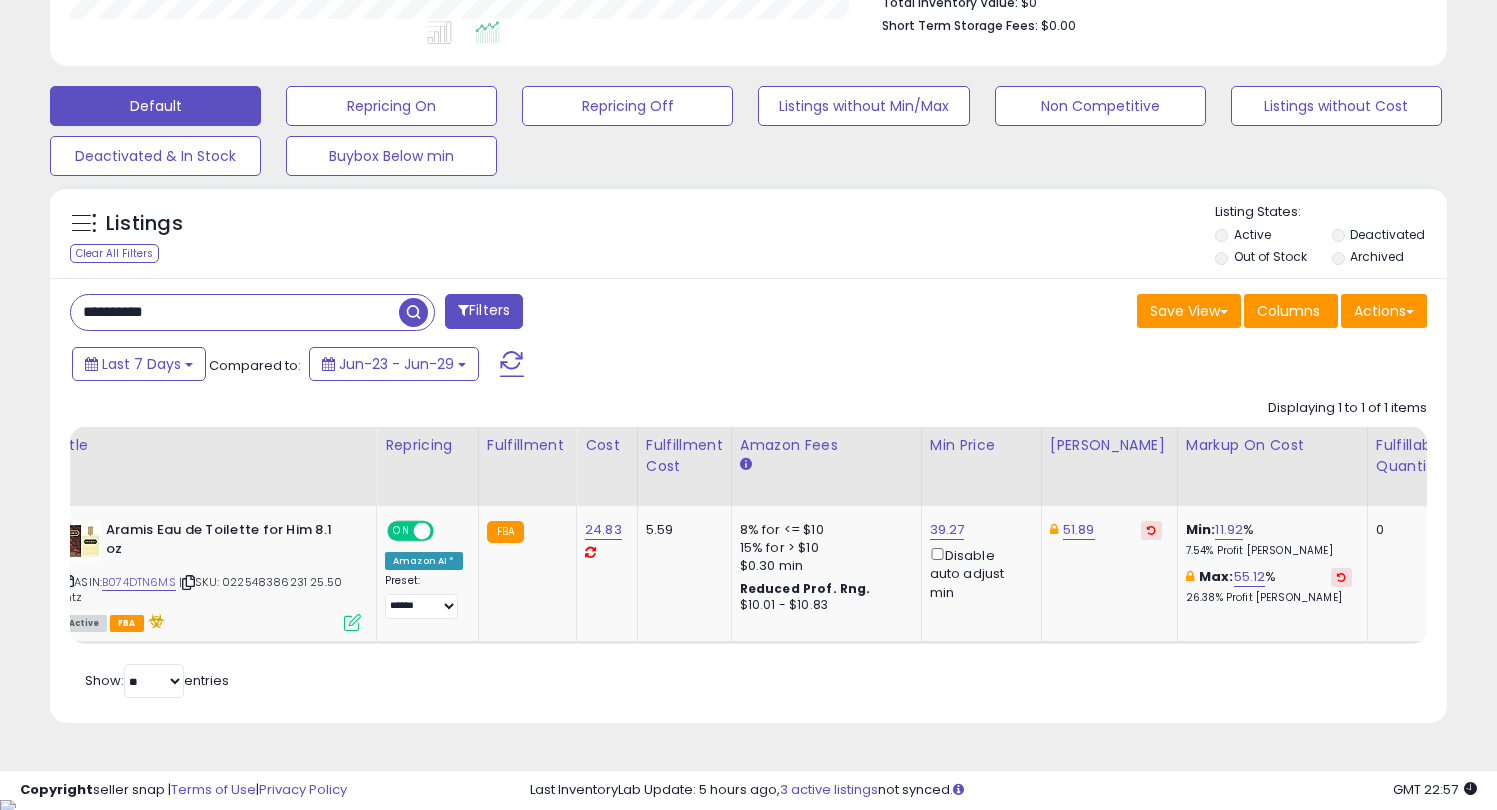 drag, startPoint x: 190, startPoint y: 301, endPoint x: 32, endPoint y: 310, distance: 158.25612 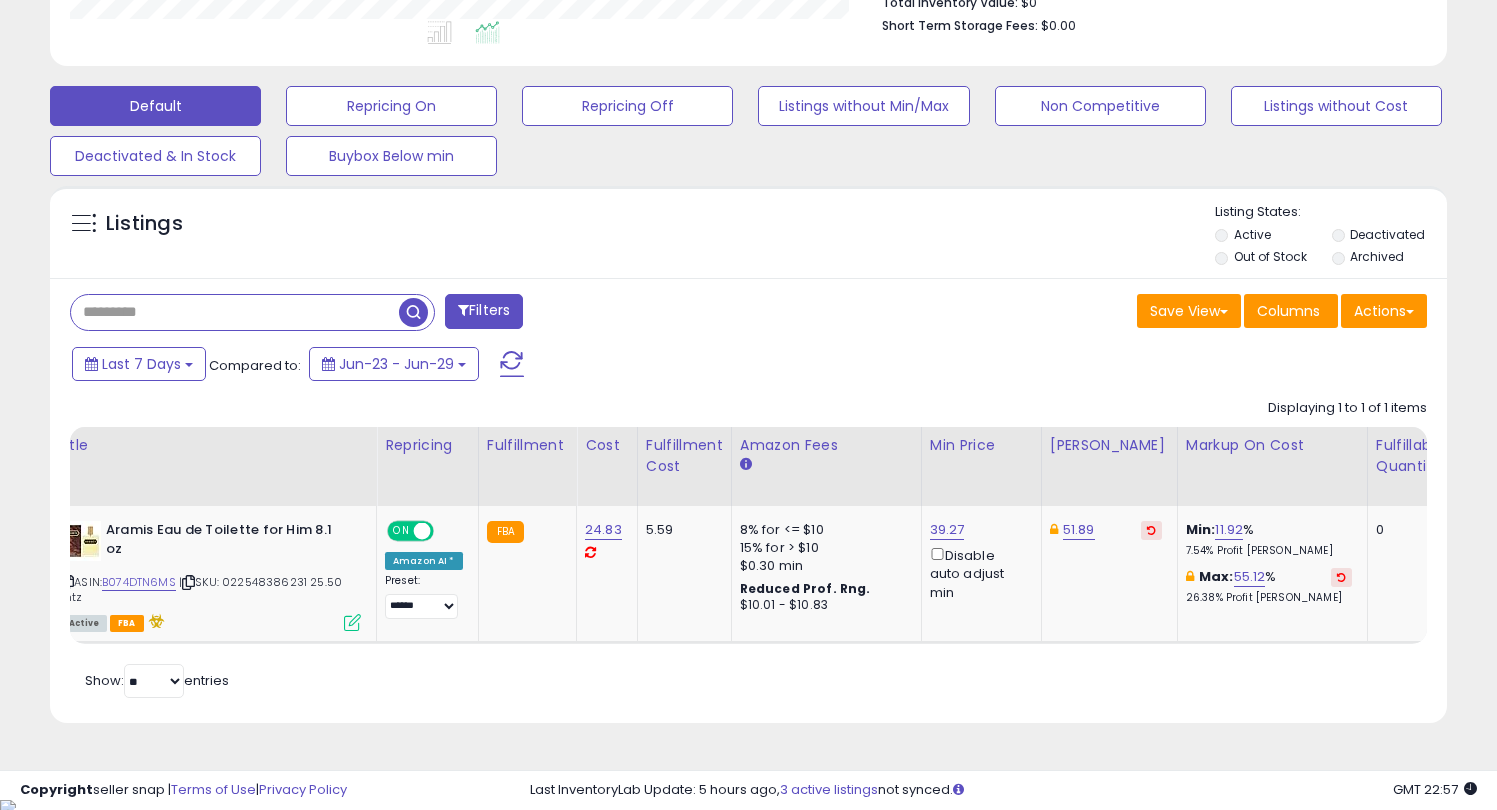paste on "**********" 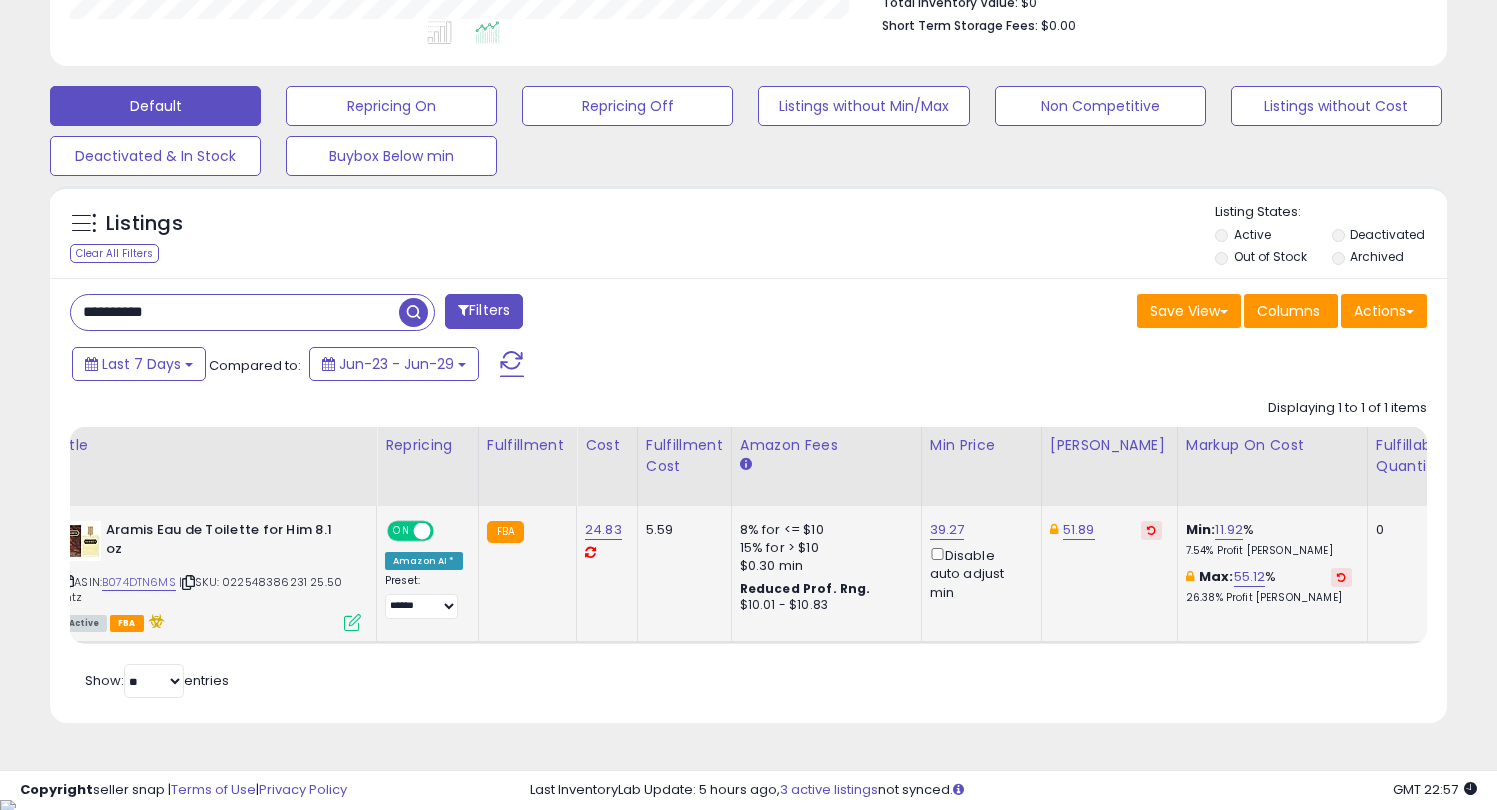 type on "**********" 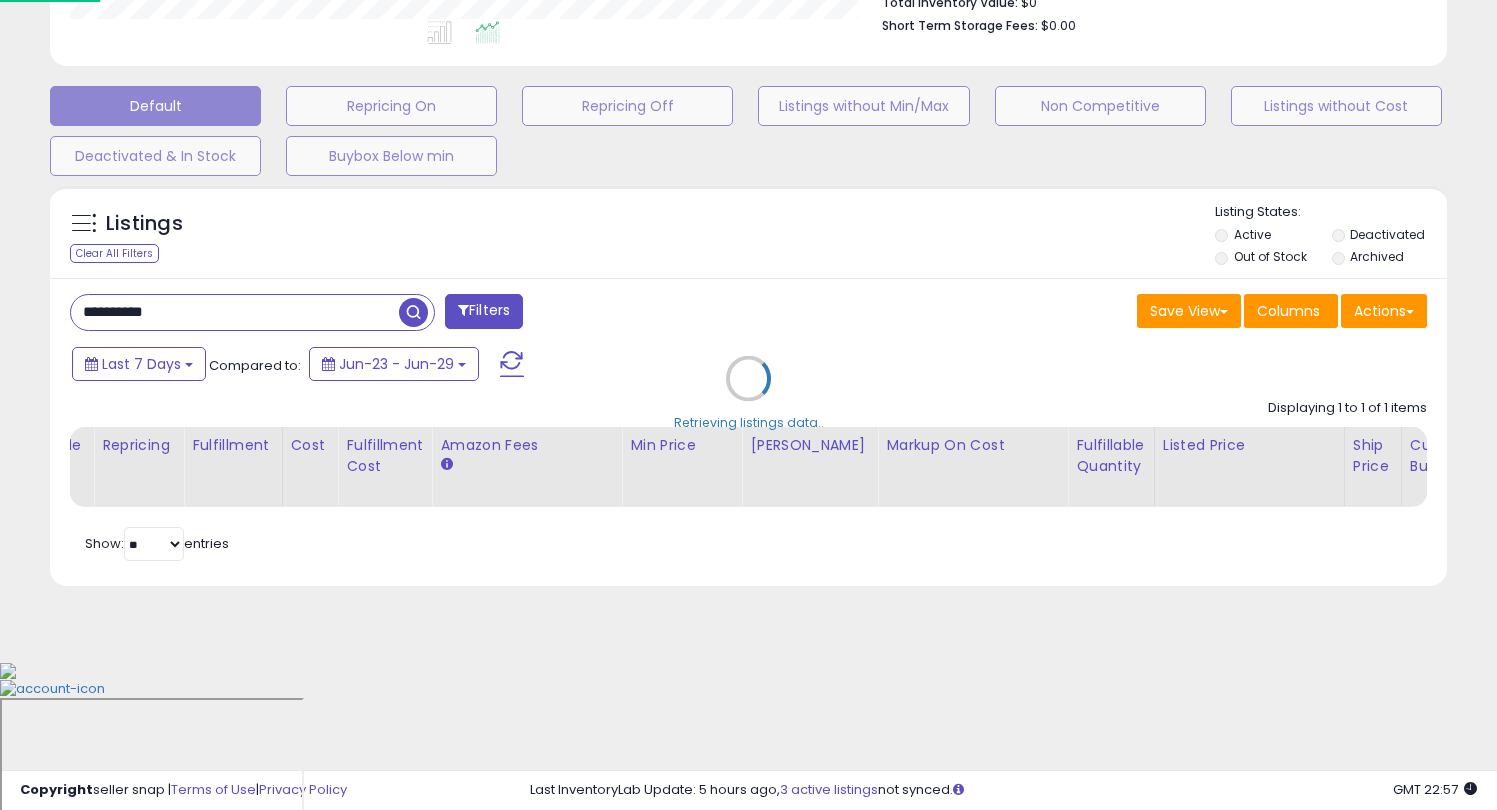 scroll, scrollTop: 999590, scrollLeft: 999182, axis: both 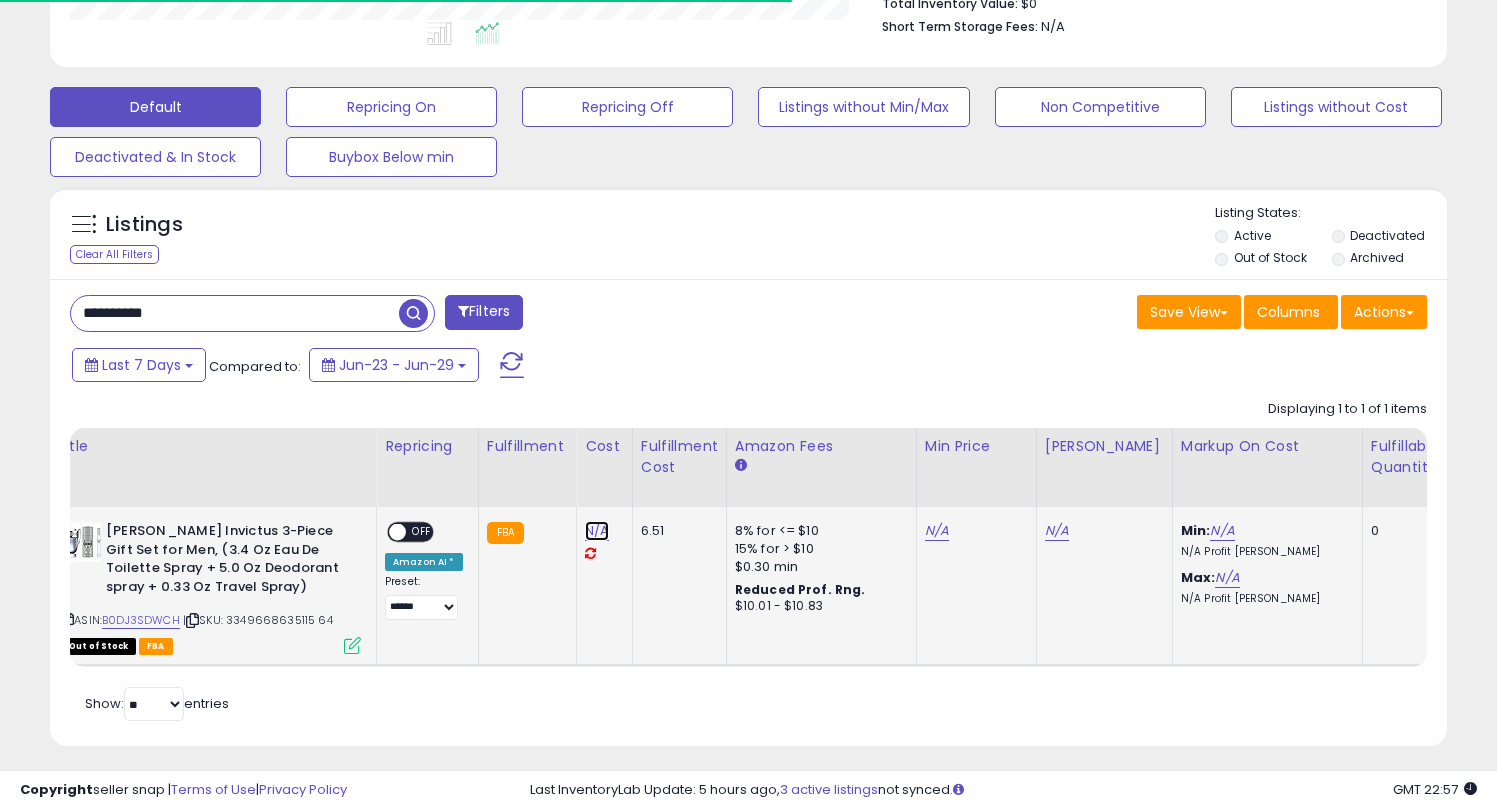 click on "N/A" at bounding box center (597, 531) 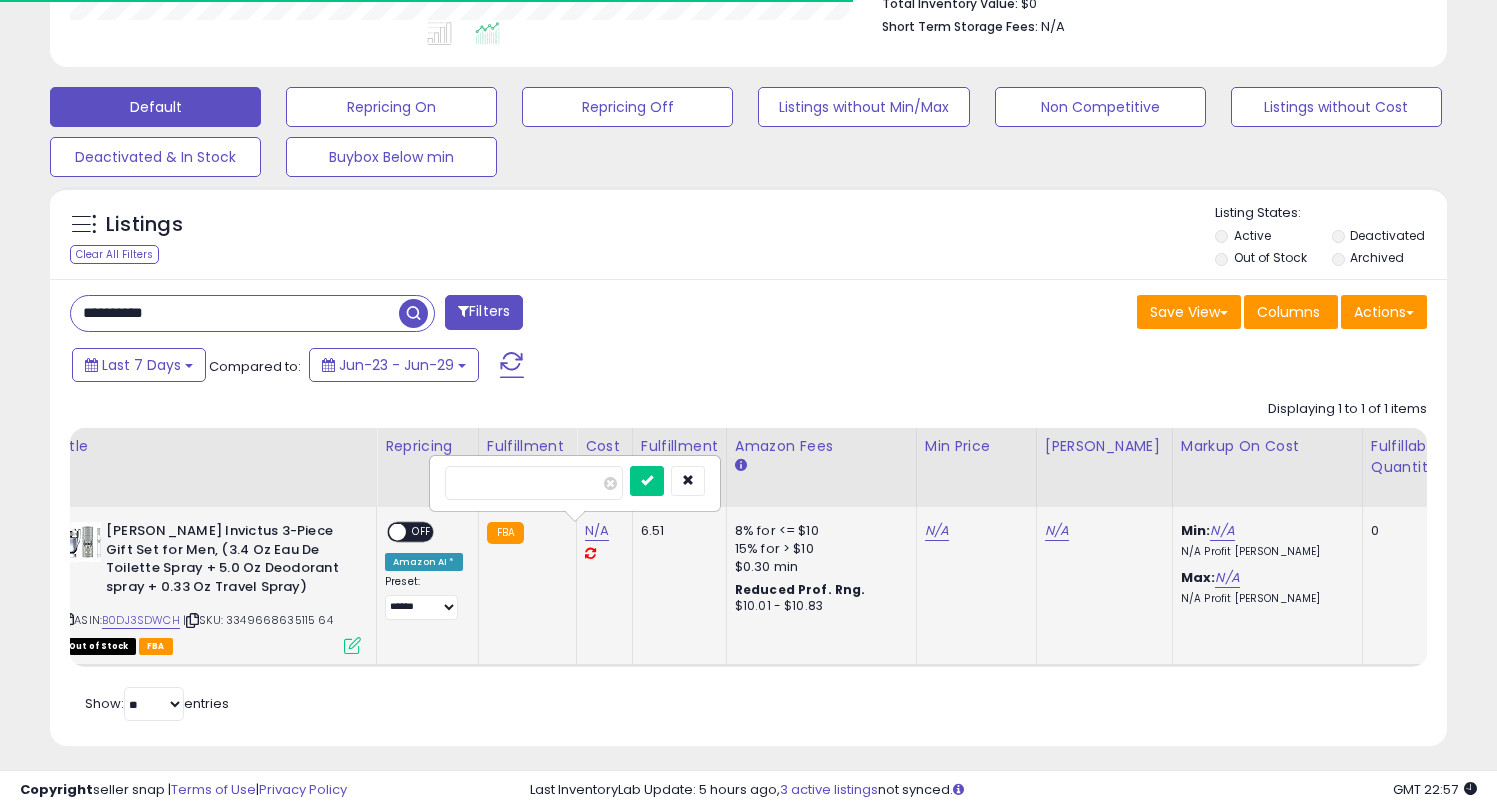 type on "*" 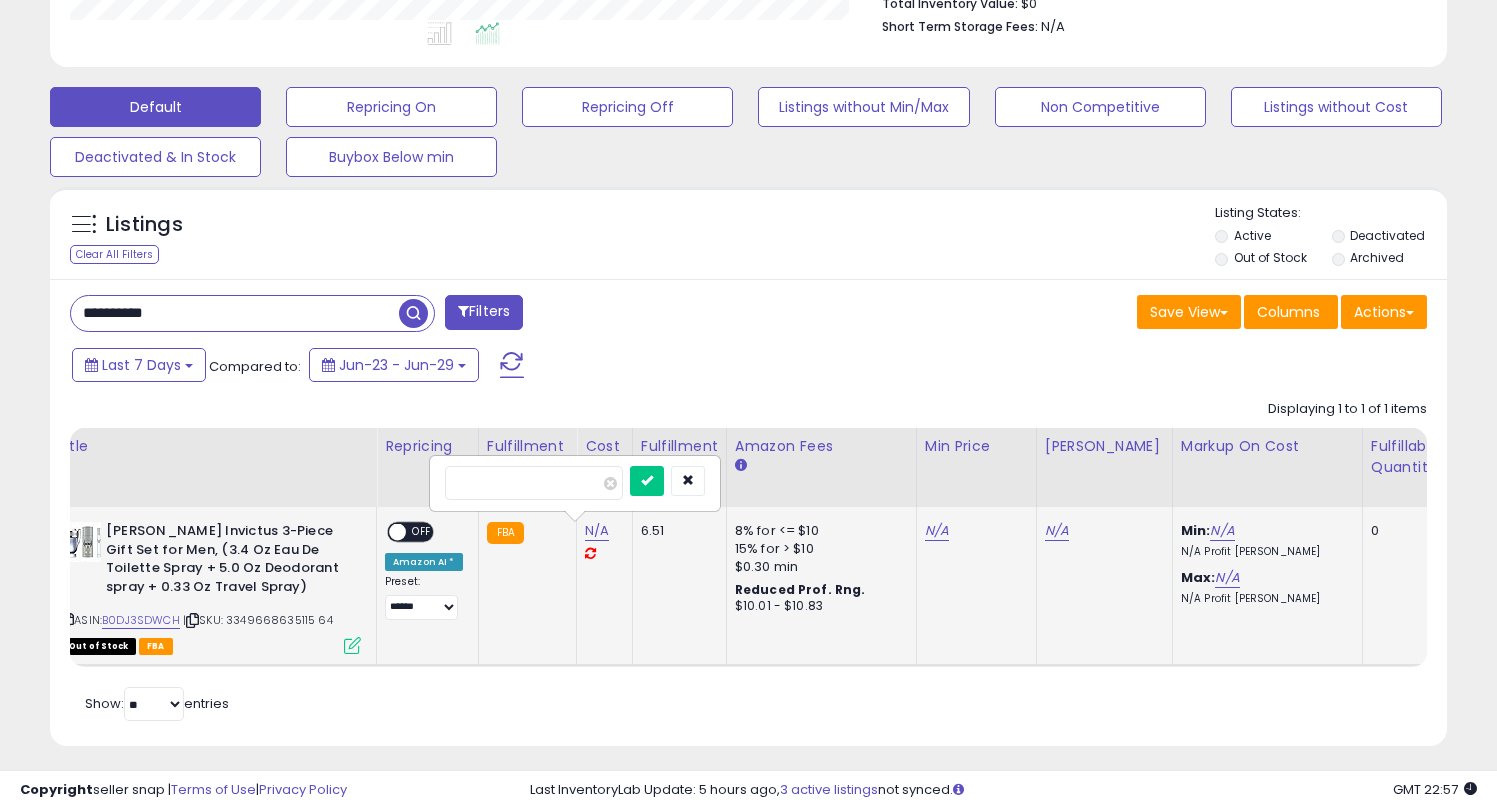 scroll, scrollTop: 999590, scrollLeft: 999191, axis: both 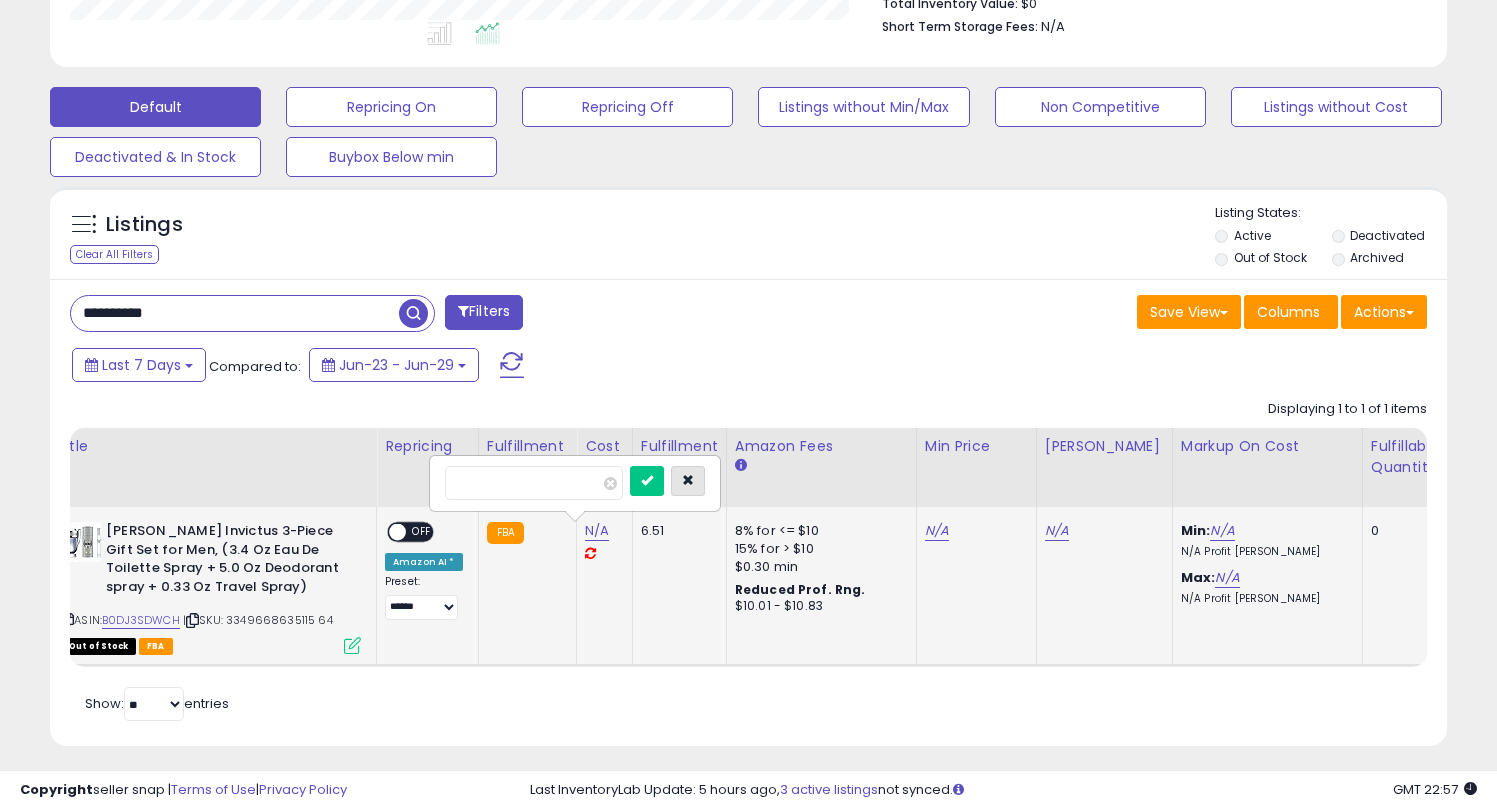 type on "*****" 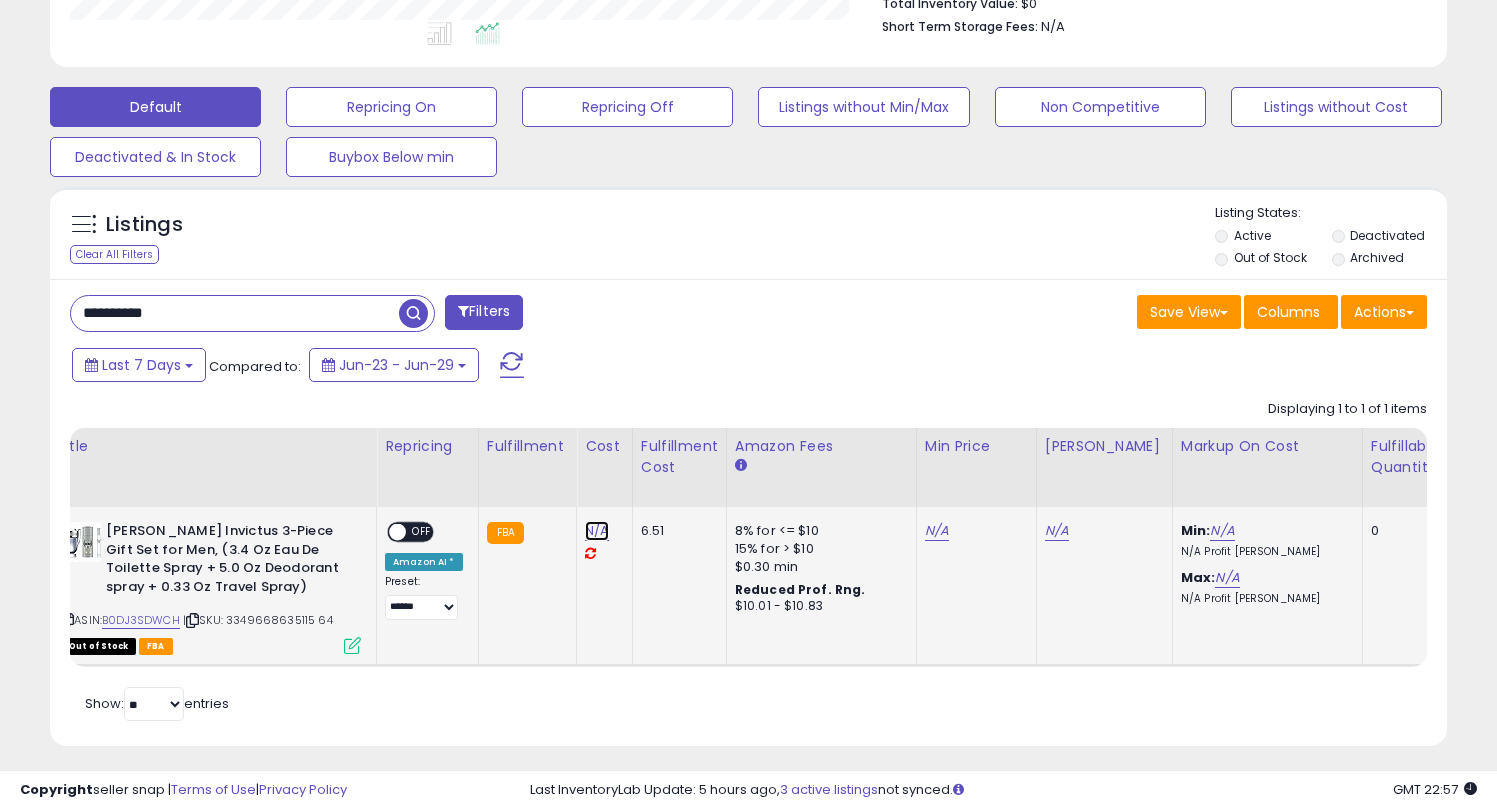 click on "N/A" at bounding box center [597, 531] 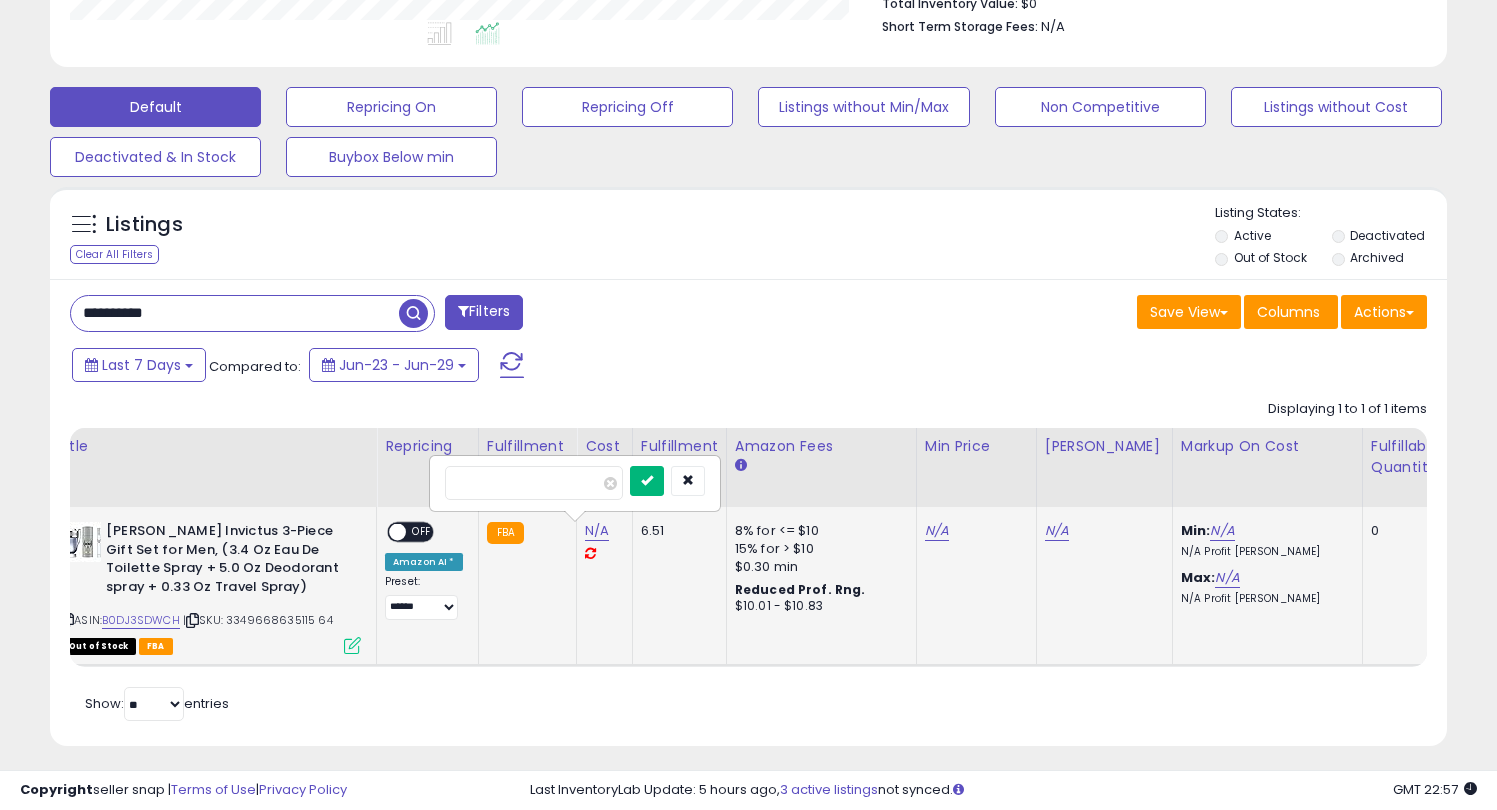 type on "*****" 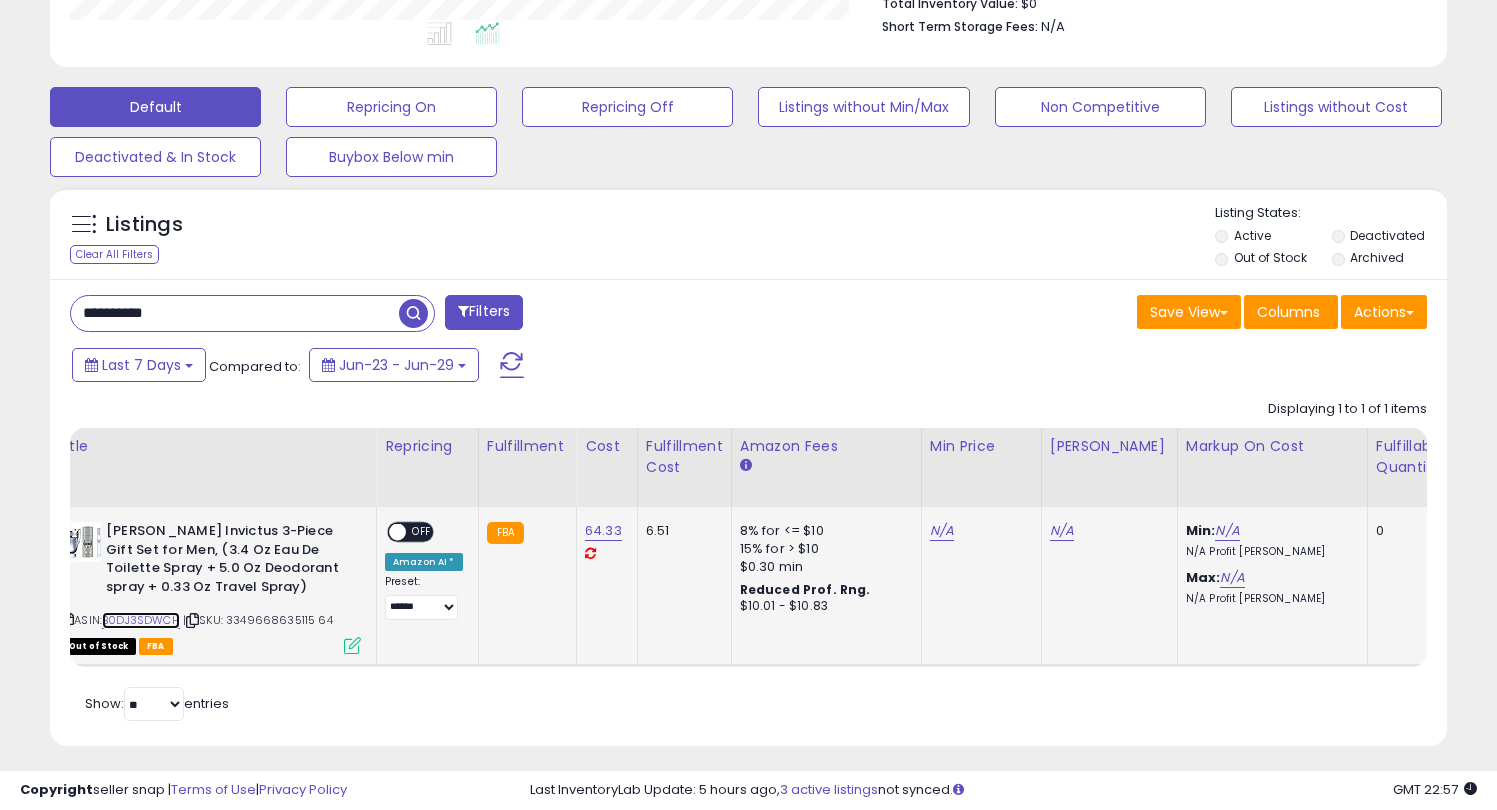 click on "B0DJ3SDWCH" at bounding box center [141, 620] 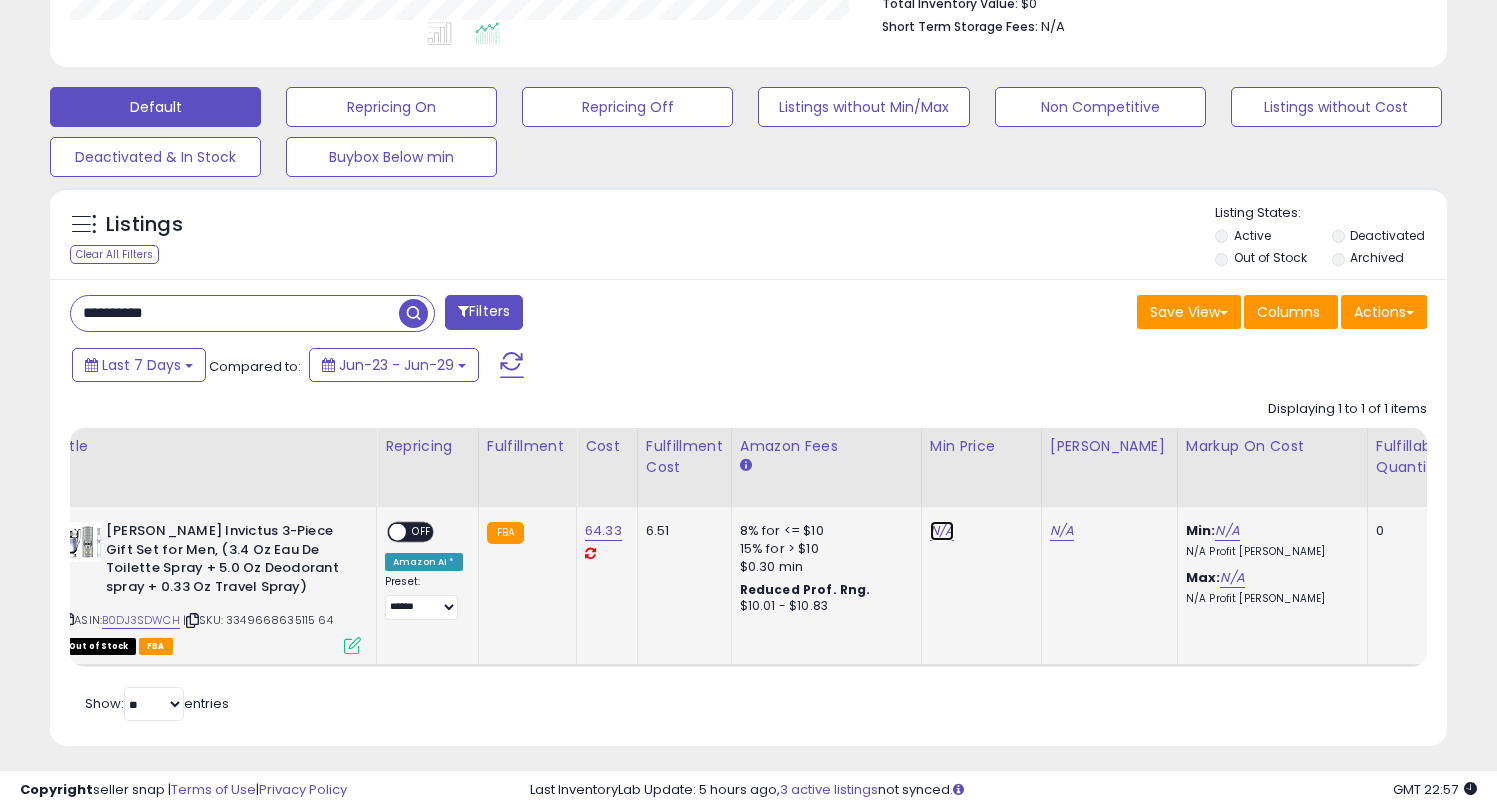click on "N/A" at bounding box center [942, 531] 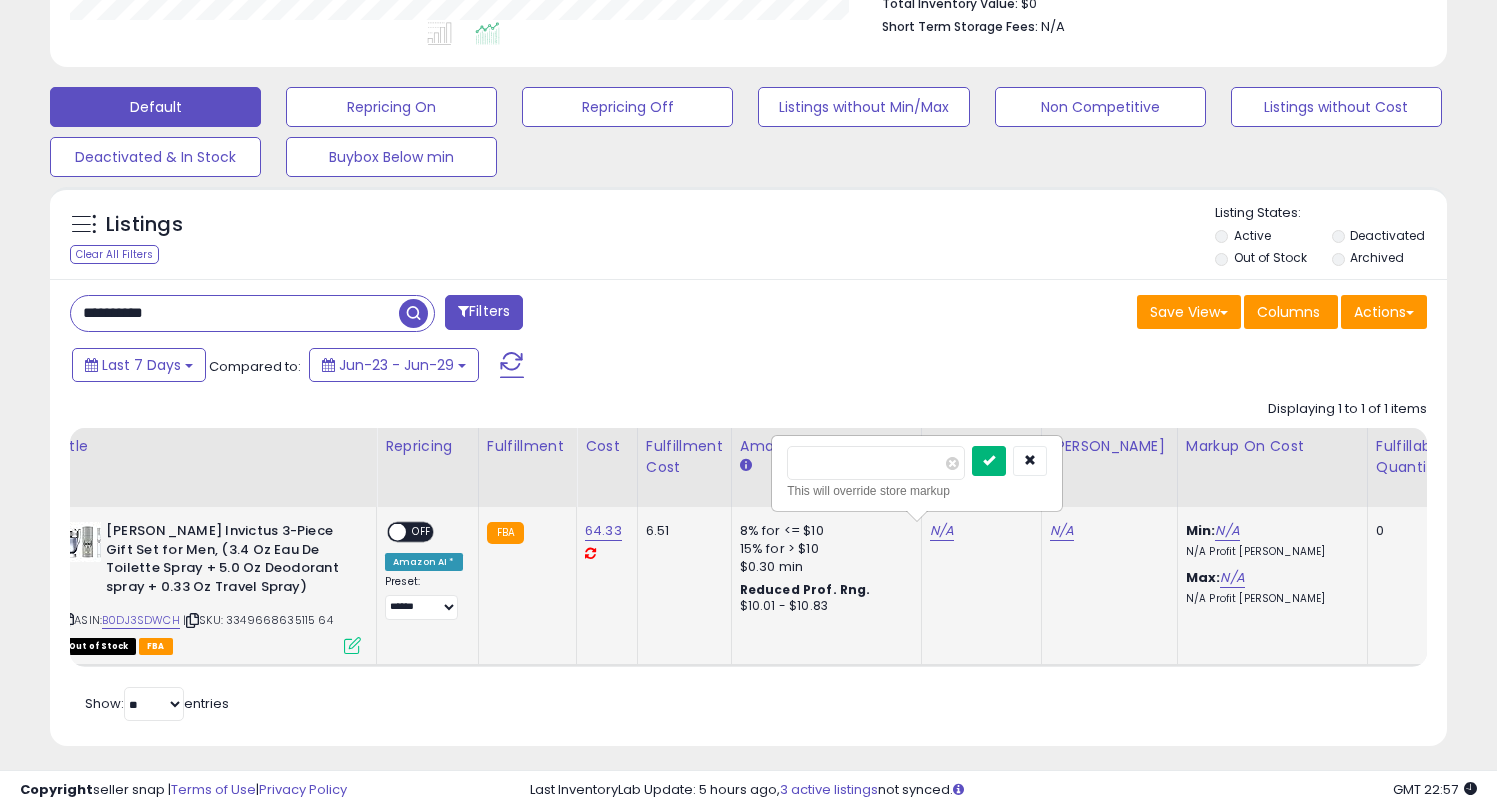 type on "*****" 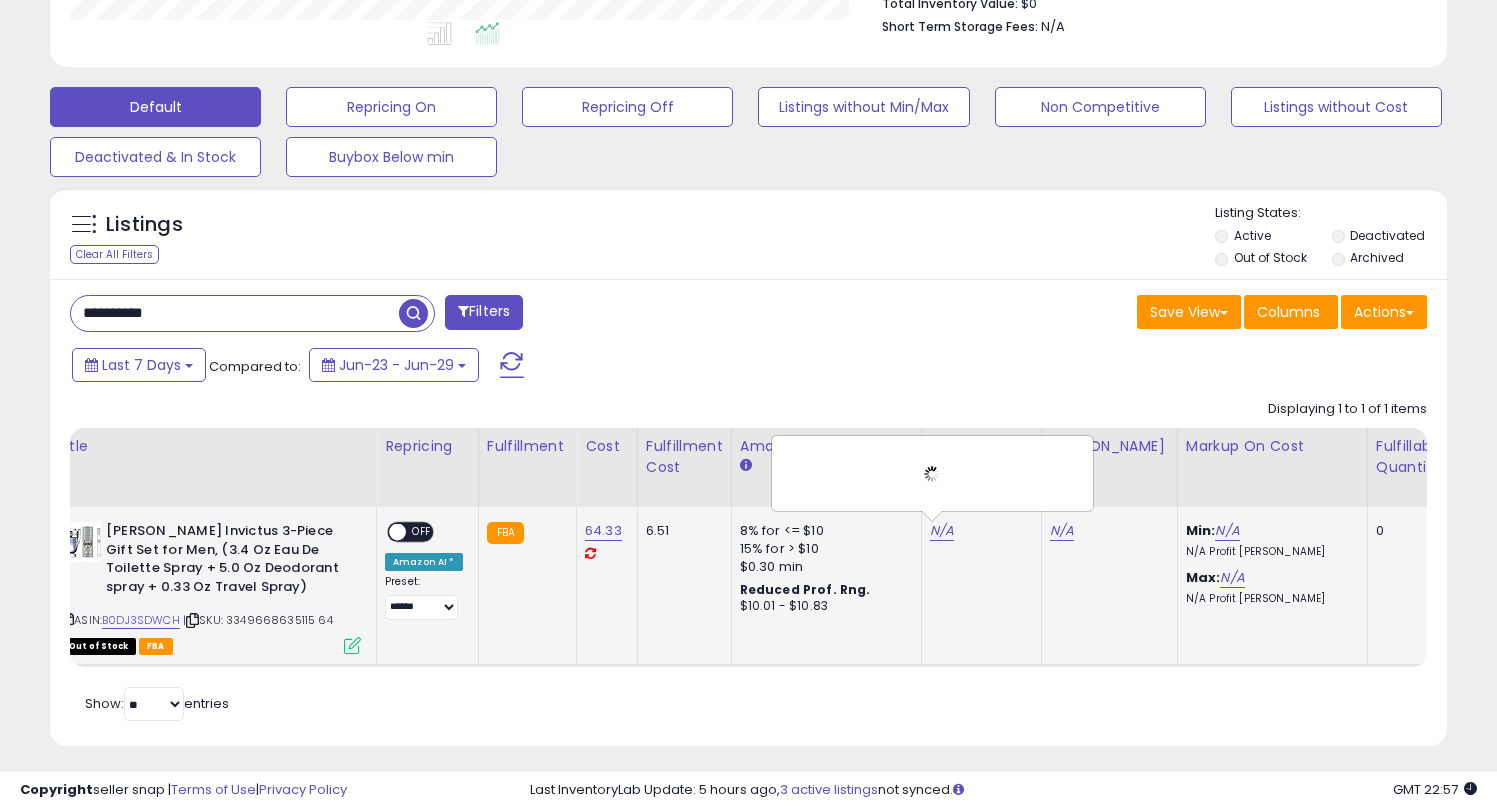 click on "OFF" at bounding box center (422, 532) 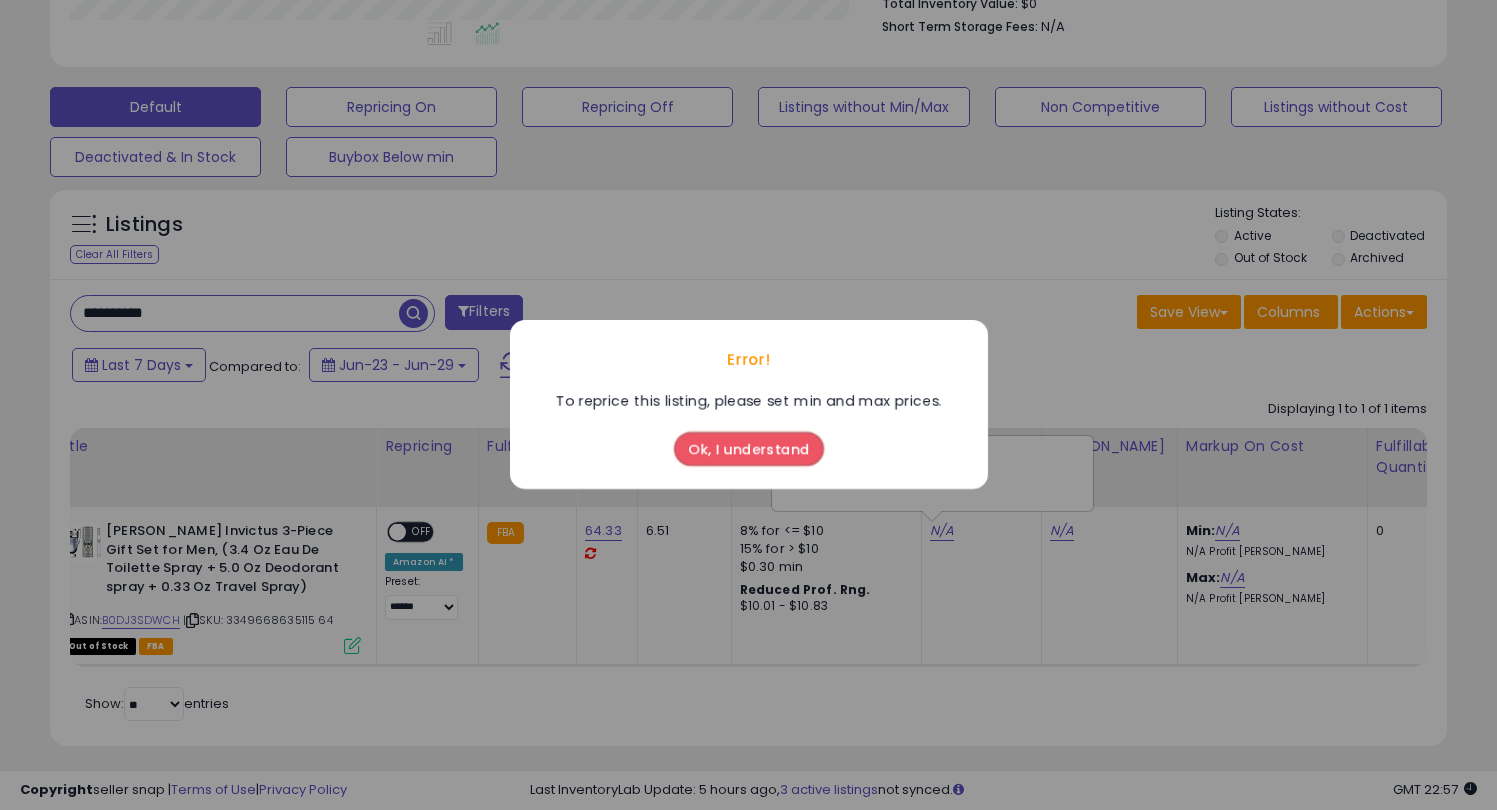 click on "Ok, I understand" at bounding box center (749, 450) 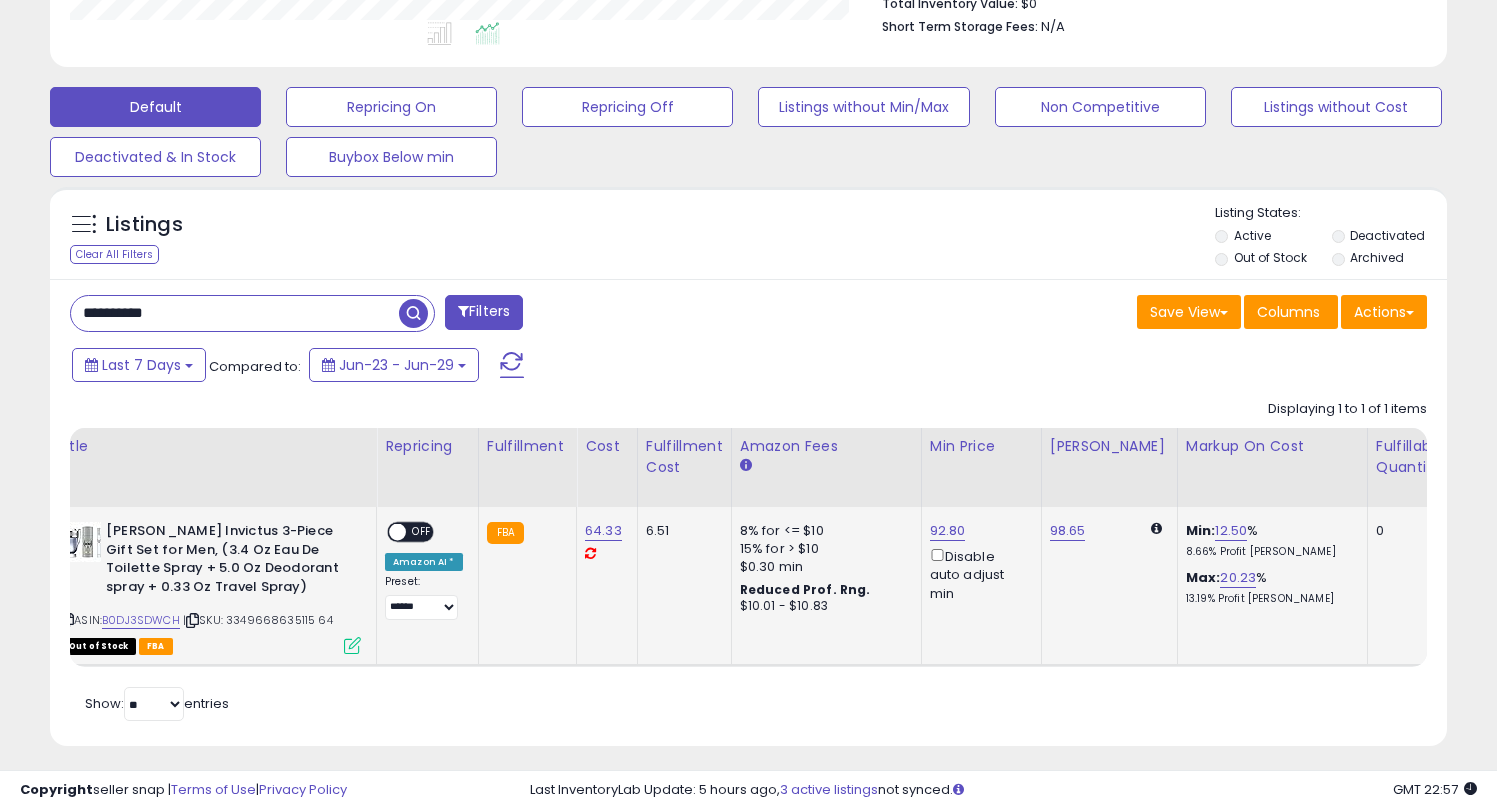 click on "OFF" at bounding box center [422, 532] 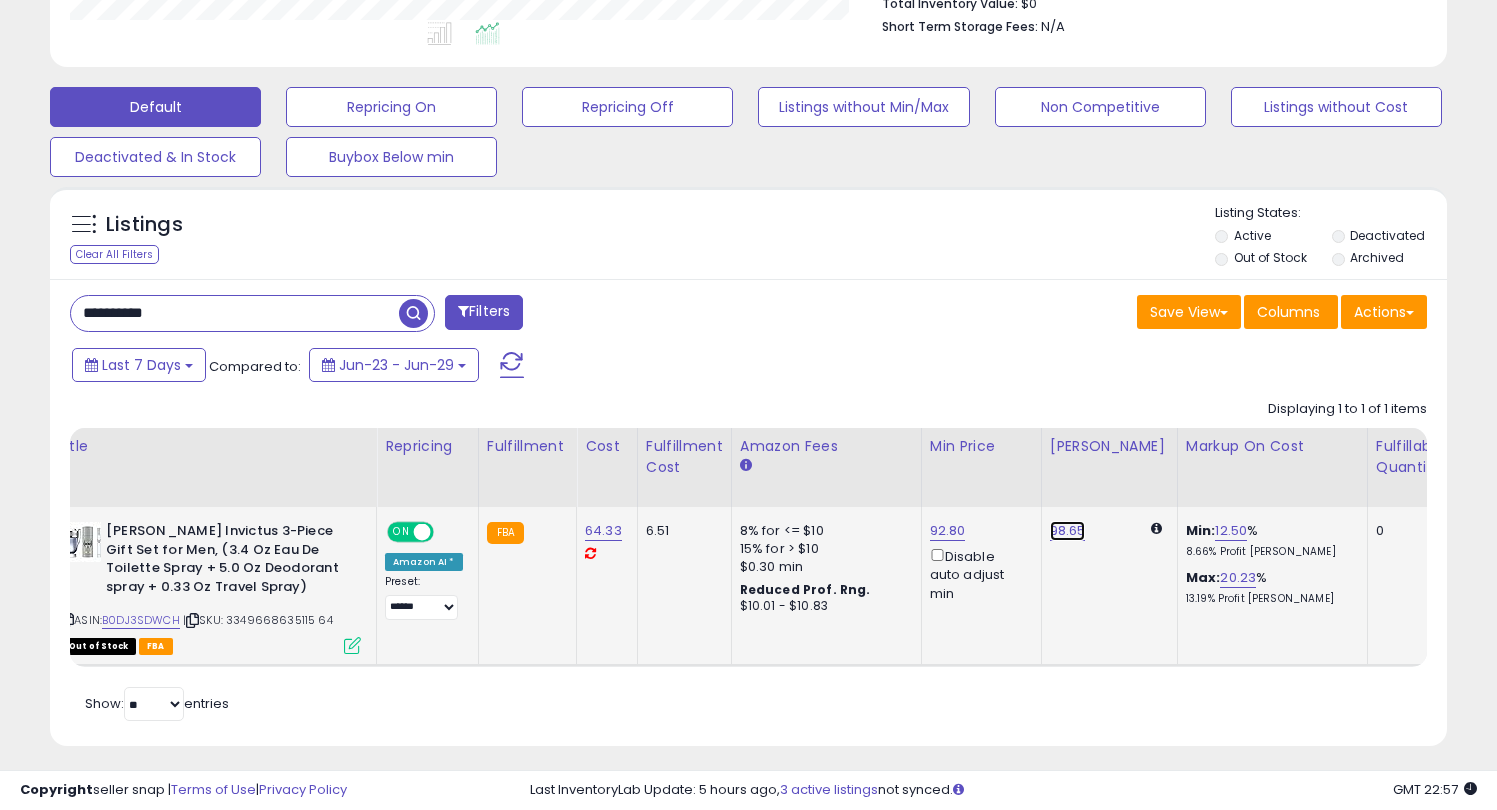click on "98.65" at bounding box center (1068, 531) 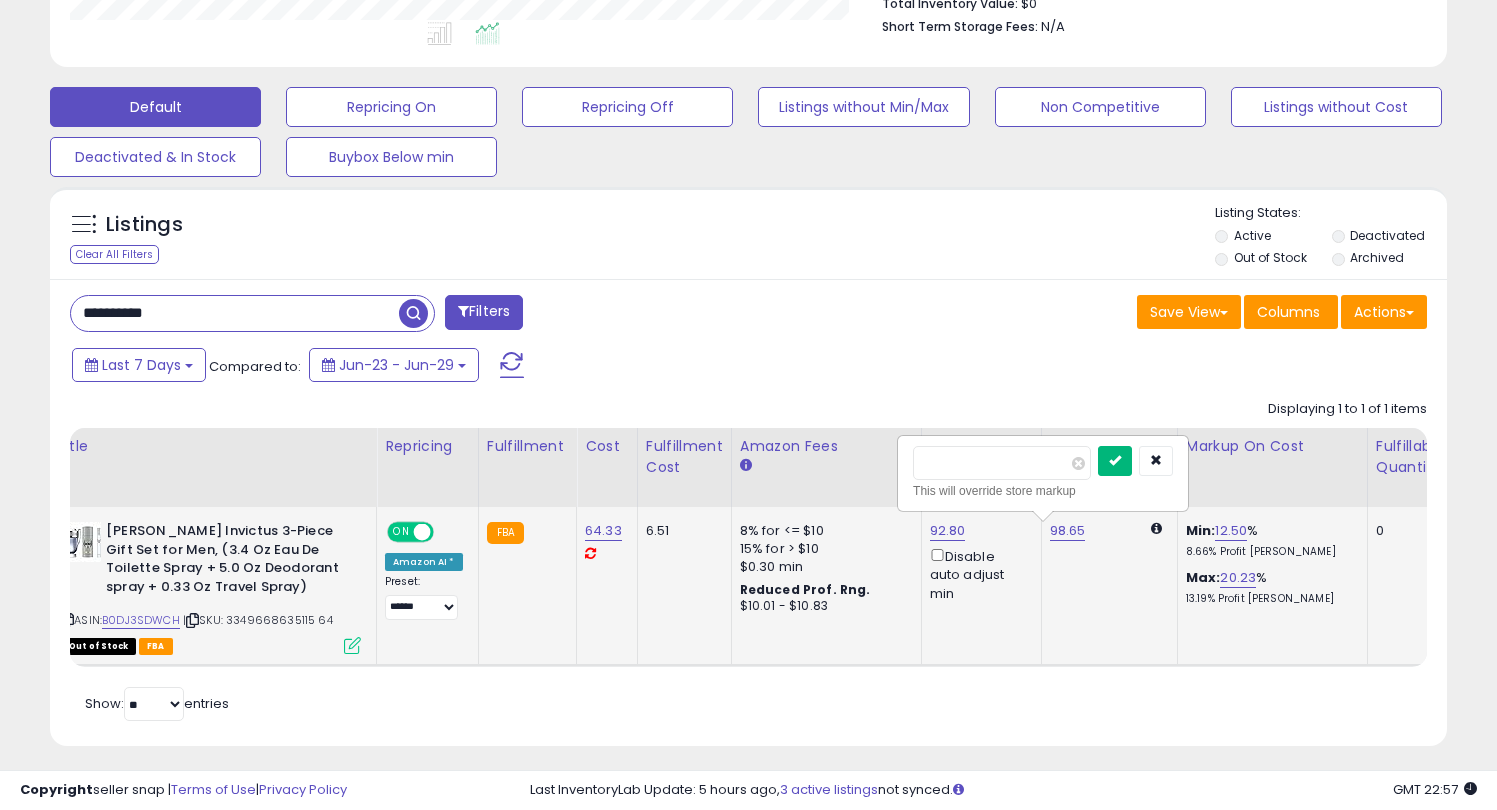 click at bounding box center [1115, 460] 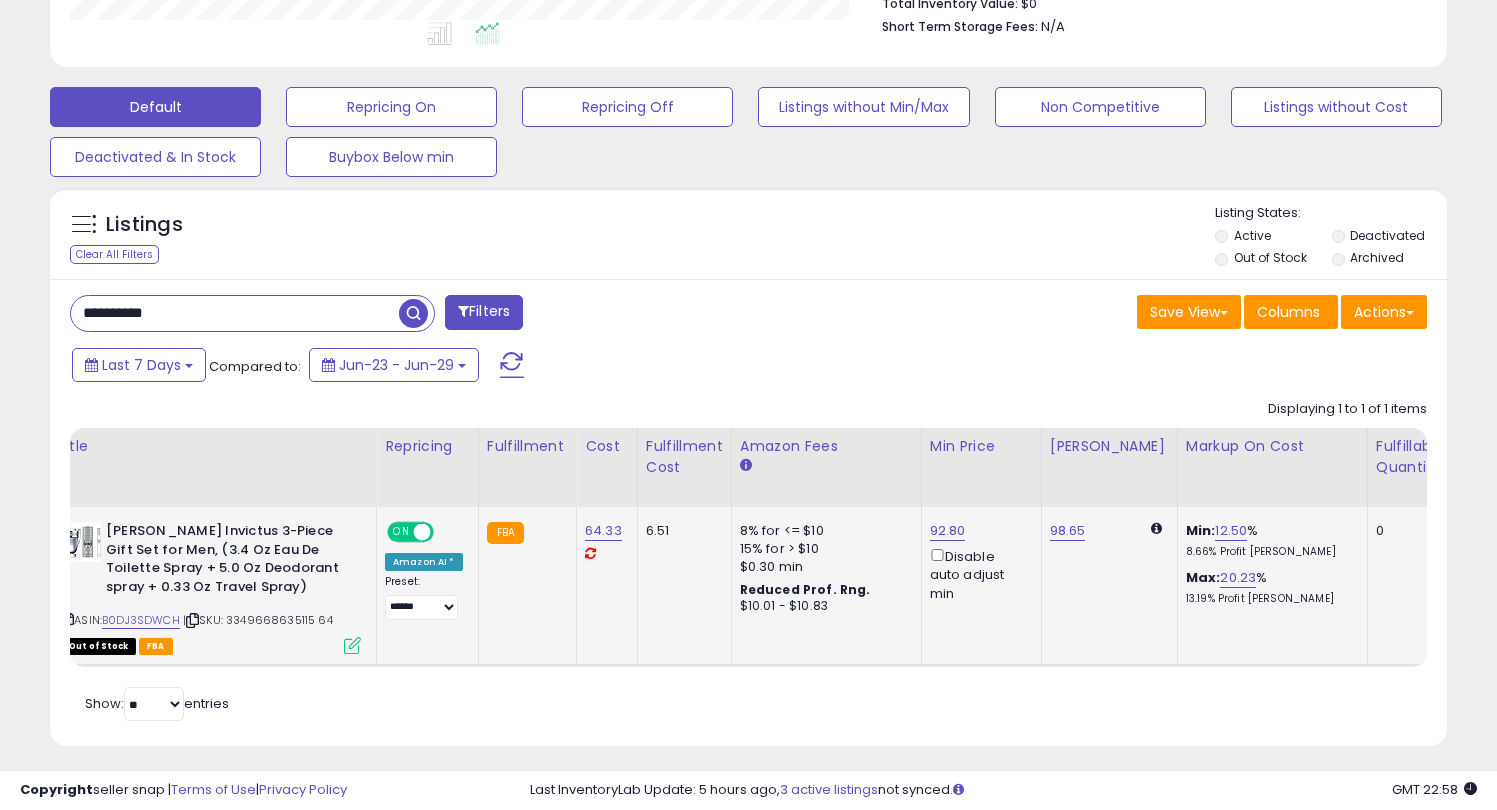 drag, startPoint x: 125, startPoint y: 302, endPoint x: 46, endPoint y: 316, distance: 80.23092 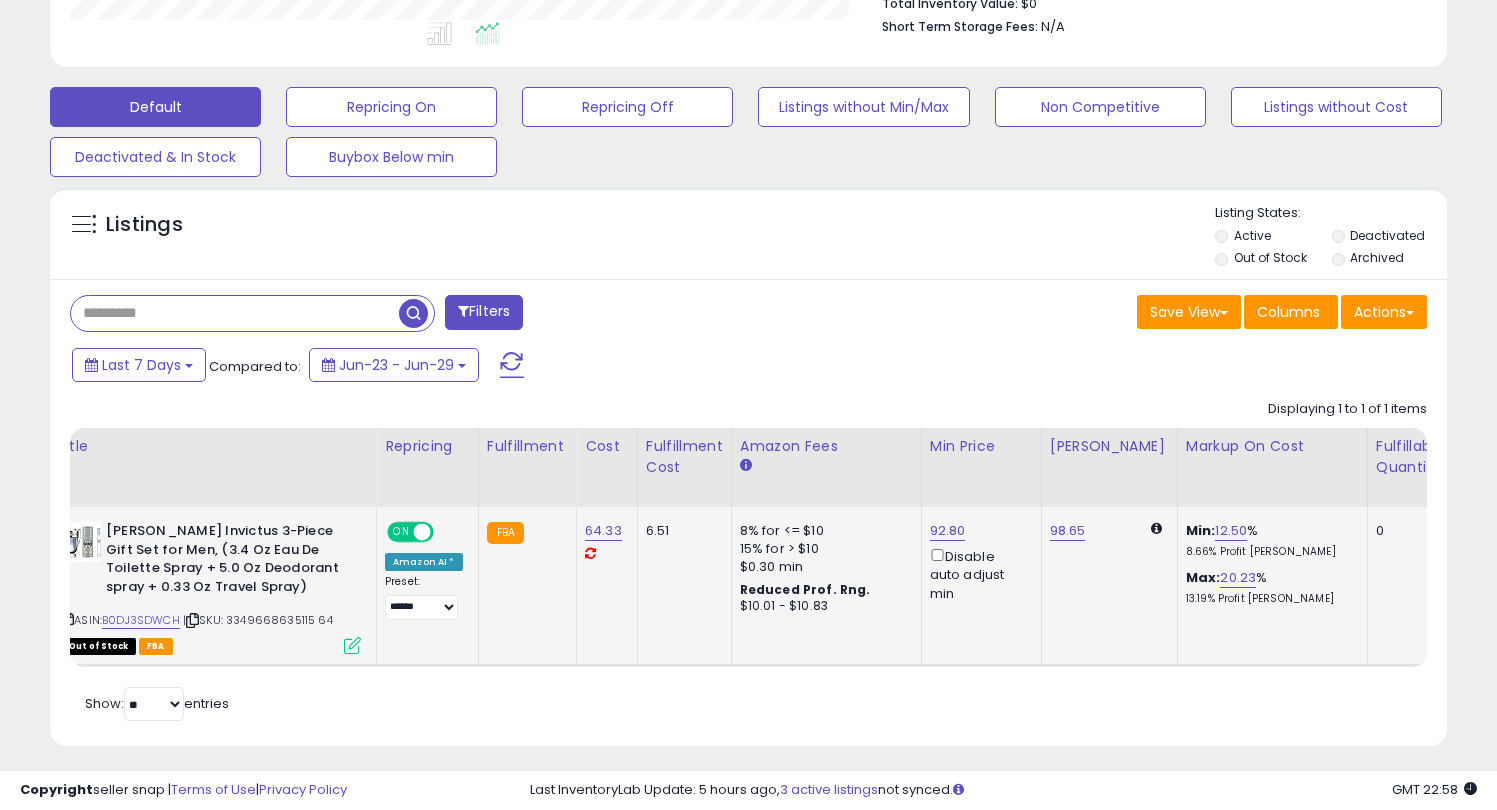 paste on "**********" 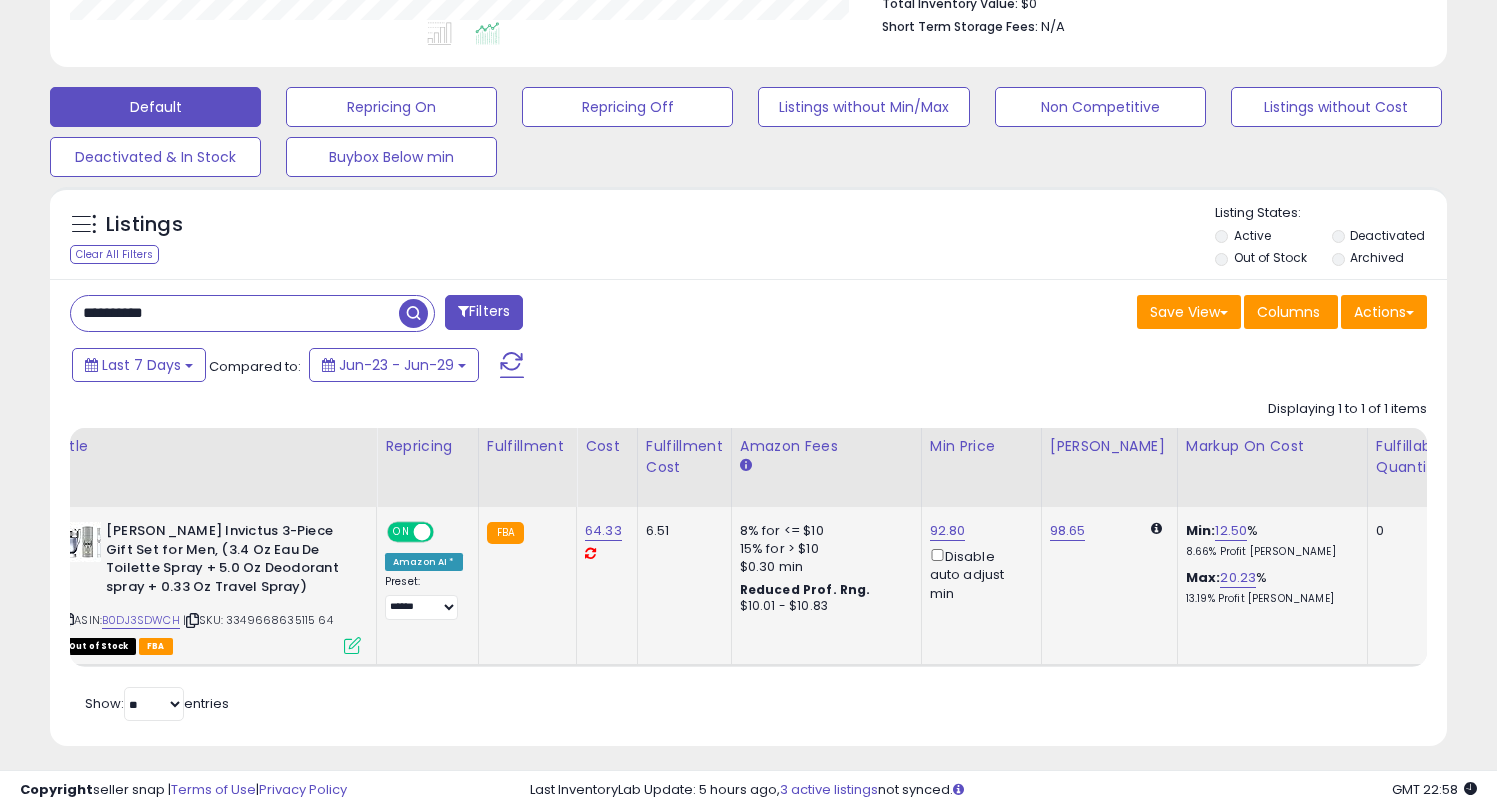type on "**********" 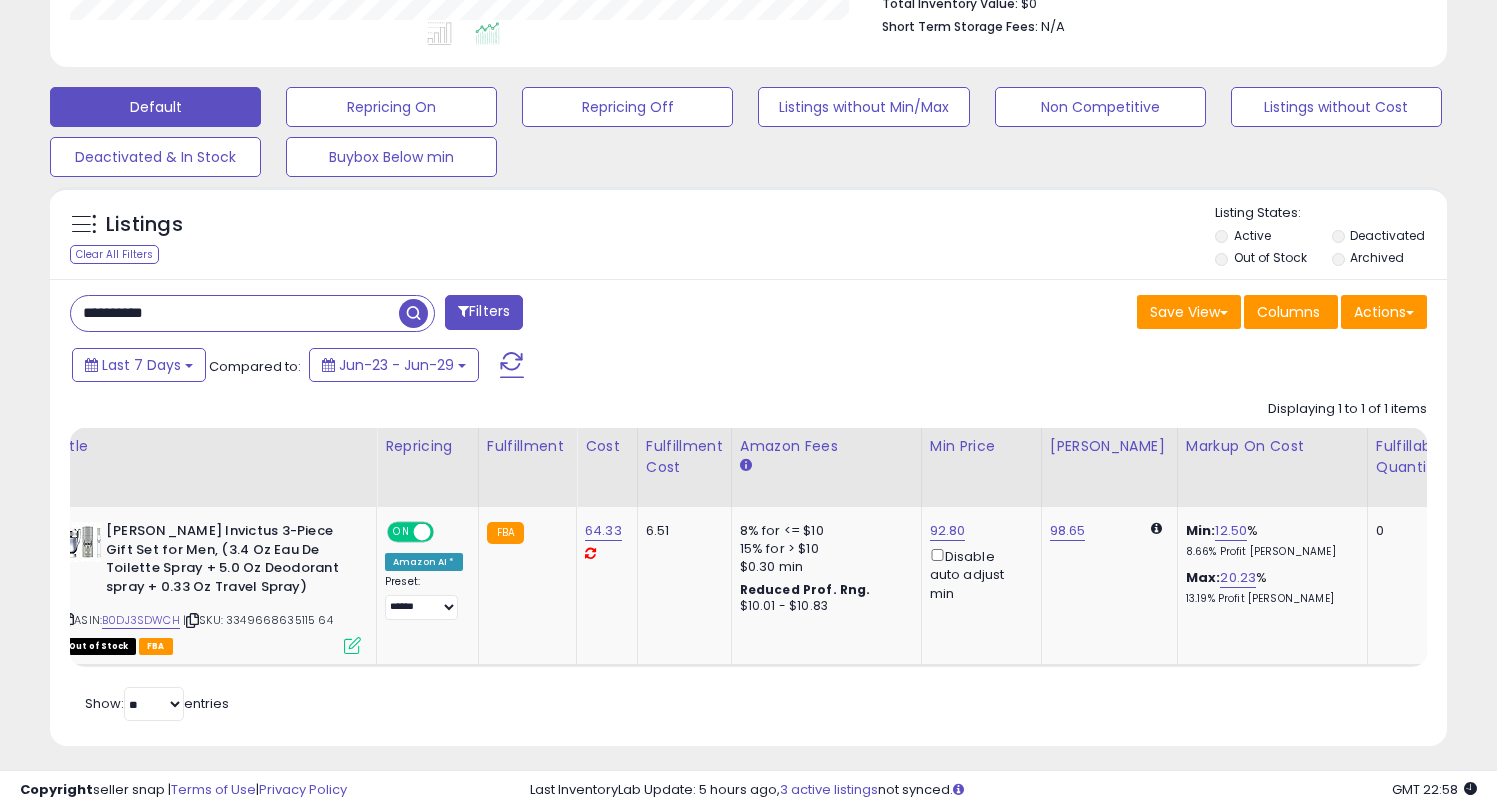 scroll, scrollTop: 999590, scrollLeft: 999182, axis: both 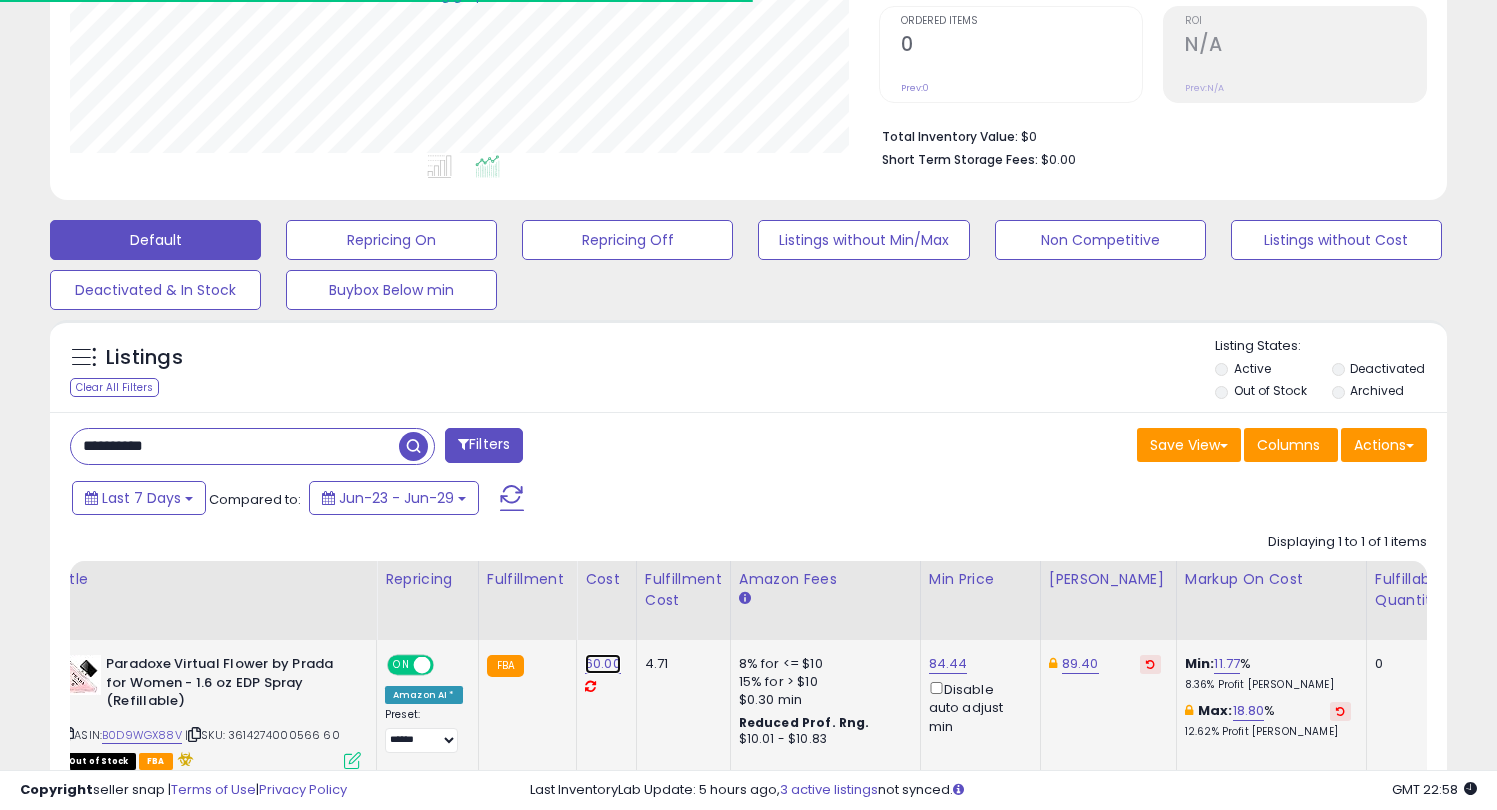 click on "60.00" at bounding box center [603, 664] 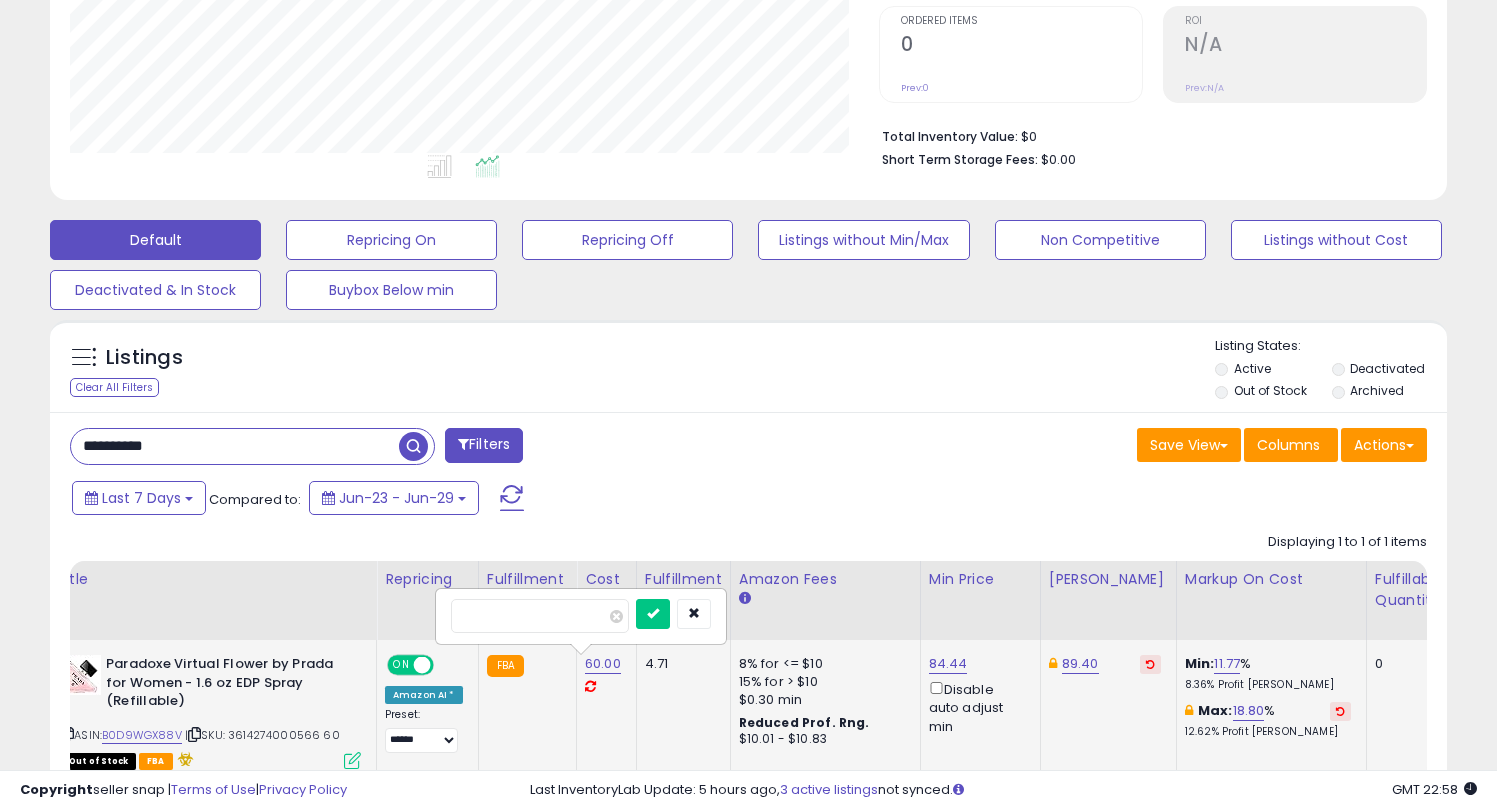scroll, scrollTop: 999590, scrollLeft: 999191, axis: both 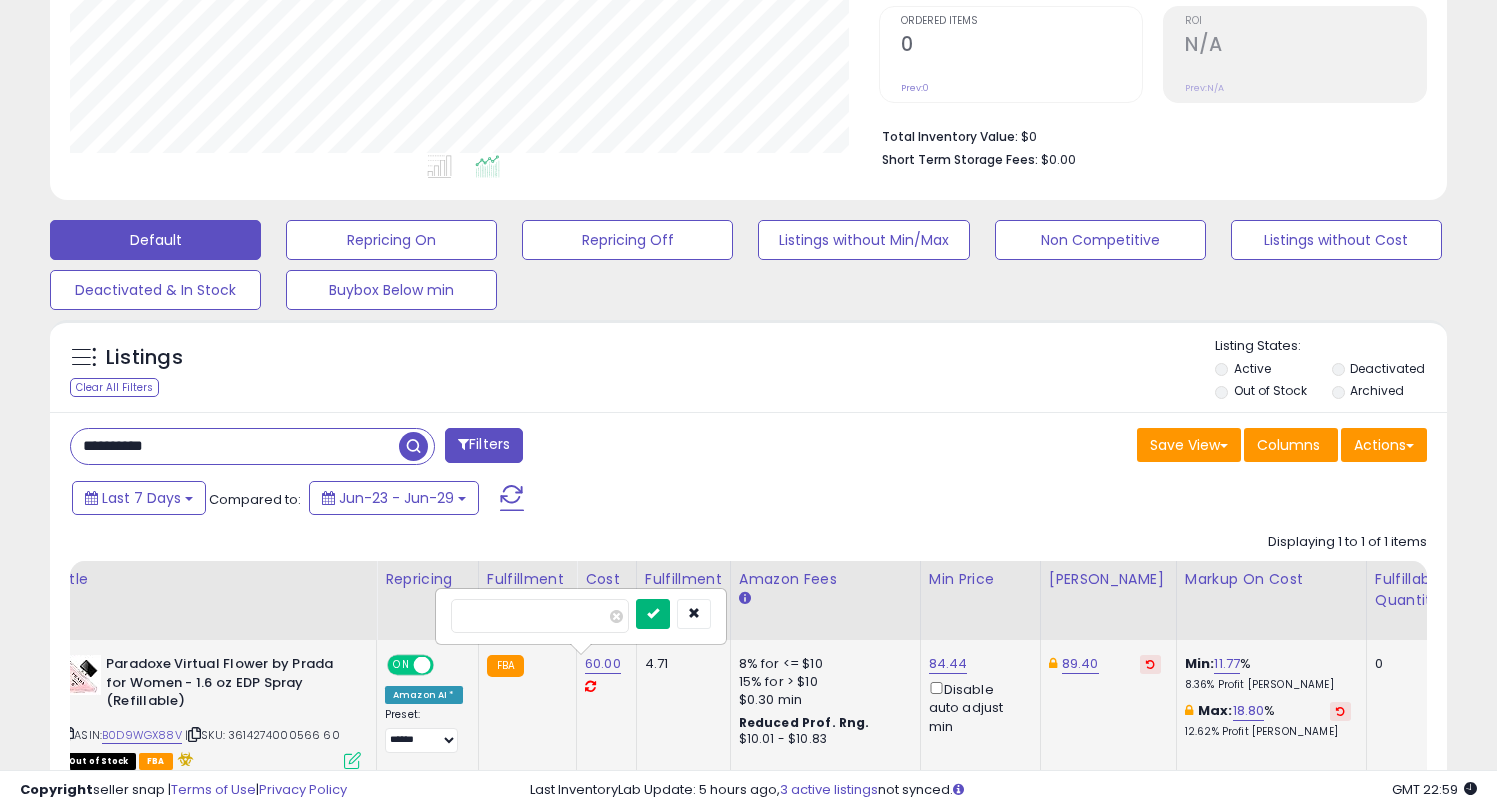 type on "*****" 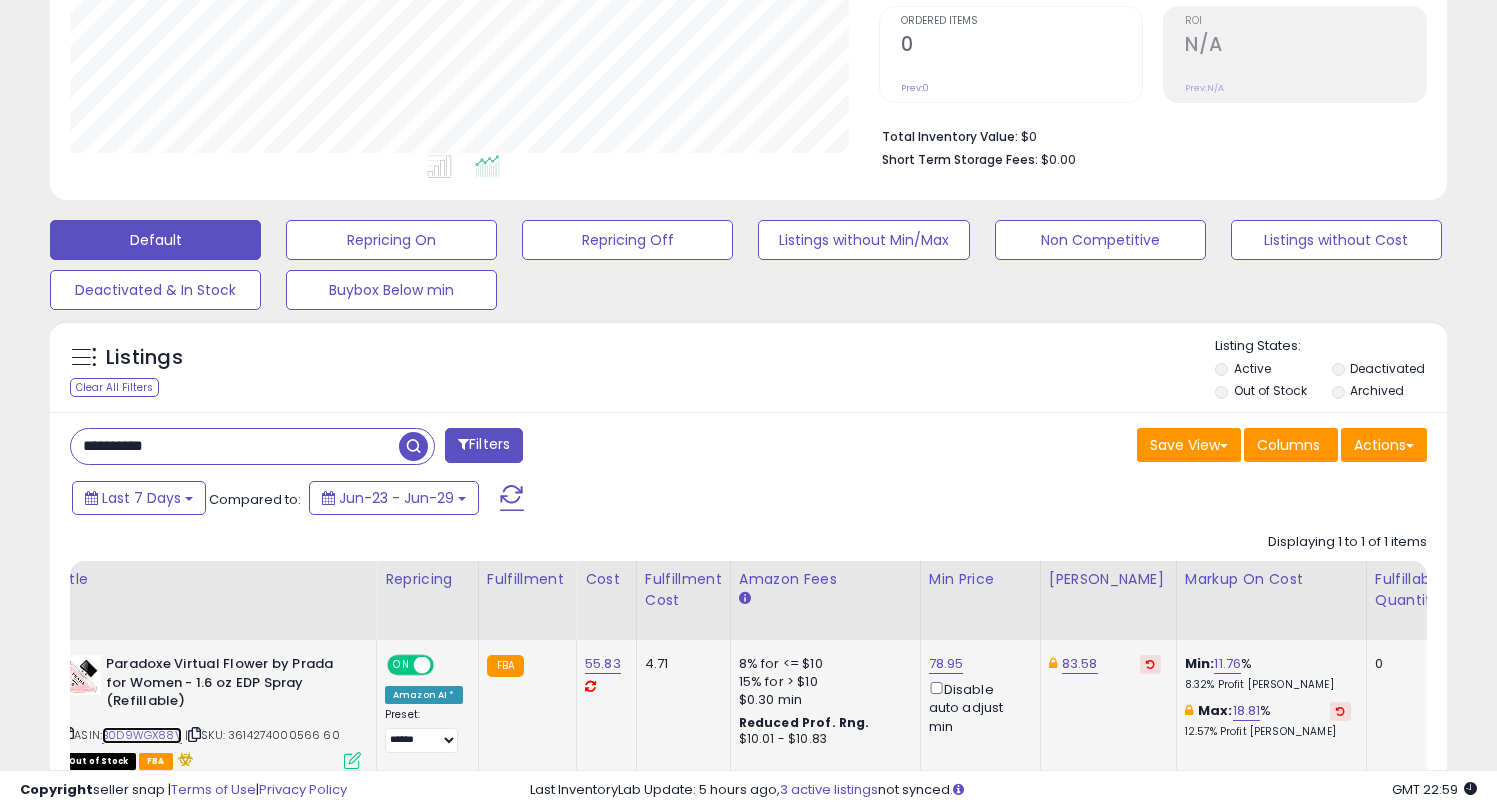 click on "B0D9WGX88V" at bounding box center (142, 735) 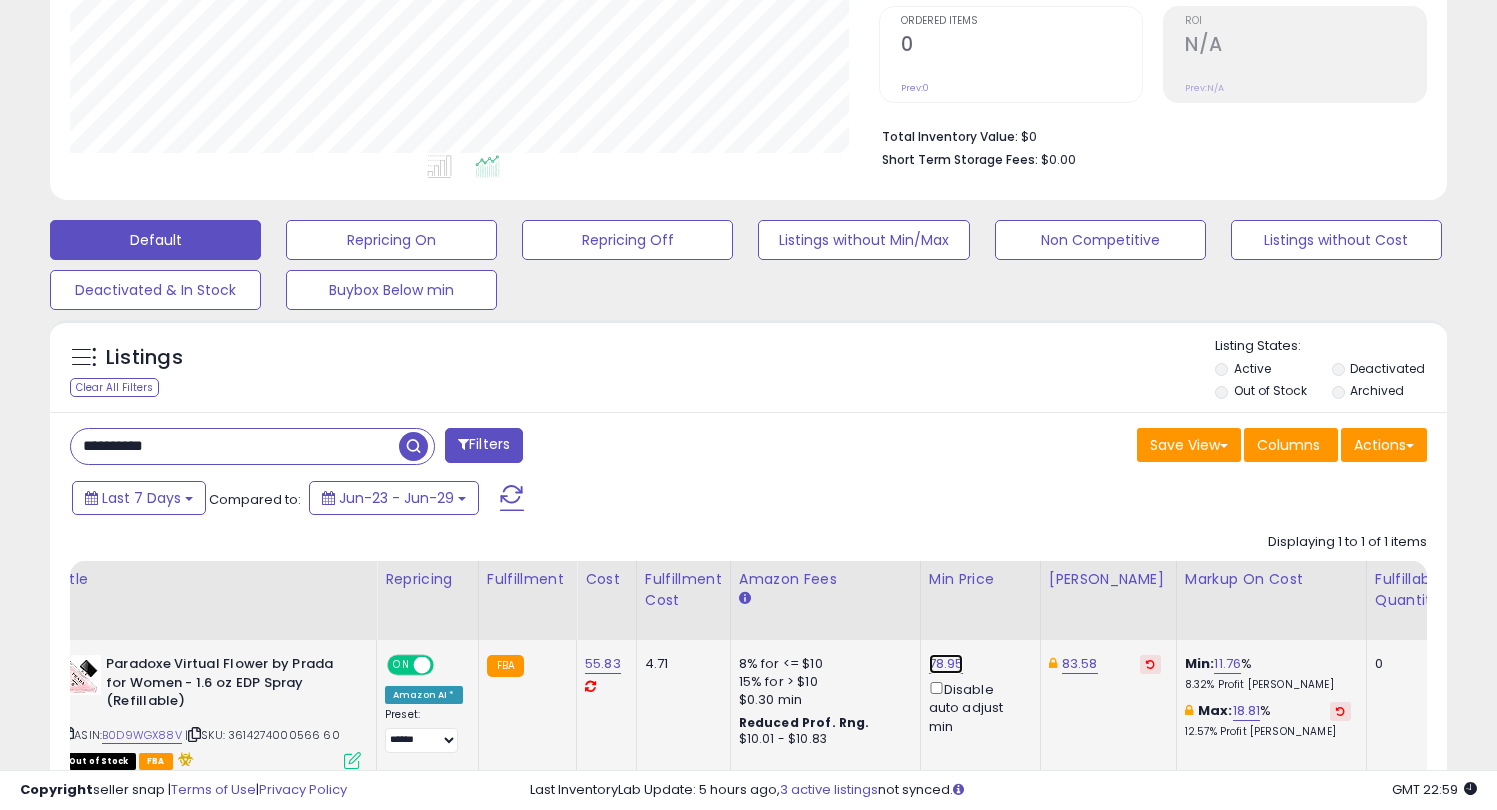click on "78.95" at bounding box center (946, 664) 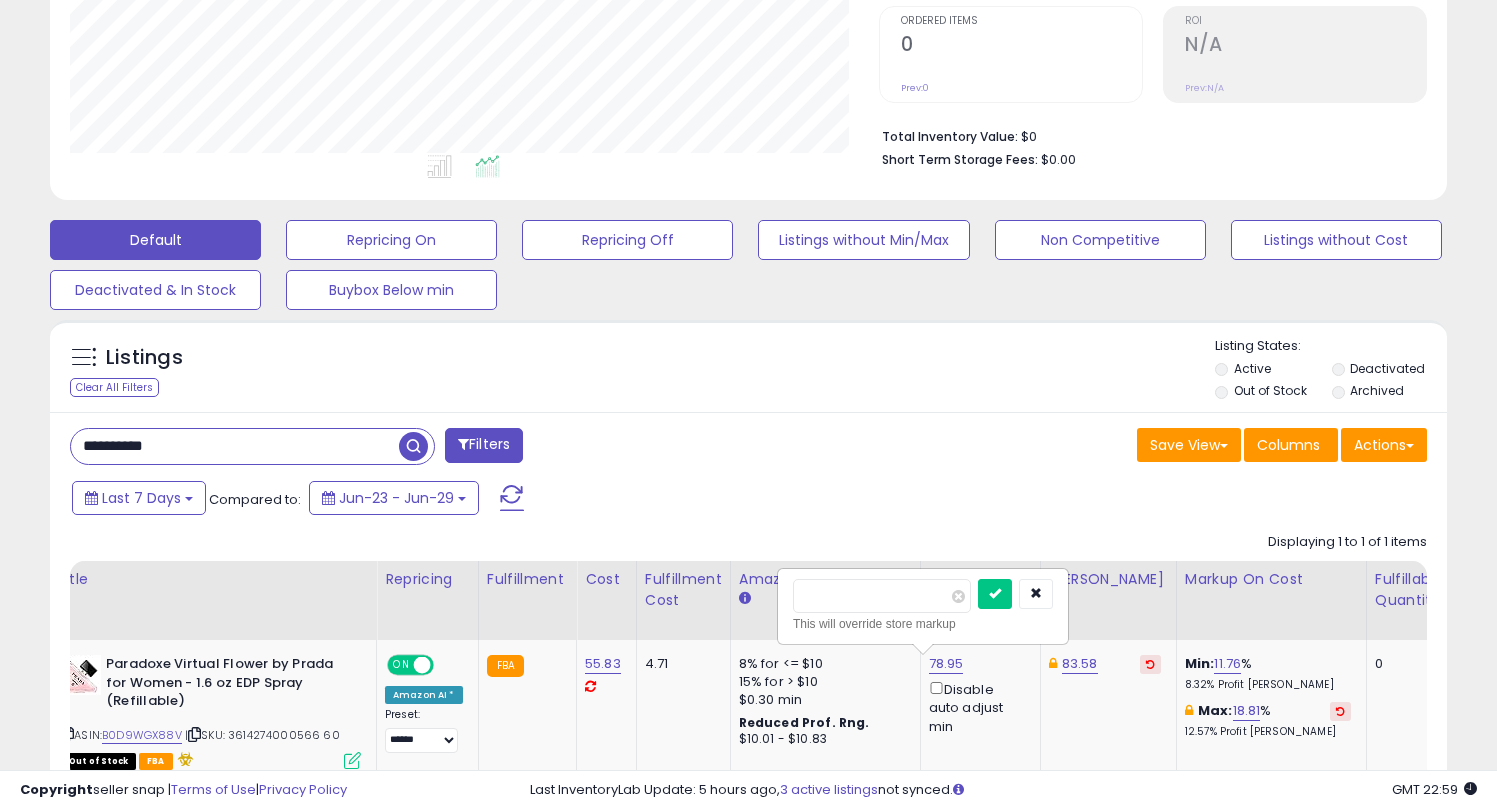 drag, startPoint x: 787, startPoint y: 596, endPoint x: 771, endPoint y: 598, distance: 16.124516 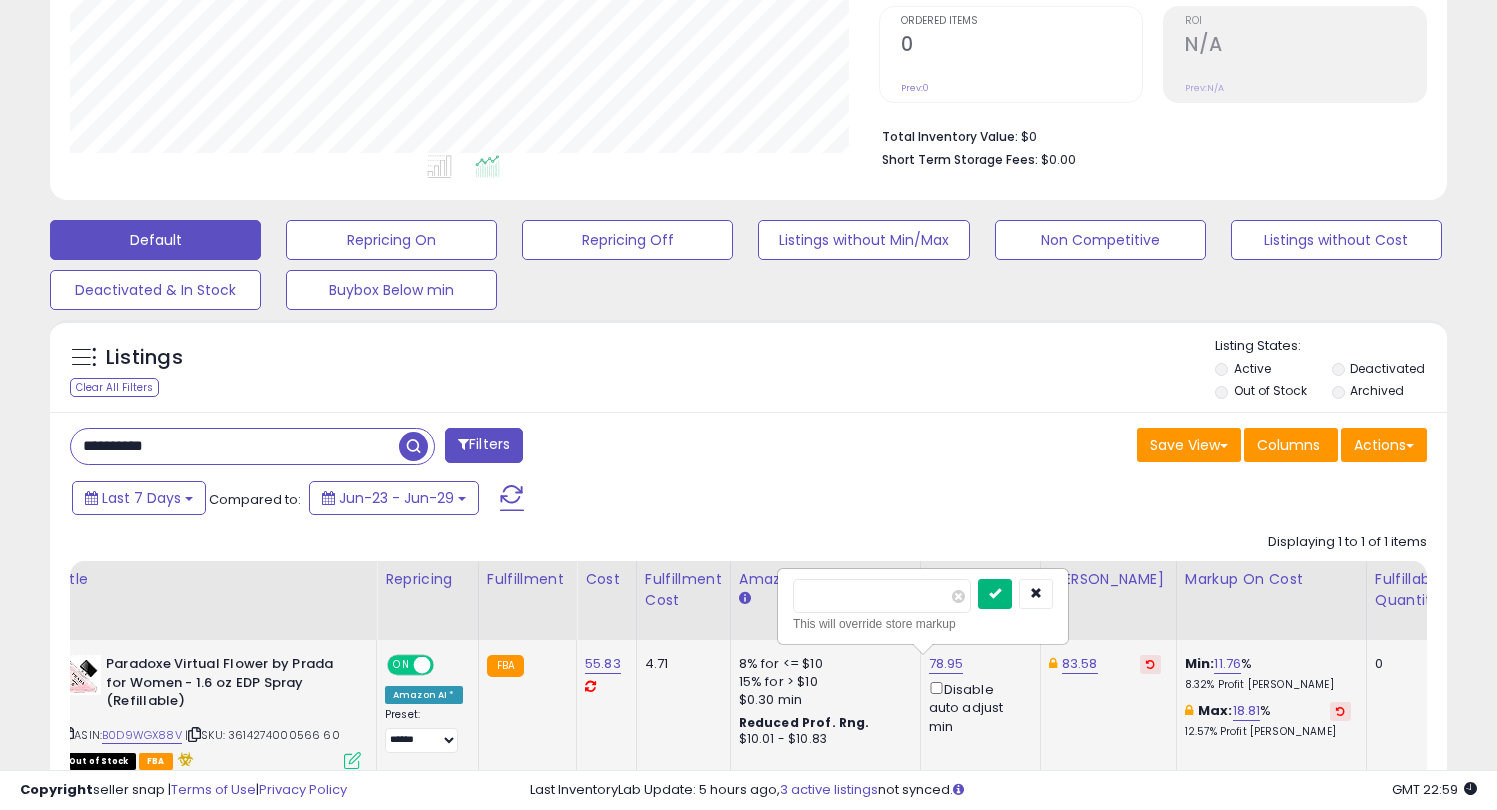 type on "*****" 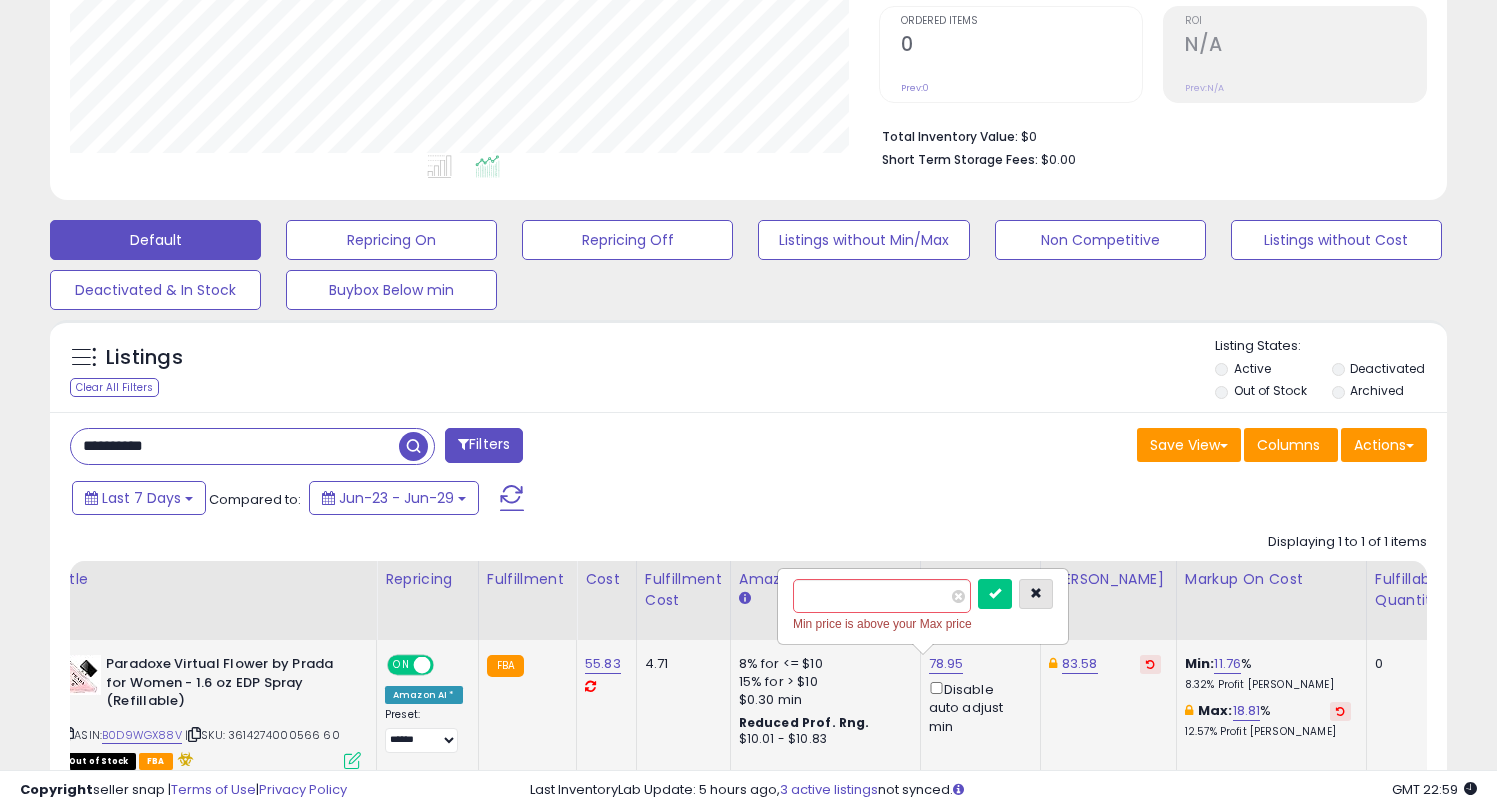 click at bounding box center [1036, 593] 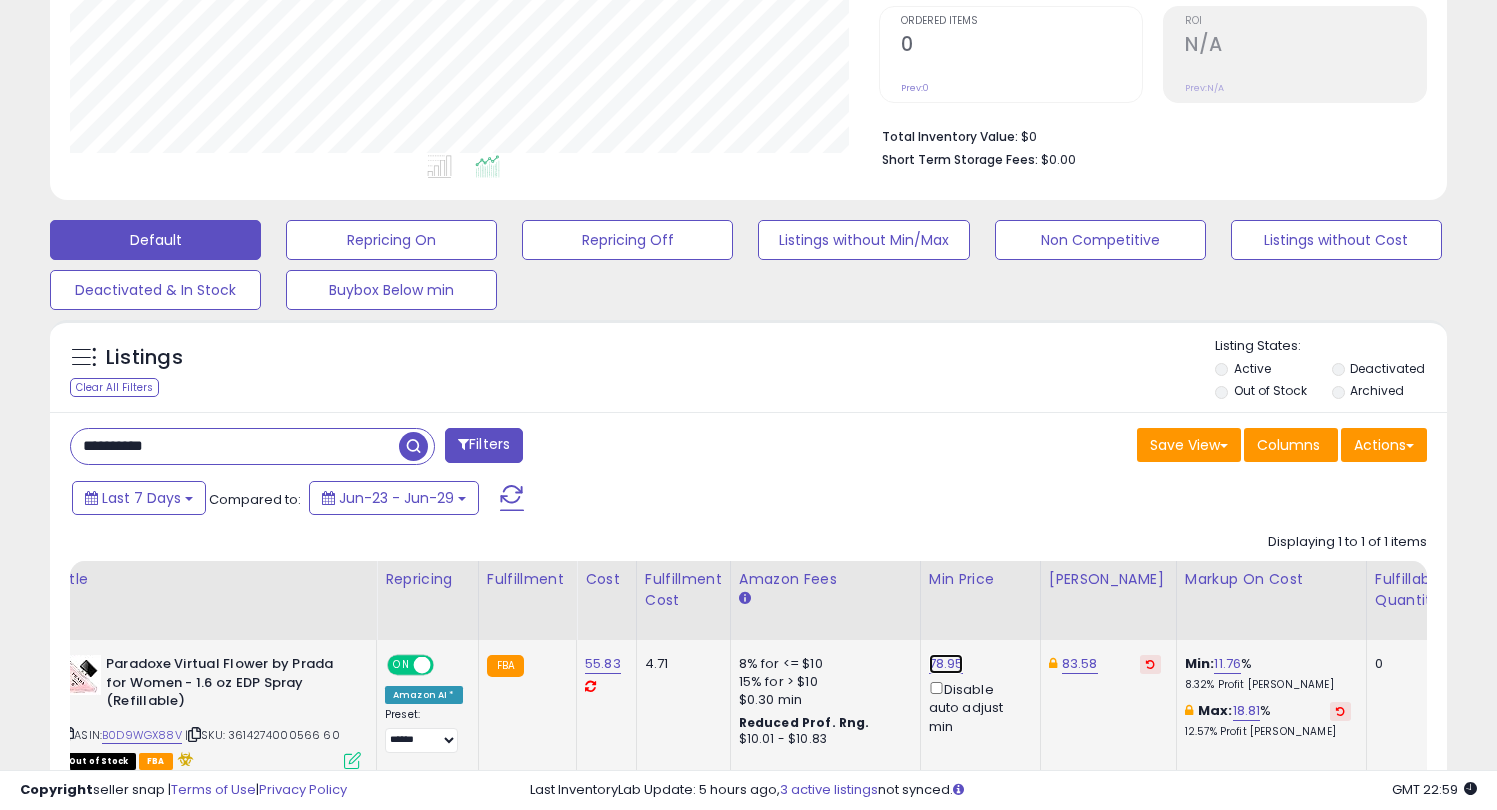 click on "78.95" at bounding box center (946, 664) 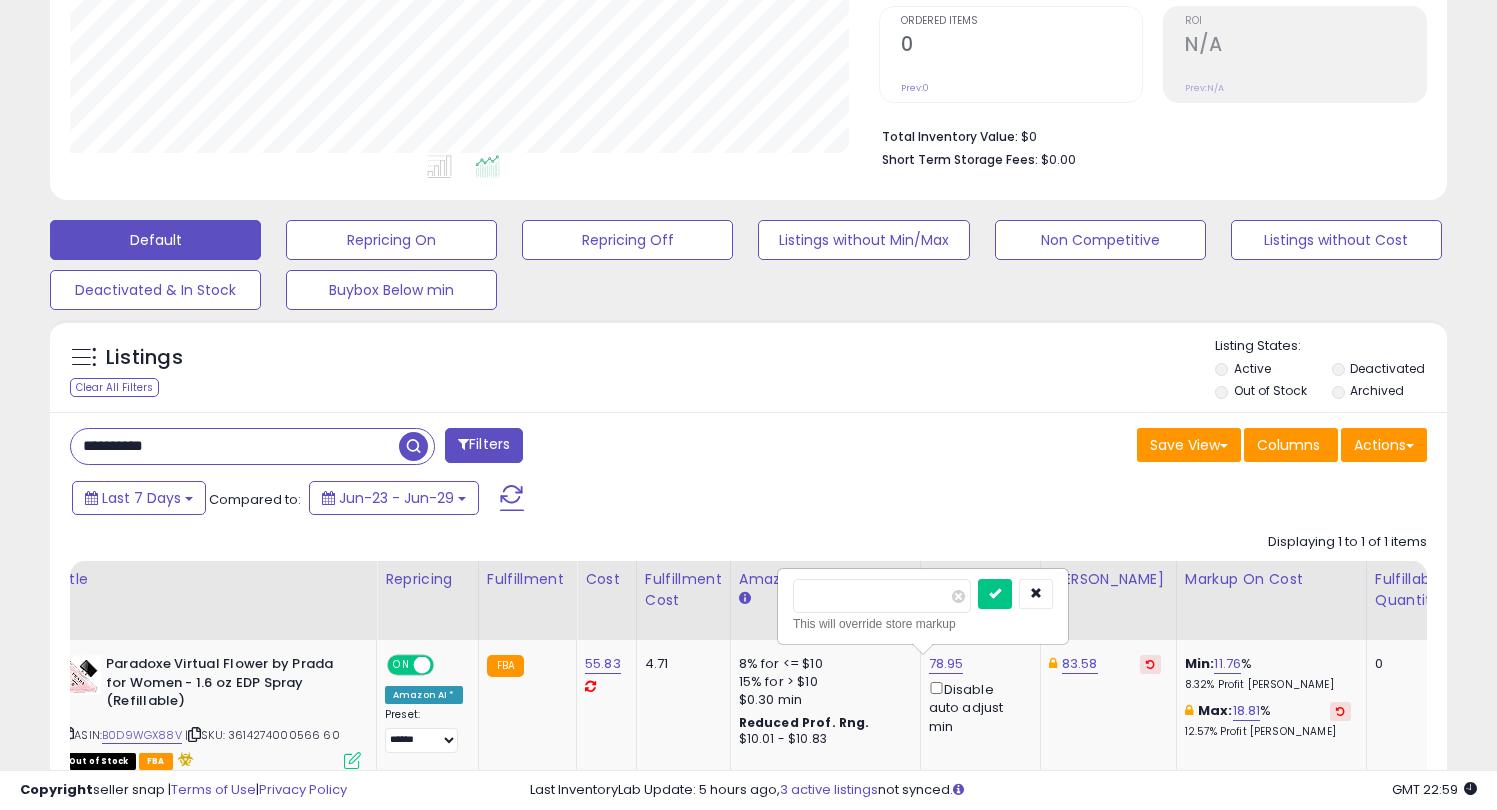 drag, startPoint x: 901, startPoint y: 607, endPoint x: 733, endPoint y: 605, distance: 168.0119 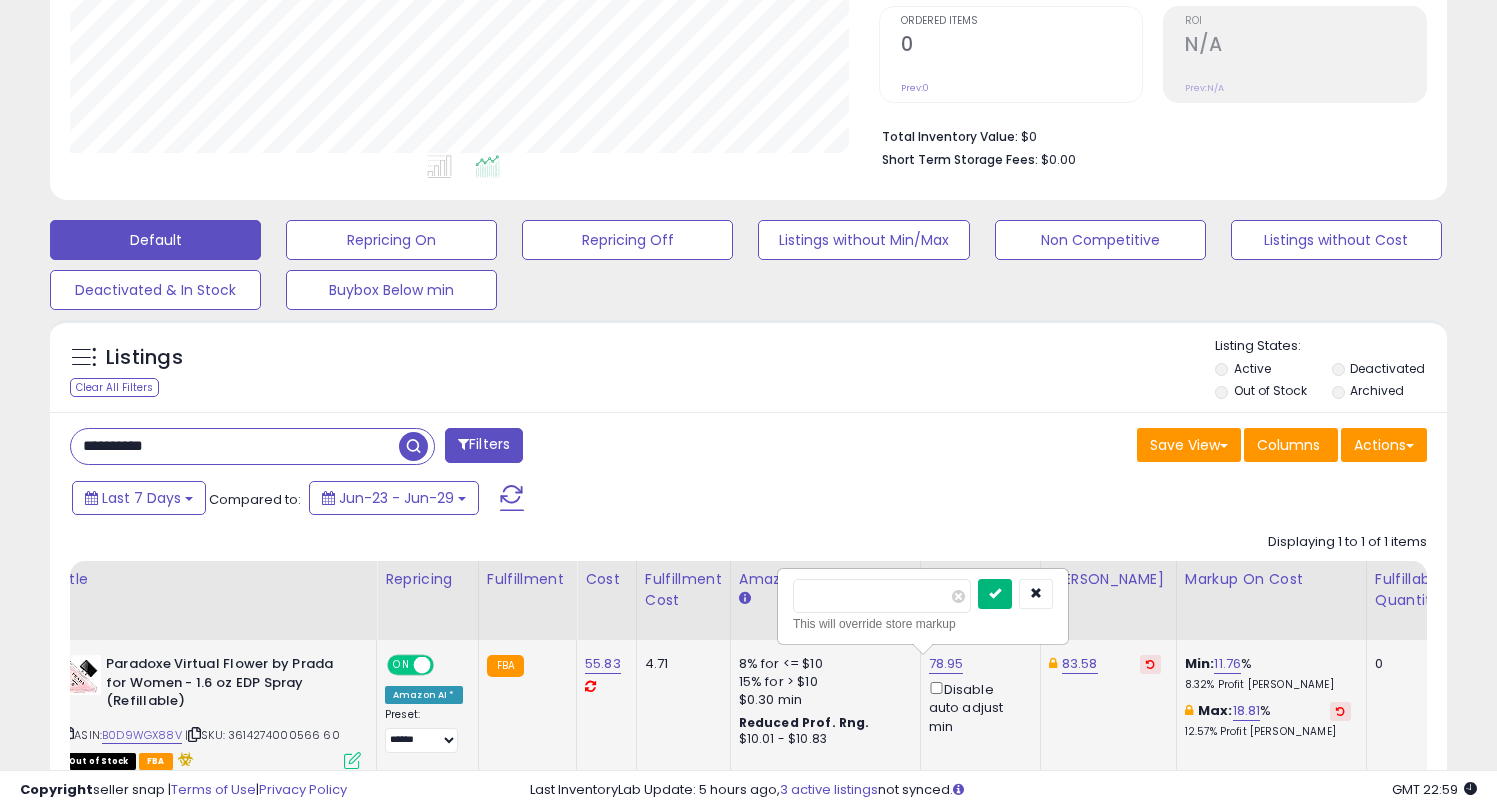 type on "*****" 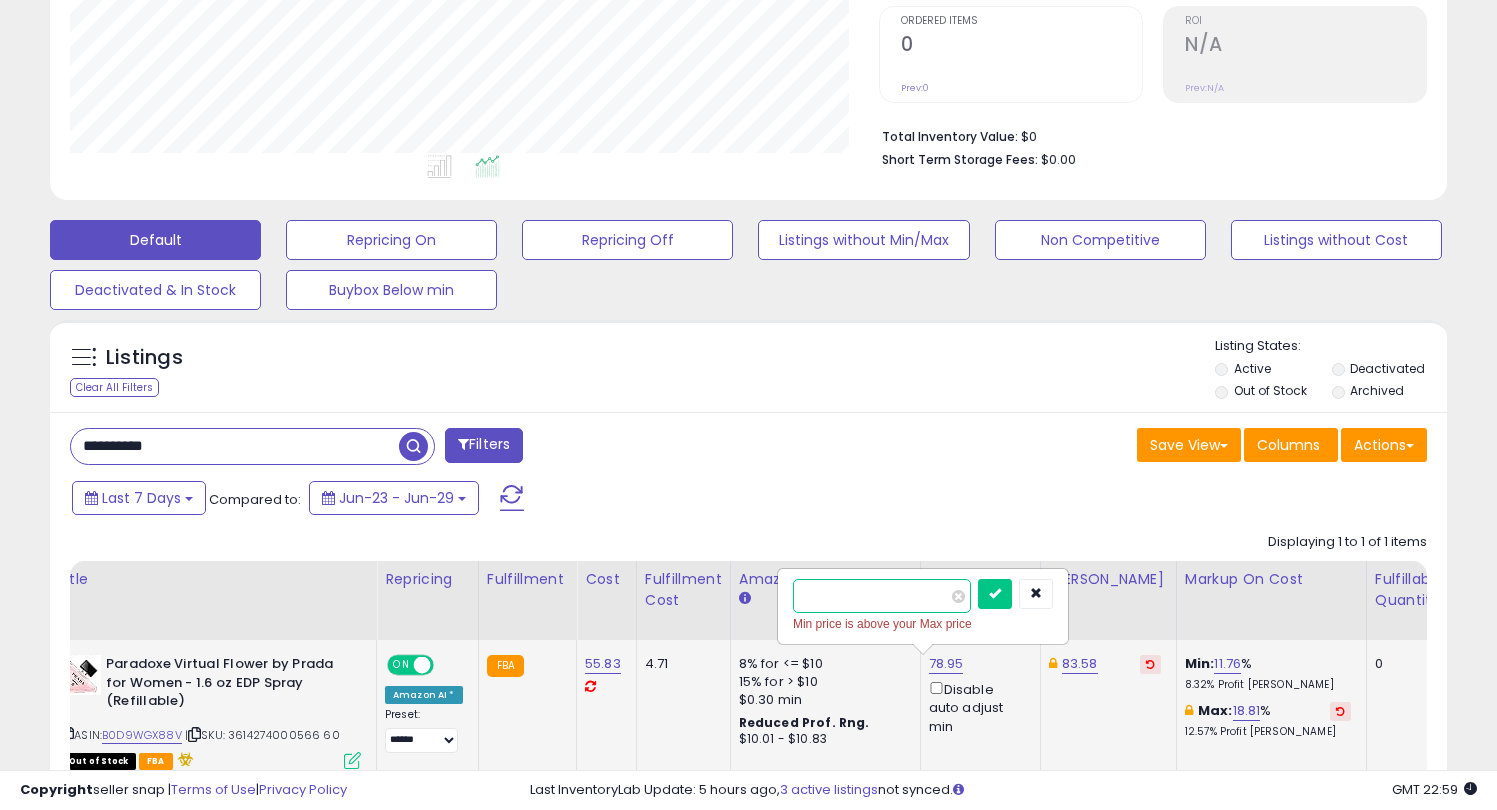 drag, startPoint x: 935, startPoint y: 599, endPoint x: 802, endPoint y: 597, distance: 133.01503 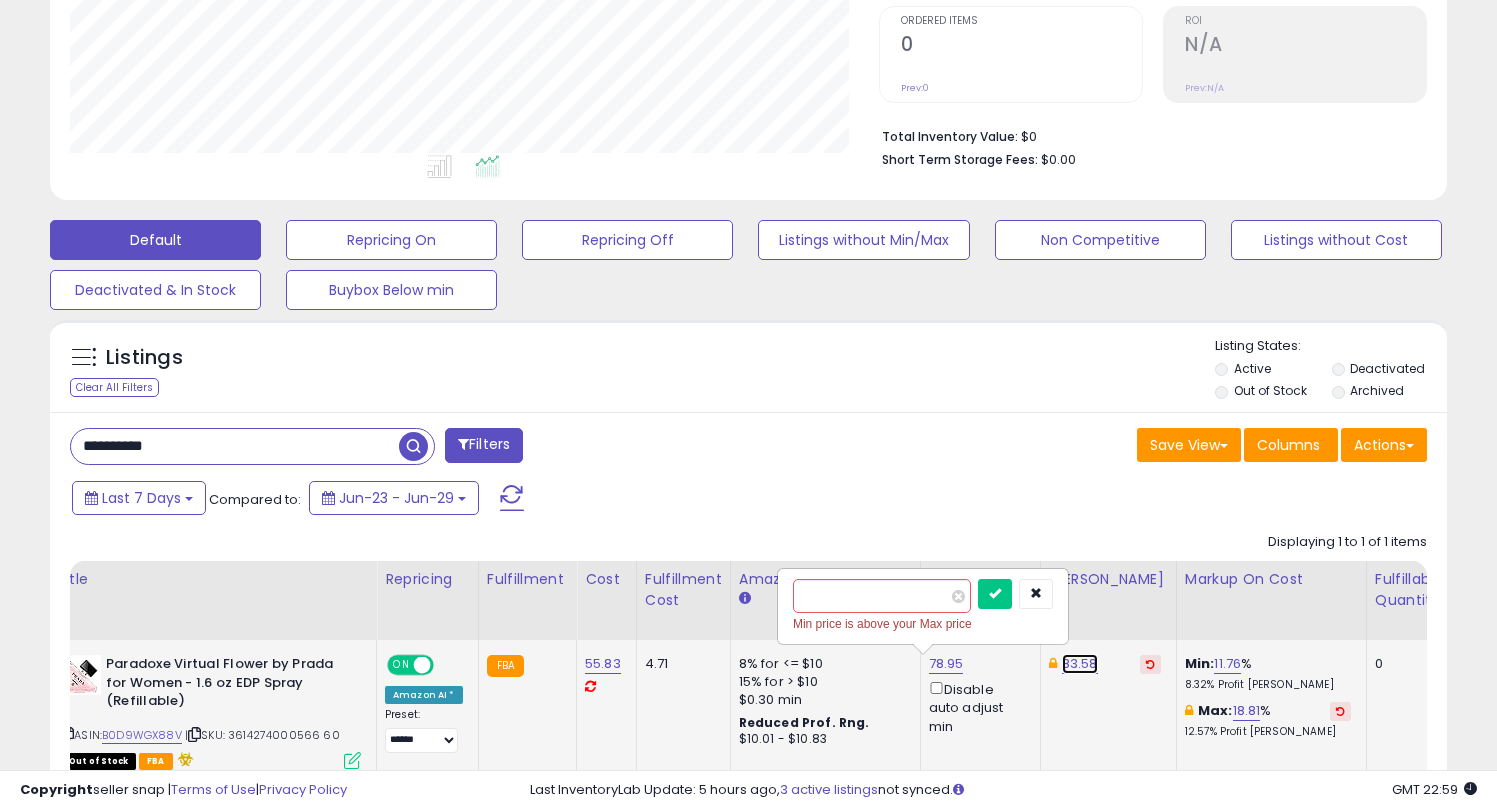 click on "83.58" at bounding box center (1080, 664) 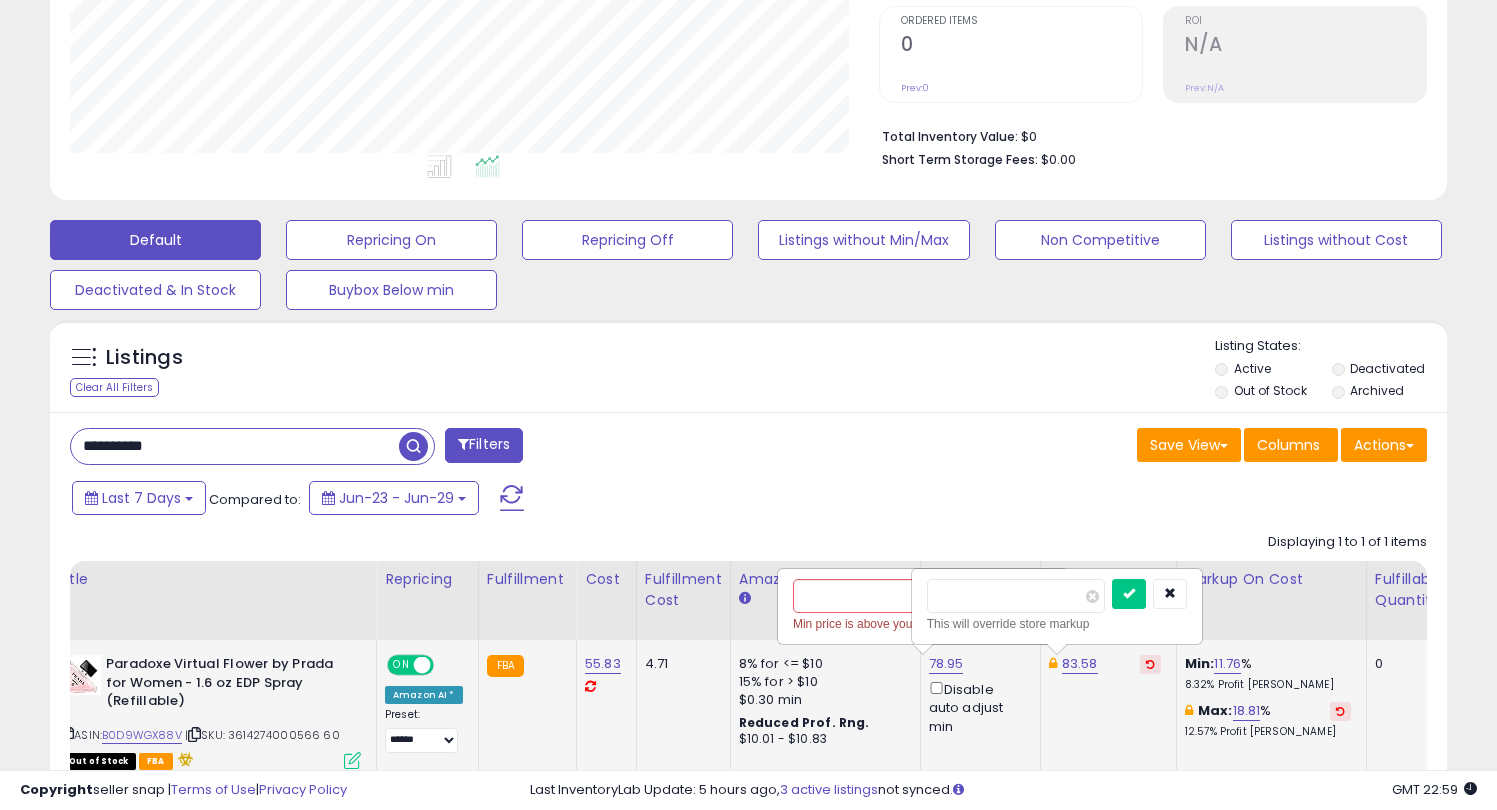 drag, startPoint x: 987, startPoint y: 602, endPoint x: 893, endPoint y: 609, distance: 94.26028 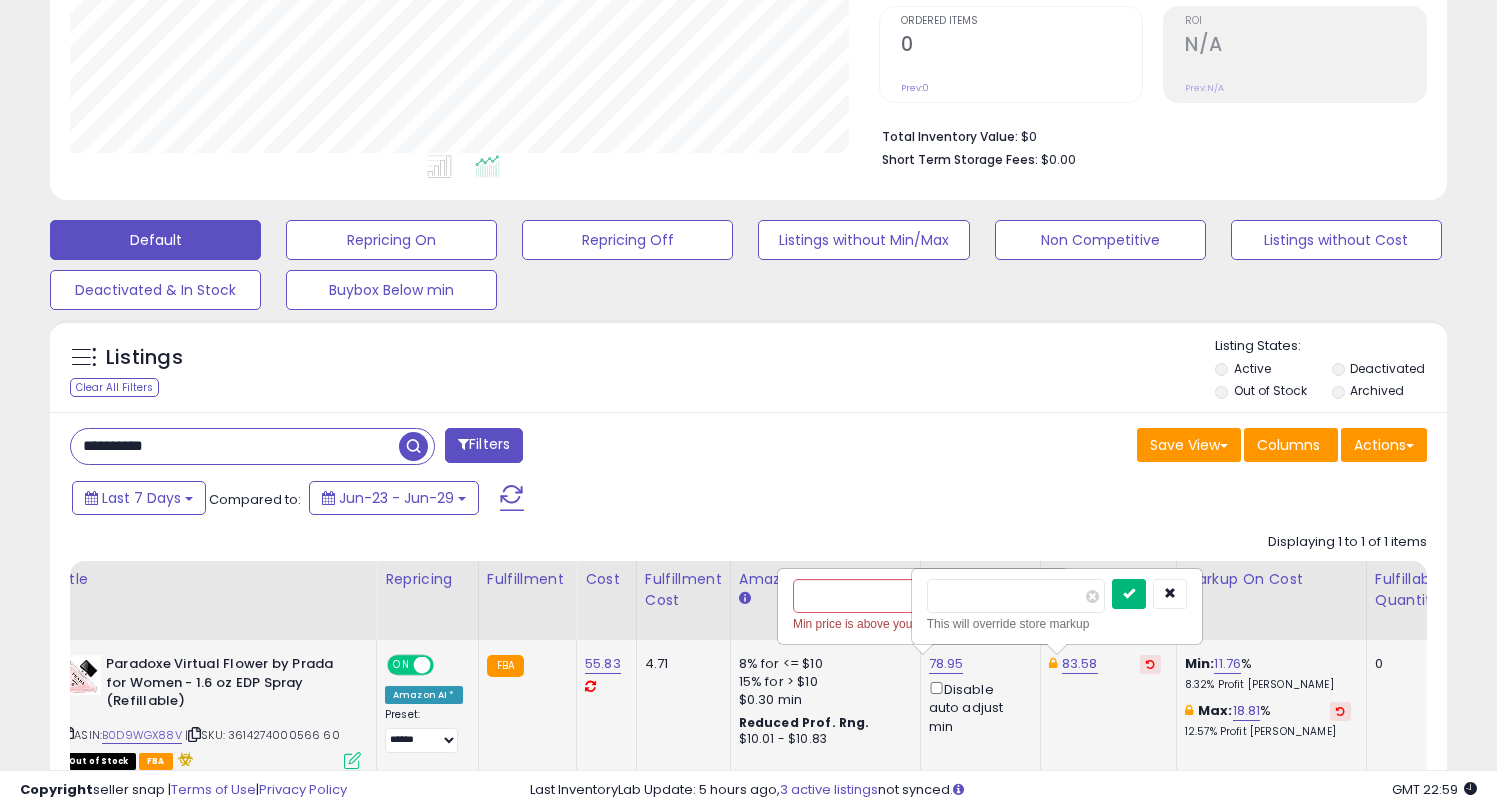 type on "*****" 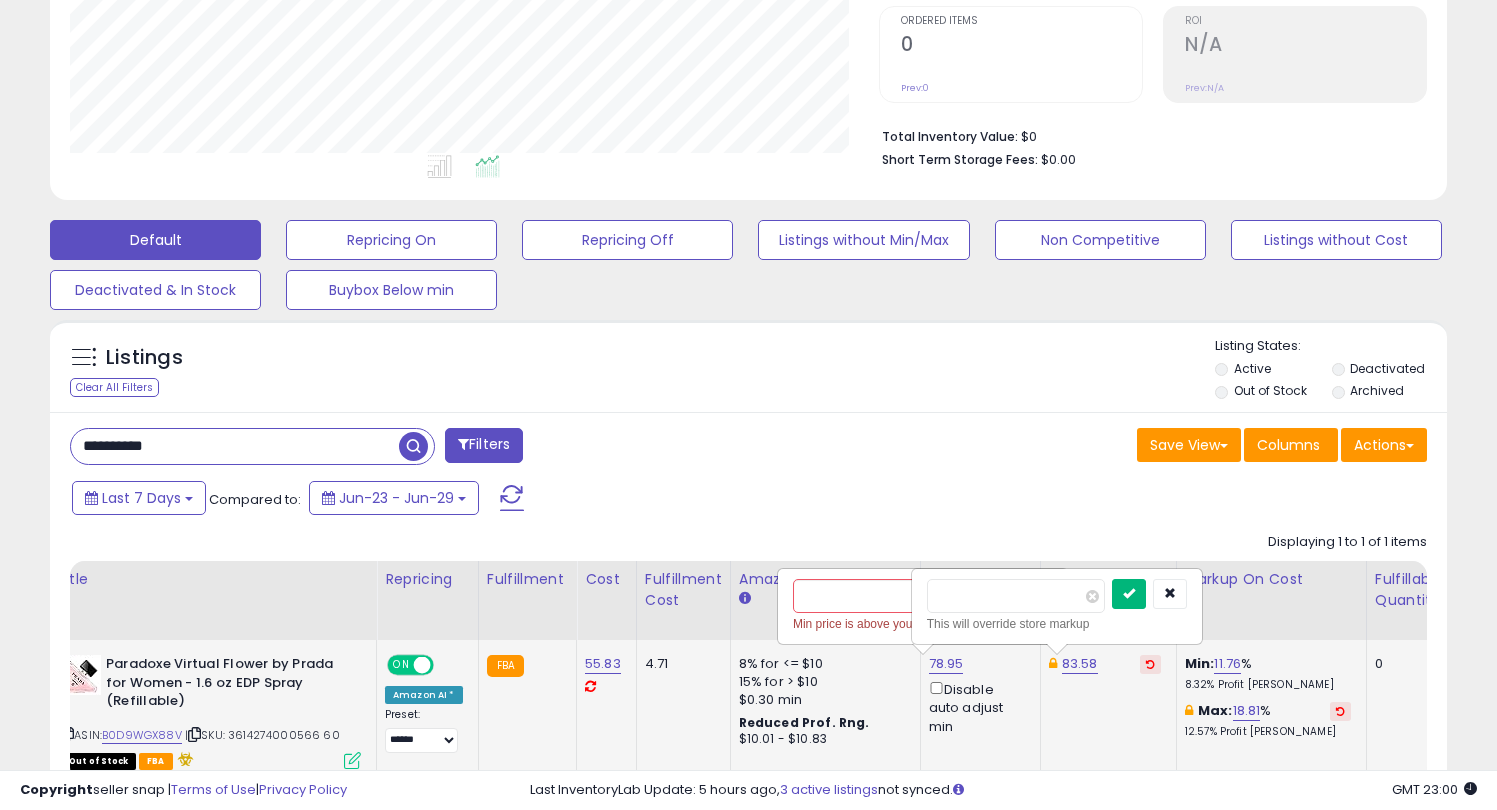 click at bounding box center [1129, 593] 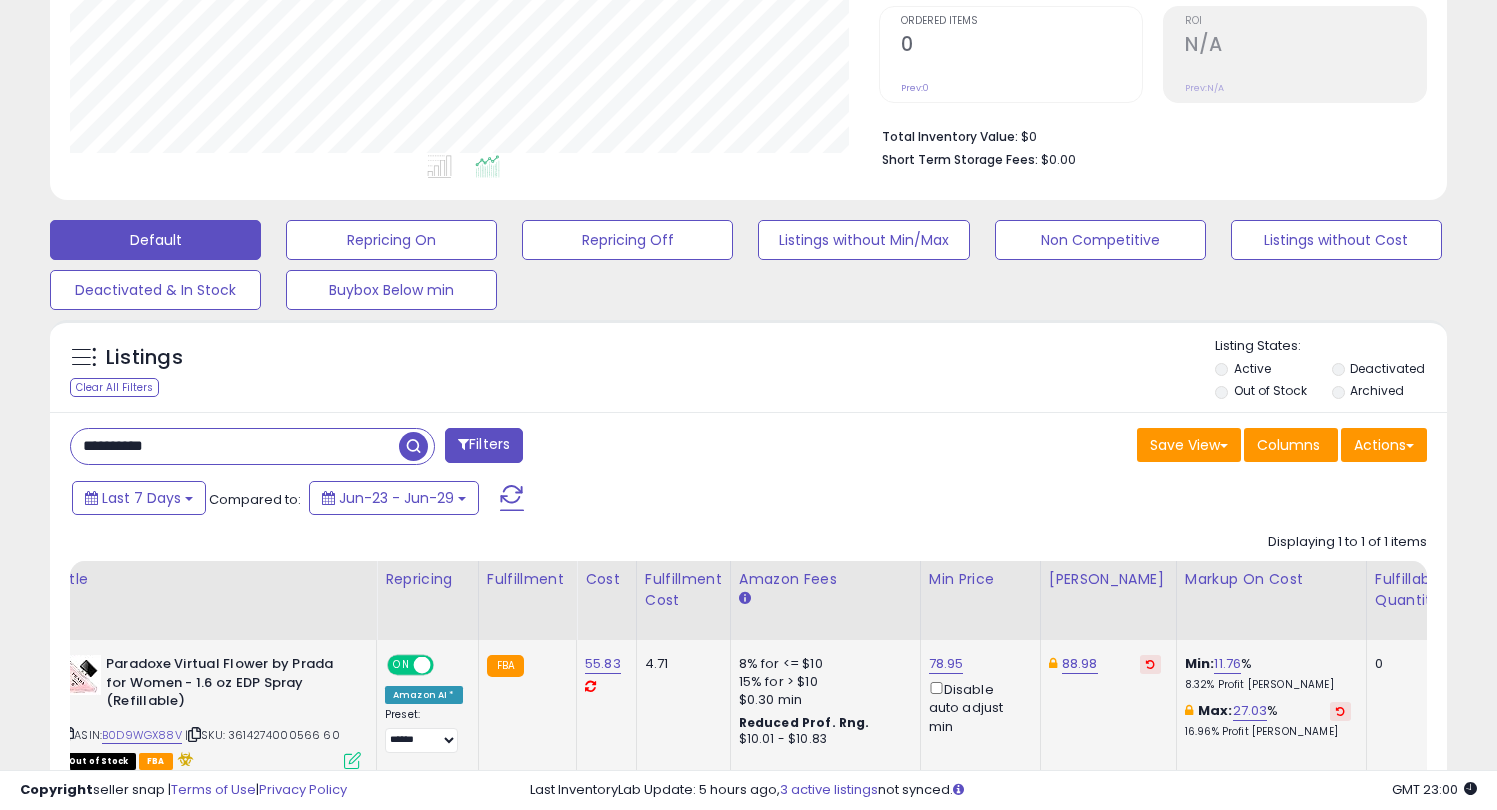 drag, startPoint x: 152, startPoint y: 462, endPoint x: 0, endPoint y: 463, distance: 152.0033 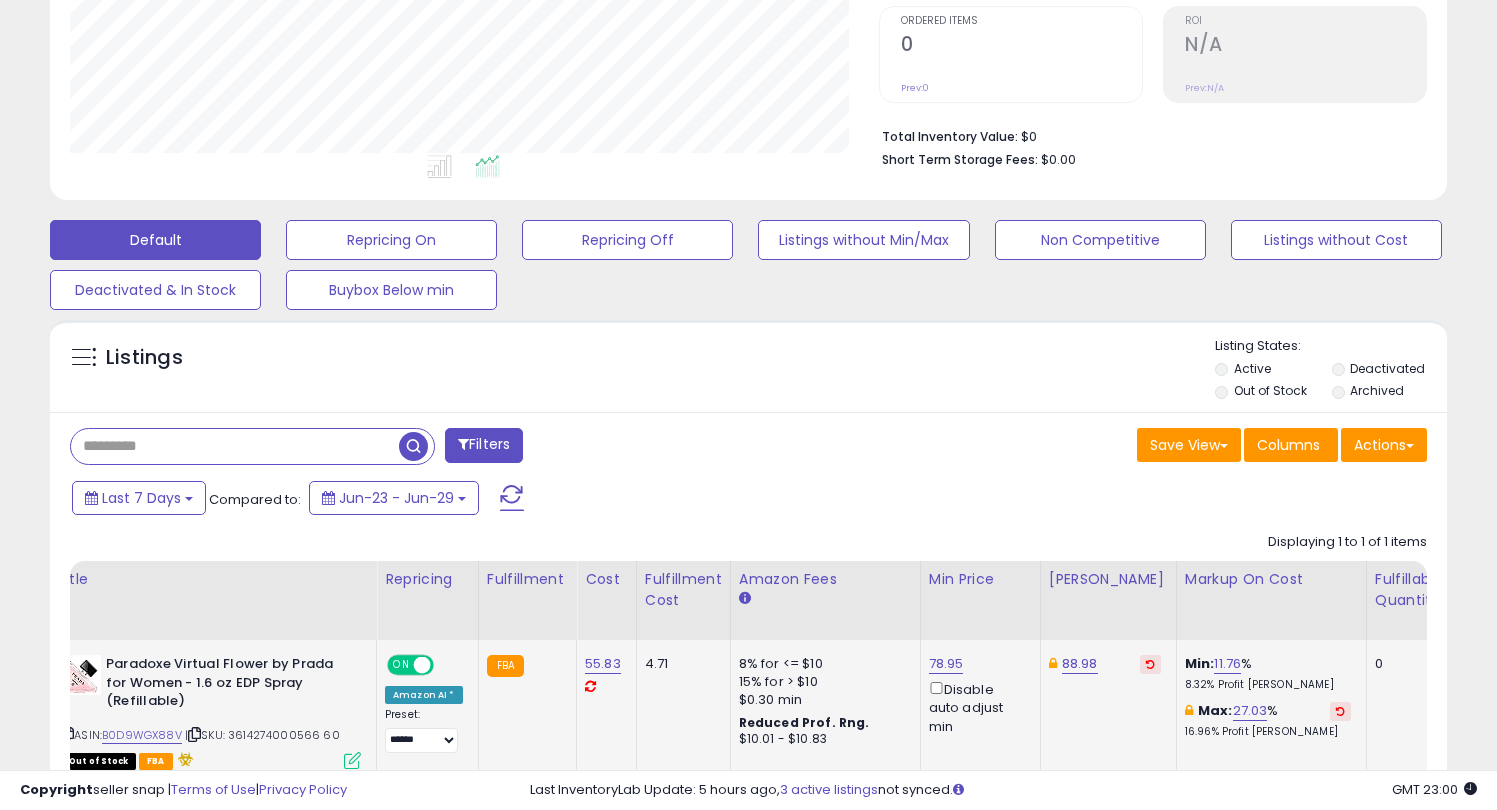 paste on "**********" 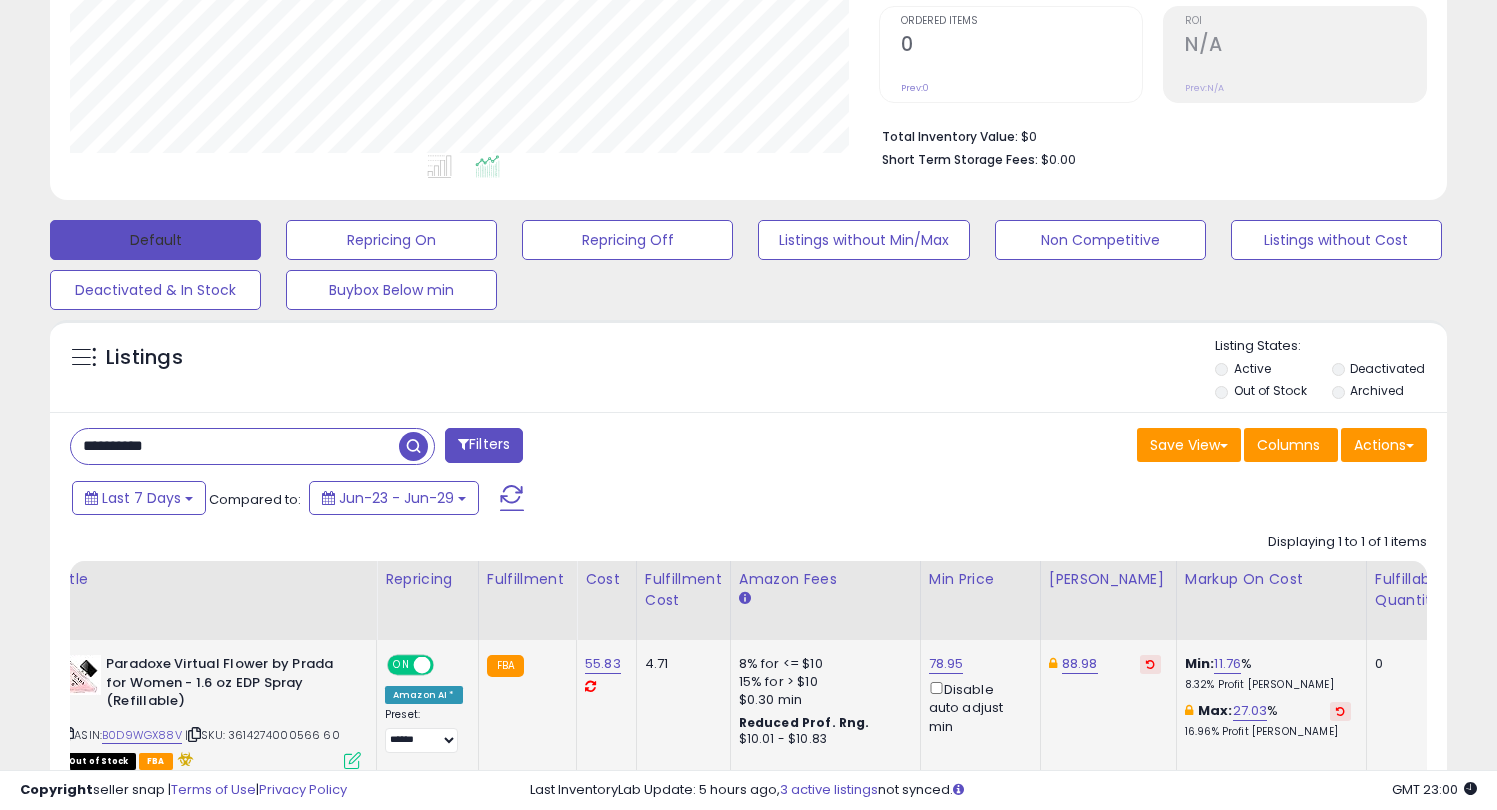 type on "**********" 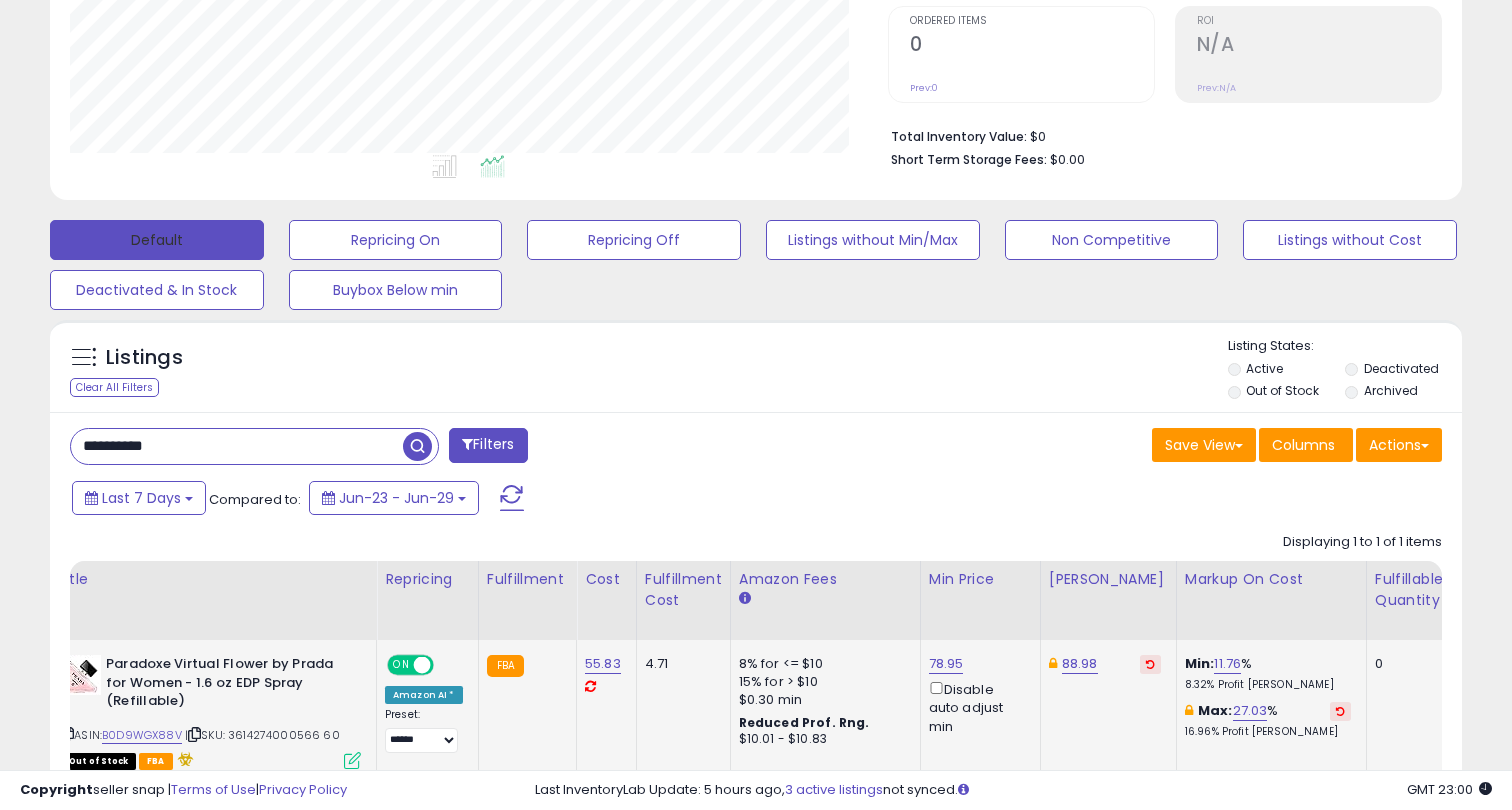 scroll, scrollTop: 999590, scrollLeft: 999182, axis: both 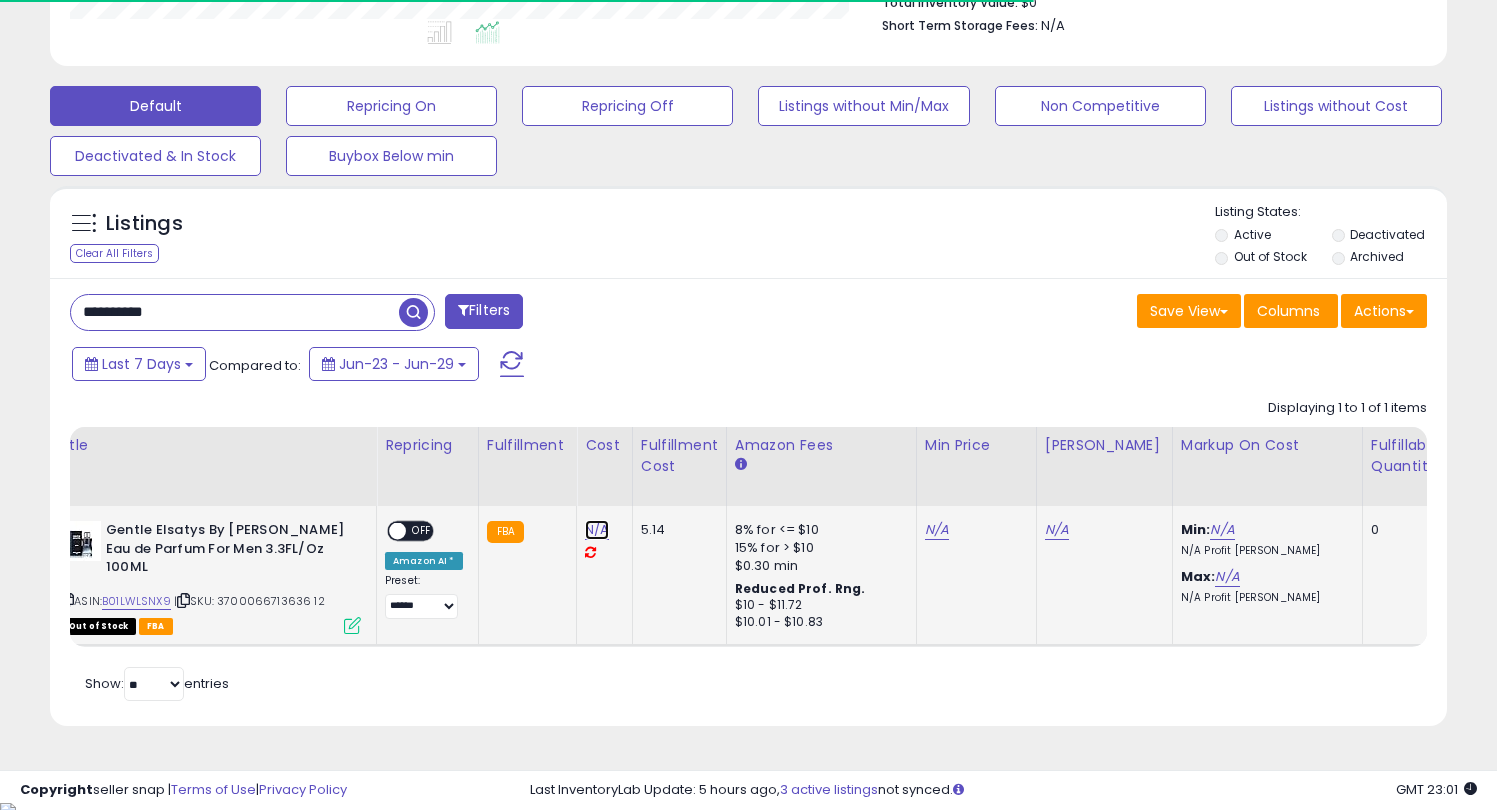 click on "N/A" at bounding box center (597, 530) 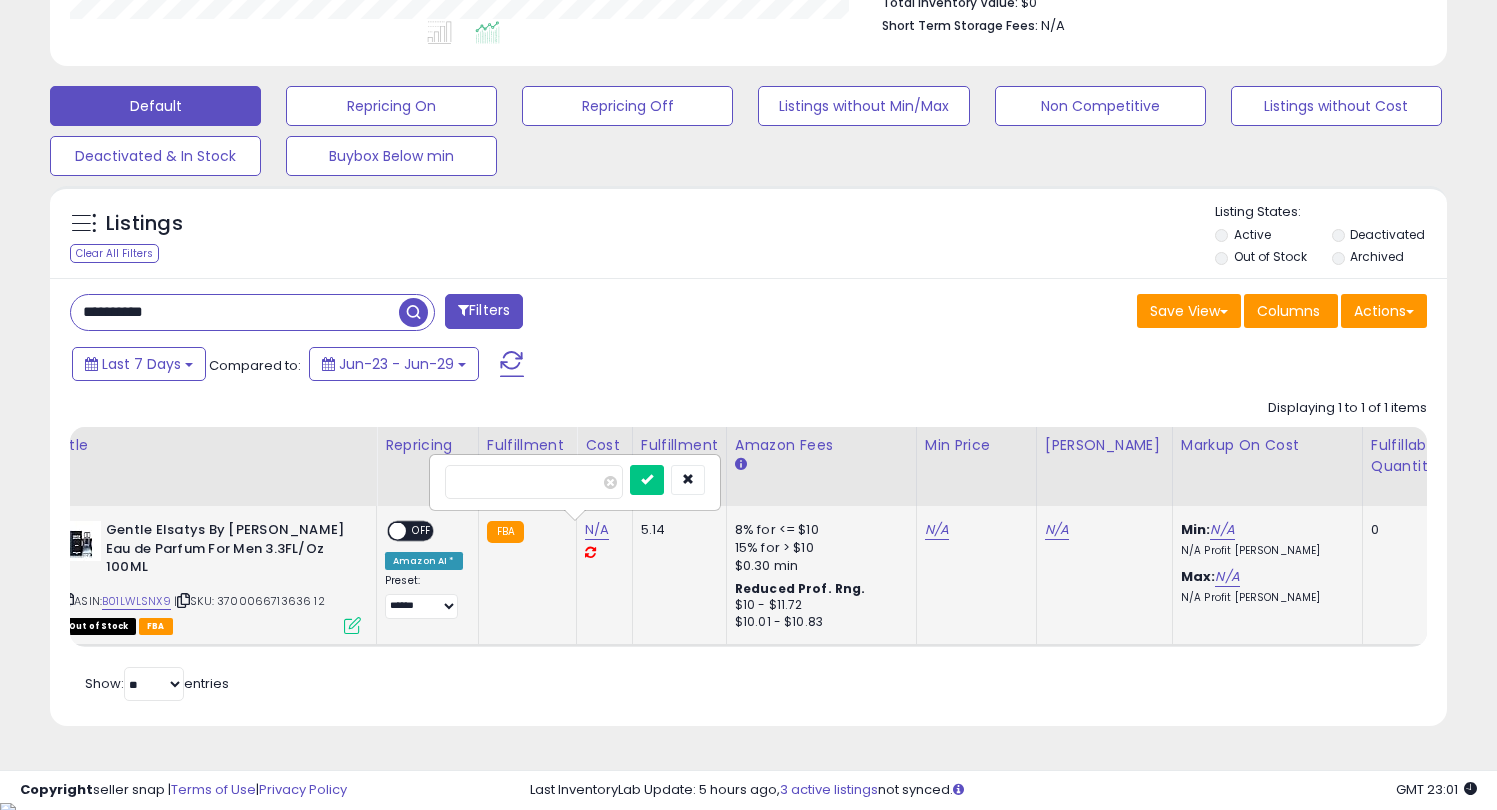 scroll, scrollTop: 999590, scrollLeft: 999191, axis: both 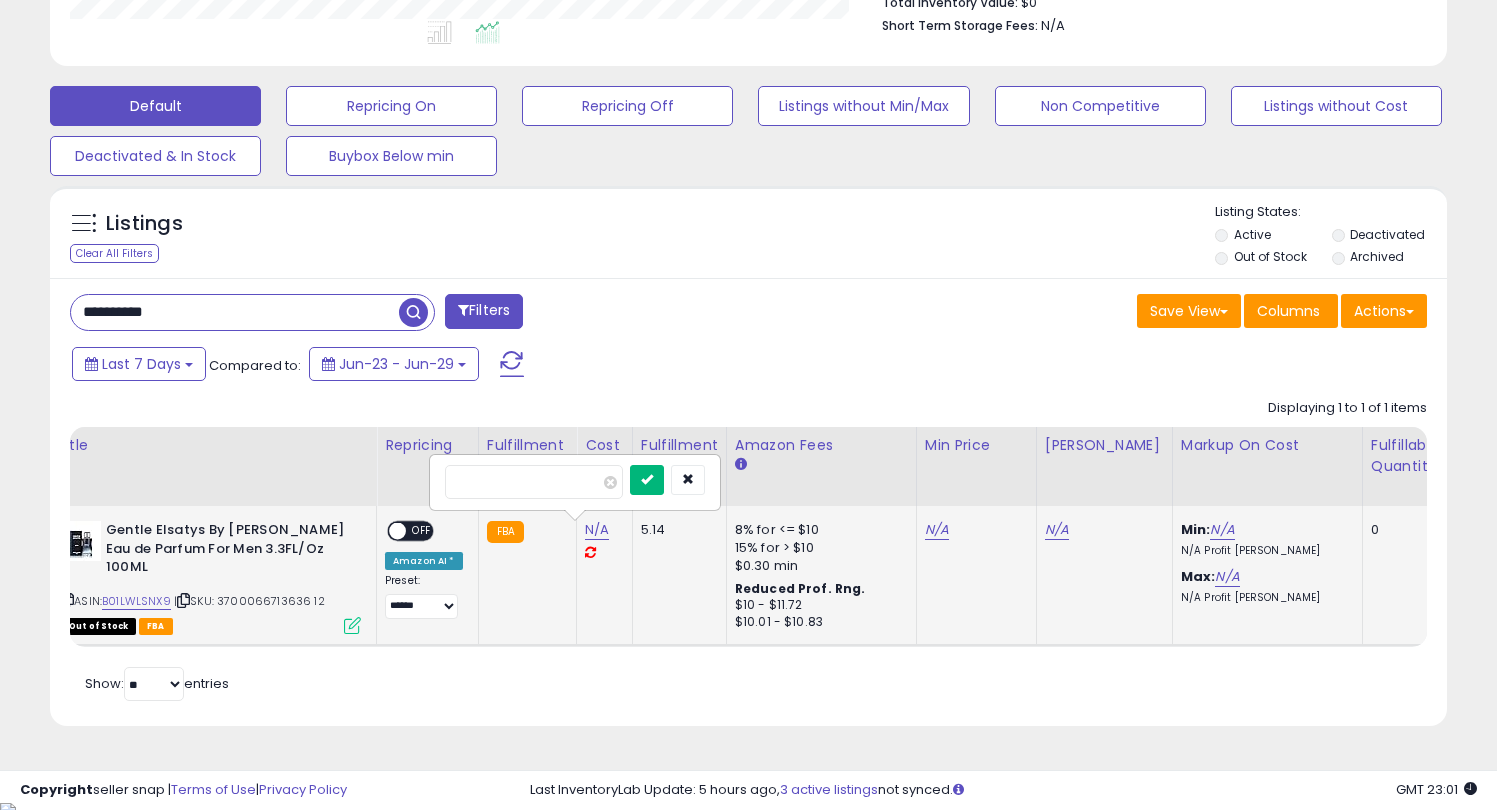 type on "*****" 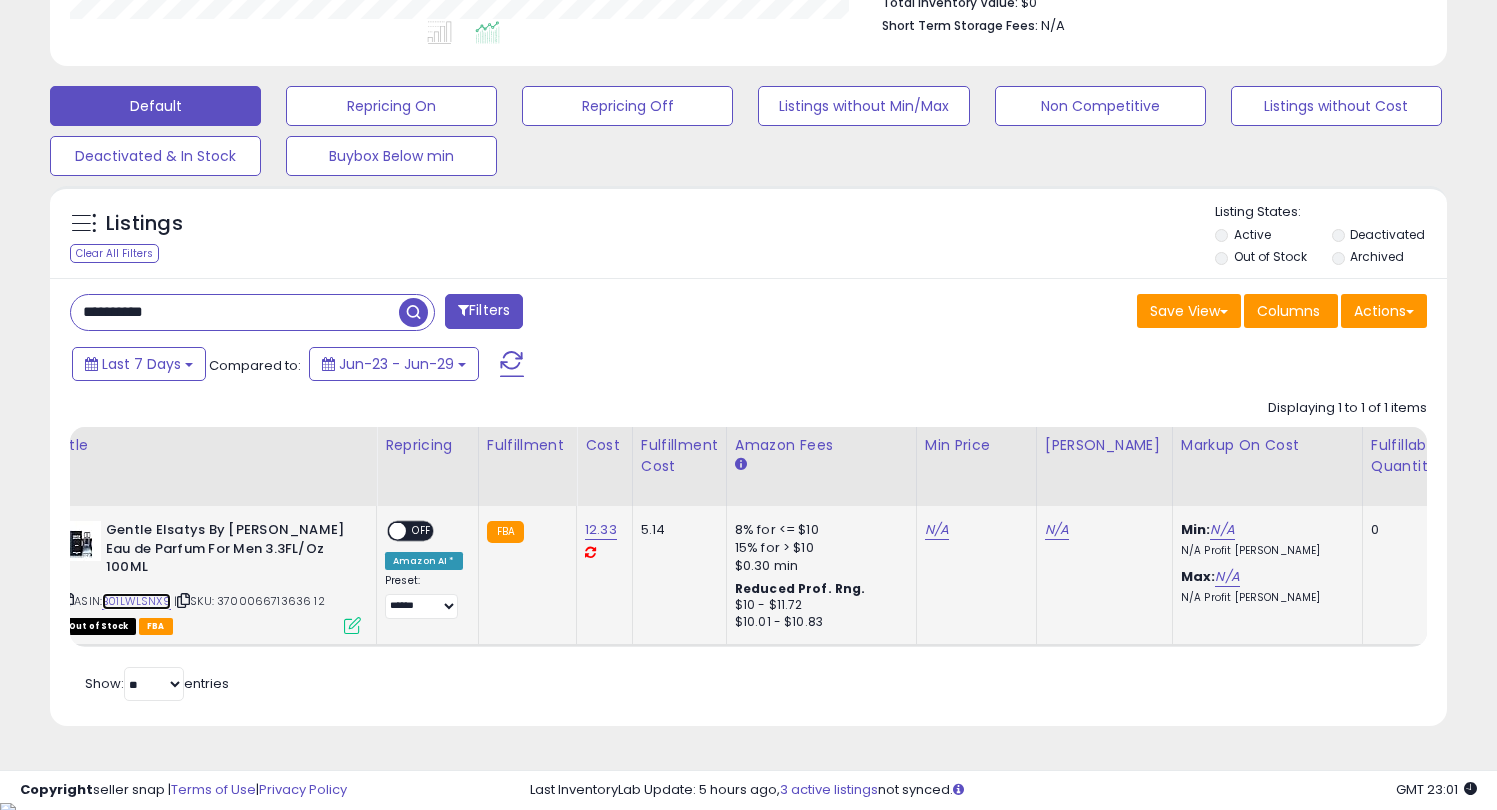 click on "B01LWLSNX9" at bounding box center (136, 601) 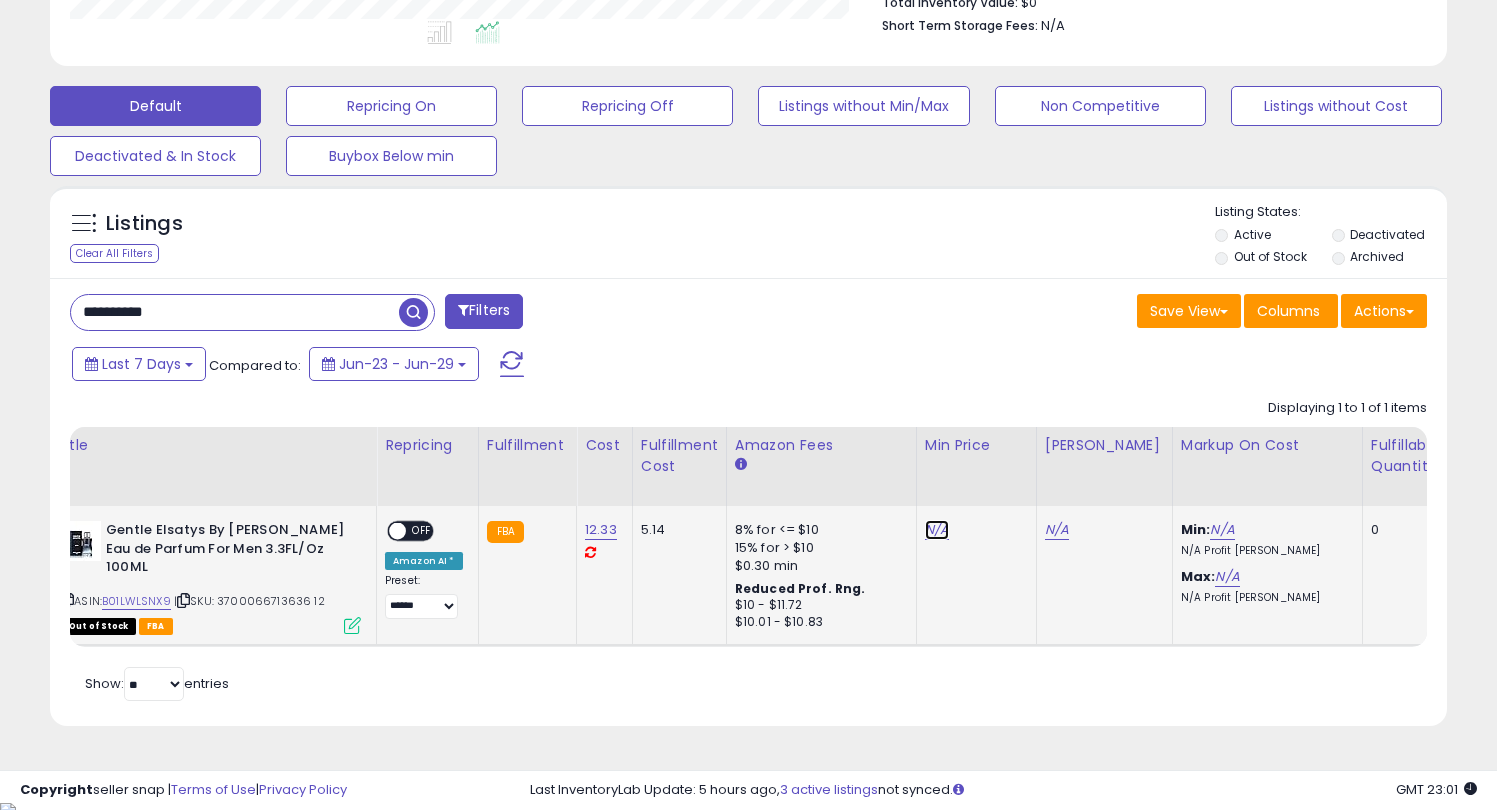 click on "N/A" at bounding box center (937, 530) 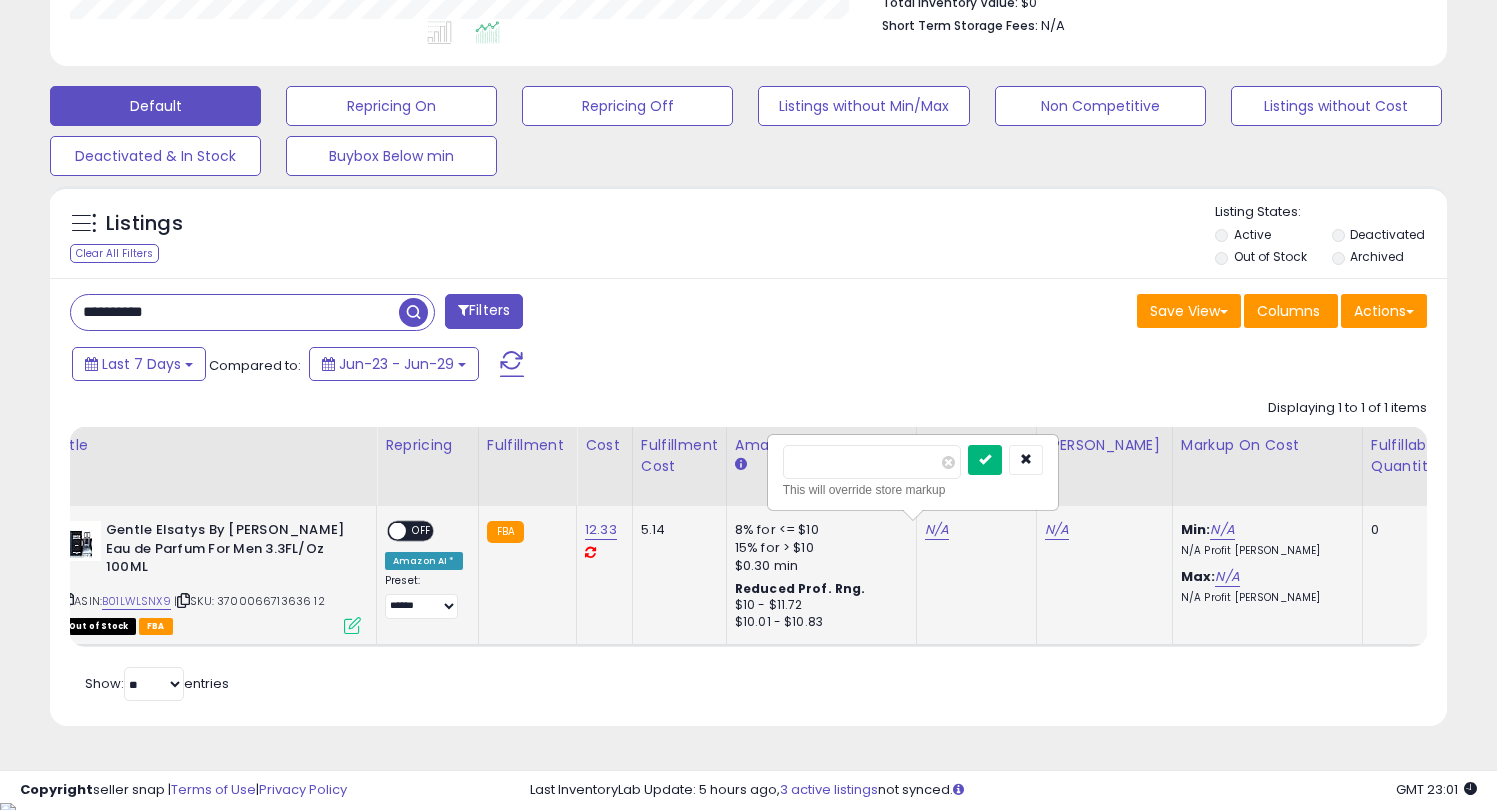 type on "*****" 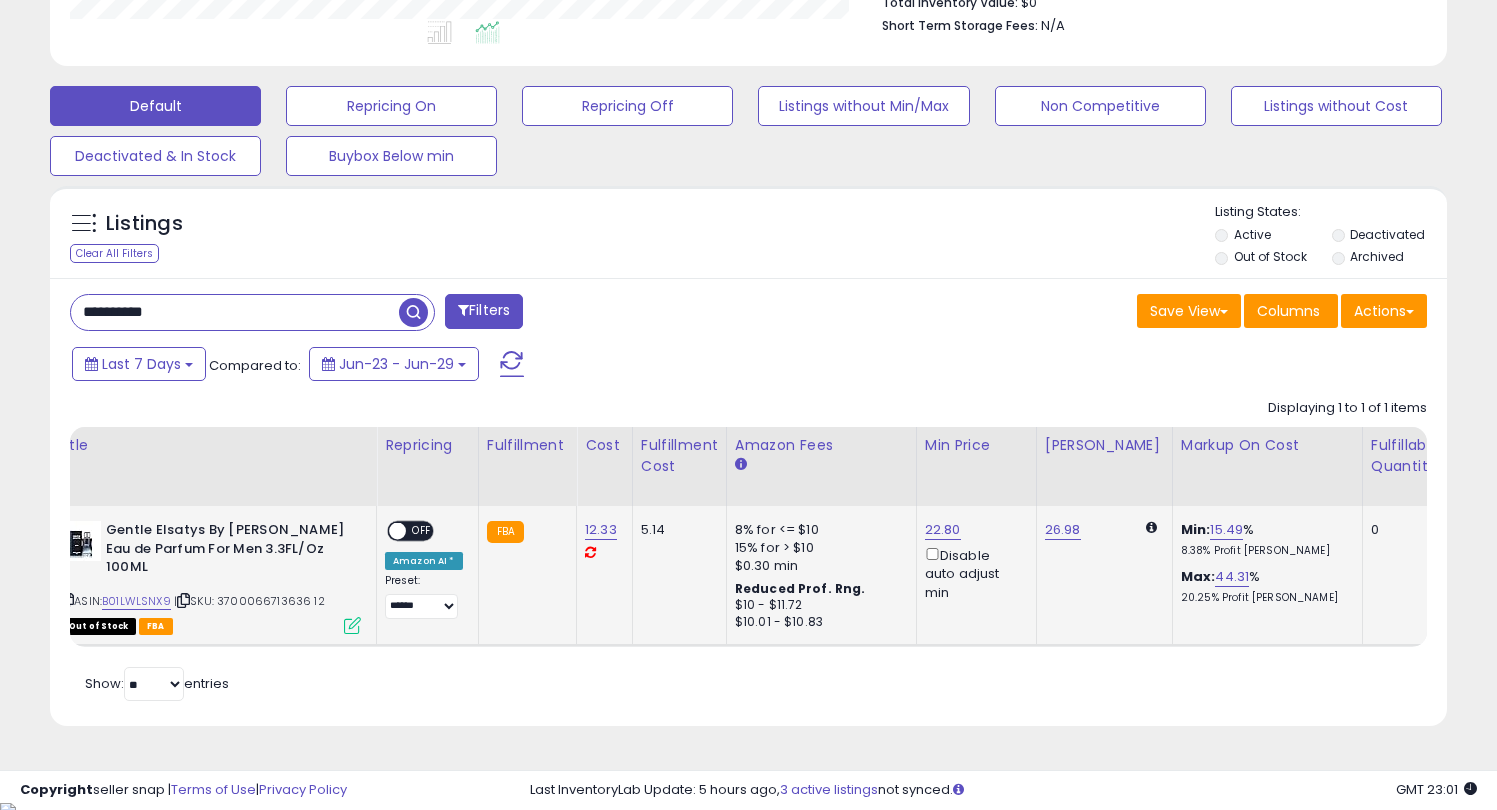click on "OFF" at bounding box center [422, 531] 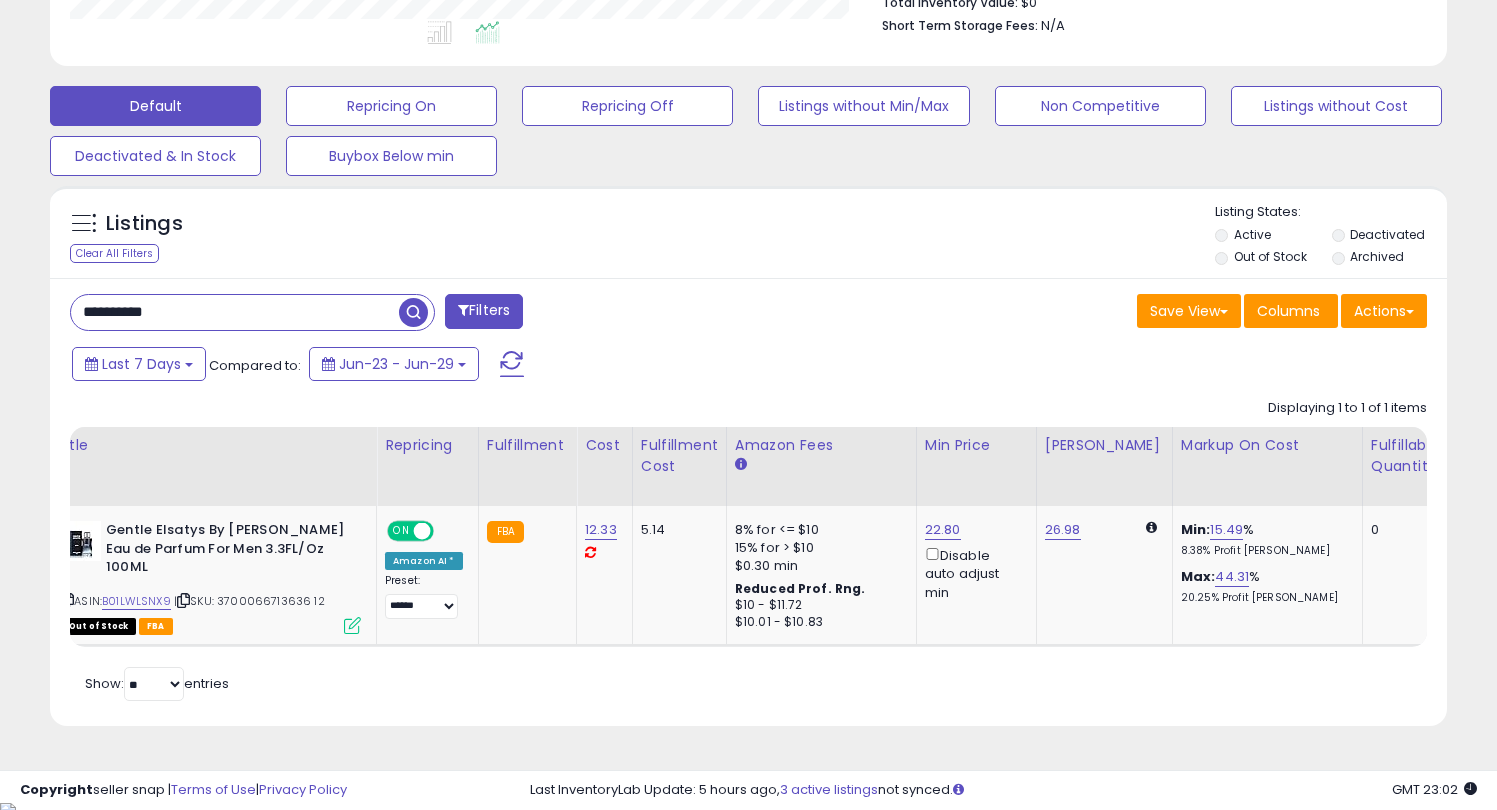 drag, startPoint x: 102, startPoint y: 321, endPoint x: 56, endPoint y: 321, distance: 46 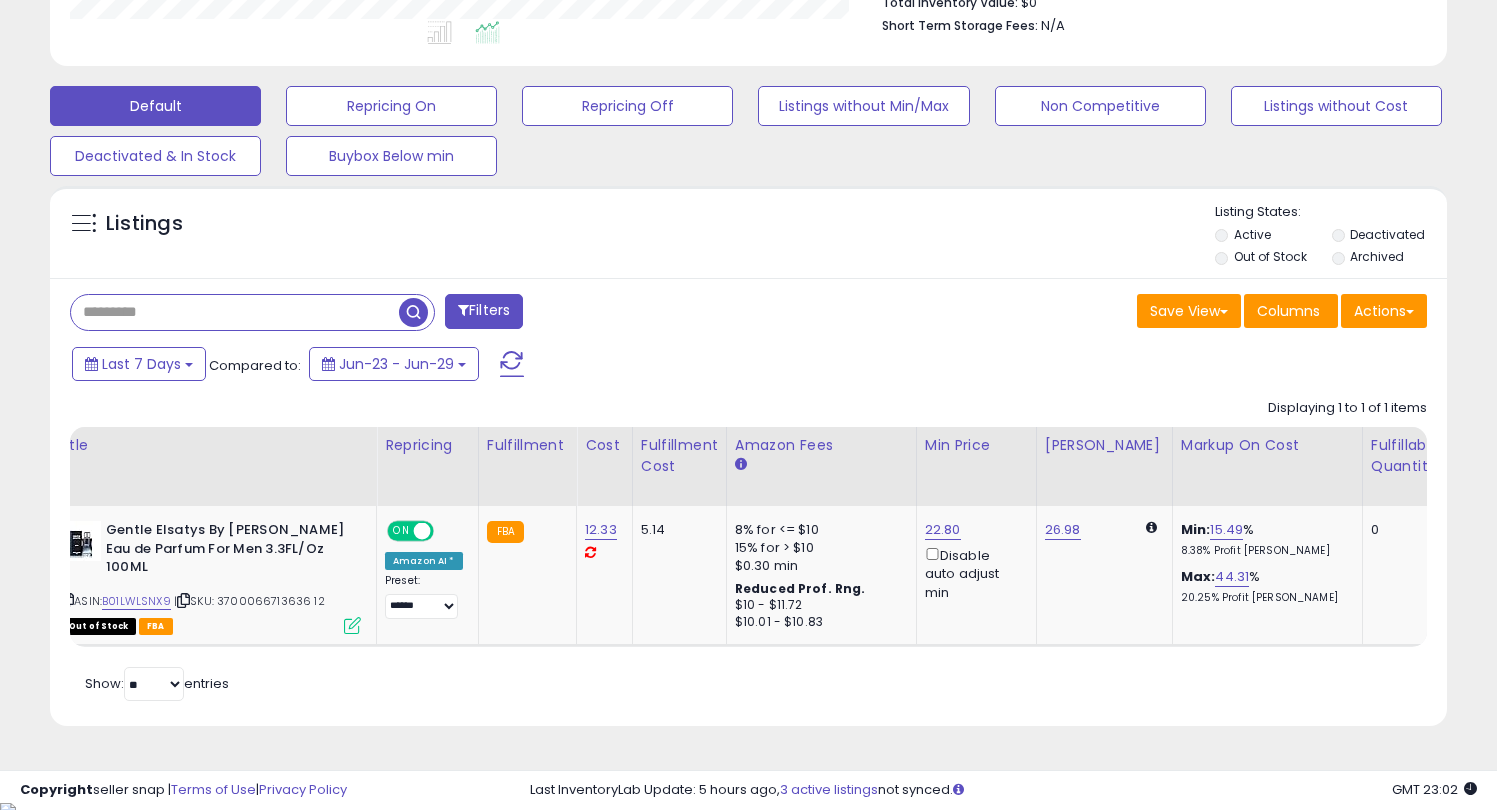 paste on "**********" 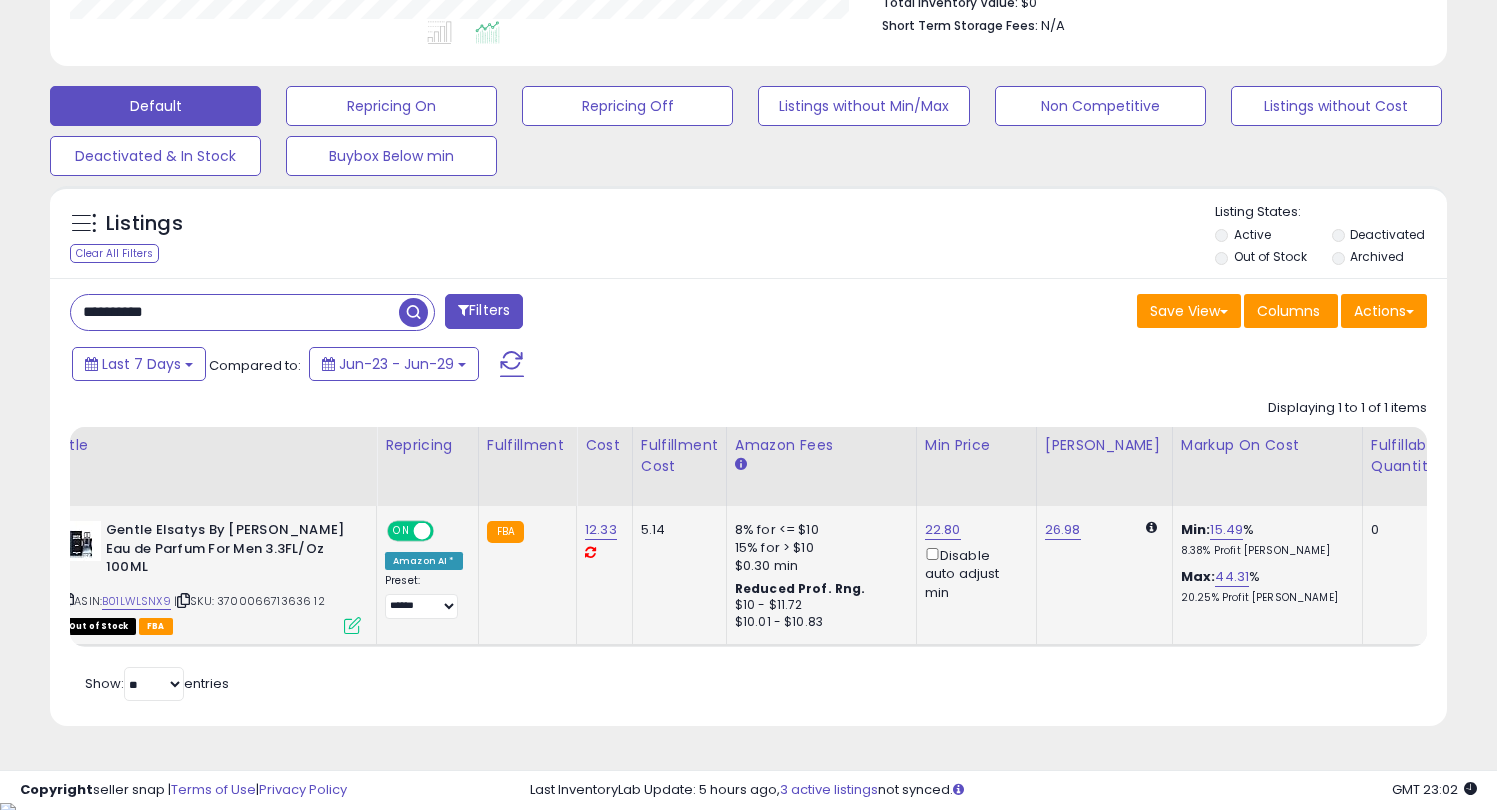 type on "**********" 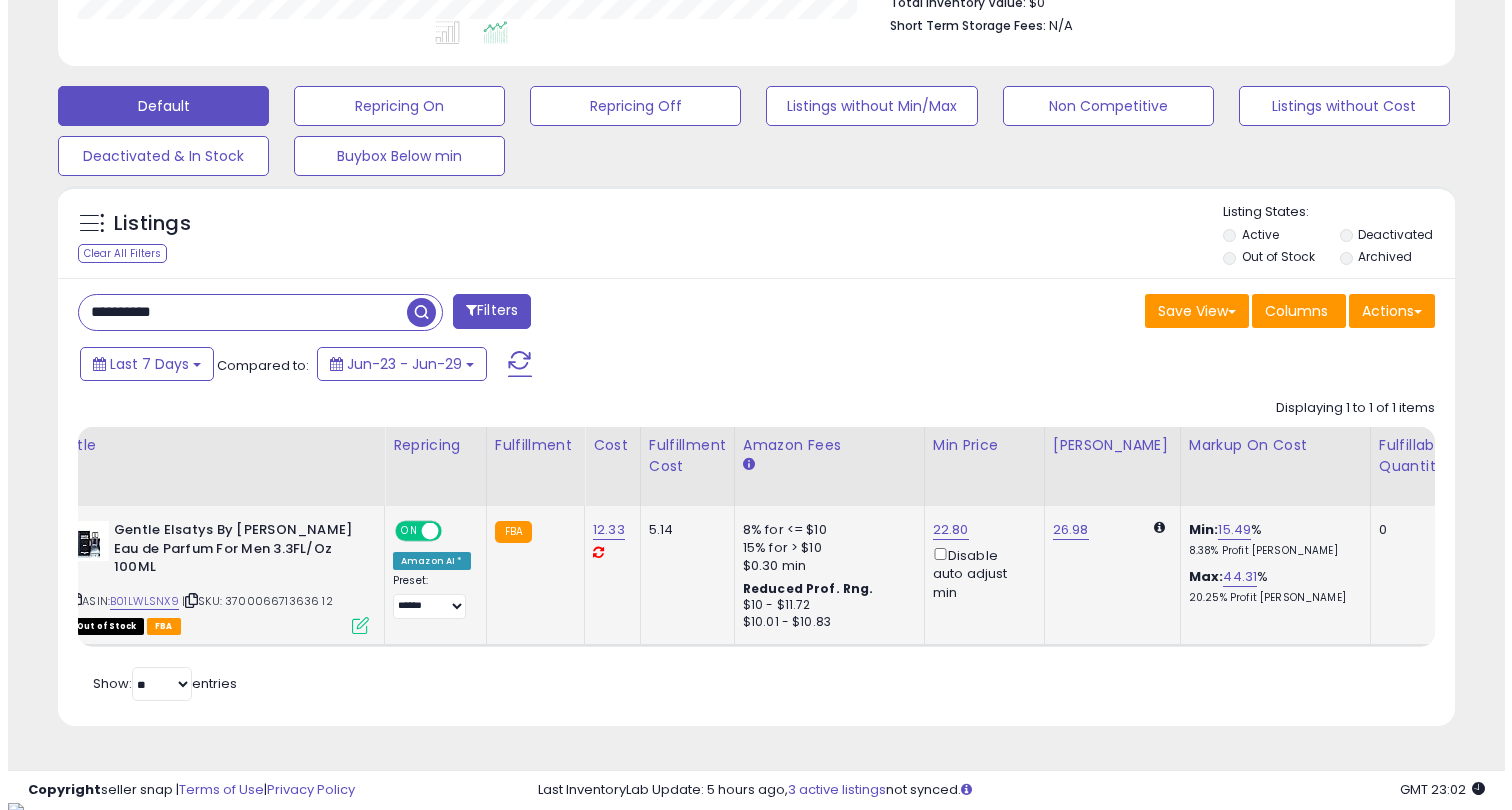 scroll, scrollTop: 410, scrollLeft: 0, axis: vertical 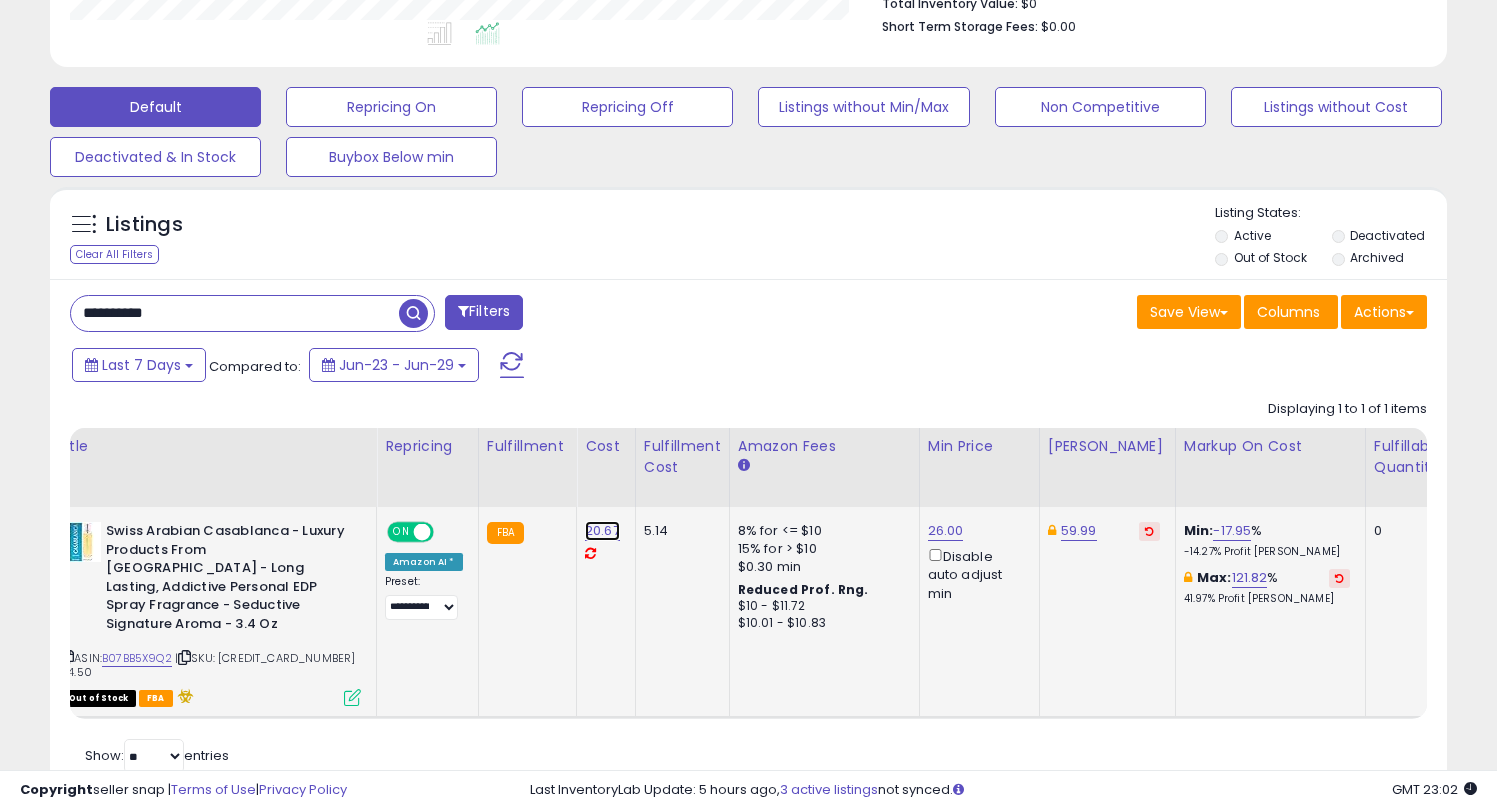 click on "20.67" at bounding box center (602, 531) 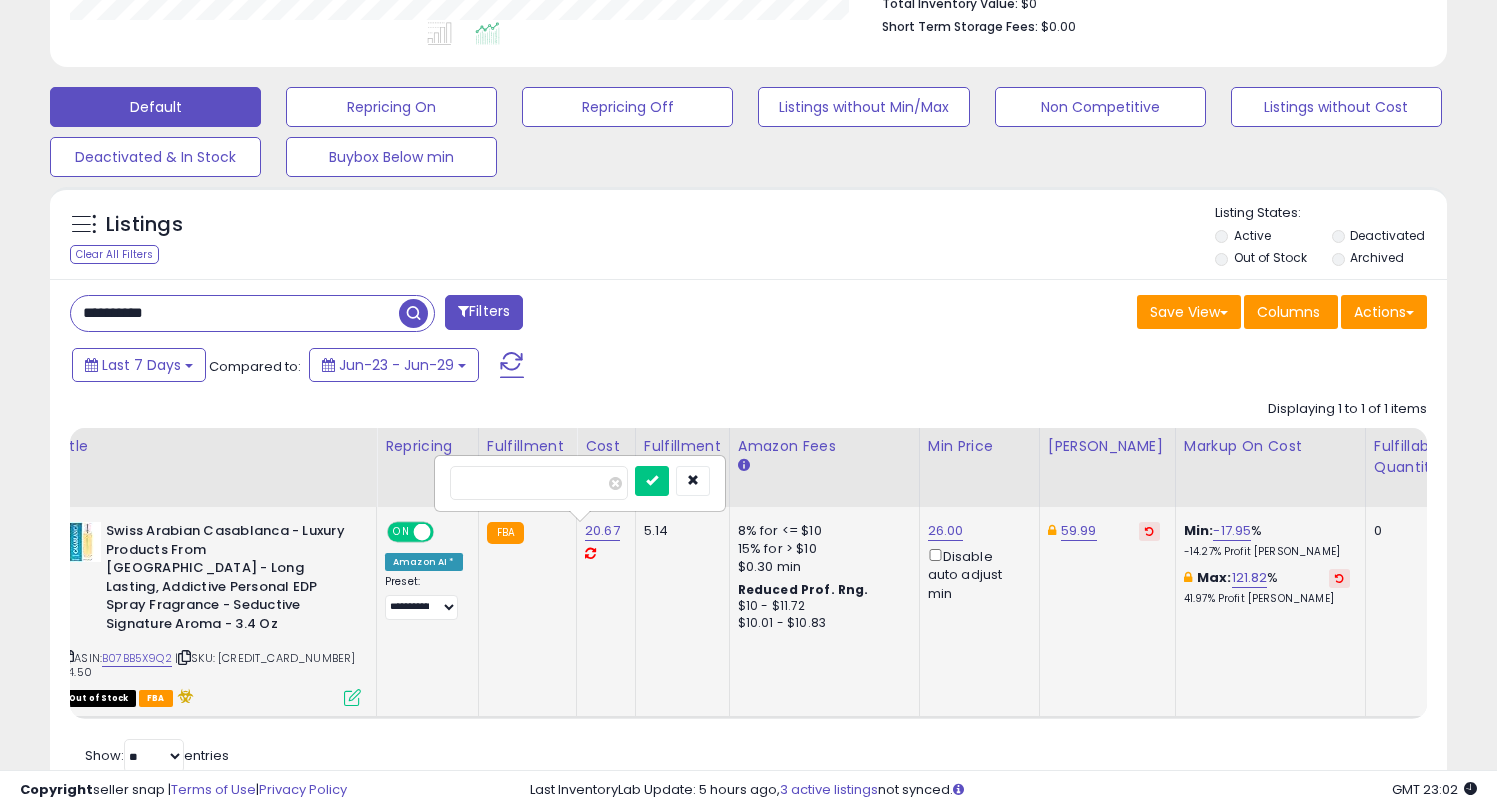 type on "*" 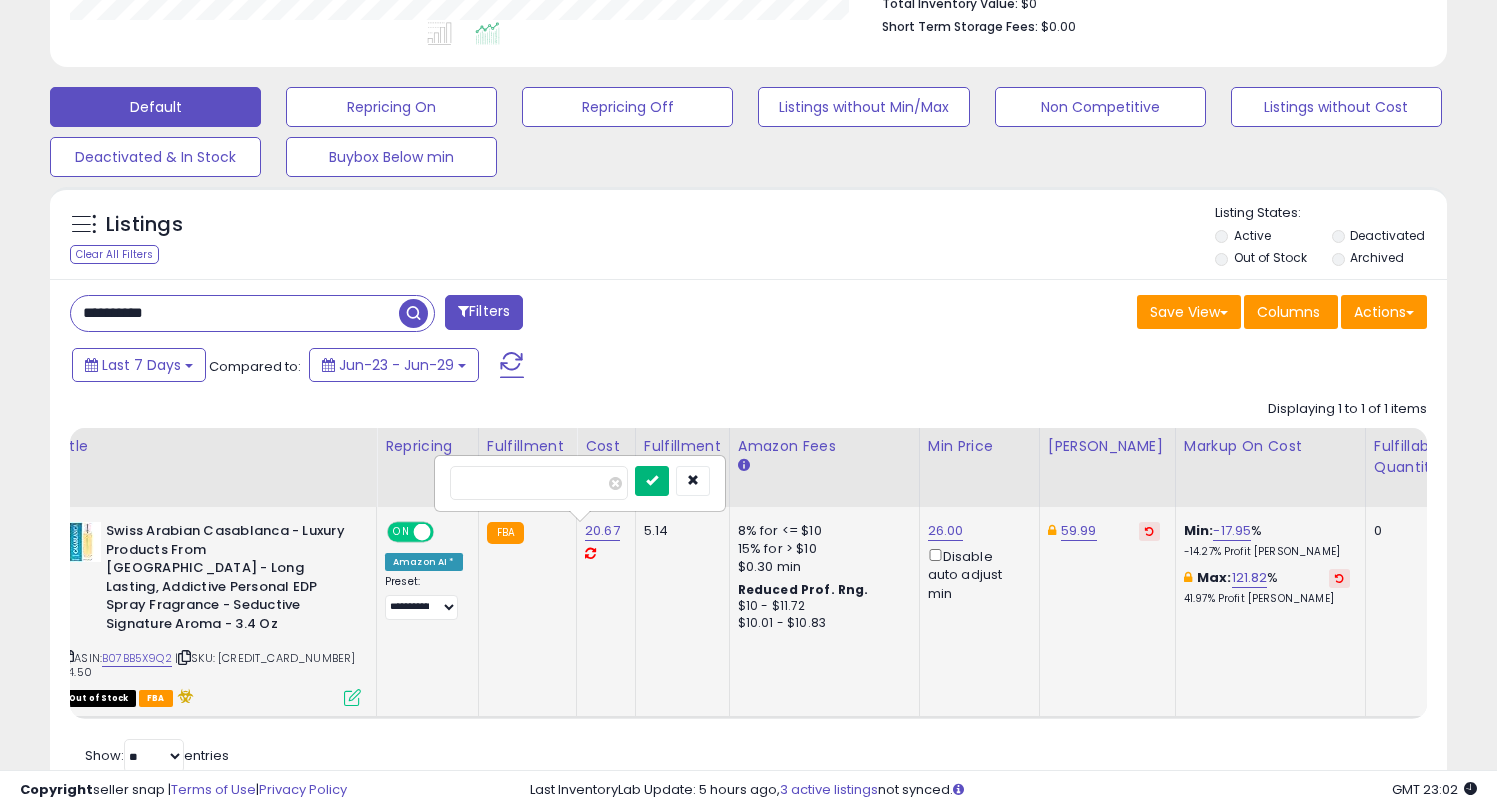 type on "*****" 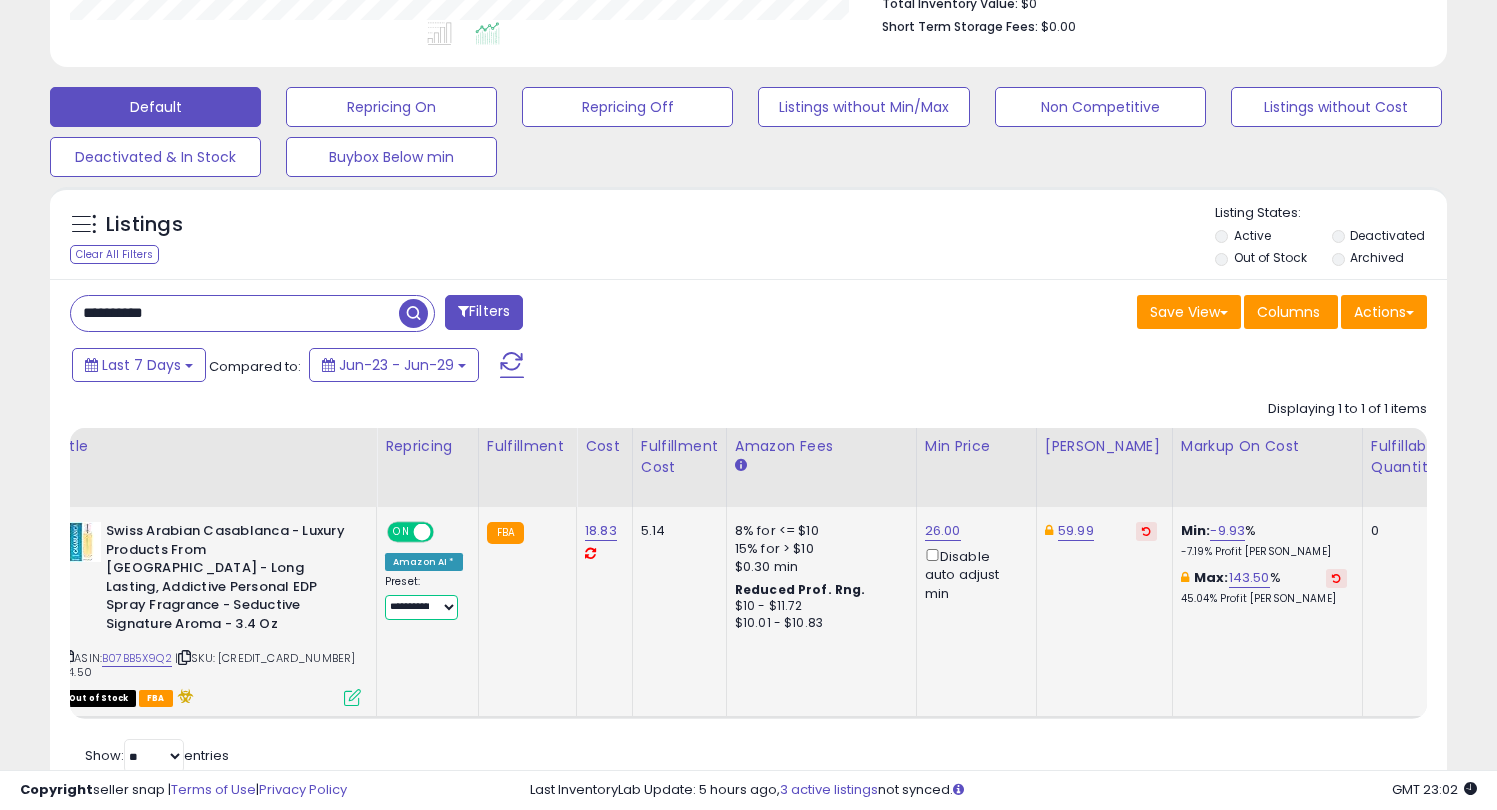 click on "**********" at bounding box center (421, 607) 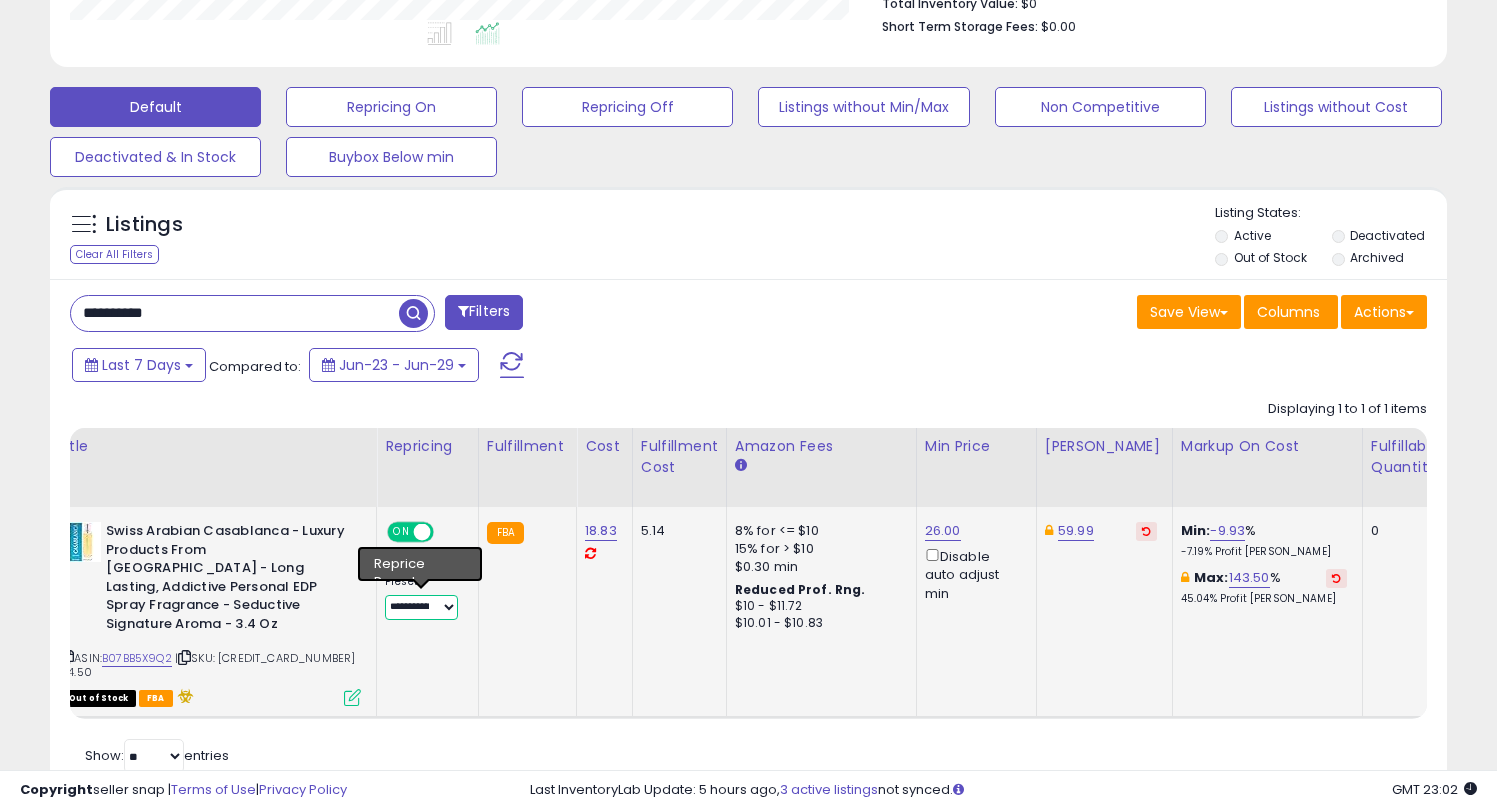 select on "******" 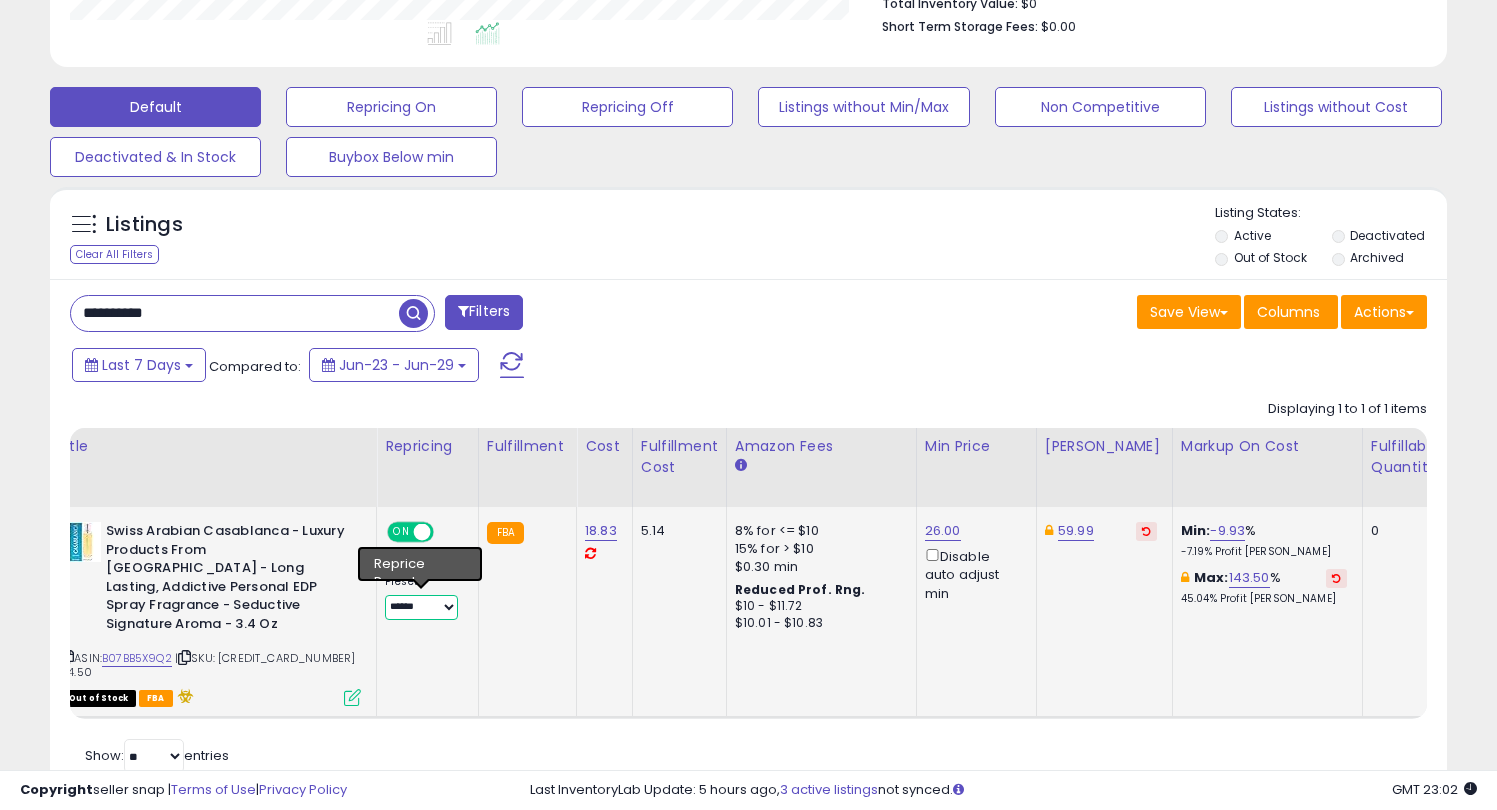 click on "**********" at bounding box center (421, 607) 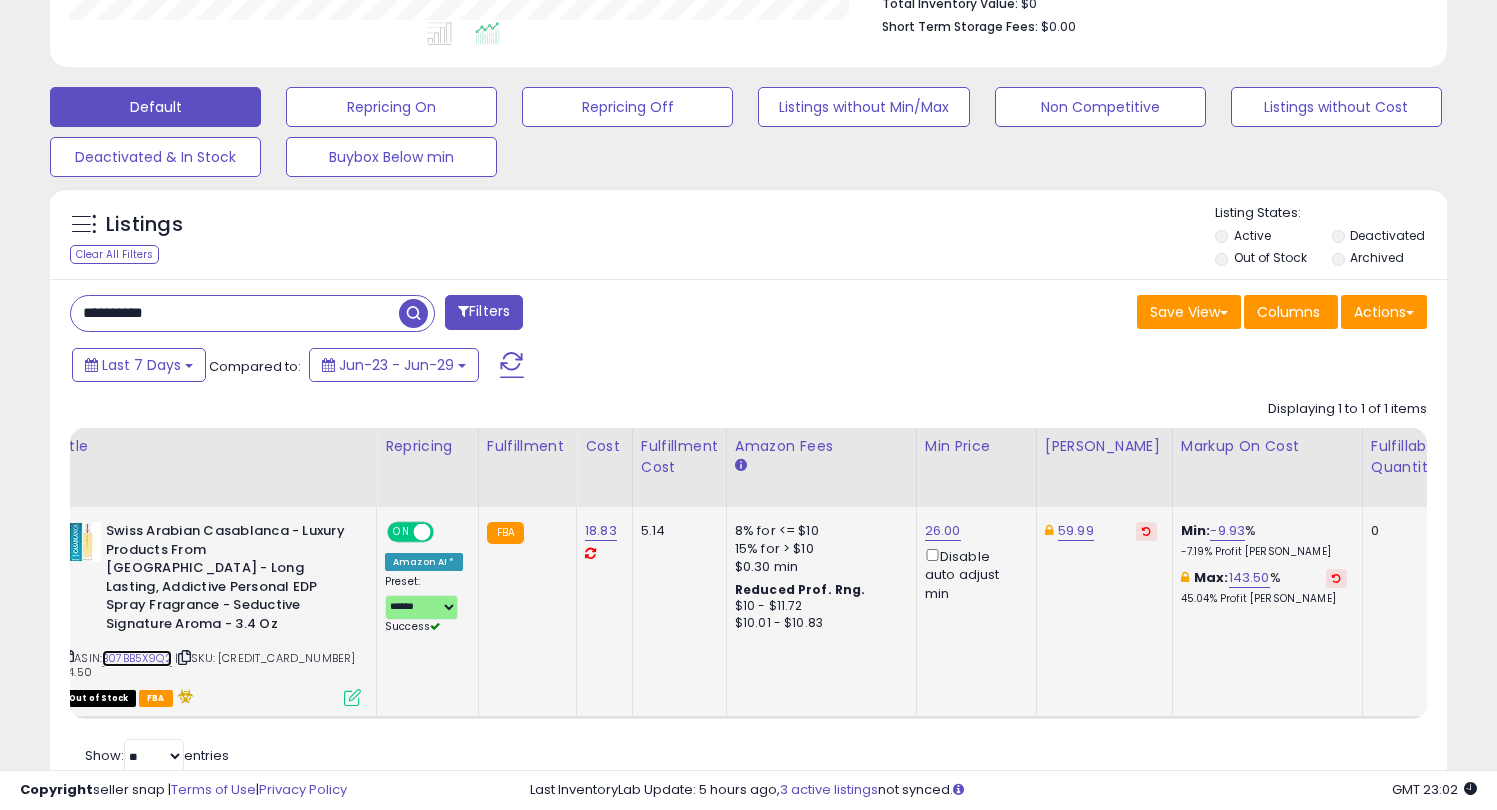 click on "B07BB5X9Q2" at bounding box center (137, 658) 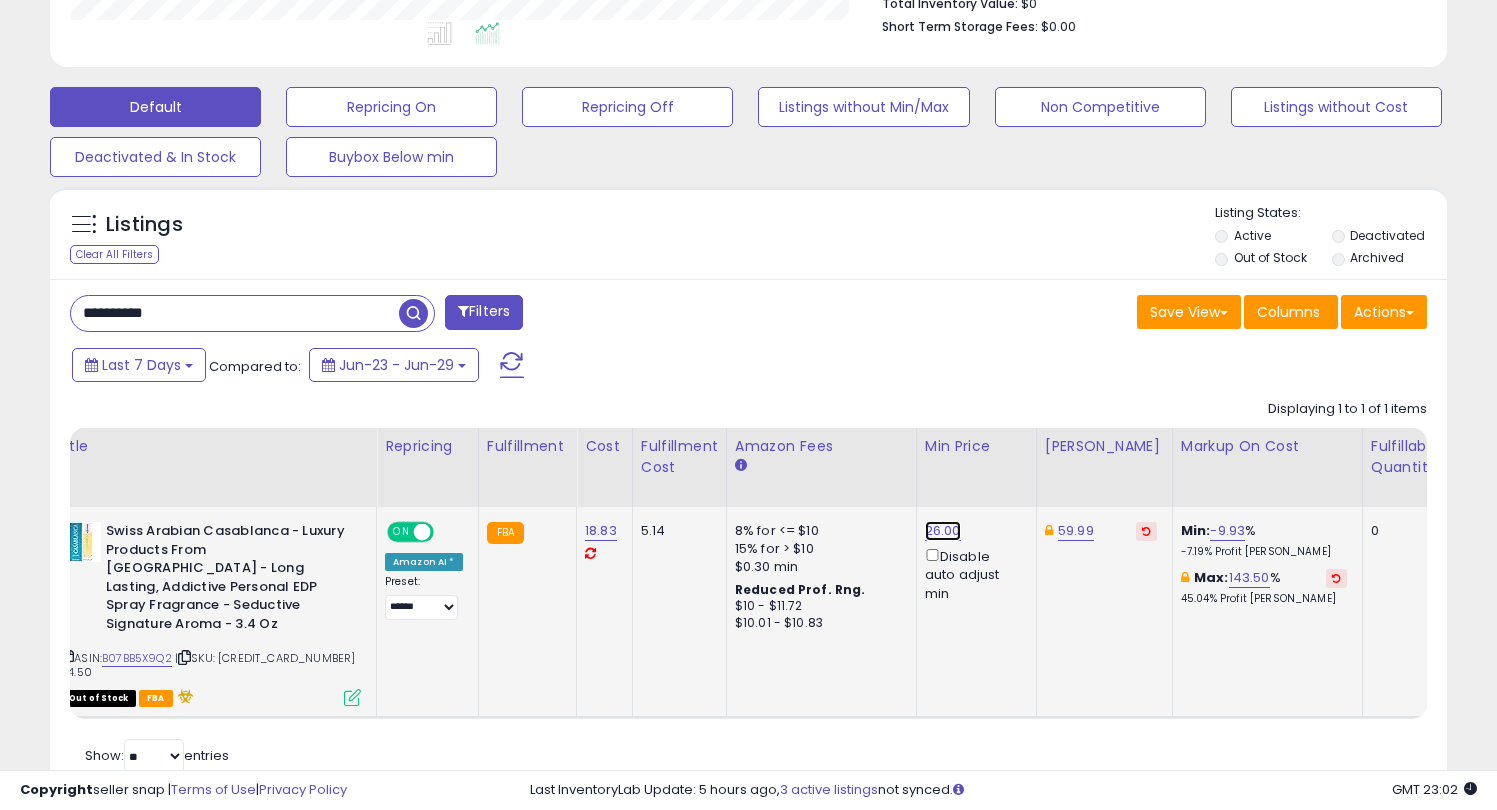 click on "26.00" at bounding box center [943, 531] 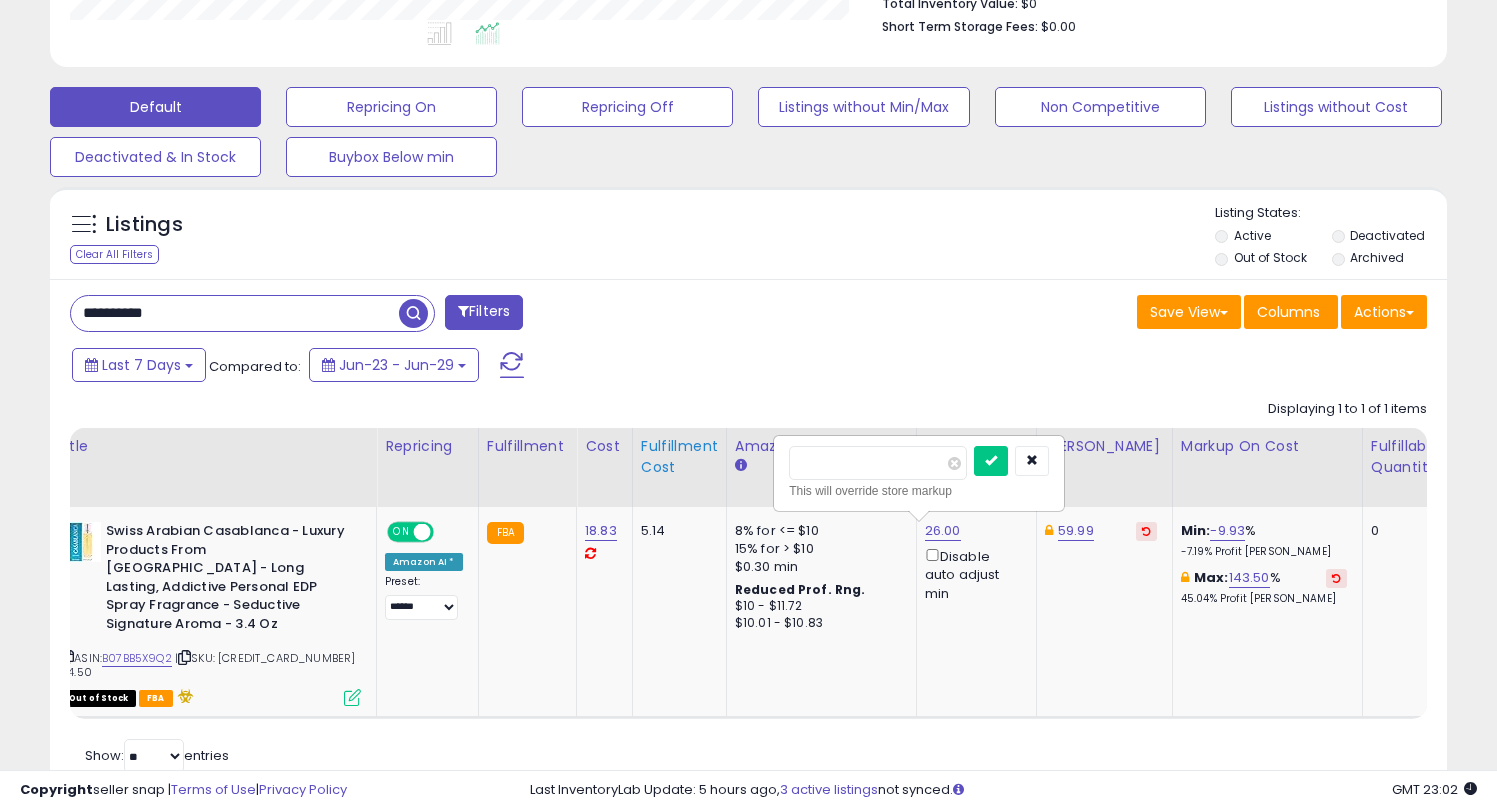 drag, startPoint x: 805, startPoint y: 460, endPoint x: 694, endPoint y: 458, distance: 111.01801 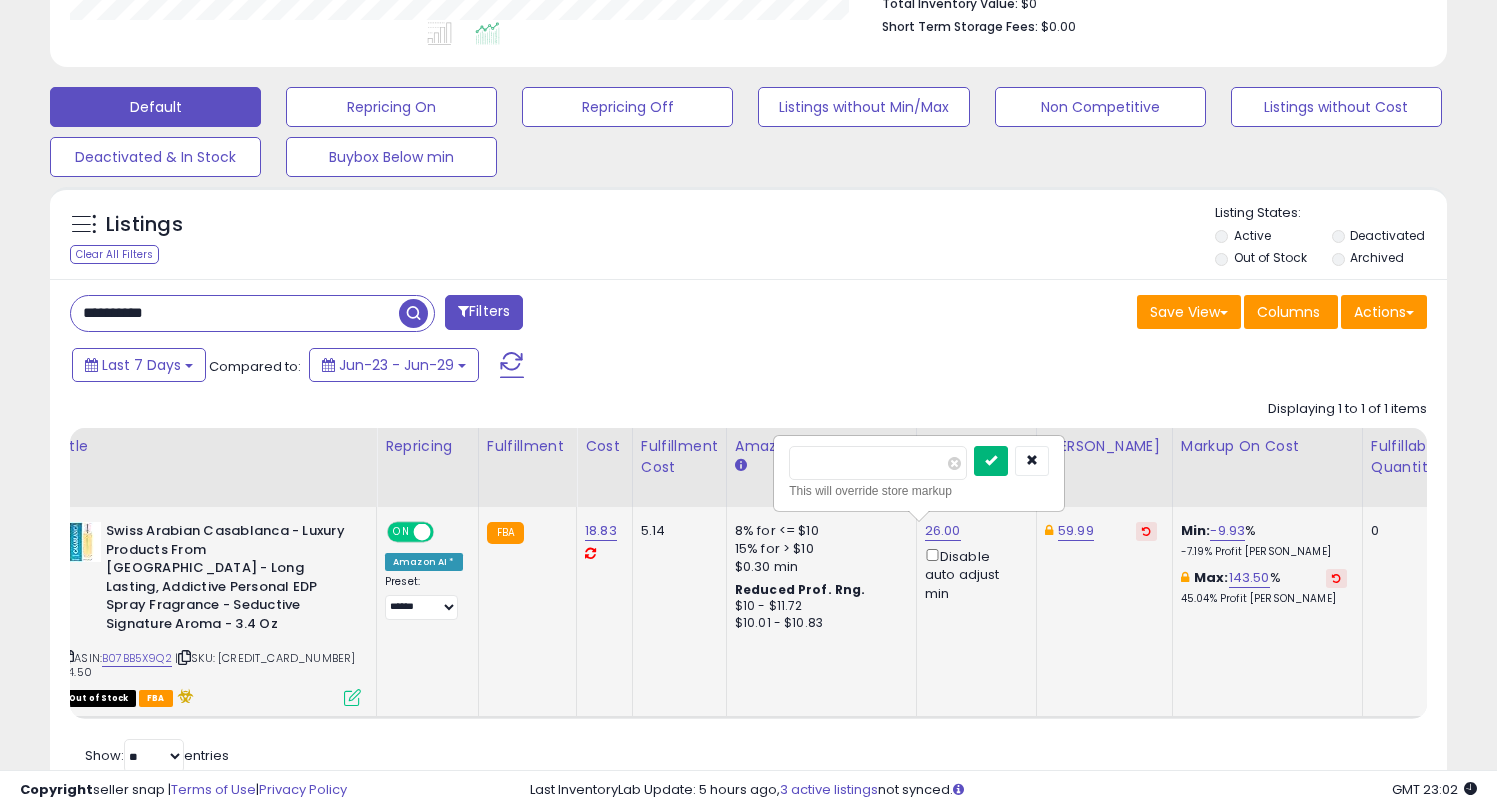 type on "*****" 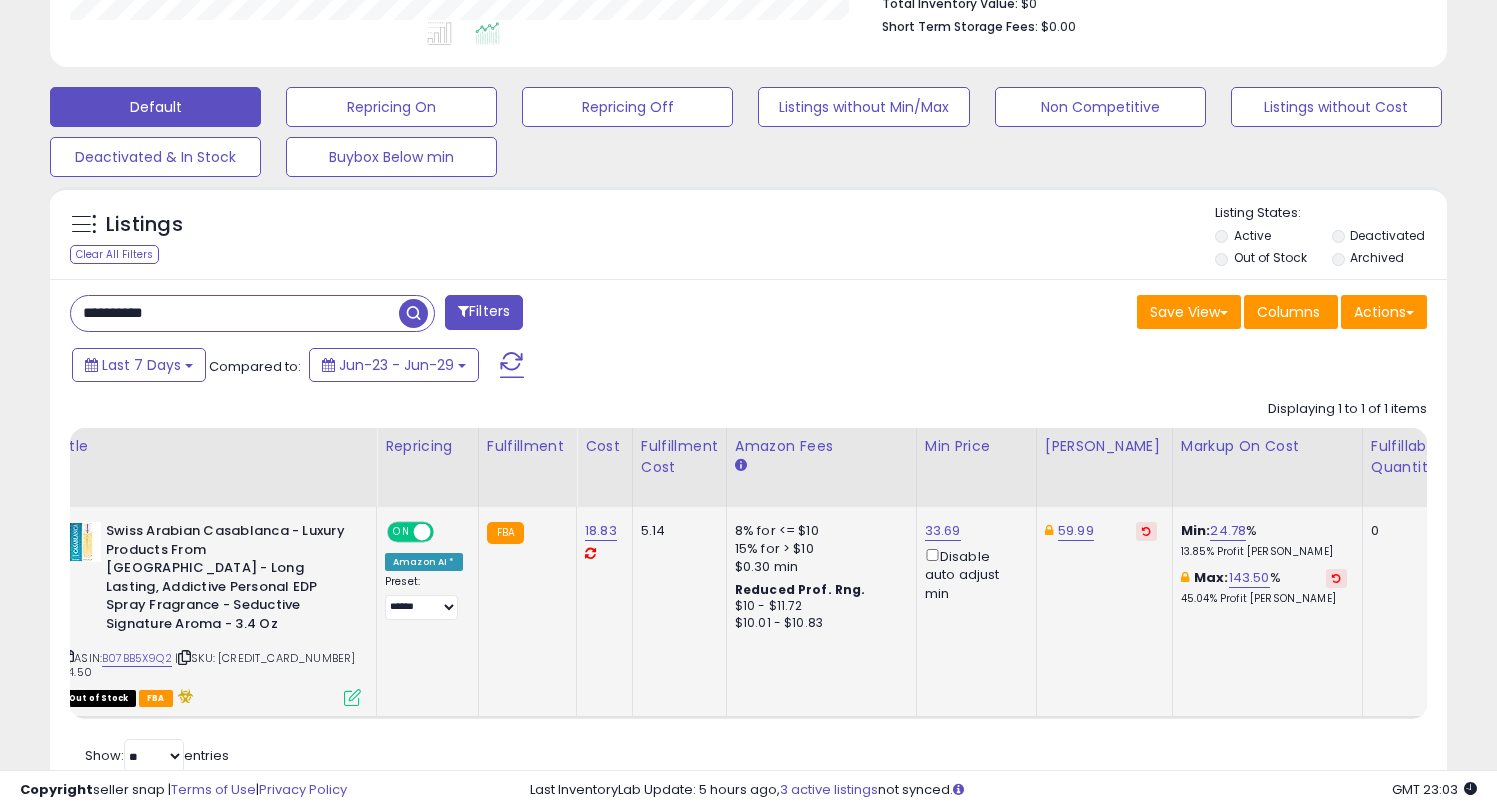 drag, startPoint x: 36, startPoint y: 308, endPoint x: 21, endPoint y: 310, distance: 15.132746 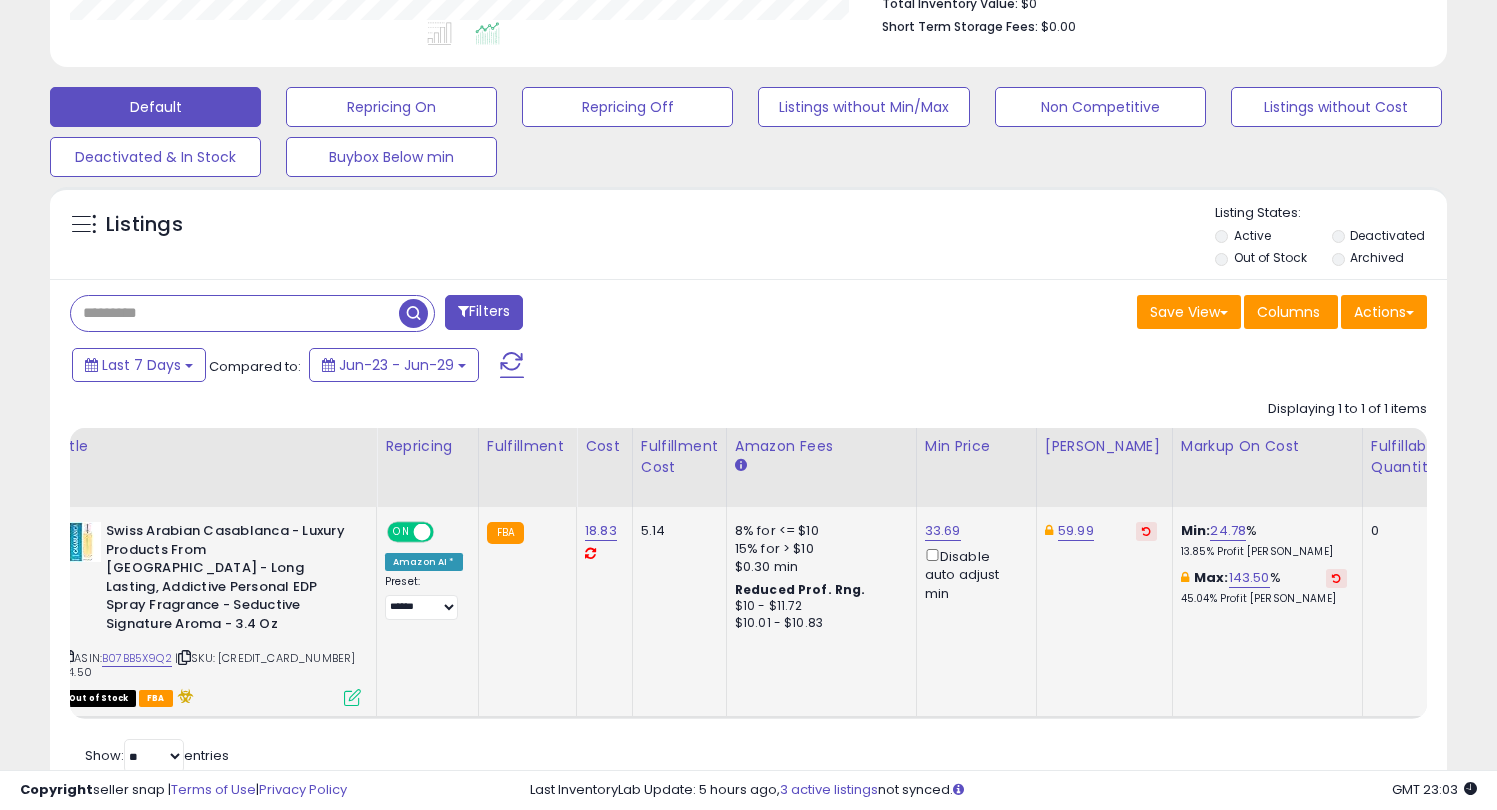 paste on "**********" 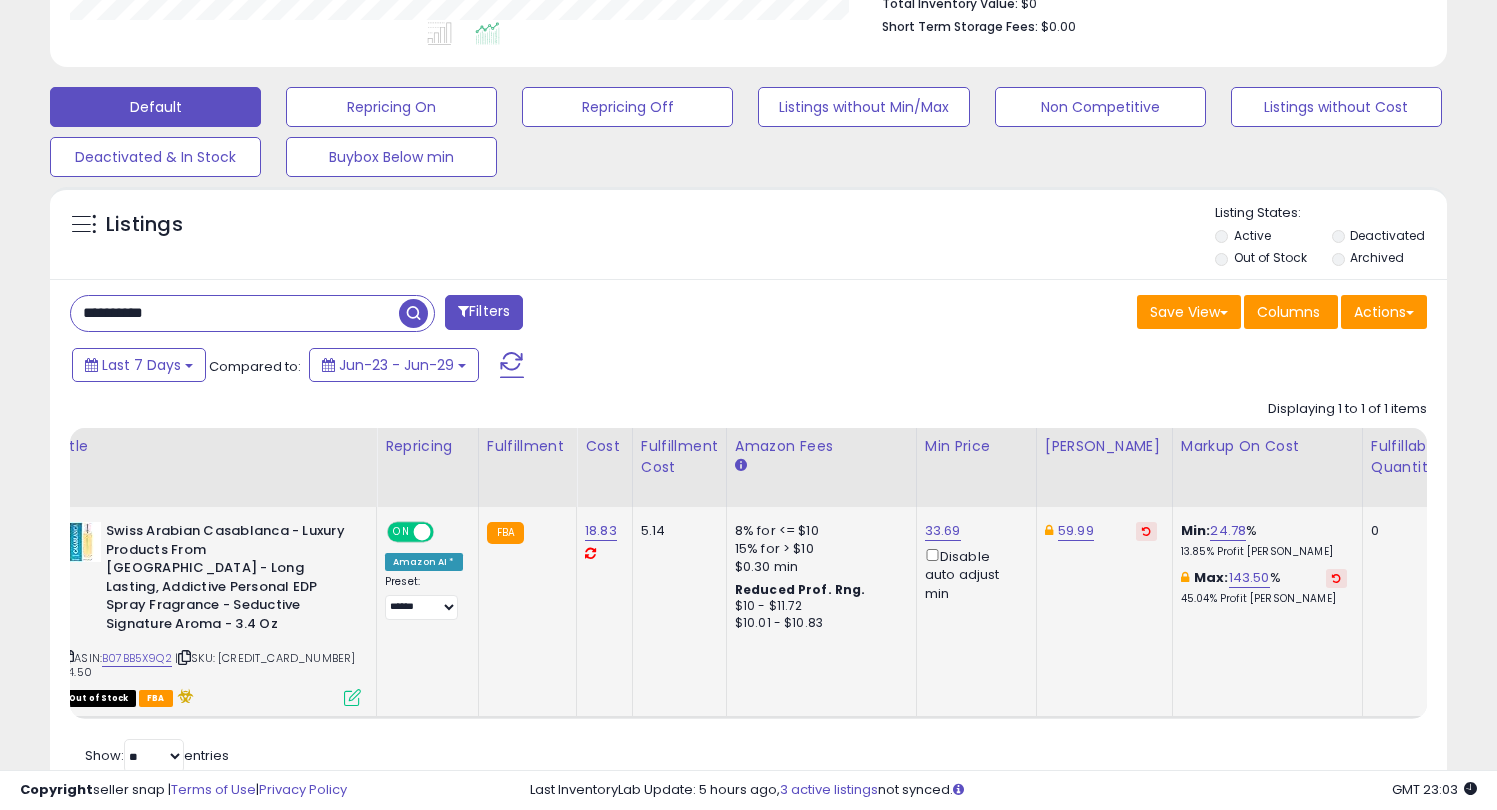 type on "**********" 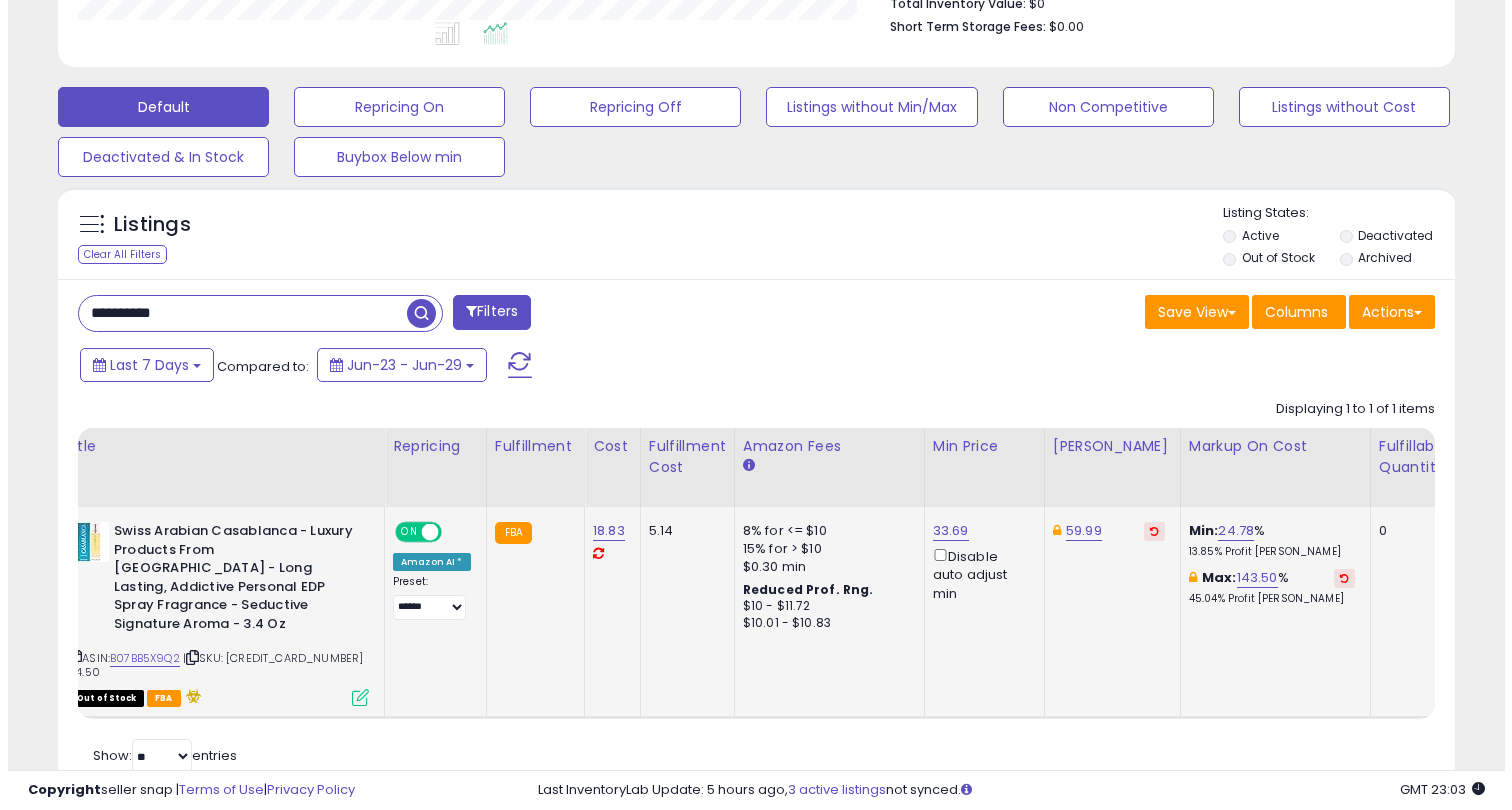 scroll, scrollTop: 410, scrollLeft: 0, axis: vertical 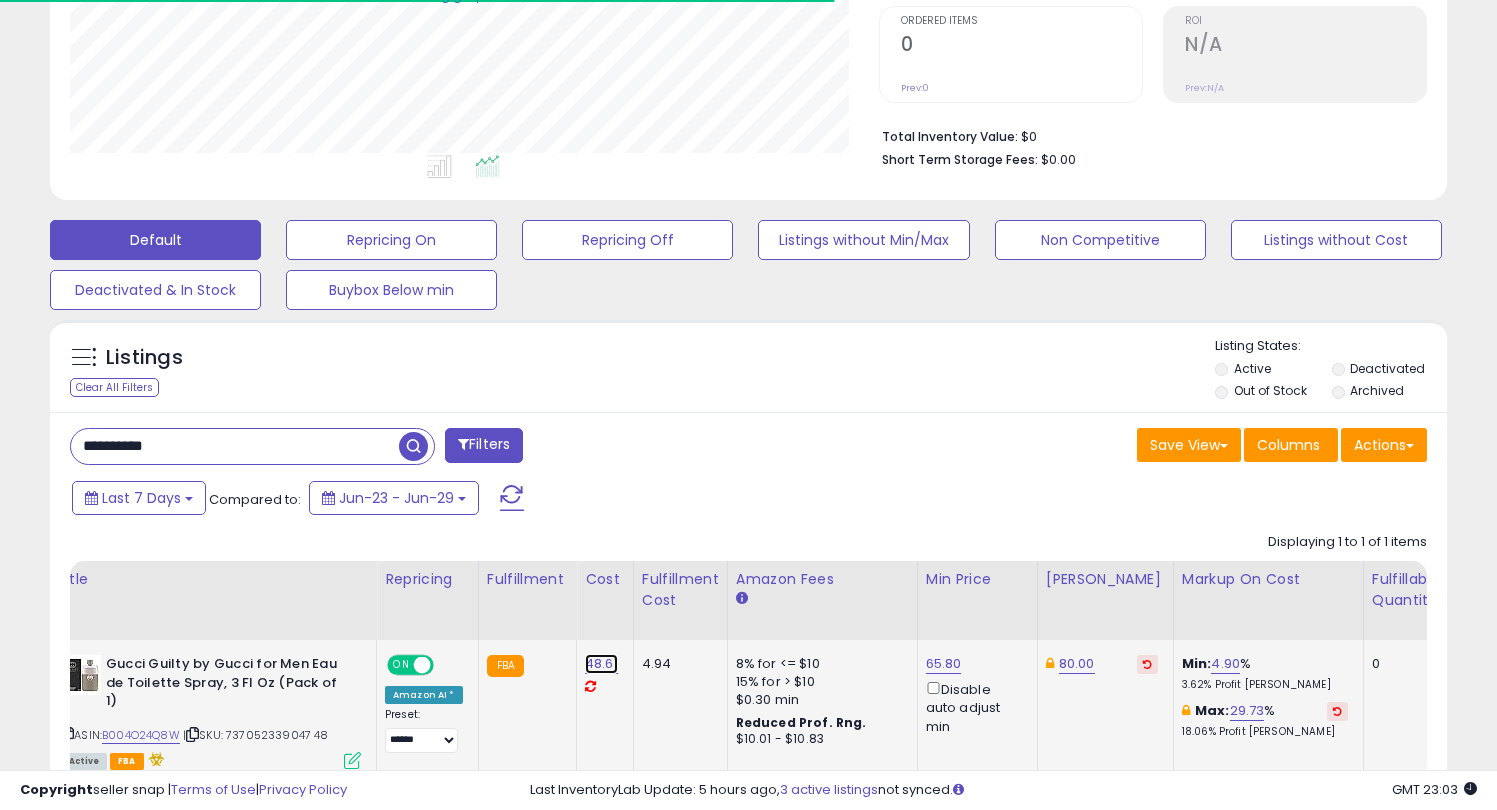 click on "48.61" at bounding box center (601, 664) 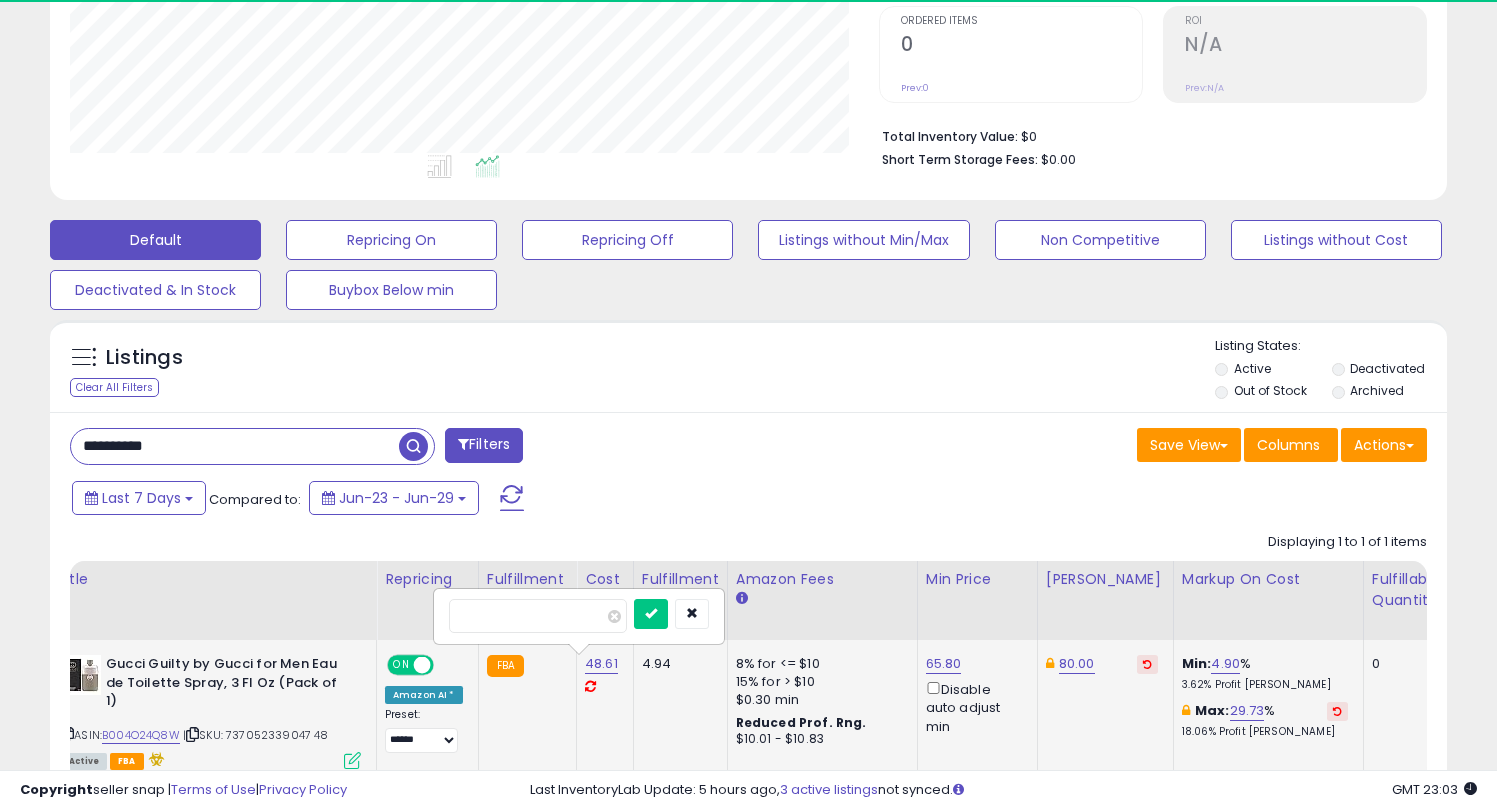 scroll, scrollTop: 999590, scrollLeft: 999191, axis: both 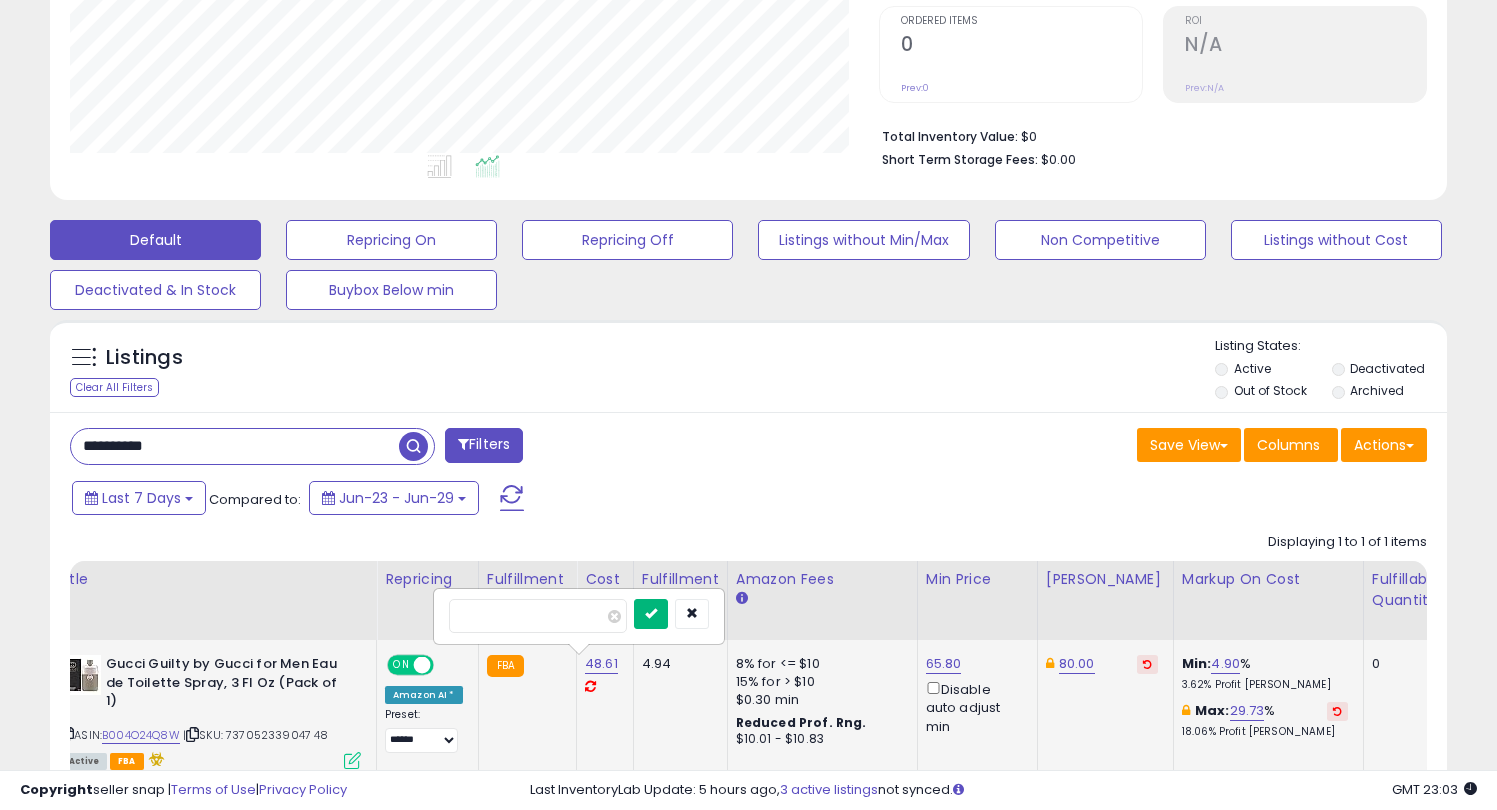 type on "*****" 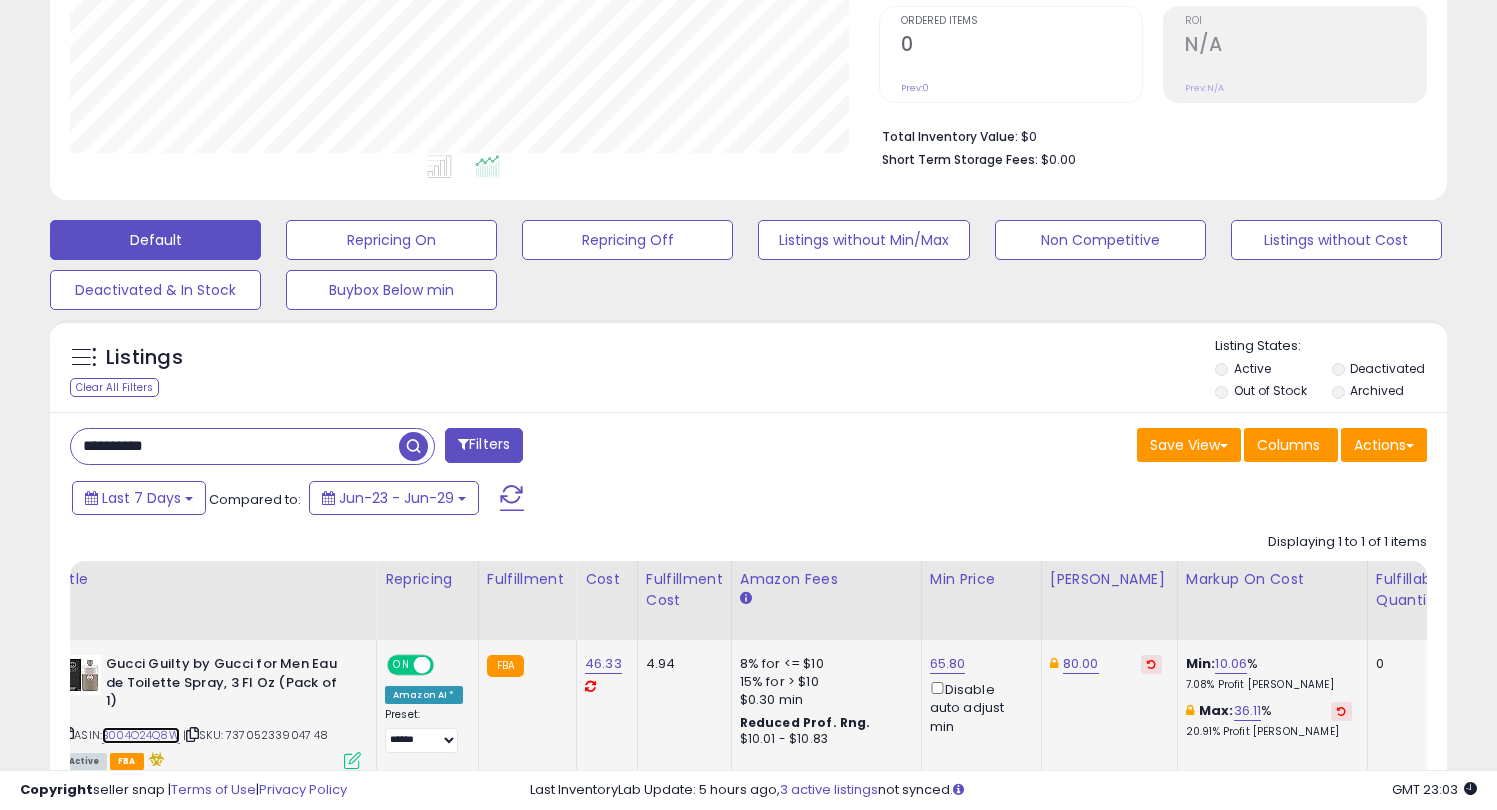 click on "B004O24Q8W" at bounding box center [141, 735] 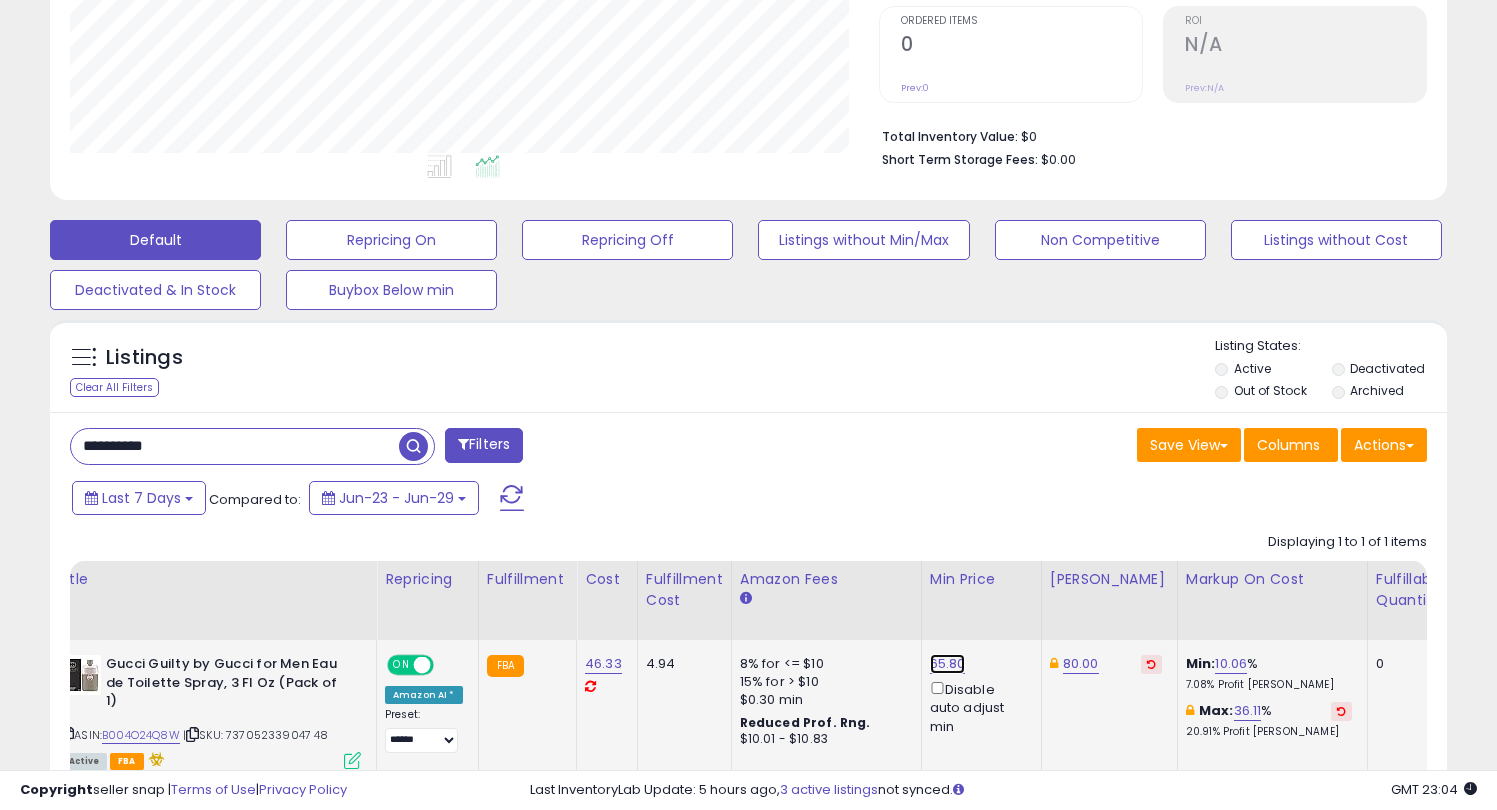 click on "65.80" at bounding box center [948, 664] 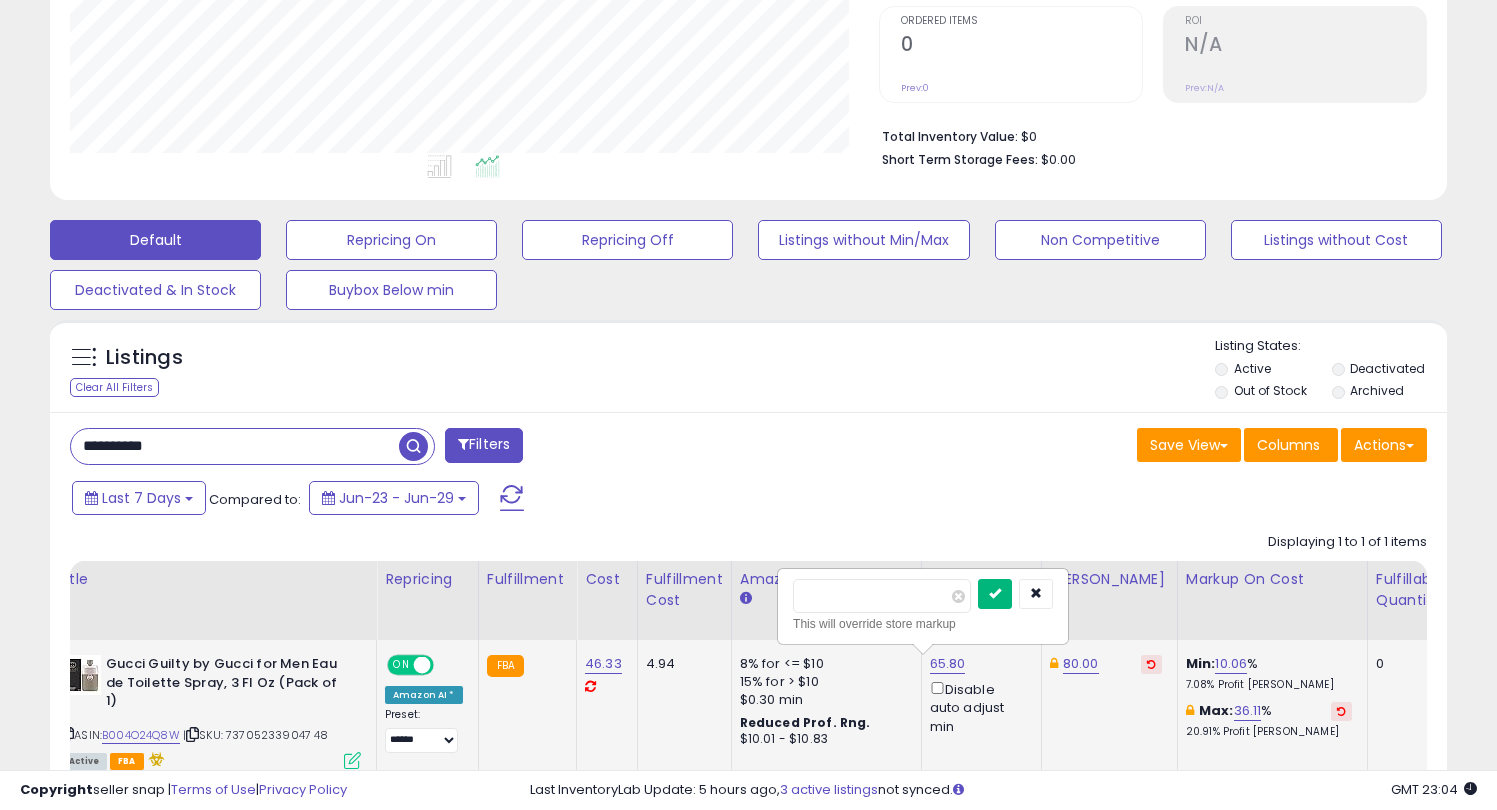 type on "*****" 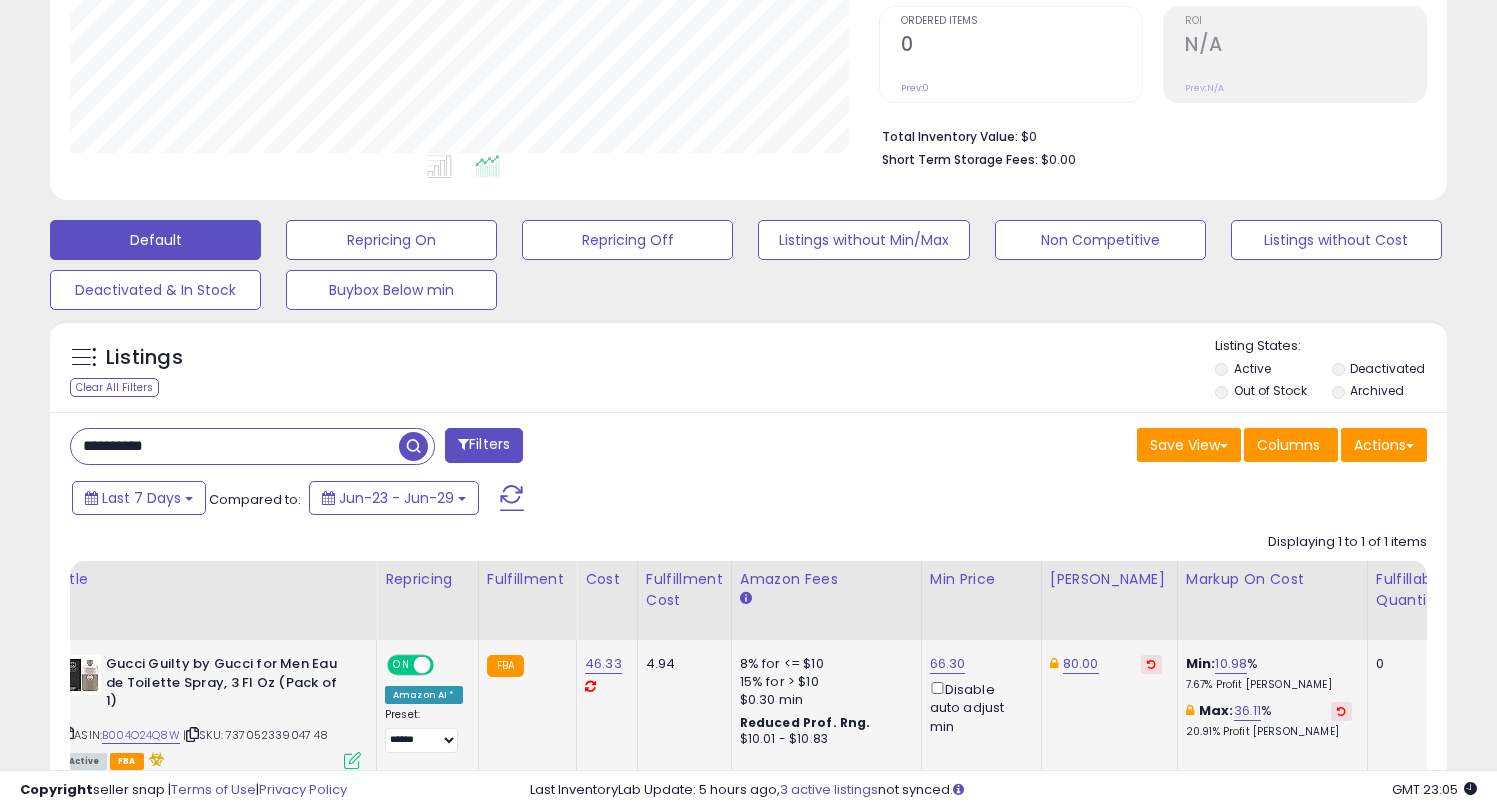 drag, startPoint x: 155, startPoint y: 449, endPoint x: 86, endPoint y: 453, distance: 69.115845 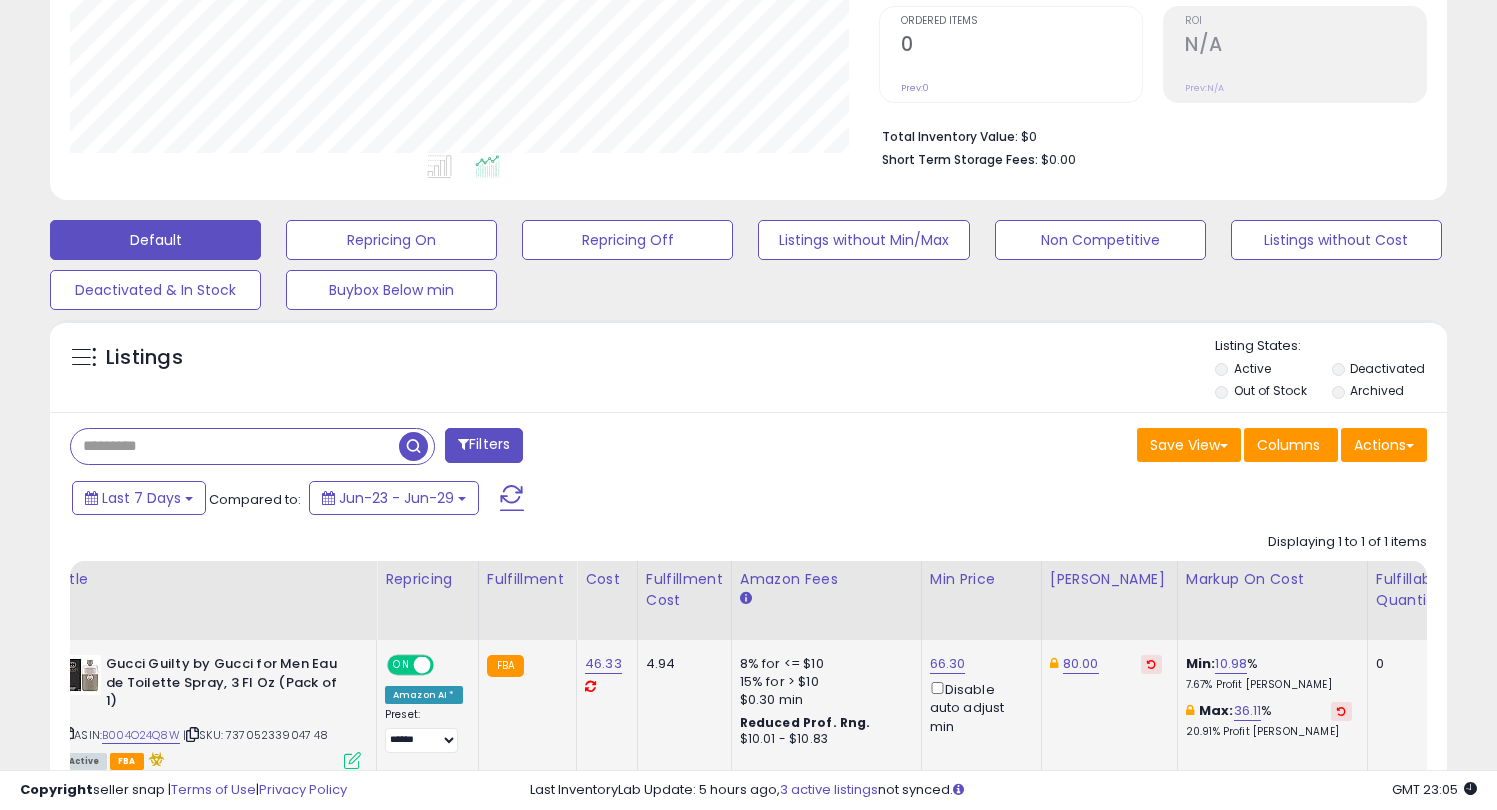 paste on "**********" 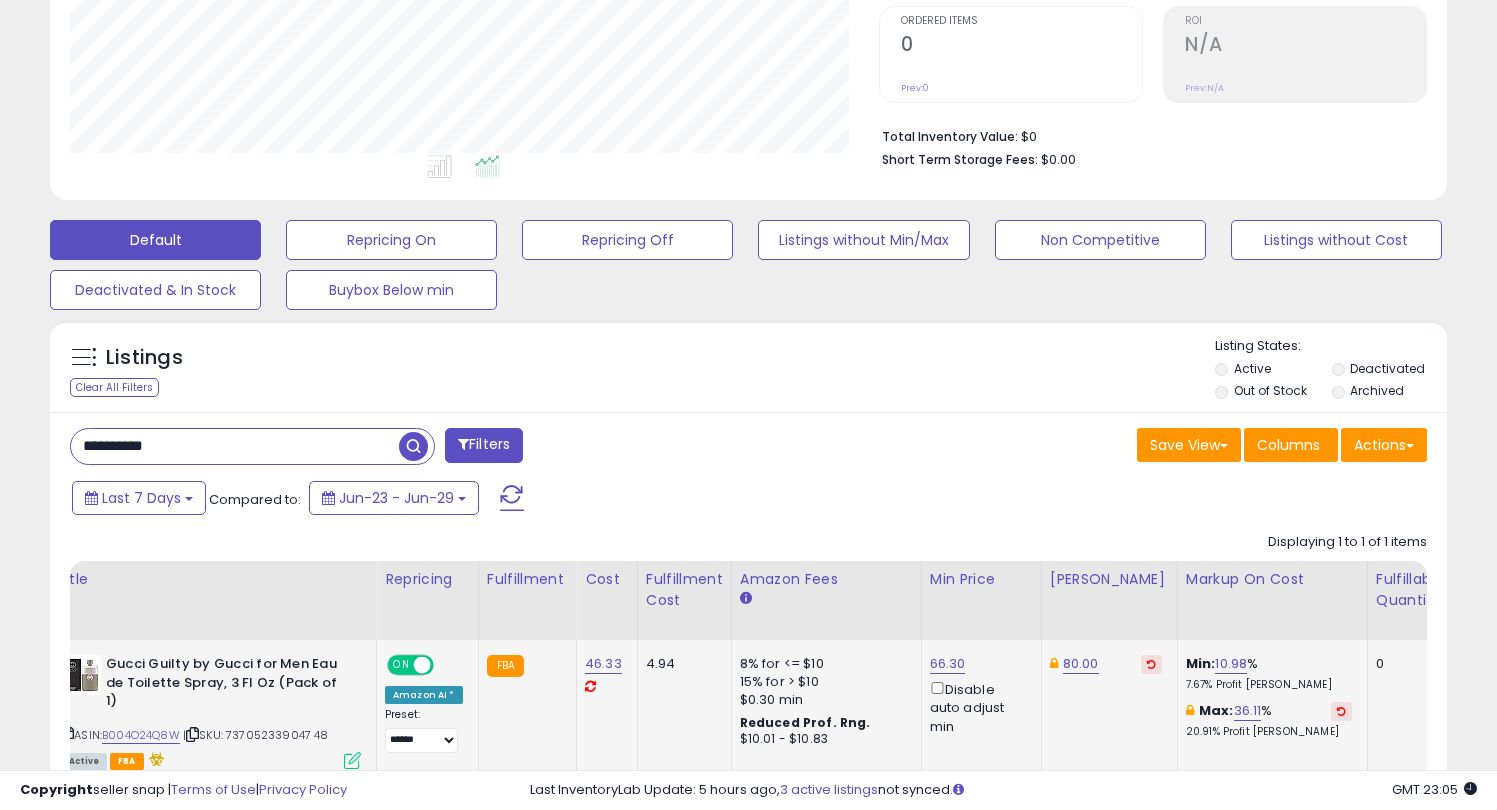 type on "**********" 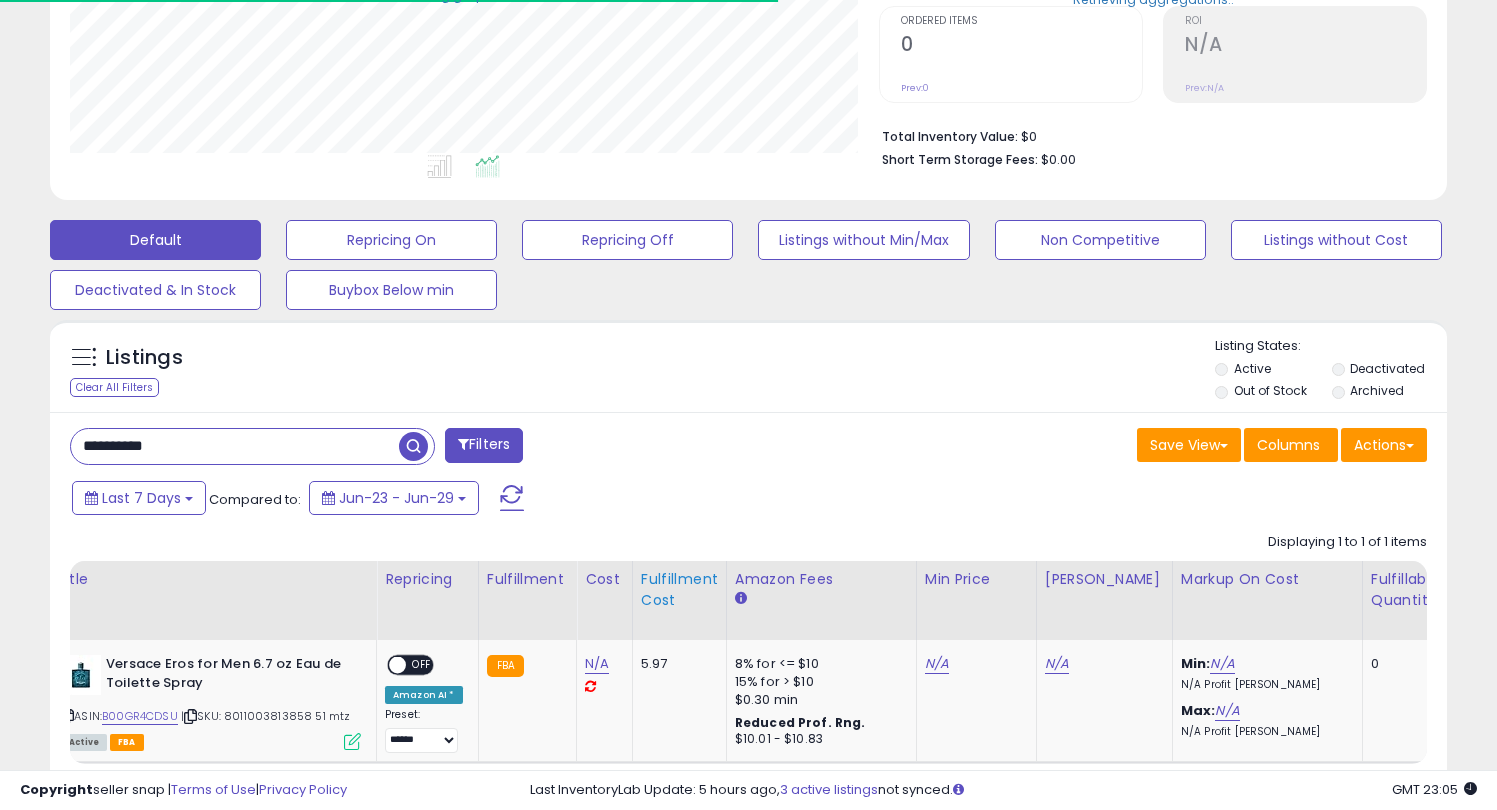 scroll, scrollTop: 410, scrollLeft: 809, axis: both 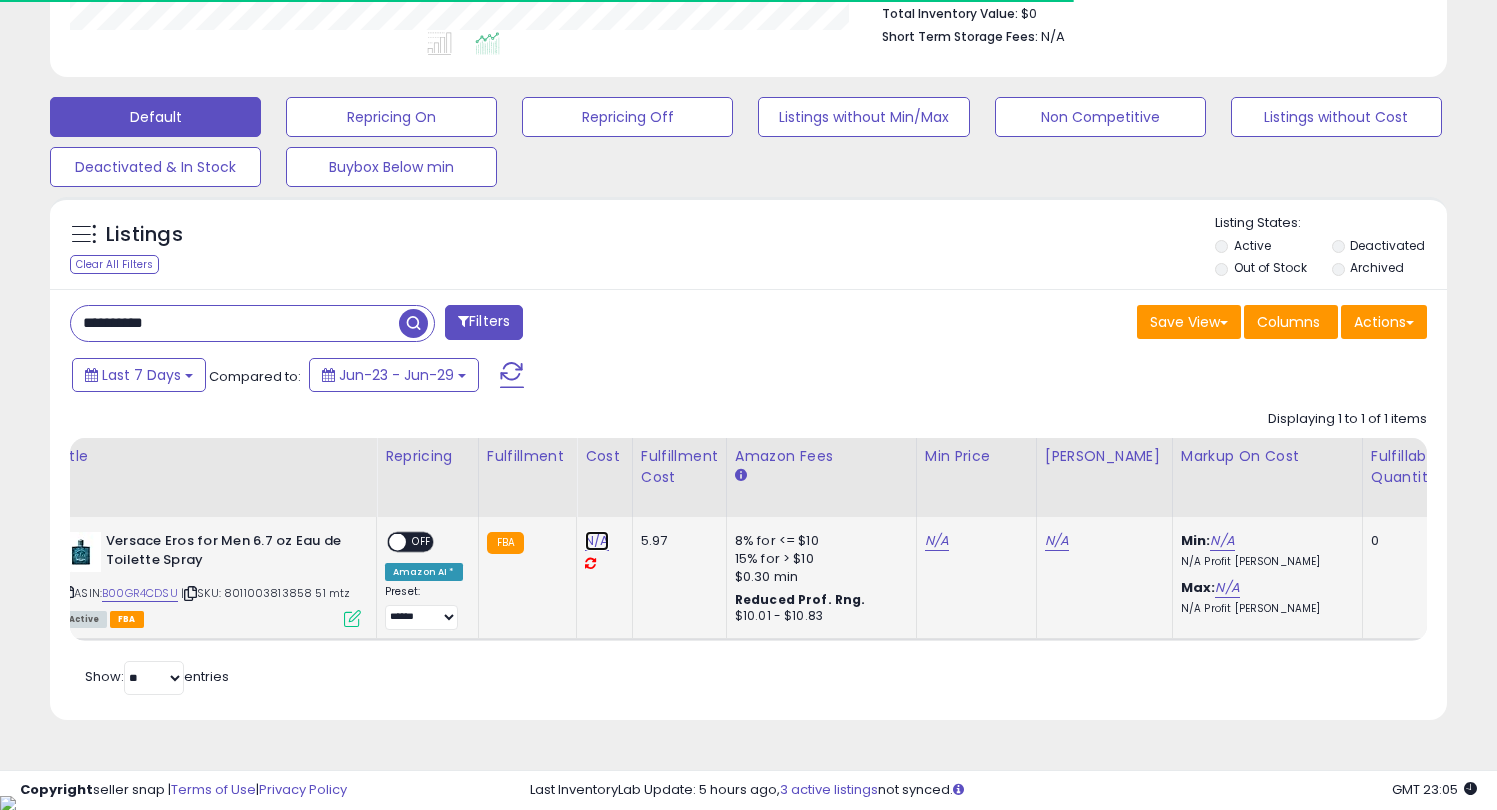 click on "N/A" at bounding box center (597, 541) 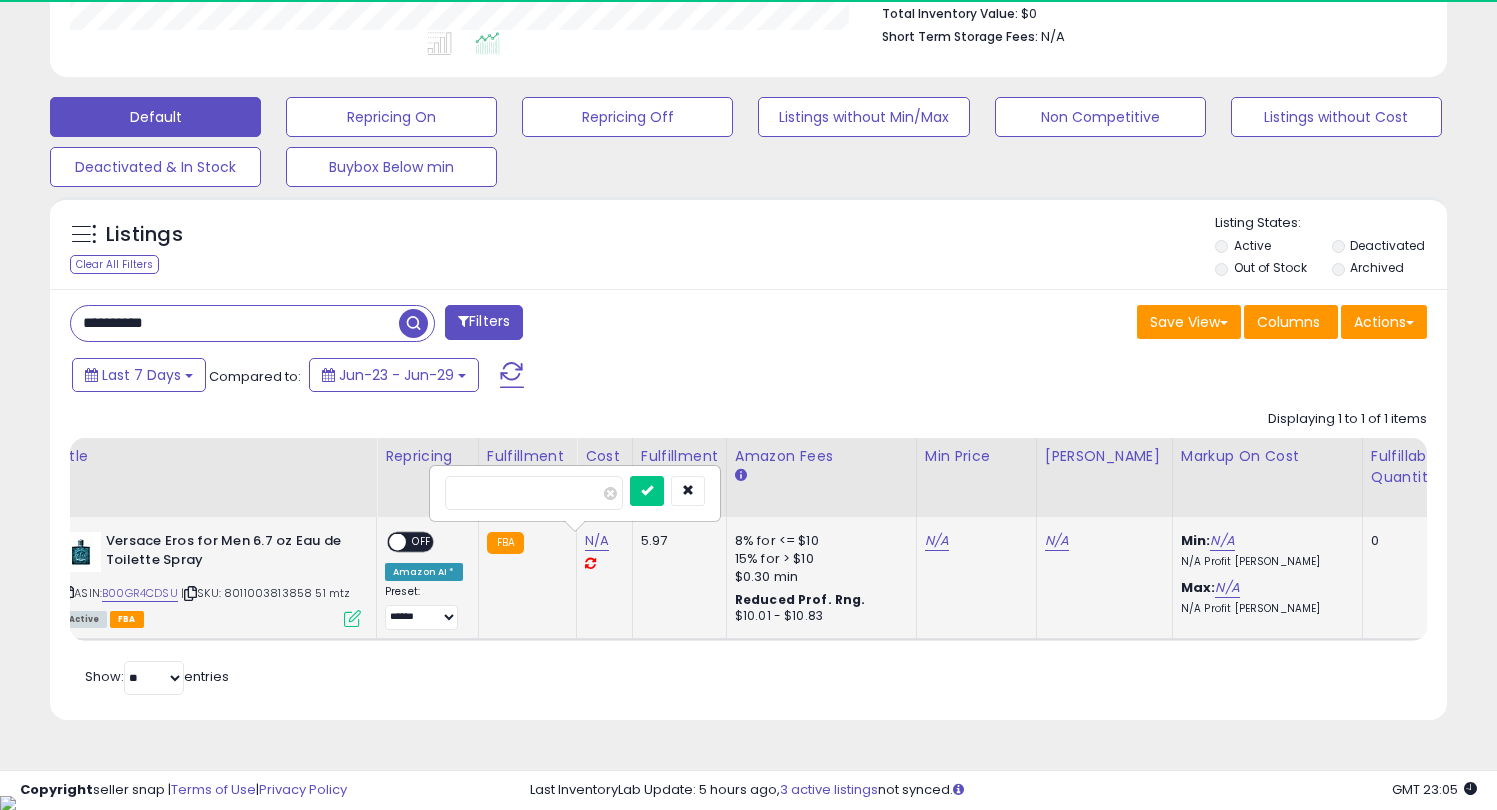 scroll, scrollTop: 999590, scrollLeft: 999191, axis: both 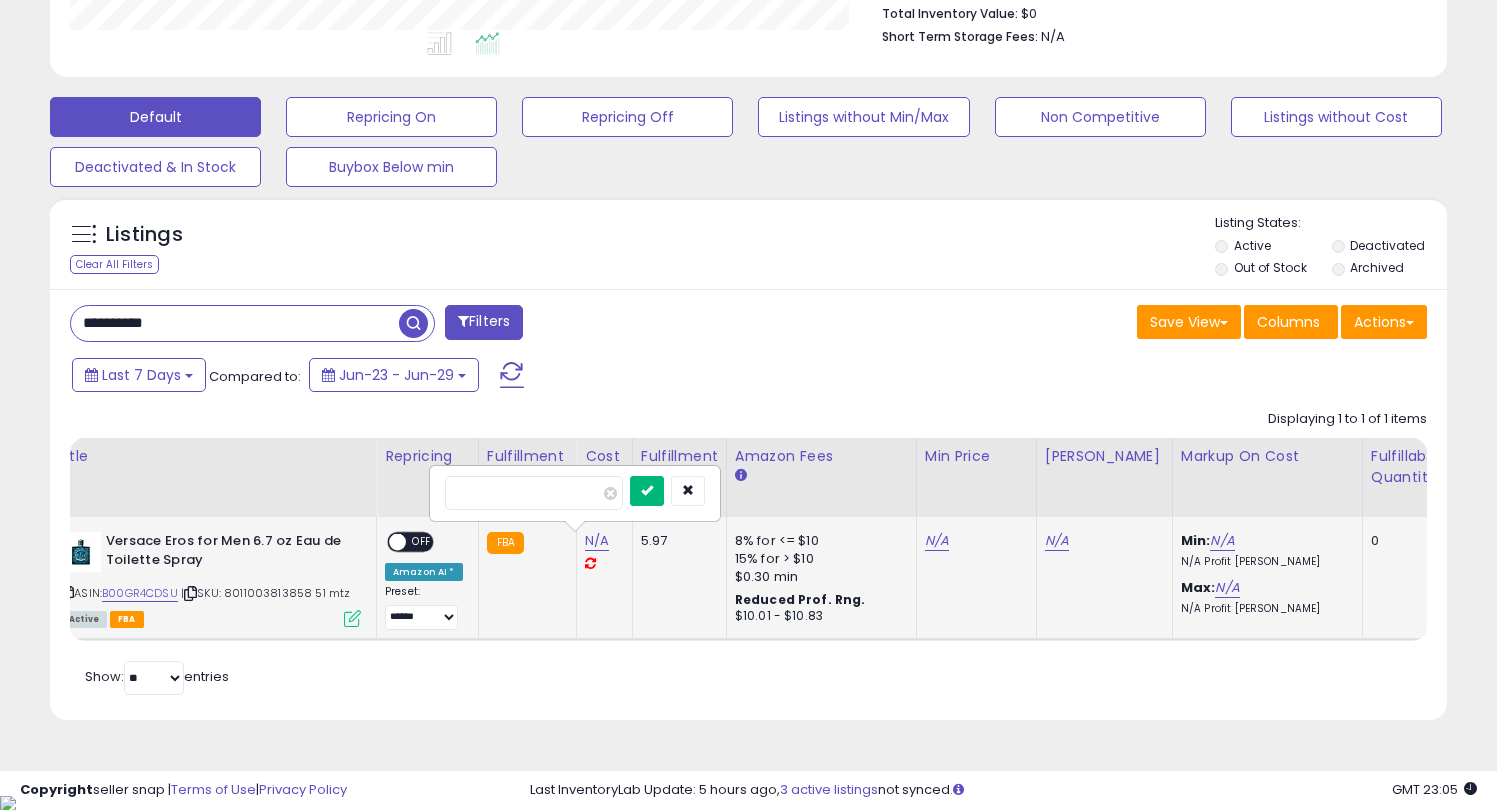 type on "*****" 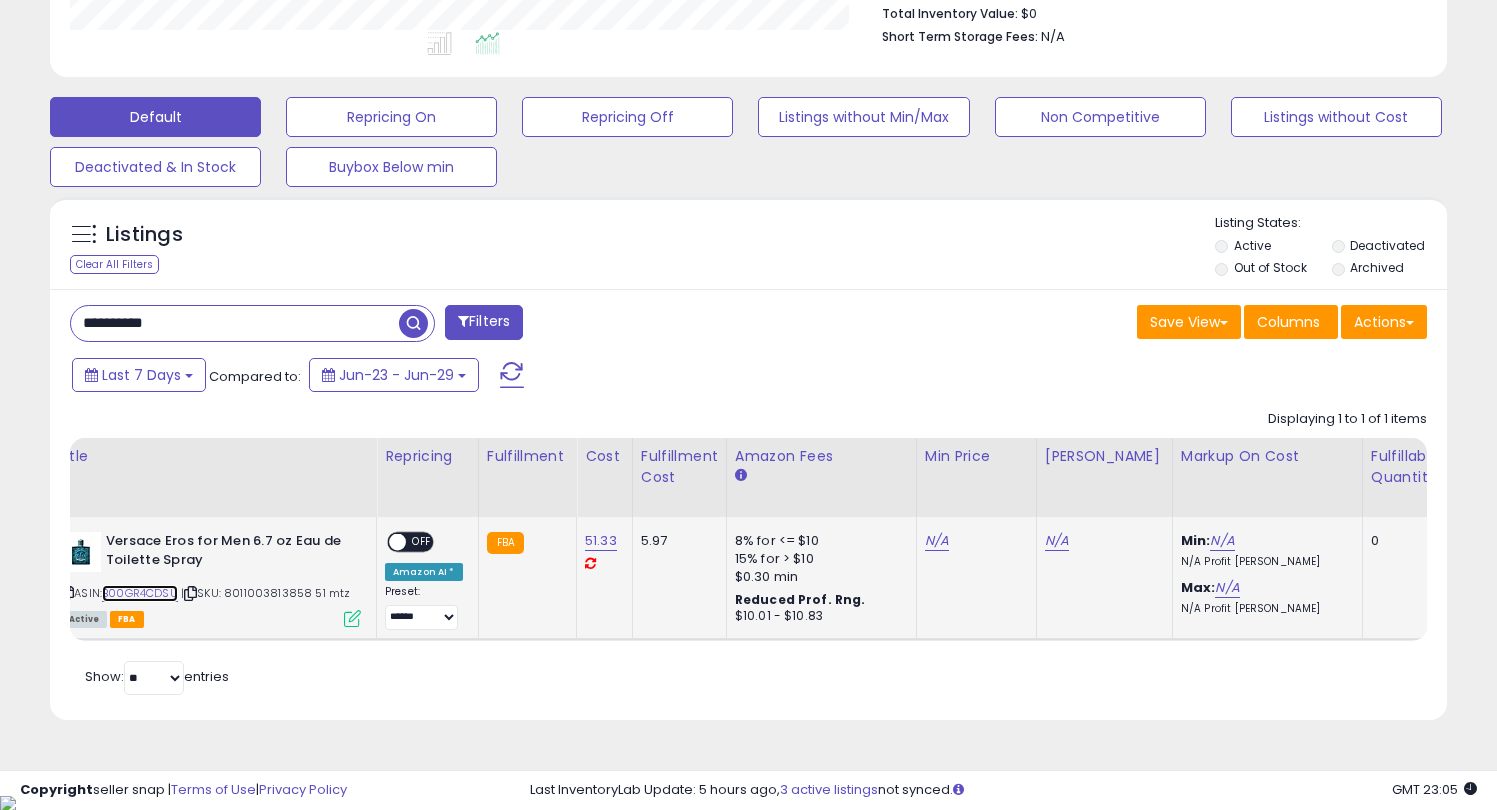 click on "B00GR4CDSU" at bounding box center [140, 593] 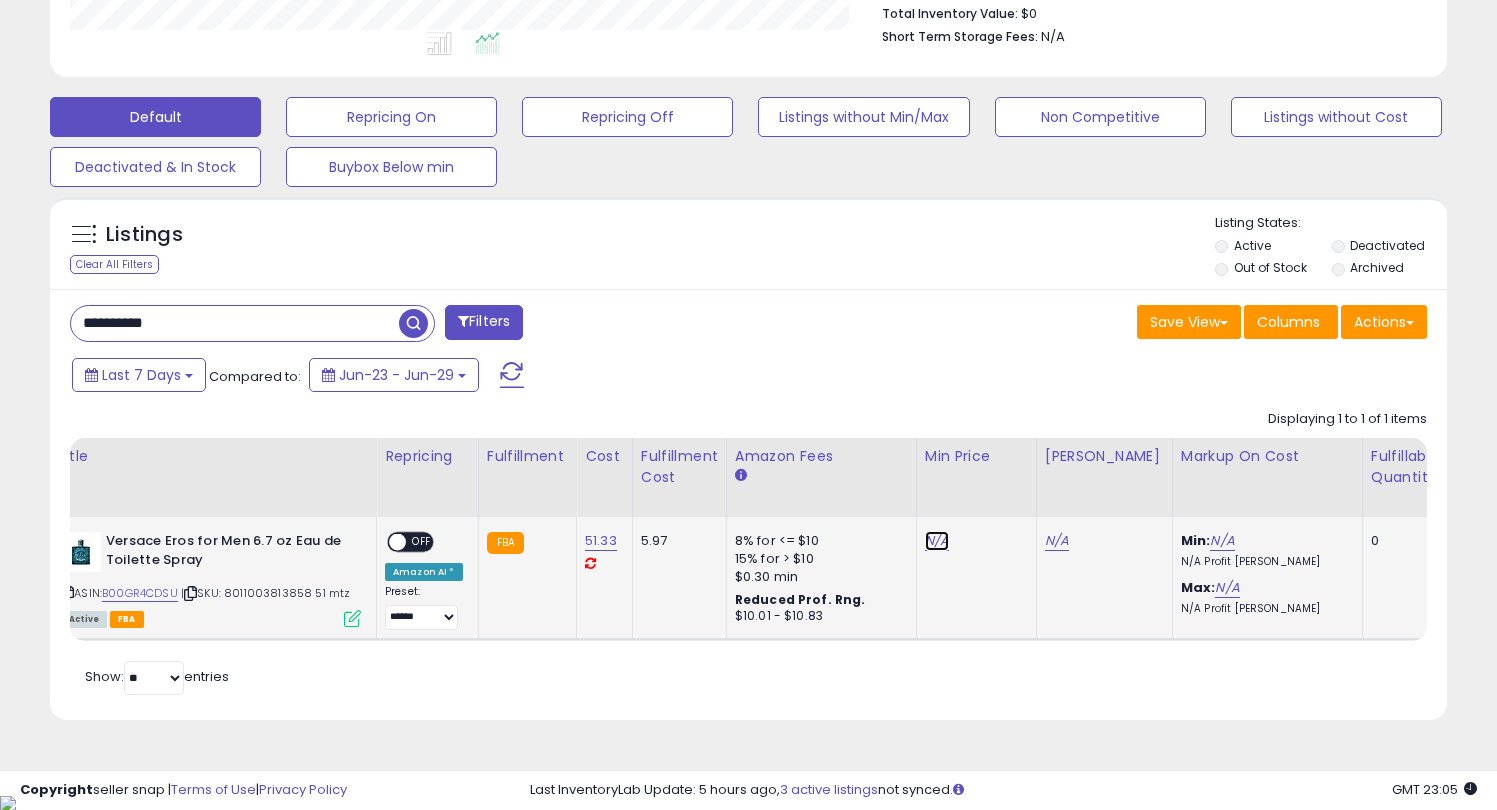 click on "N/A" at bounding box center (937, 541) 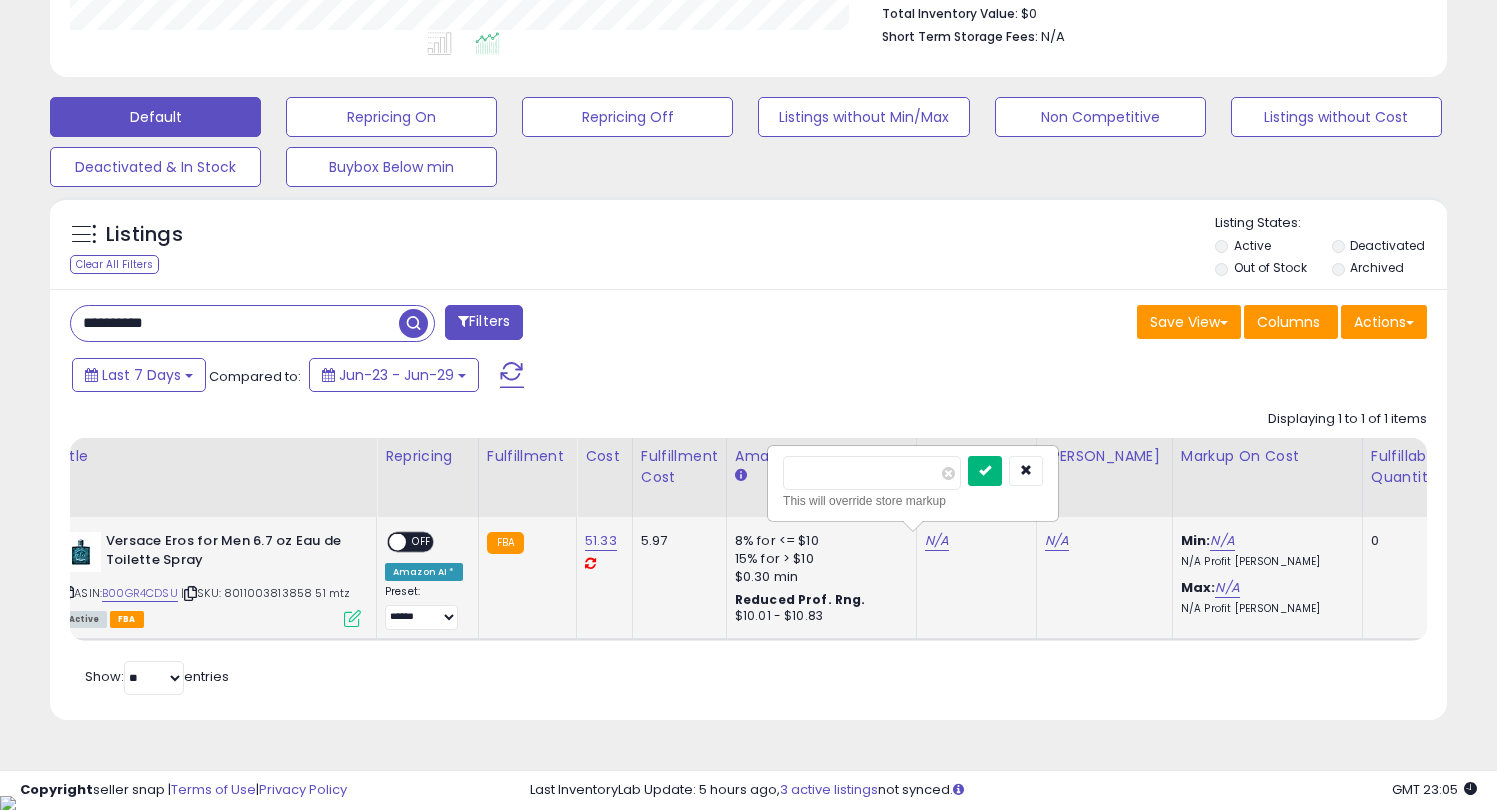 type on "**" 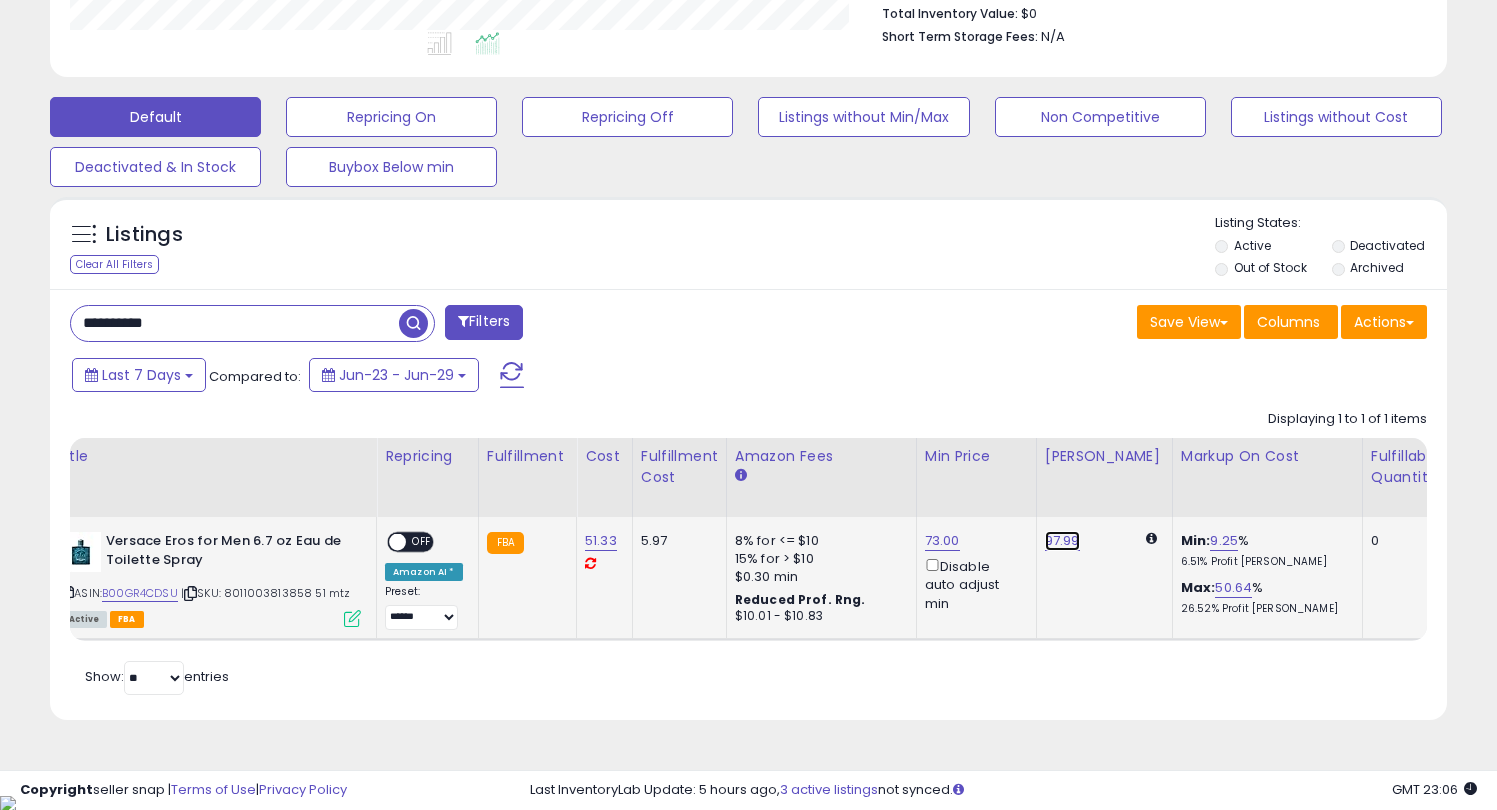 click on "97.99" at bounding box center [1062, 541] 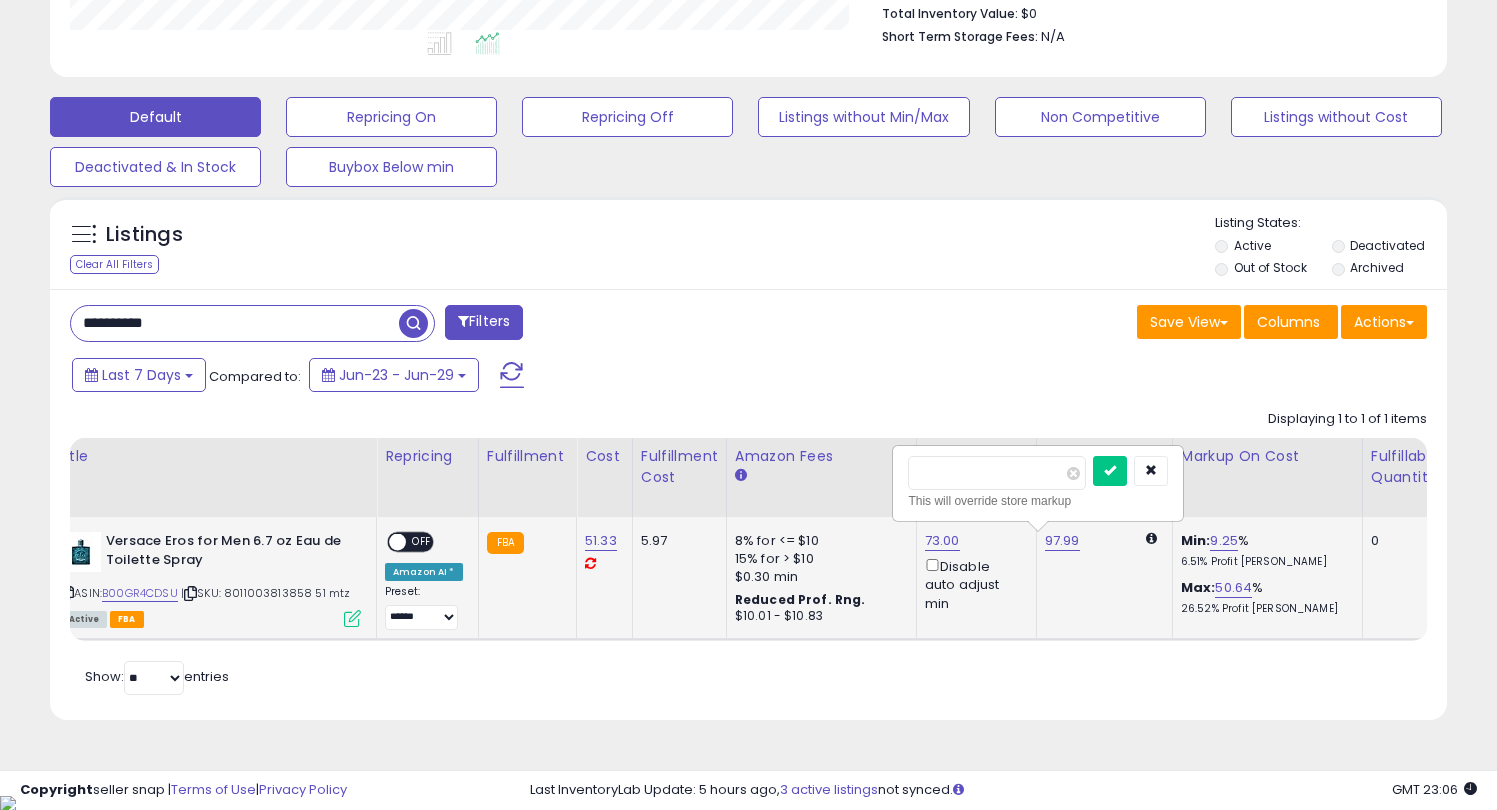 drag, startPoint x: 992, startPoint y: 472, endPoint x: 895, endPoint y: 478, distance: 97.18539 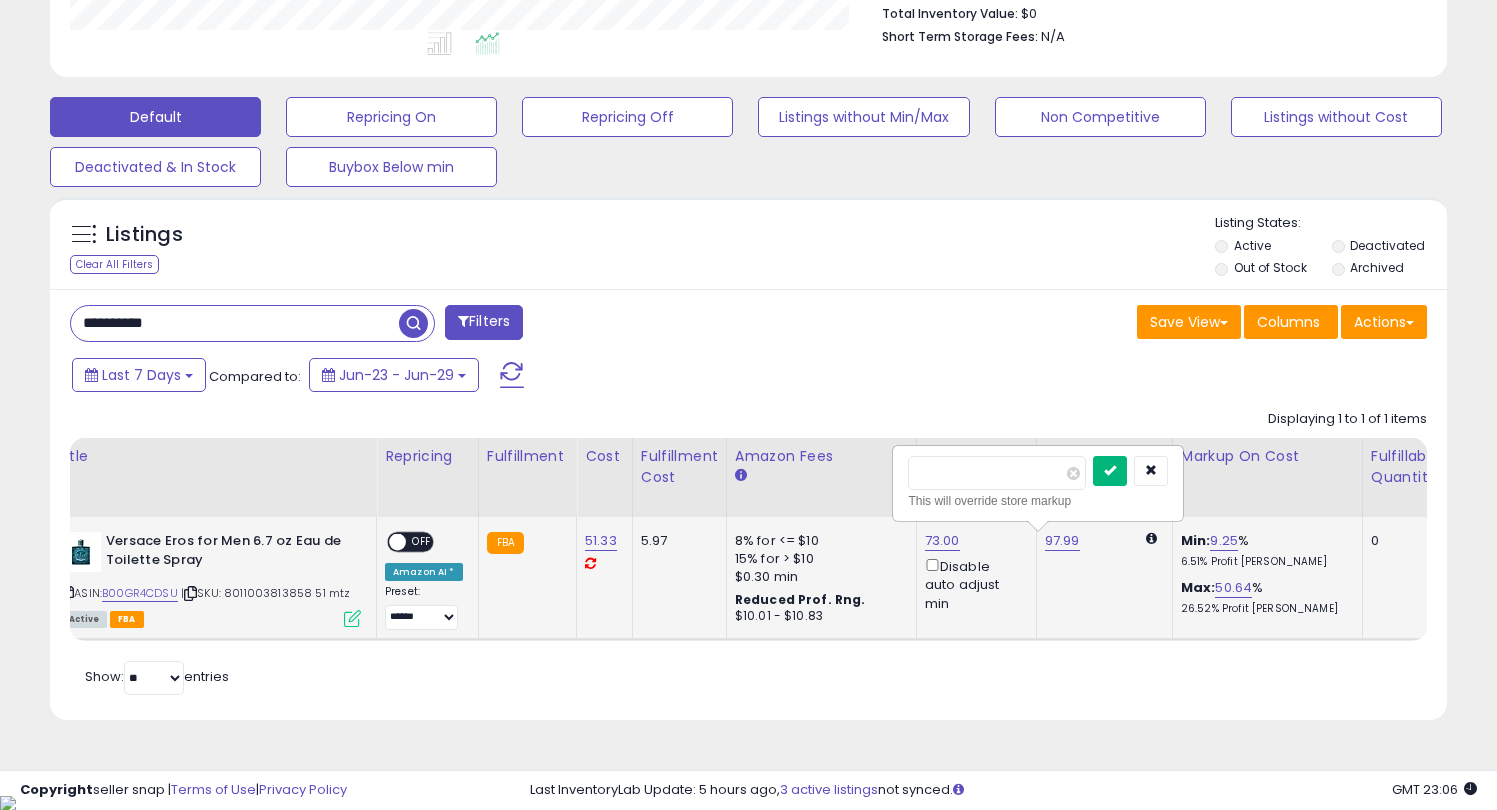 type on "*****" 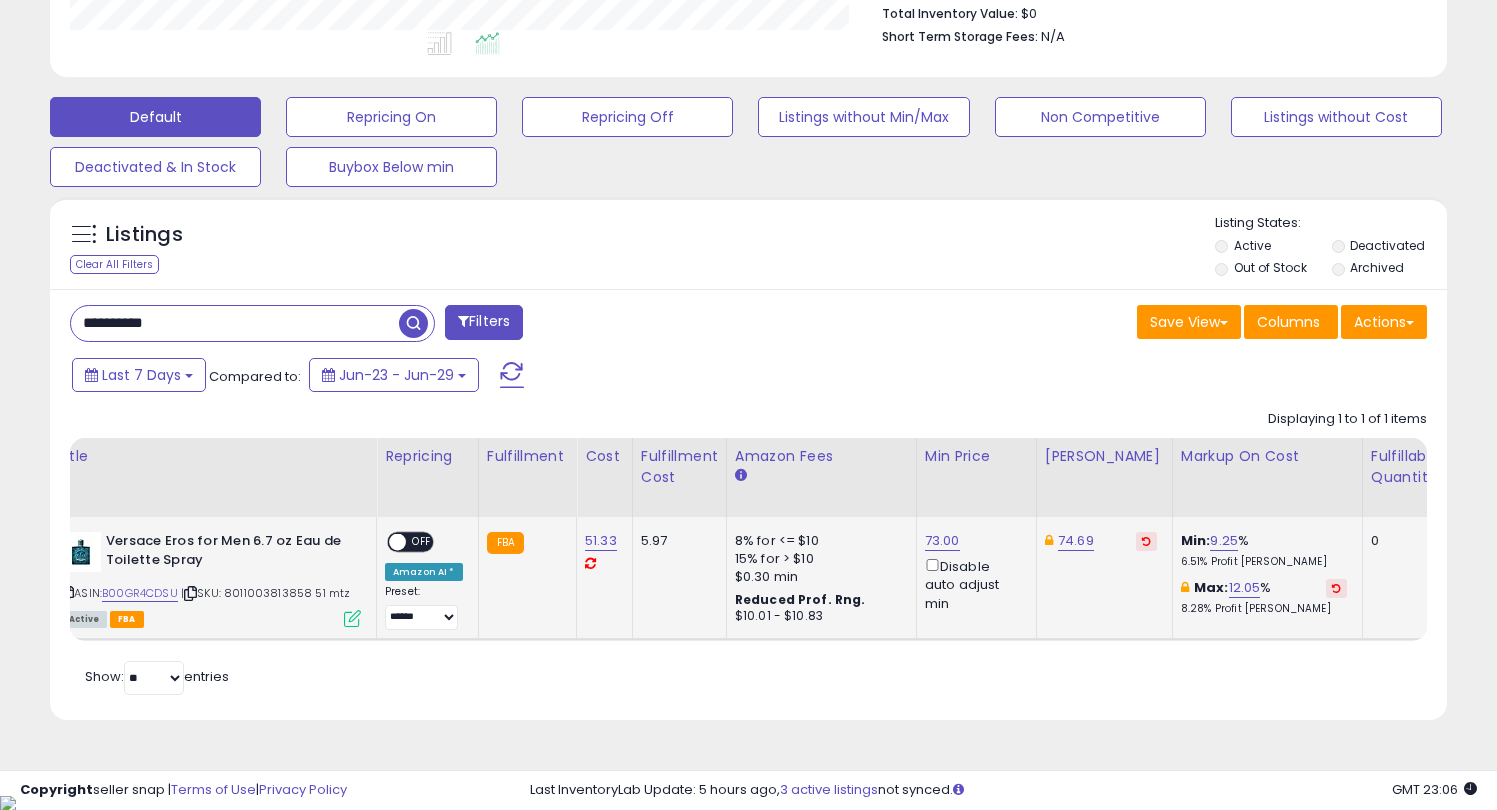 click on "OFF" at bounding box center (422, 542) 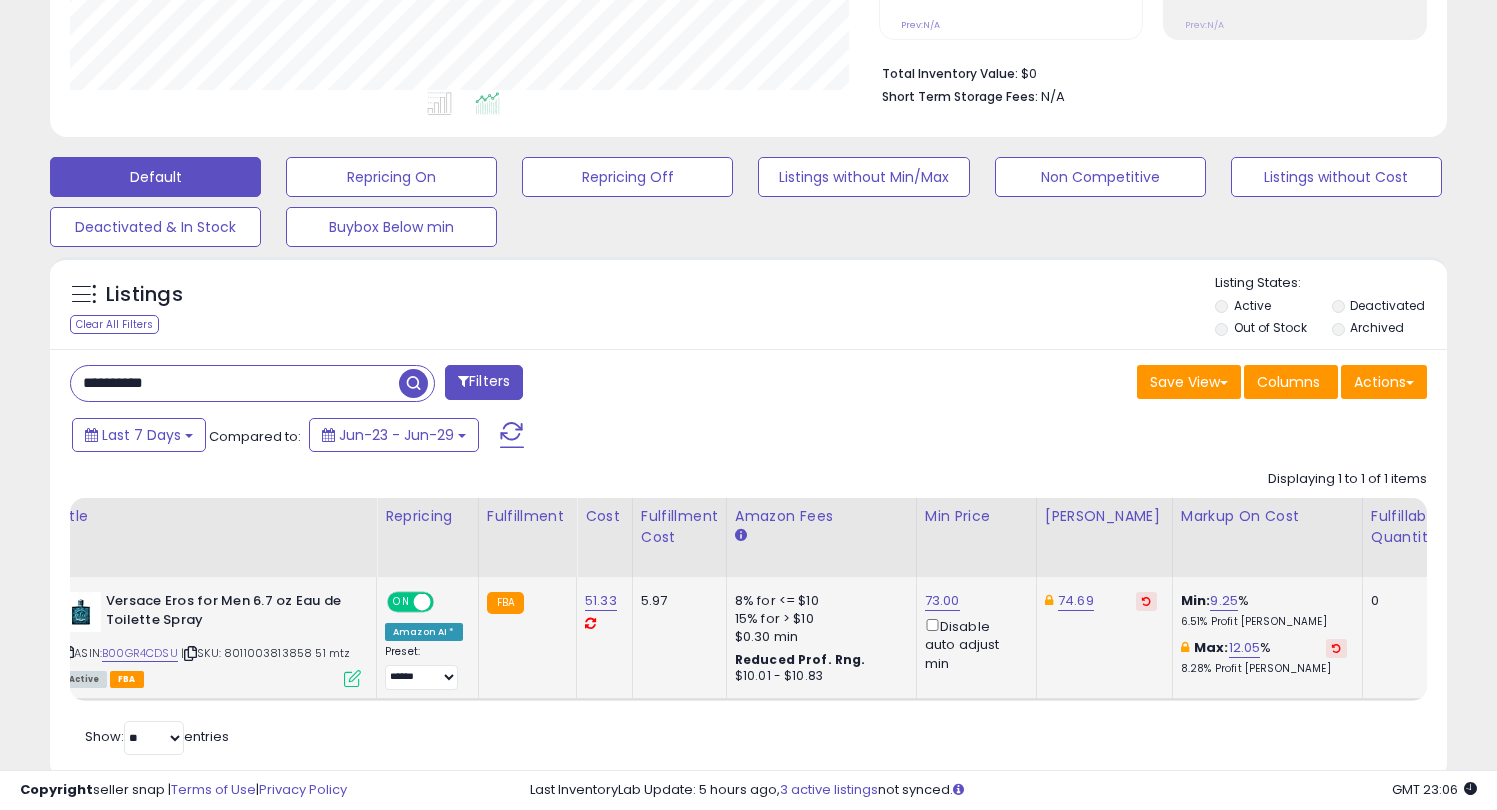 scroll, scrollTop: 533, scrollLeft: 0, axis: vertical 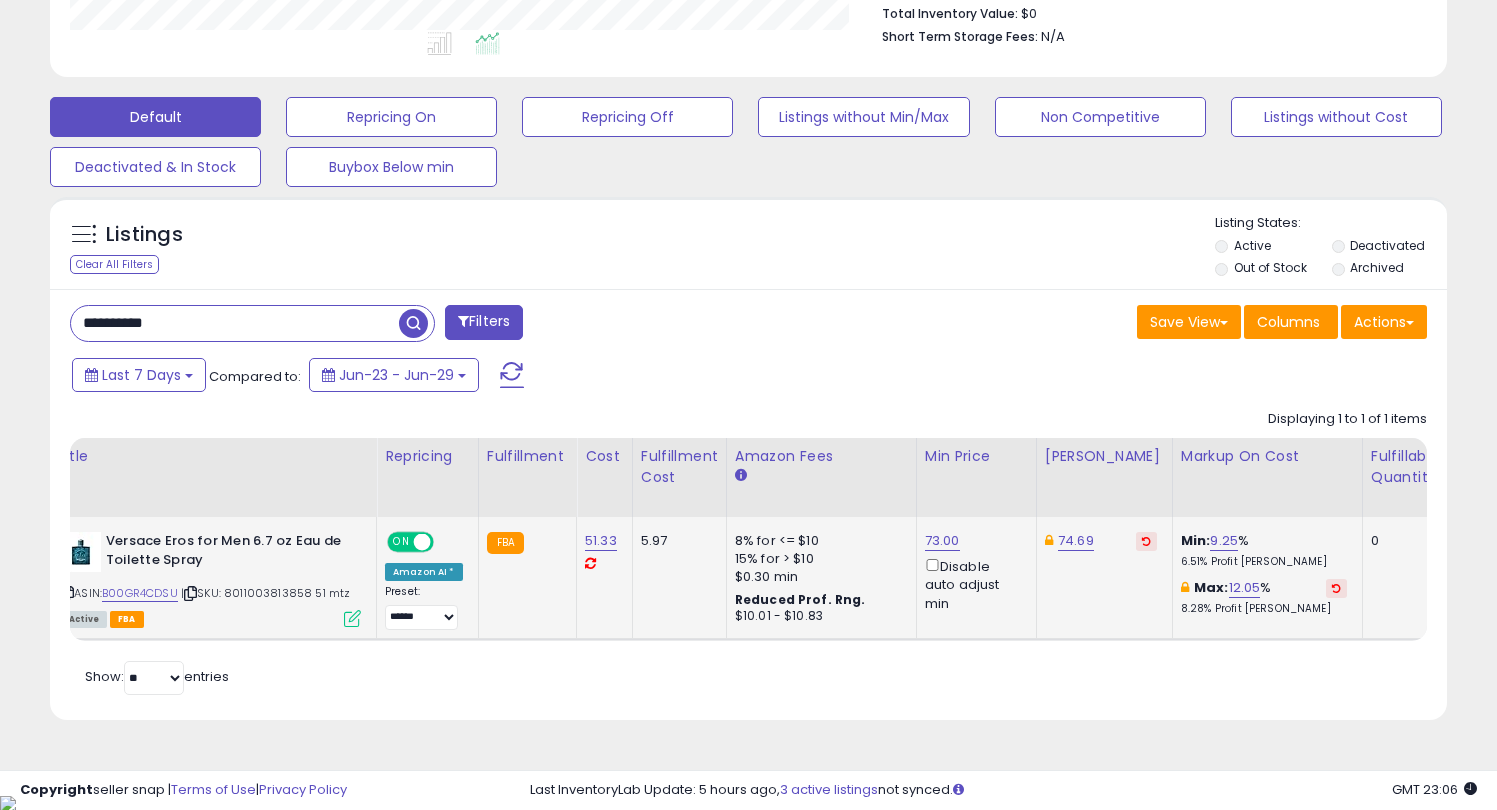 click at bounding box center [190, 593] 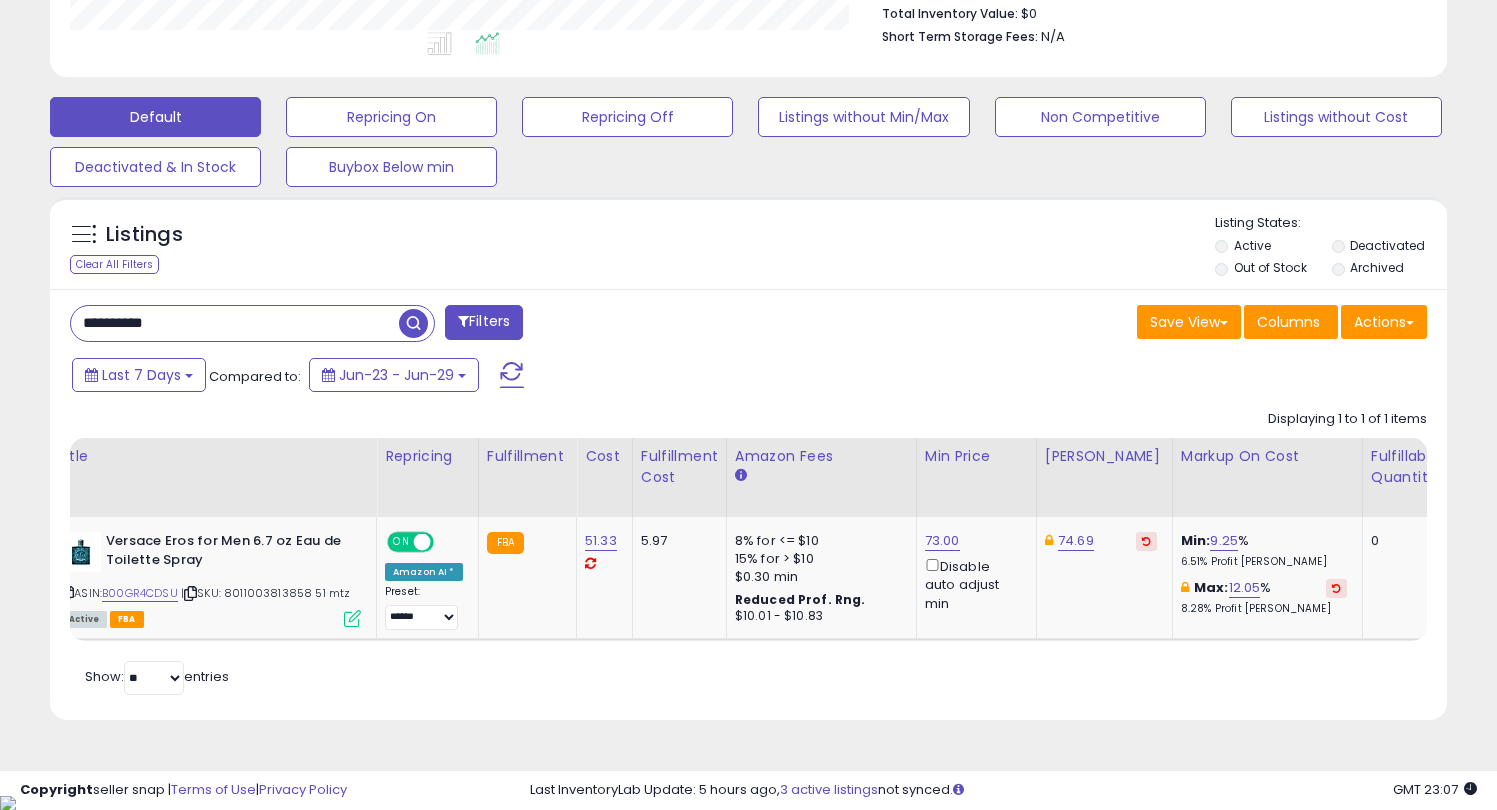 drag, startPoint x: 75, startPoint y: 329, endPoint x: 19, endPoint y: 329, distance: 56 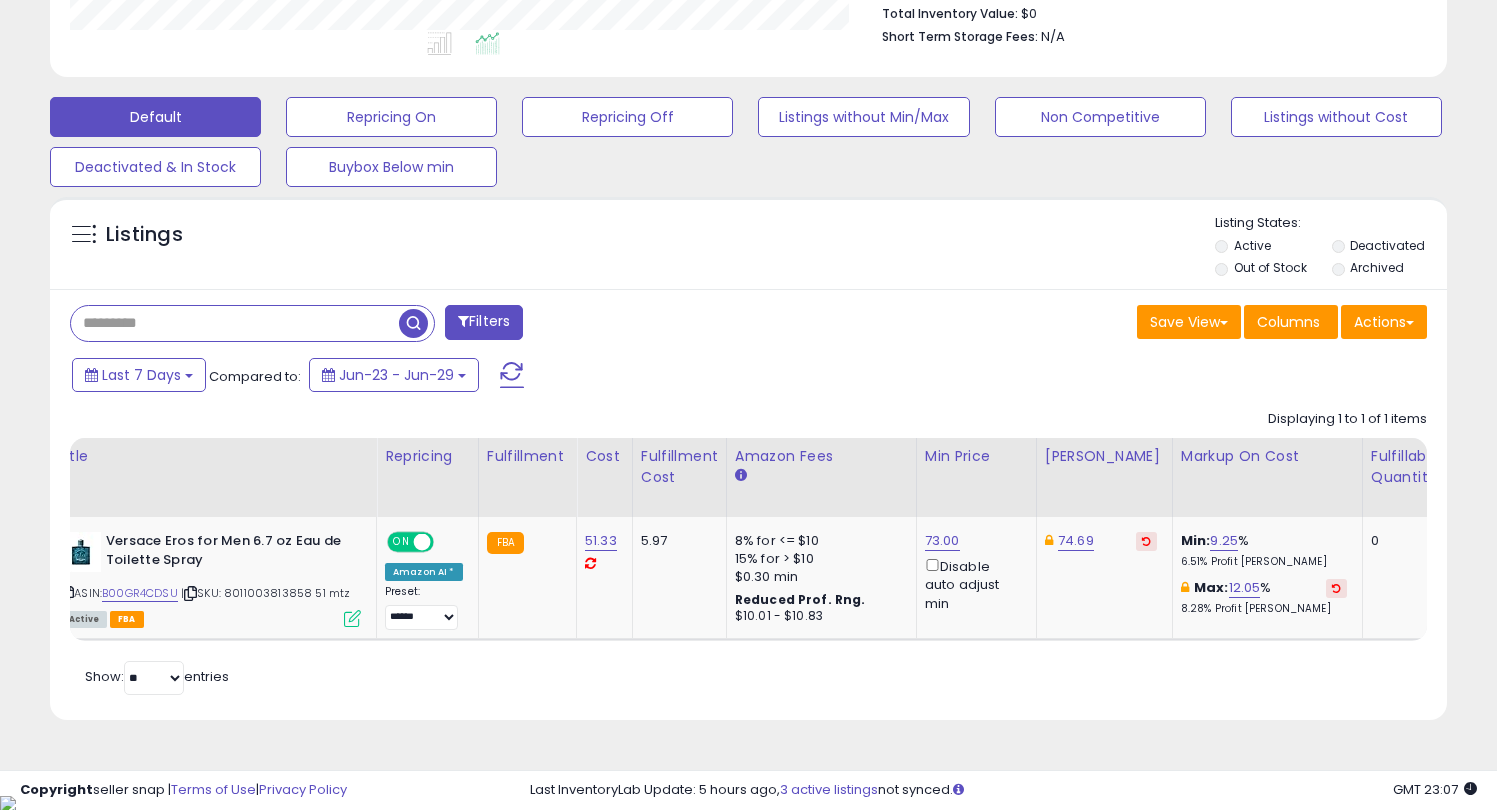 paste on "**********" 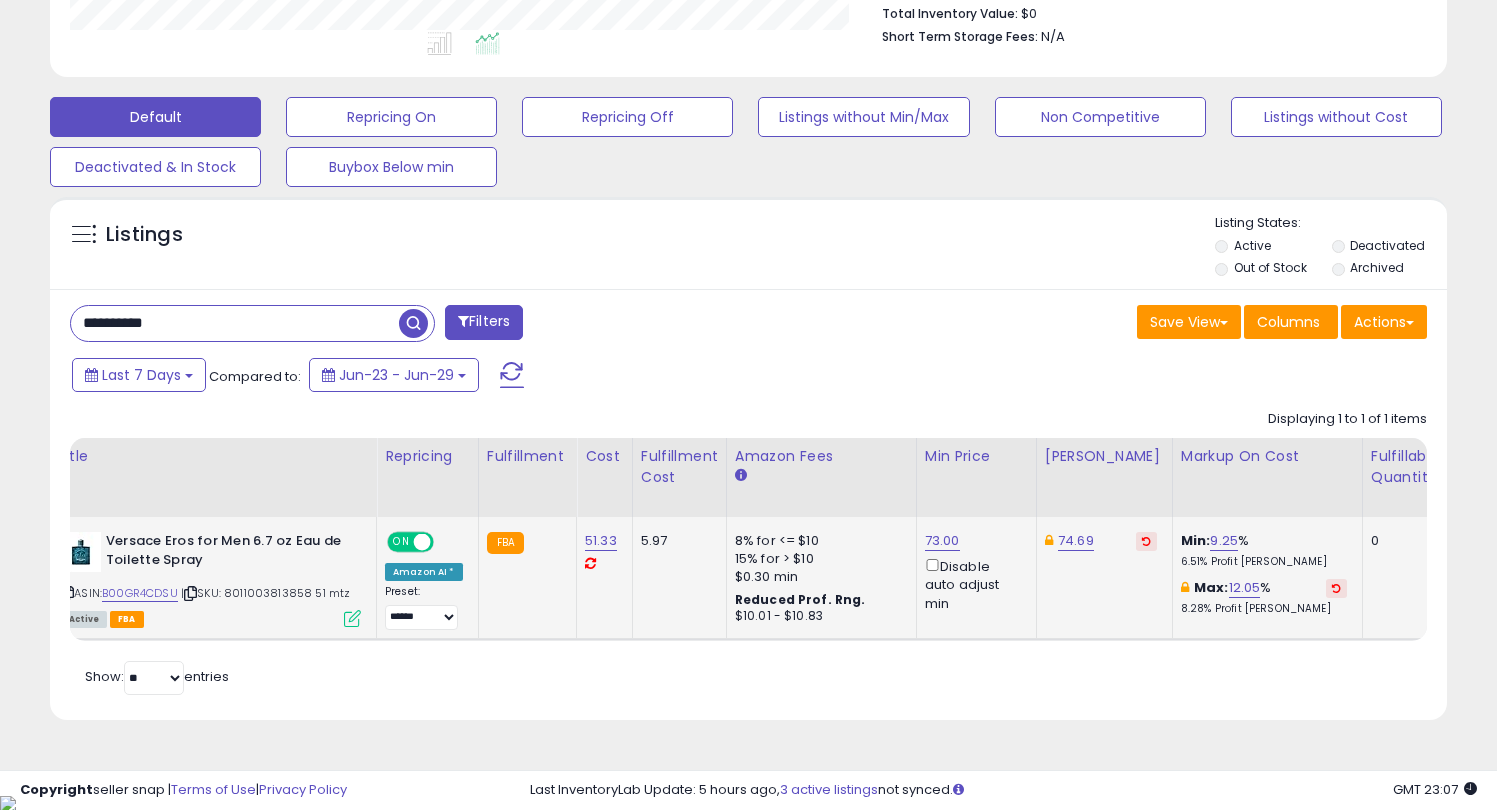 type on "**********" 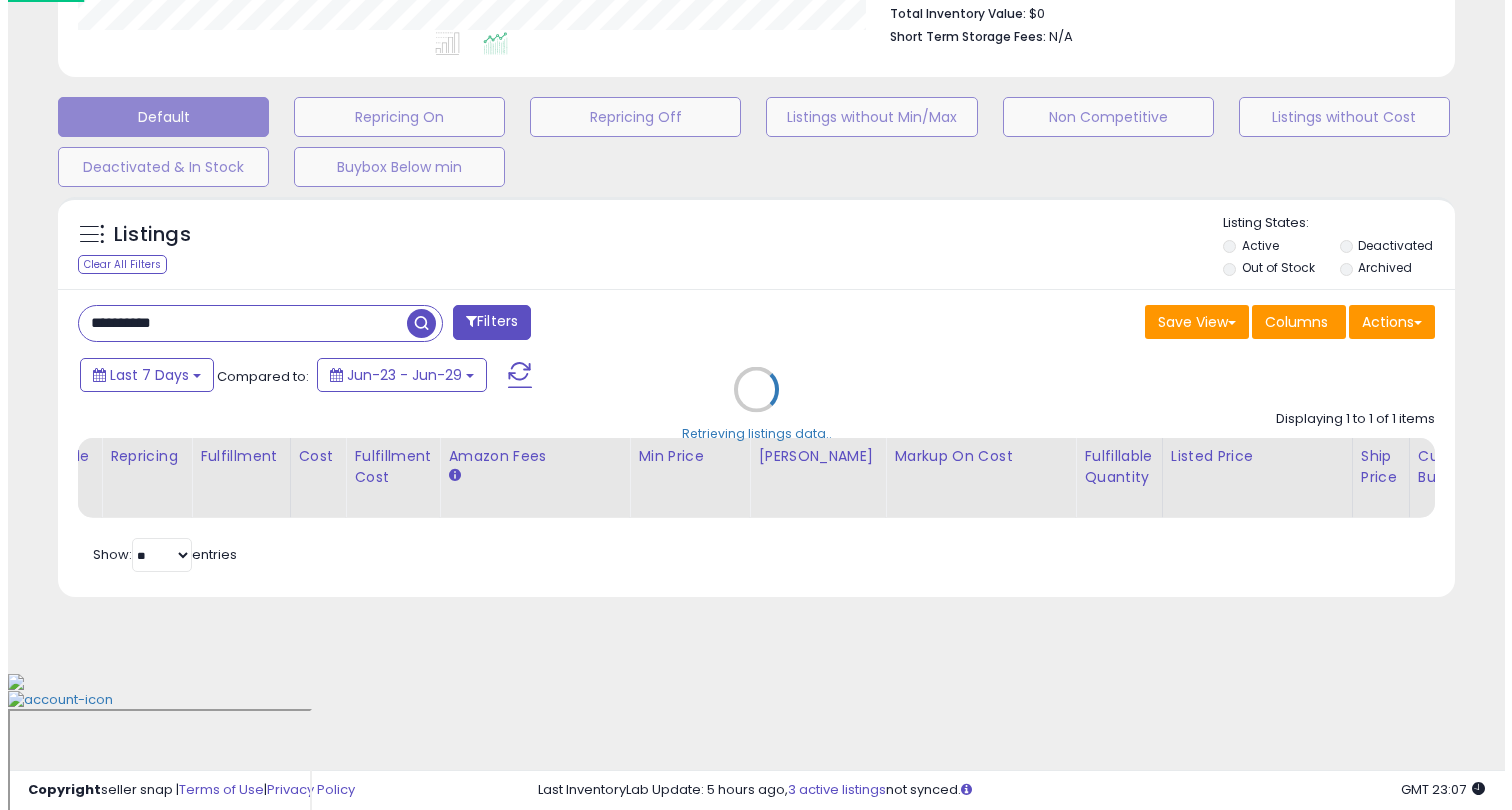 scroll, scrollTop: 410, scrollLeft: 0, axis: vertical 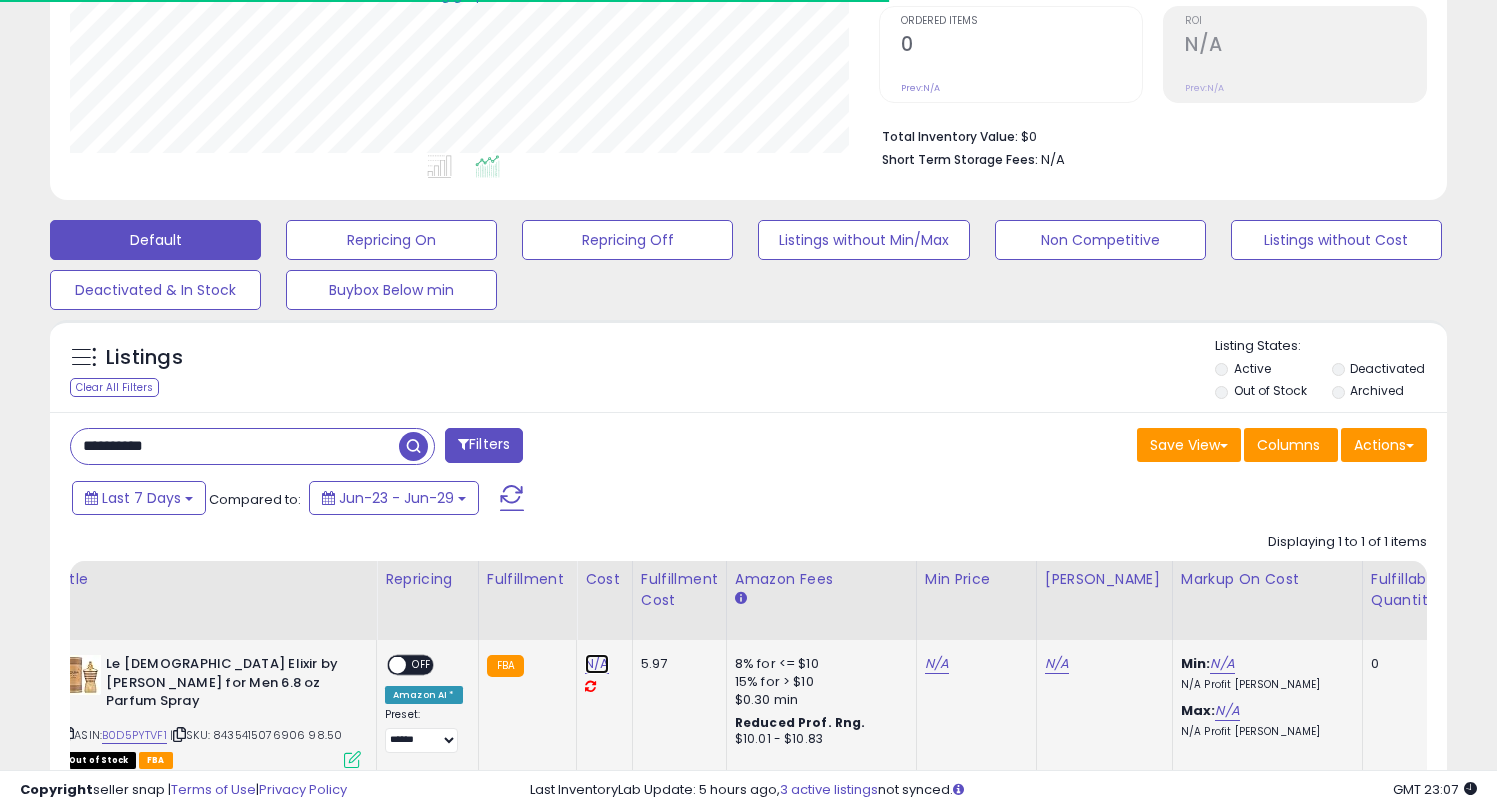 click on "N/A" at bounding box center (597, 664) 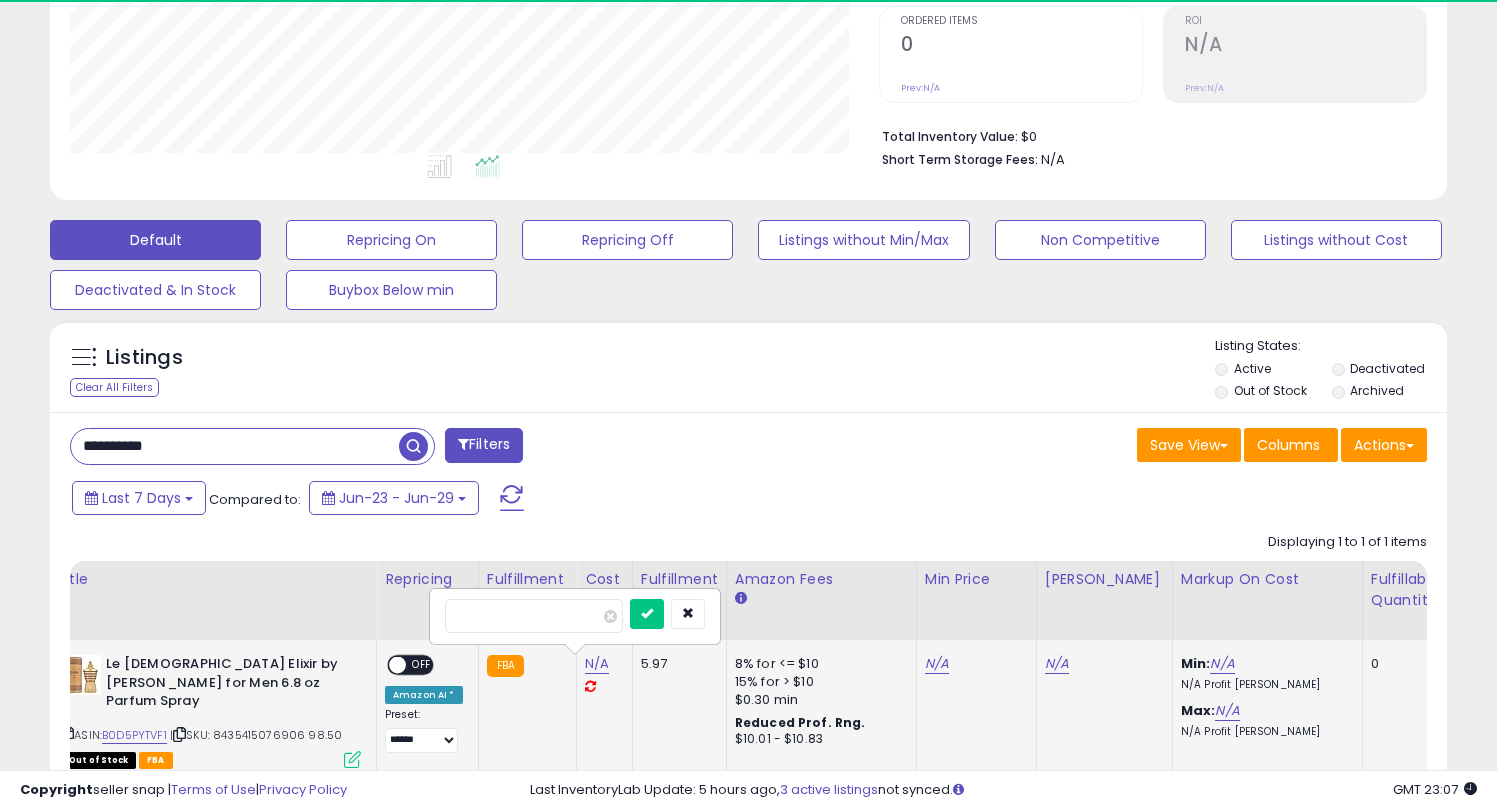 scroll, scrollTop: 999590, scrollLeft: 999191, axis: both 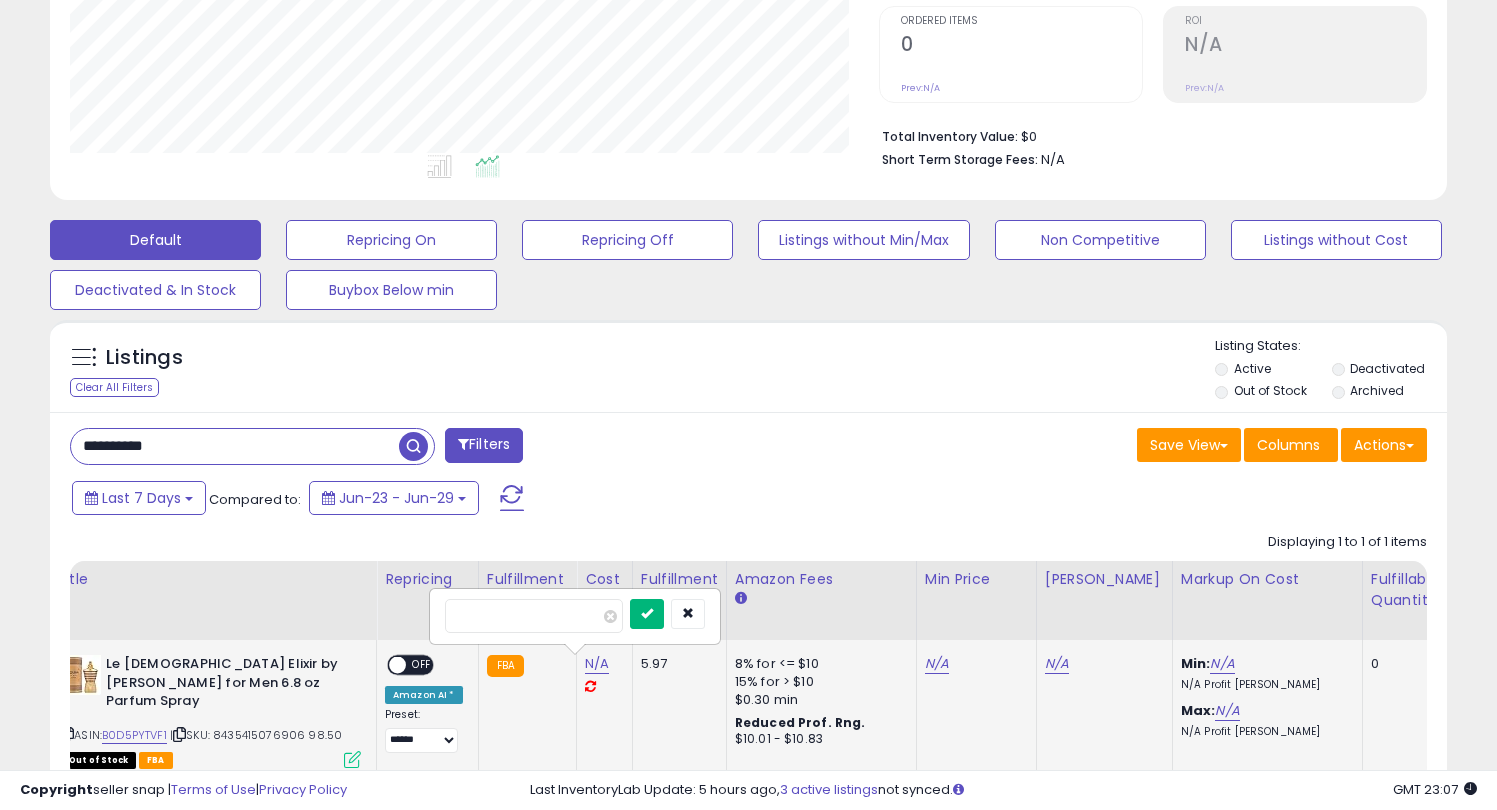 type on "*****" 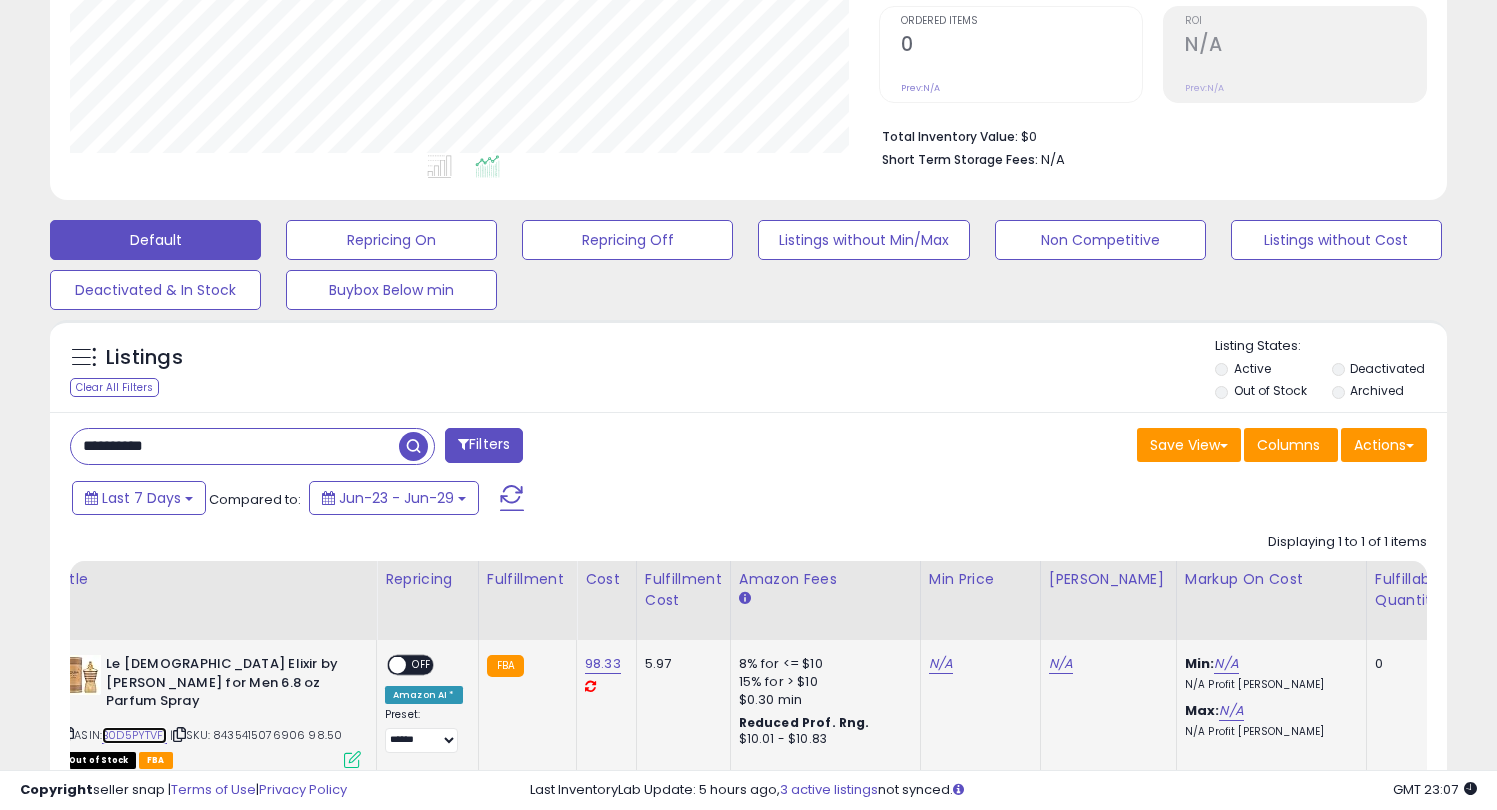 click on "B0D5PYTVF1" at bounding box center [134, 735] 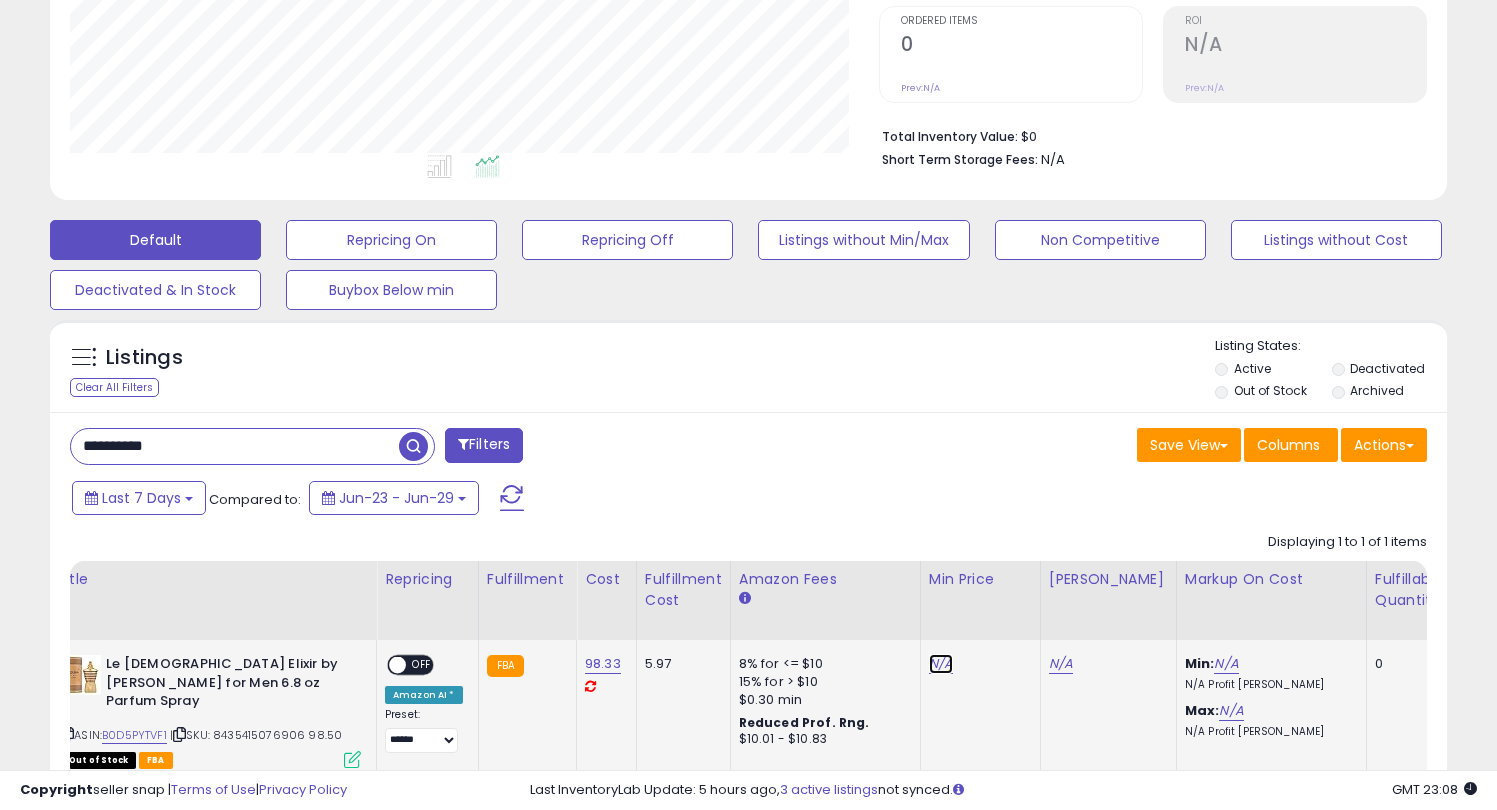 click on "N/A" at bounding box center (941, 664) 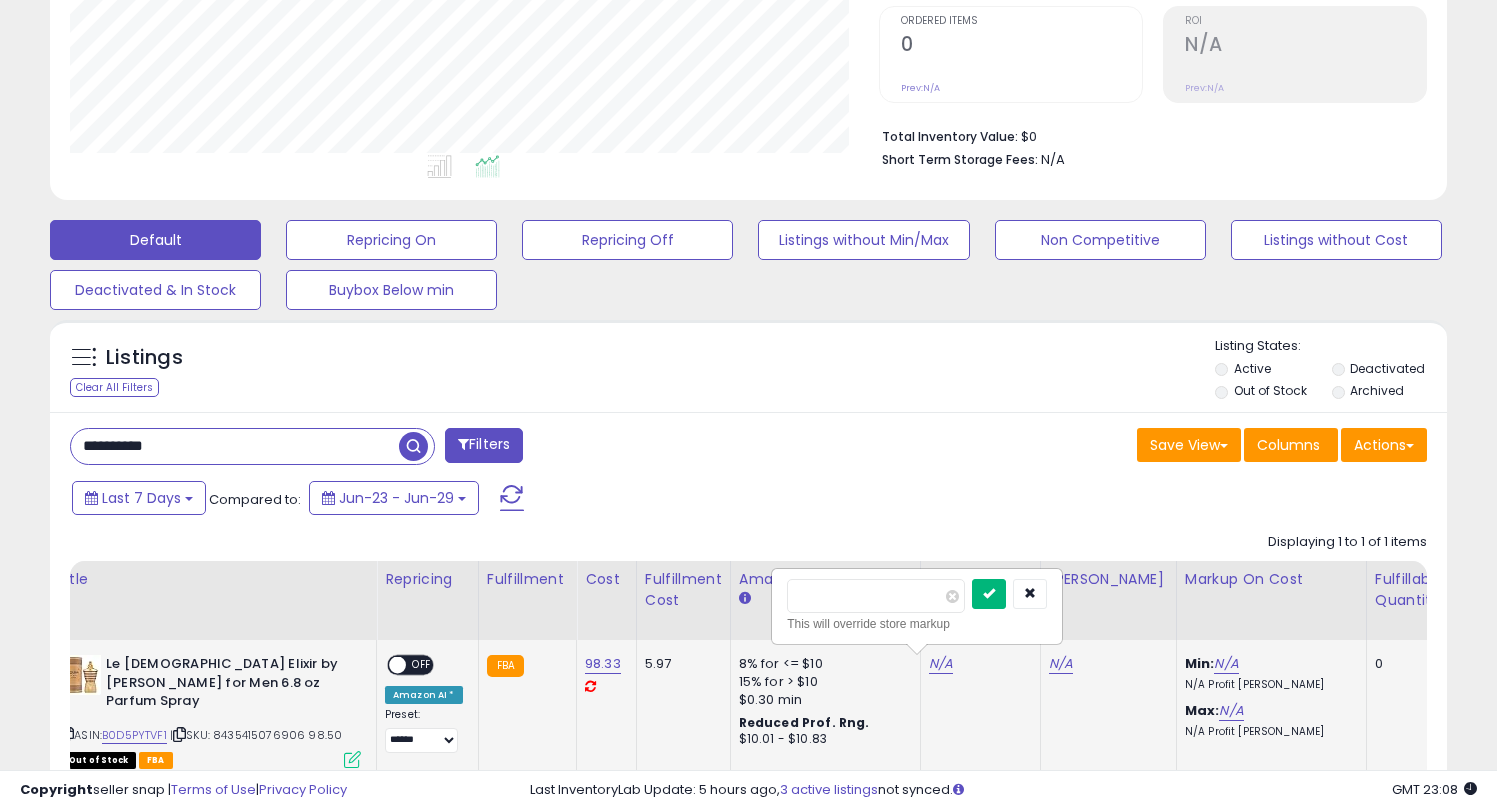 type on "***" 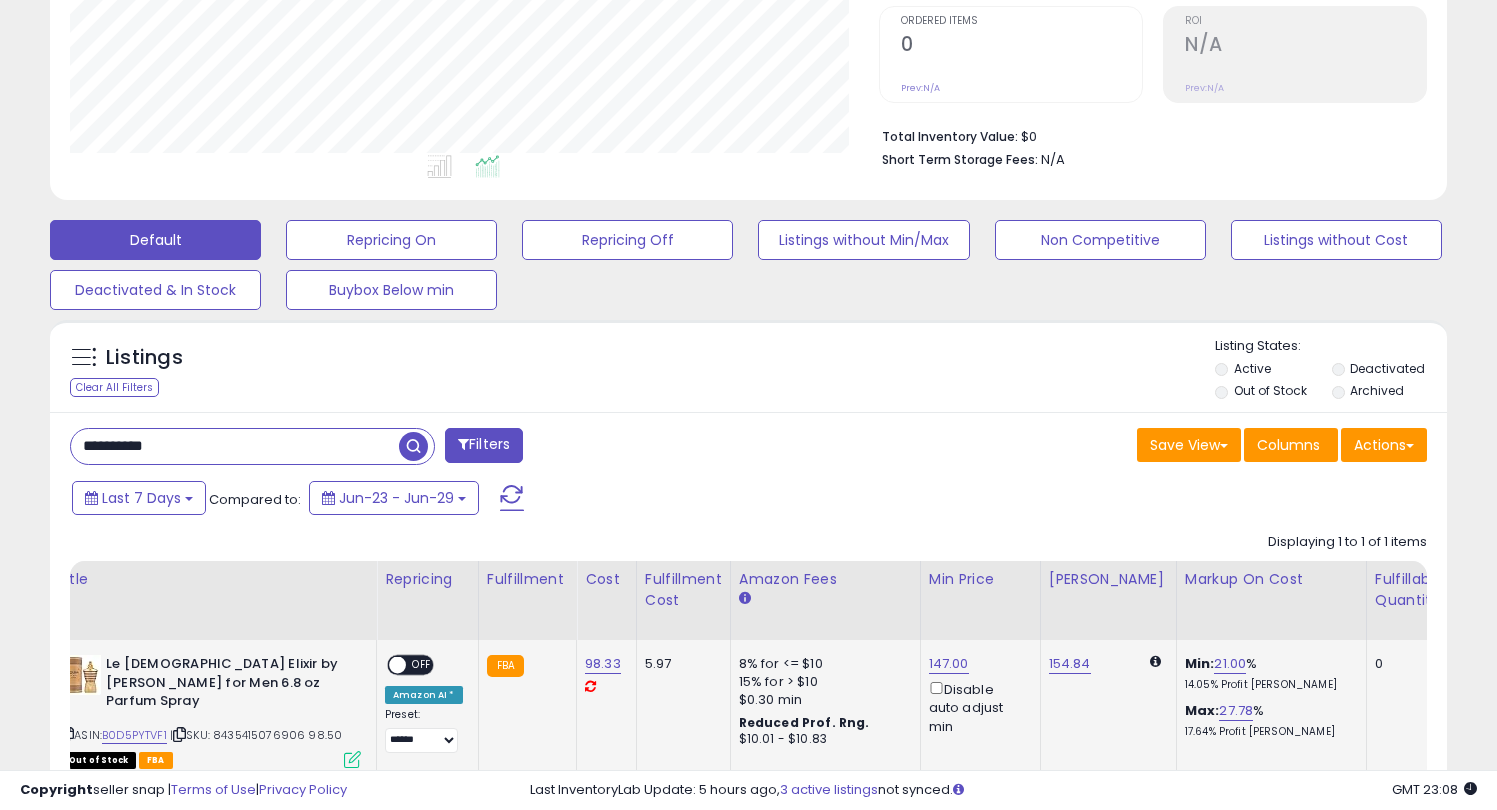 click on "OFF" at bounding box center [422, 665] 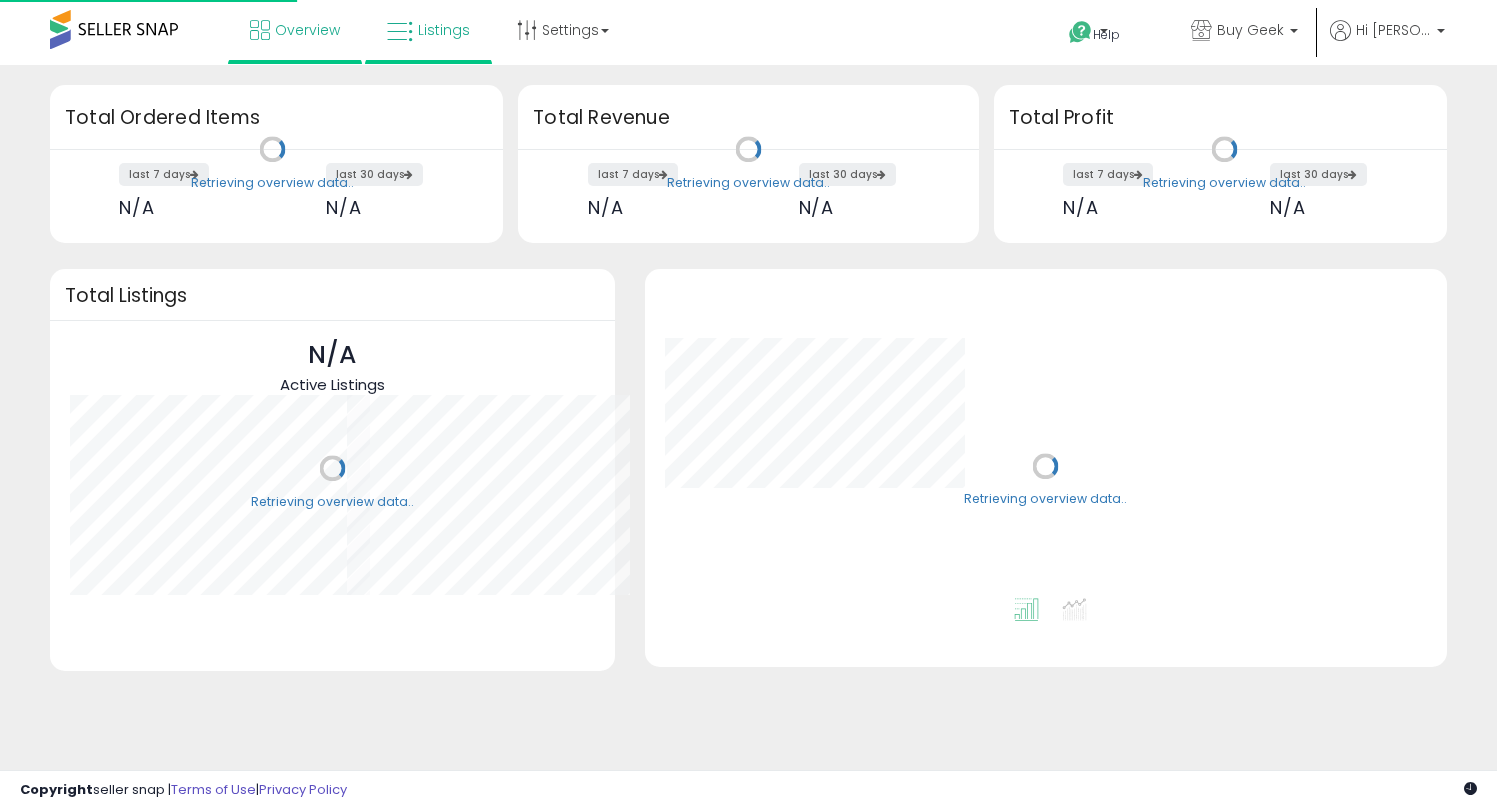 scroll, scrollTop: 0, scrollLeft: 0, axis: both 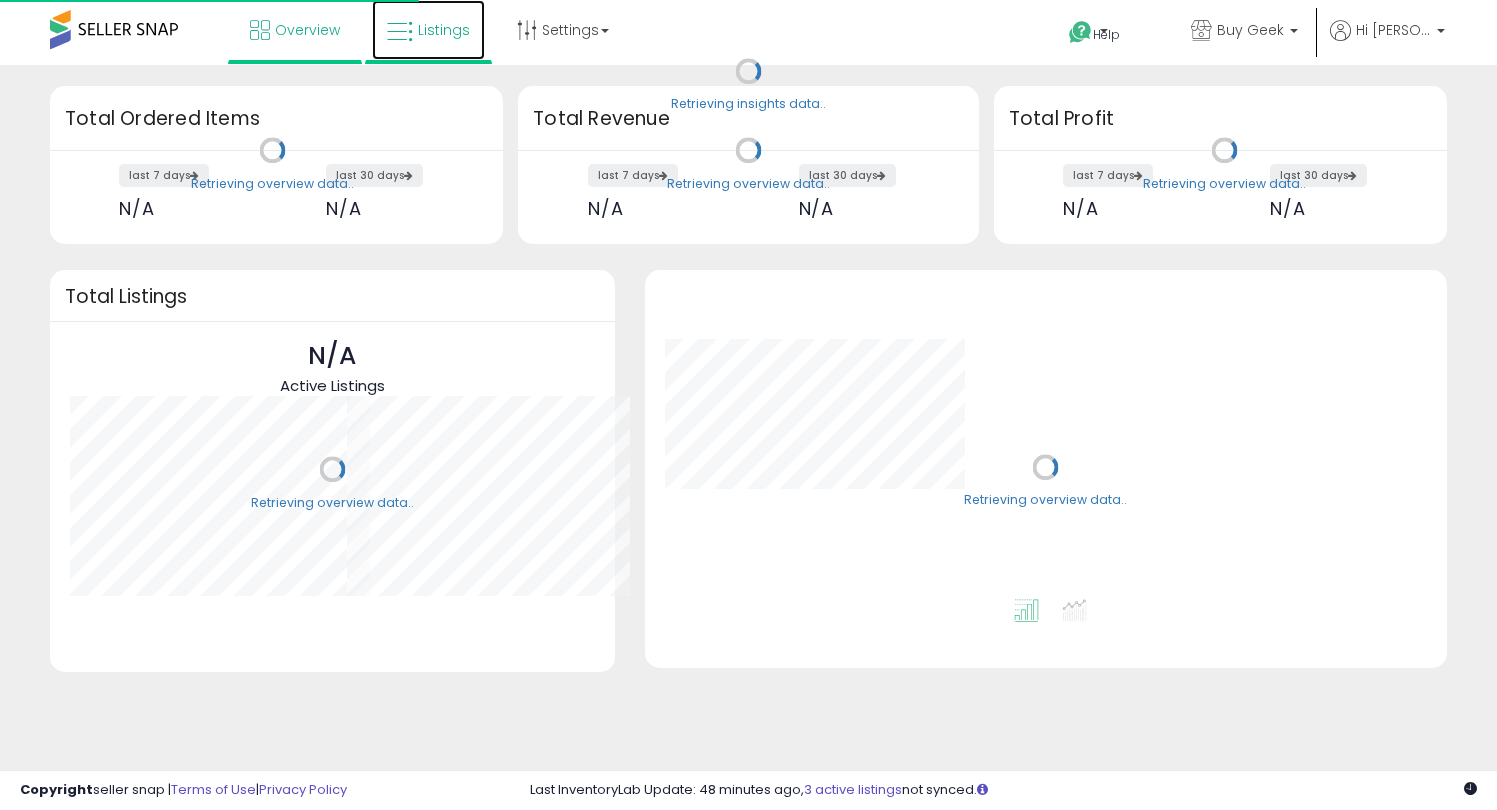 click on "Listings" at bounding box center [444, 30] 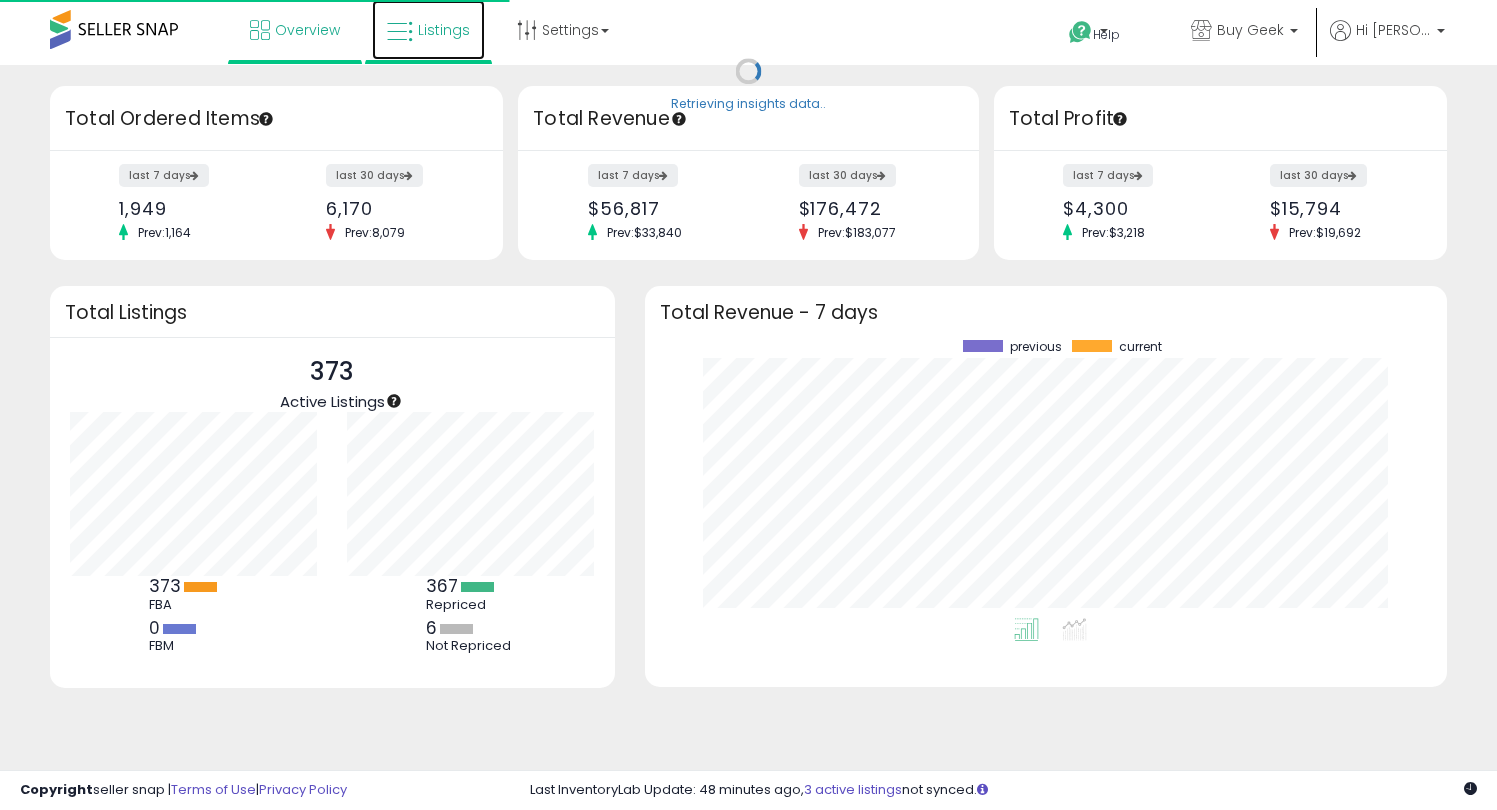 scroll, scrollTop: 999800, scrollLeft: 999722, axis: both 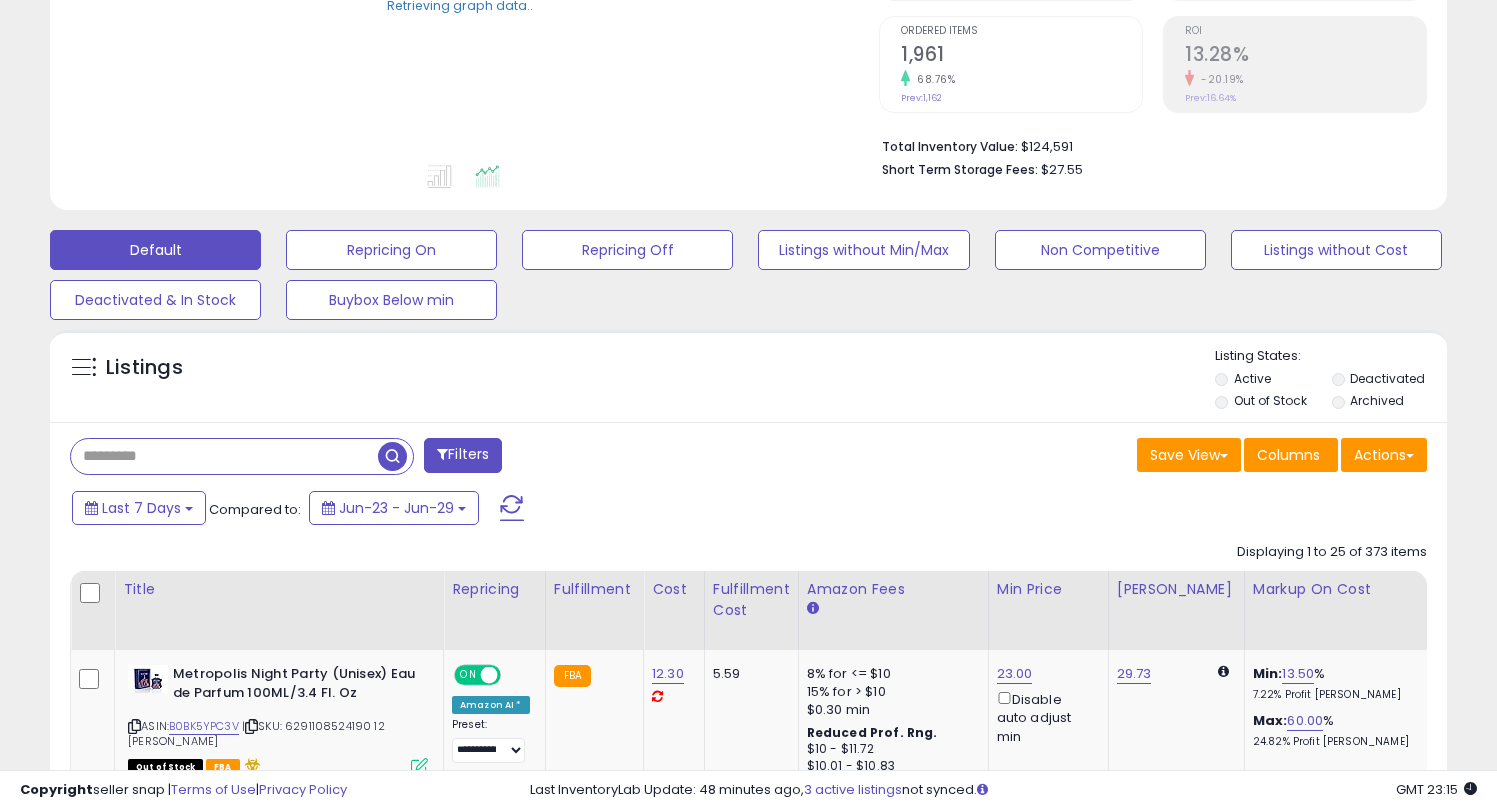 click at bounding box center (224, 456) 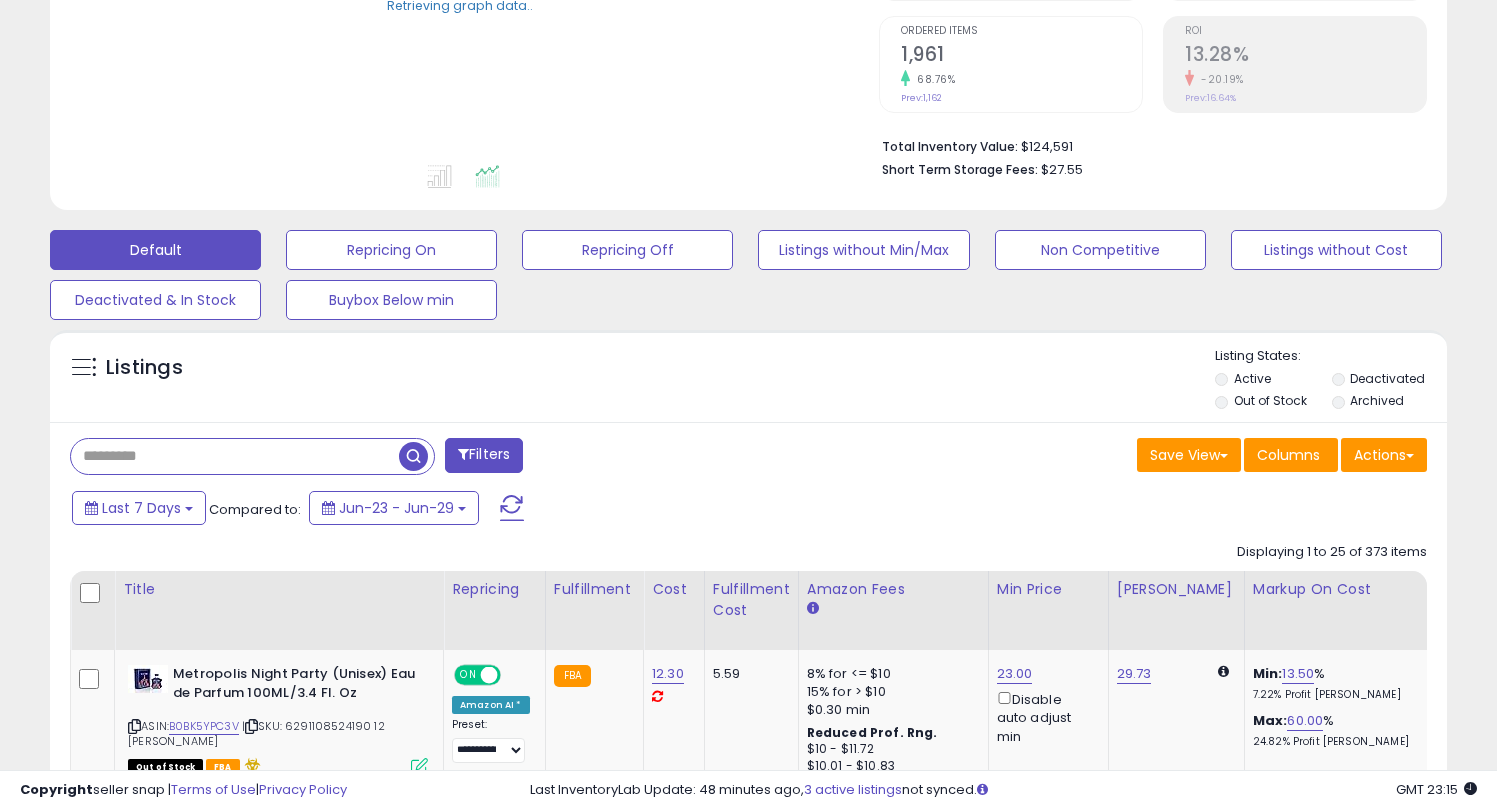 paste on "**********" 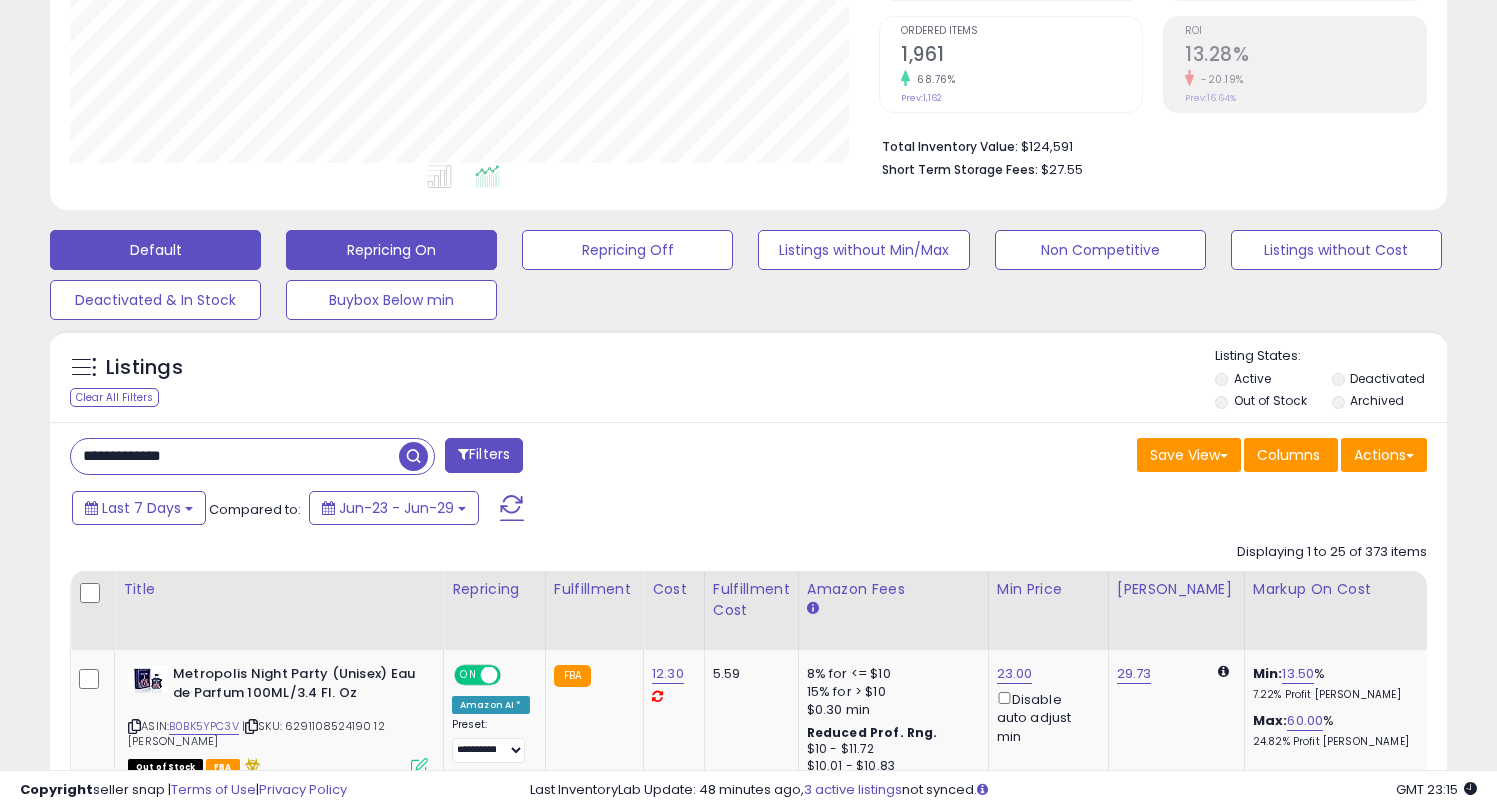 scroll, scrollTop: 999590, scrollLeft: 999182, axis: both 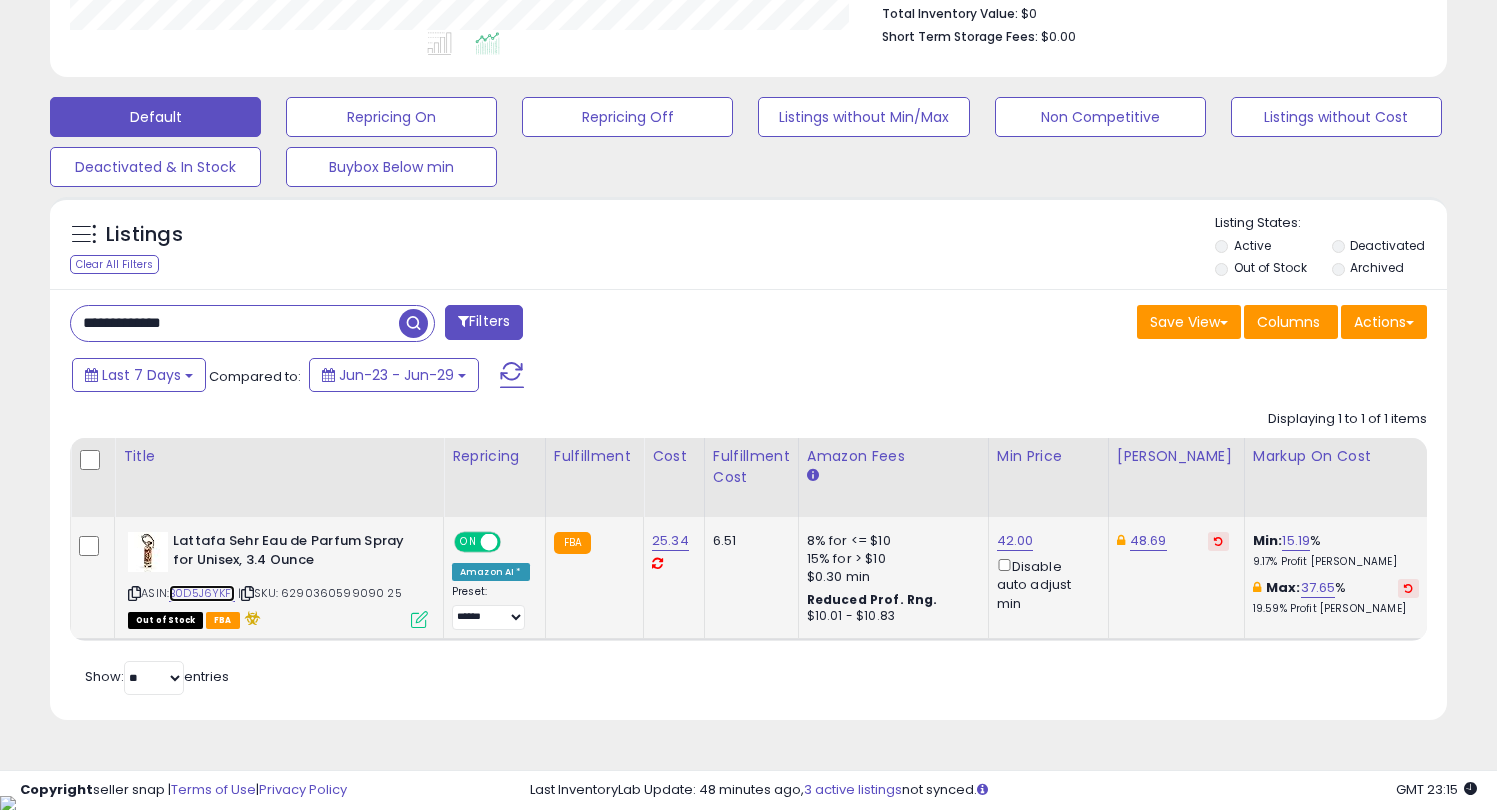 click on "B0D5J6YKF1" at bounding box center [202, 593] 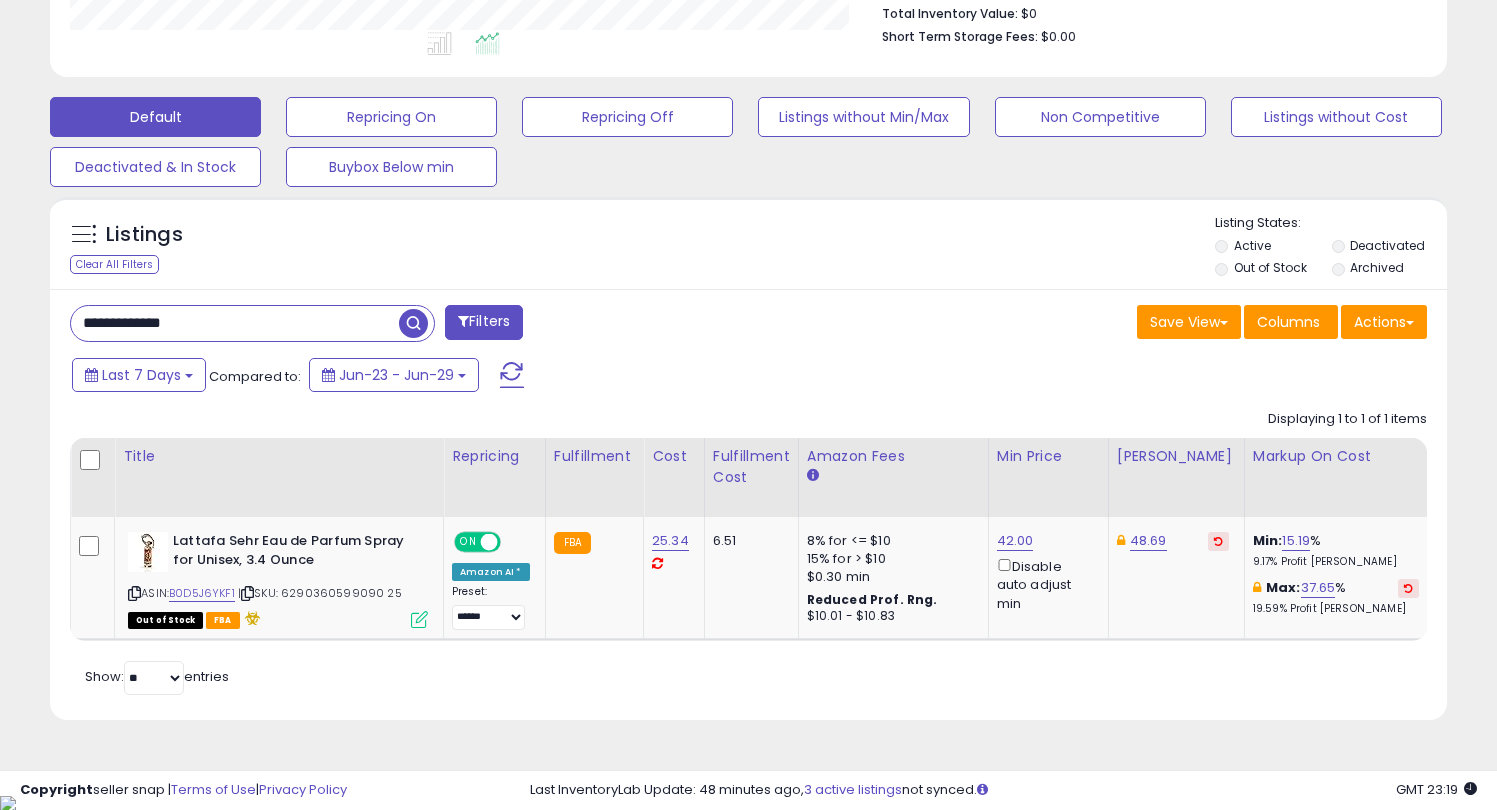 drag, startPoint x: 278, startPoint y: 317, endPoint x: 48, endPoint y: 326, distance: 230.17603 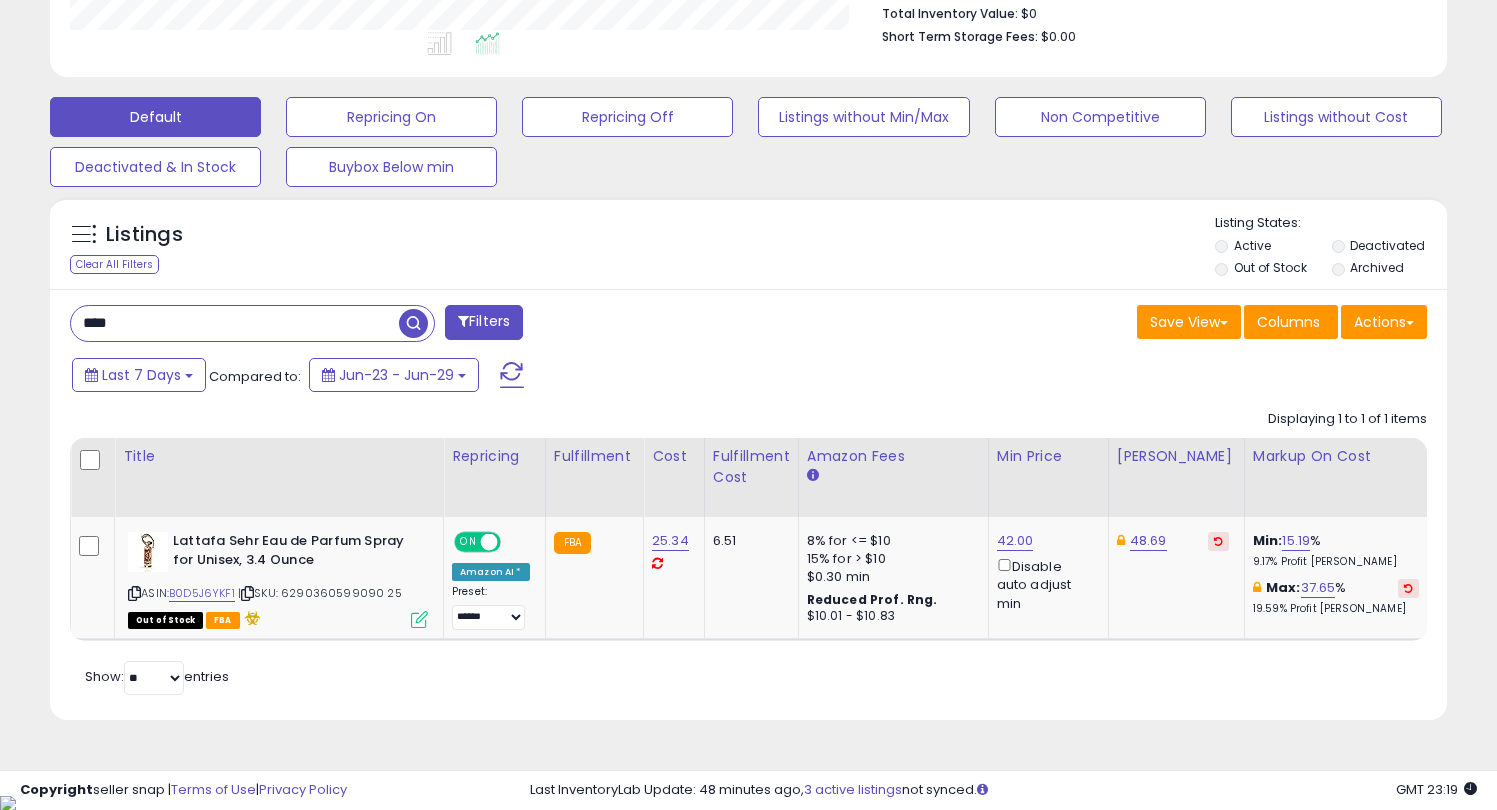 type on "****" 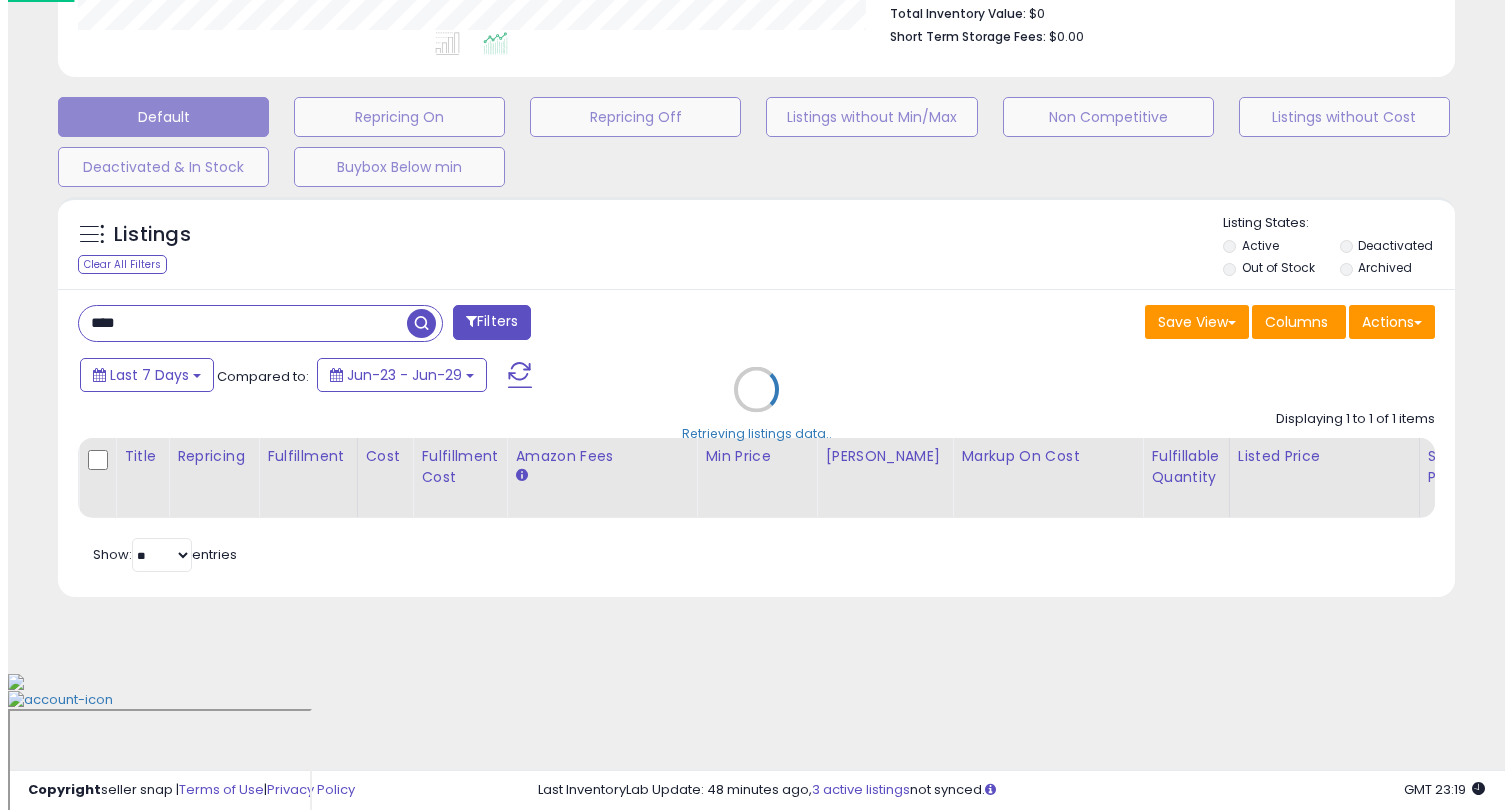 scroll, scrollTop: 410, scrollLeft: 0, axis: vertical 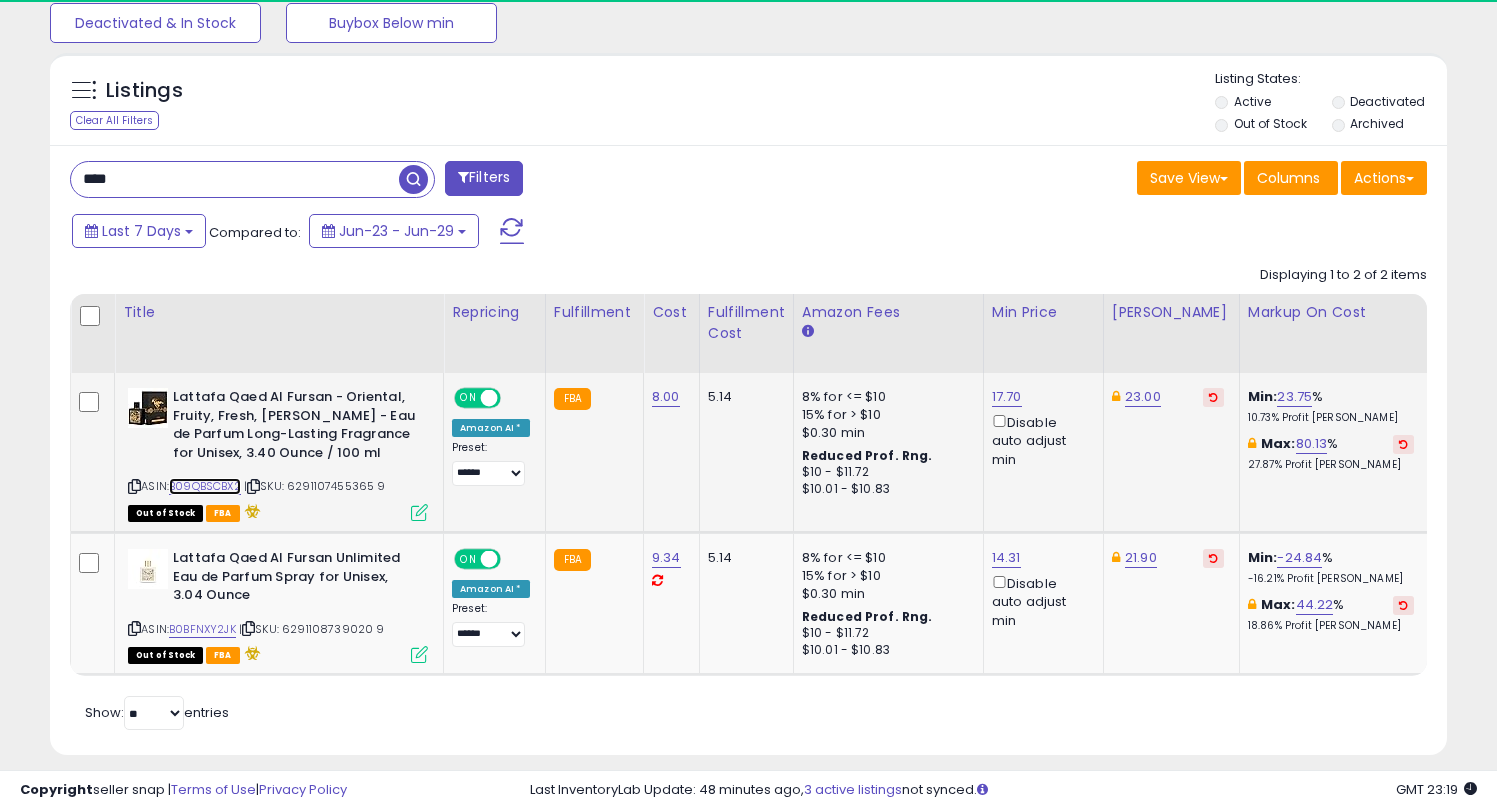click on "B09QBSCBX2" at bounding box center (205, 486) 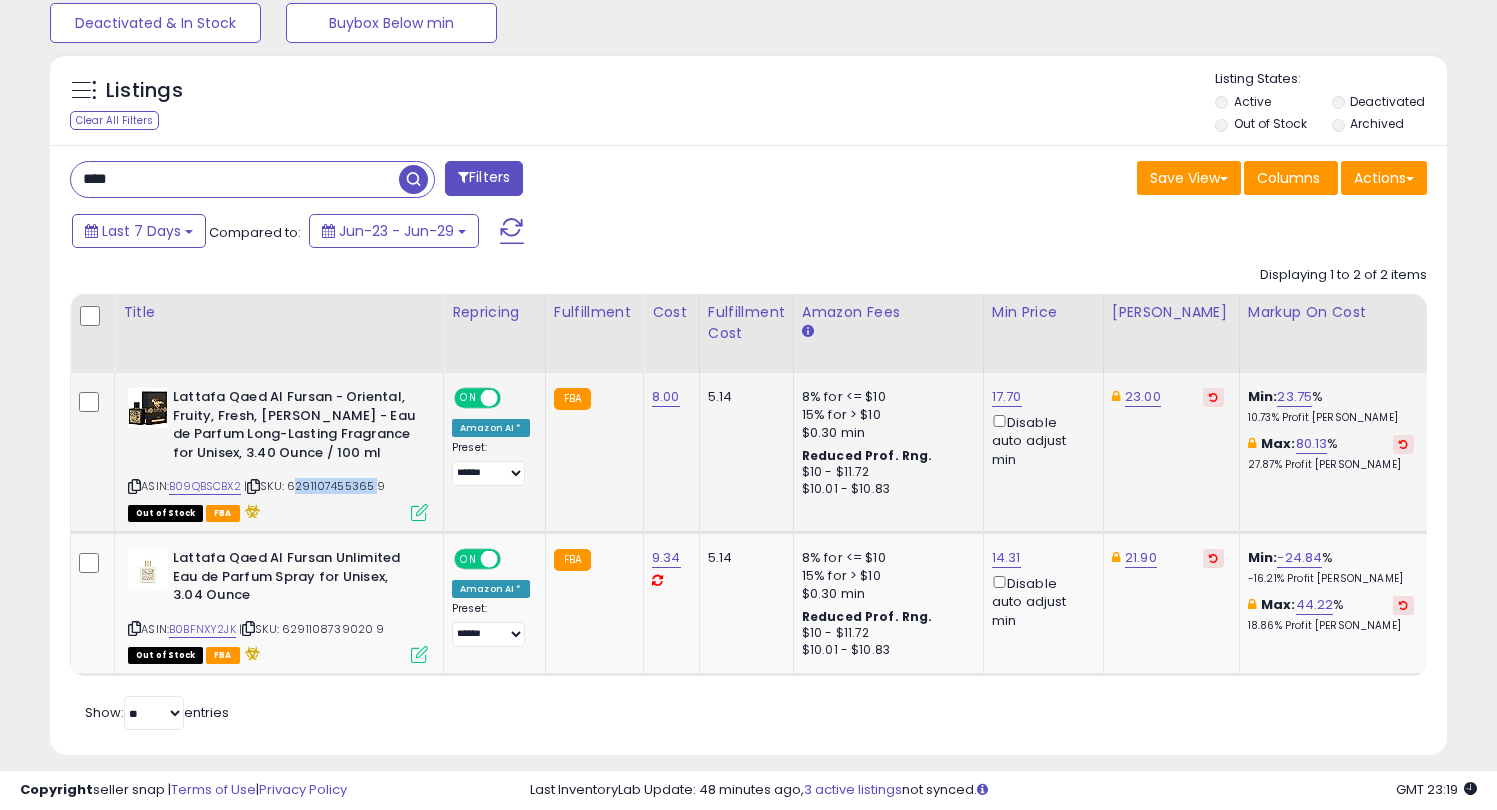 drag, startPoint x: 298, startPoint y: 485, endPoint x: 371, endPoint y: 489, distance: 73.109505 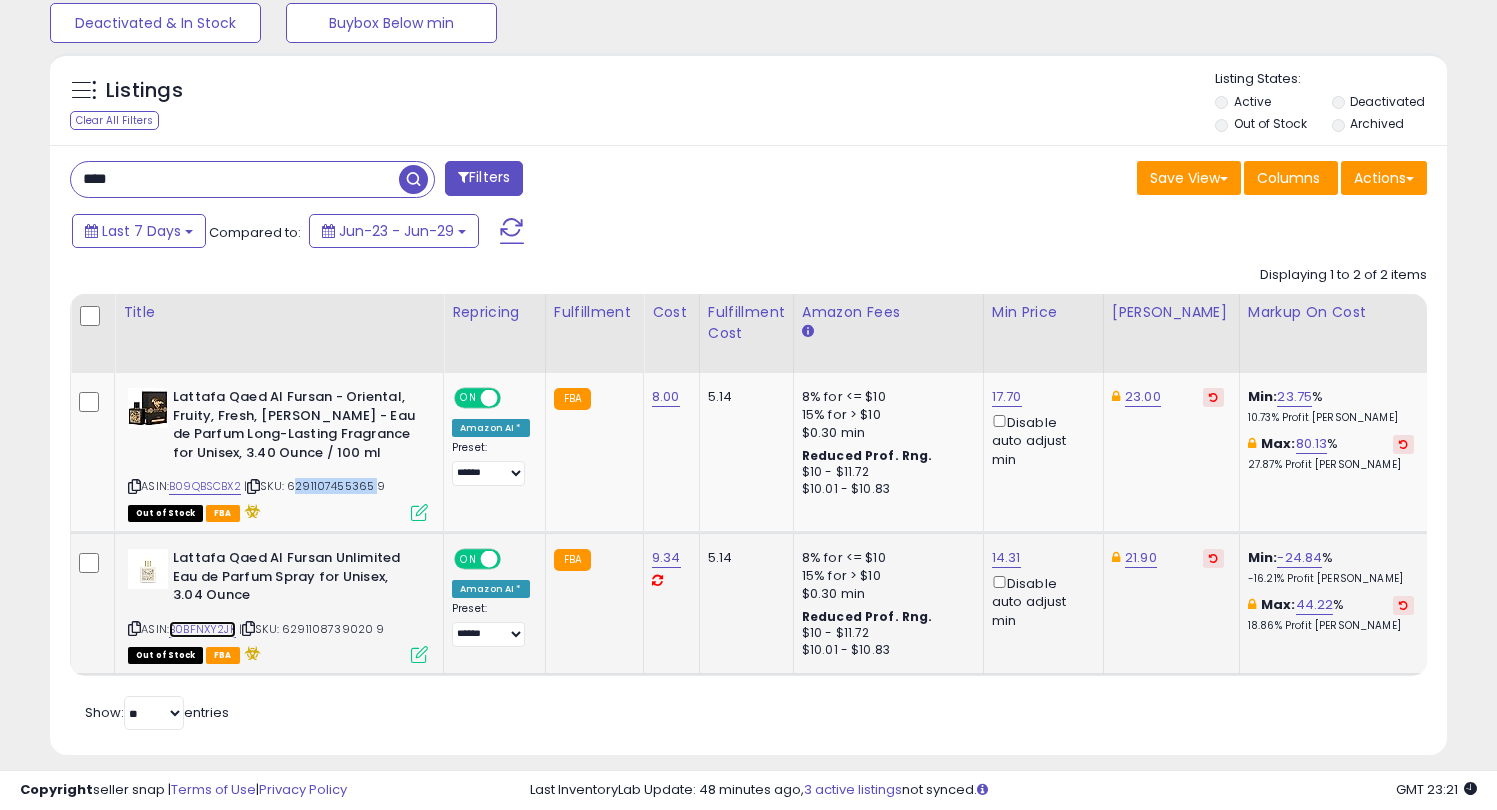 click on "B0BFNXY2JK" at bounding box center [202, 629] 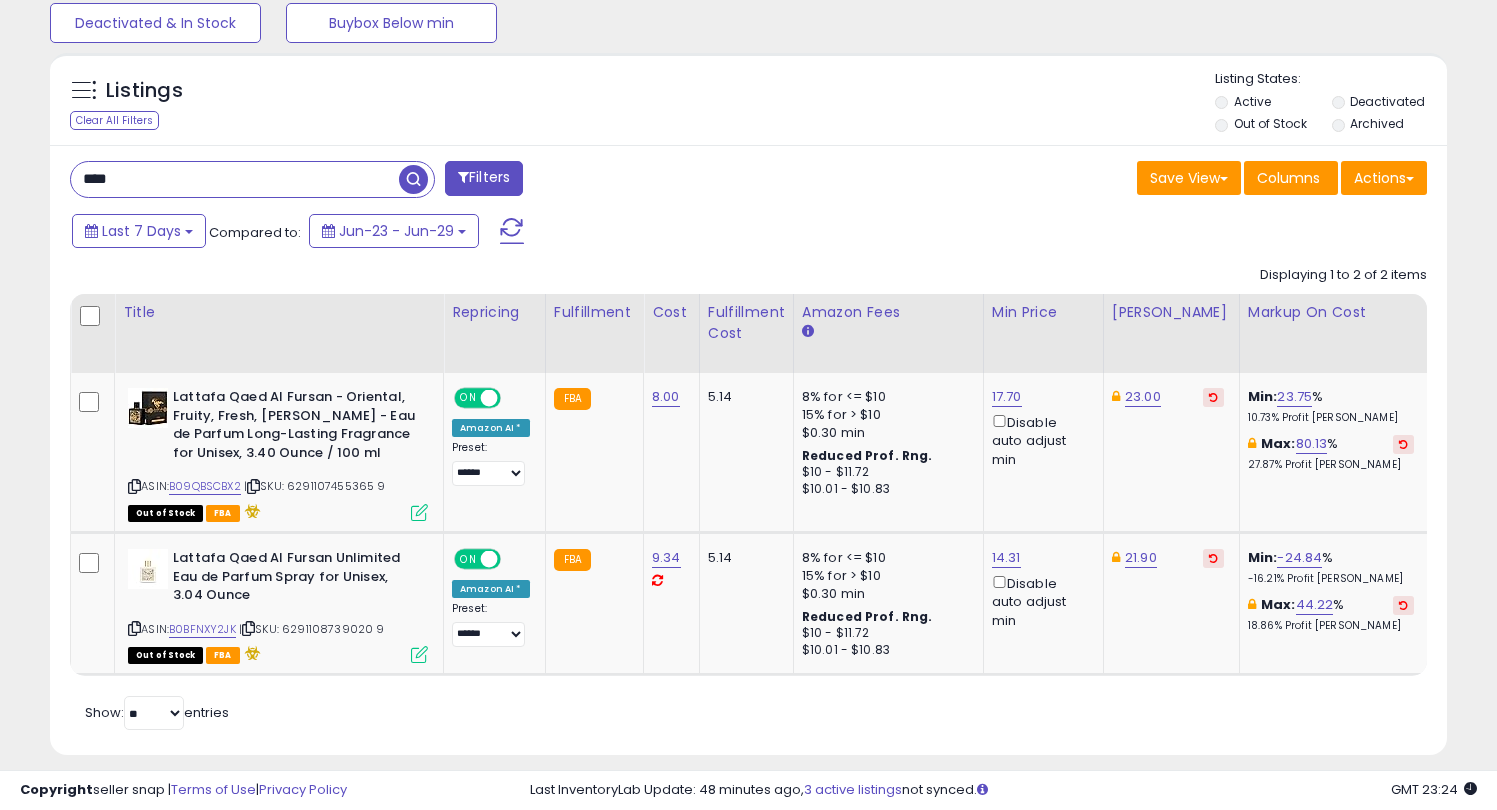 click on "**********" at bounding box center [748, 109] 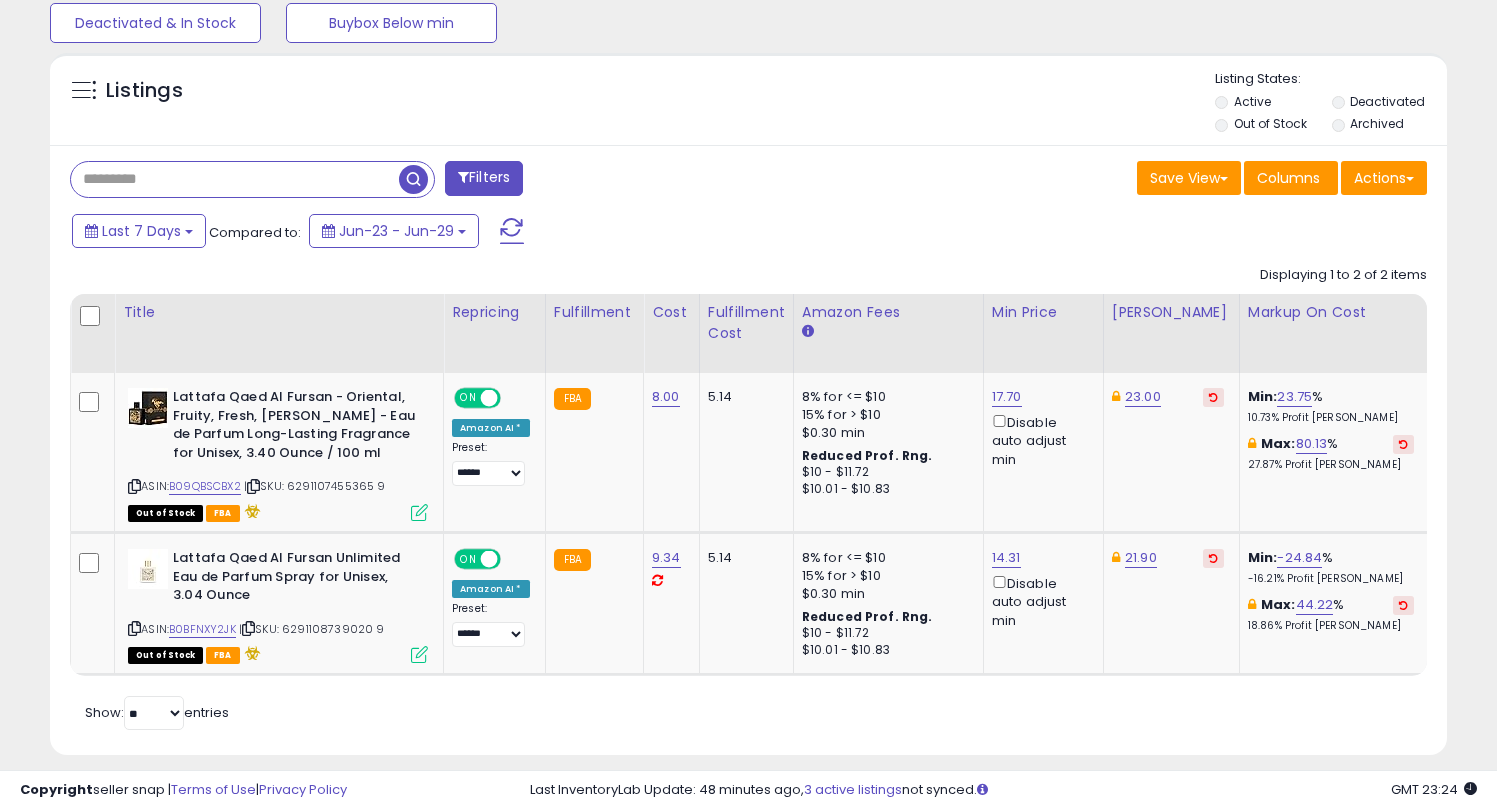 paste on "**********" 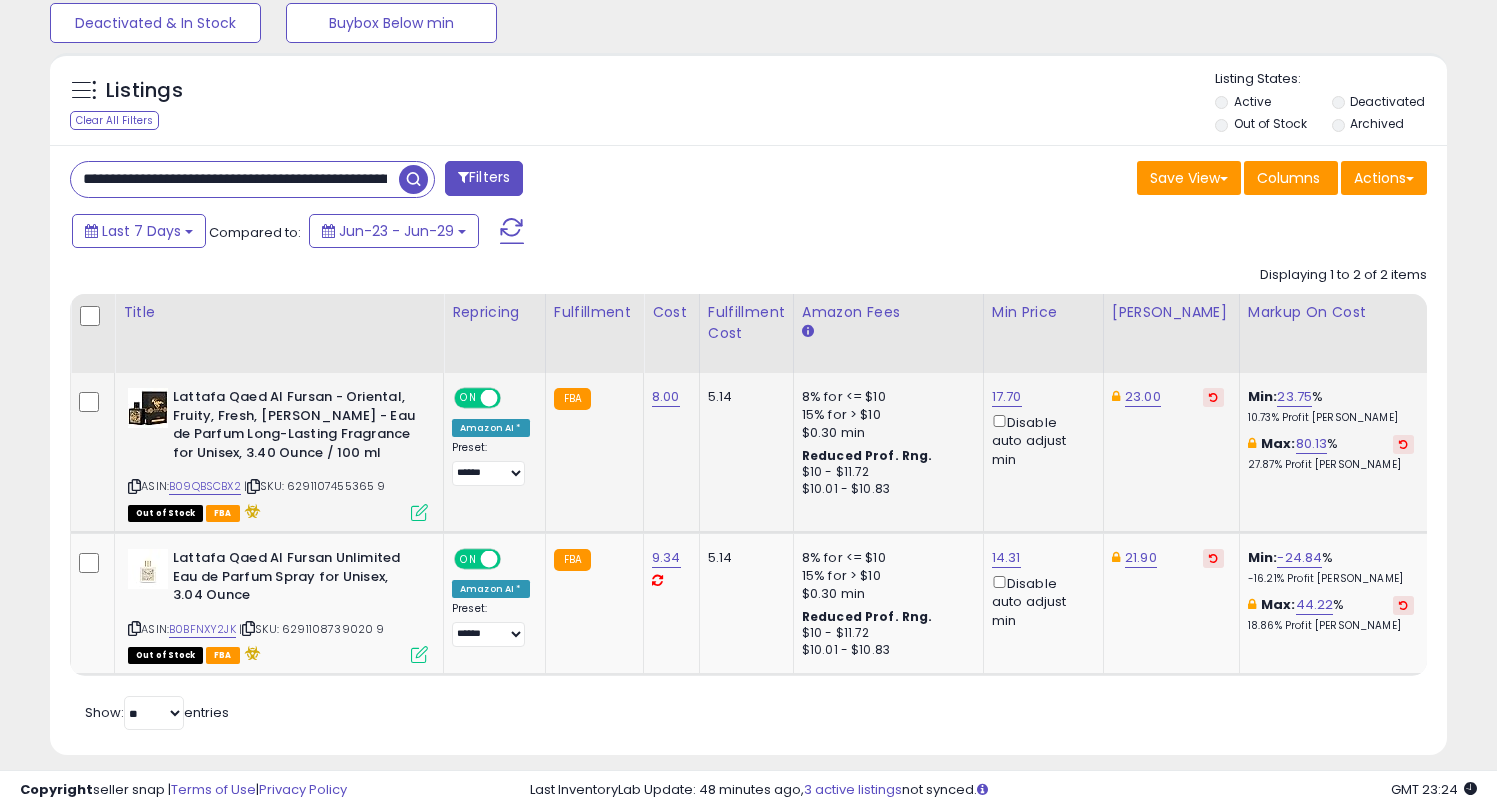 scroll, scrollTop: 0, scrollLeft: 285, axis: horizontal 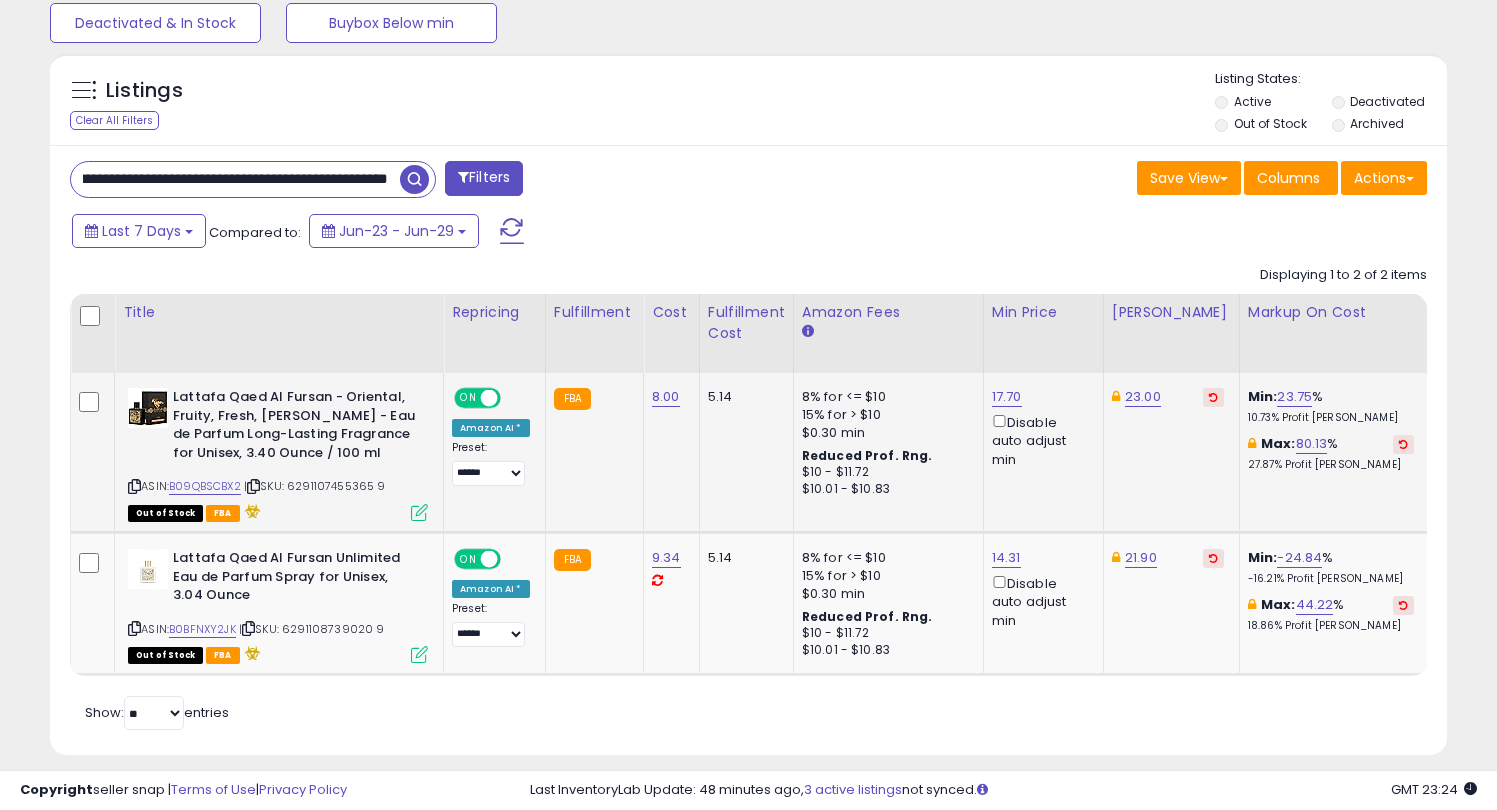 type on "**********" 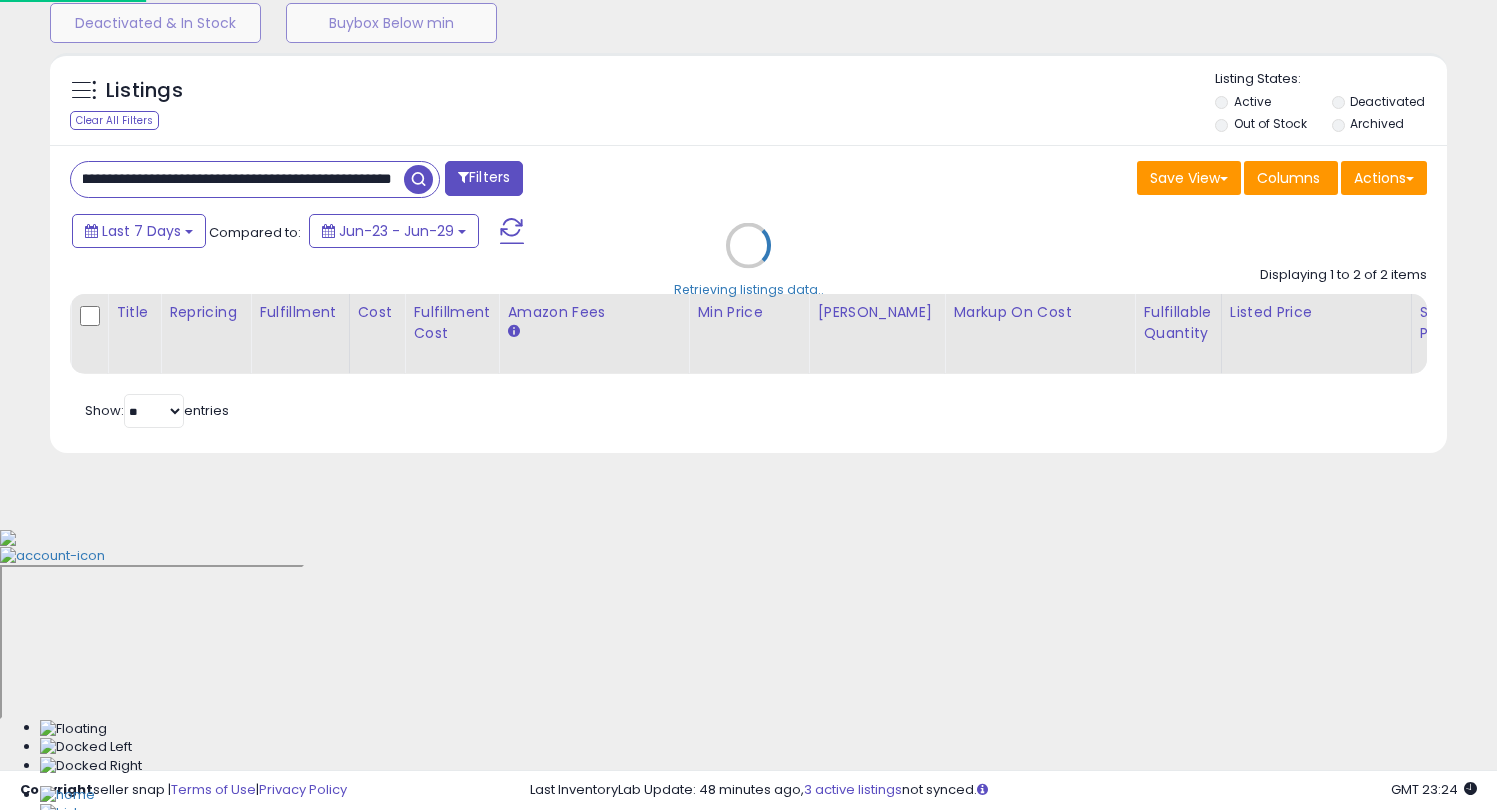 scroll, scrollTop: 999590, scrollLeft: 999182, axis: both 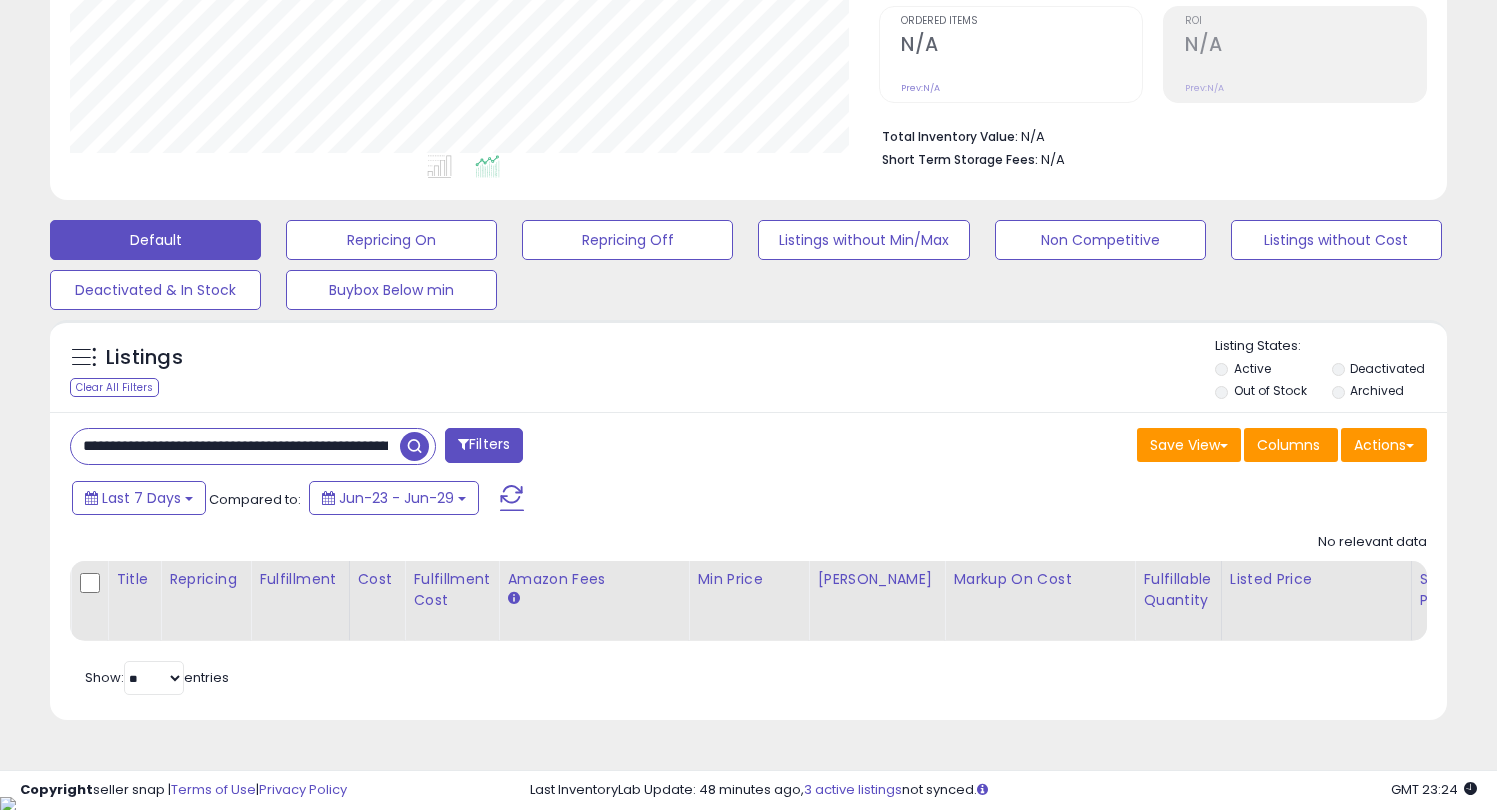 click on "**********" at bounding box center (235, 446) 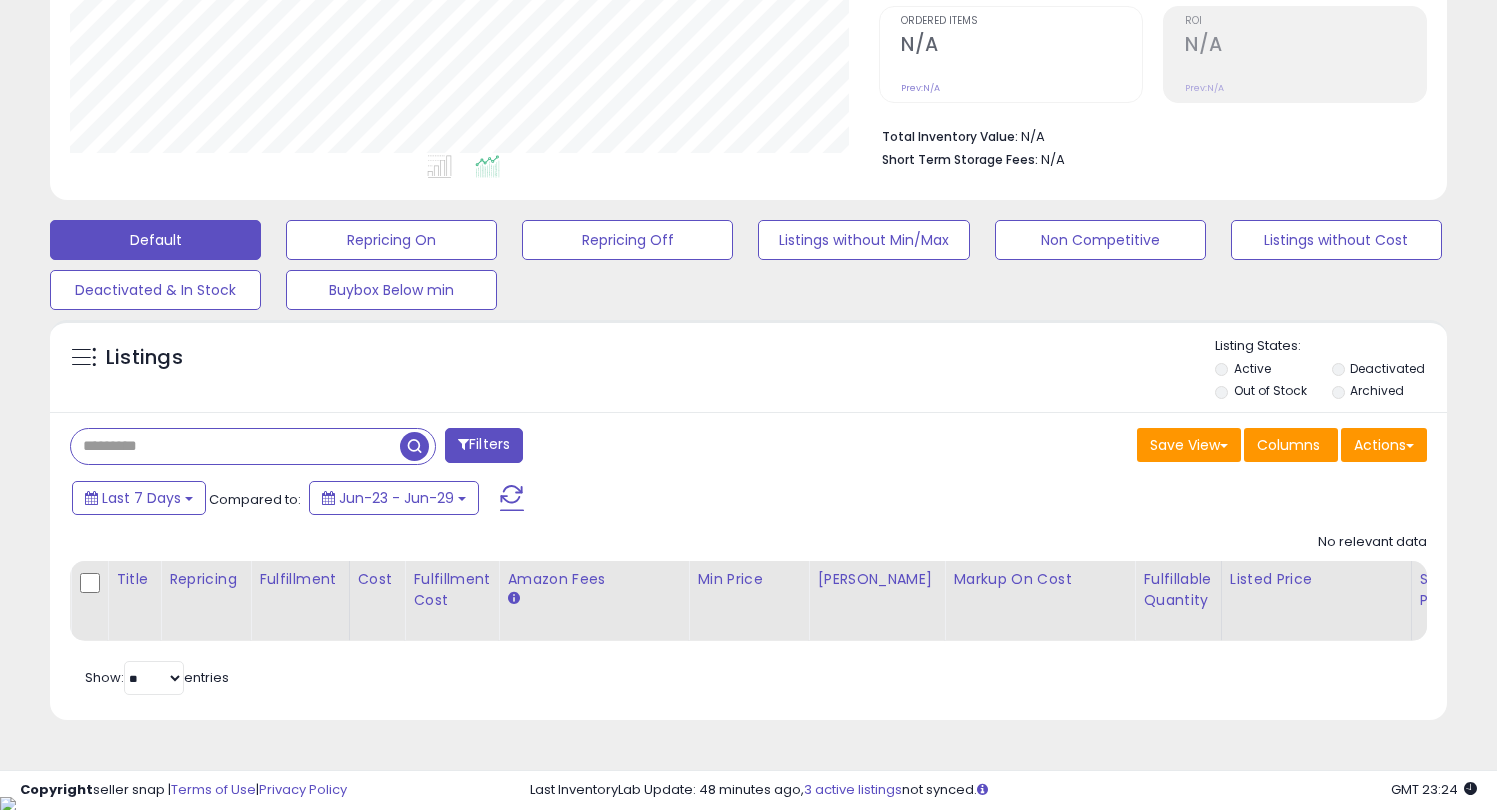 paste on "**********" 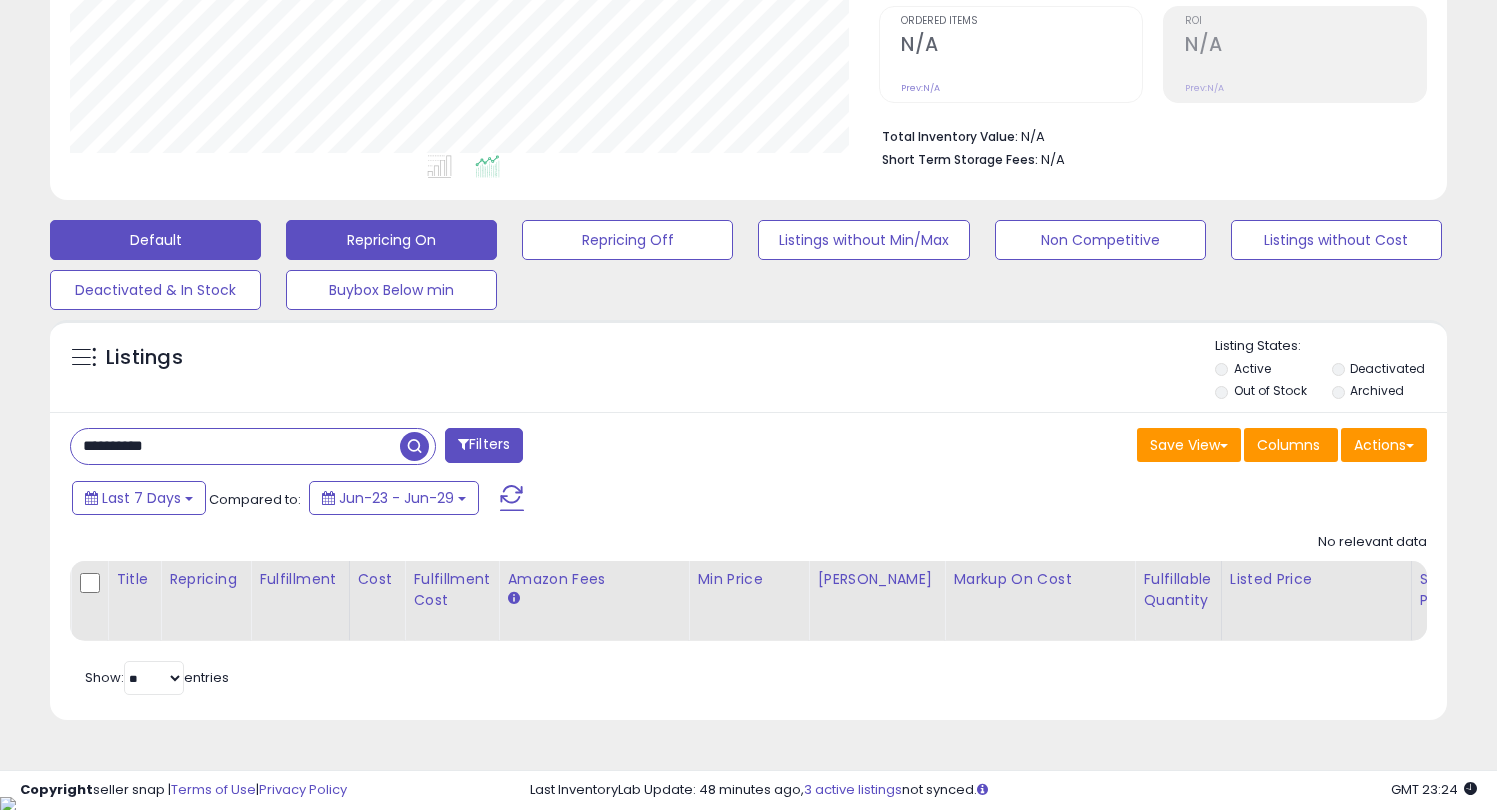type on "**********" 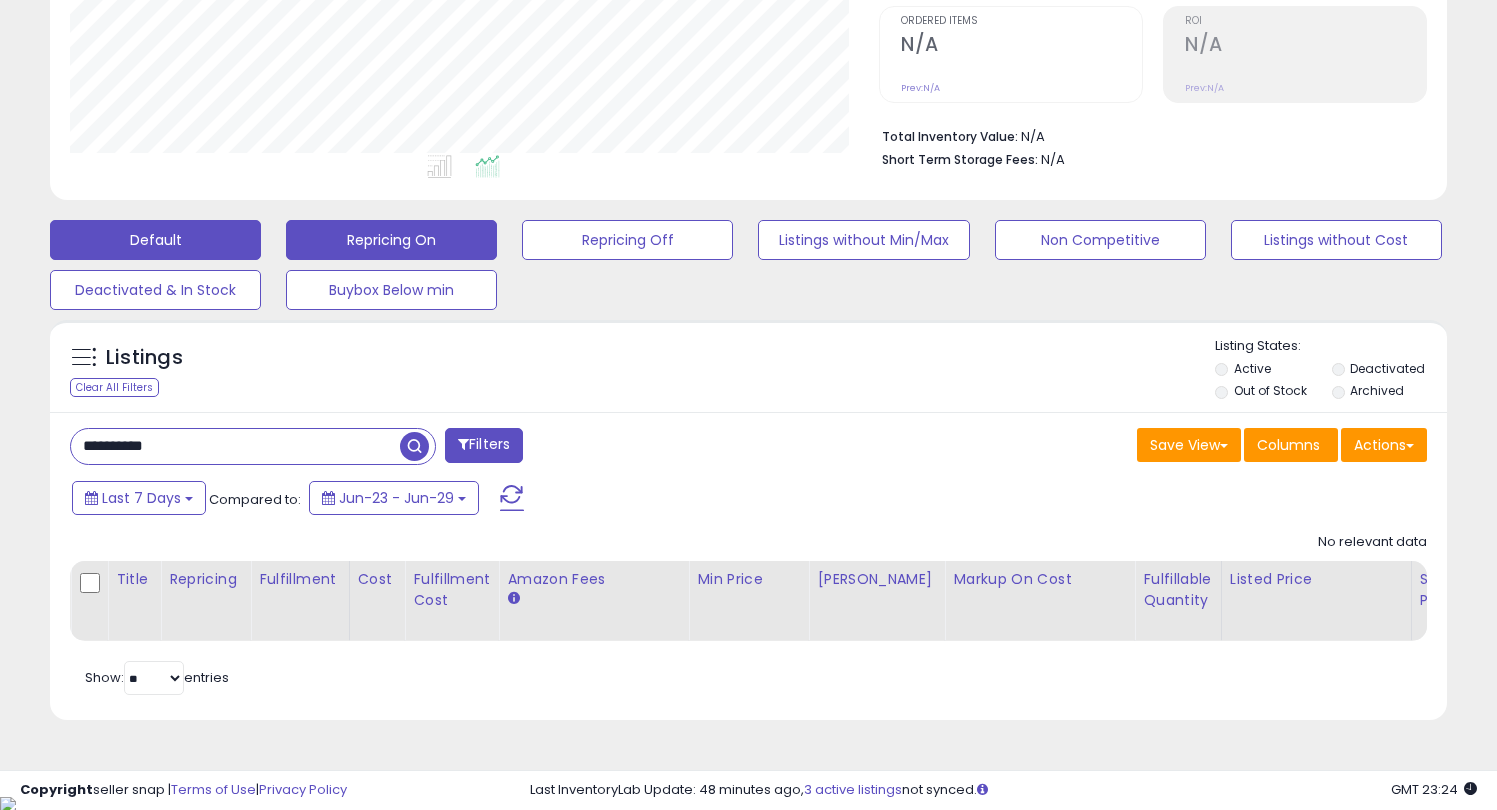 scroll, scrollTop: 999590, scrollLeft: 999182, axis: both 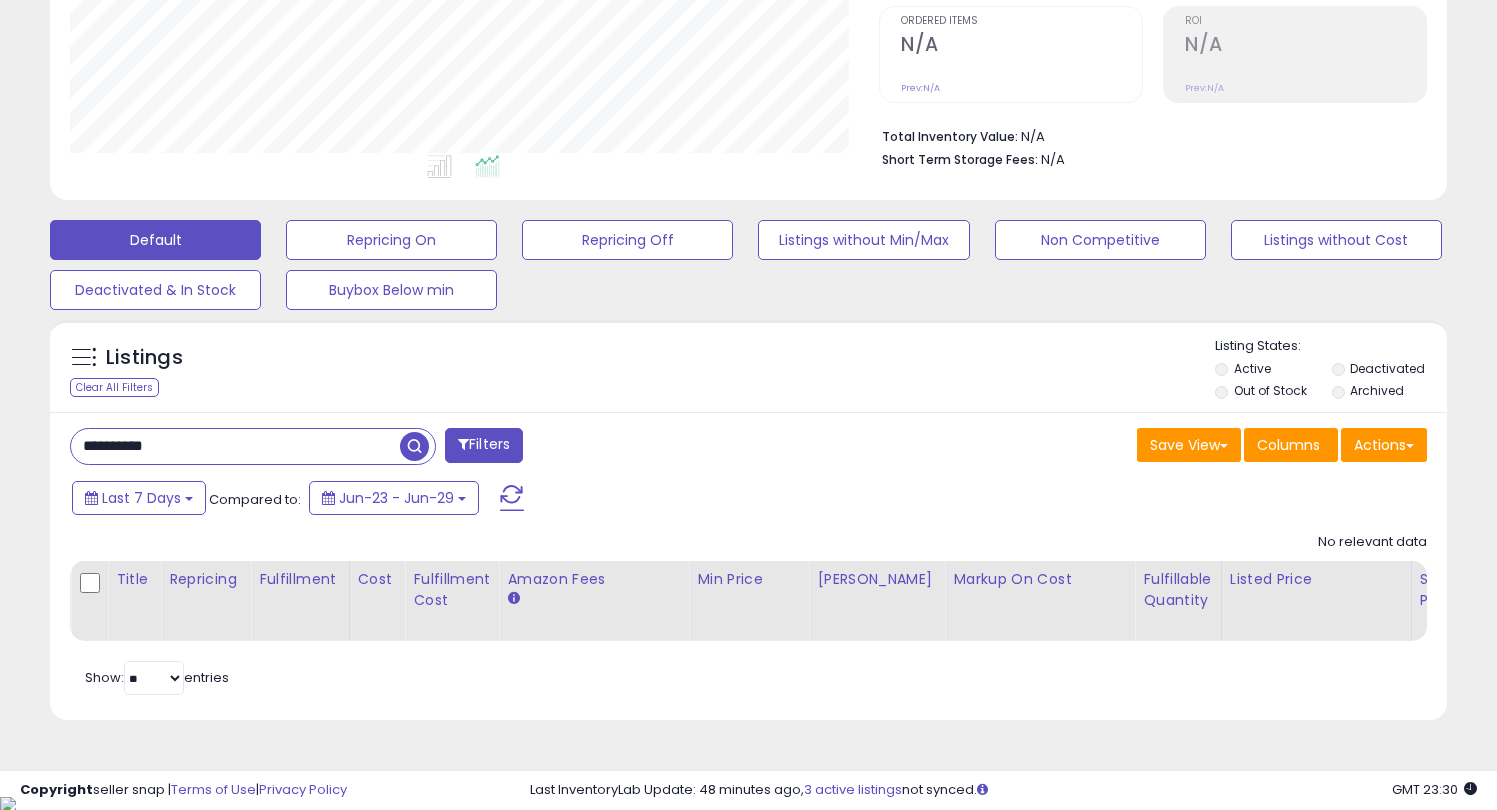 drag, startPoint x: 168, startPoint y: 449, endPoint x: 84, endPoint y: 451, distance: 84.0238 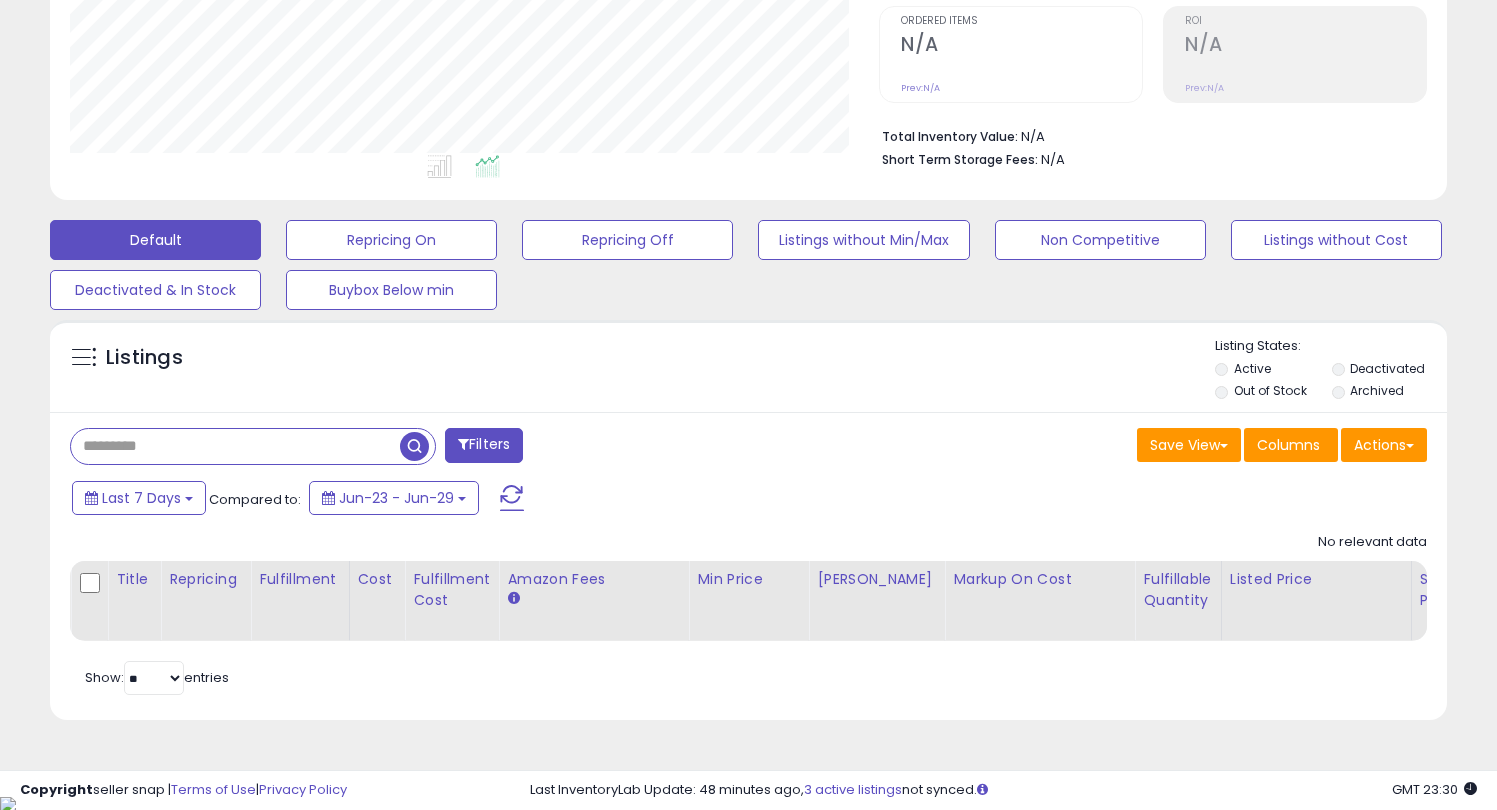 paste on "**********" 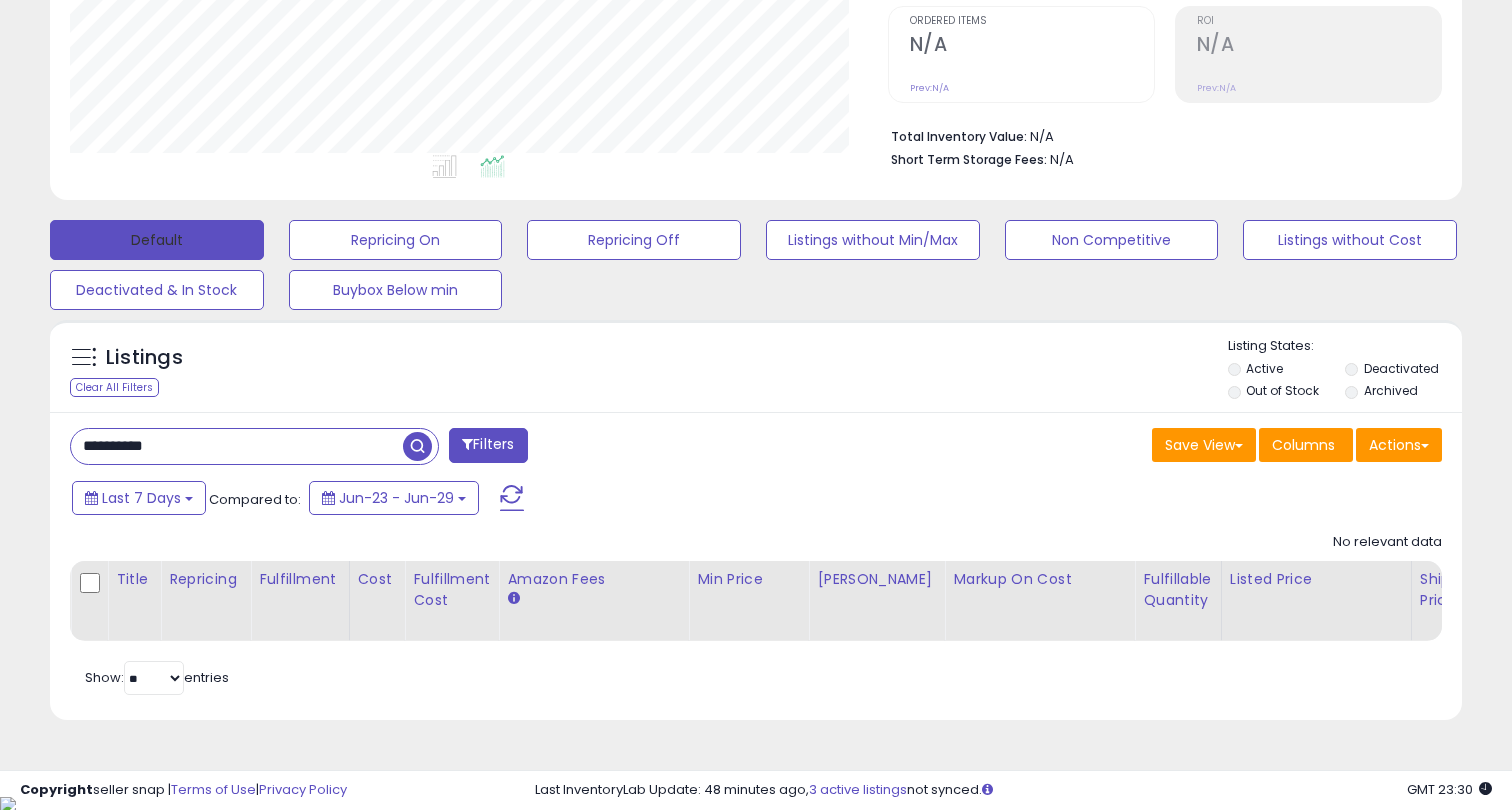 scroll, scrollTop: 999590, scrollLeft: 999182, axis: both 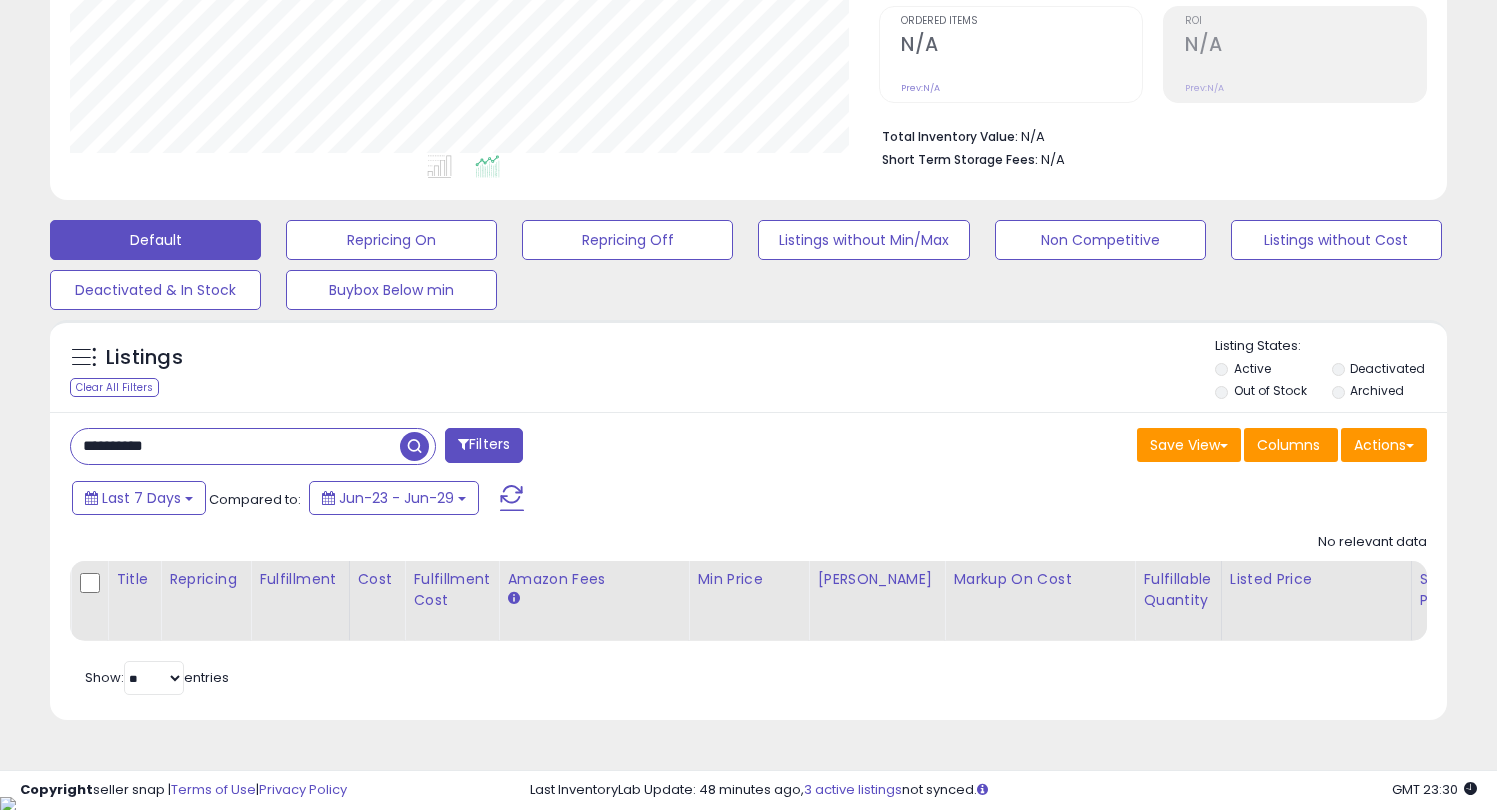 drag, startPoint x: 202, startPoint y: 441, endPoint x: 78, endPoint y: 439, distance: 124.01613 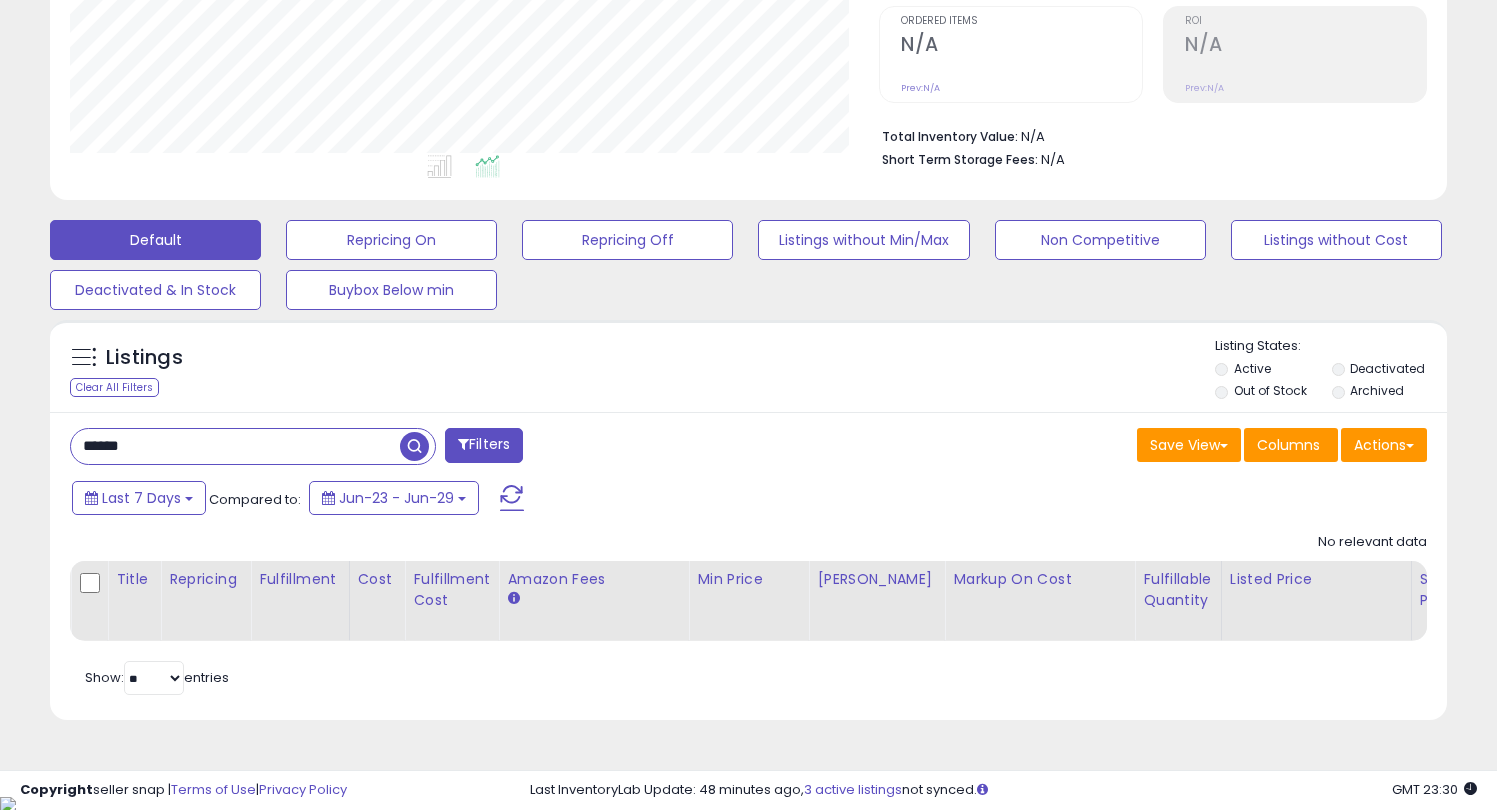 scroll, scrollTop: 999590, scrollLeft: 999182, axis: both 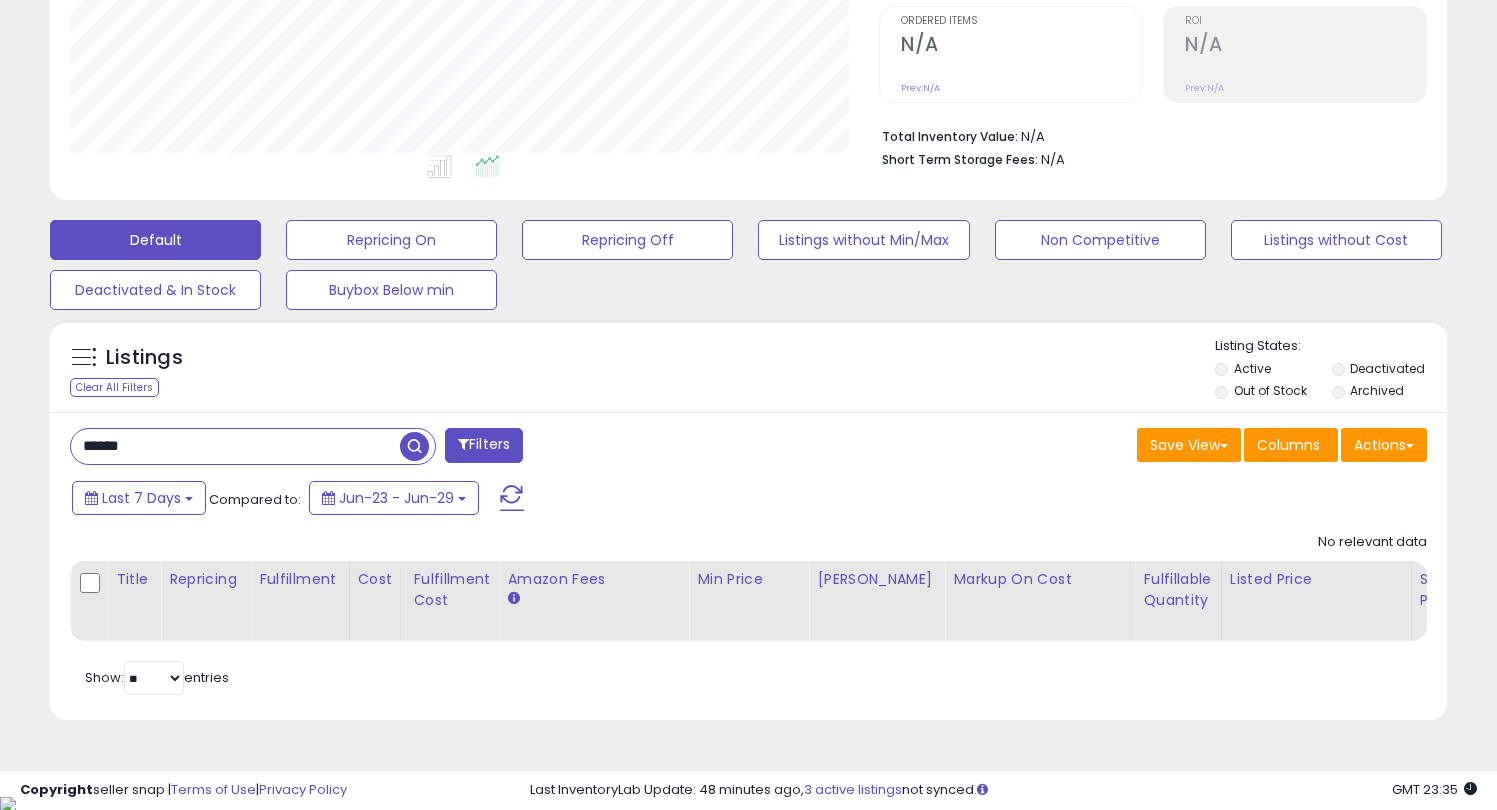 drag, startPoint x: 153, startPoint y: 441, endPoint x: 18, endPoint y: 441, distance: 135 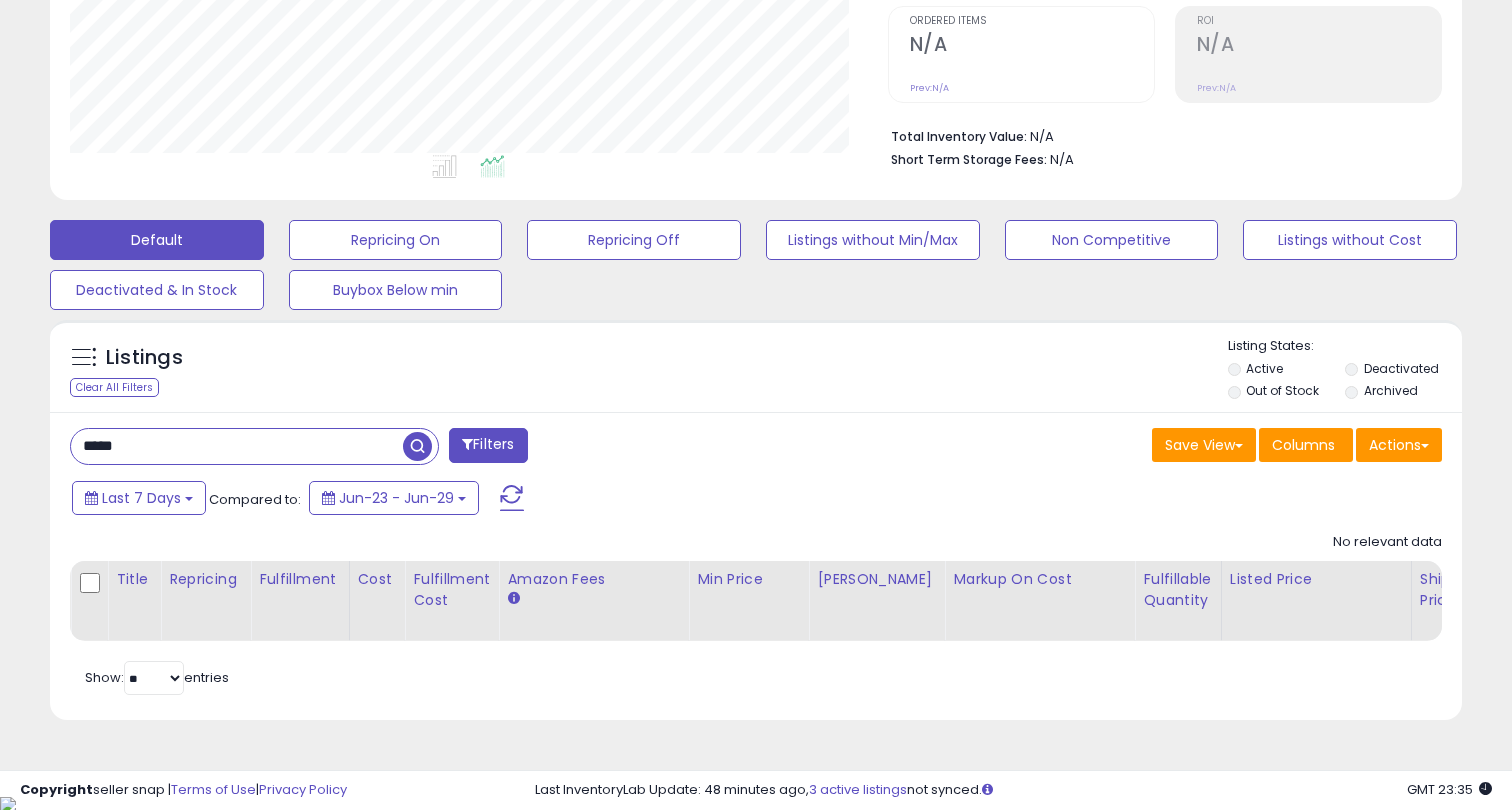 scroll, scrollTop: 999590, scrollLeft: 999182, axis: both 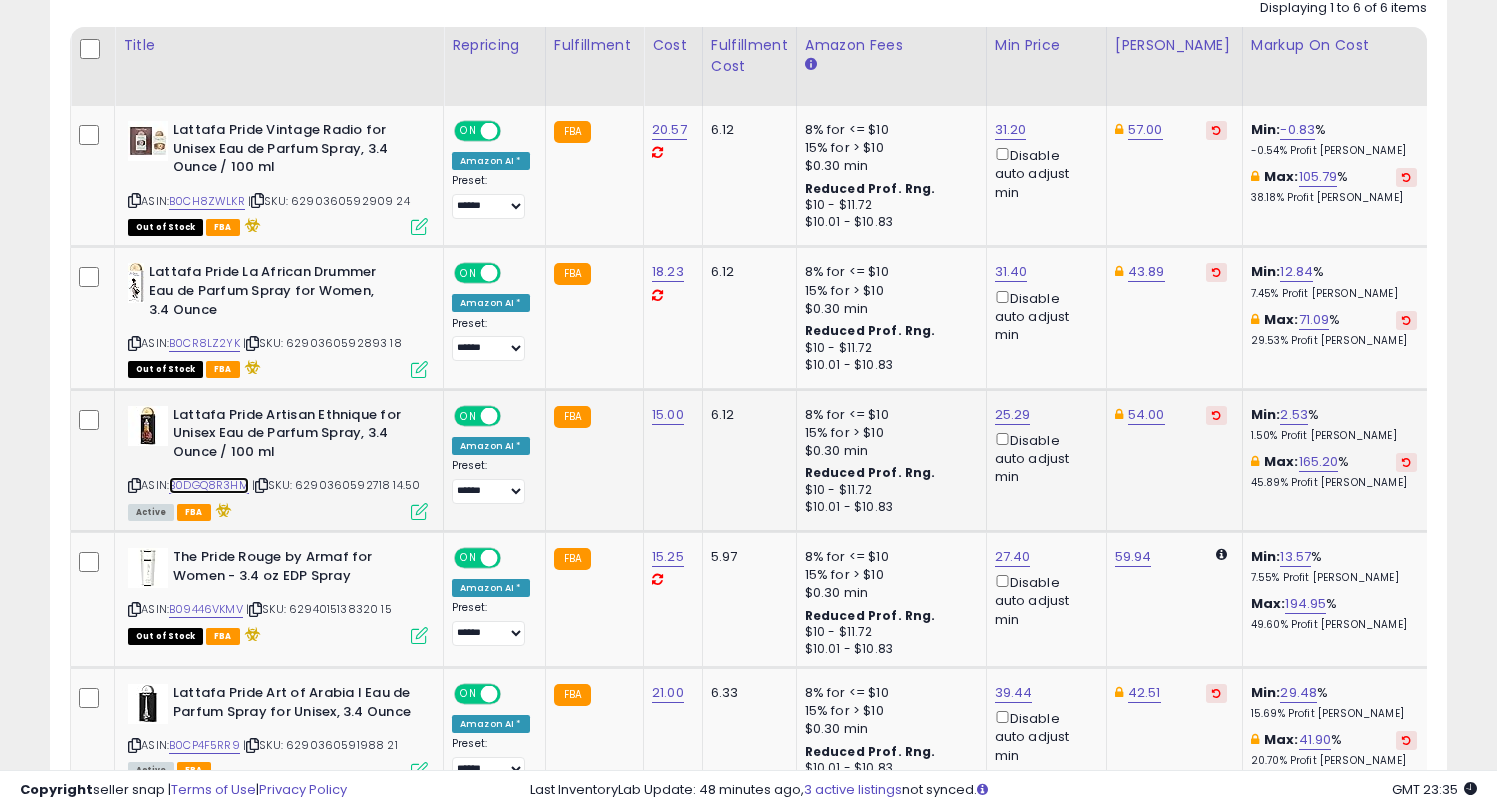 click on "B0DGQ8R3HM" at bounding box center [209, 485] 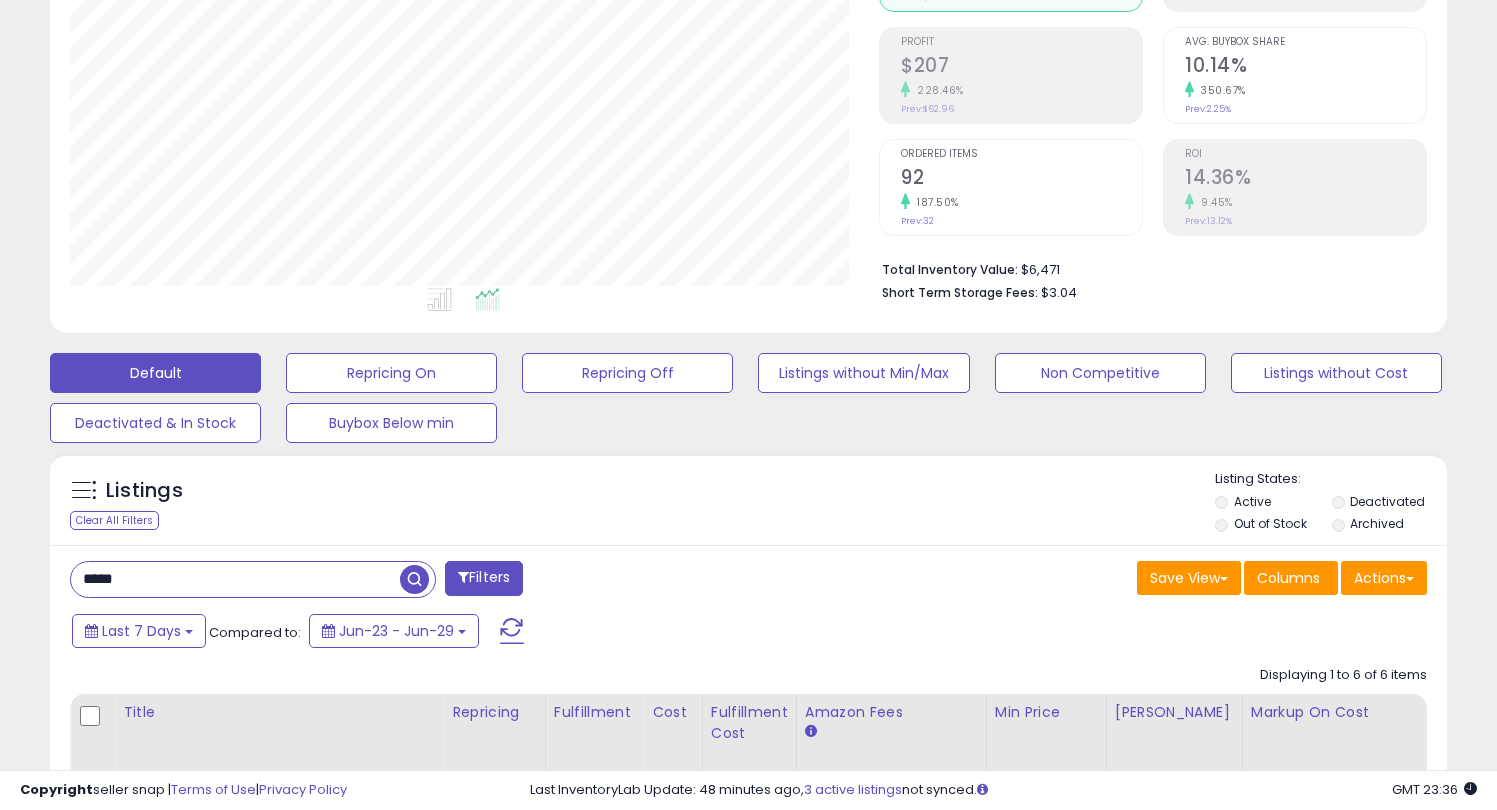scroll, scrollTop: 410, scrollLeft: 0, axis: vertical 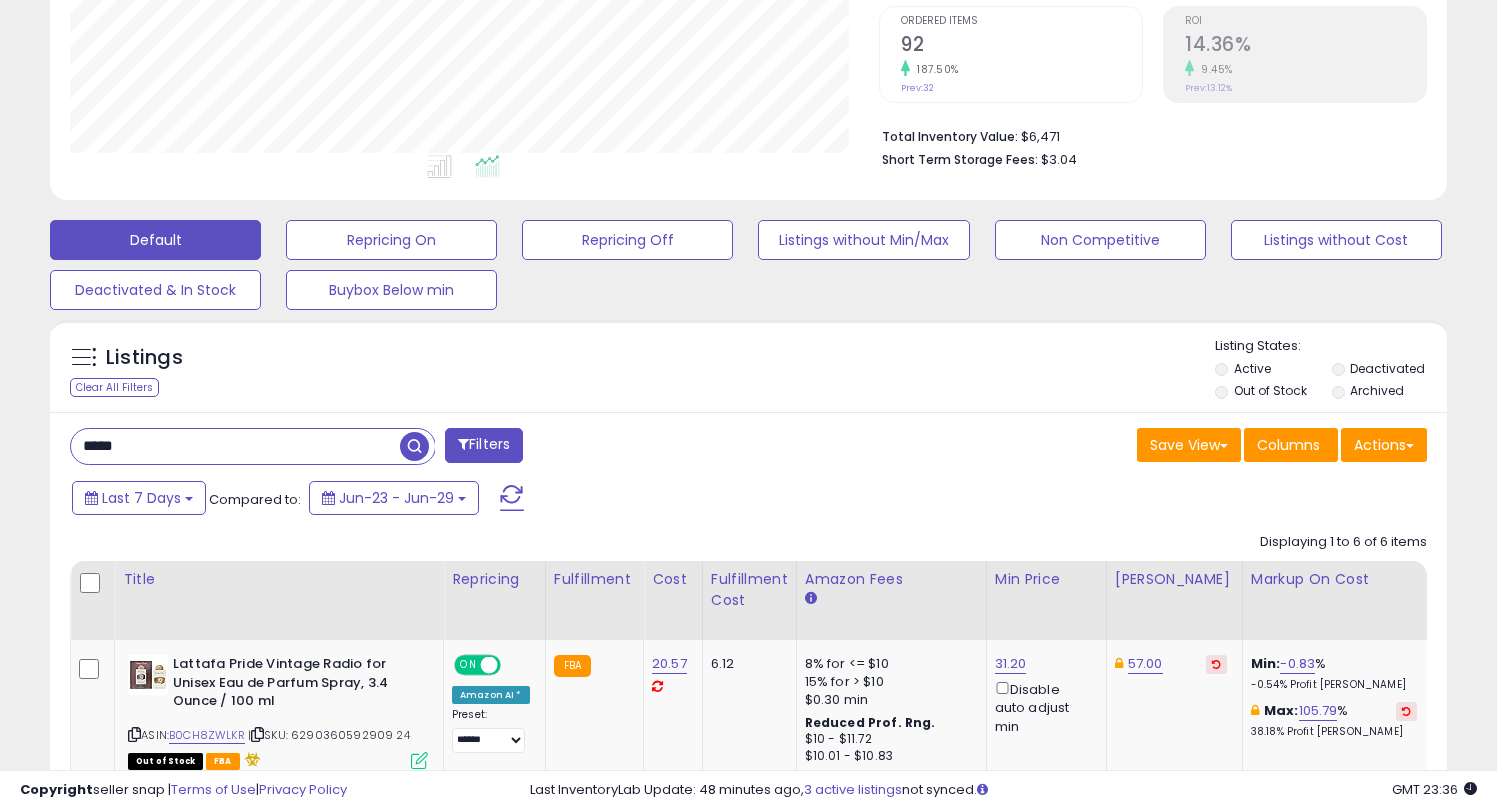 drag, startPoint x: 151, startPoint y: 455, endPoint x: 0, endPoint y: 447, distance: 151.21178 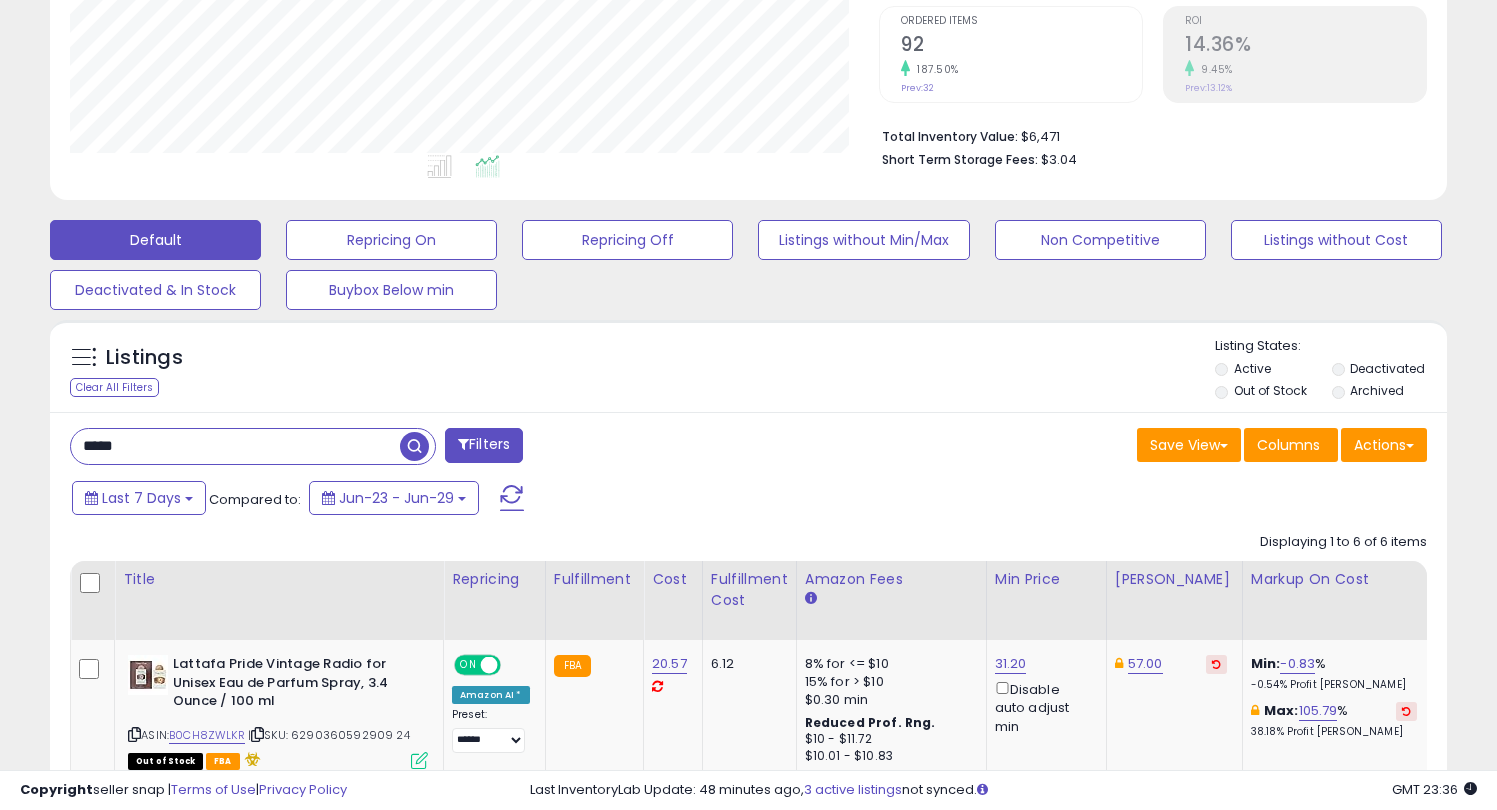 scroll, scrollTop: 999590, scrollLeft: 999182, axis: both 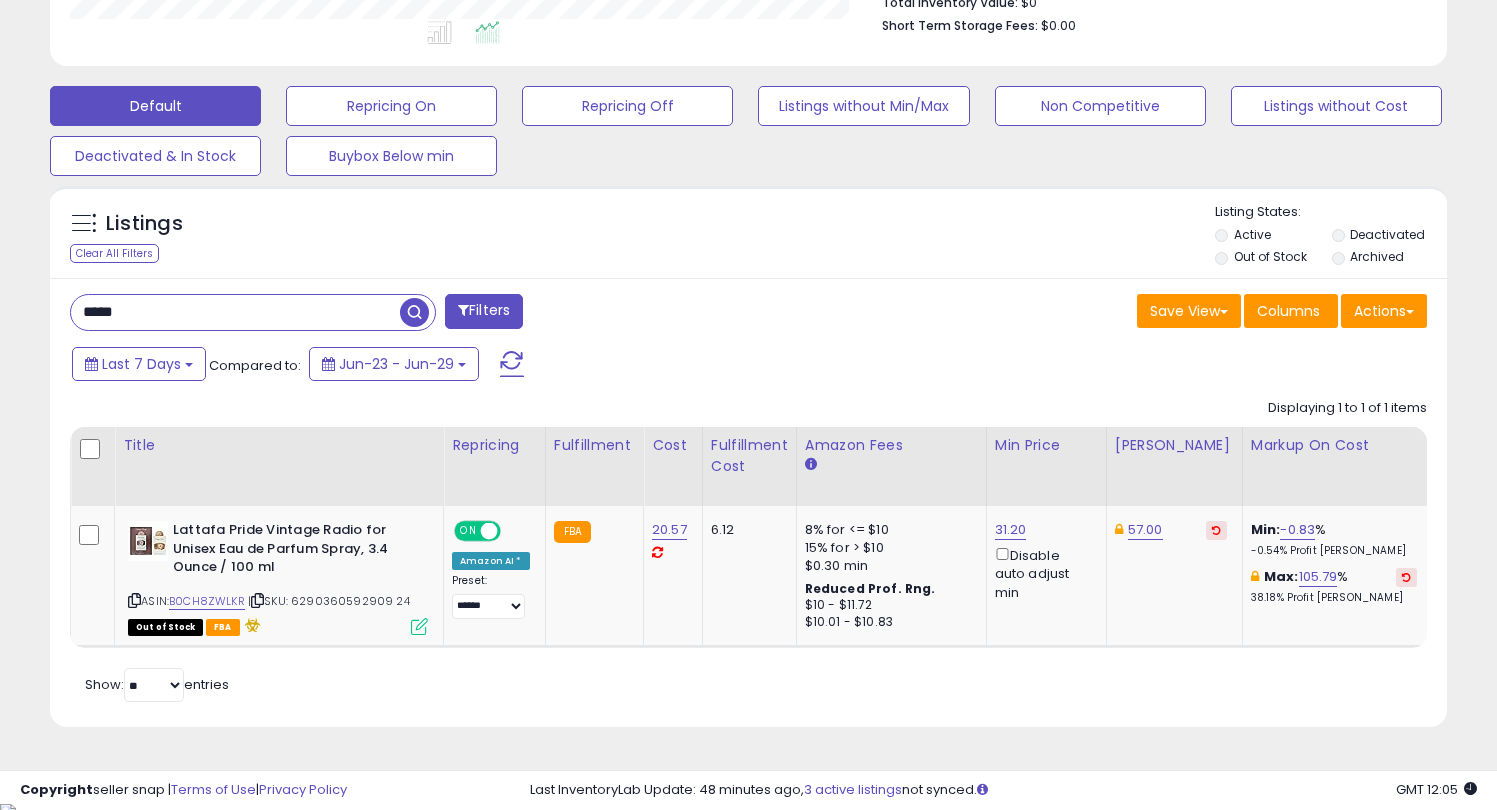 drag, startPoint x: 52, startPoint y: 316, endPoint x: 26, endPoint y: 315, distance: 26.019224 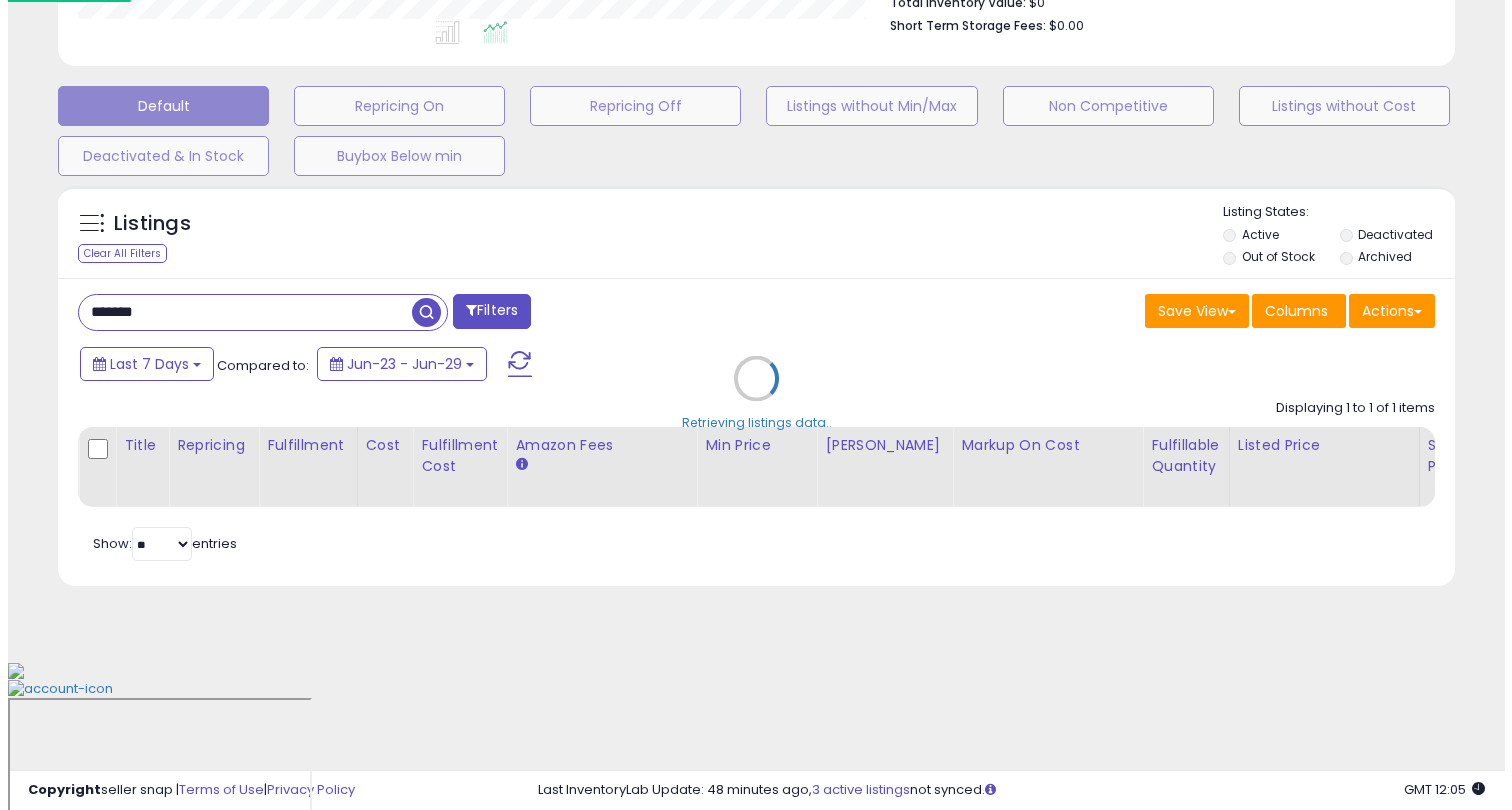 scroll, scrollTop: 410, scrollLeft: 0, axis: vertical 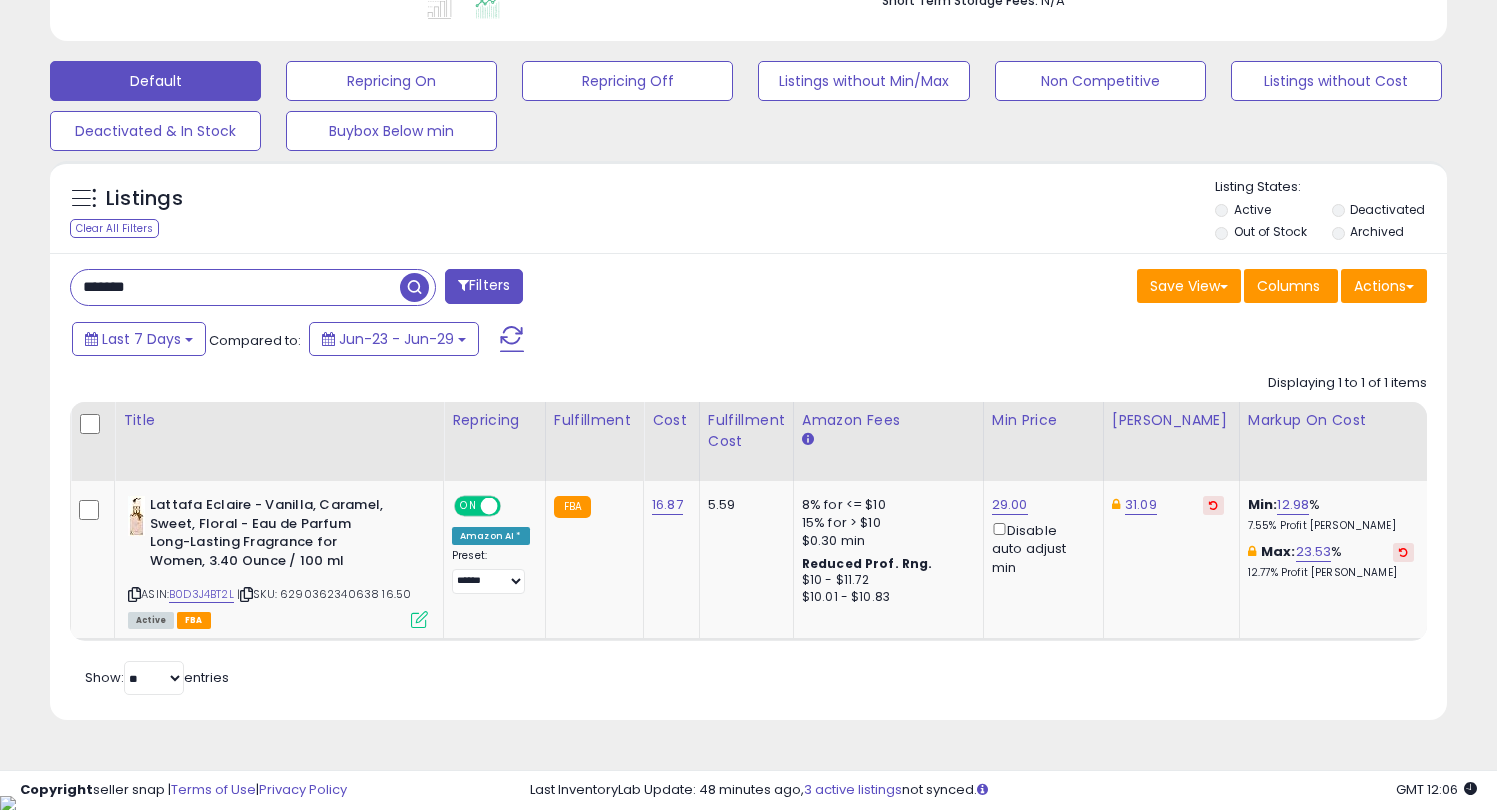 drag, startPoint x: 155, startPoint y: 294, endPoint x: 0, endPoint y: 285, distance: 155.26108 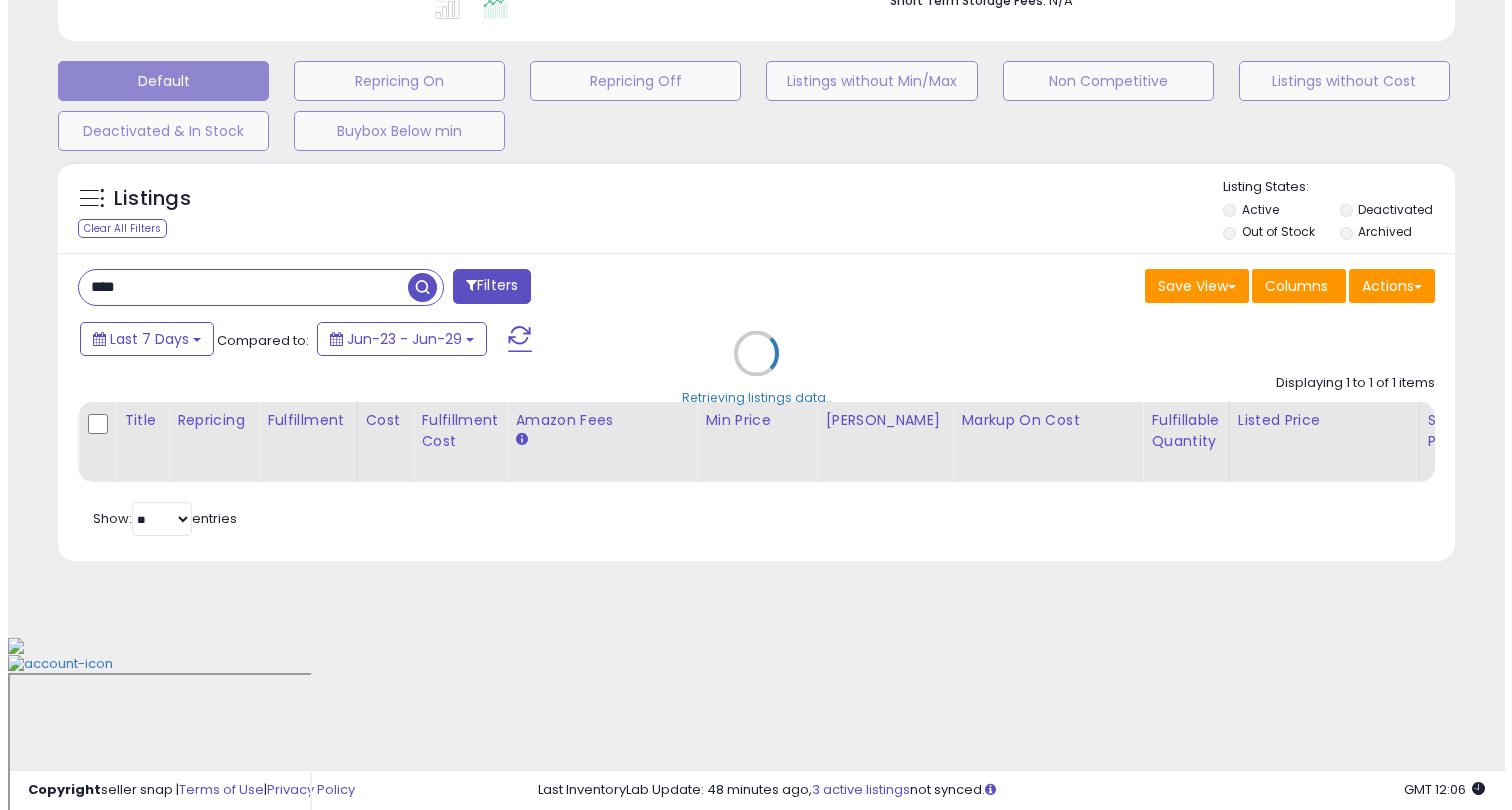 scroll, scrollTop: 410, scrollLeft: 0, axis: vertical 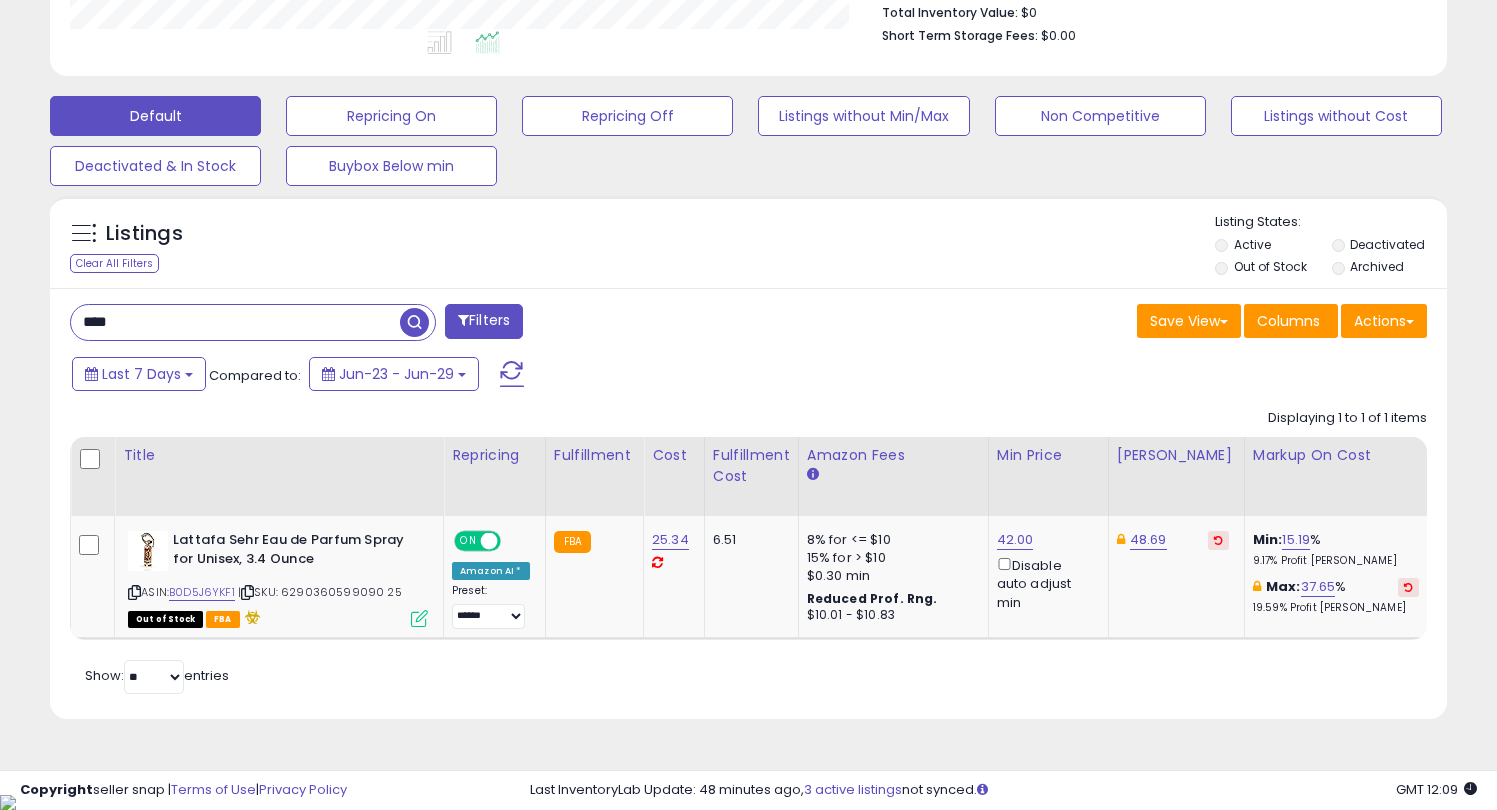 drag, startPoint x: 154, startPoint y: 308, endPoint x: 34, endPoint y: 316, distance: 120.26637 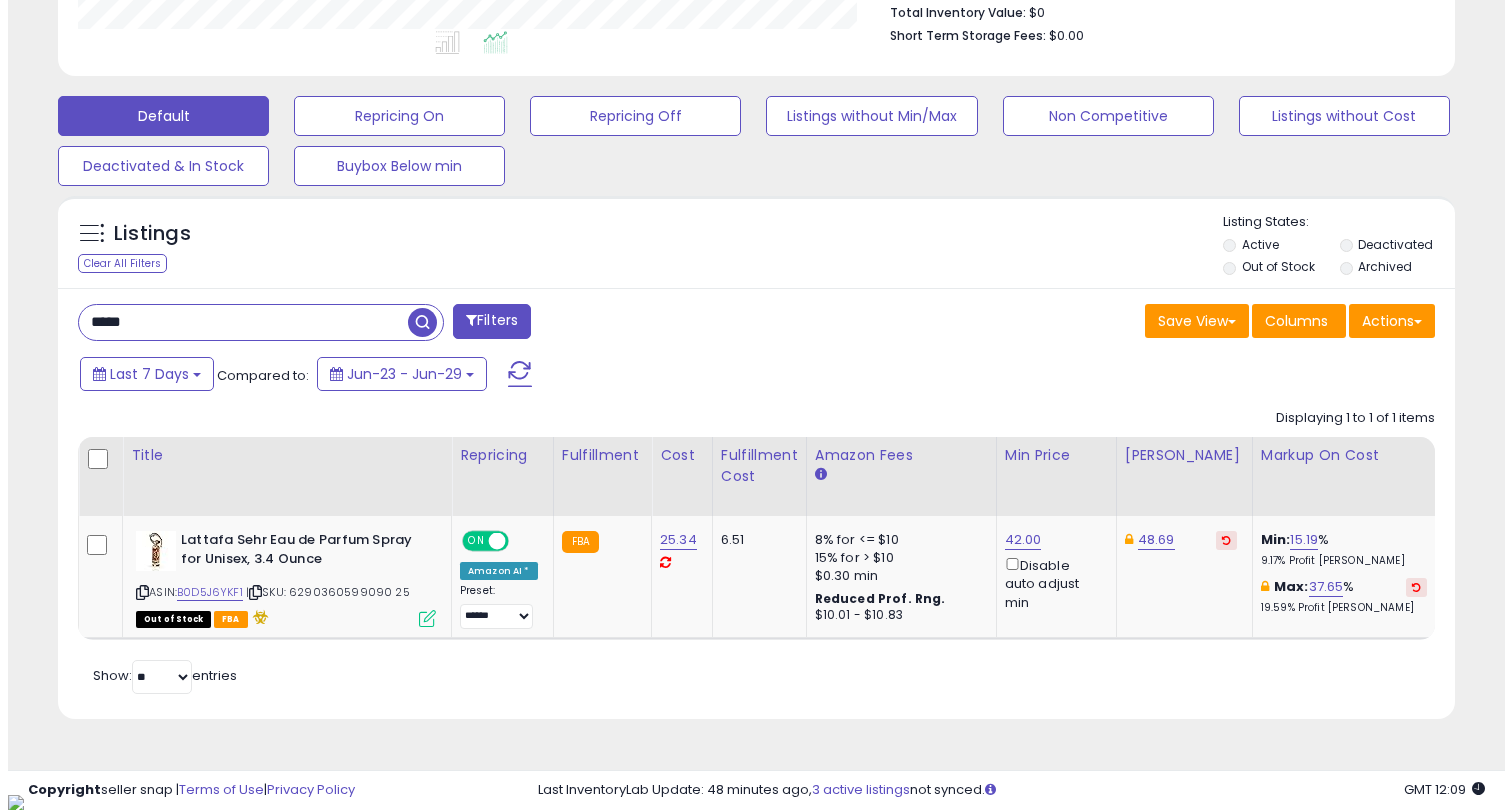 scroll, scrollTop: 410, scrollLeft: 0, axis: vertical 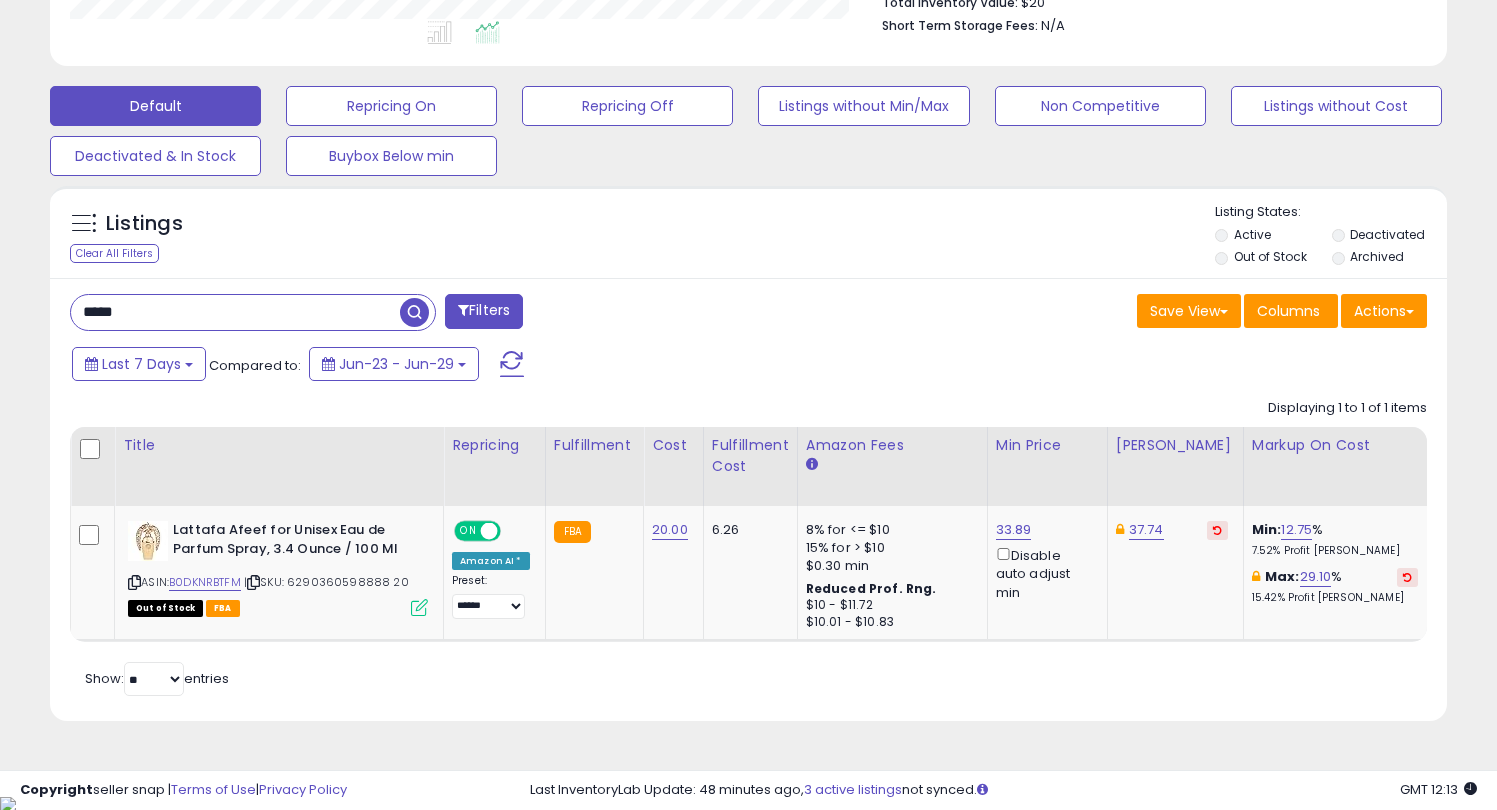 drag, startPoint x: 144, startPoint y: 306, endPoint x: 45, endPoint y: 301, distance: 99.12618 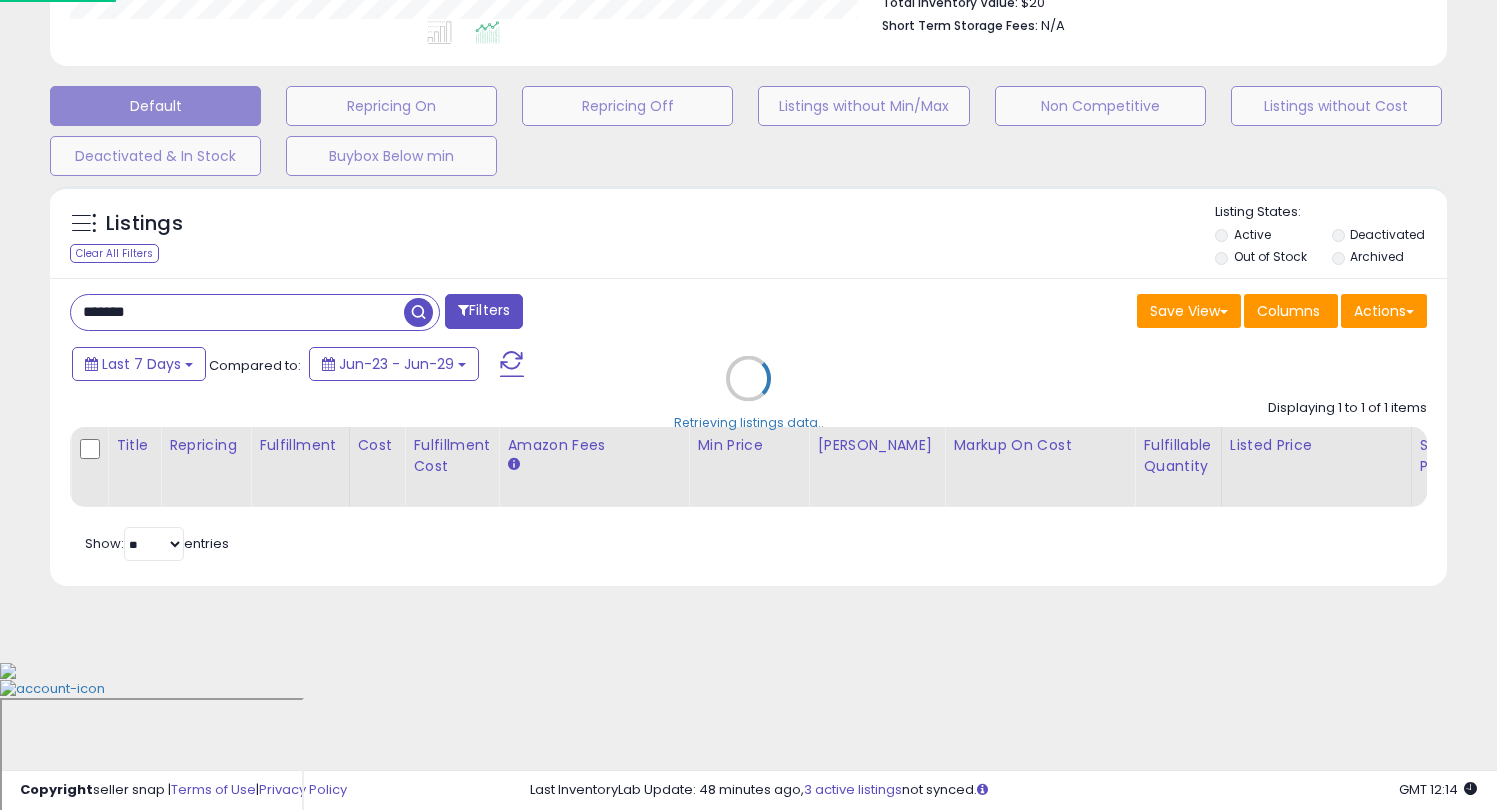 scroll, scrollTop: 999590, scrollLeft: 999182, axis: both 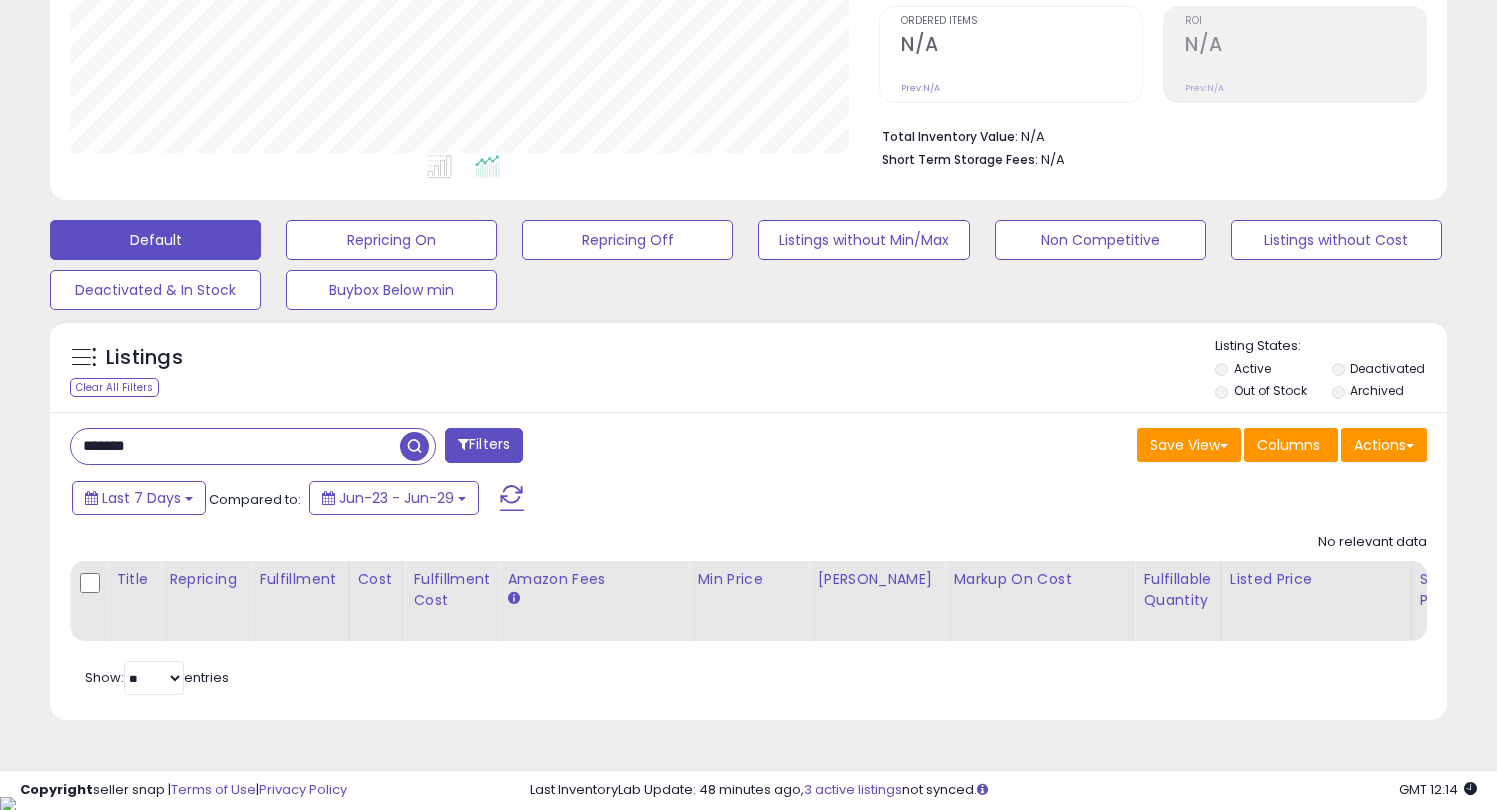 drag, startPoint x: 142, startPoint y: 446, endPoint x: 55, endPoint y: 454, distance: 87.36704 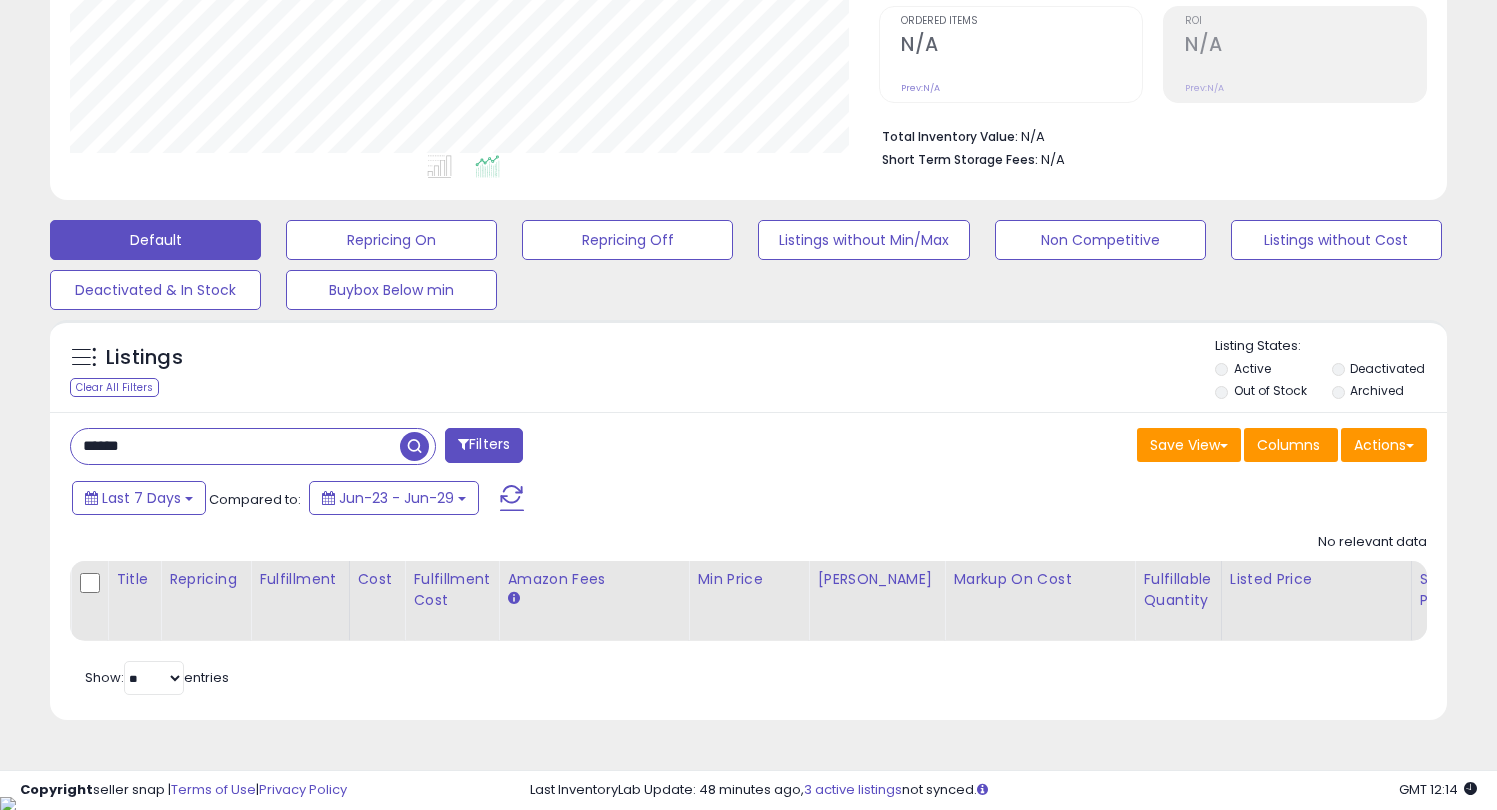 type on "******" 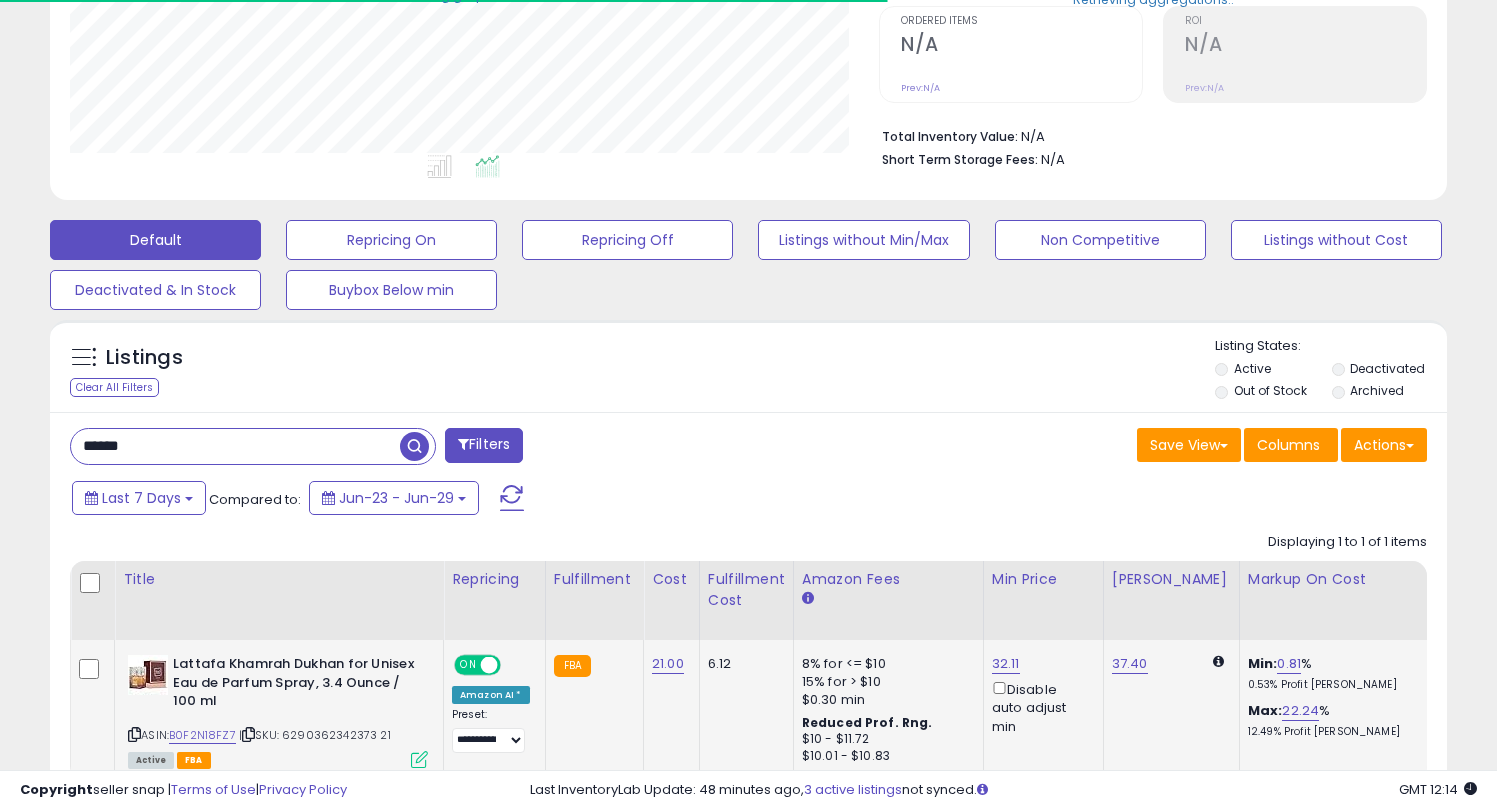 scroll, scrollTop: 410, scrollLeft: 809, axis: both 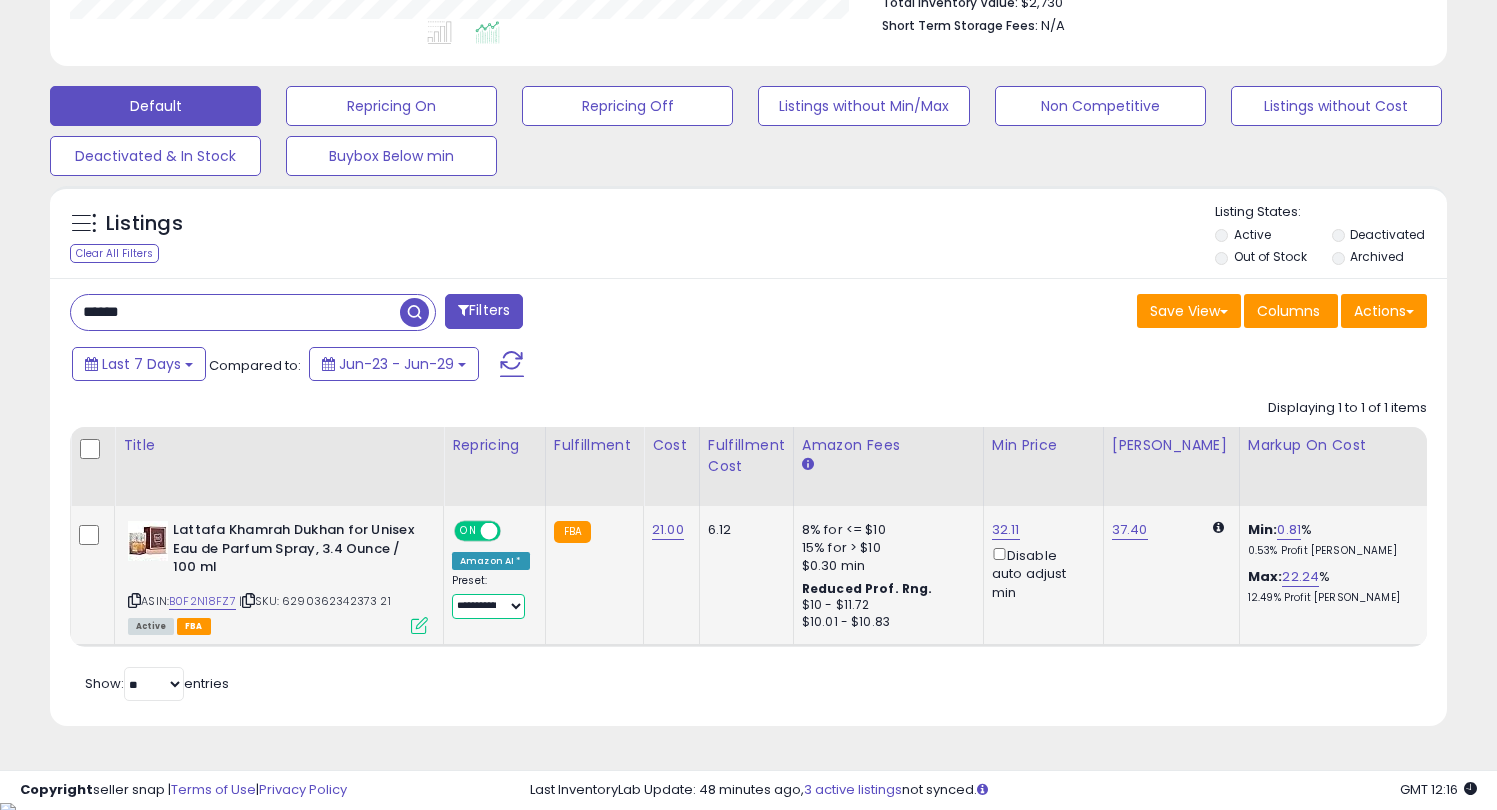 click on "**********" at bounding box center [488, 606] 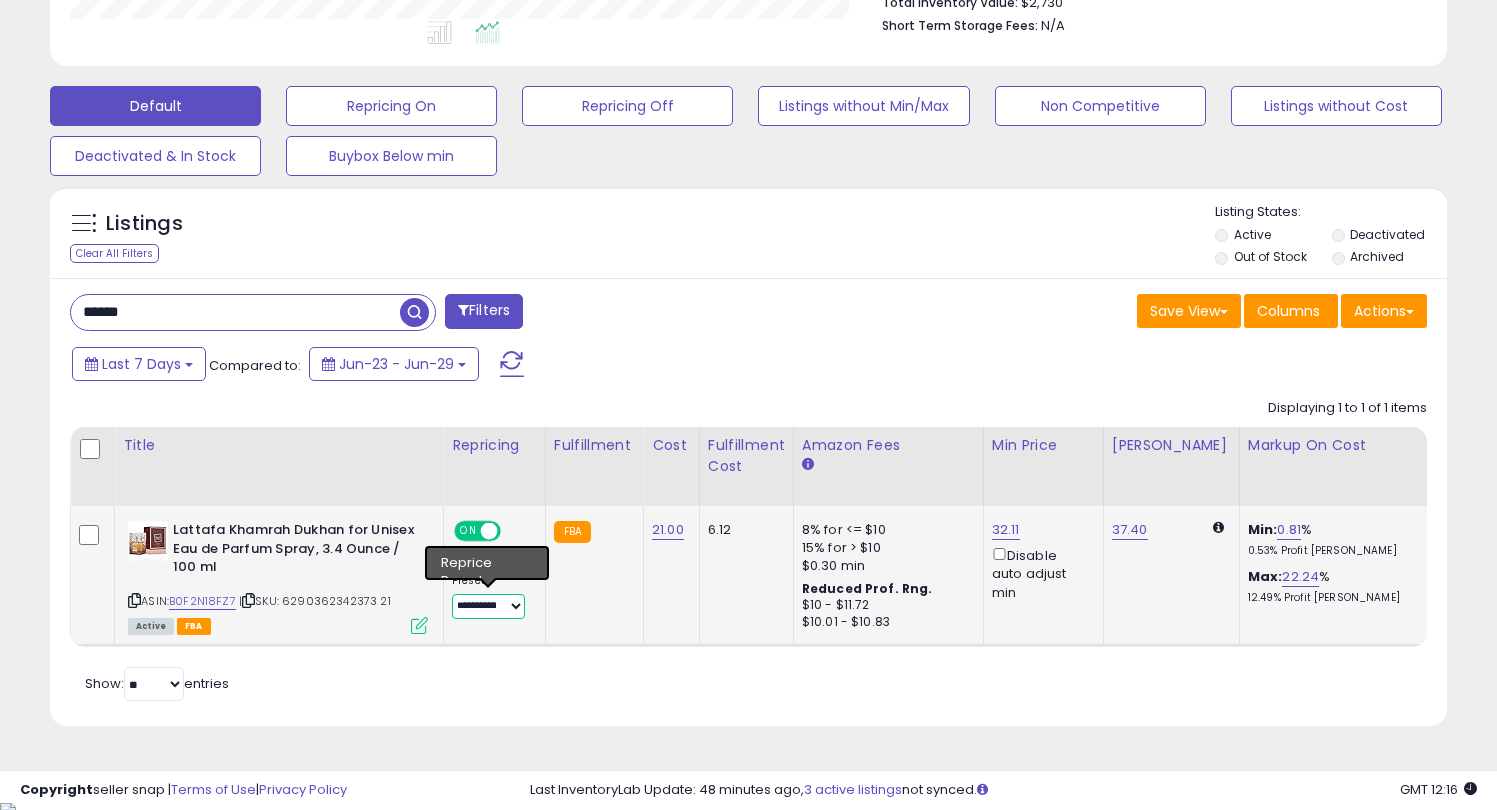 select on "******" 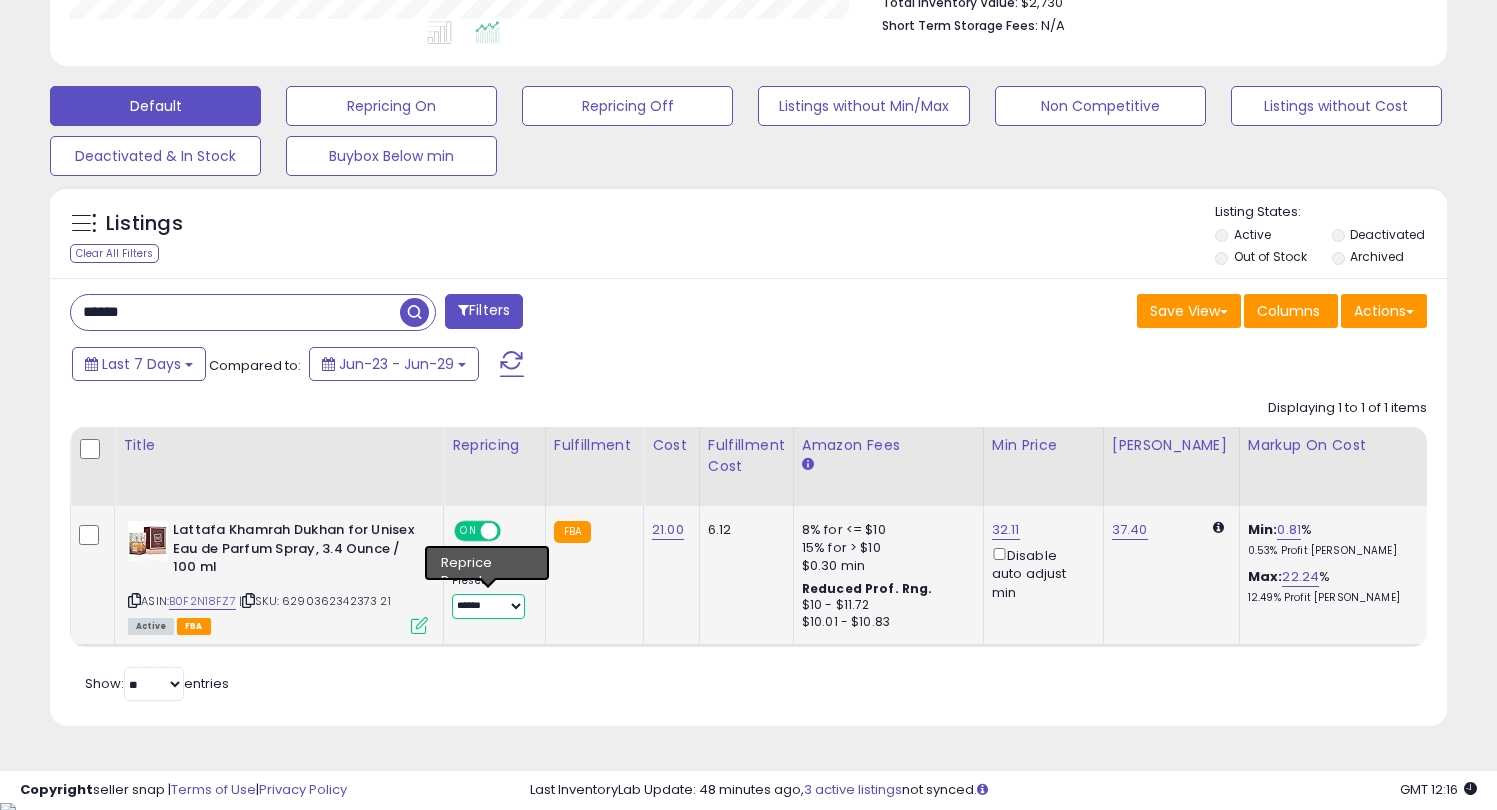 click on "**********" at bounding box center [488, 606] 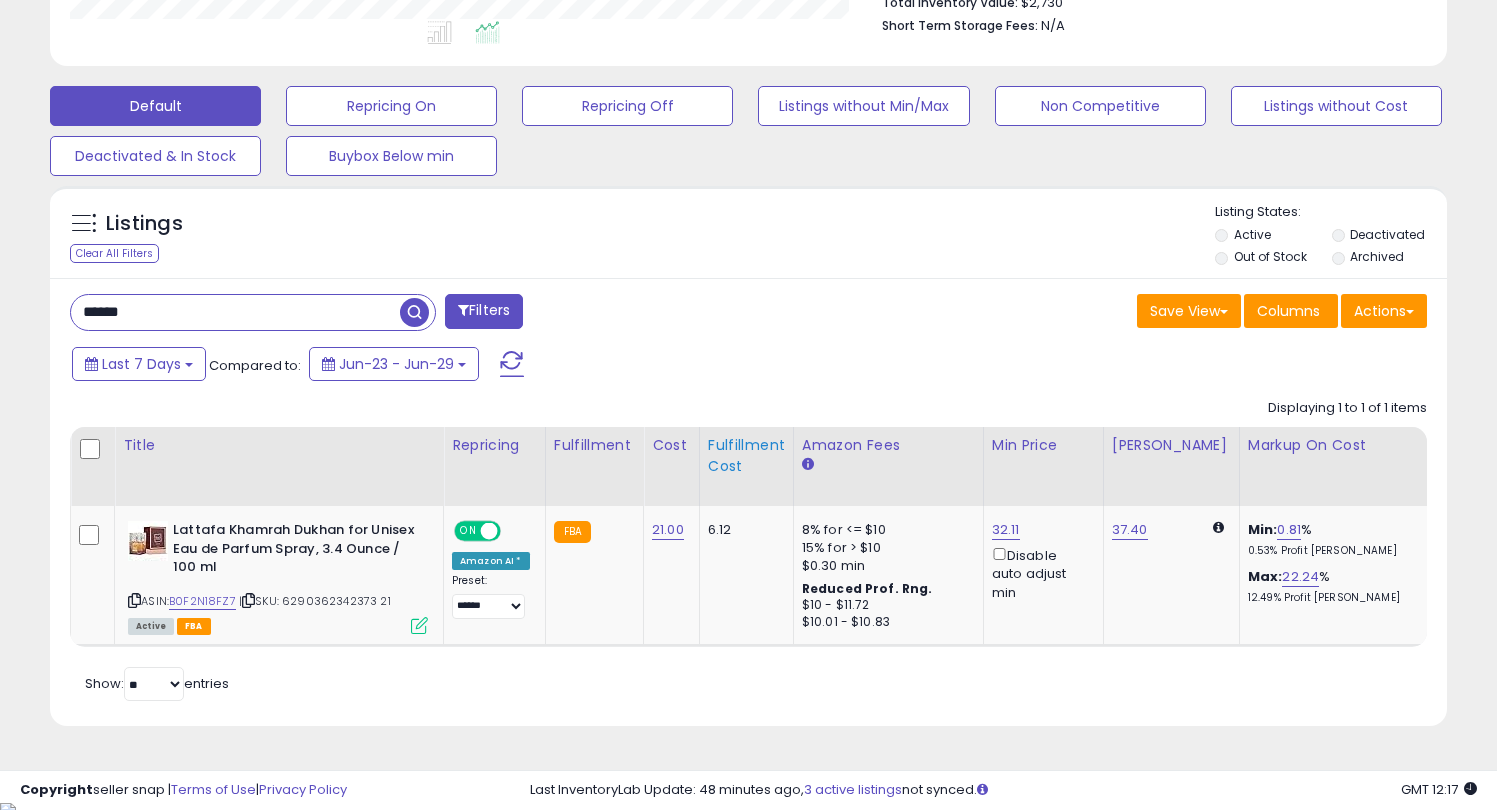click on "Fulfillment Cost" at bounding box center (746, 456) 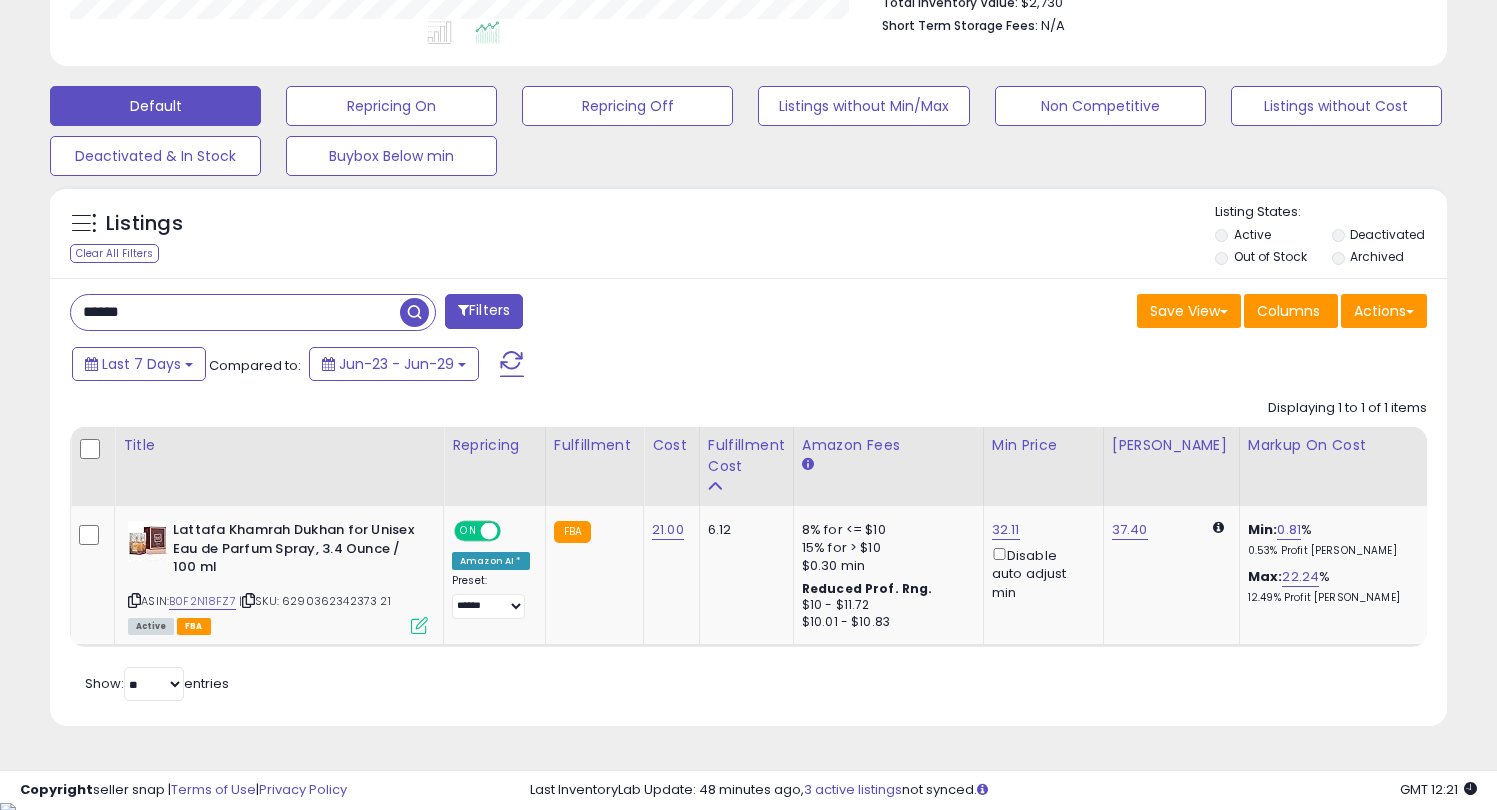 click on "**********" at bounding box center [748, 161] 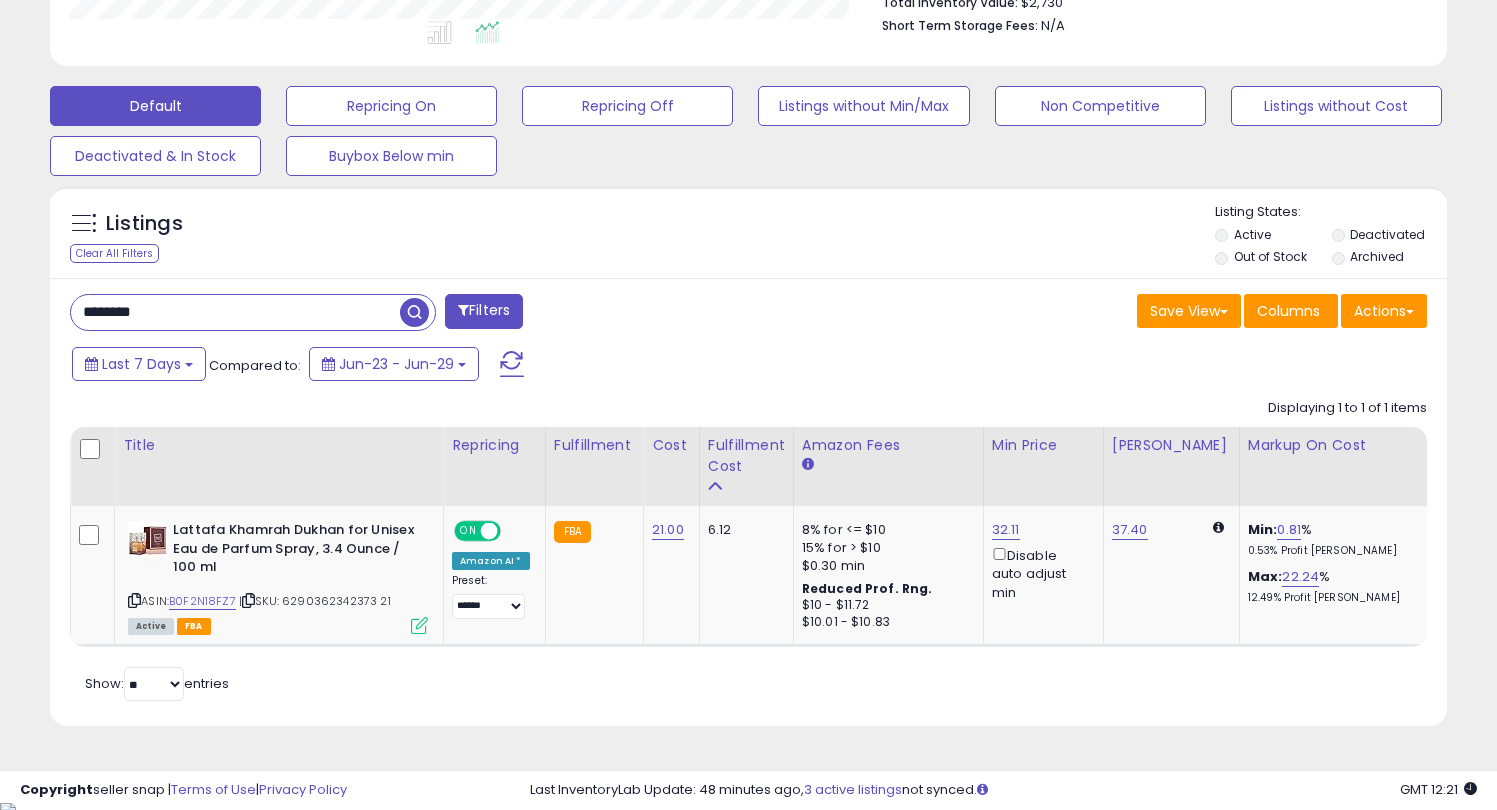 scroll, scrollTop: 999590, scrollLeft: 999182, axis: both 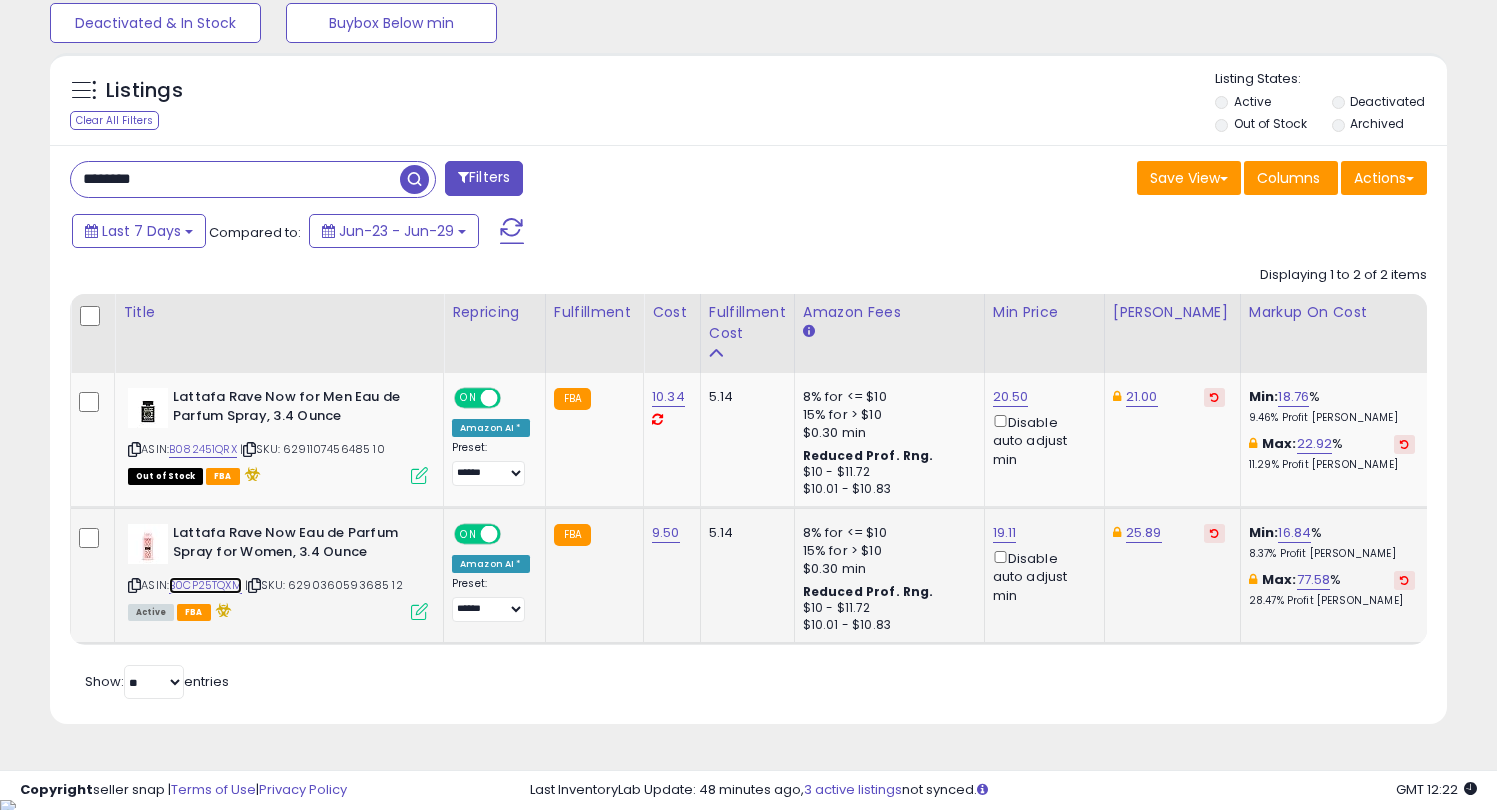 click on "B0CP25TQXM" at bounding box center (205, 585) 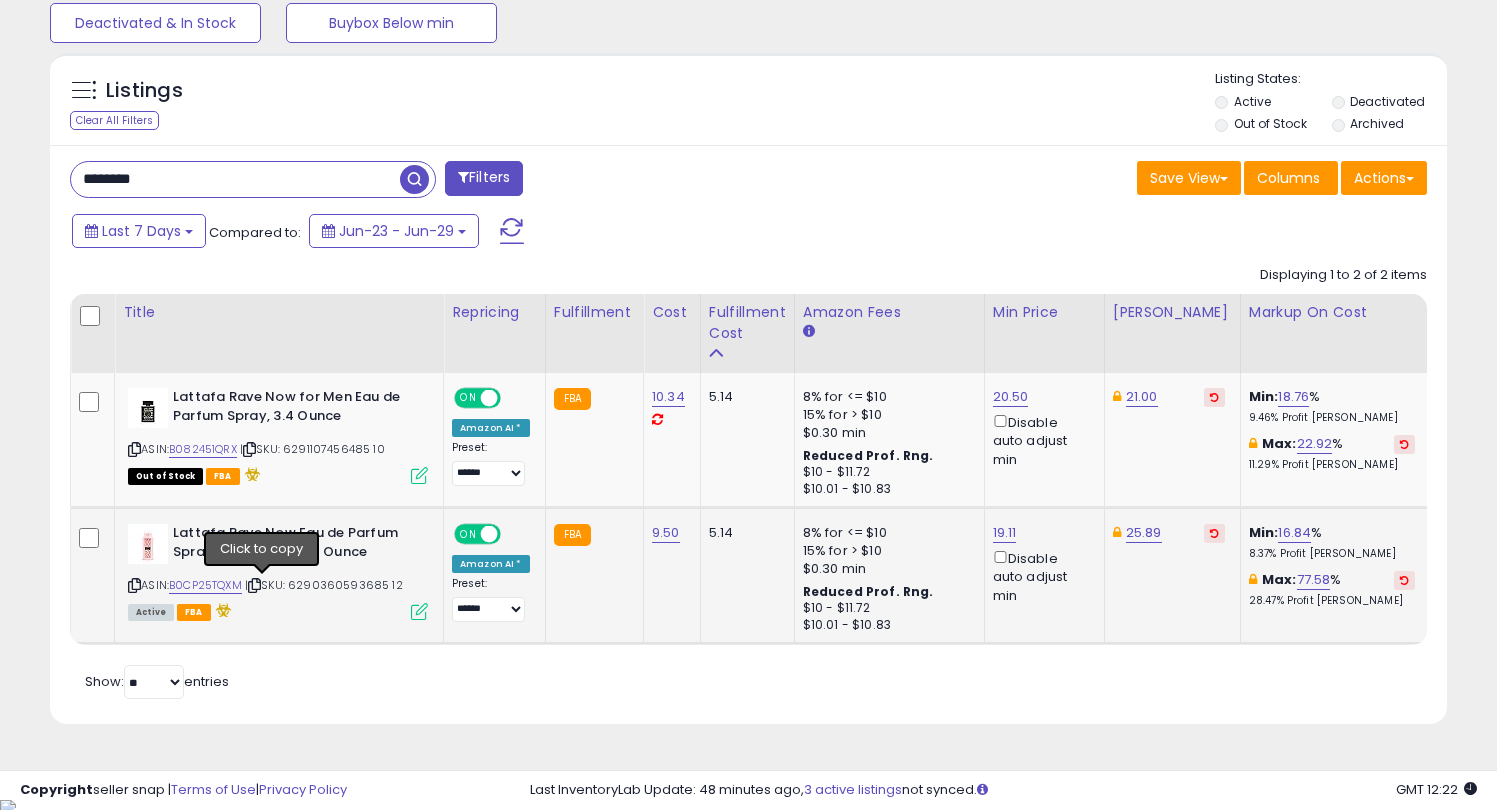 click at bounding box center [254, 585] 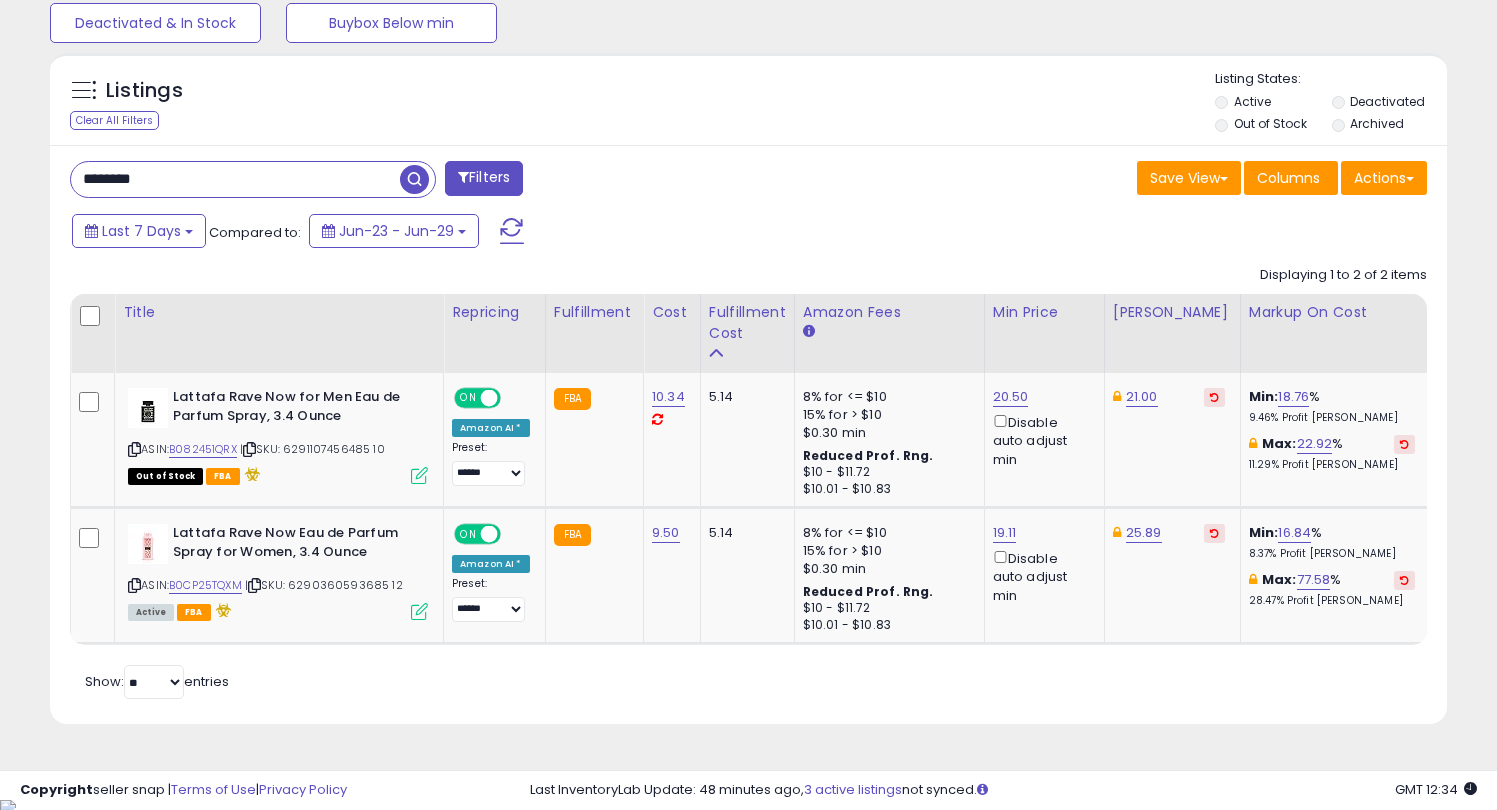 drag, startPoint x: 162, startPoint y: 174, endPoint x: 0, endPoint y: 162, distance: 162.44383 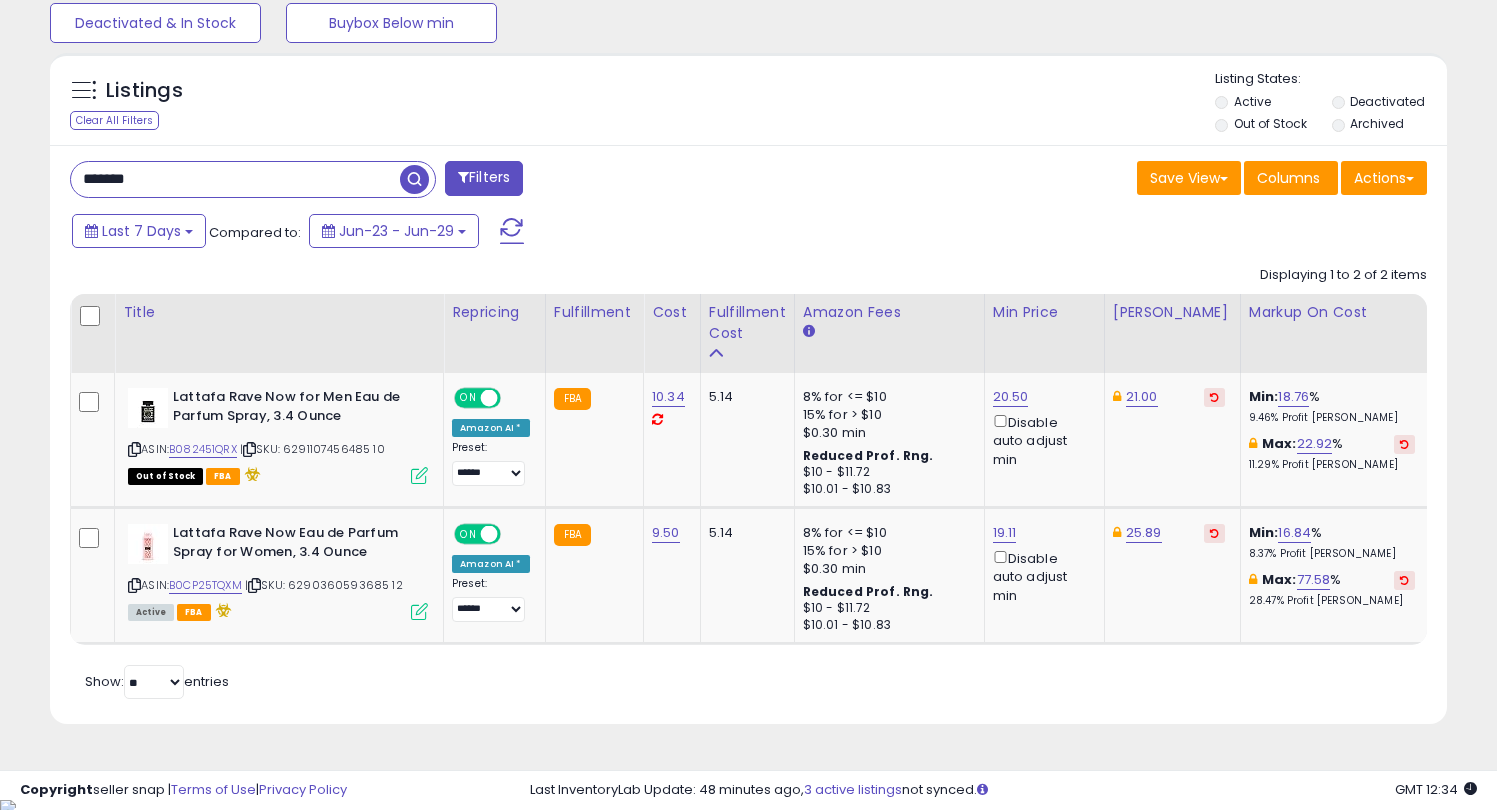 scroll, scrollTop: 999590, scrollLeft: 999182, axis: both 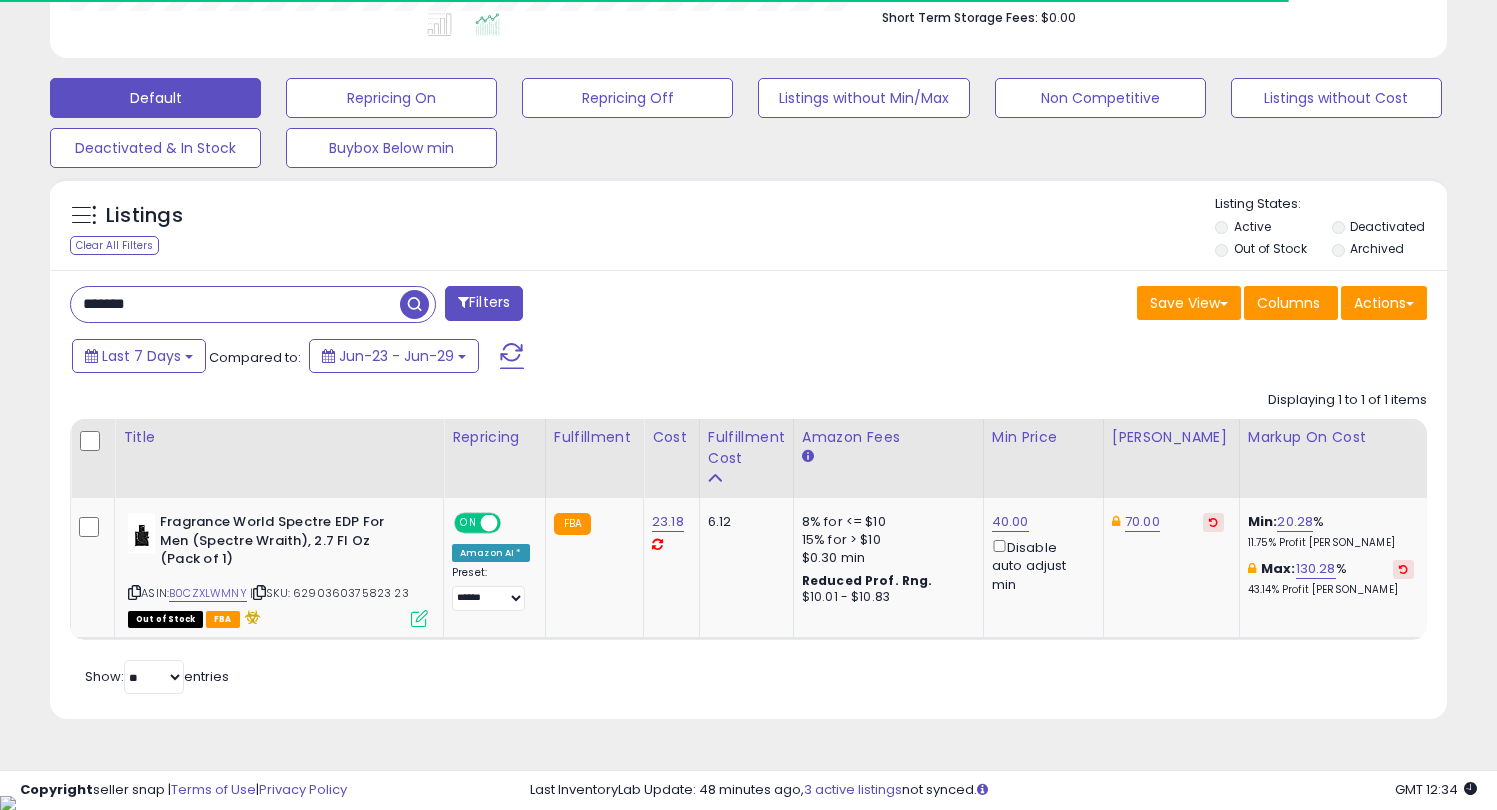 drag, startPoint x: 202, startPoint y: 306, endPoint x: 6, endPoint y: 306, distance: 196 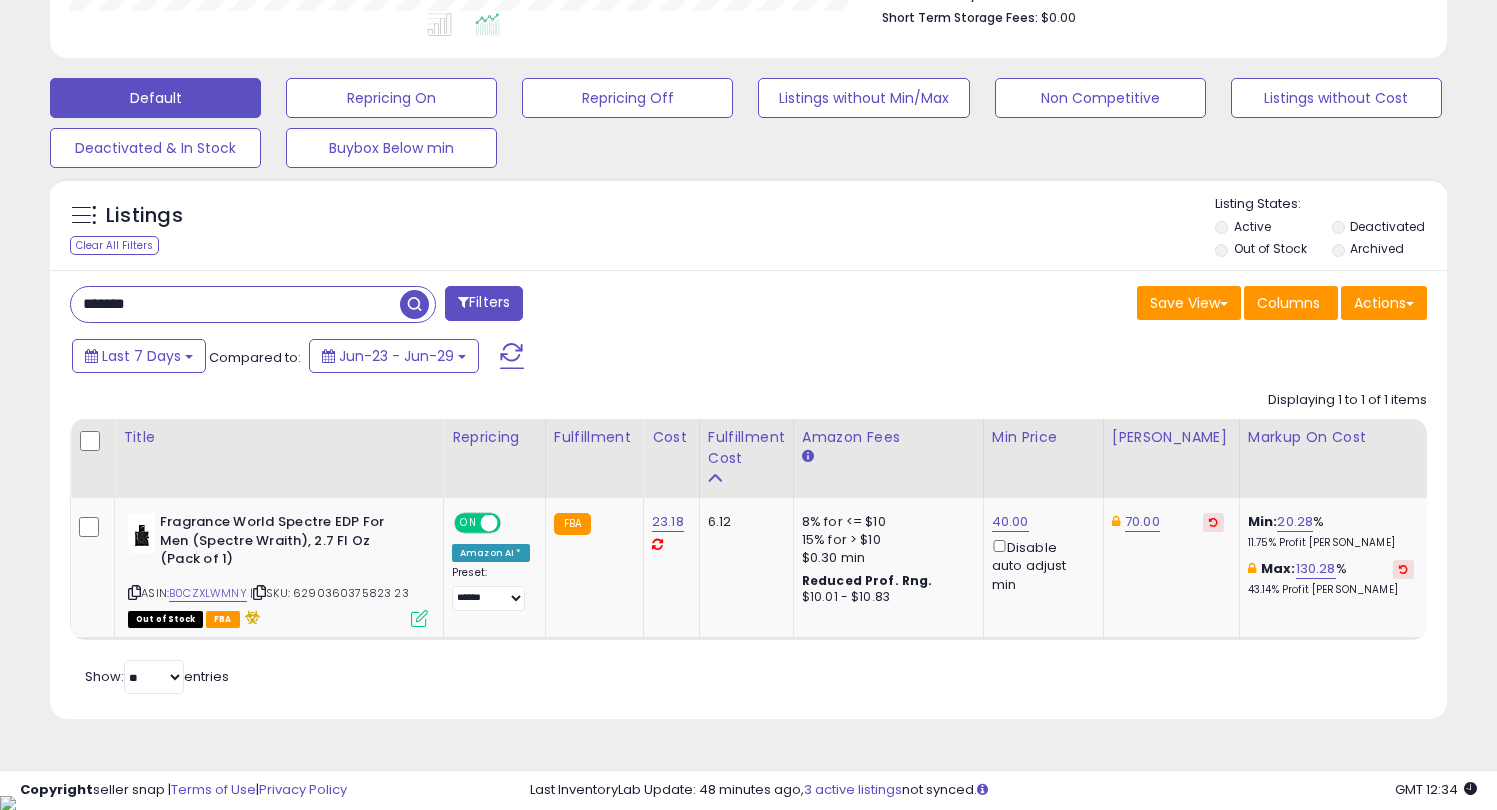 scroll, scrollTop: 999590, scrollLeft: 999191, axis: both 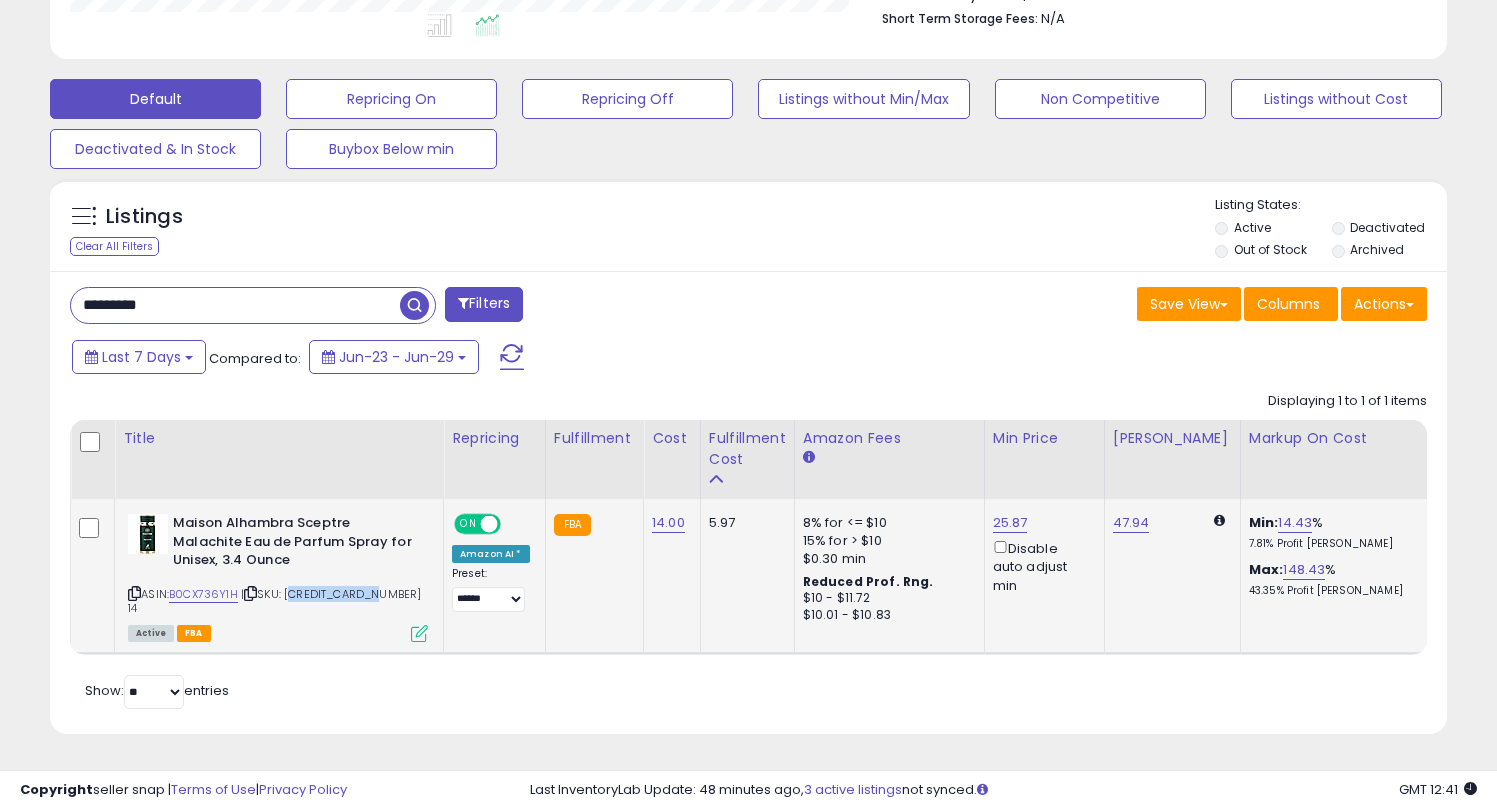 drag, startPoint x: 294, startPoint y: 597, endPoint x: 376, endPoint y: 597, distance: 82 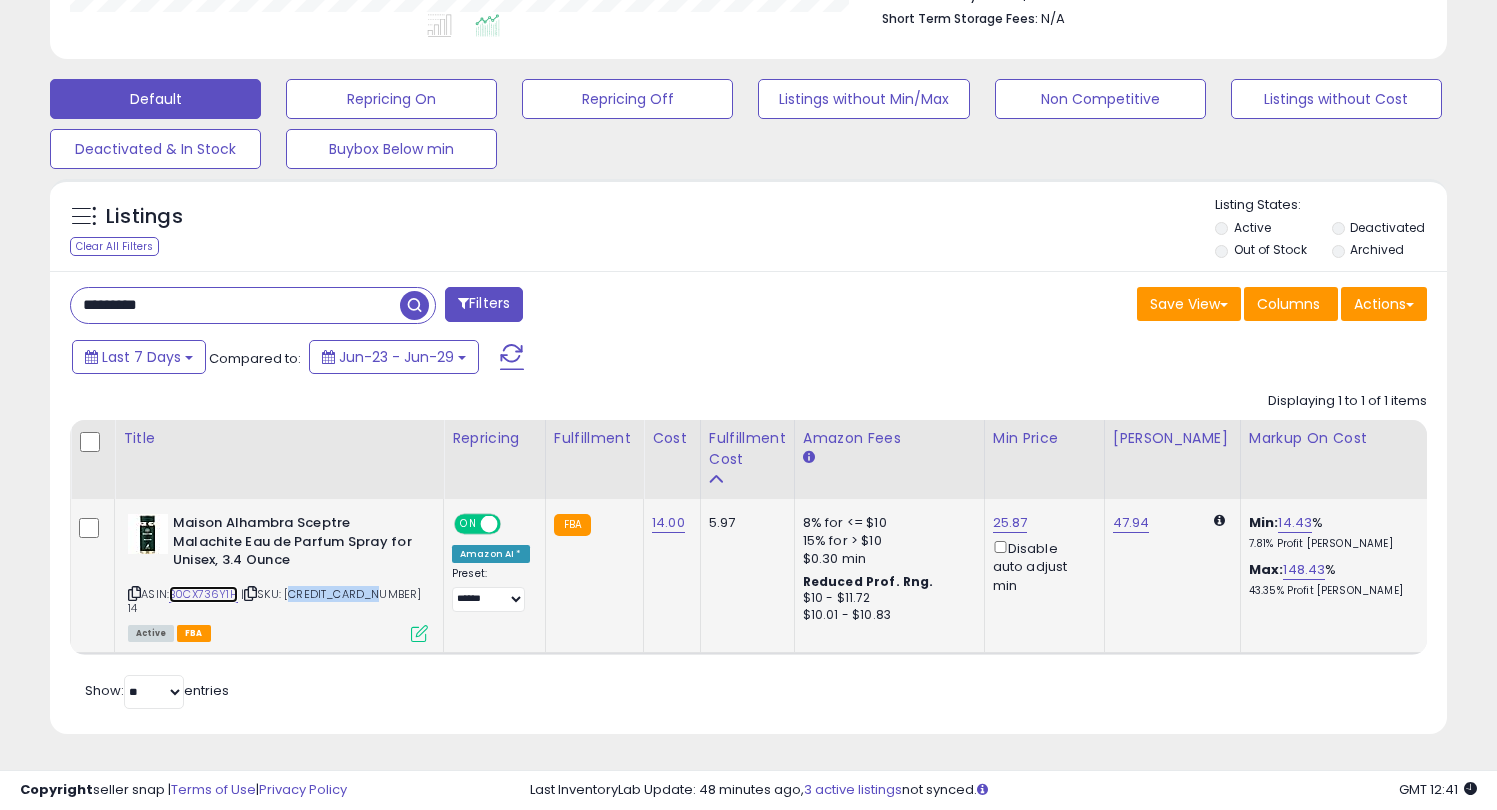 click on "B0CX736Y1H" at bounding box center (203, 594) 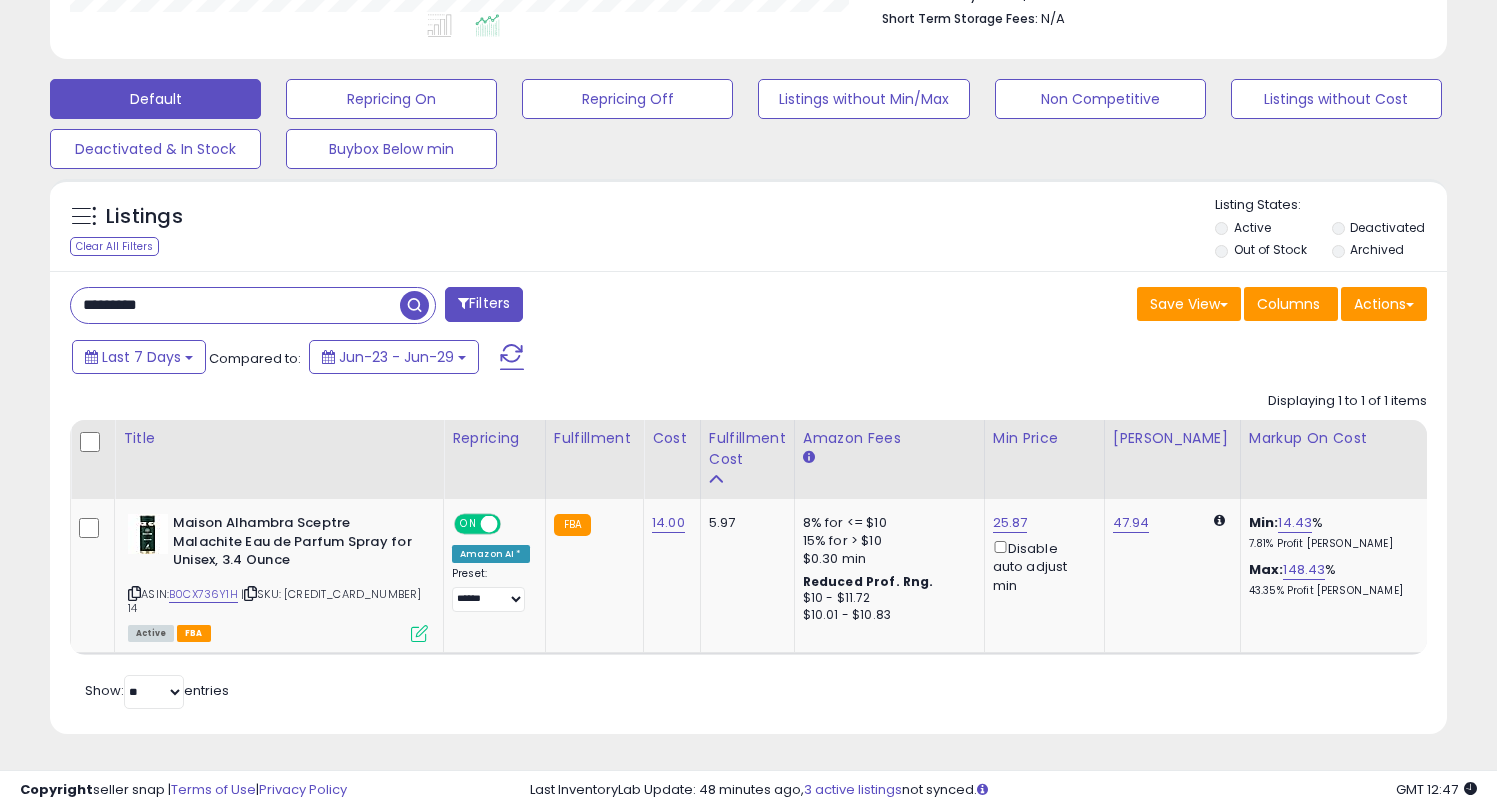 drag, startPoint x: 135, startPoint y: 309, endPoint x: 29, endPoint y: 303, distance: 106.16968 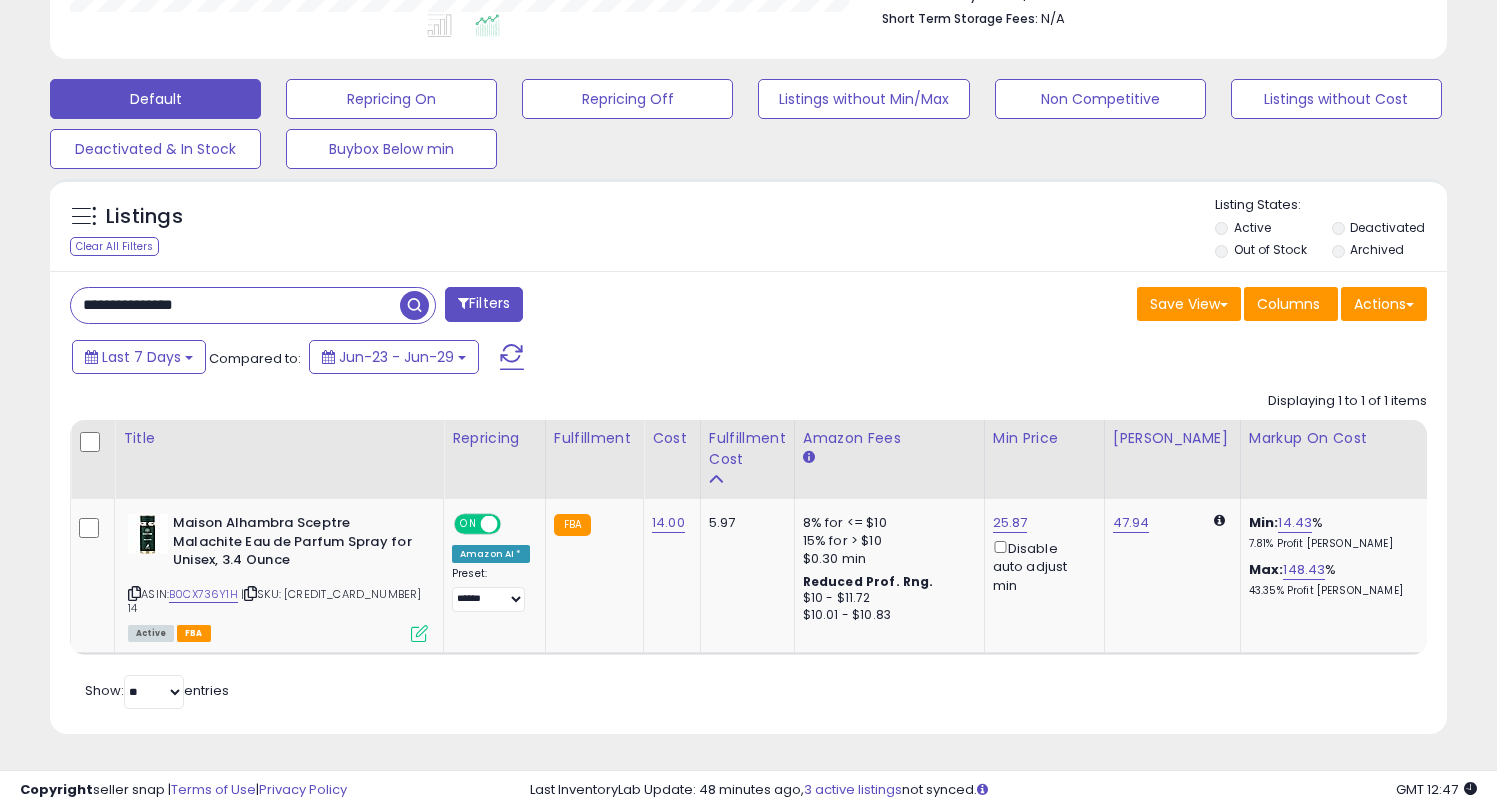 type on "**********" 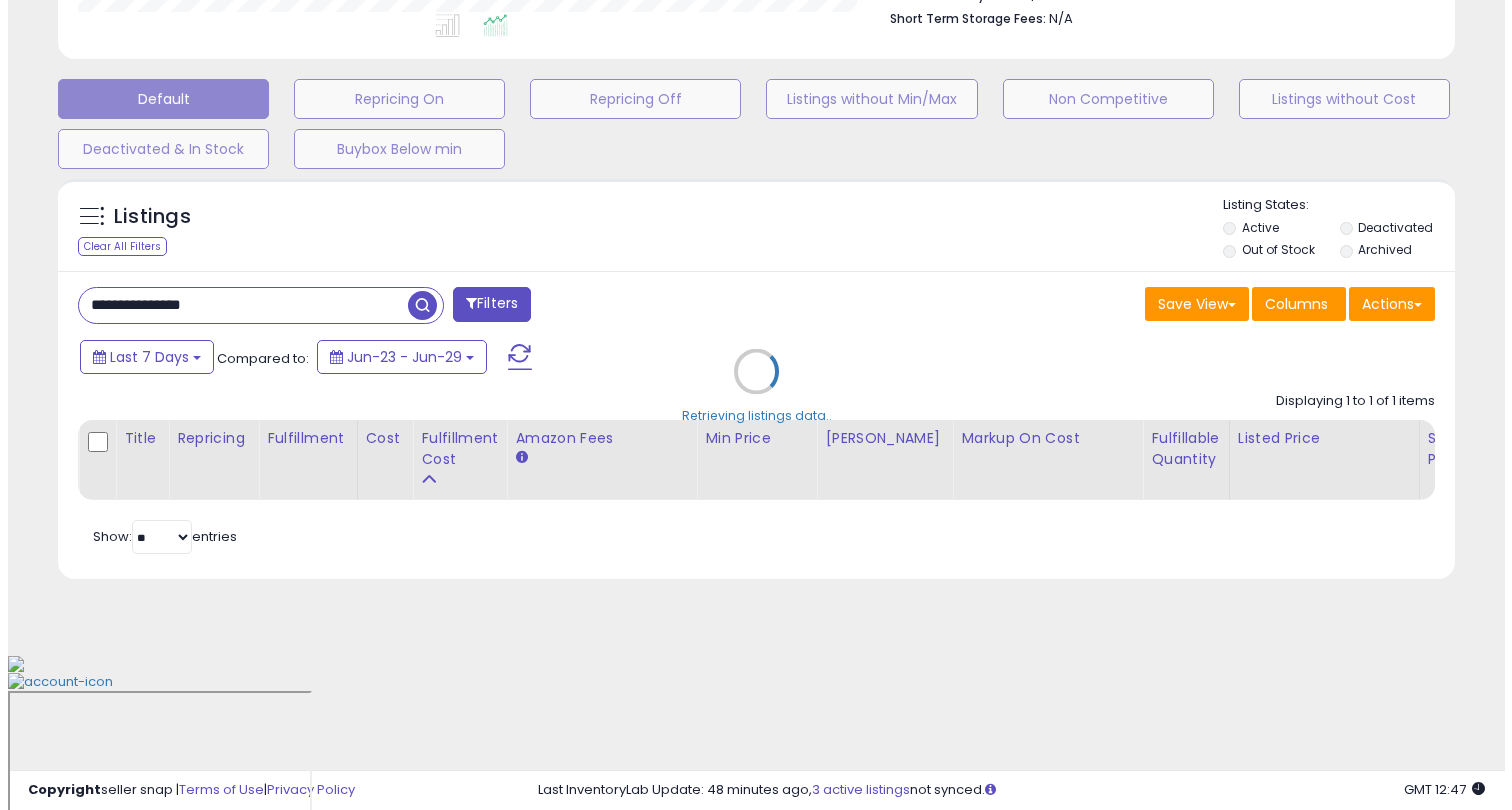 scroll, scrollTop: 410, scrollLeft: 0, axis: vertical 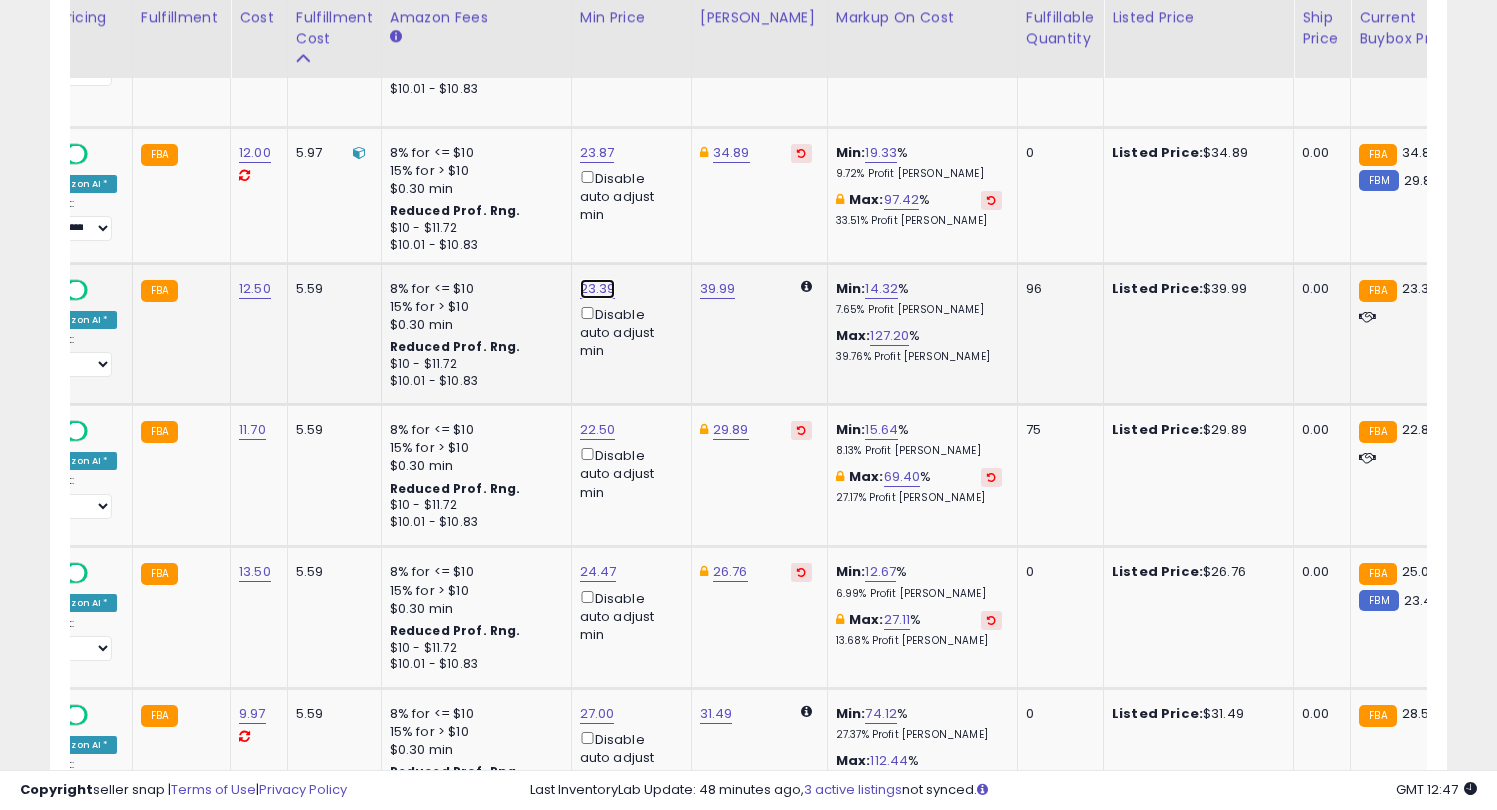 click on "23.39" at bounding box center (597, -3) 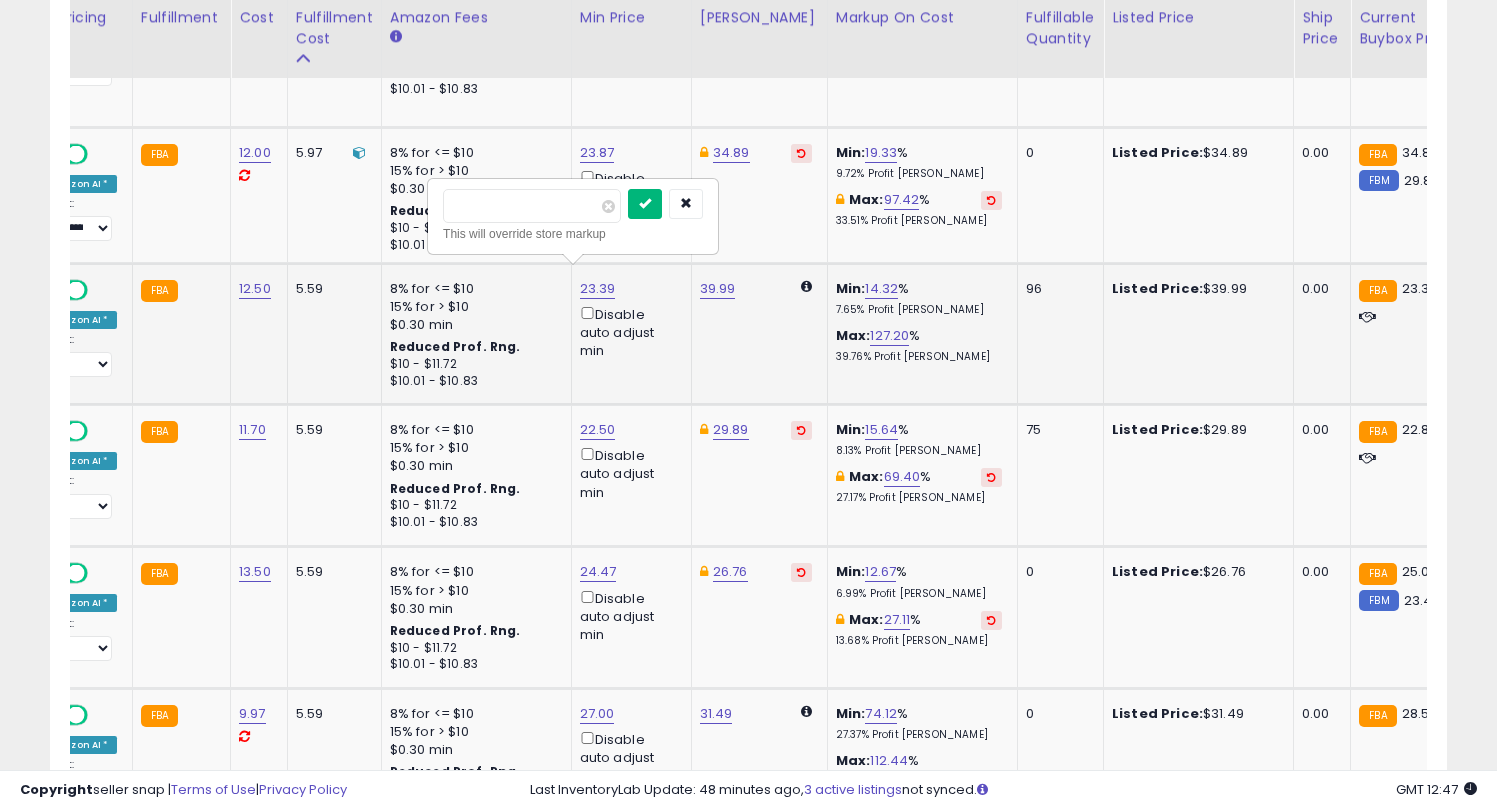 type on "*****" 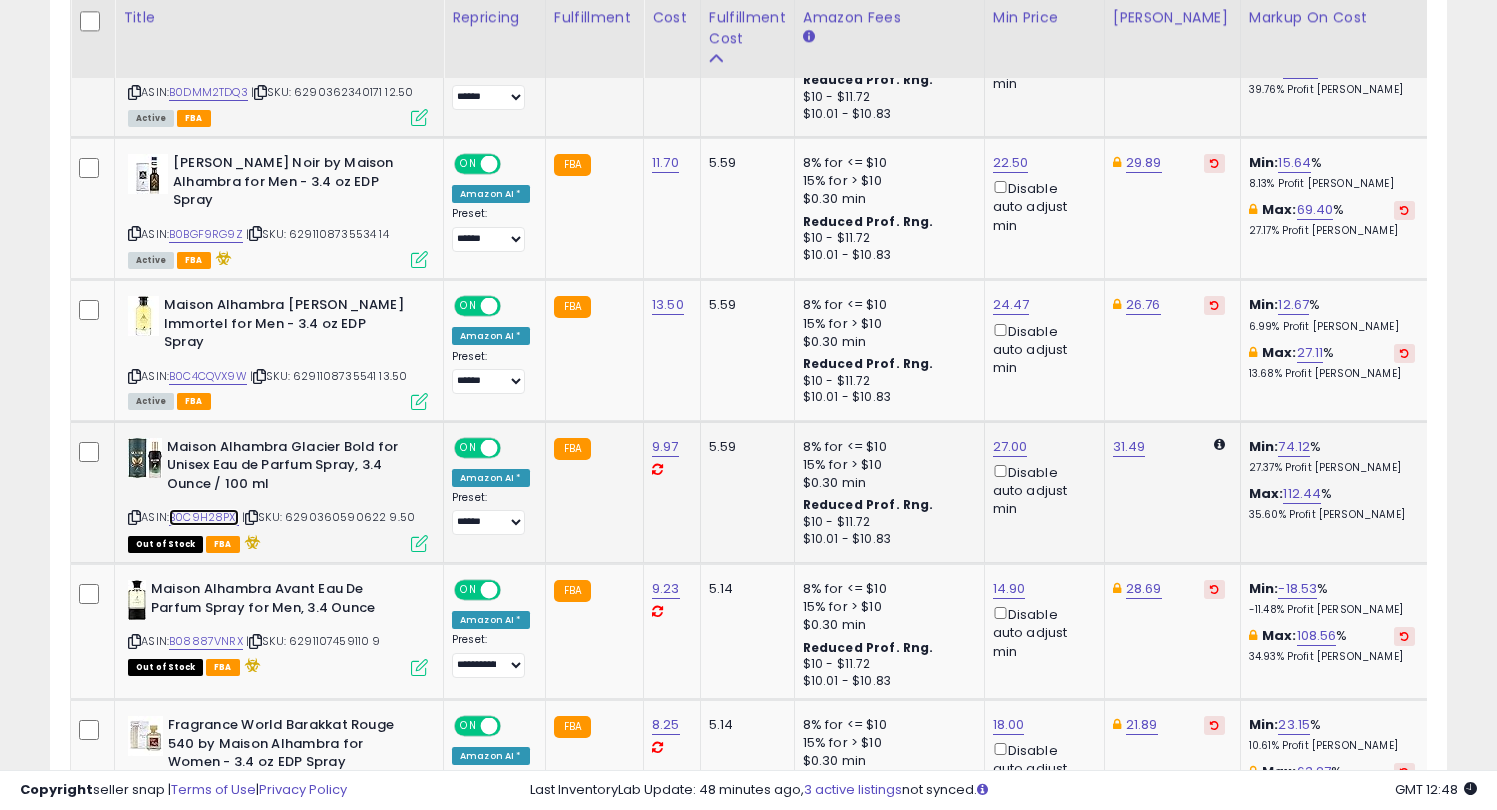 click on "B0C9H28PX1" at bounding box center (204, 517) 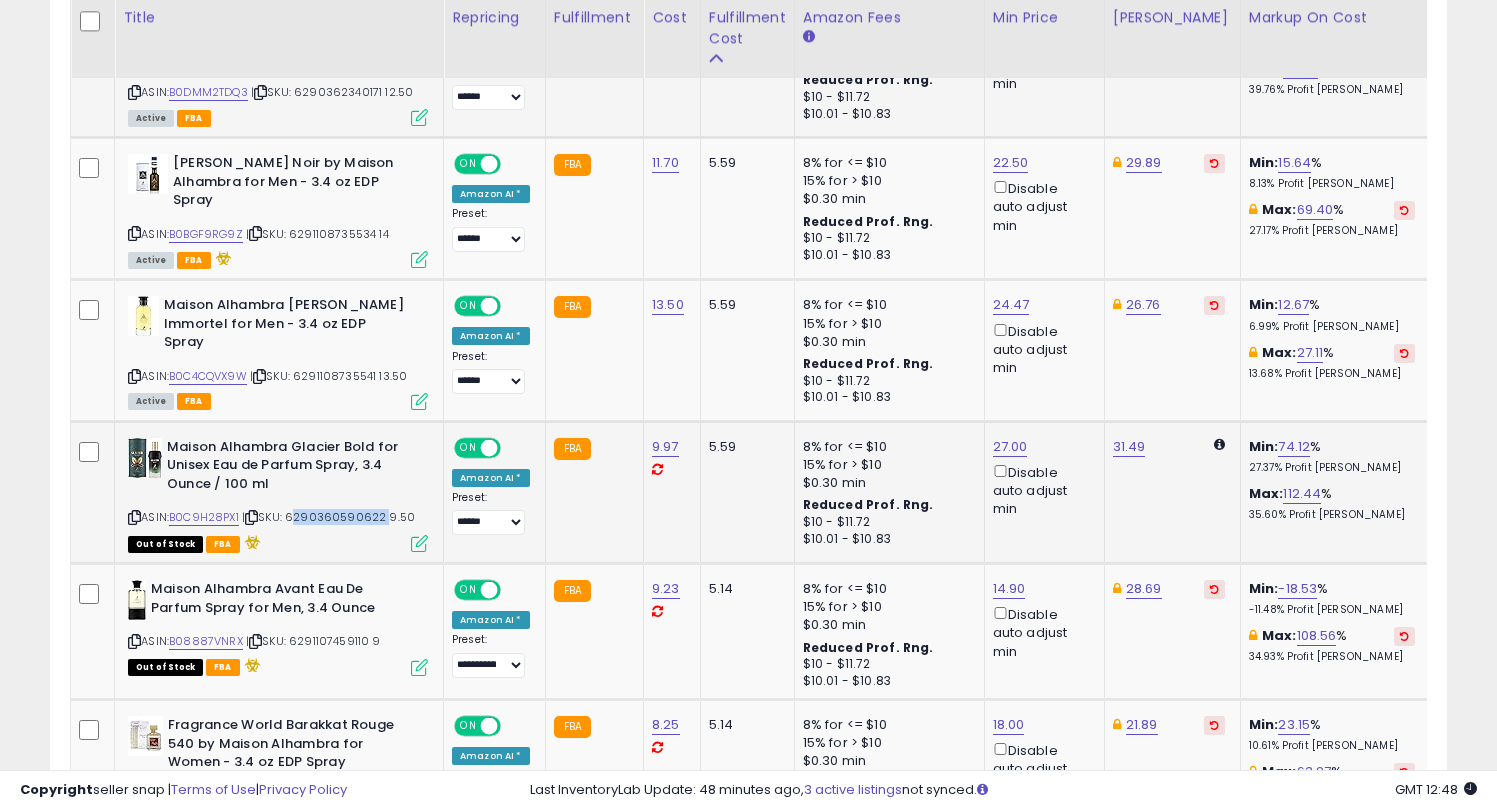 drag, startPoint x: 295, startPoint y: 500, endPoint x: 379, endPoint y: 503, distance: 84.05355 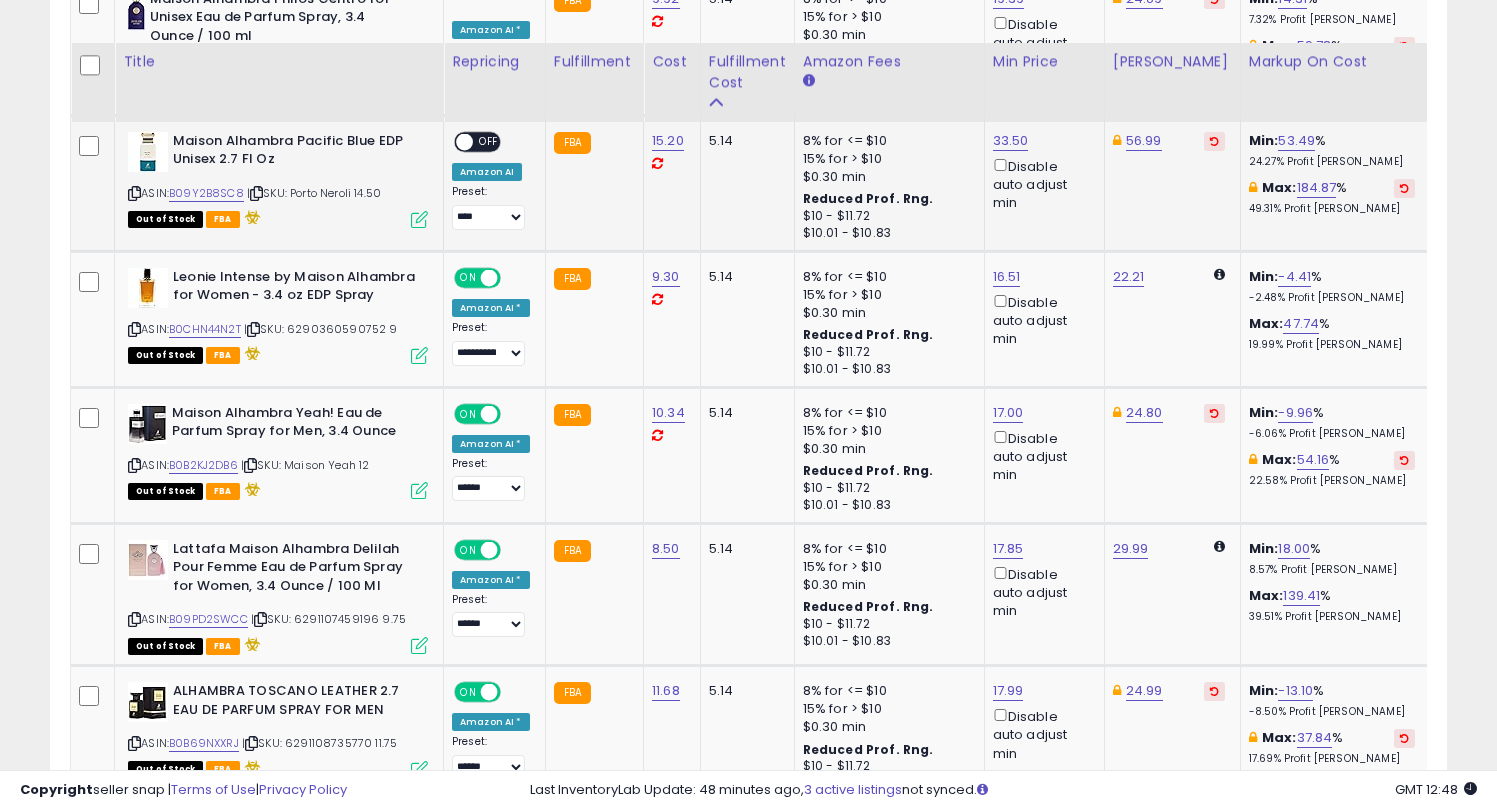 scroll, scrollTop: 2677, scrollLeft: 0, axis: vertical 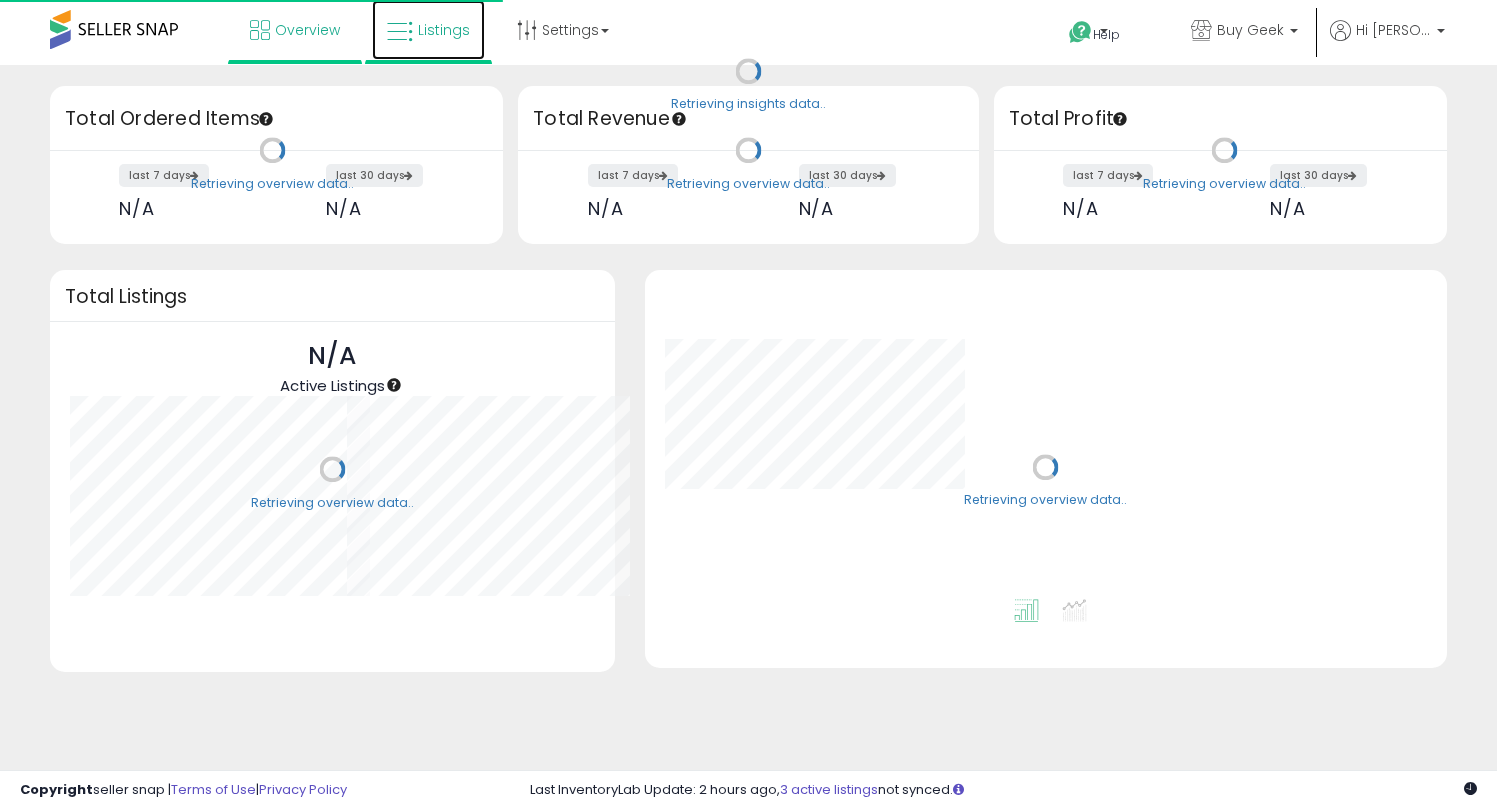 click on "Listings" at bounding box center [428, 30] 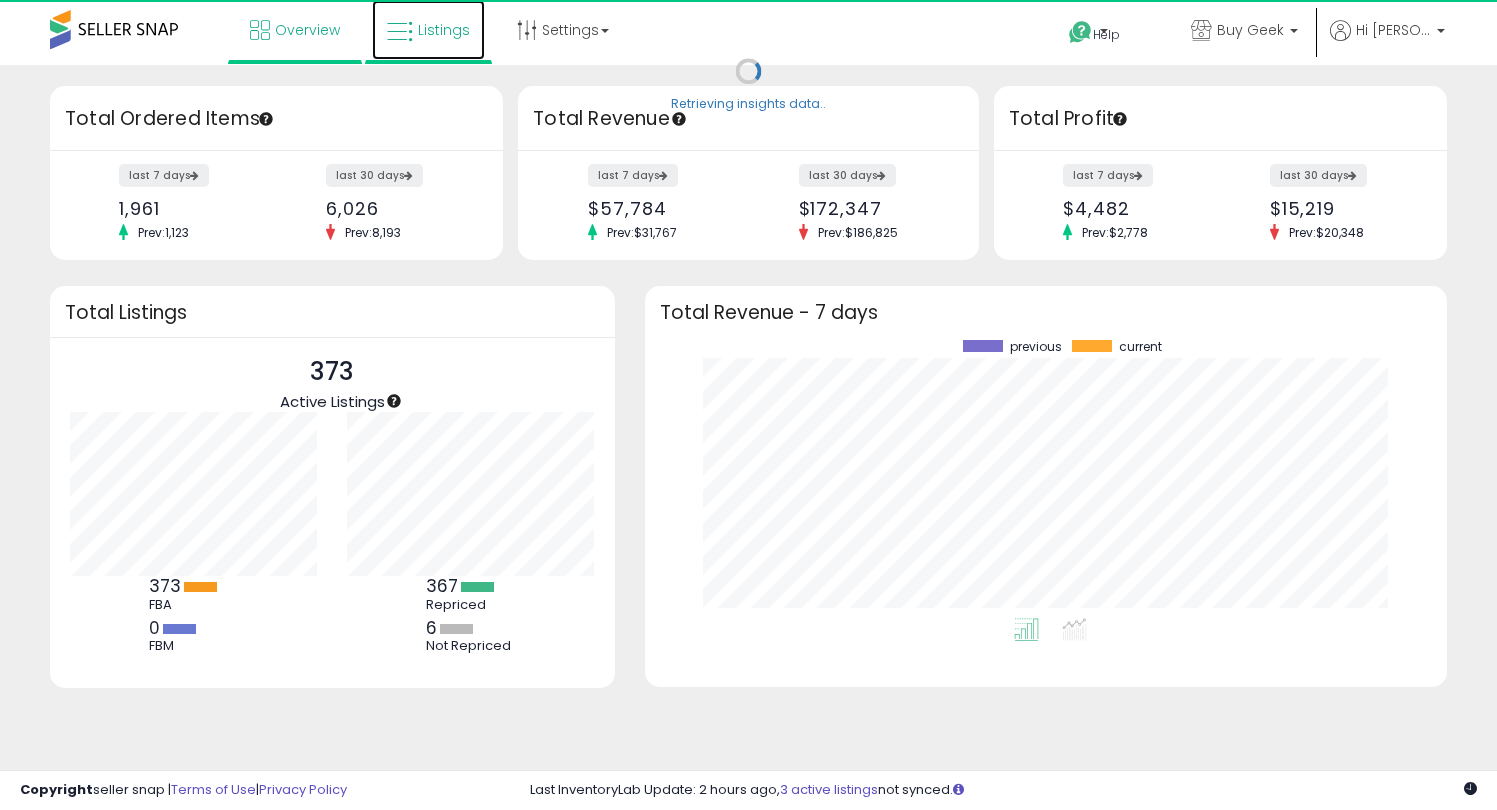 scroll, scrollTop: 999800, scrollLeft: 999722, axis: both 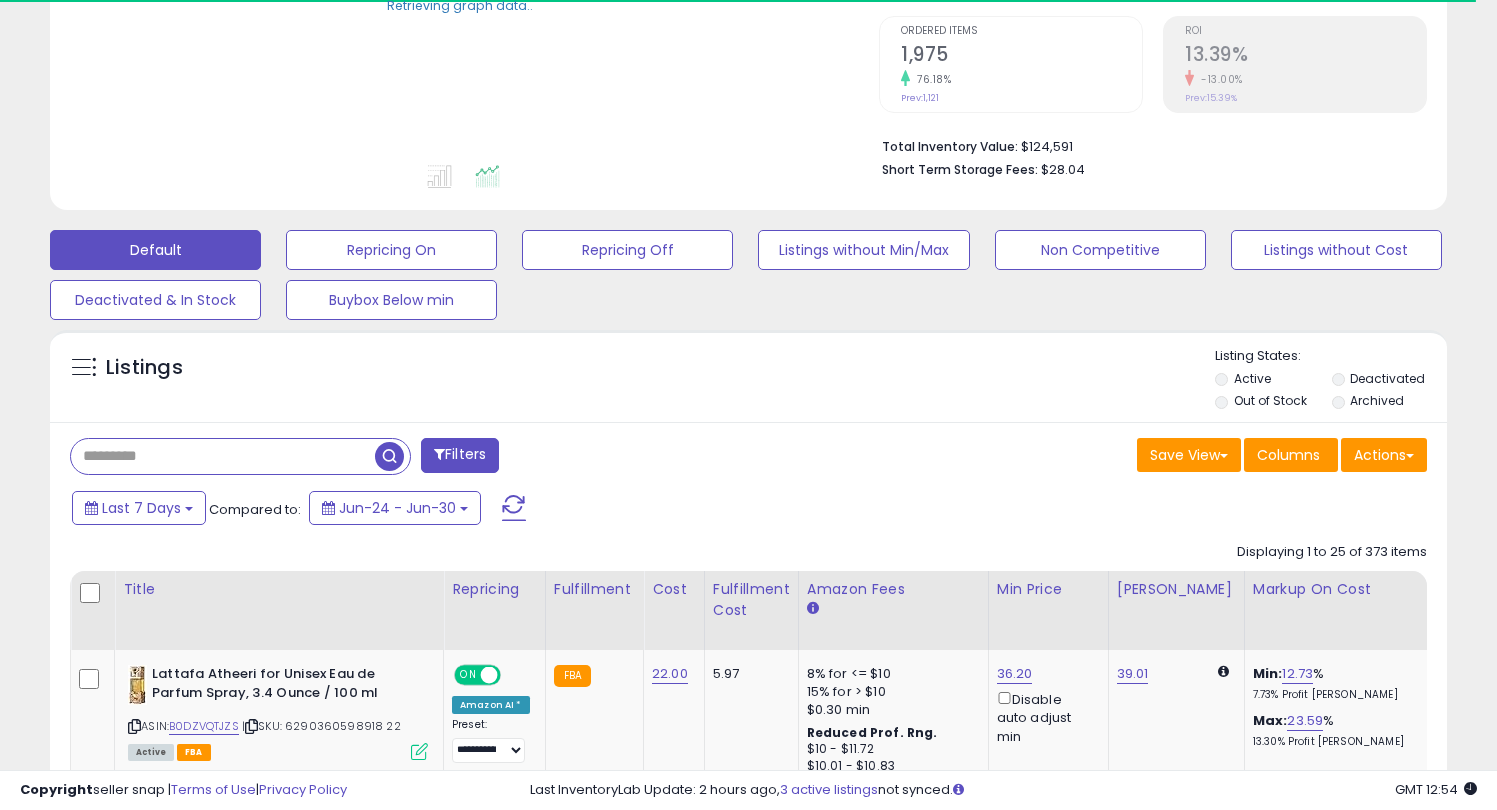 click at bounding box center [223, 456] 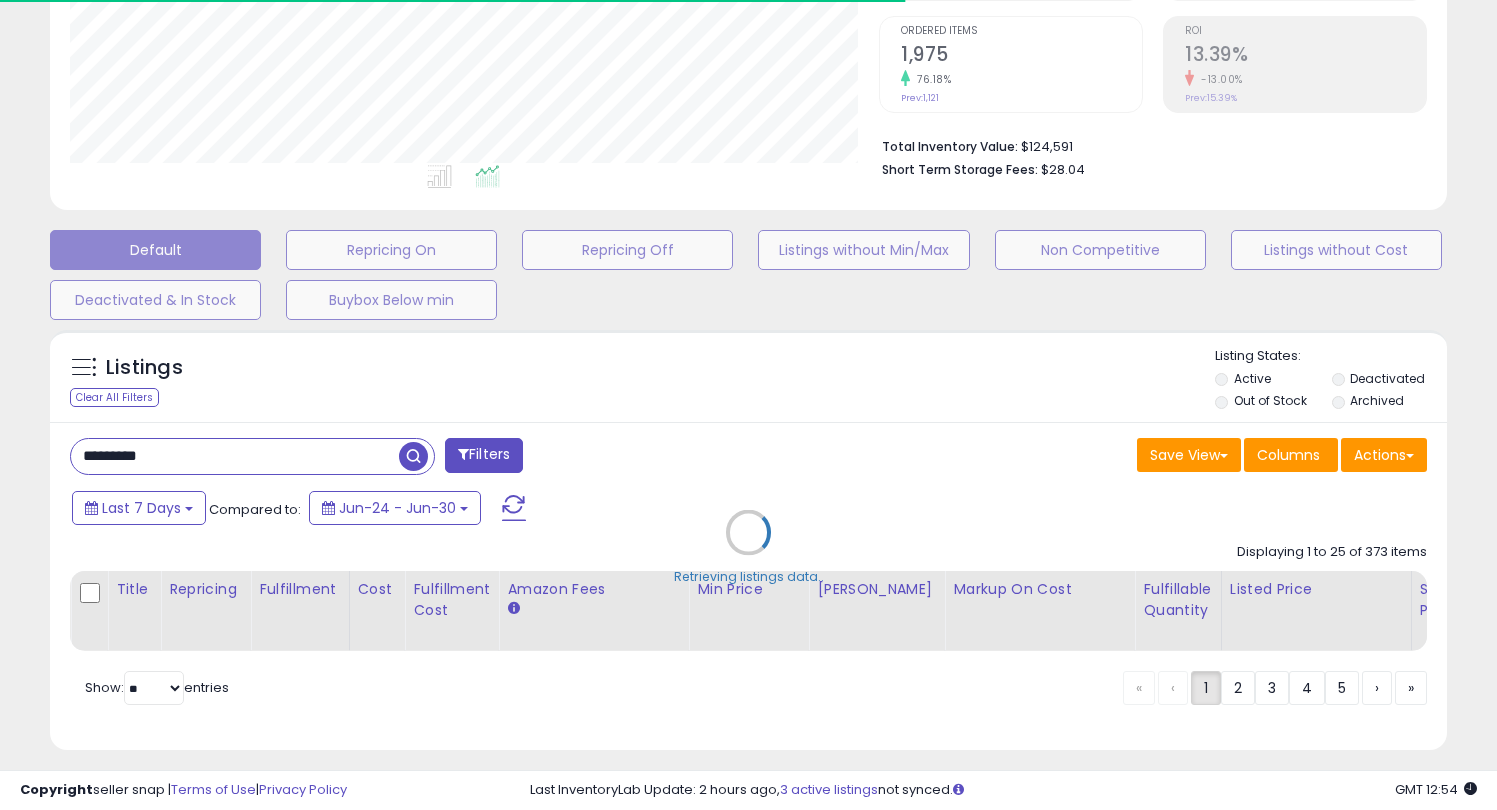 scroll, scrollTop: 999590, scrollLeft: 999191, axis: both 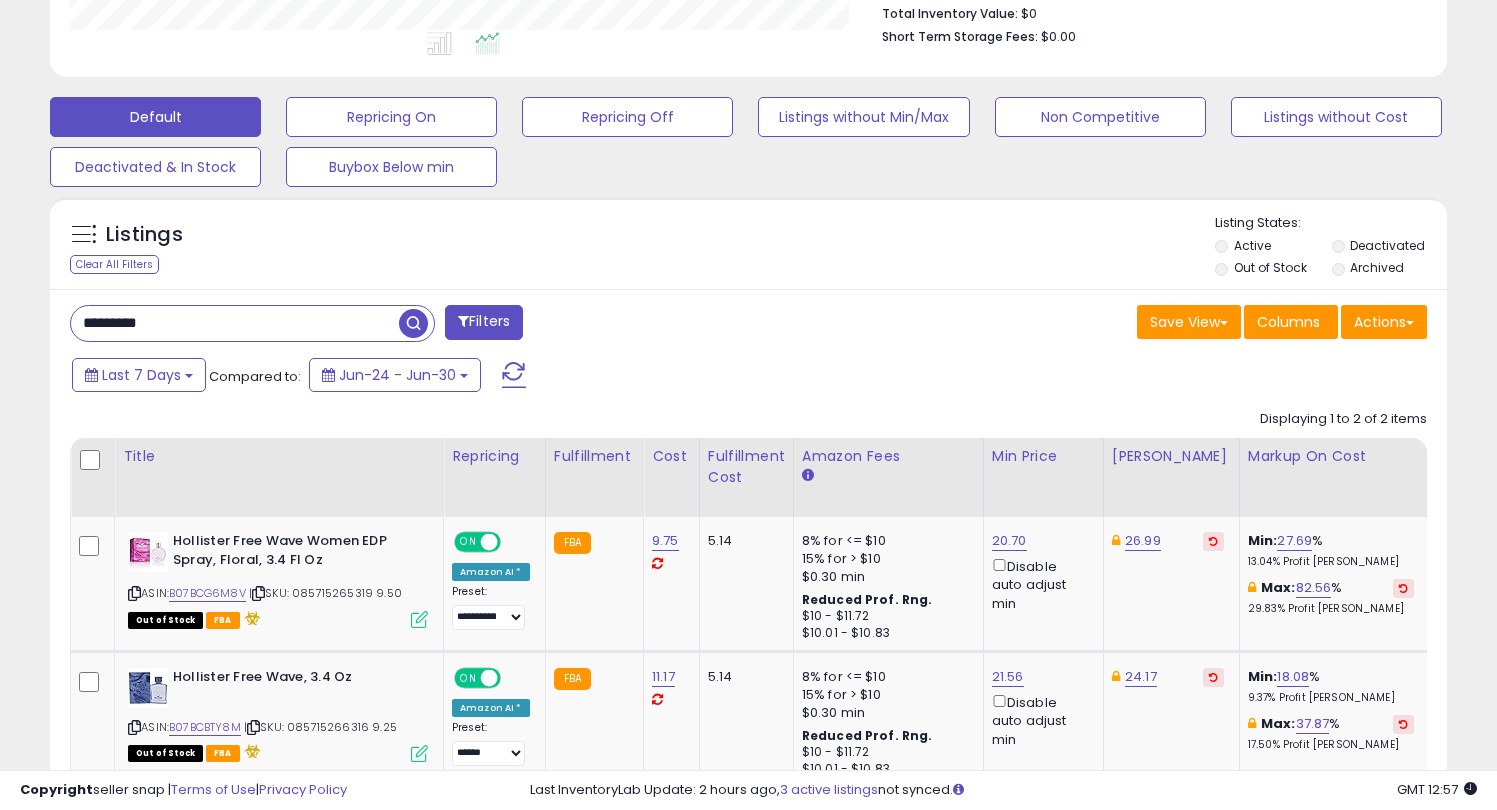 drag, startPoint x: 178, startPoint y: 334, endPoint x: 87, endPoint y: 330, distance: 91.08787 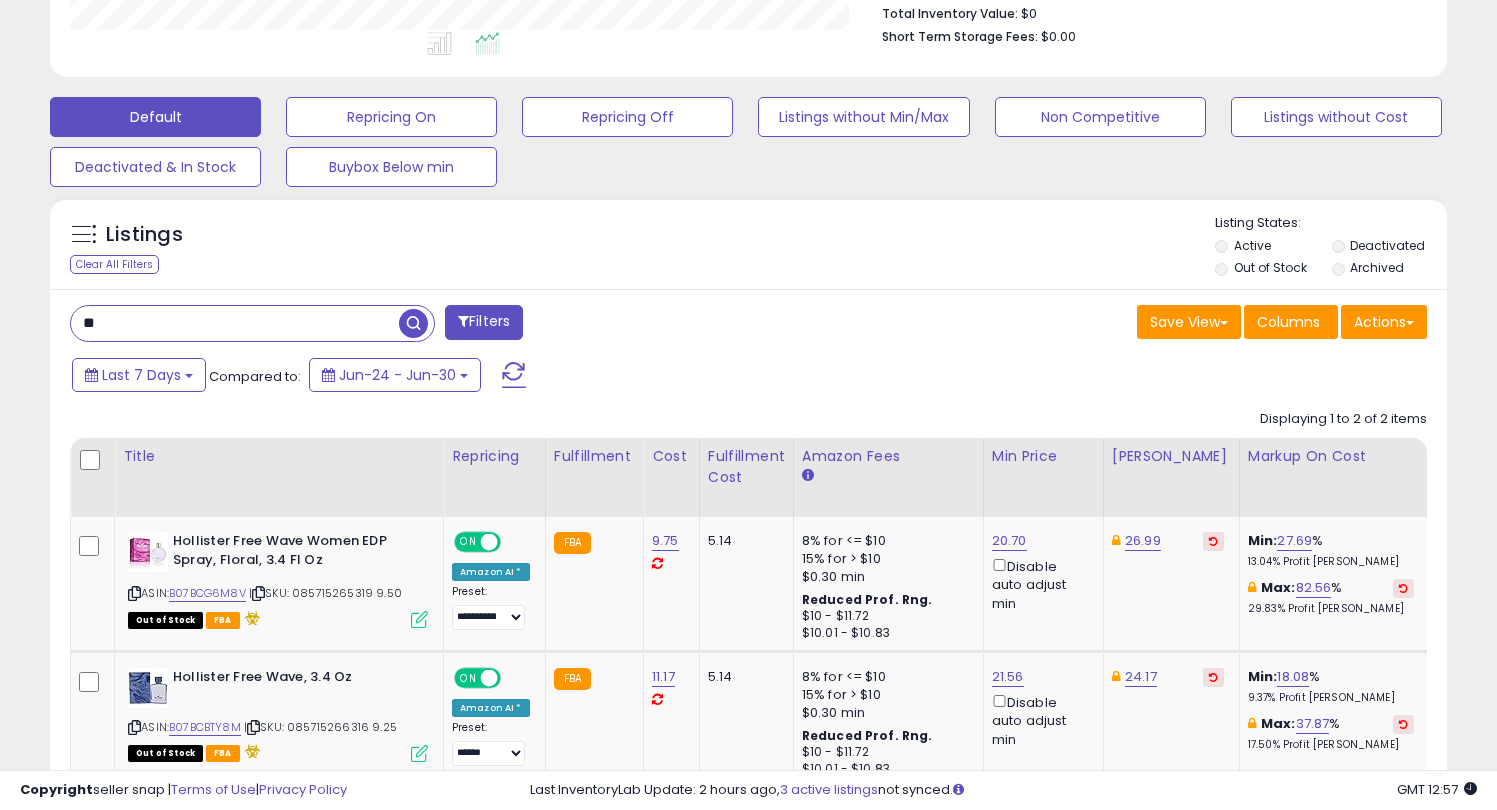 type on "*" 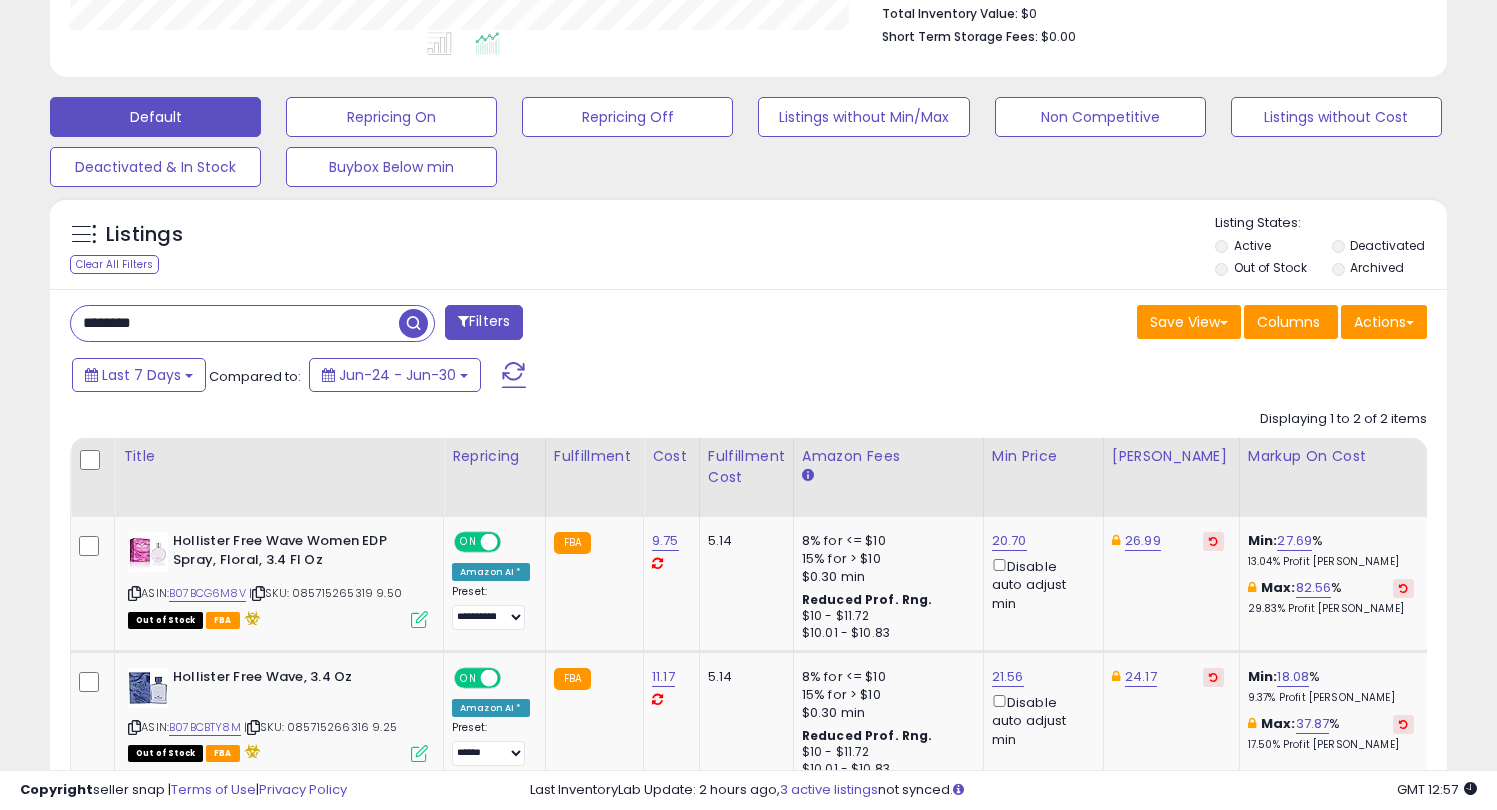 type on "********" 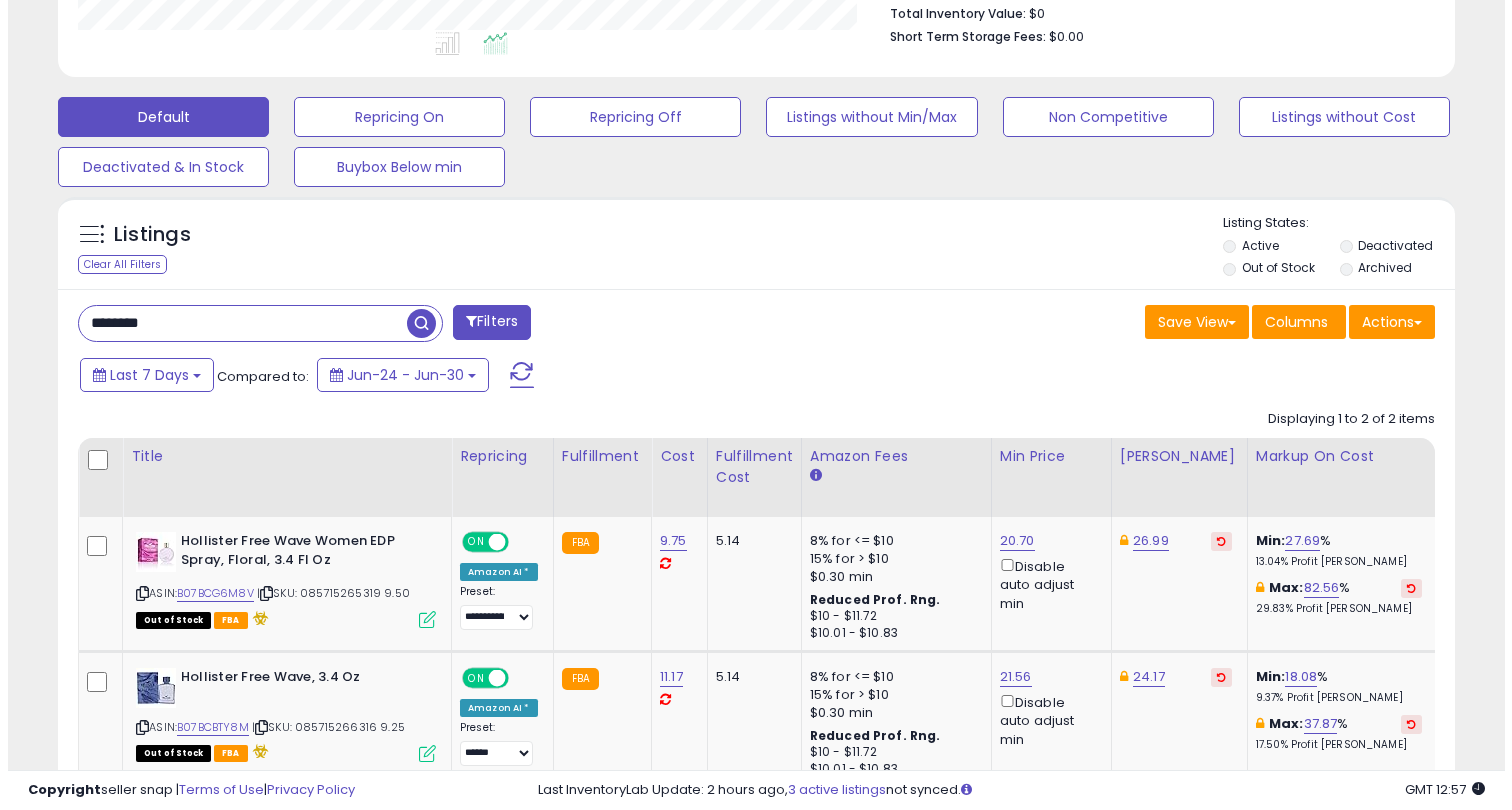scroll, scrollTop: 410, scrollLeft: 0, axis: vertical 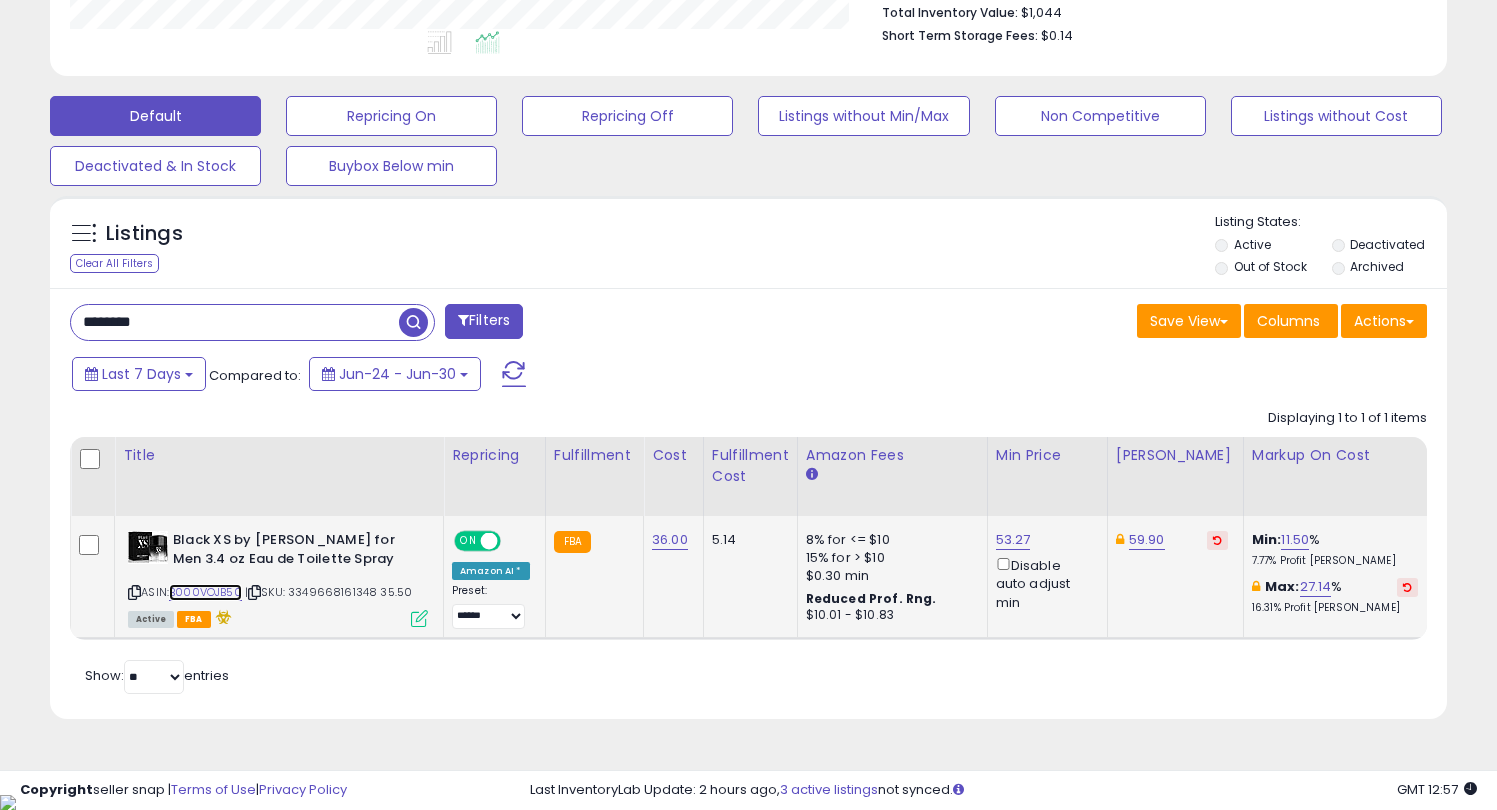 click on "B000VOJB50" at bounding box center (205, 592) 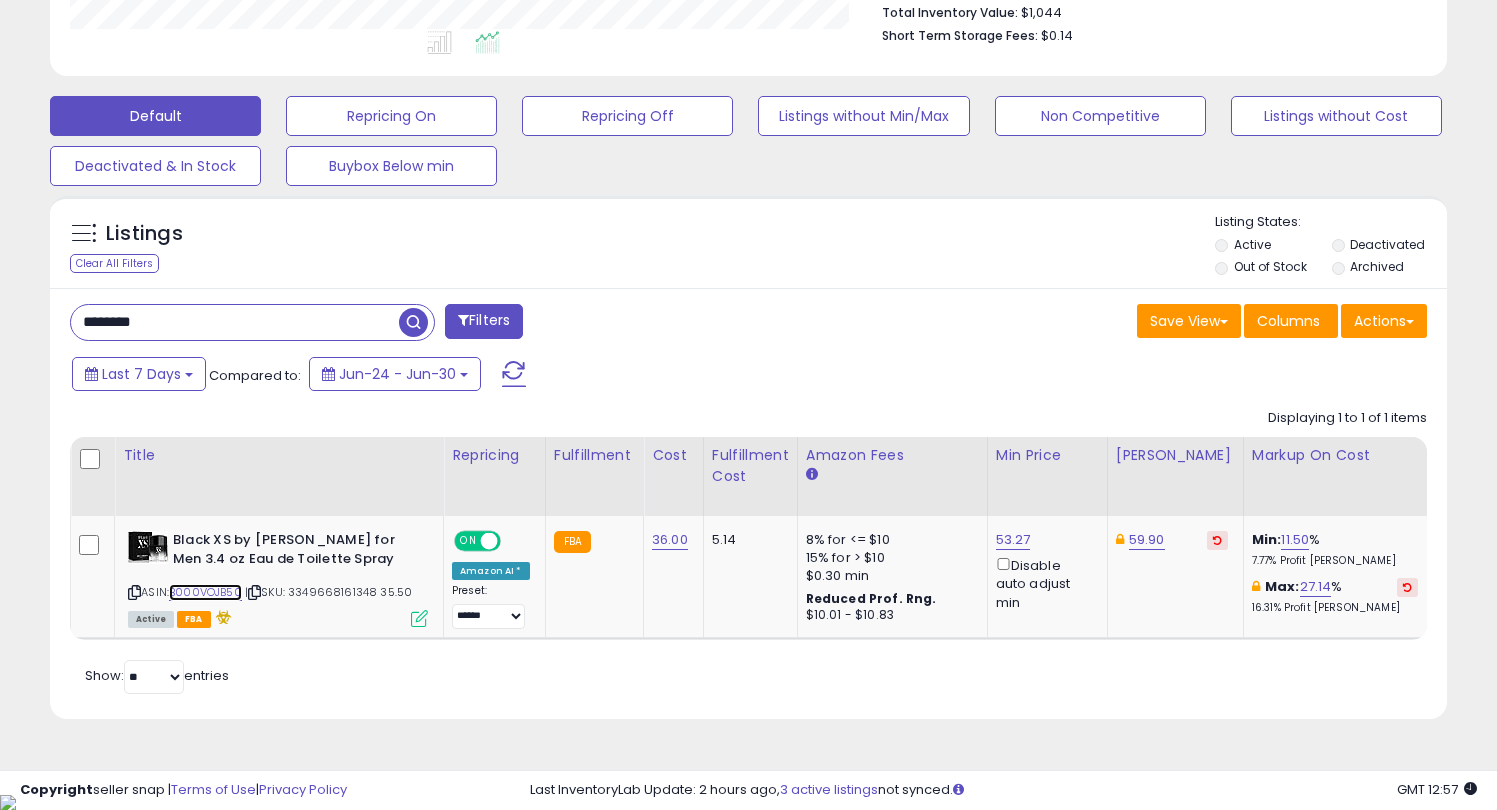 scroll, scrollTop: 0, scrollLeft: 101, axis: horizontal 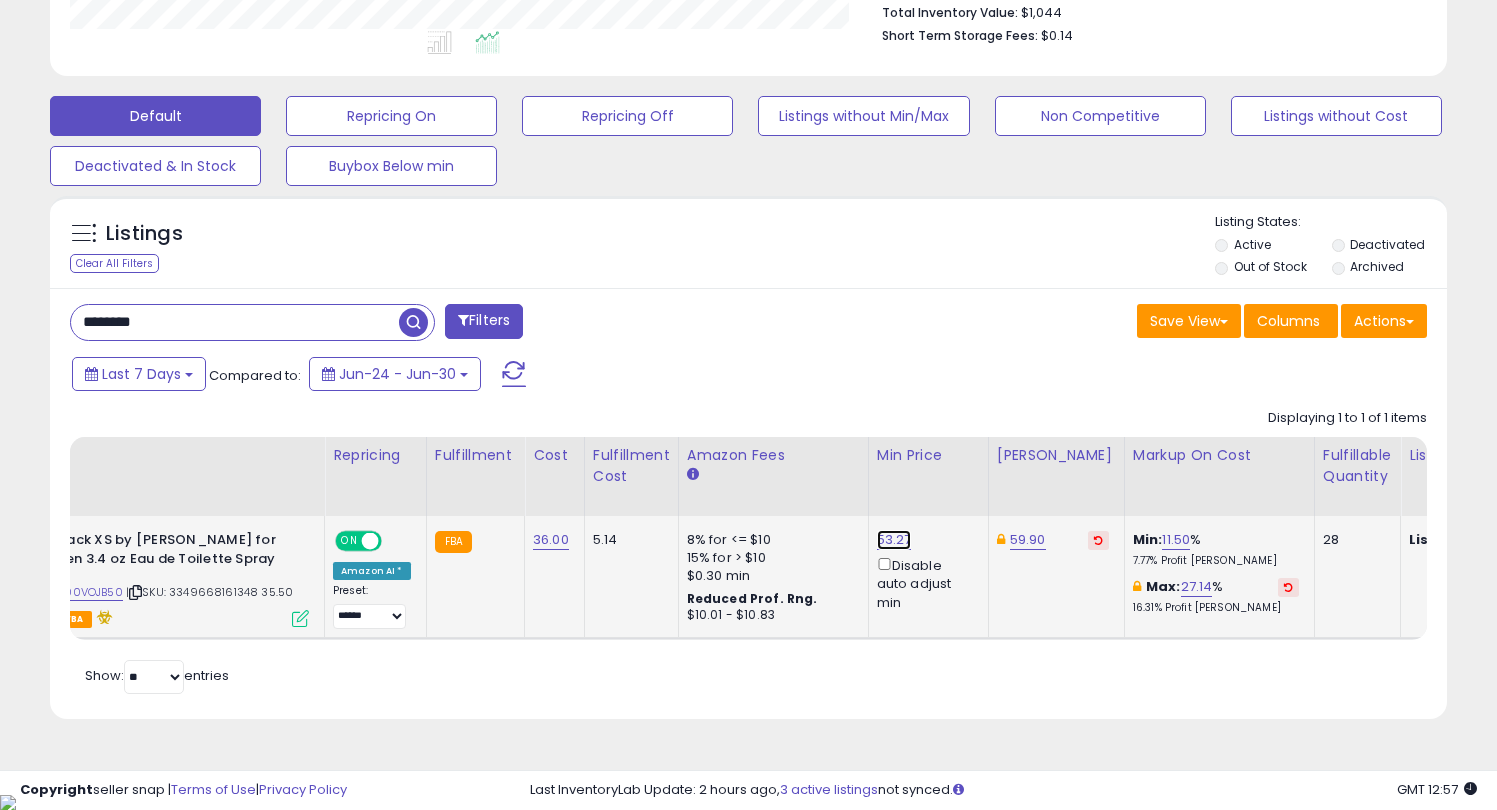 click on "53.27" at bounding box center [894, 540] 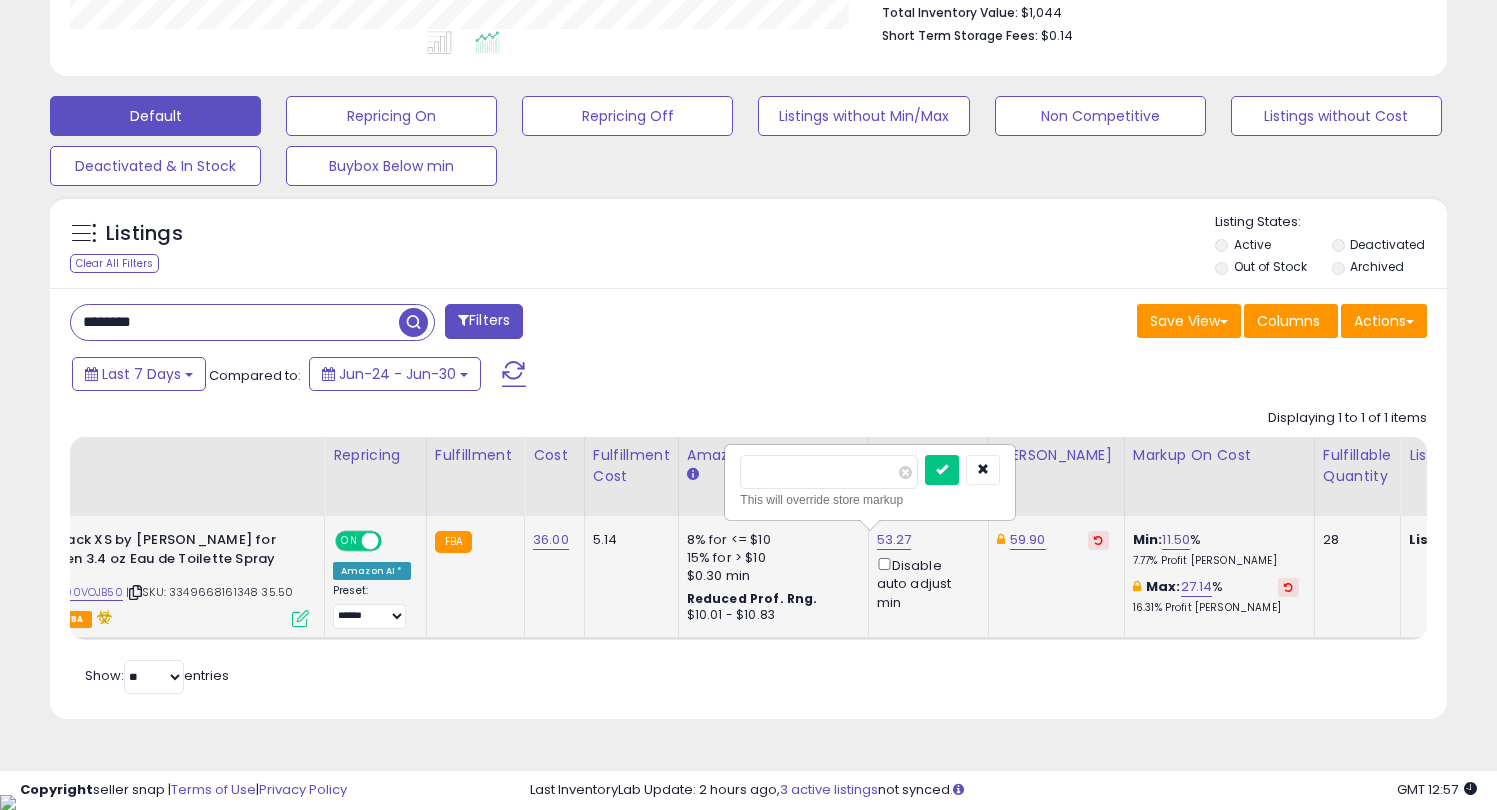 type on "*****" 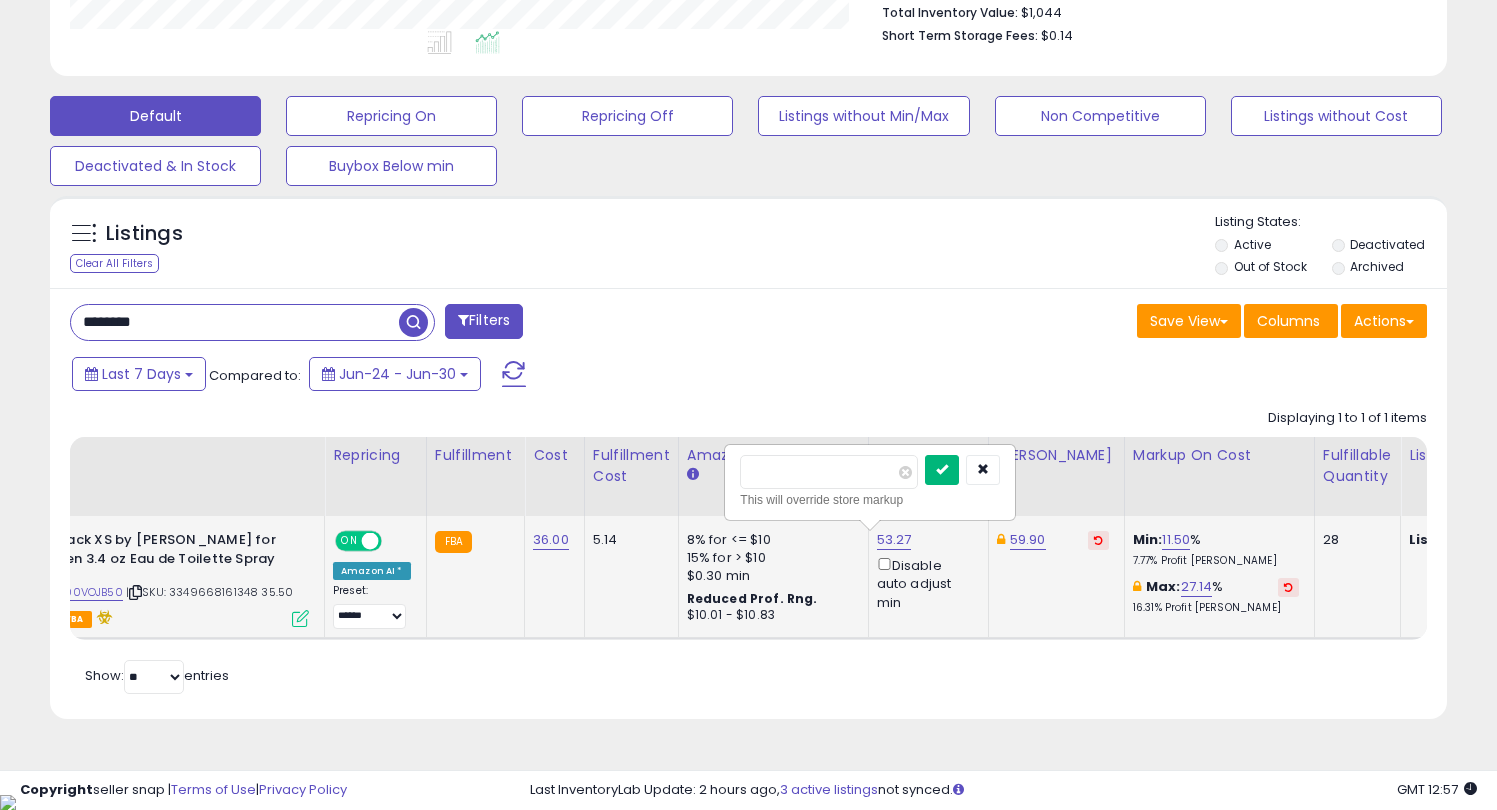 click at bounding box center [942, 469] 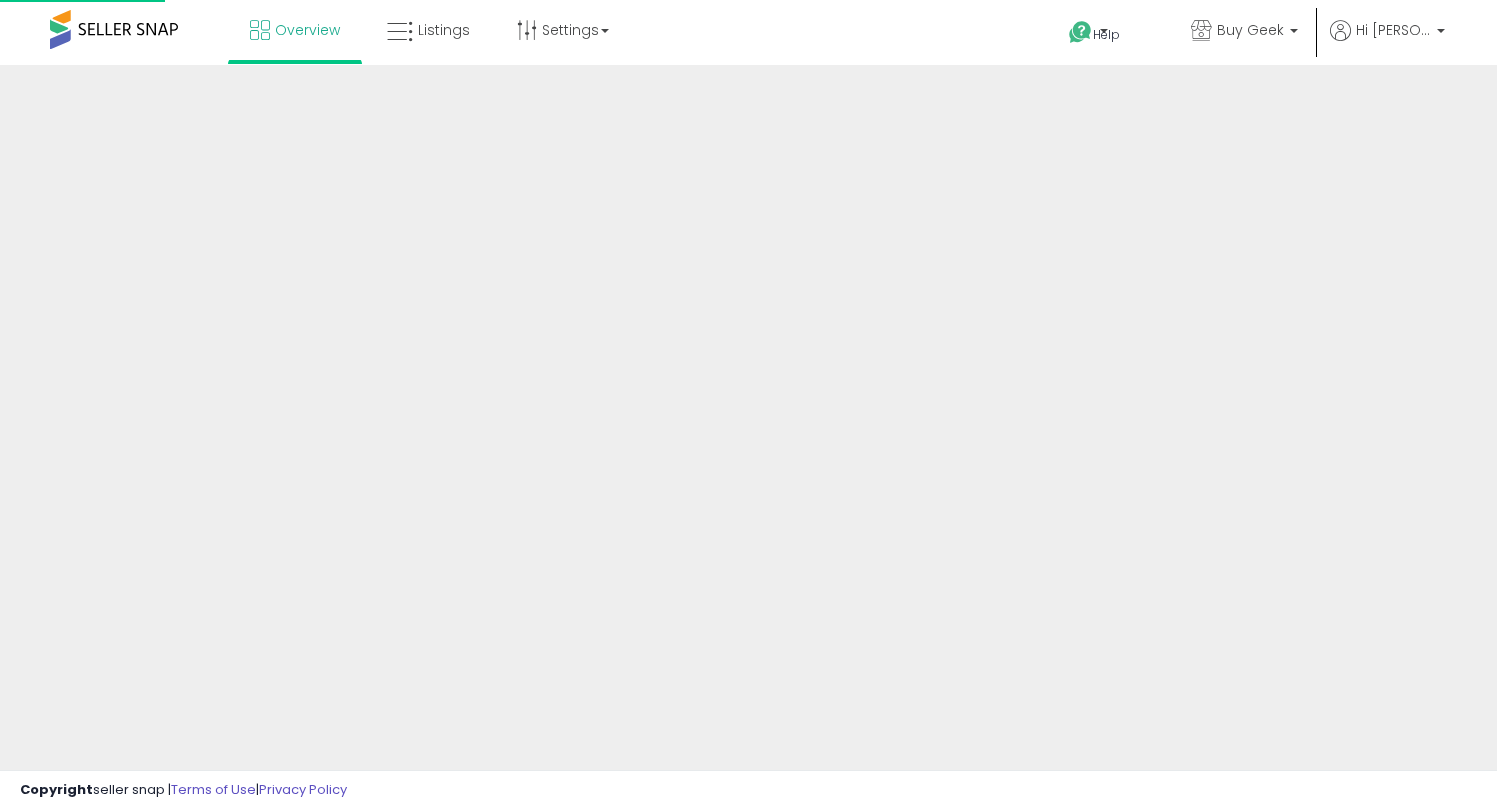 scroll, scrollTop: 0, scrollLeft: 0, axis: both 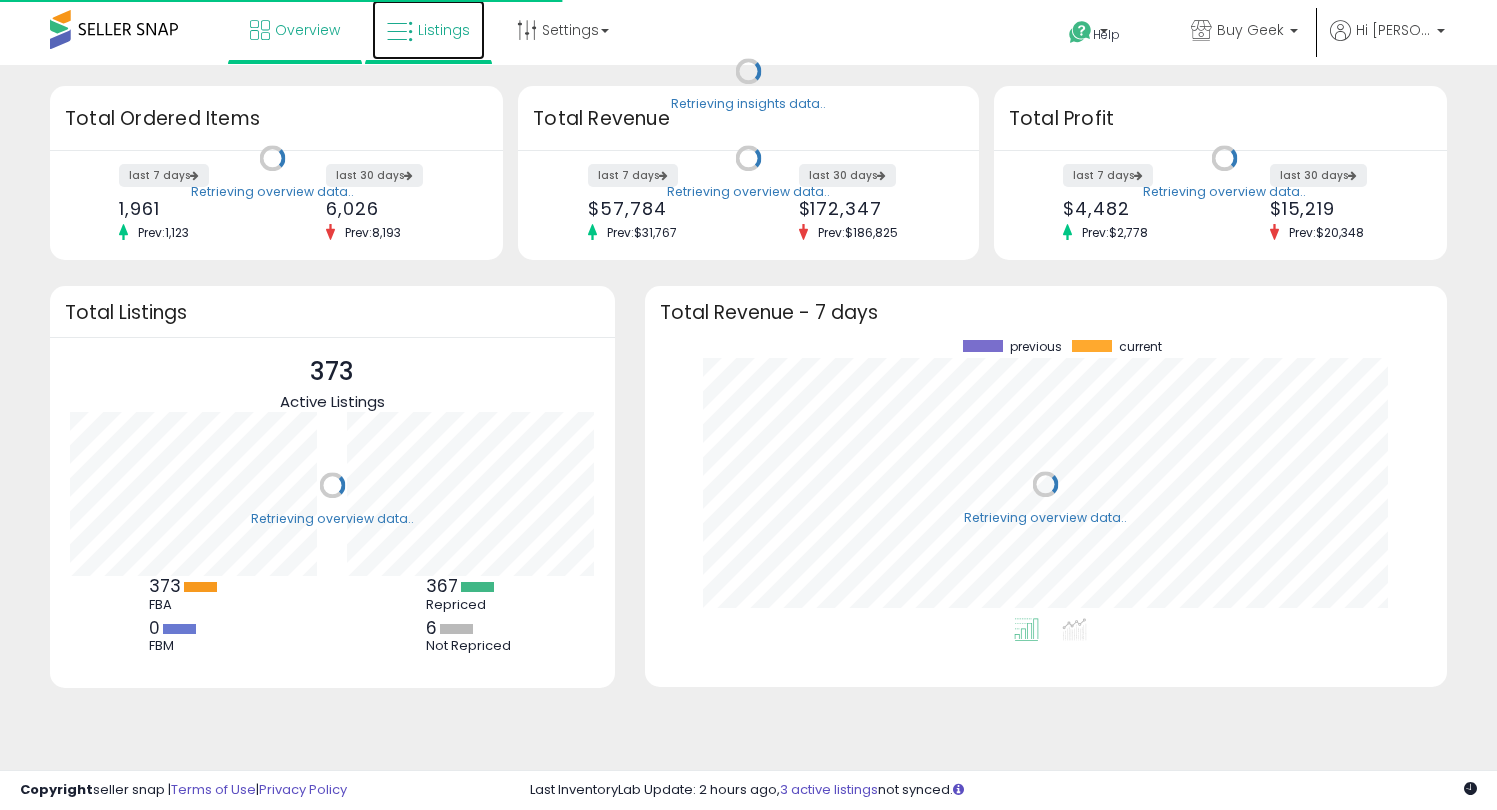click on "Listings" at bounding box center (428, 30) 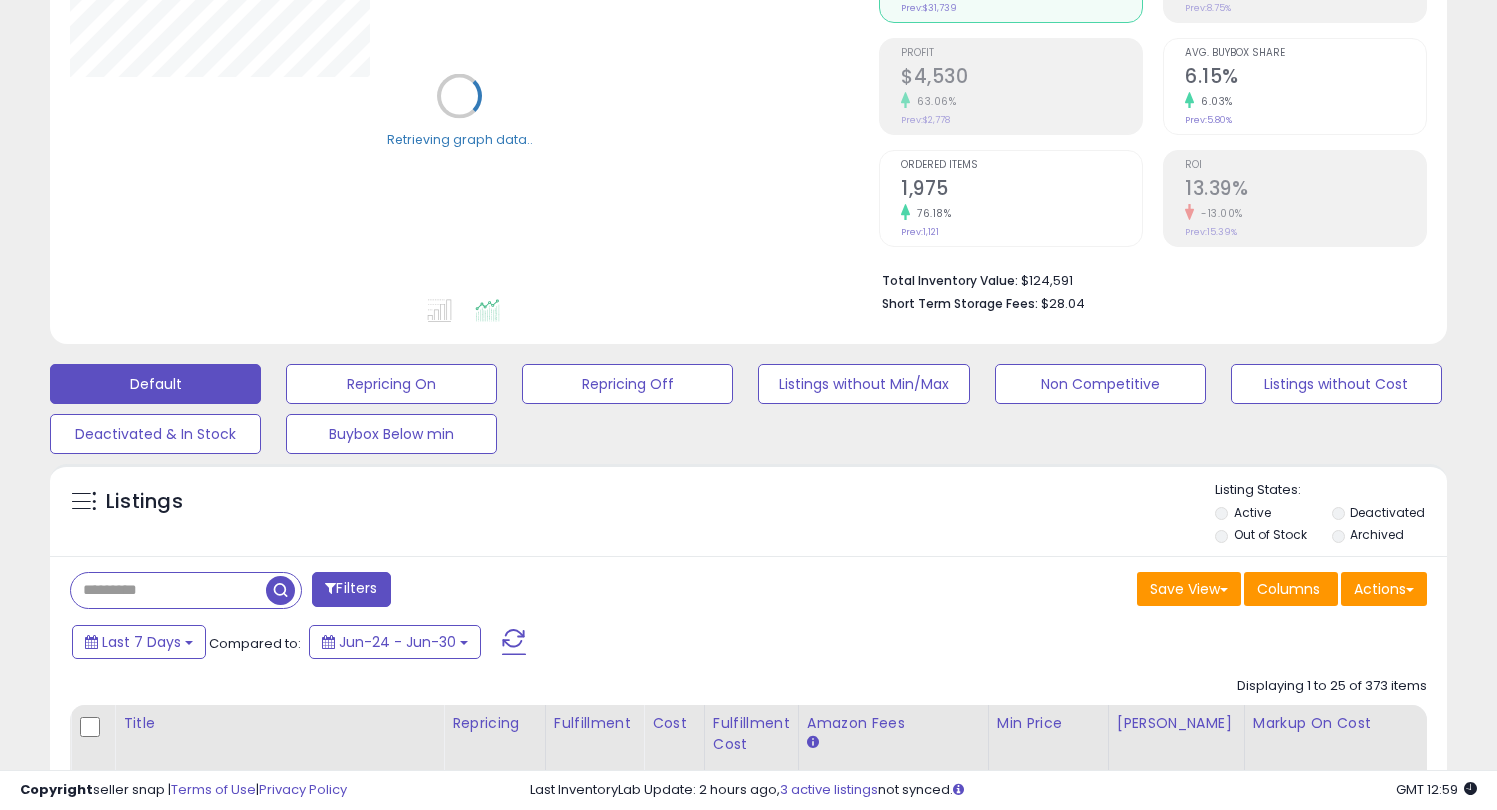 scroll, scrollTop: 533, scrollLeft: 0, axis: vertical 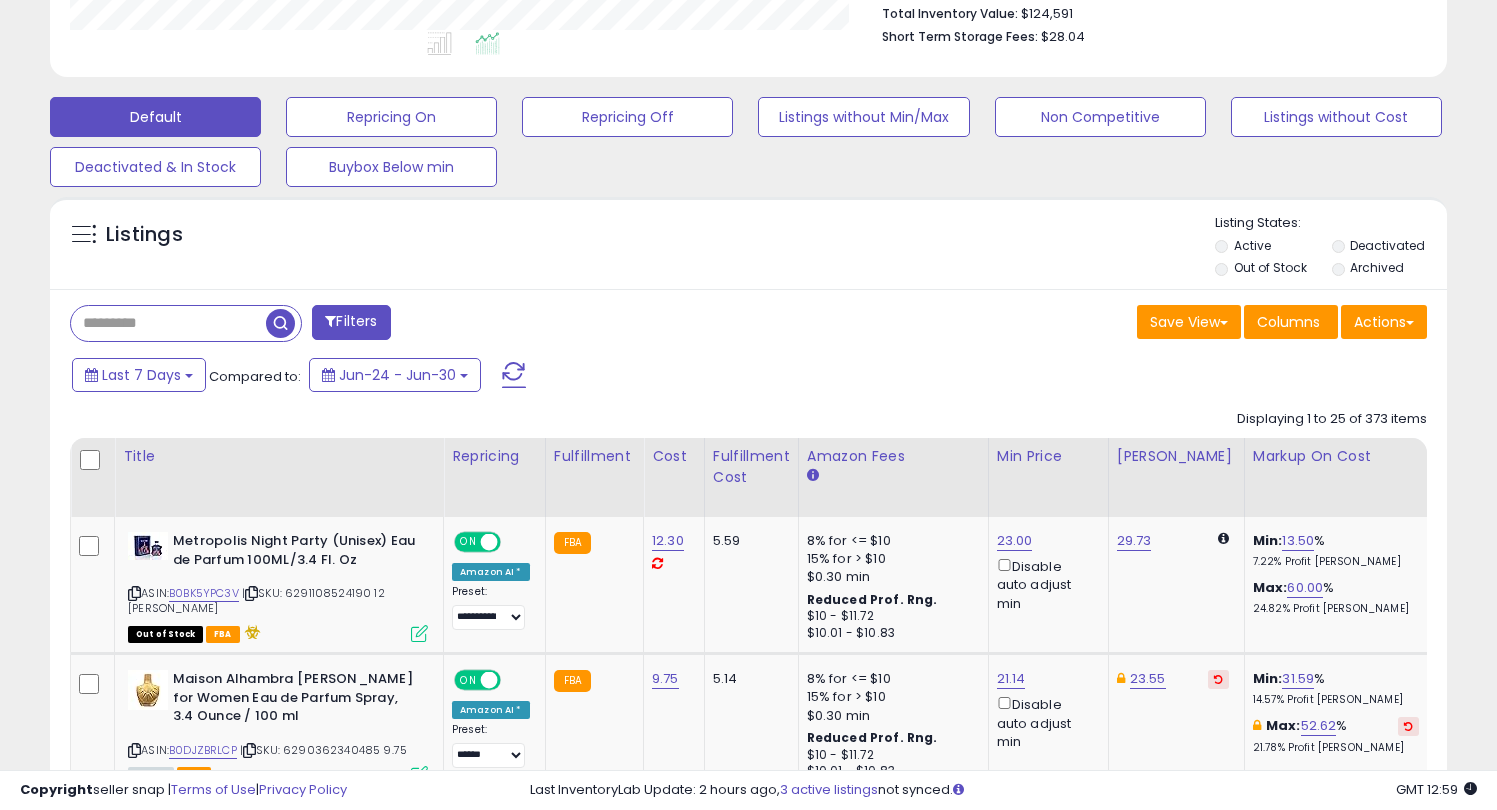 click at bounding box center [168, 323] 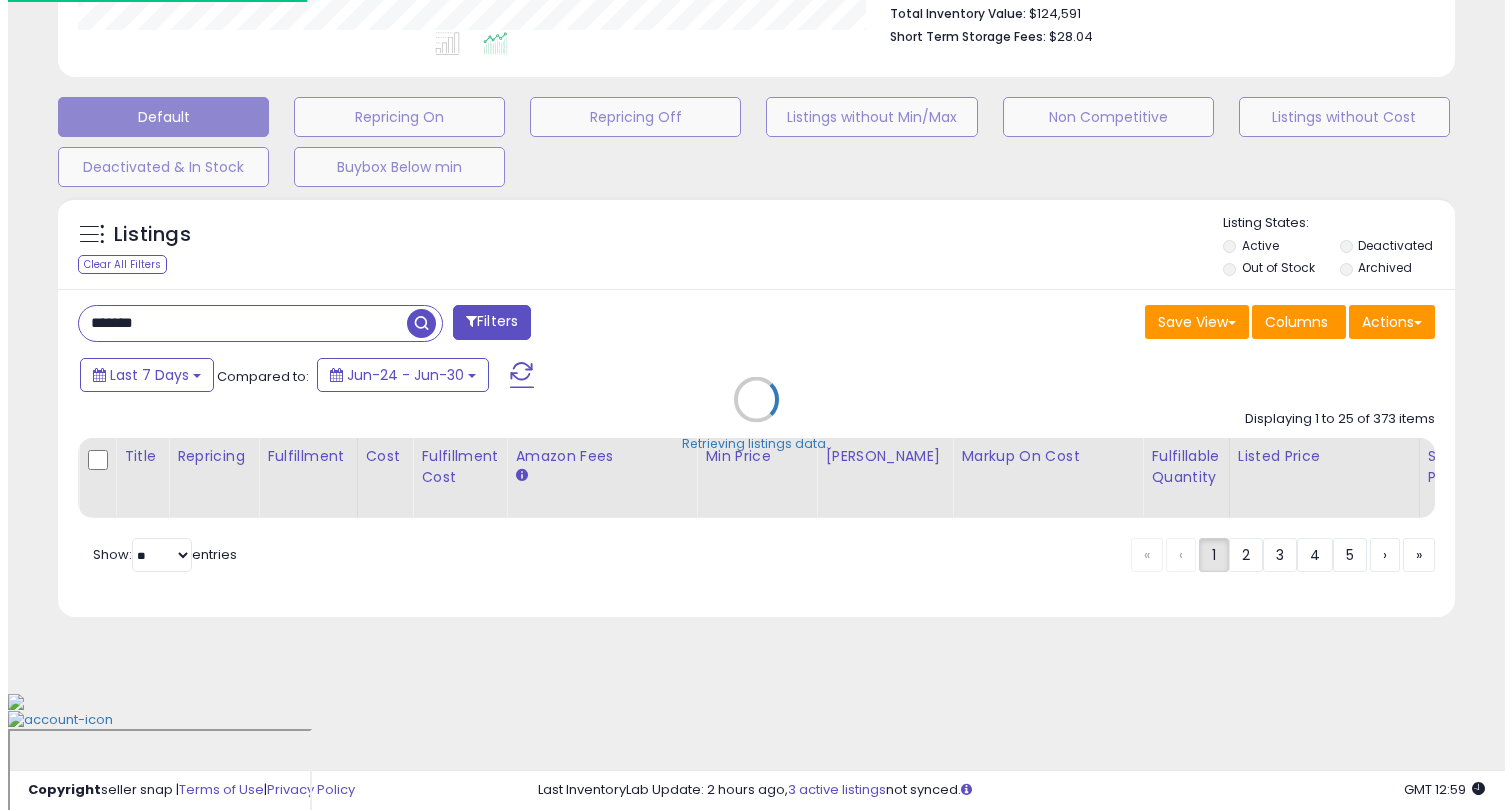 scroll, scrollTop: 430, scrollLeft: 0, axis: vertical 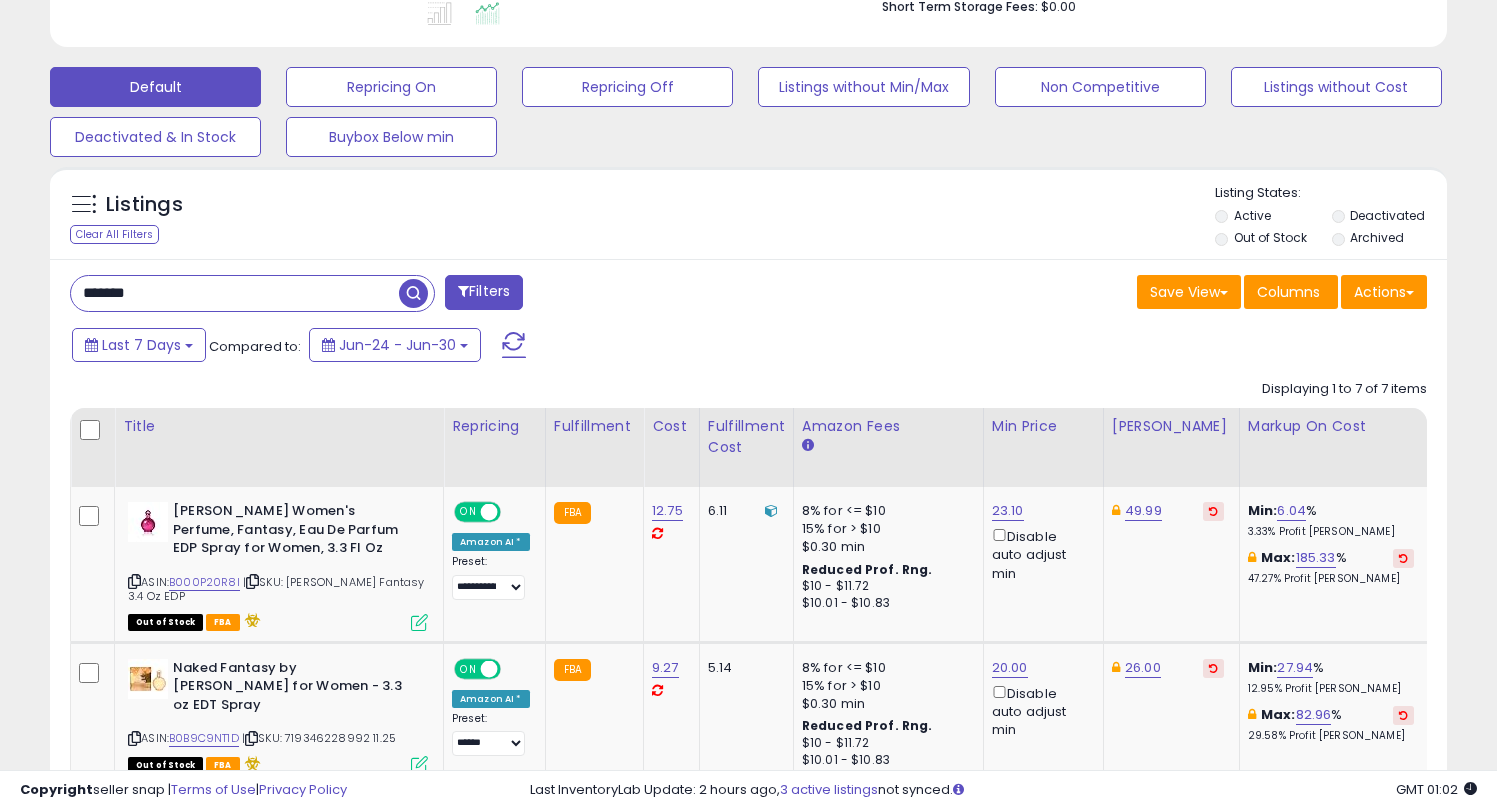 drag, startPoint x: 136, startPoint y: 303, endPoint x: 91, endPoint y: 306, distance: 45.099888 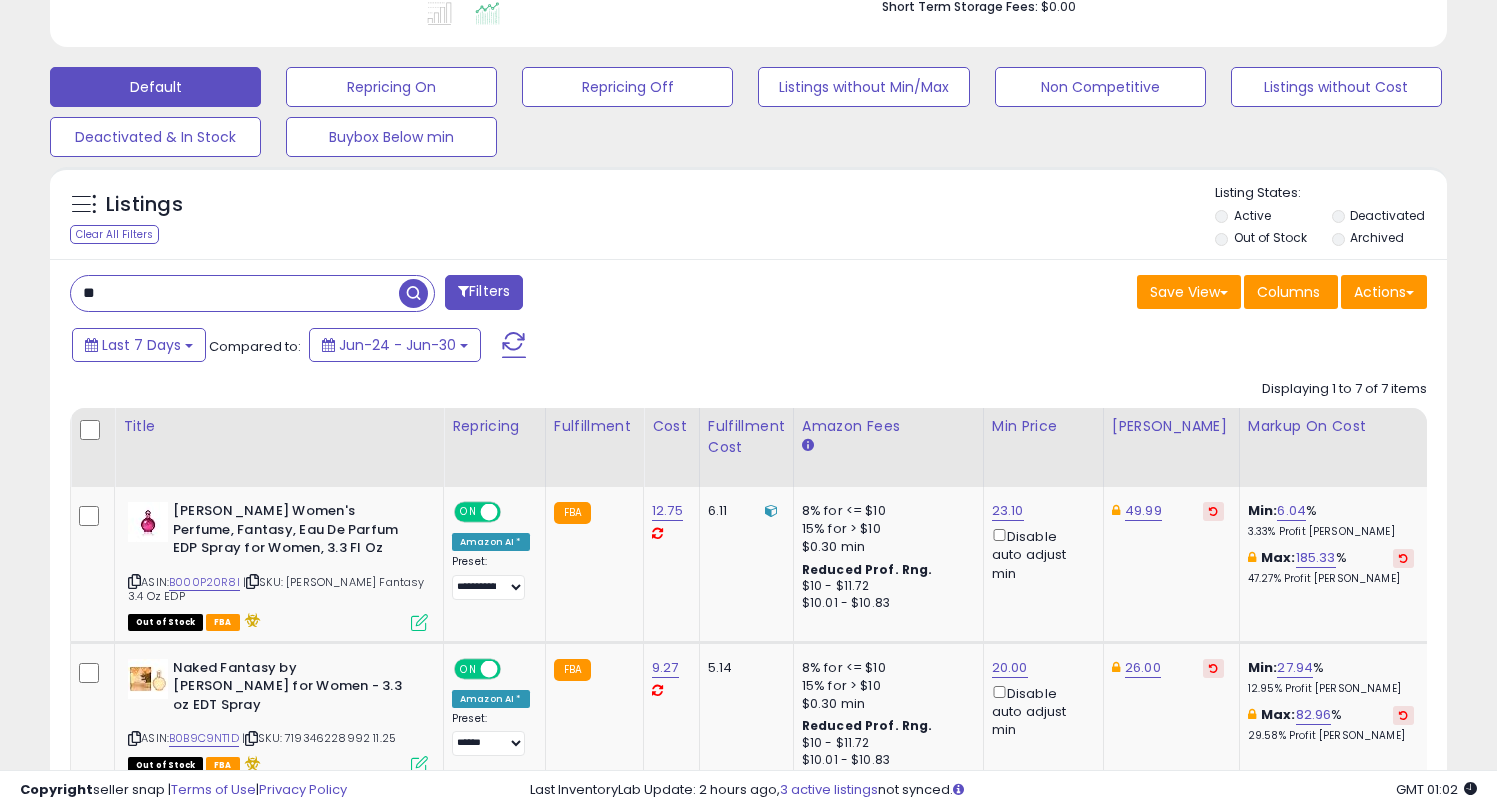 type on "*" 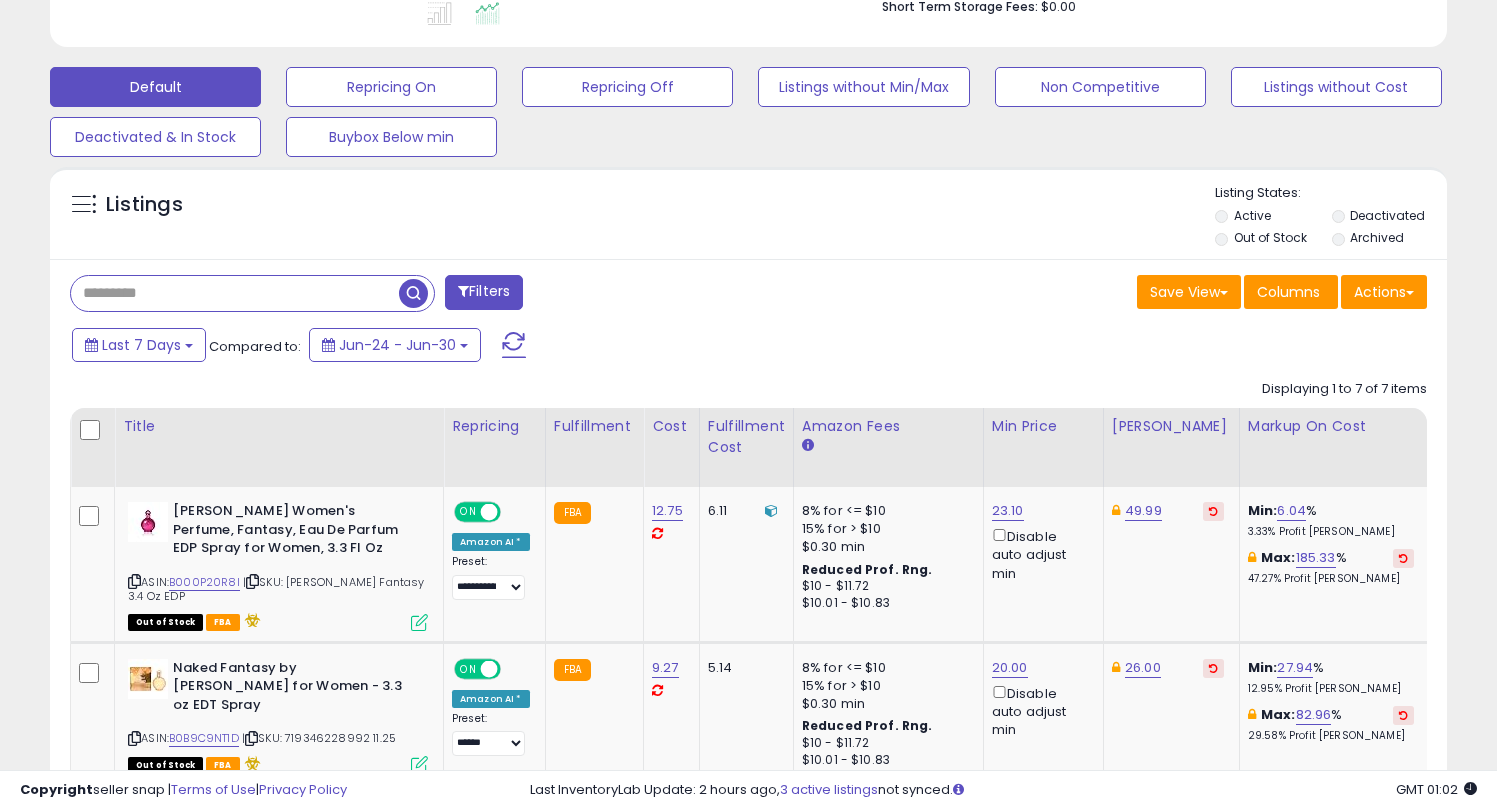 paste on "**********" 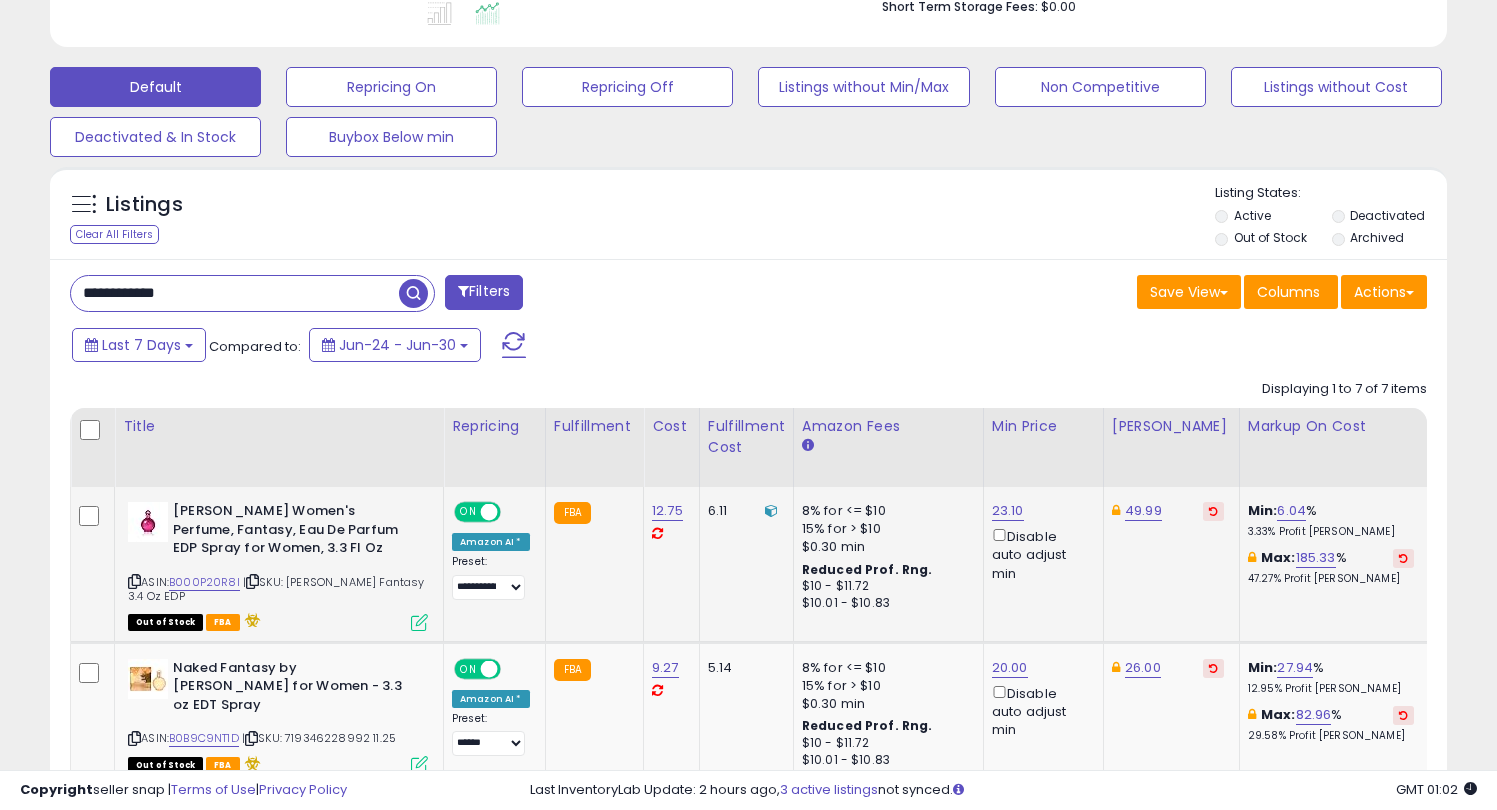 scroll, scrollTop: 999590, scrollLeft: 999182, axis: both 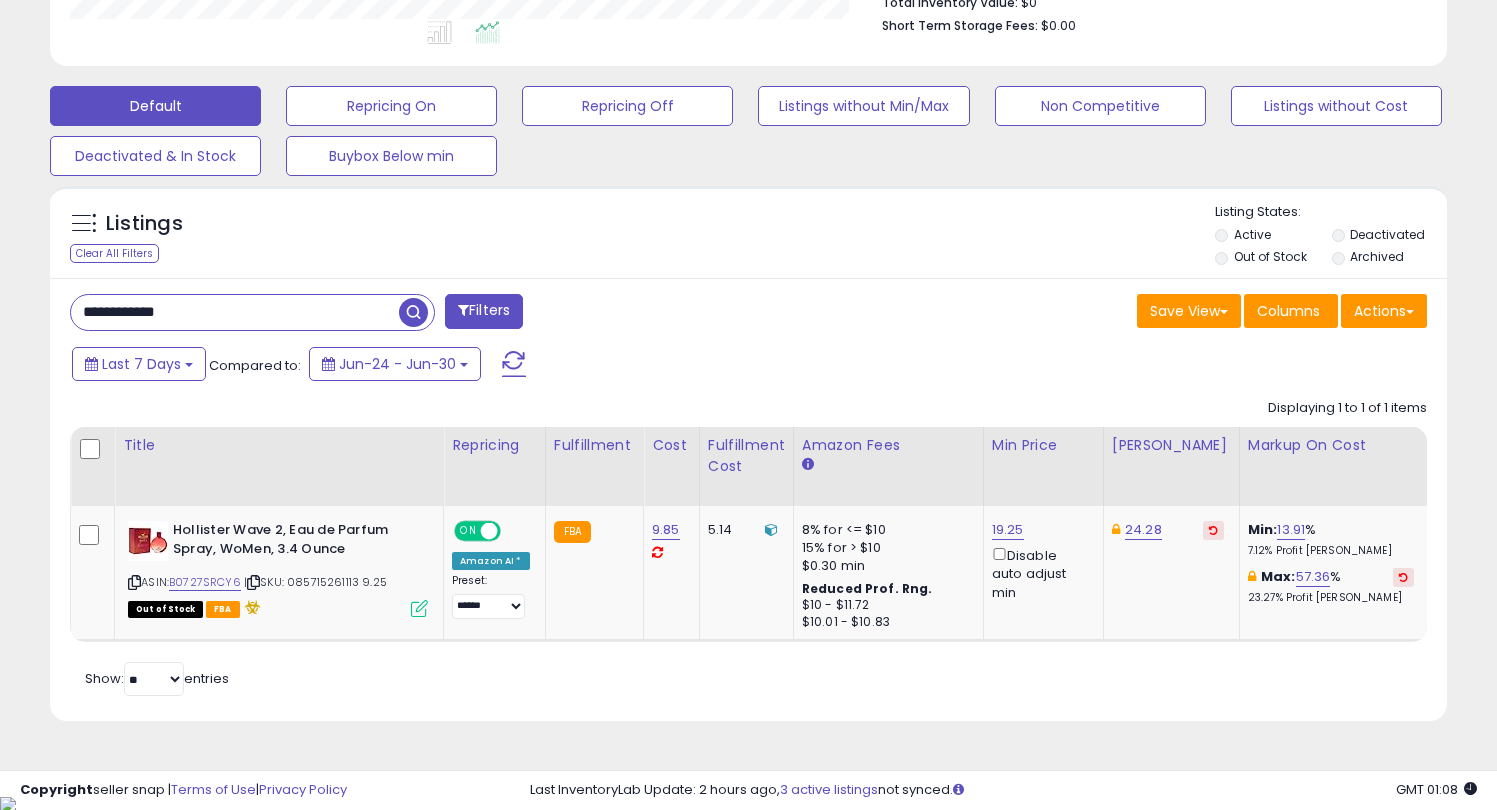 drag, startPoint x: 40, startPoint y: 327, endPoint x: 0, endPoint y: 330, distance: 40.112343 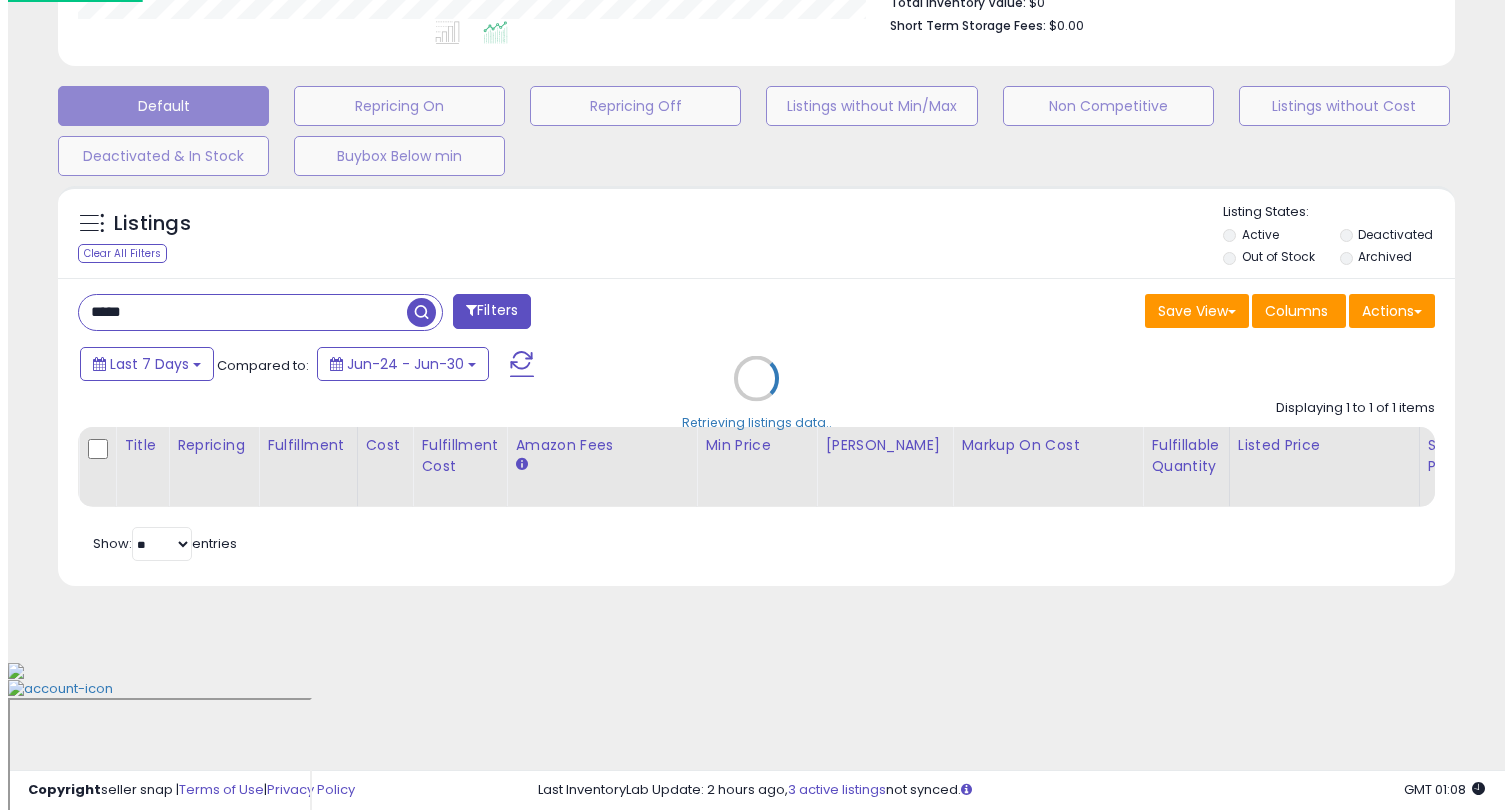 scroll, scrollTop: 410, scrollLeft: 0, axis: vertical 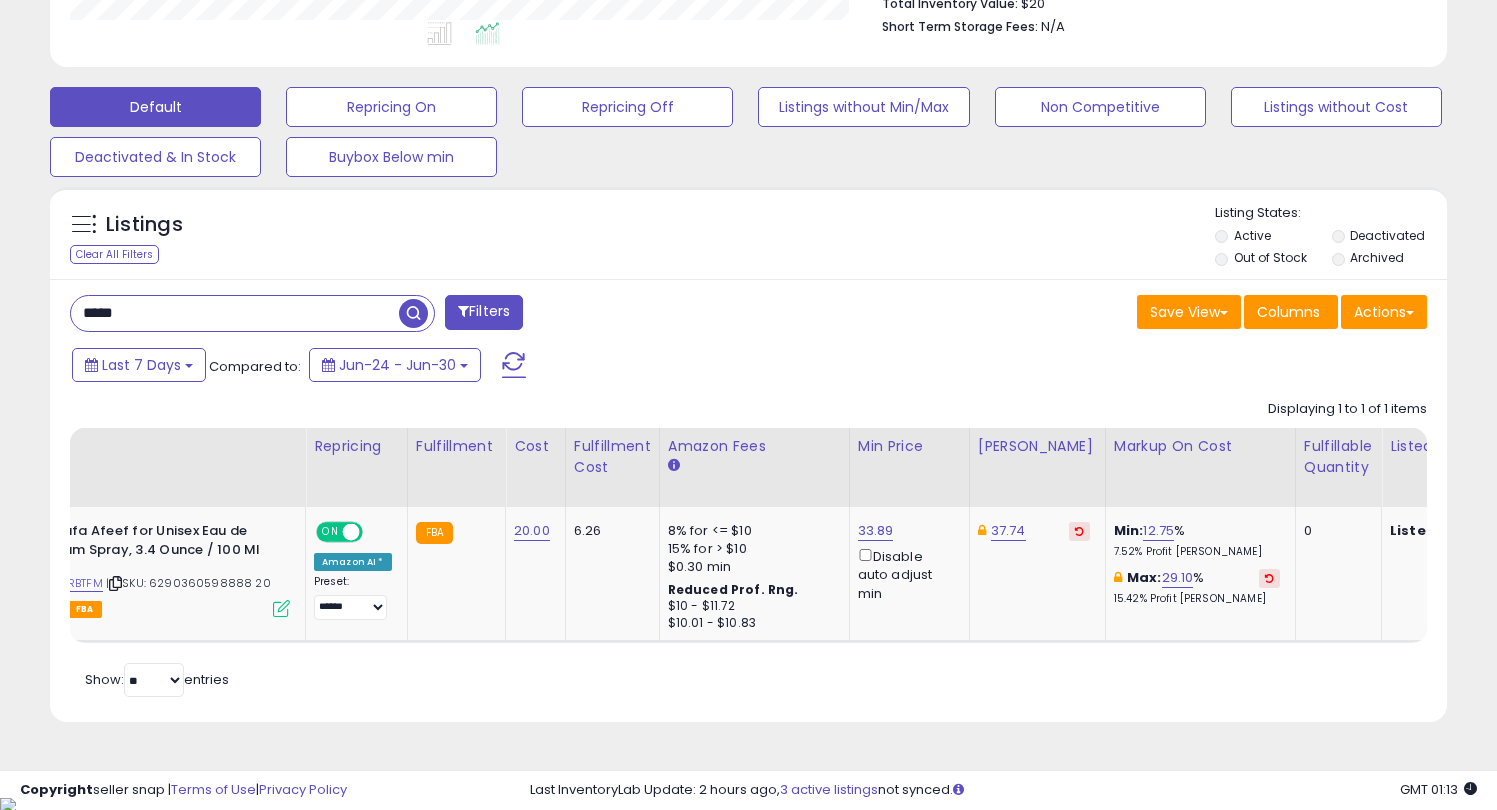 drag, startPoint x: 117, startPoint y: 316, endPoint x: 0, endPoint y: 310, distance: 117.15375 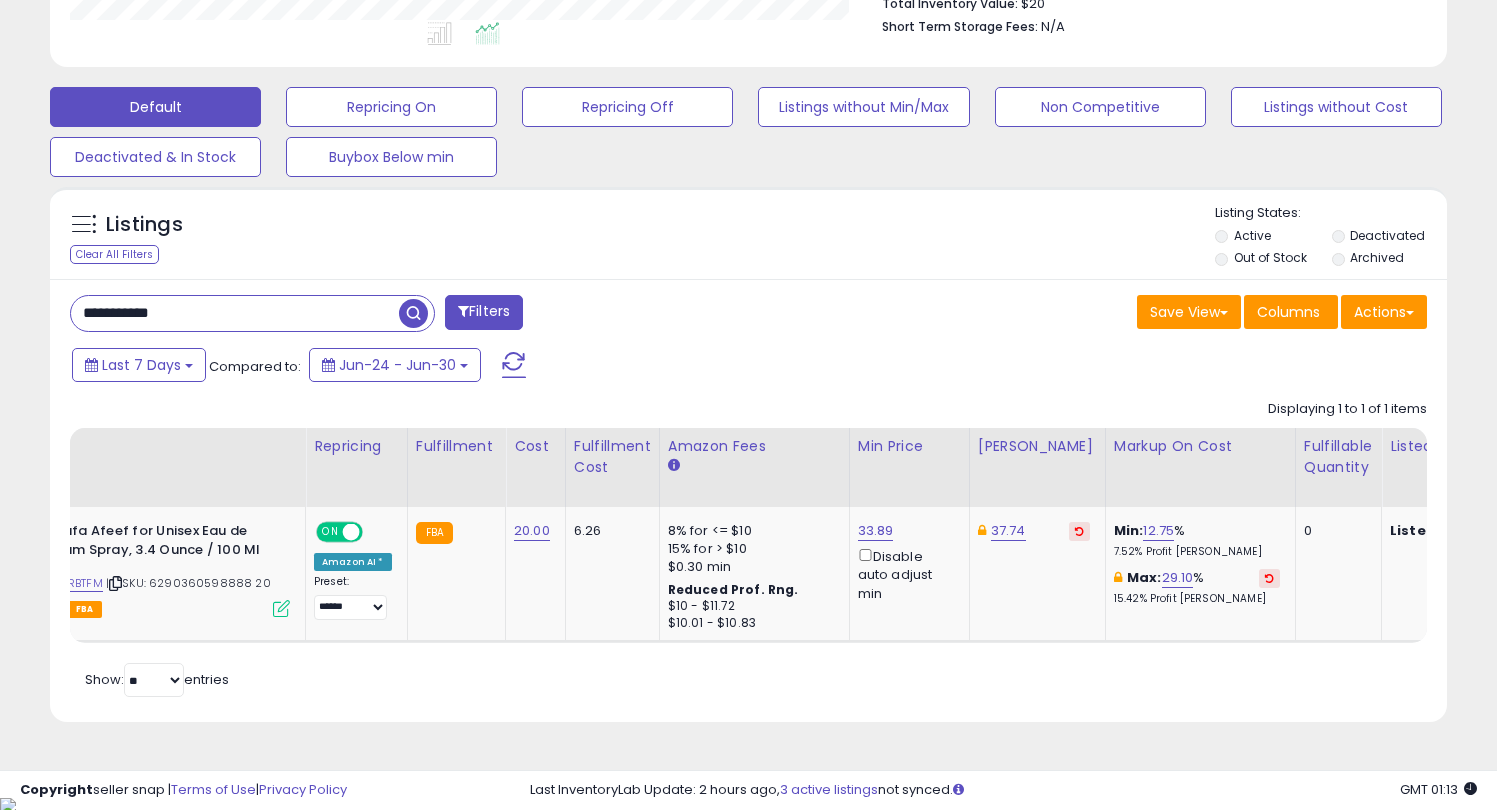 scroll, scrollTop: 999590, scrollLeft: 999182, axis: both 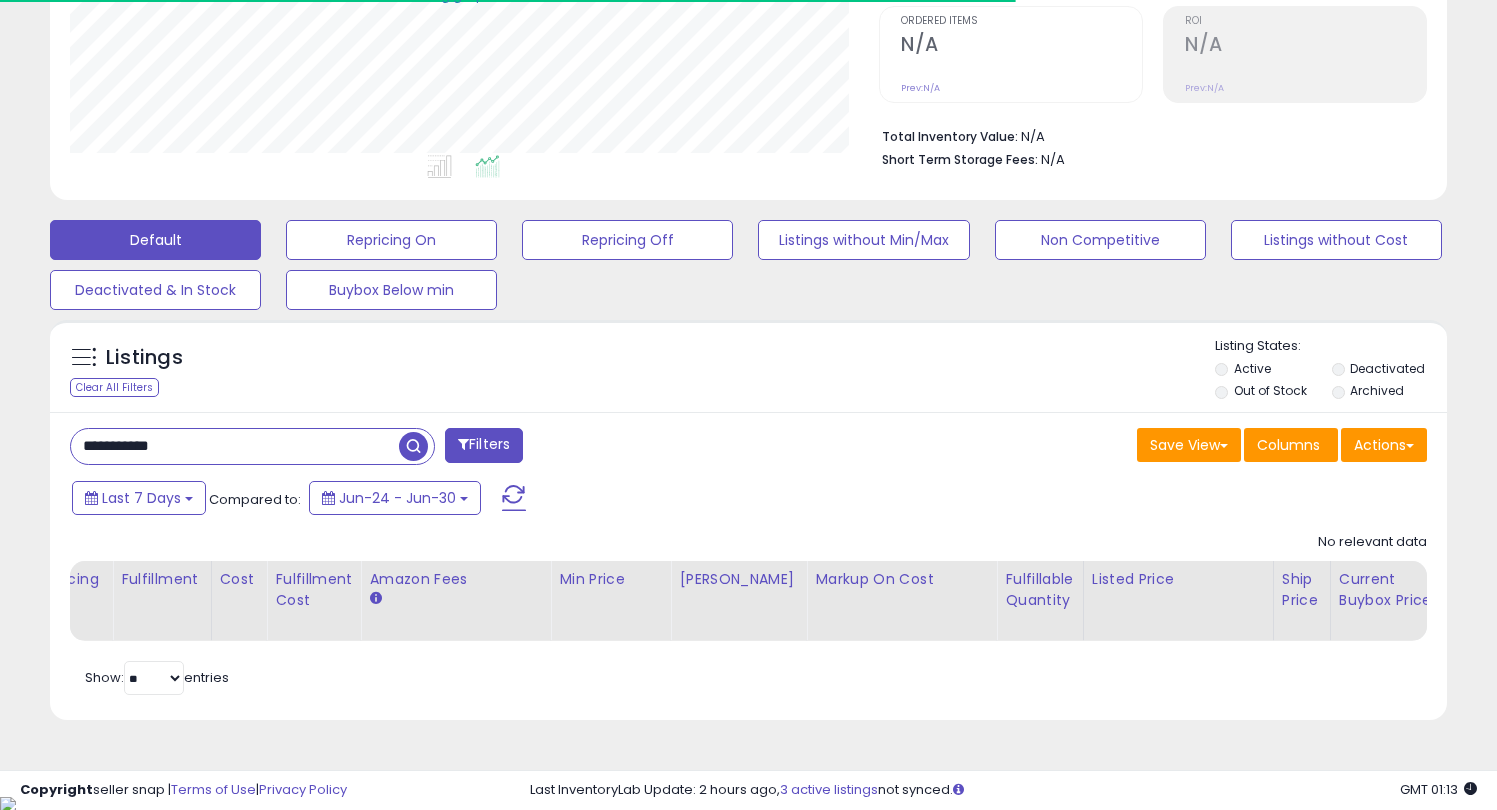 click on "**********" at bounding box center (235, 446) 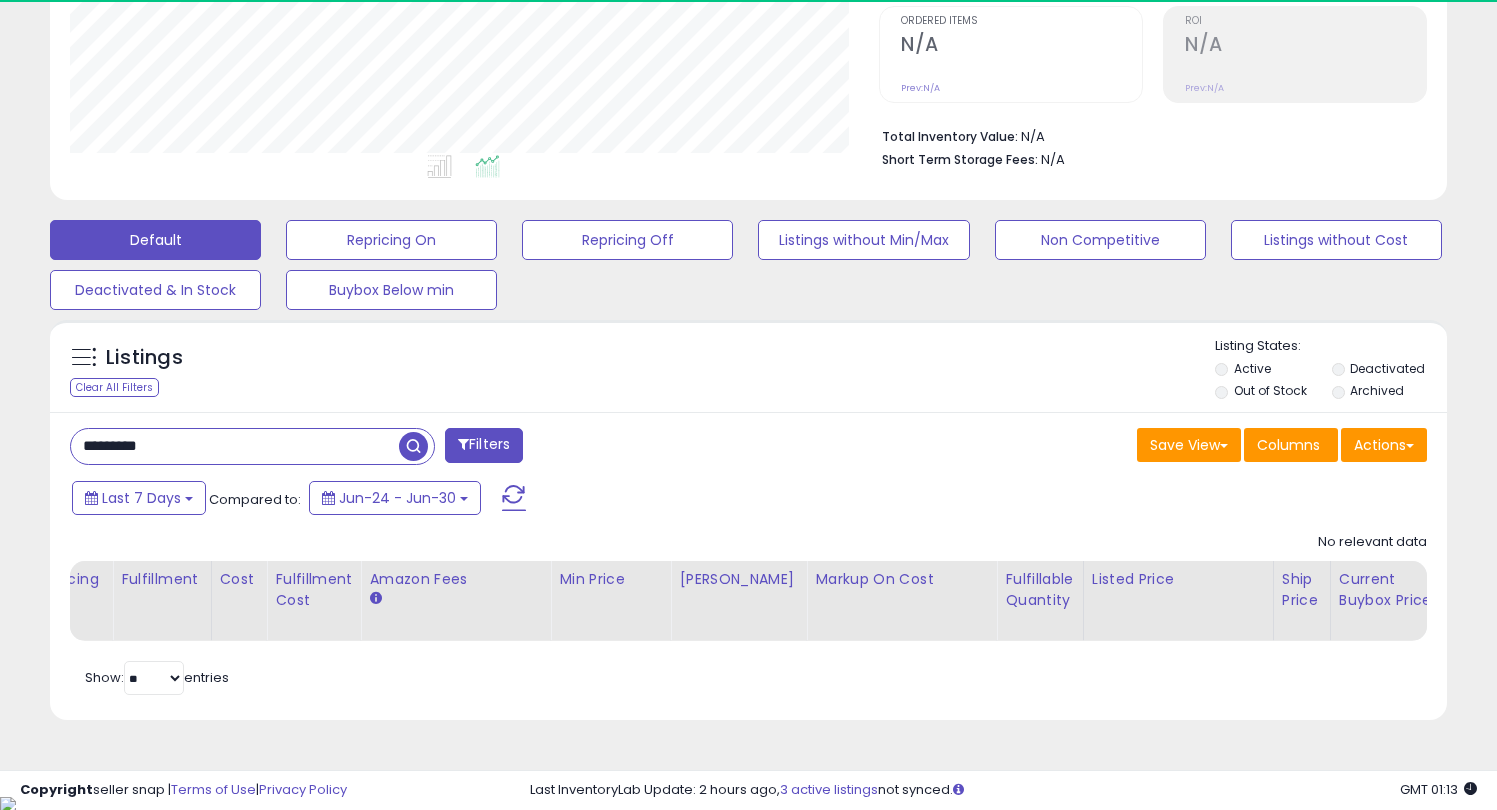 scroll, scrollTop: 999590, scrollLeft: 999191, axis: both 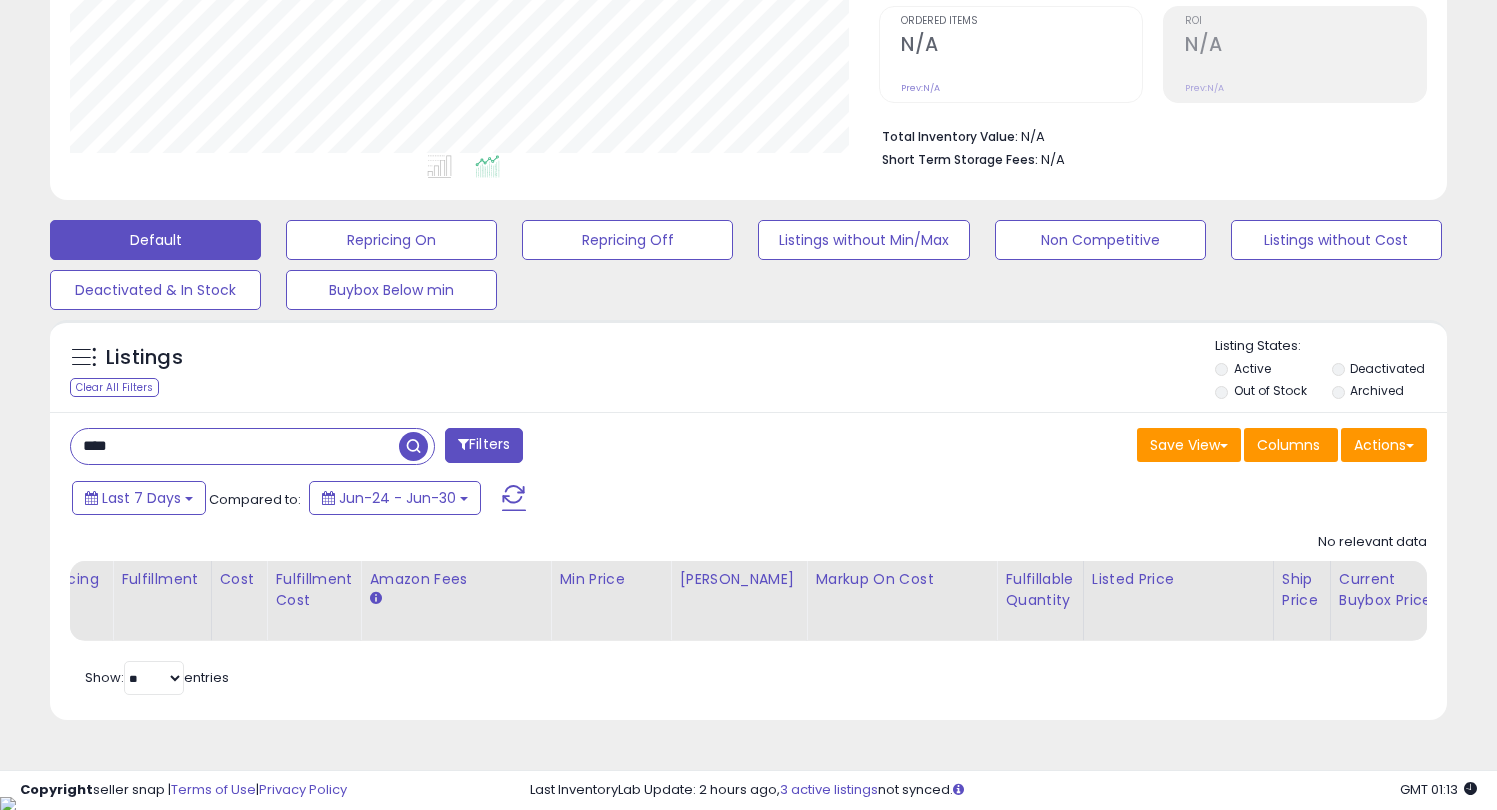 type on "****" 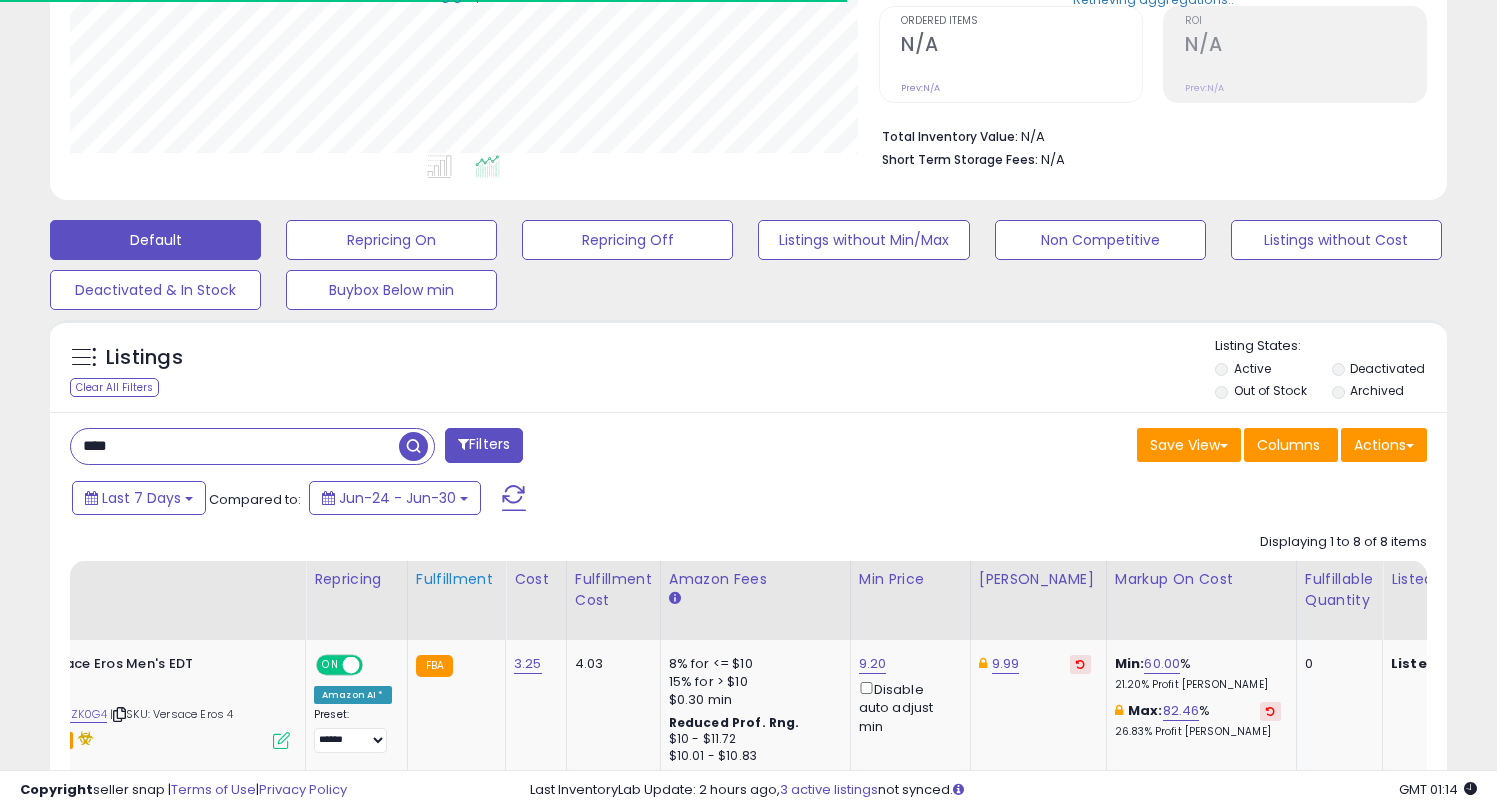 scroll, scrollTop: 410, scrollLeft: 809, axis: both 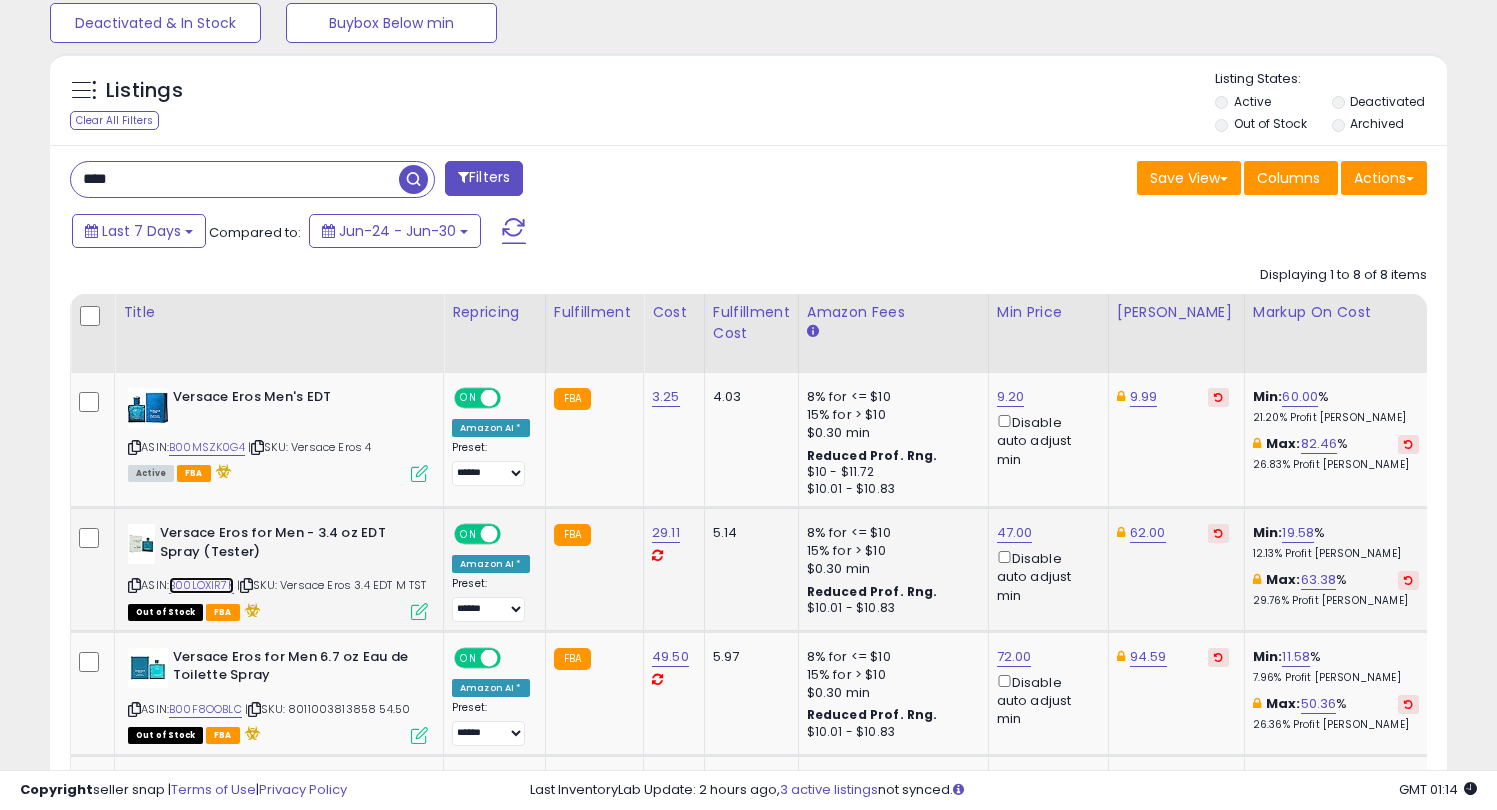 click on "B00LOXIR7K" at bounding box center (201, 585) 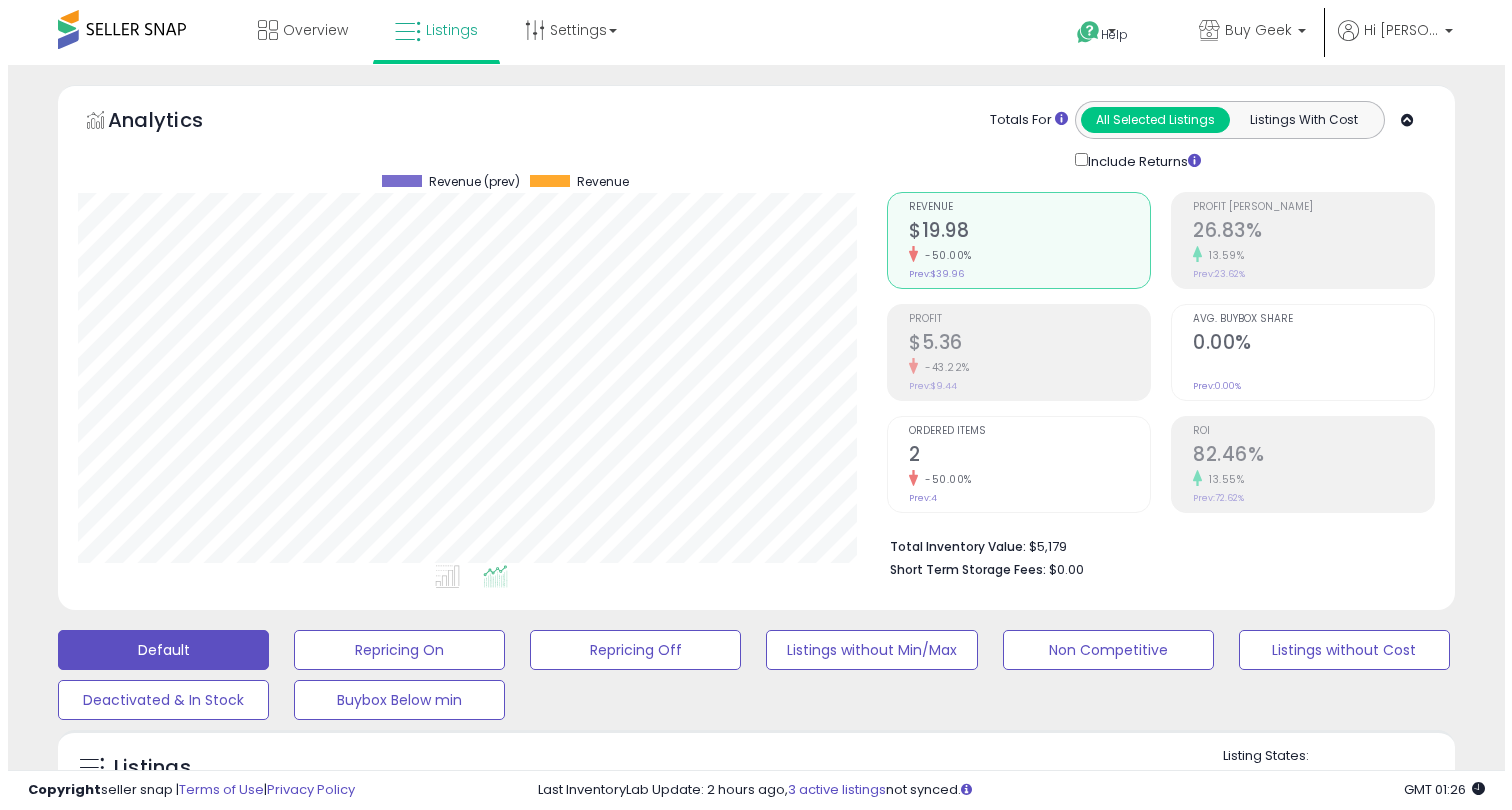 scroll, scrollTop: 133, scrollLeft: 0, axis: vertical 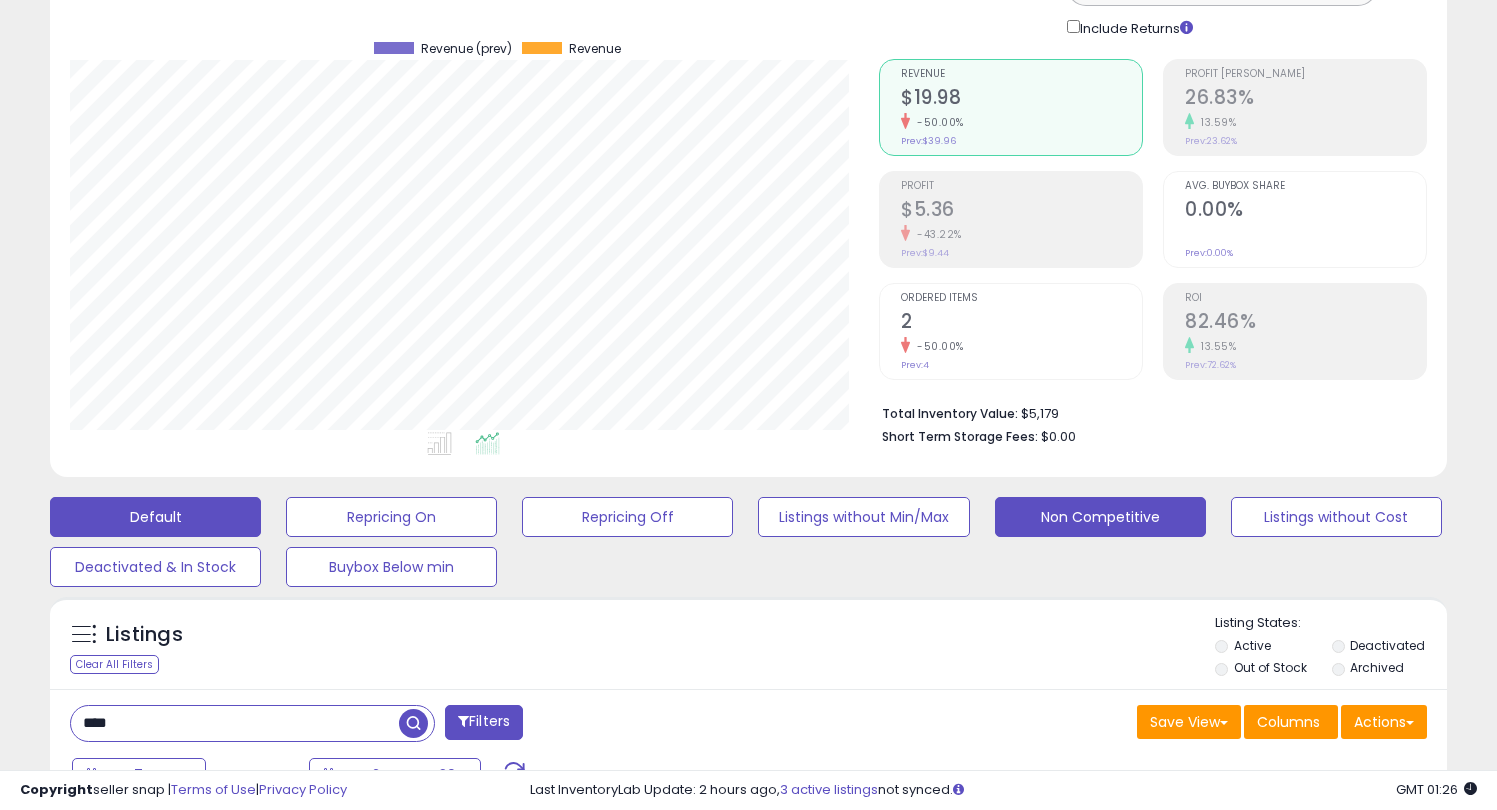 click on "Non Competitive" at bounding box center [391, 517] 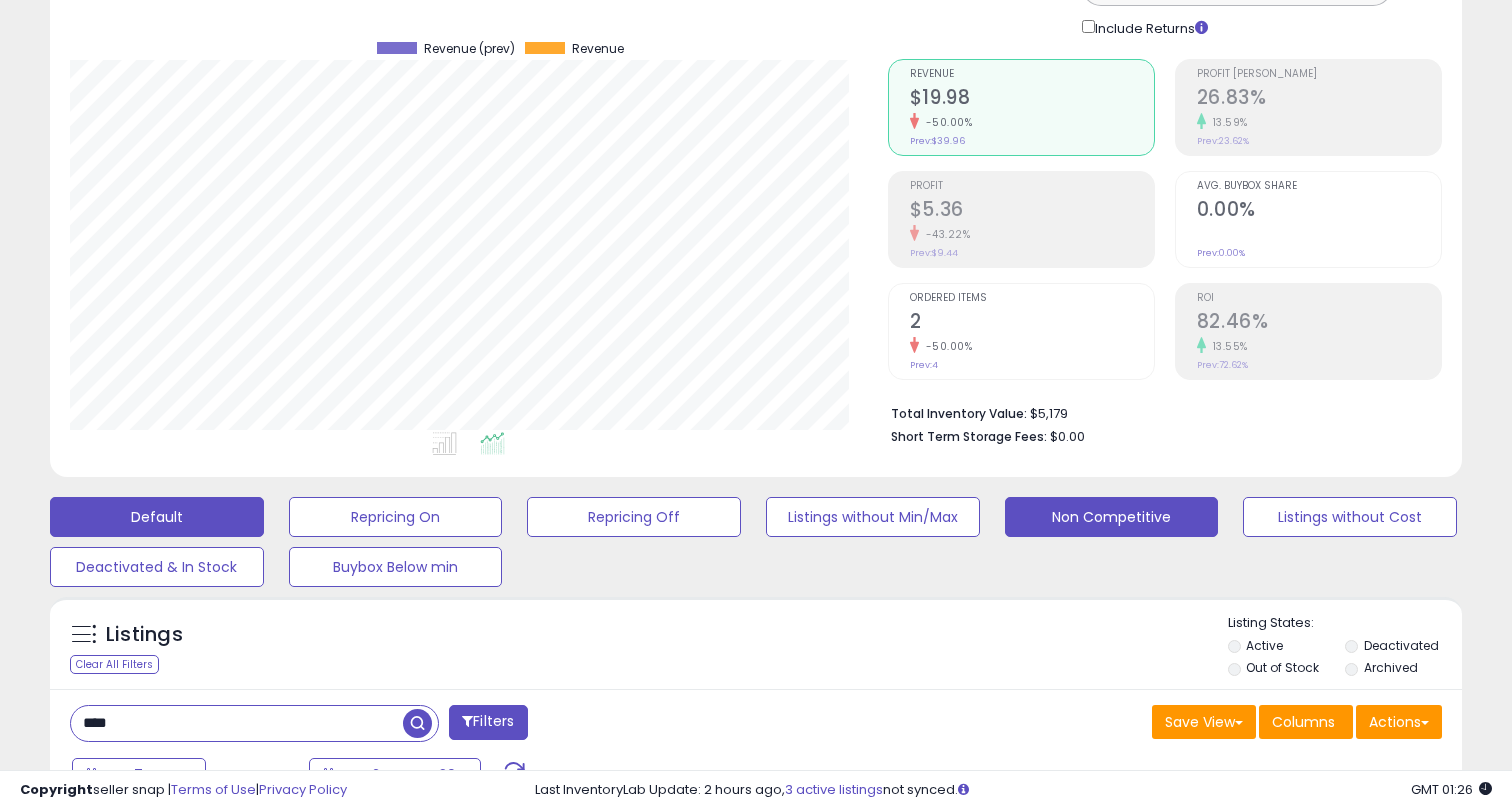 scroll, scrollTop: 999590, scrollLeft: 999182, axis: both 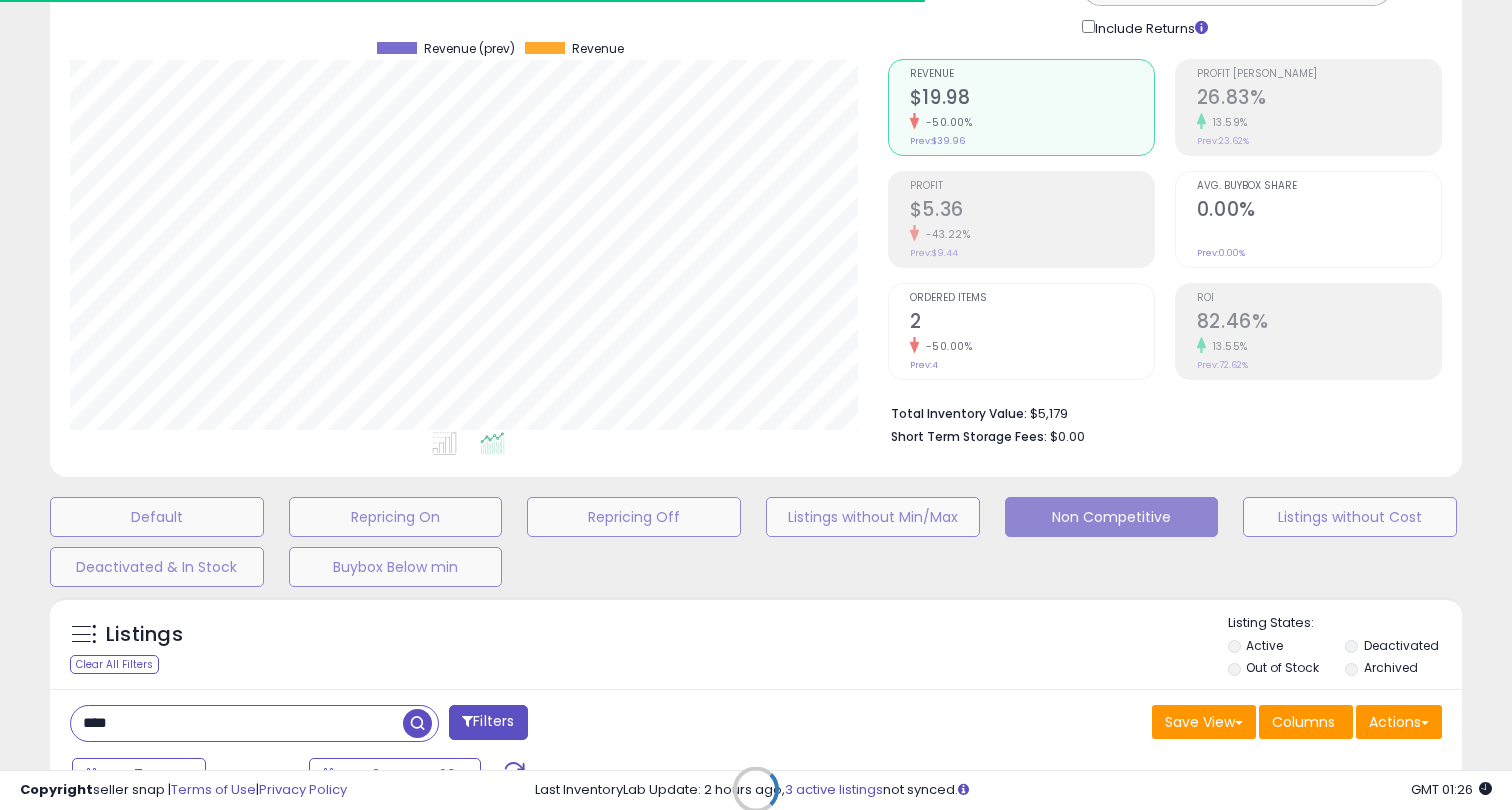 type 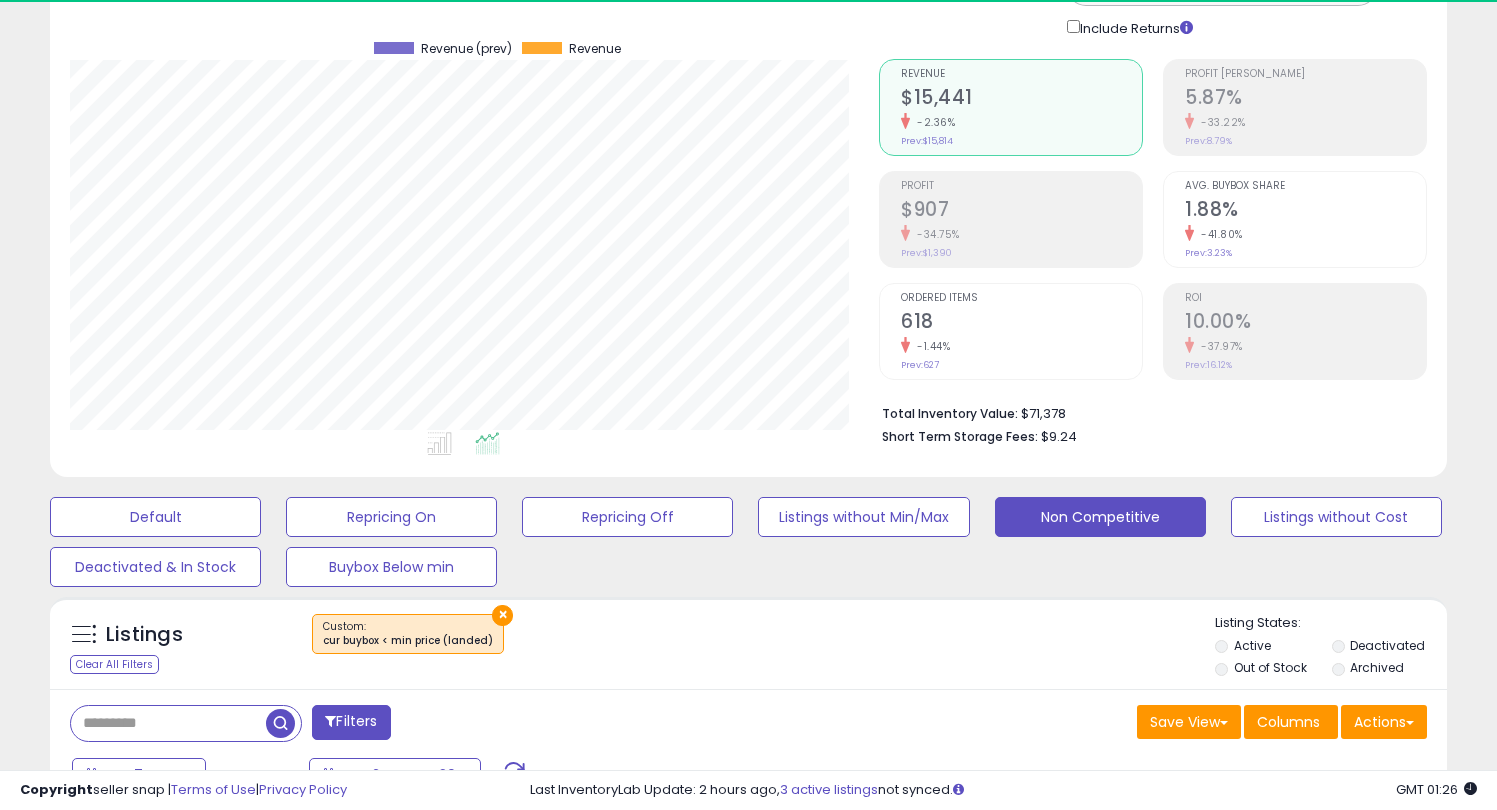 scroll, scrollTop: 999590, scrollLeft: 999191, axis: both 